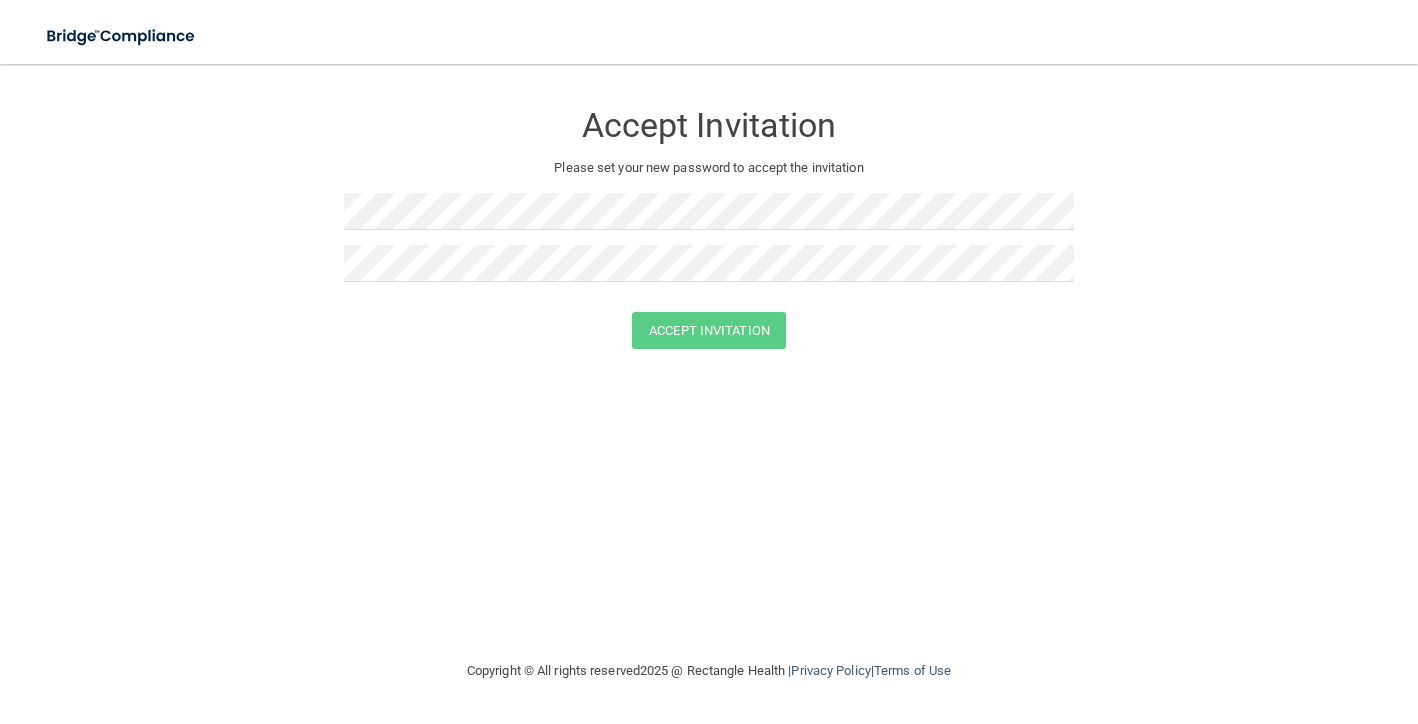 scroll, scrollTop: 0, scrollLeft: 0, axis: both 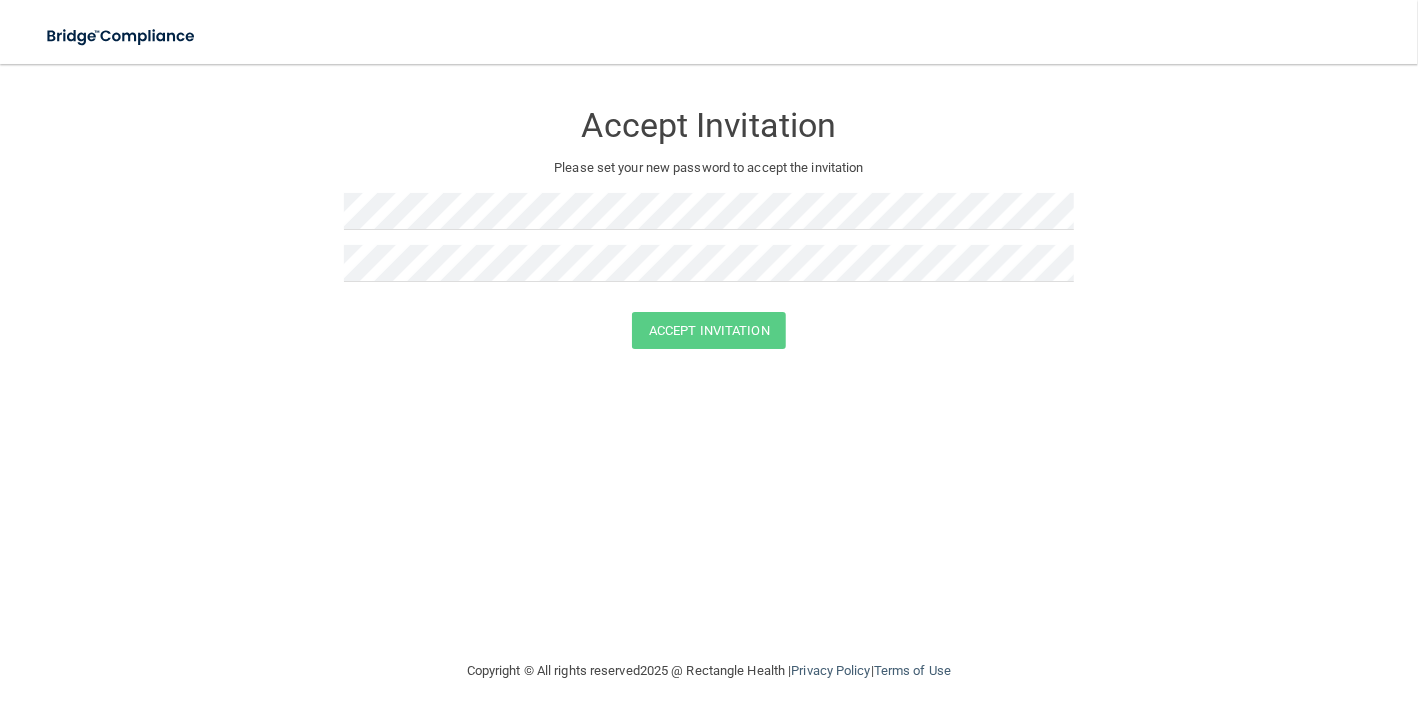 click at bounding box center [709, 219] 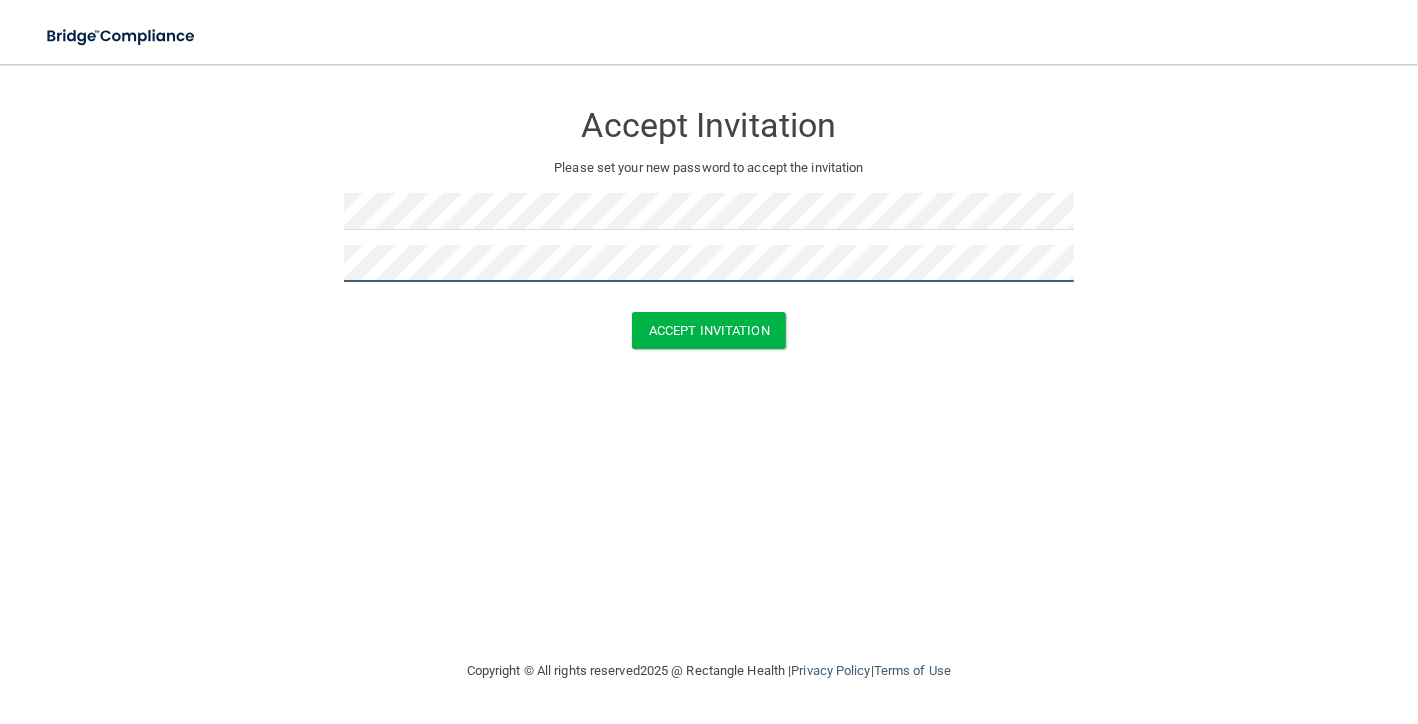 click on "Accept Invitation" at bounding box center (709, 330) 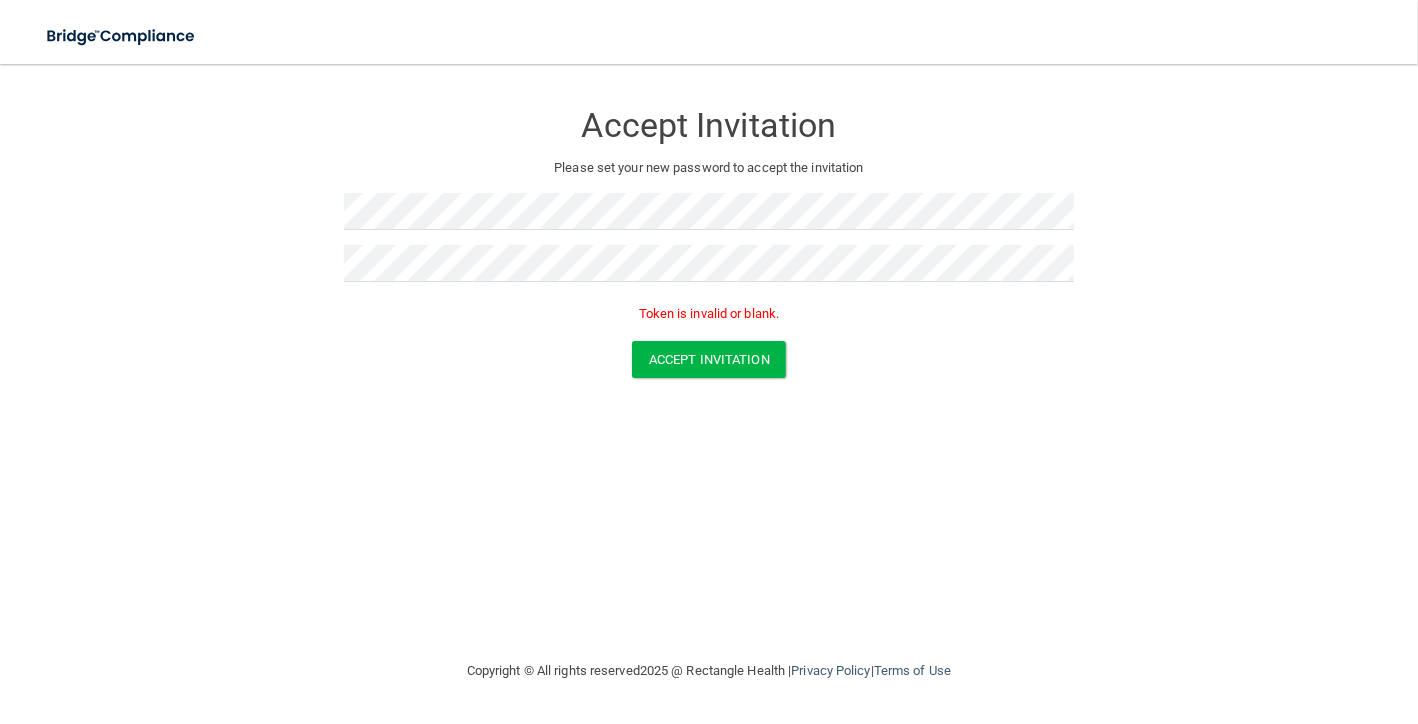 click at bounding box center [709, 219] 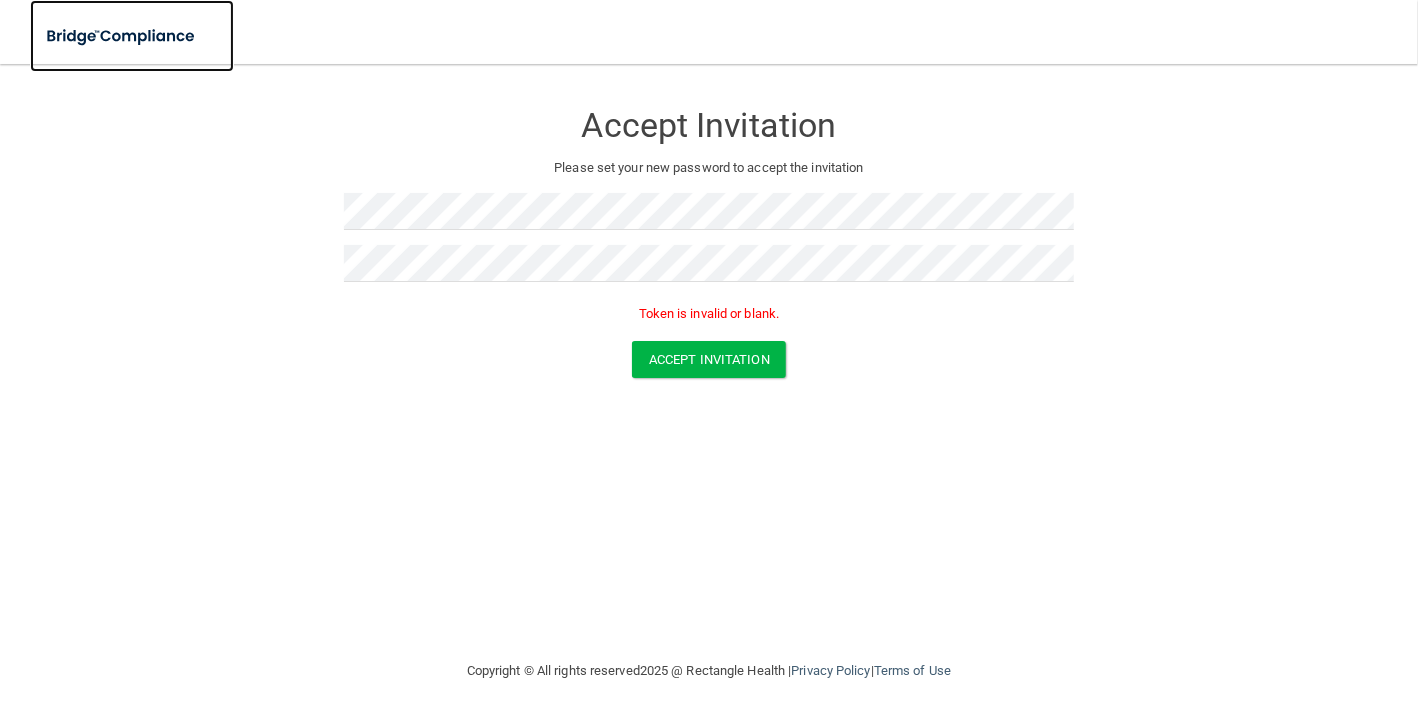 click at bounding box center (122, 36) 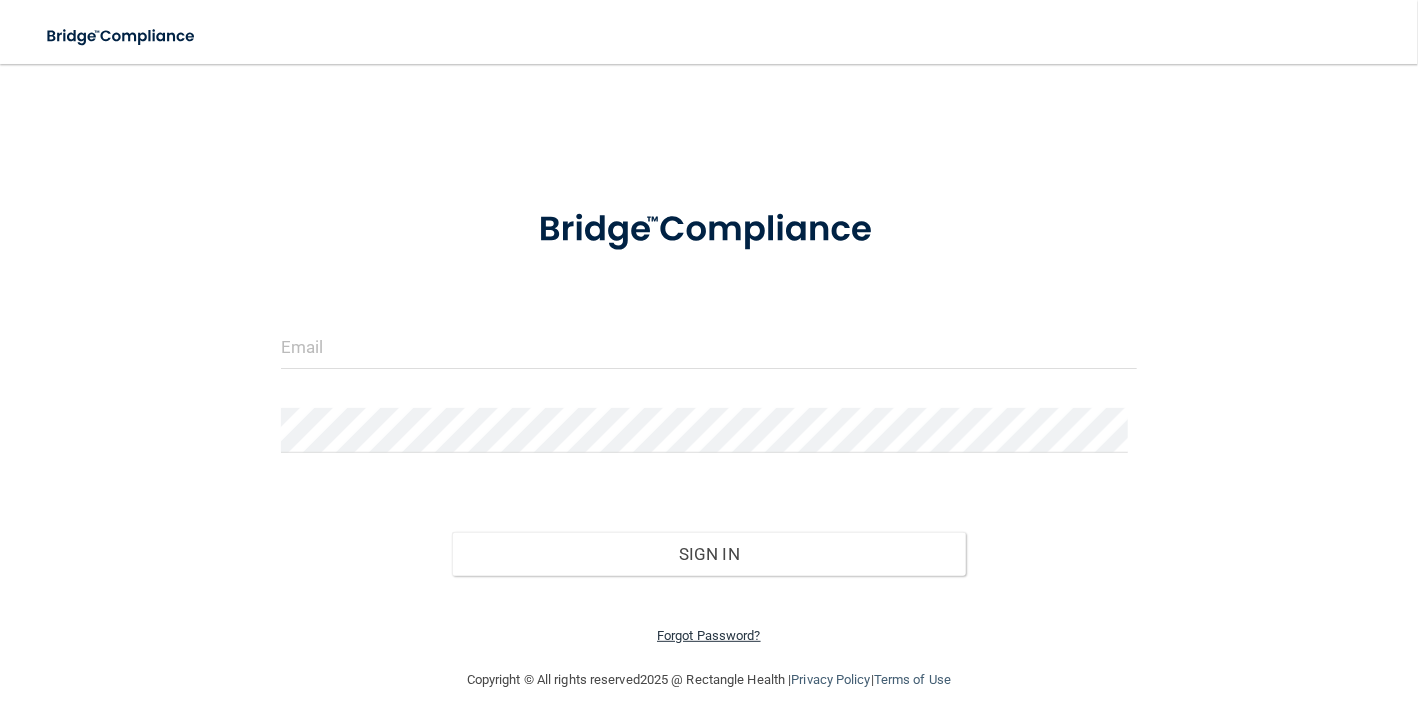 click on "Forgot Password?" at bounding box center (709, 635) 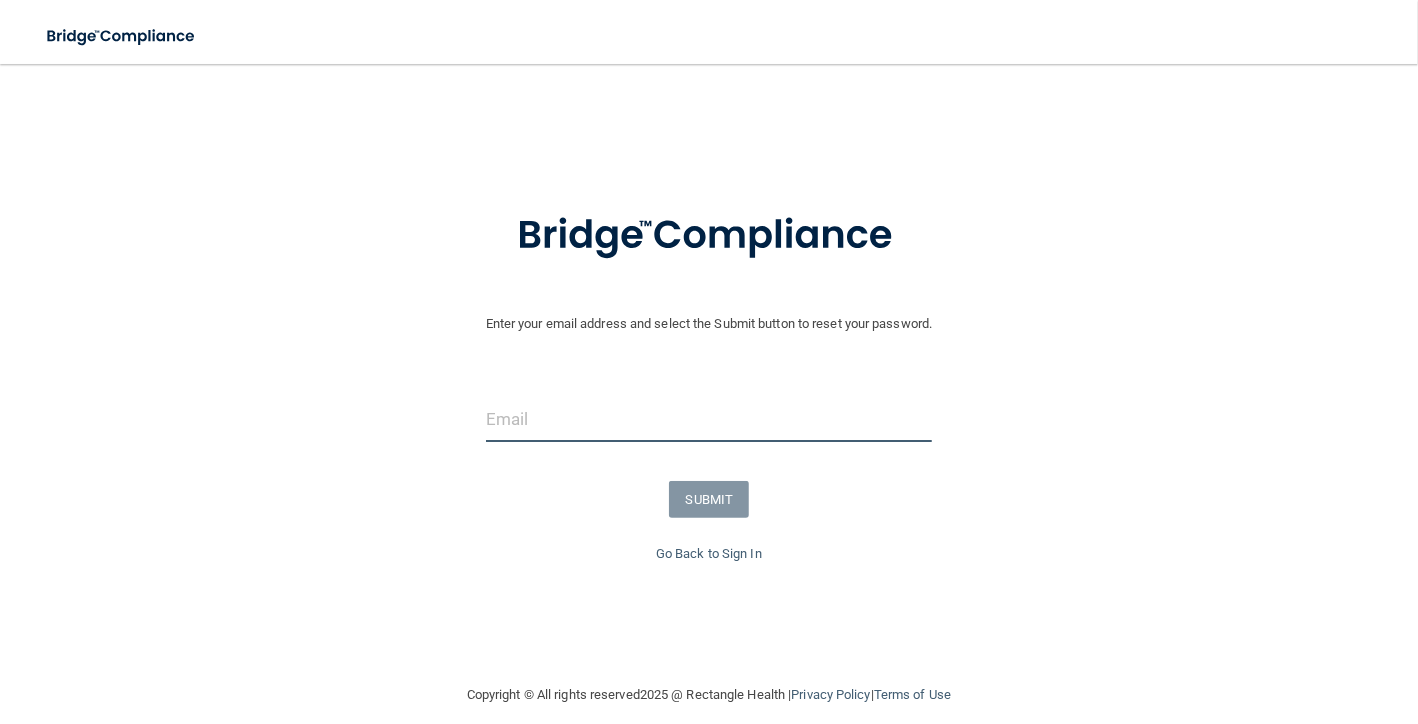 click at bounding box center (709, 419) 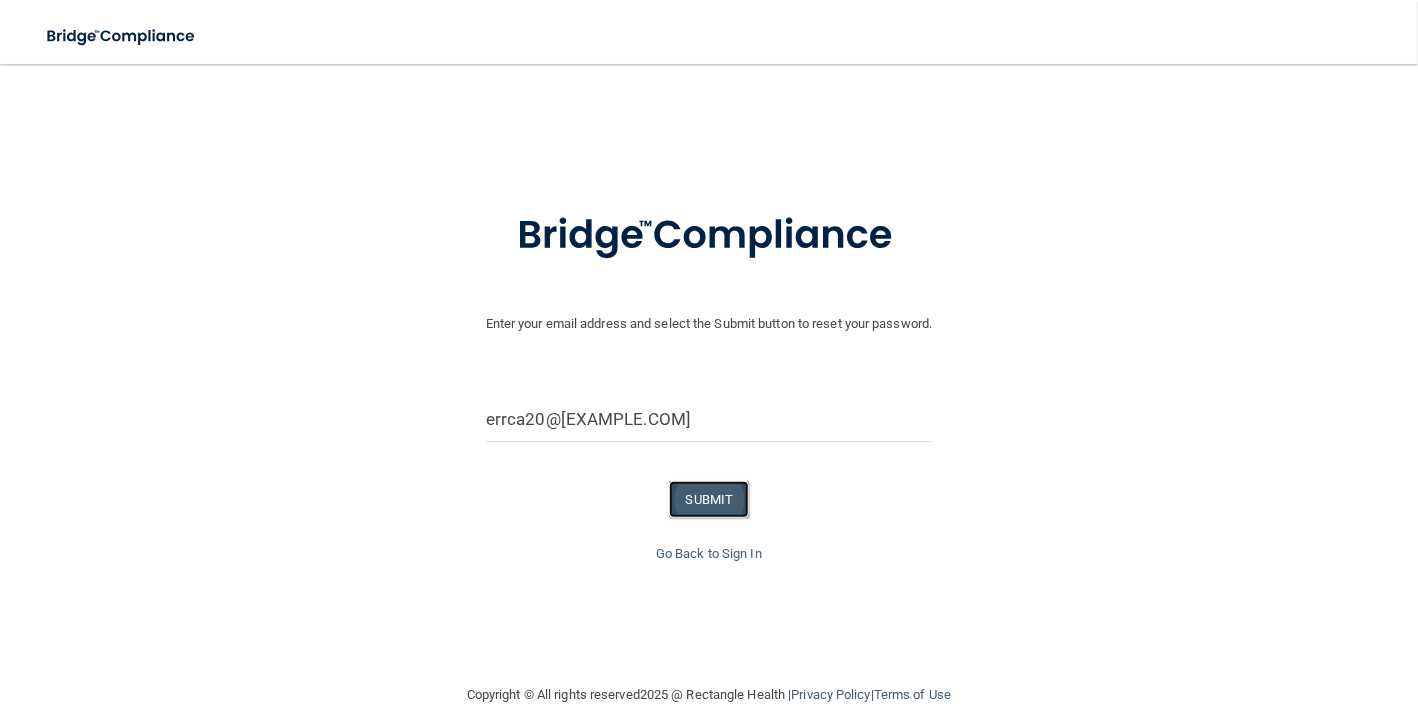 click on "SUBMIT" at bounding box center (709, 499) 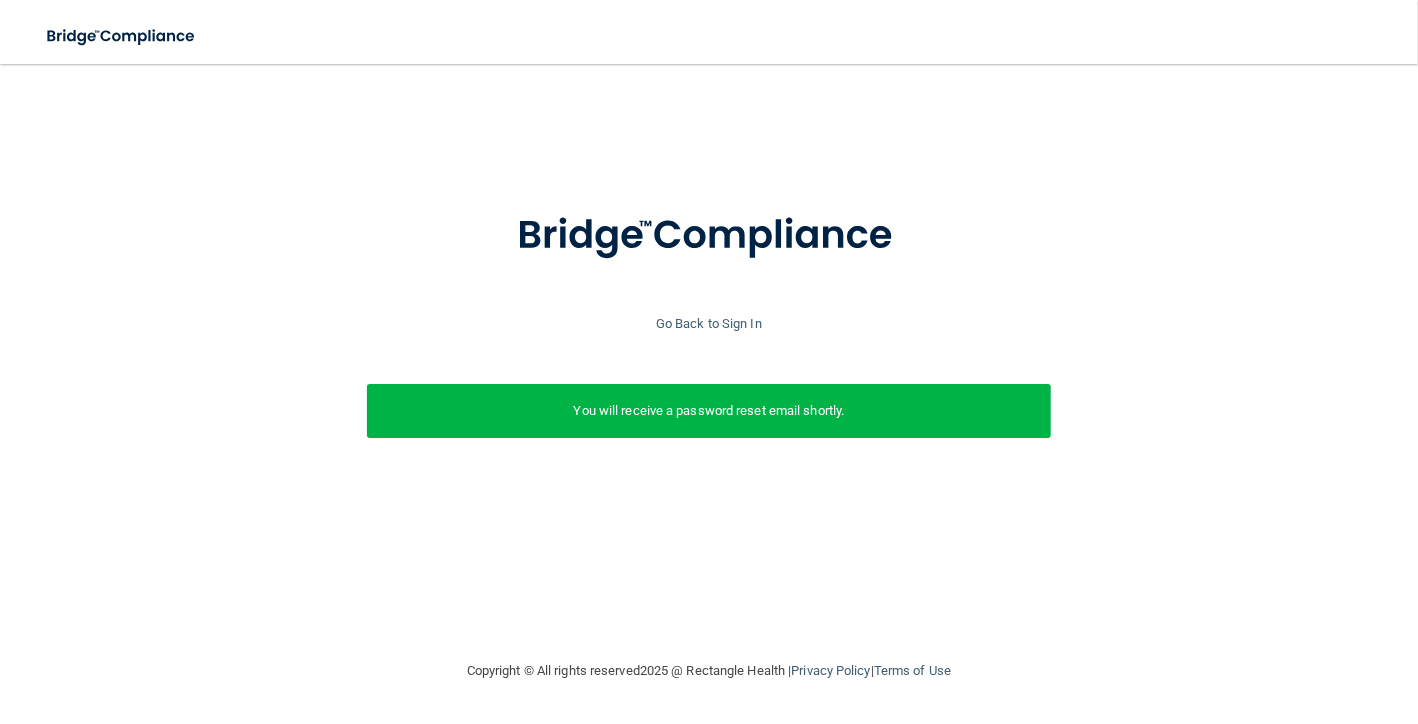 click on "You will receive a password reset email shortly." at bounding box center [709, 411] 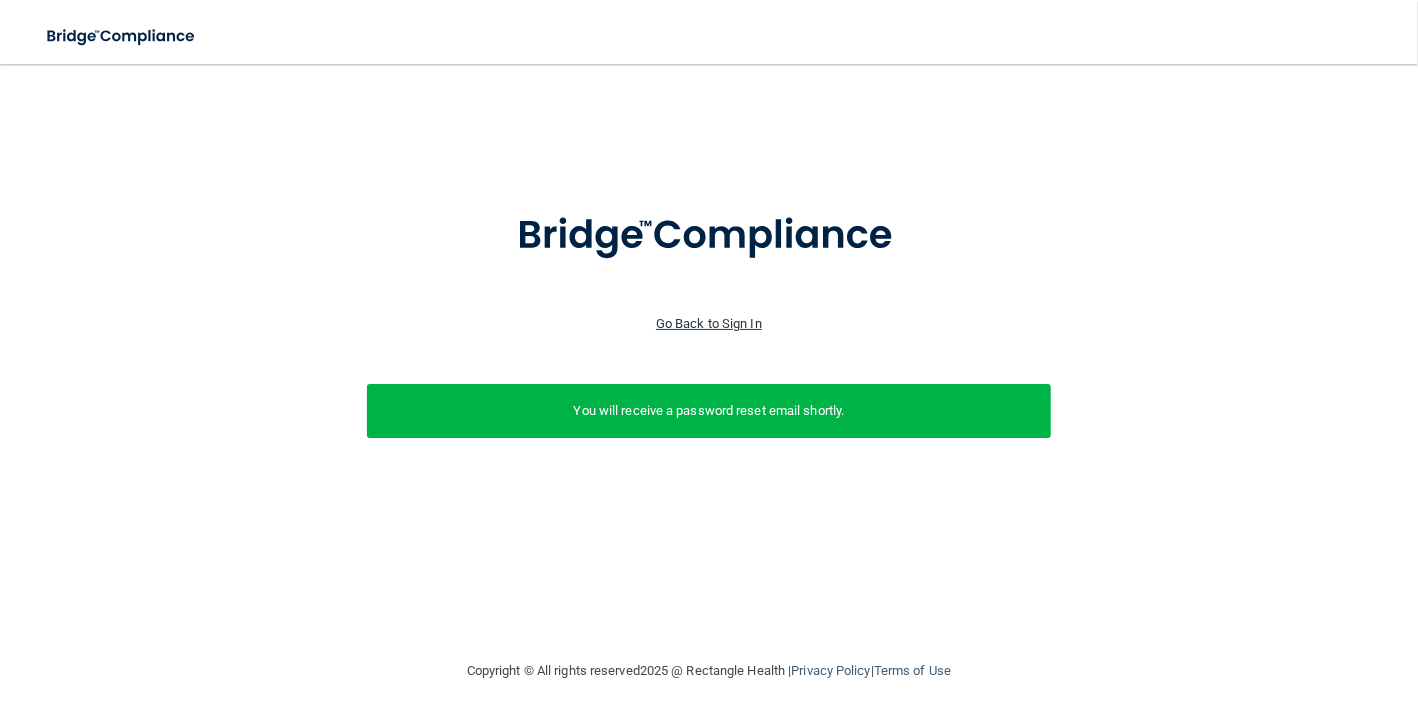 click on "Go Back to Sign In" at bounding box center (709, 323) 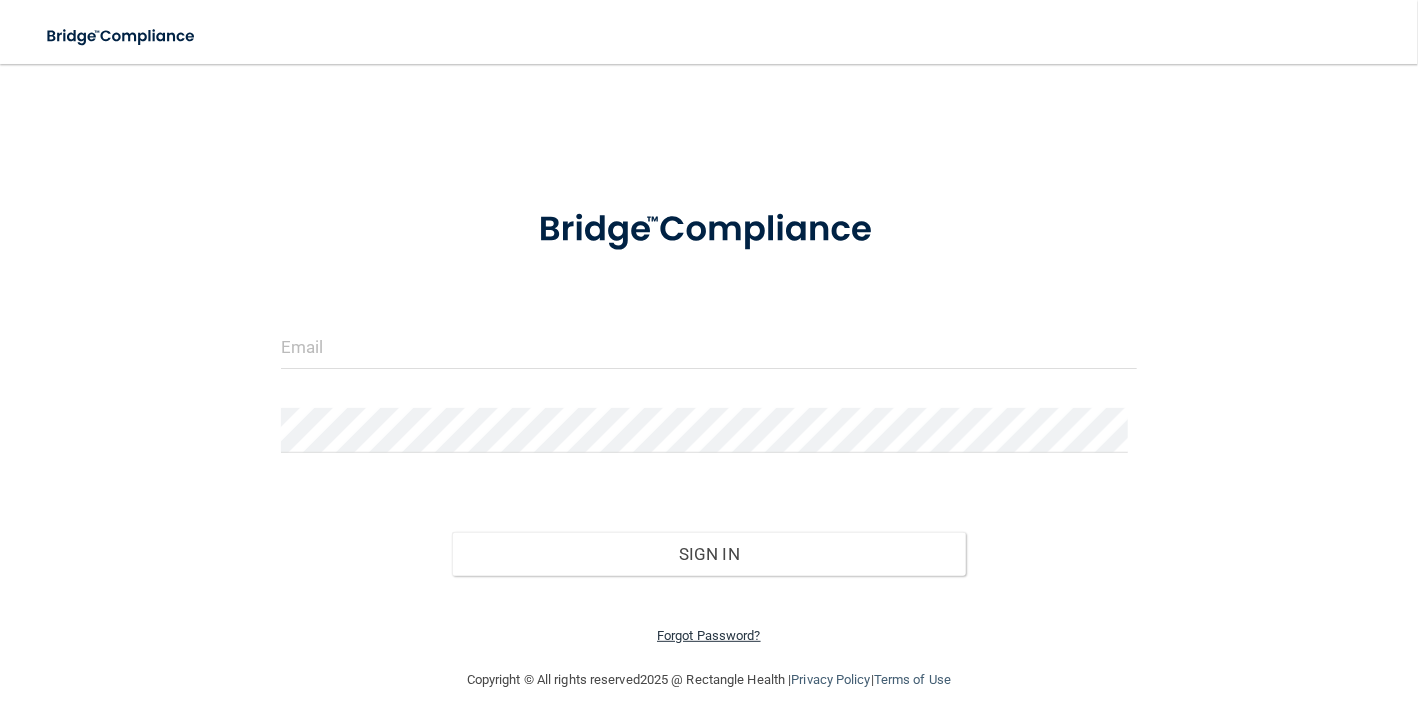 click on "Forgot Password?" at bounding box center [709, 635] 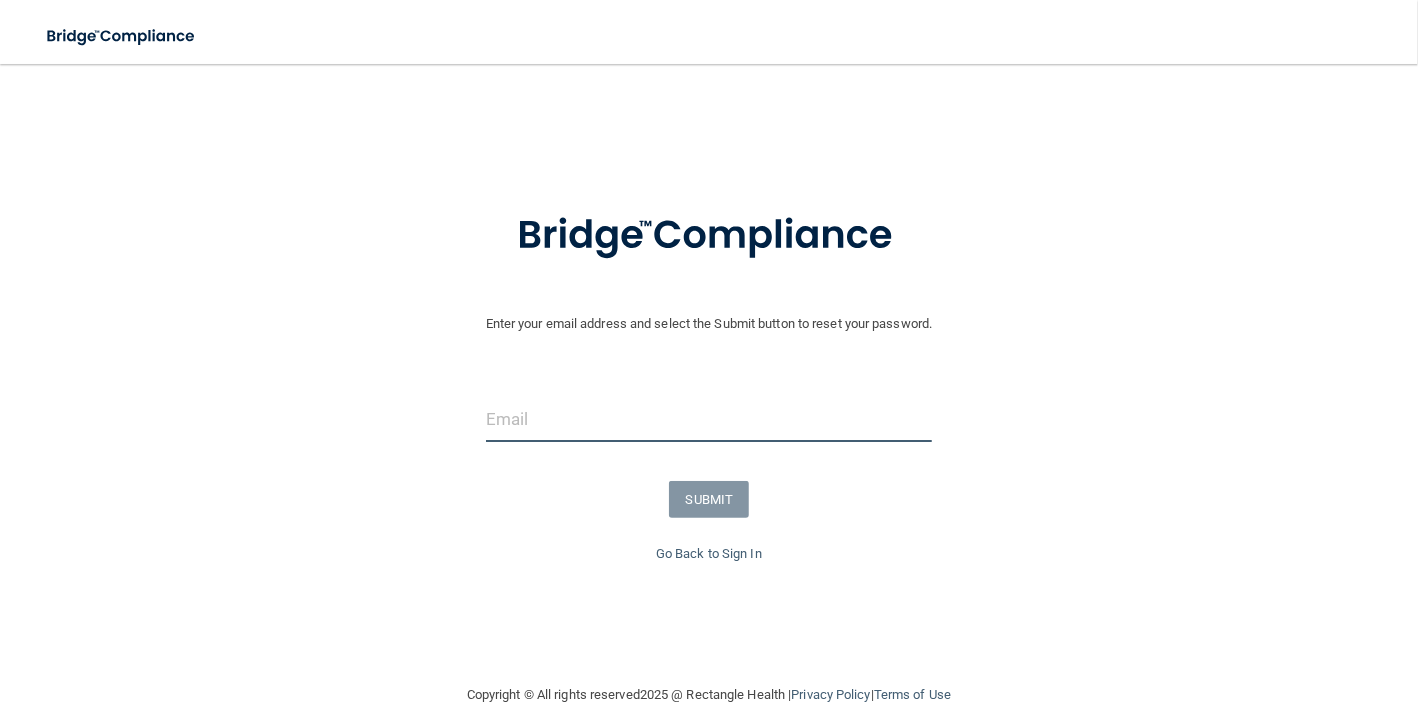 click at bounding box center [709, 419] 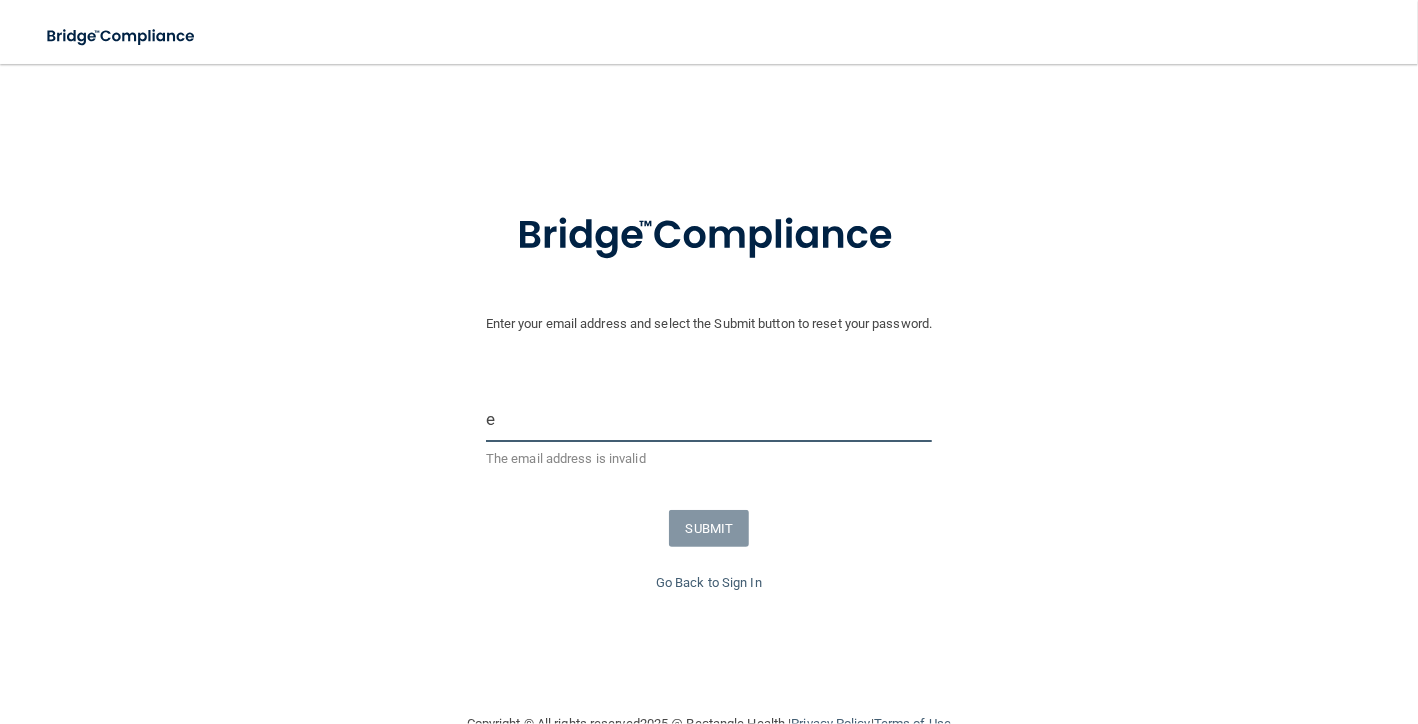 type on "[EMAIL]" 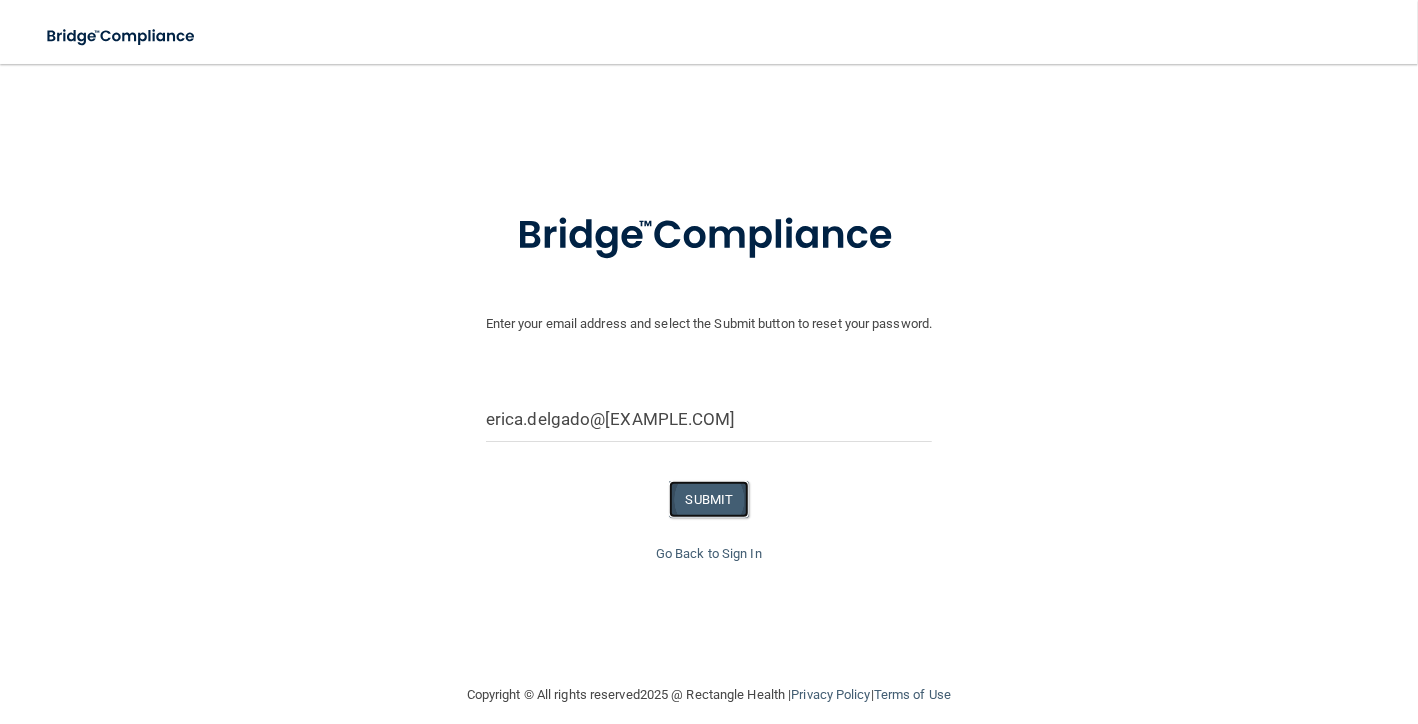 click on "SUBMIT" at bounding box center [709, 499] 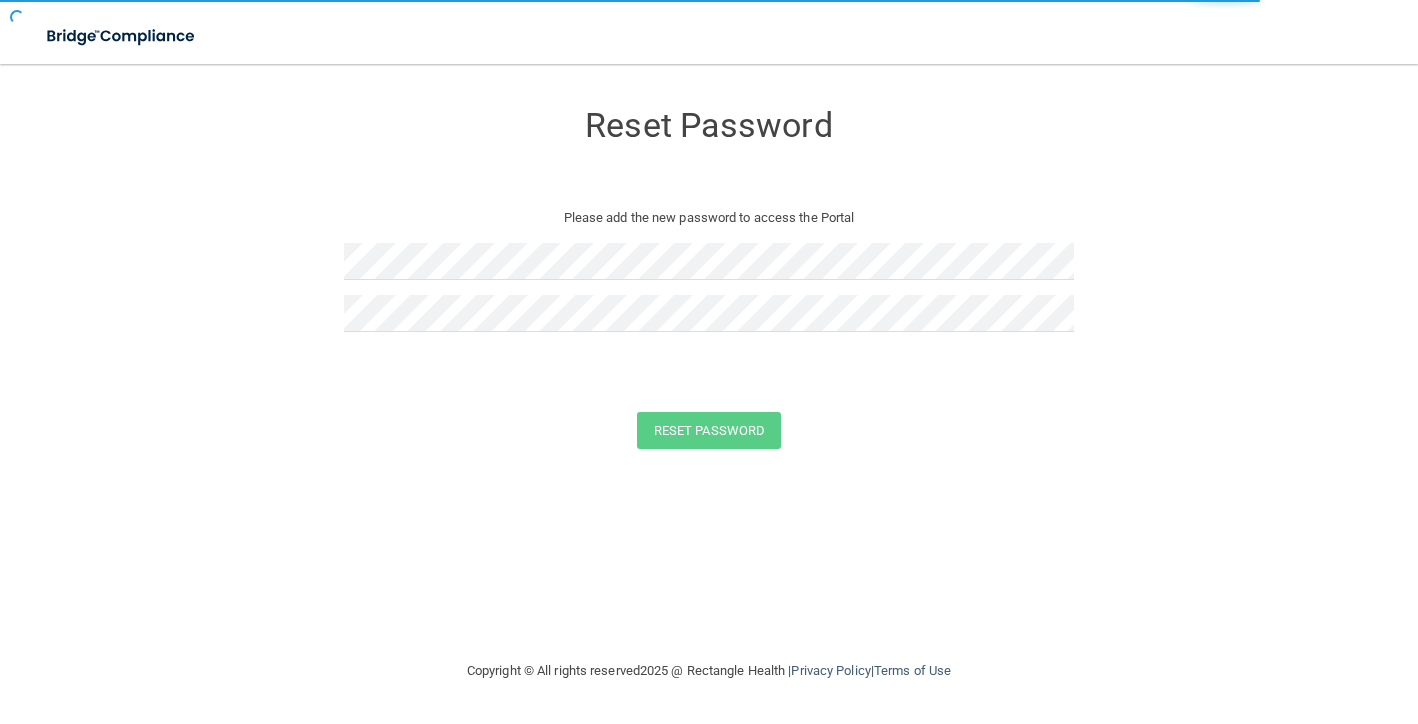 scroll, scrollTop: 0, scrollLeft: 0, axis: both 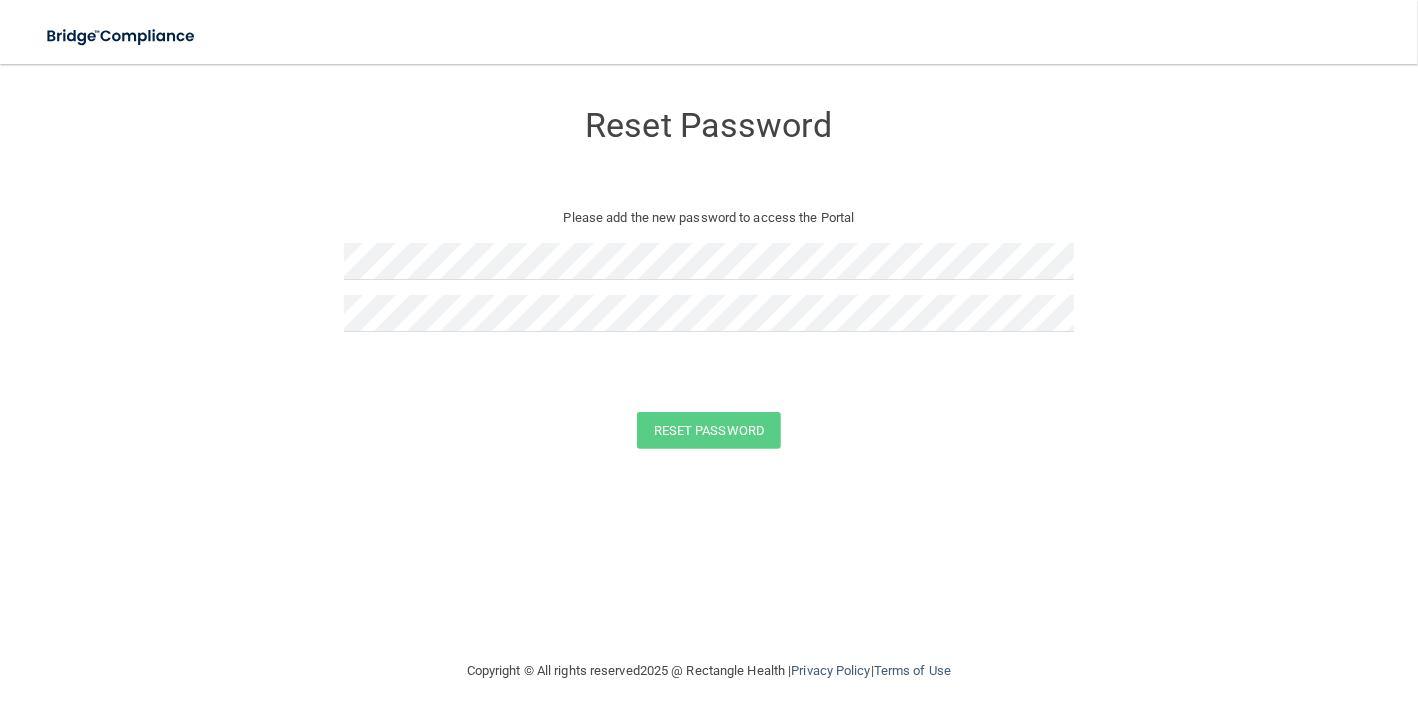 click on "Reset Password     Please add the new password to access the Portal                                                 Reset Password              You have successfully updated your password!   Click here to login ." at bounding box center (709, 278) 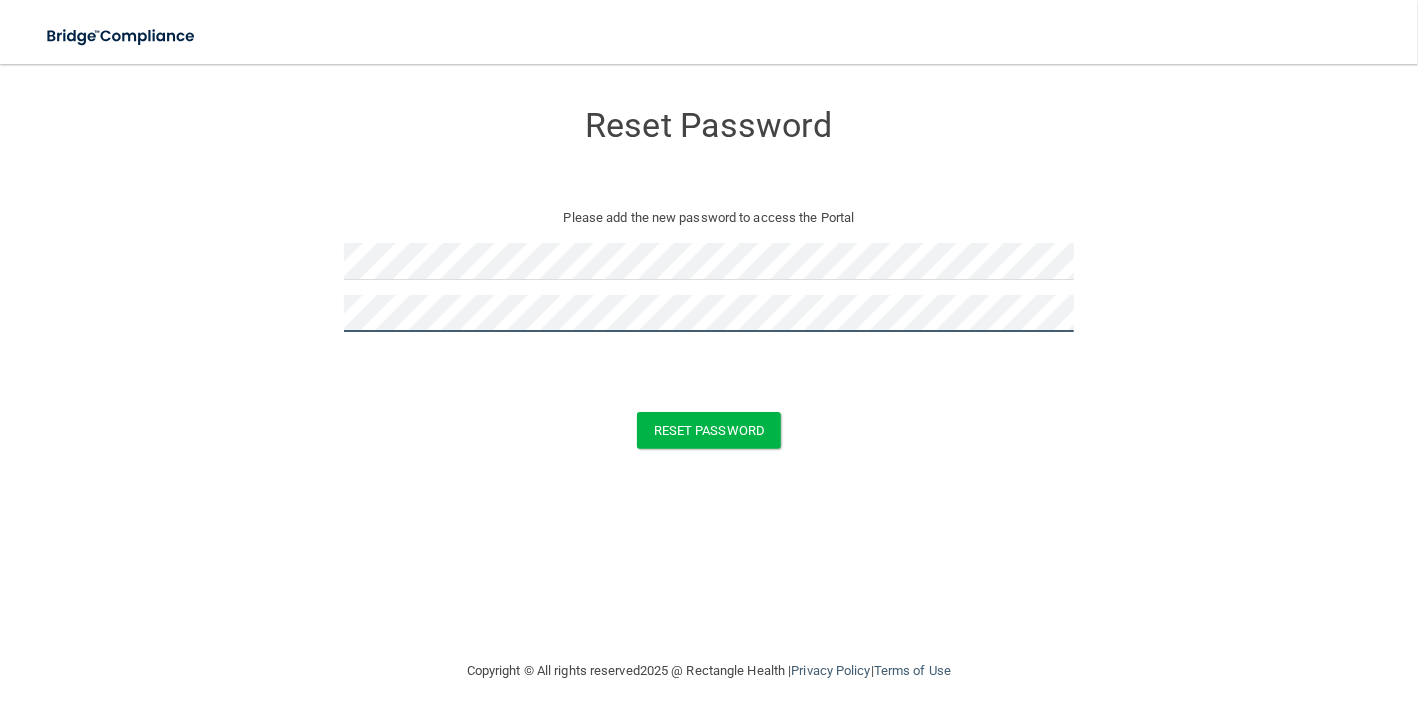 click on "Reset Password" at bounding box center [709, 430] 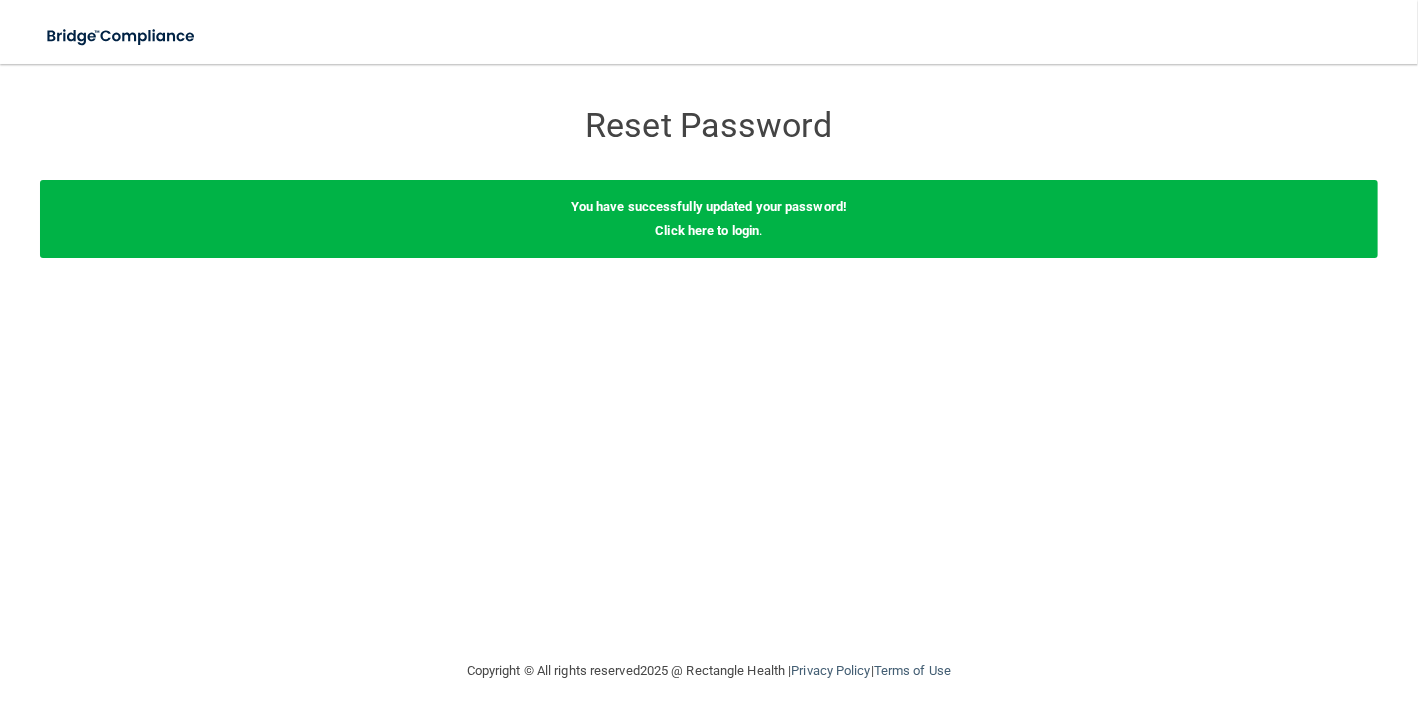 click on "You have successfully updated your password!   Click here to login ." at bounding box center (709, 219) 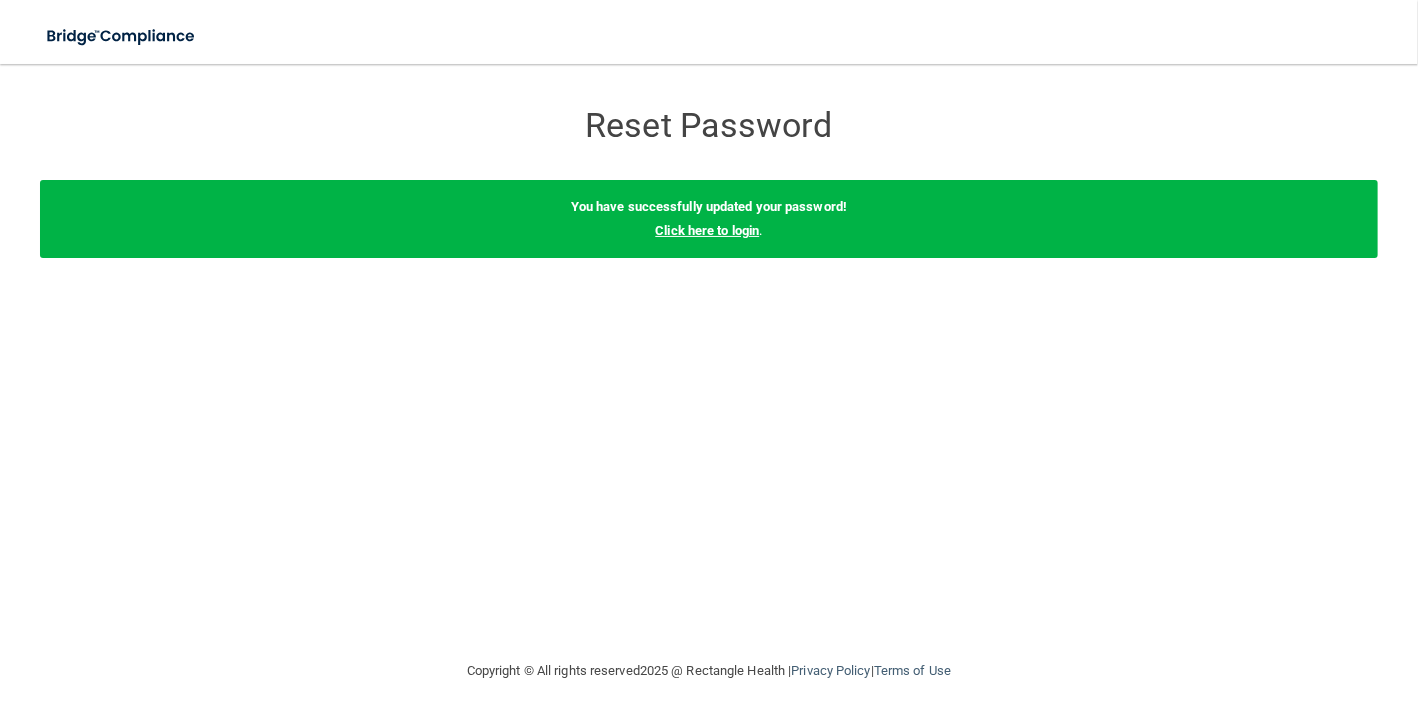 click on "Click here to login" at bounding box center [707, 230] 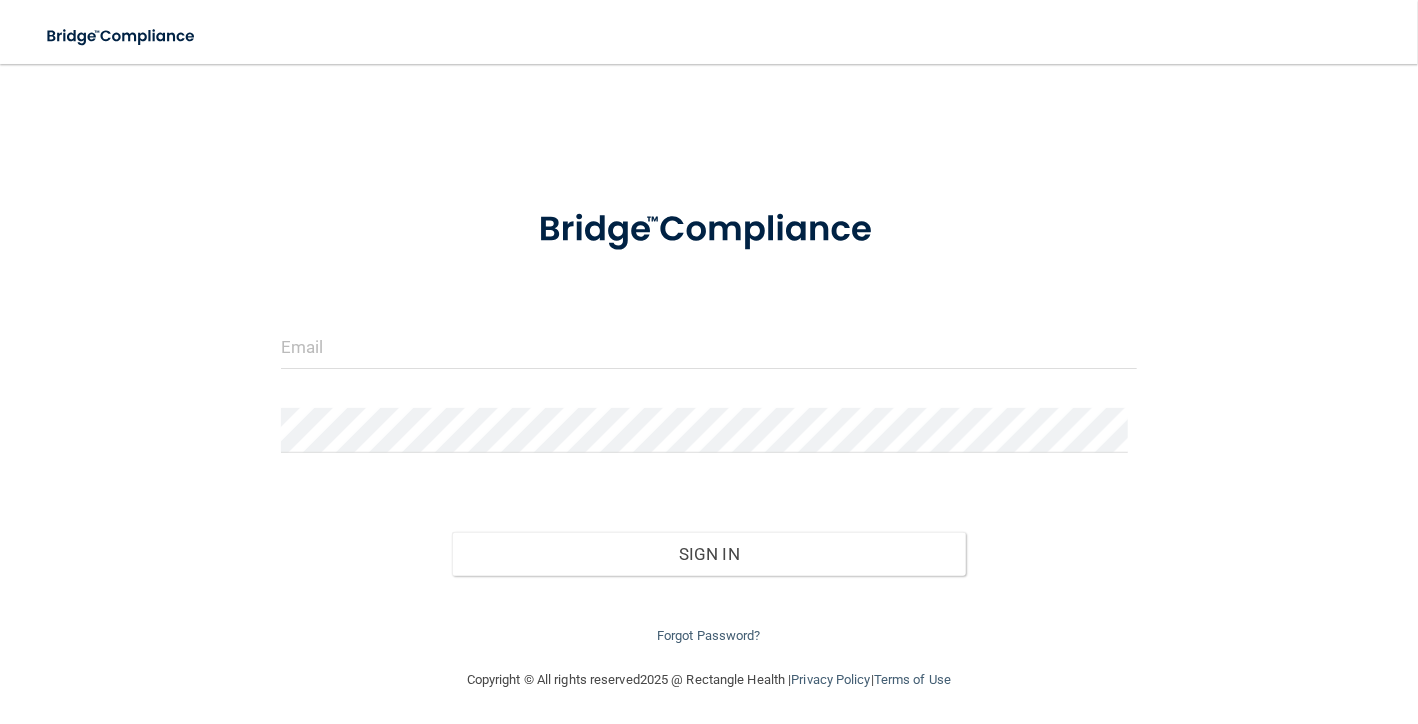 click on "Invalid email/password.     You don't have permission to access that page.       Sign In            Forgot Password?" at bounding box center [709, 416] 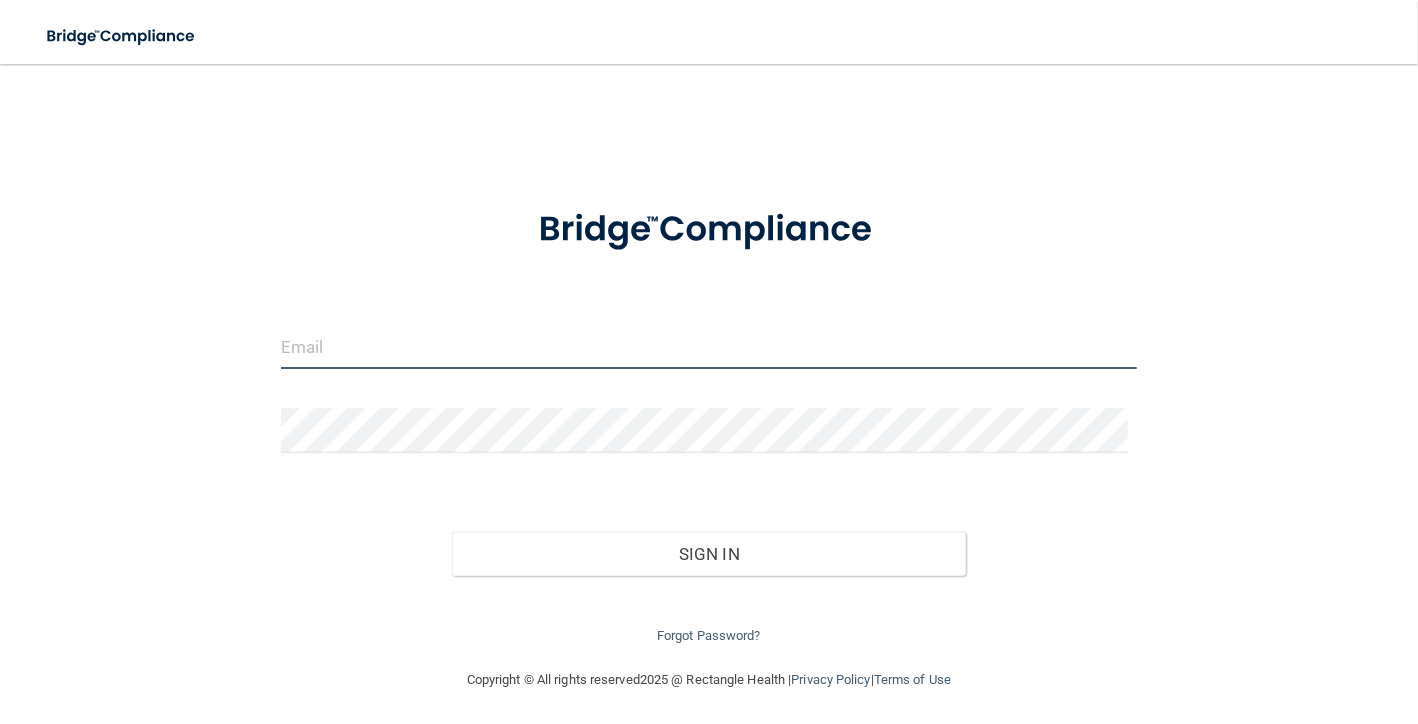 click at bounding box center [709, 346] 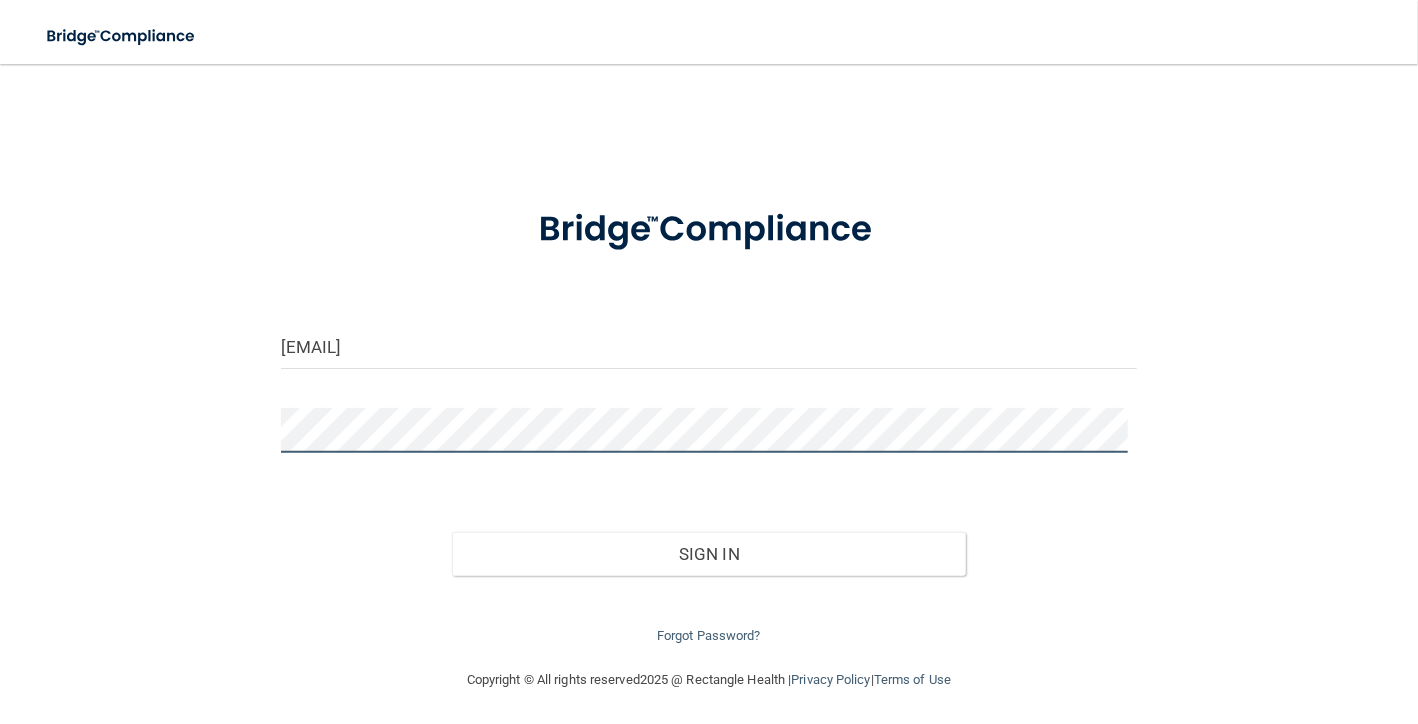 click on "Sign In" at bounding box center [709, 554] 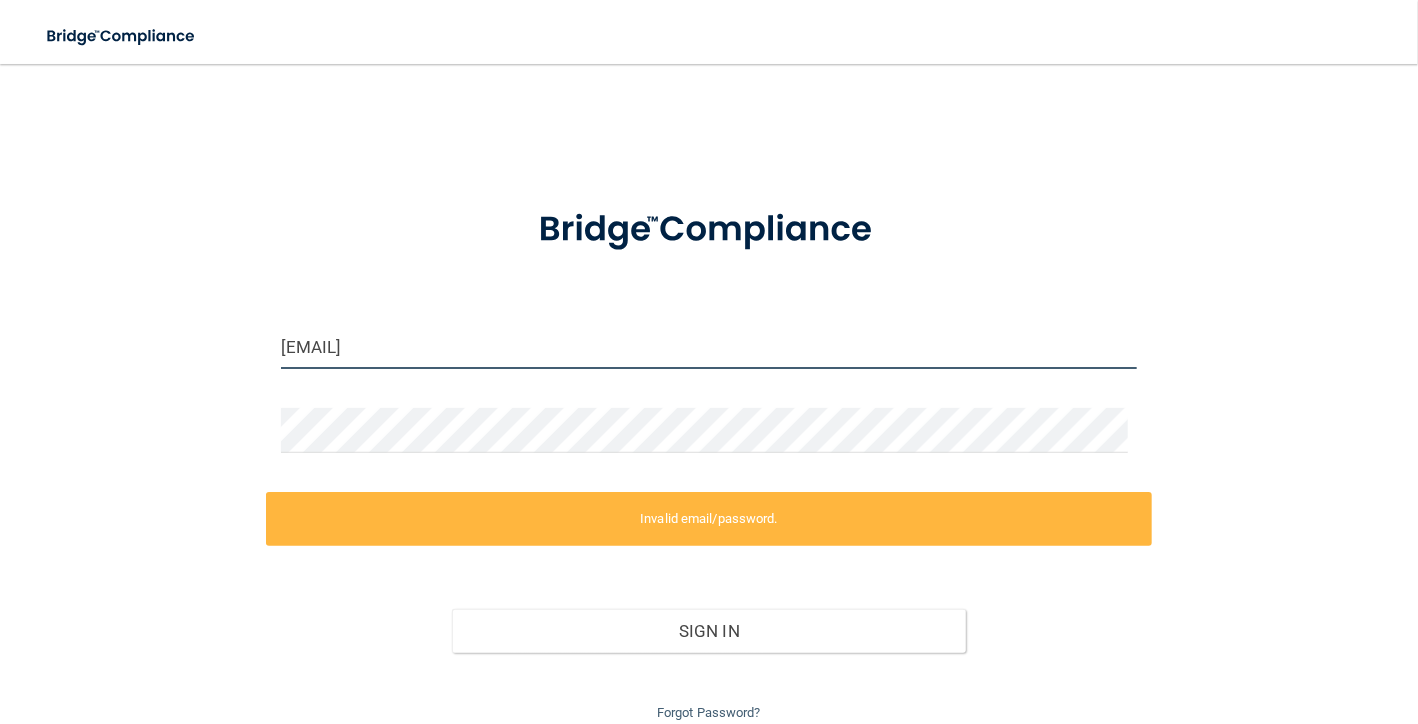 drag, startPoint x: 544, startPoint y: 333, endPoint x: 112, endPoint y: 351, distance: 432.37485 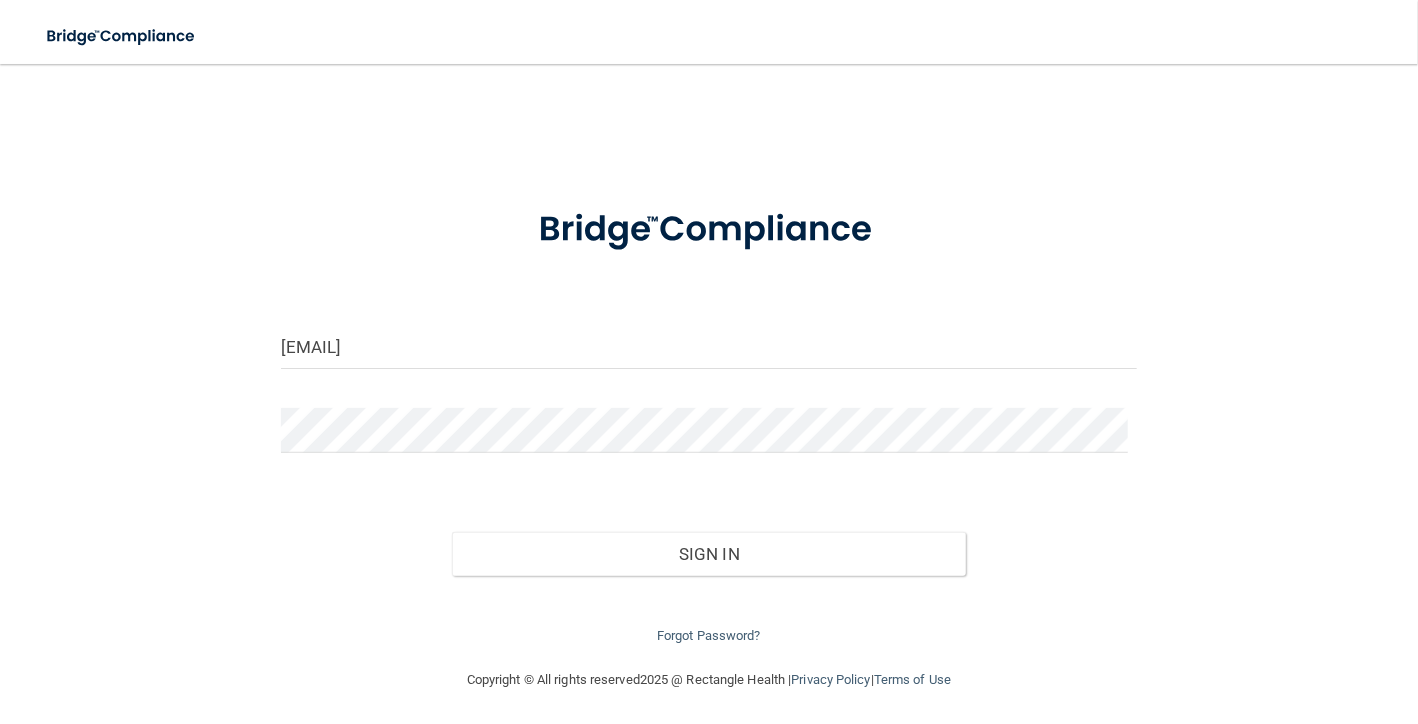 click on "Sign In" at bounding box center [709, 534] 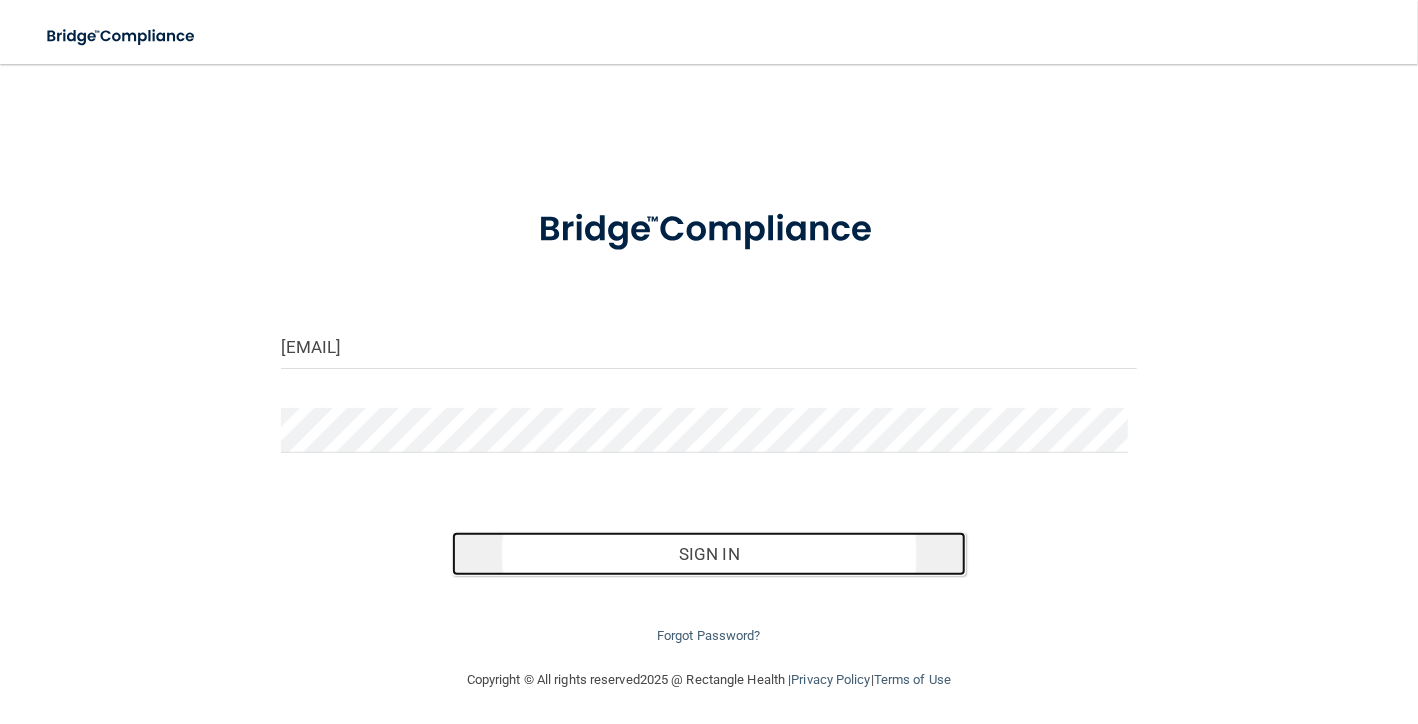click on "Sign In" at bounding box center [709, 554] 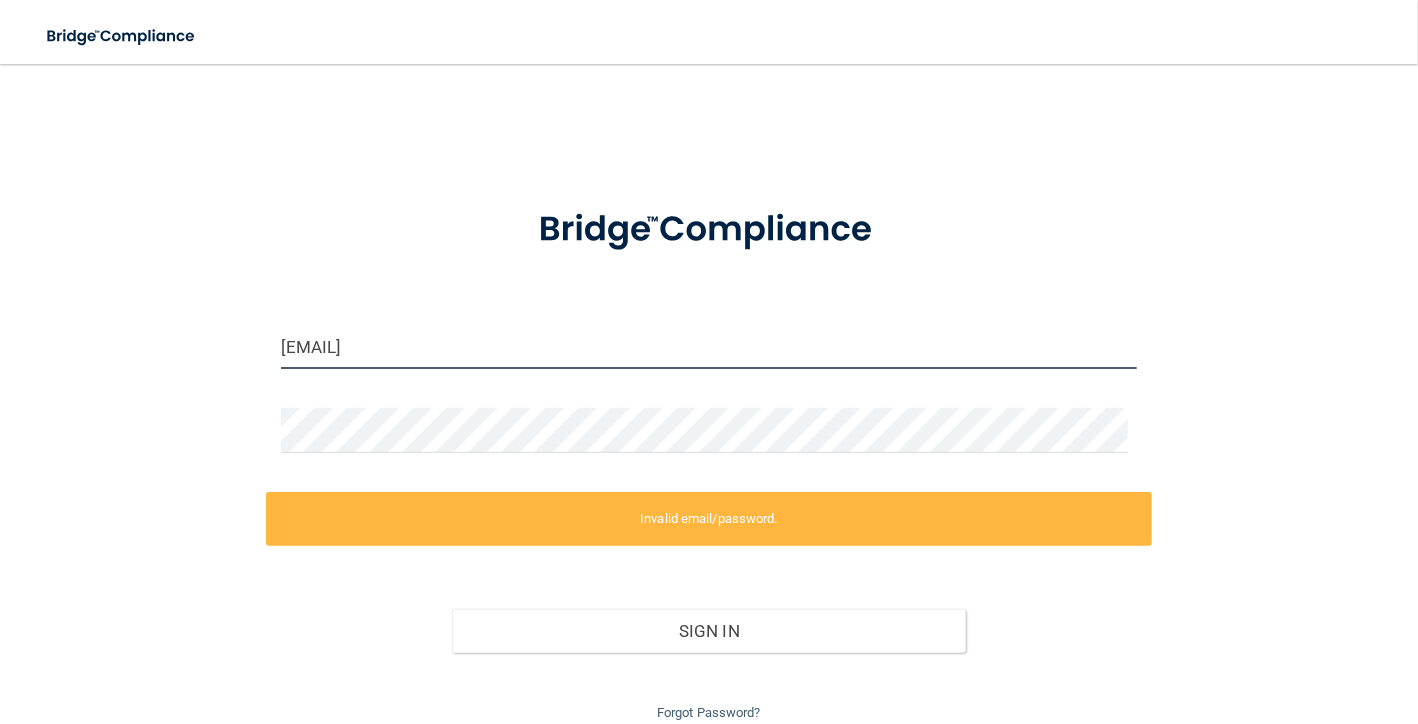 click on "errca20@gmail.com" at bounding box center (709, 346) 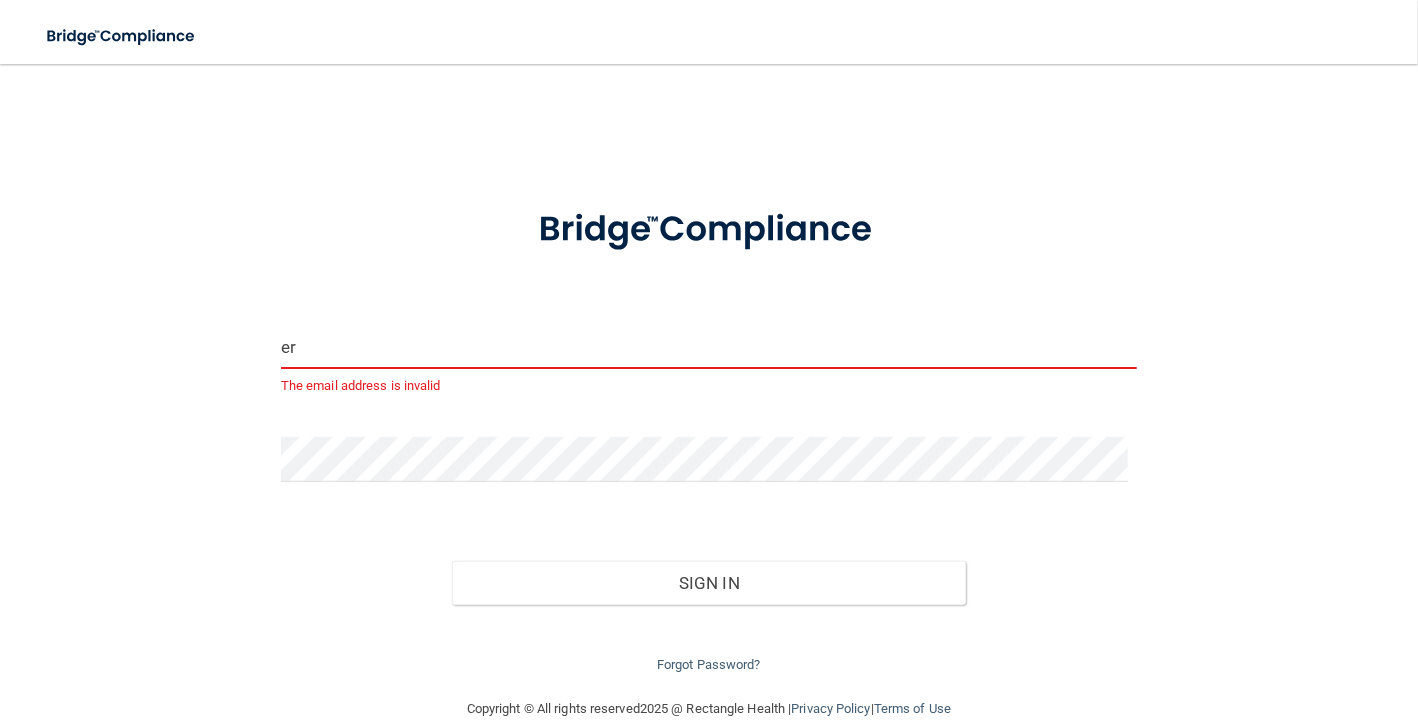 type on "e" 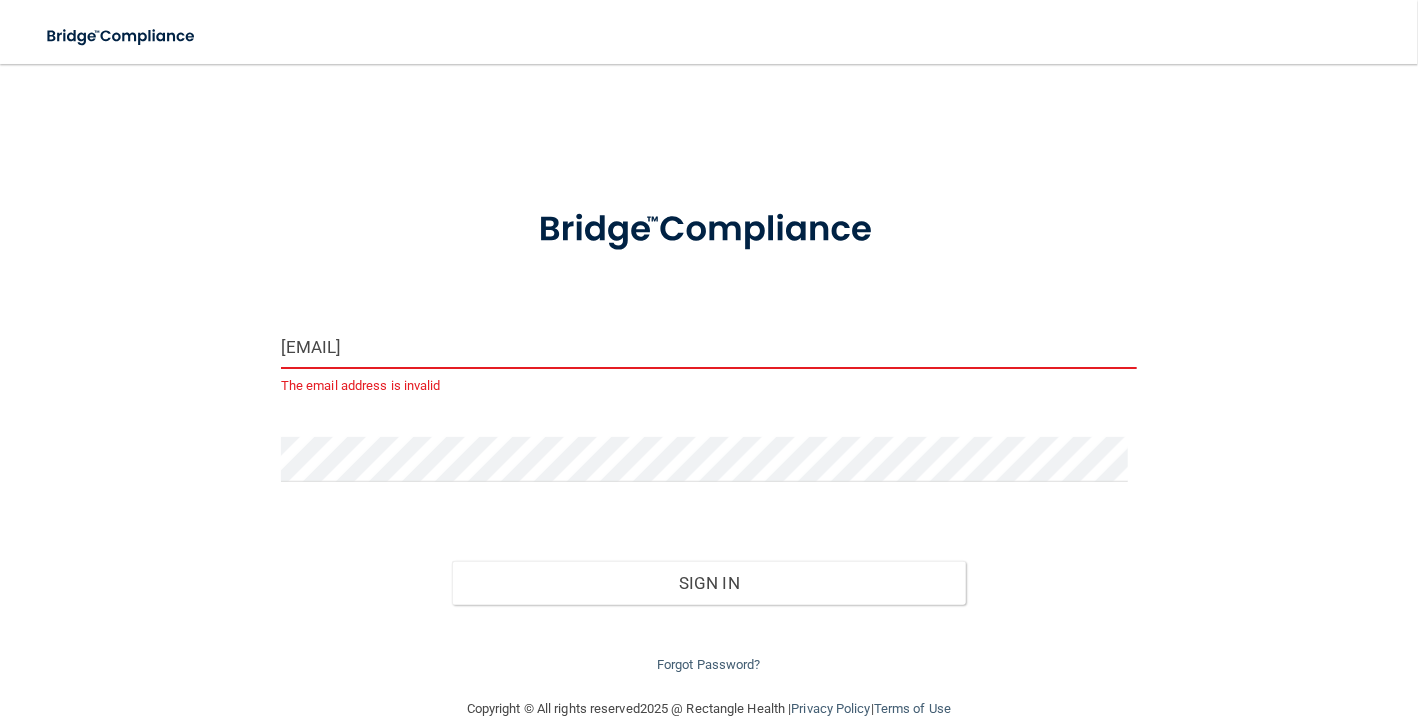 type on "[EMAIL]" 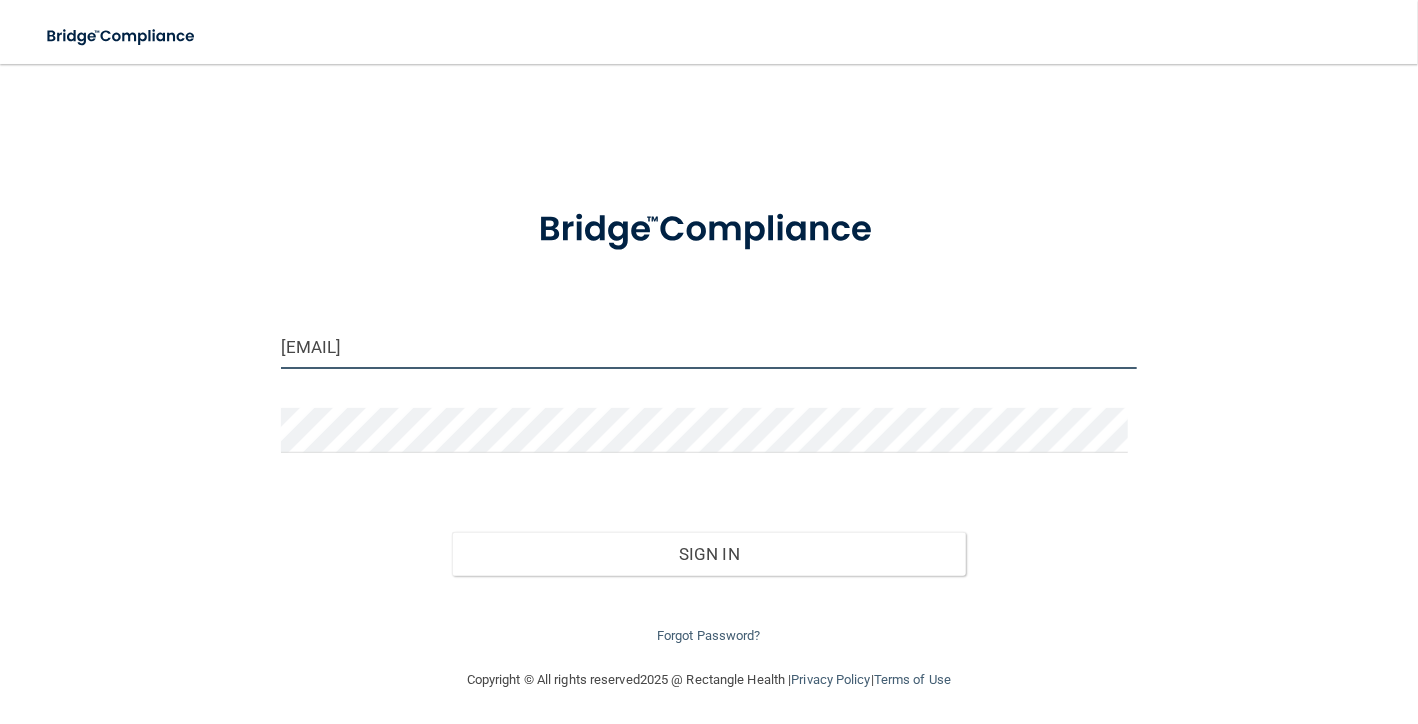 click on "[EMAIL]" at bounding box center [709, 346] 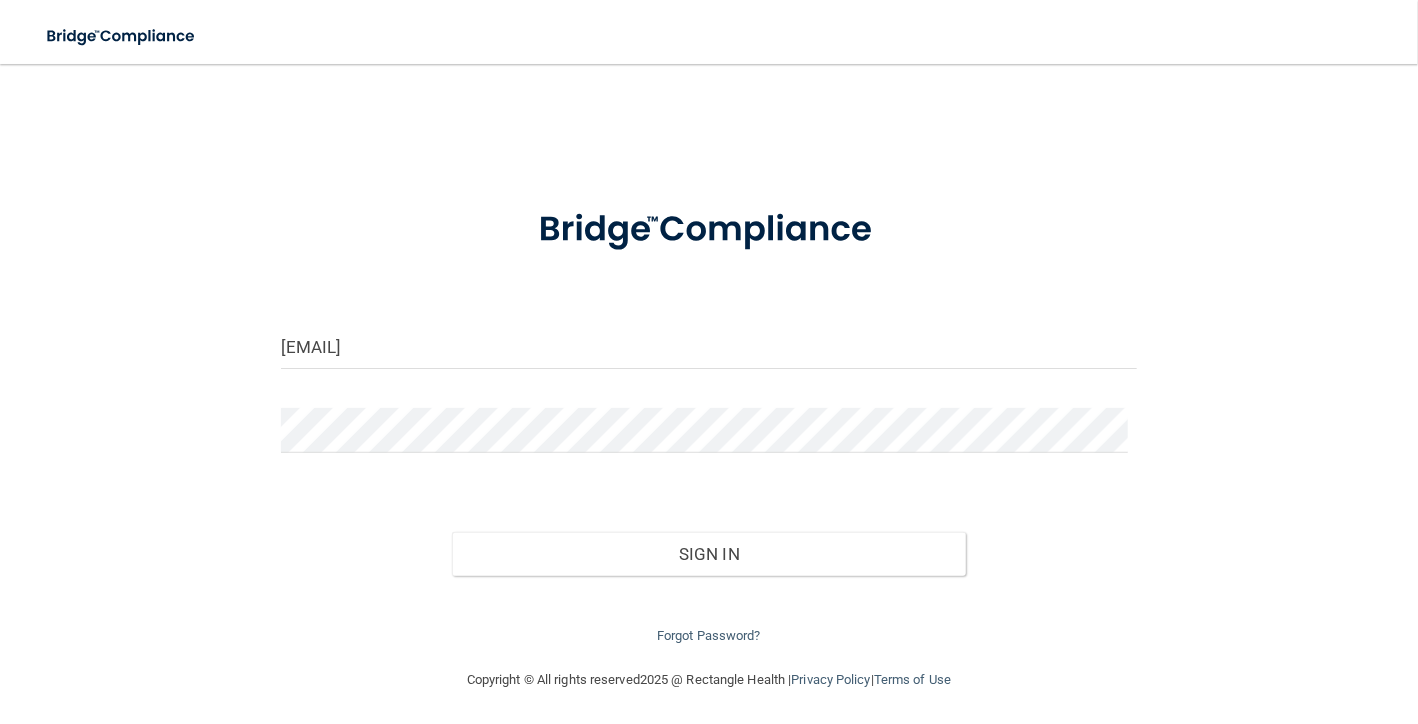 click on "erica.delgado@bansalneuro.com                                    Invalid email/password.     You don't have permission to access that page.       Sign In            Forgot Password?" at bounding box center (709, 416) 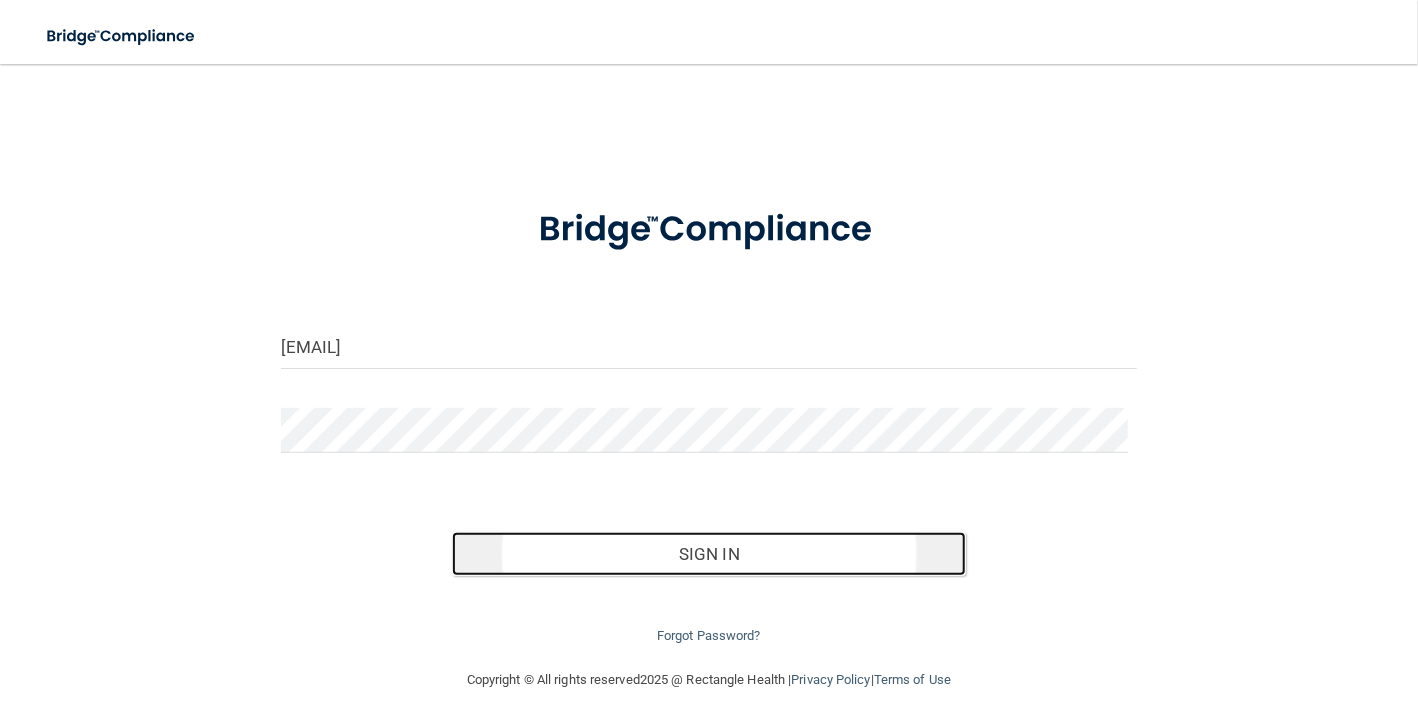 click on "Sign In" at bounding box center [709, 554] 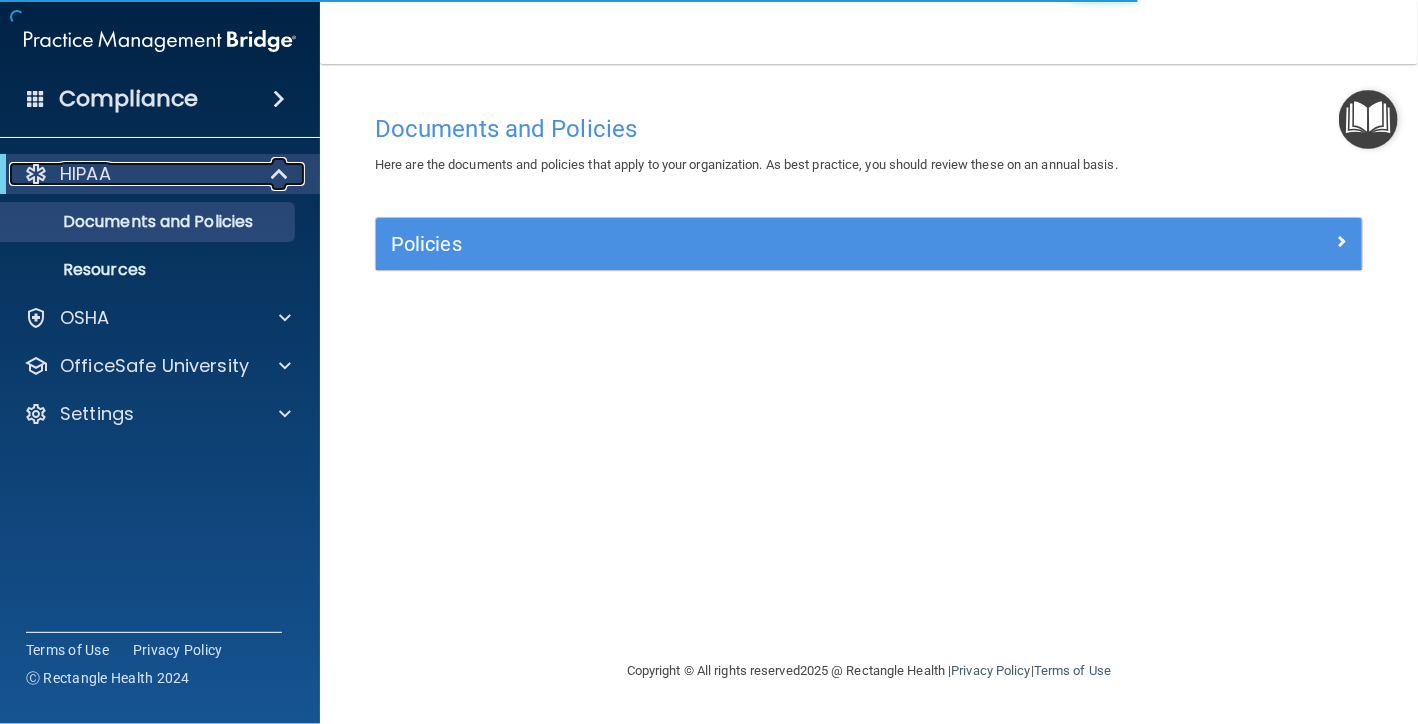 click on "HIPAA" at bounding box center [132, 174] 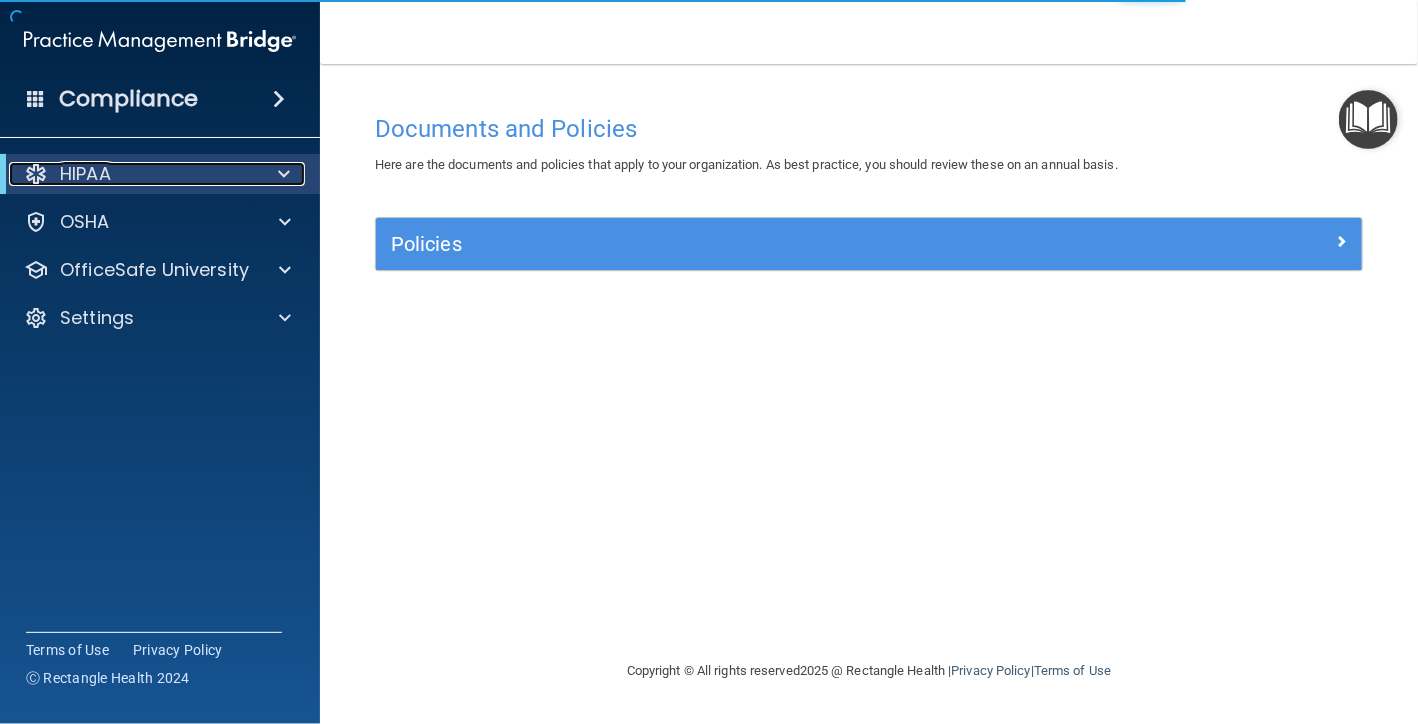 click on "HIPAA" at bounding box center (132, 174) 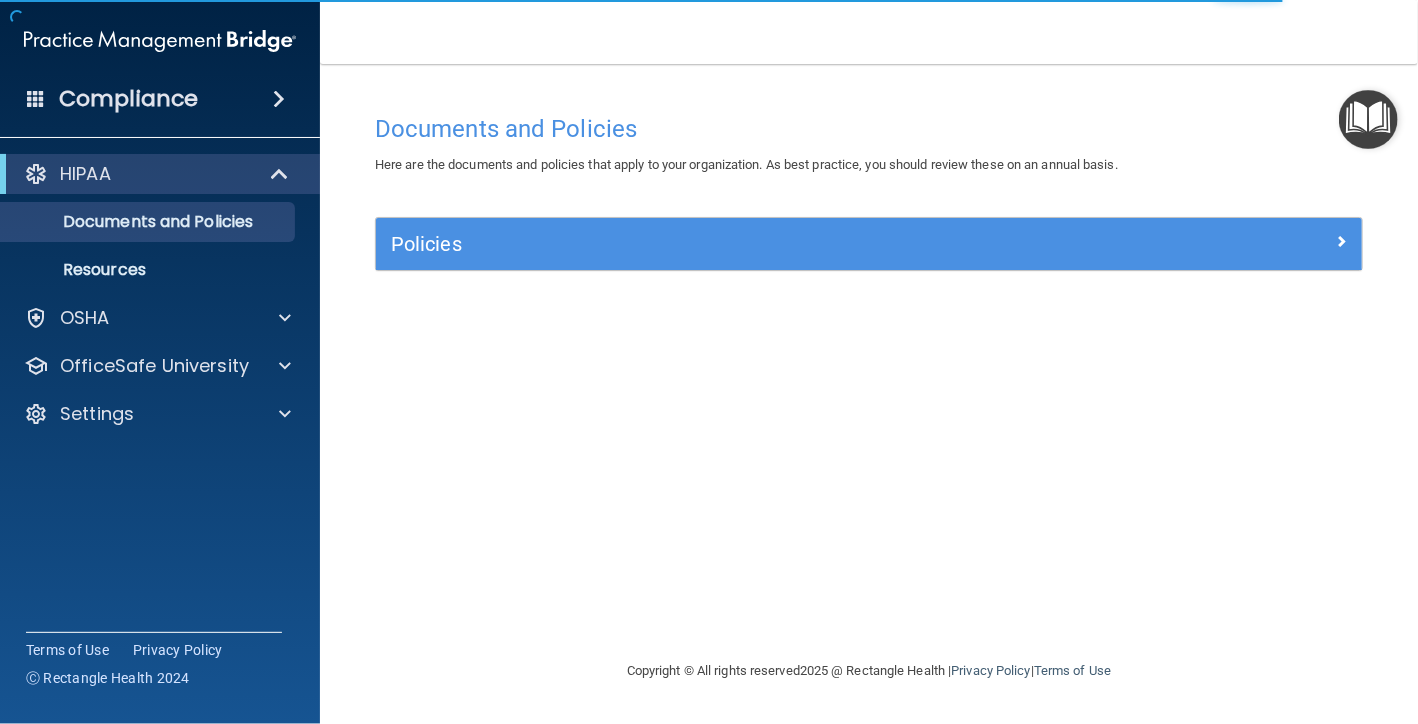 click on "Policies" at bounding box center [869, 244] 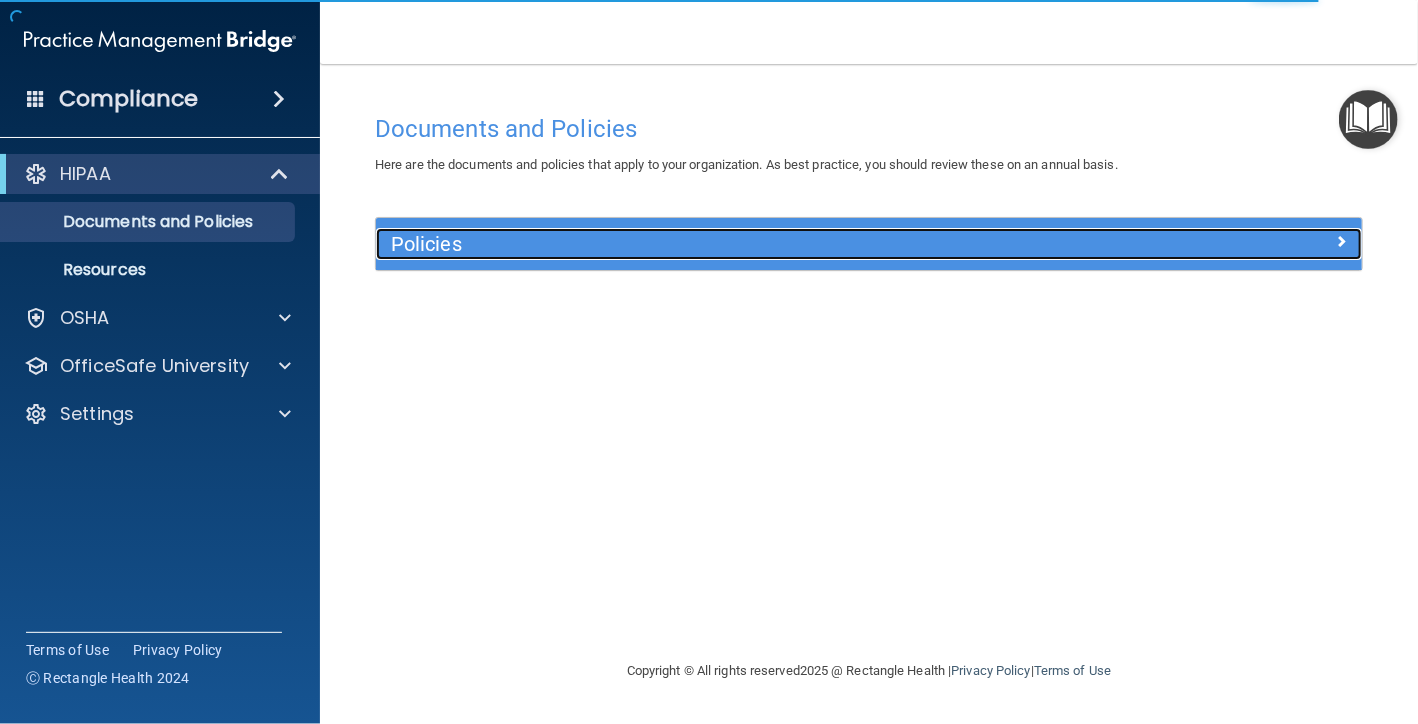 click at bounding box center [1341, 241] 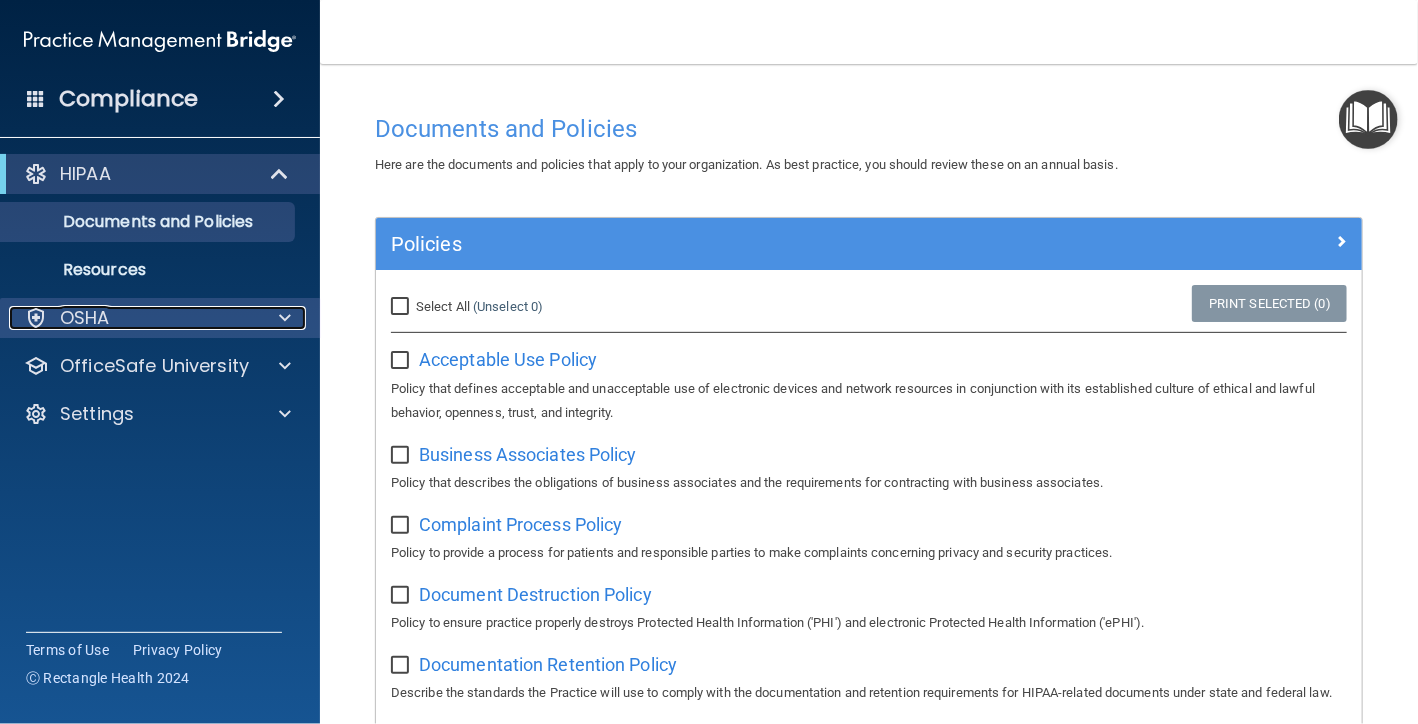 click on "OSHA" at bounding box center (133, 318) 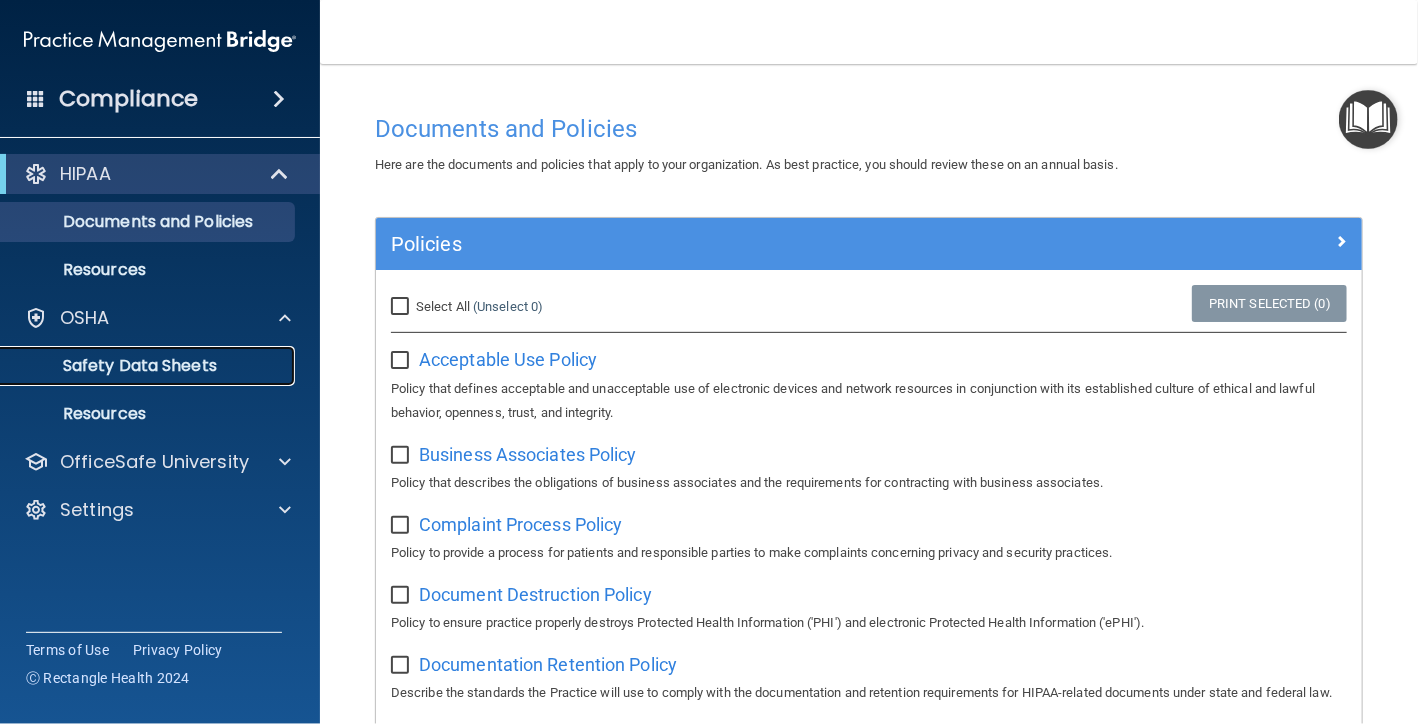 click on "Safety Data Sheets" at bounding box center (149, 366) 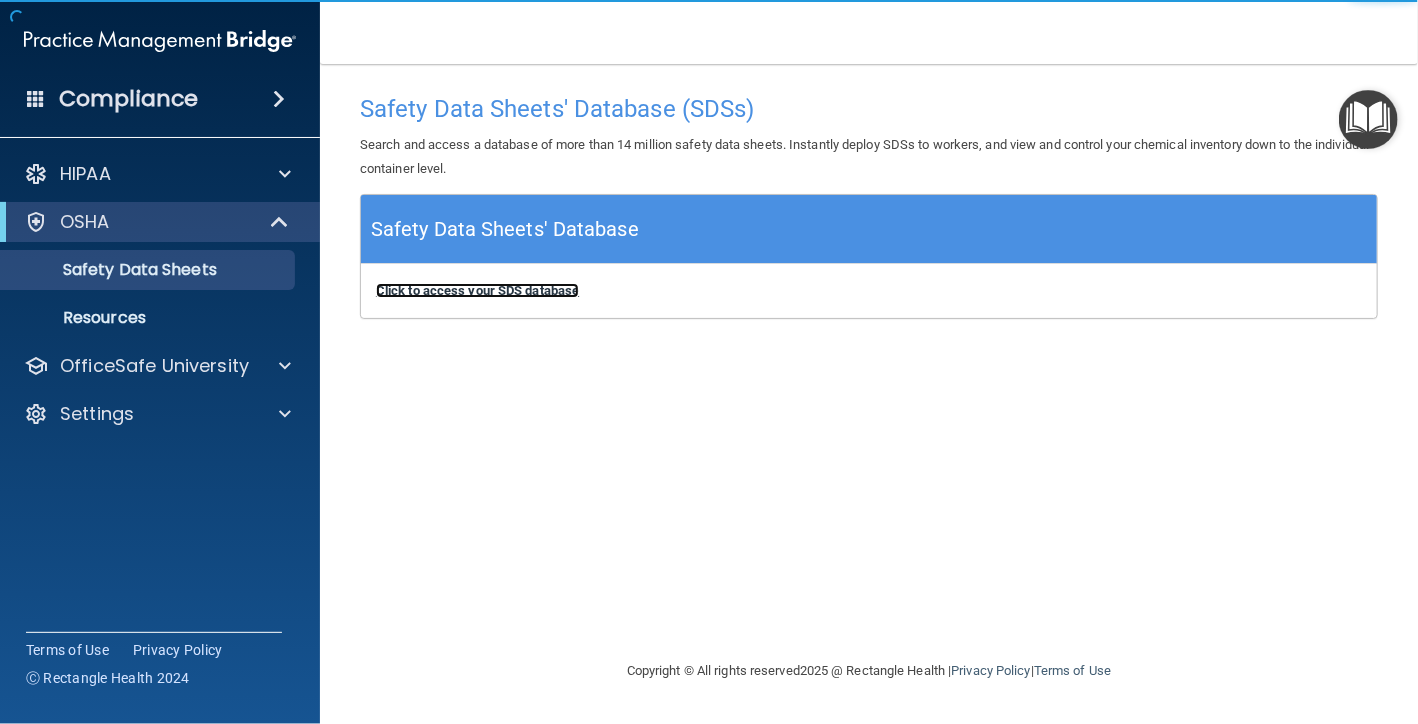 click on "Click to access your SDS database" at bounding box center (477, 290) 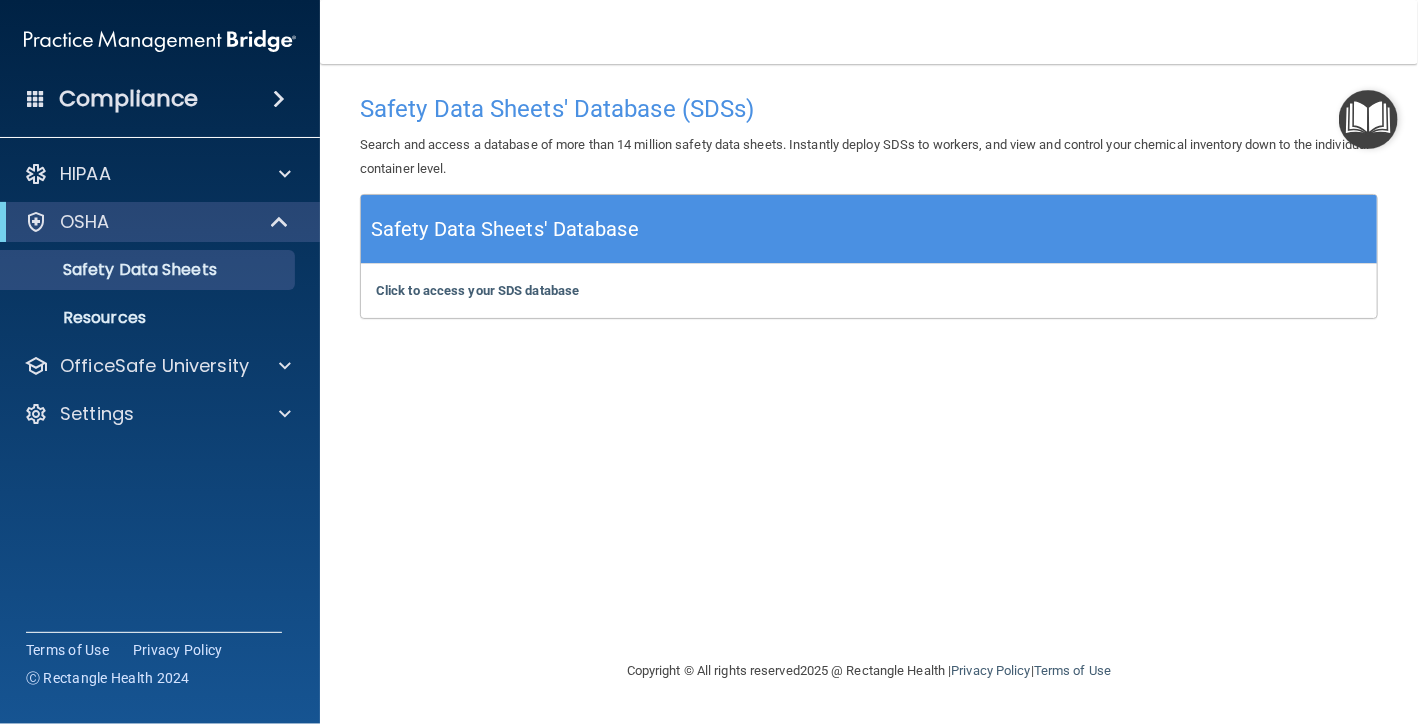 click on "Compliance" at bounding box center [160, 99] 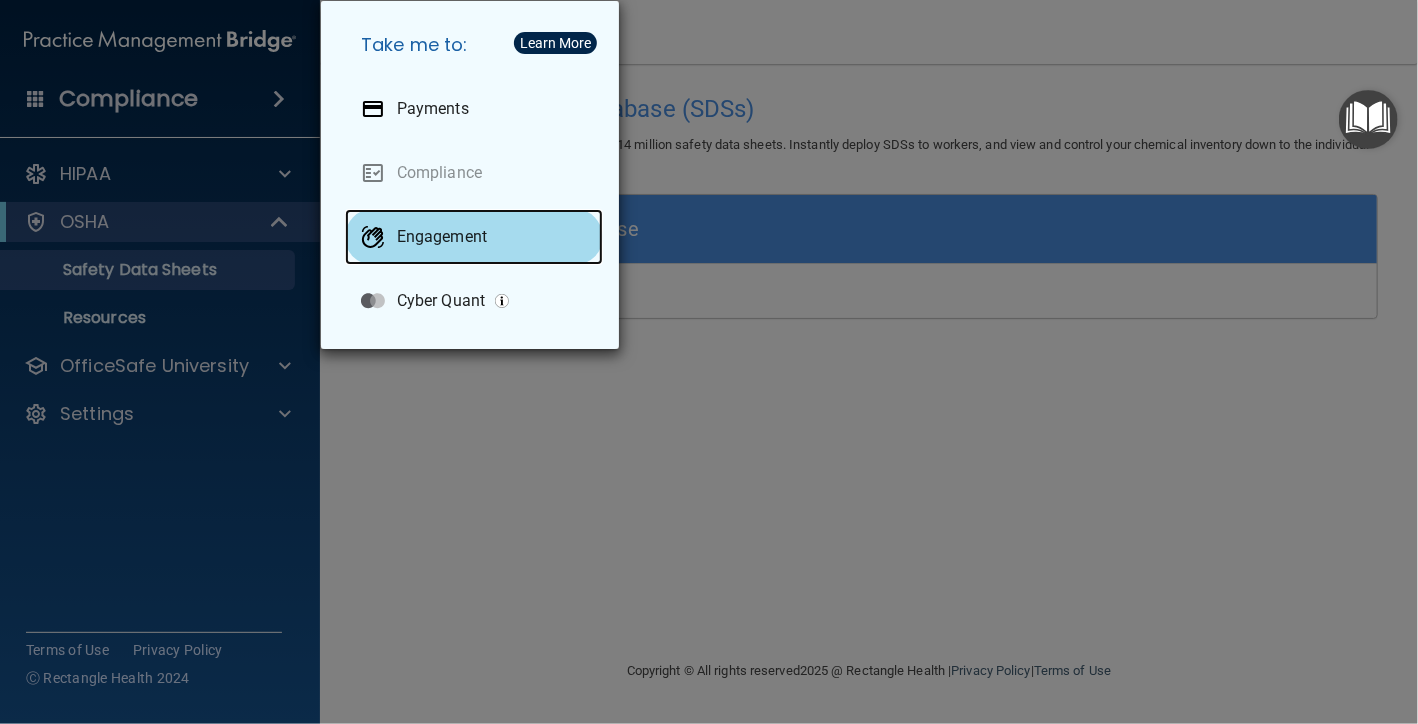 click on "Engagement" at bounding box center (474, 237) 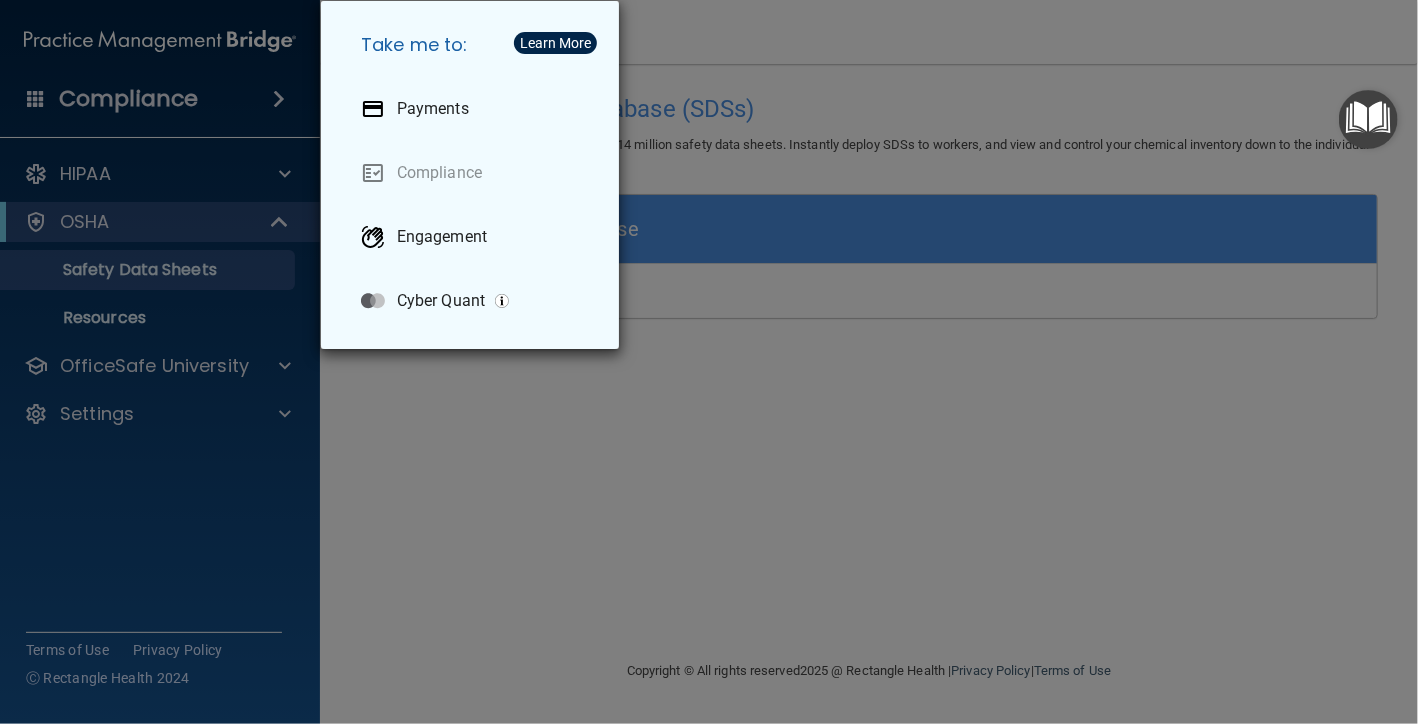 click on "Take me to:             Payments                   Compliance                     Engagement                     Cyber Quant" at bounding box center [709, 362] 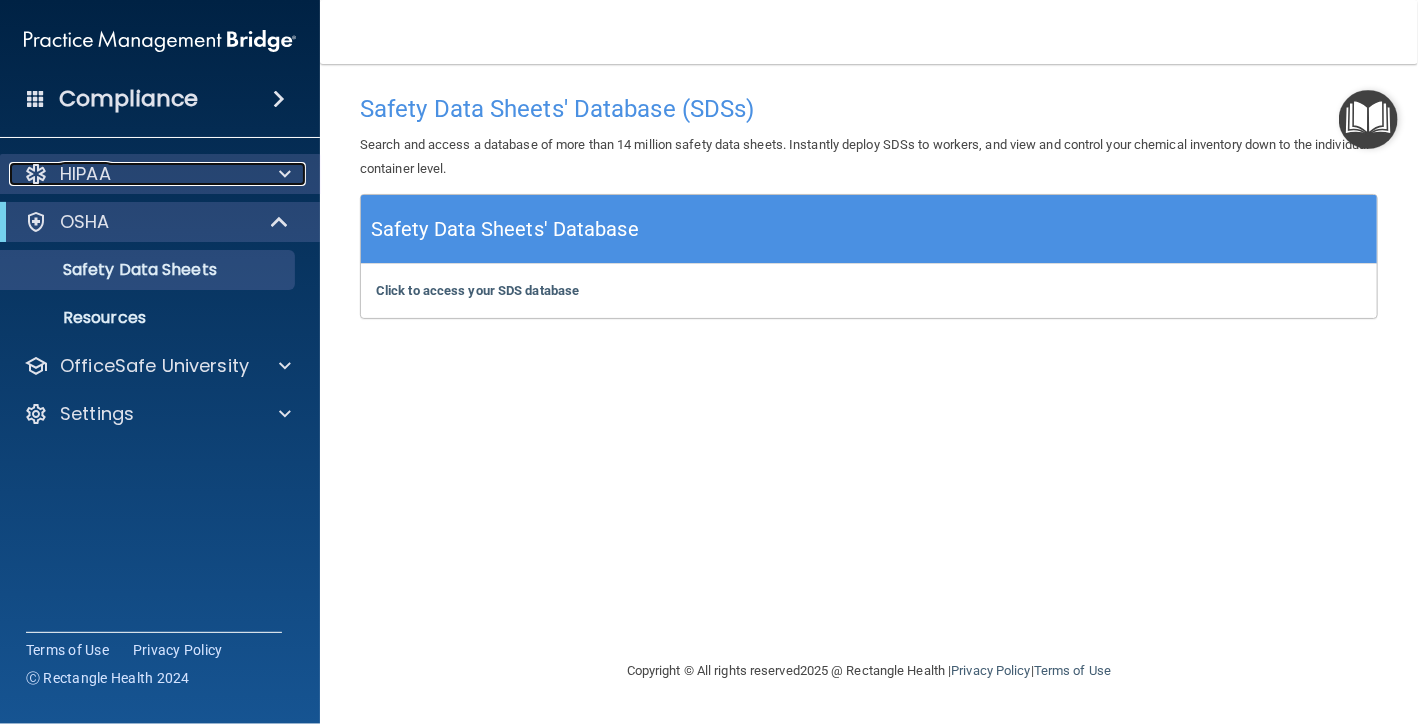 click at bounding box center [285, 174] 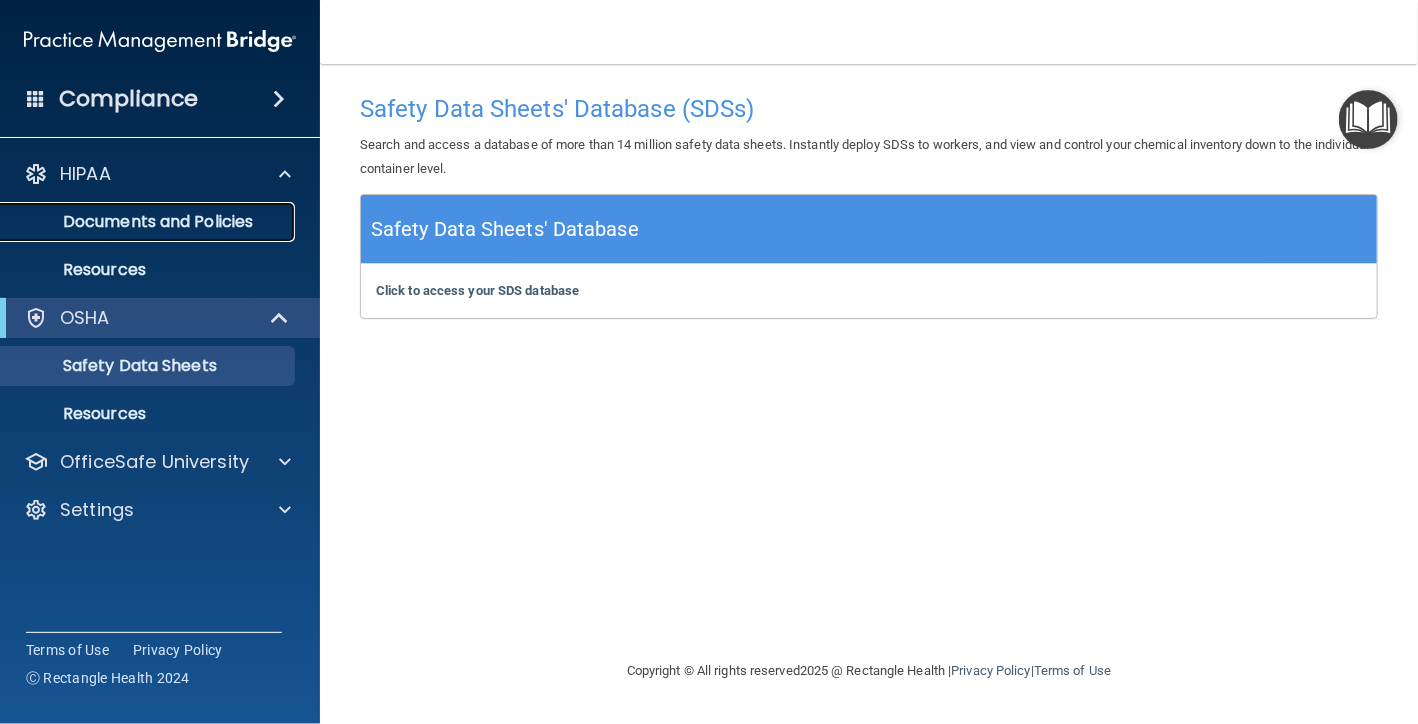 click on "Documents and Policies" at bounding box center (149, 222) 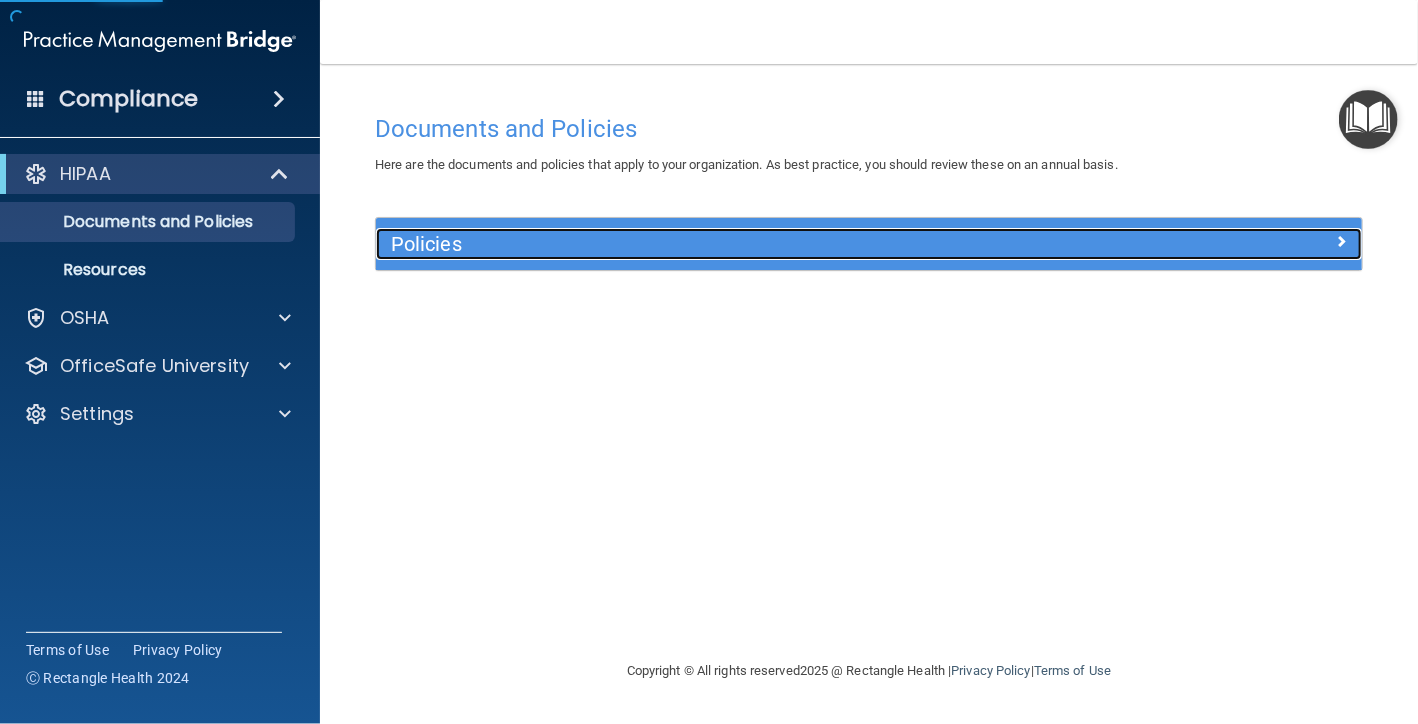 click on "Policies" at bounding box center (746, 244) 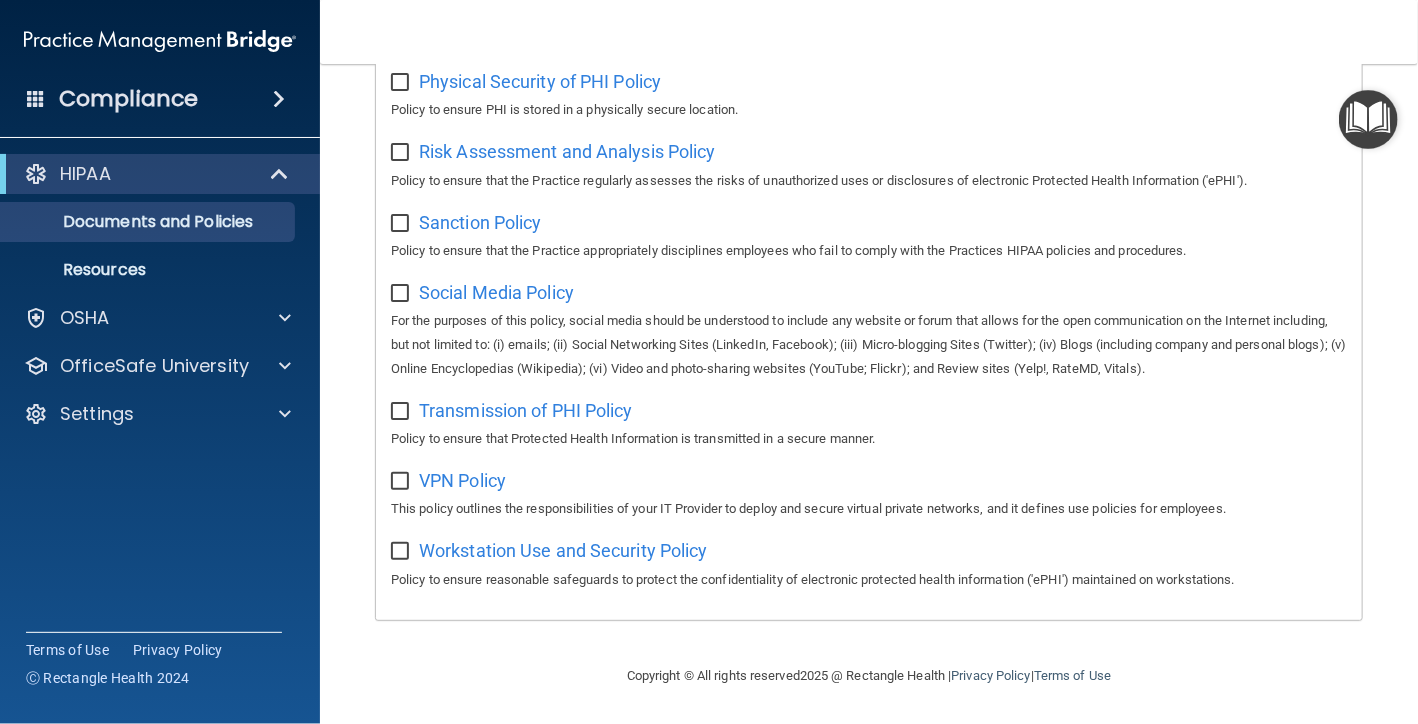 scroll, scrollTop: 0, scrollLeft: 0, axis: both 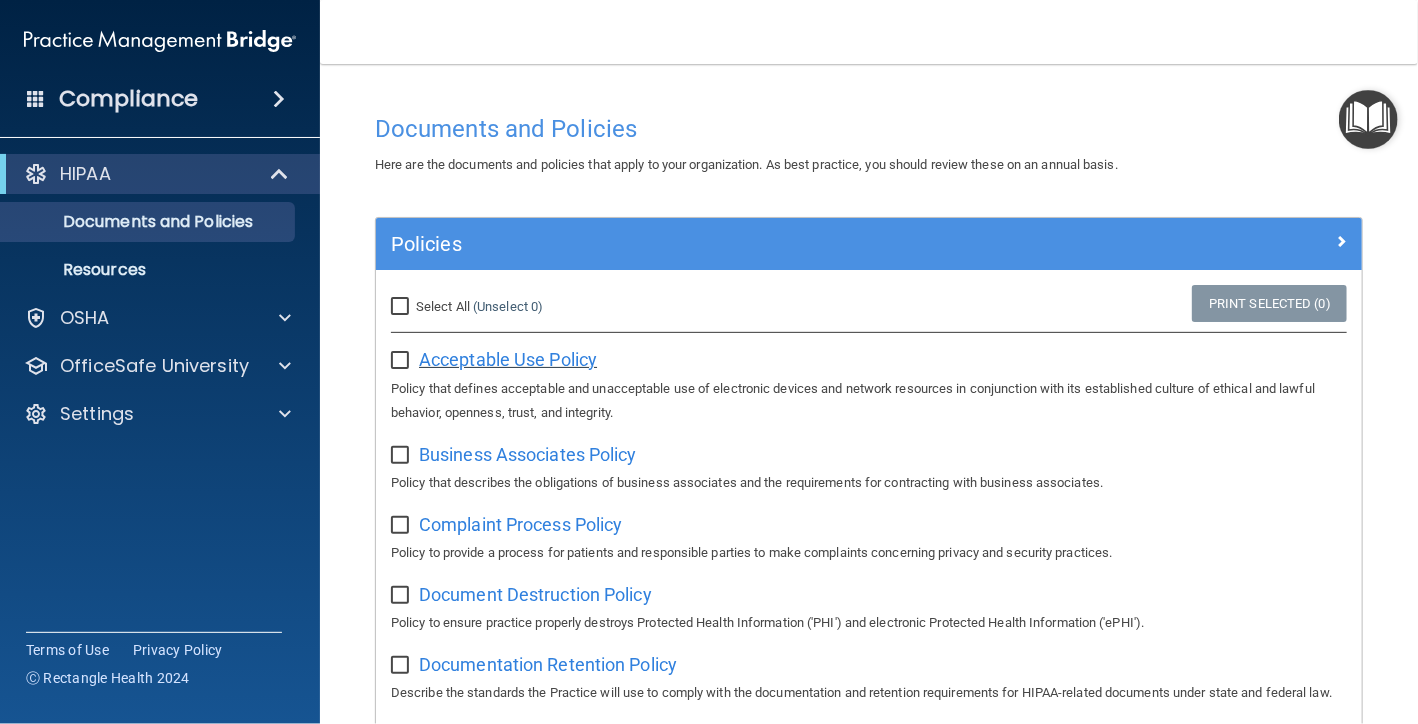 click on "Acceptable Use Policy" at bounding box center (508, 359) 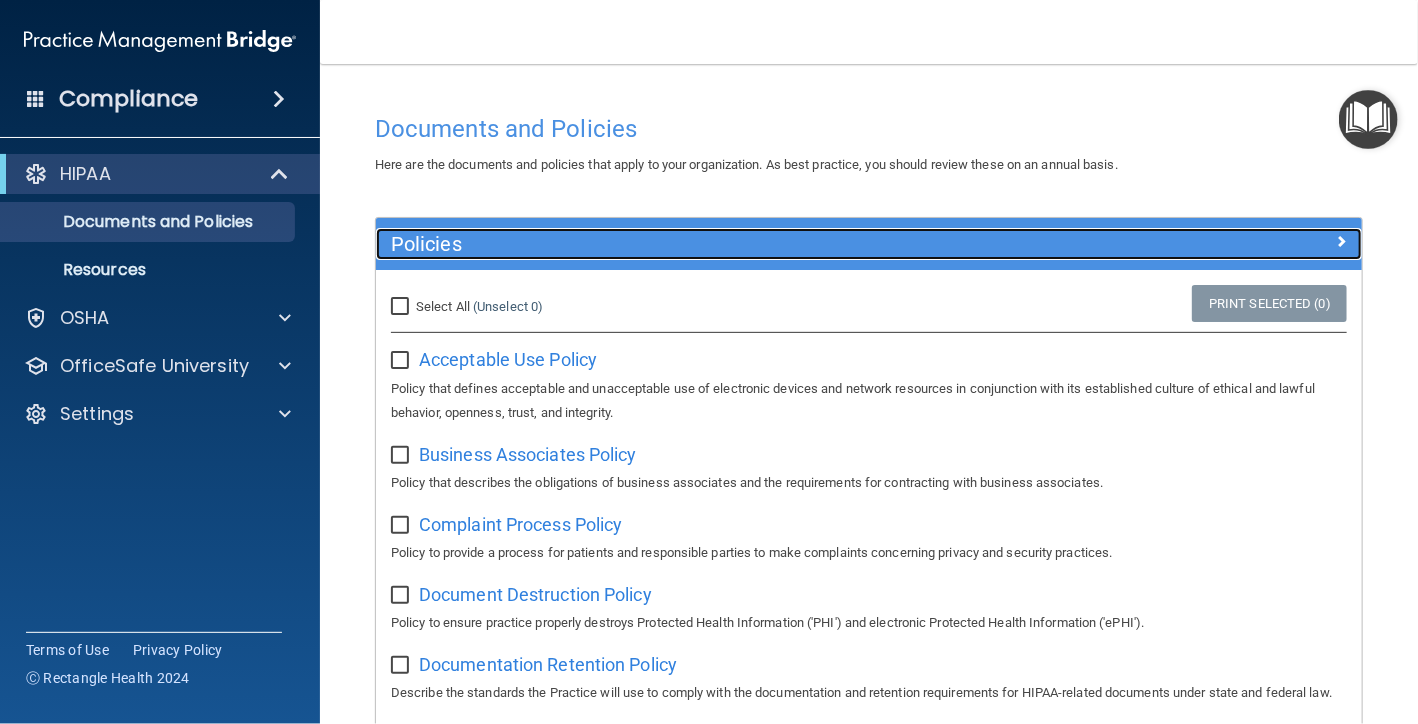 click at bounding box center (1239, 240) 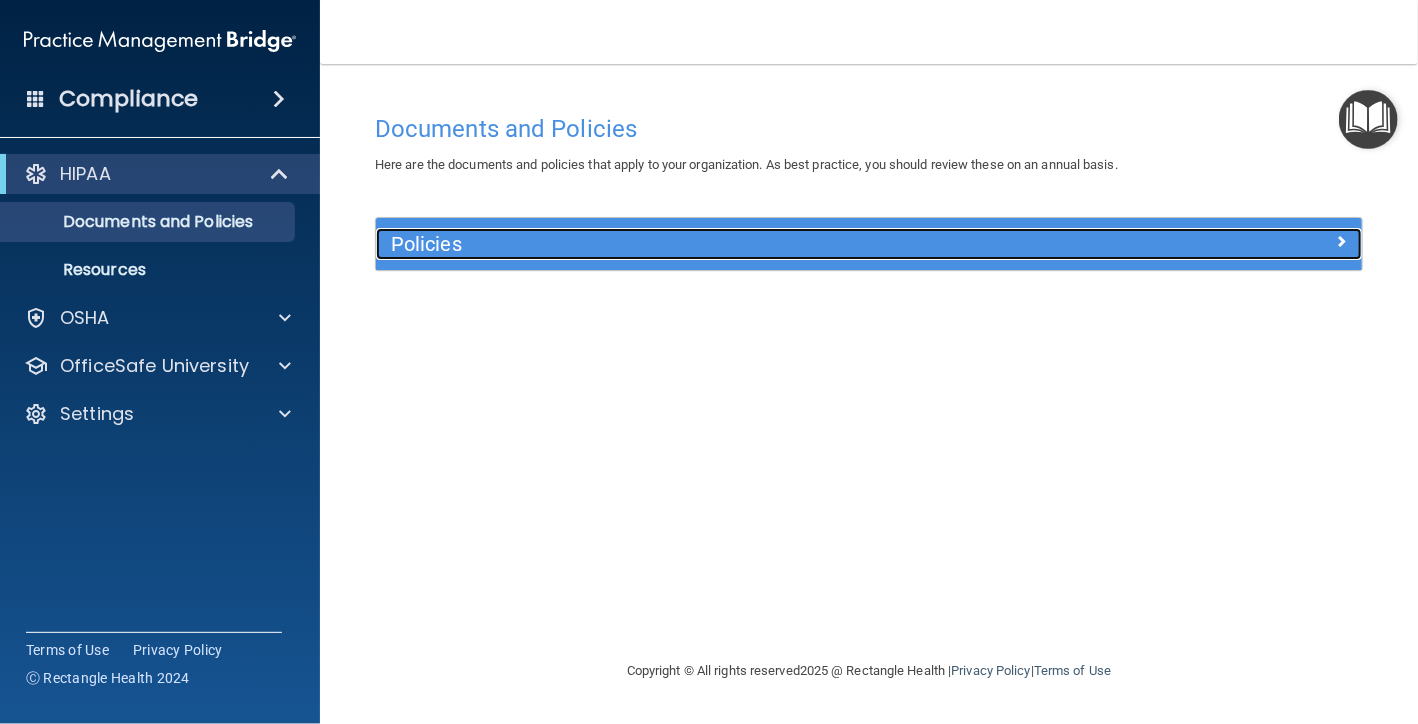 click at bounding box center [1341, 241] 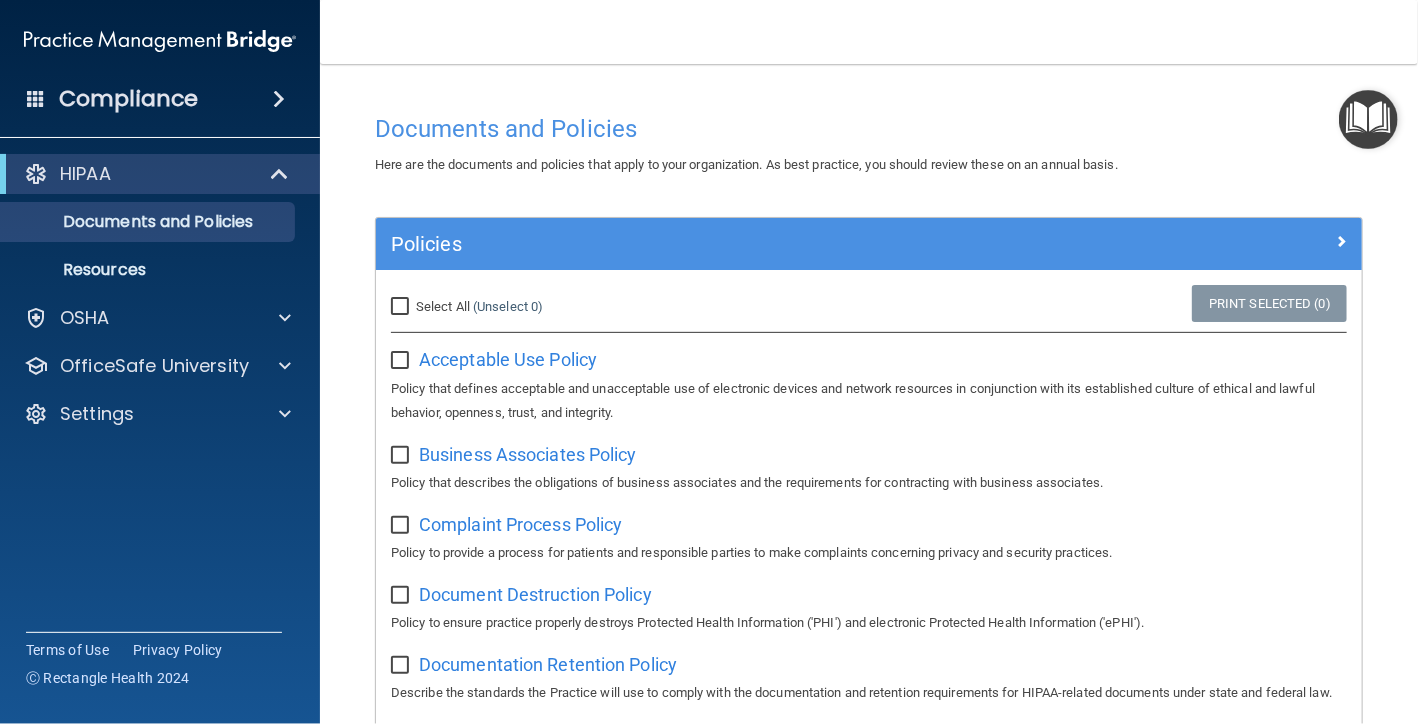 click at bounding box center [1368, 119] 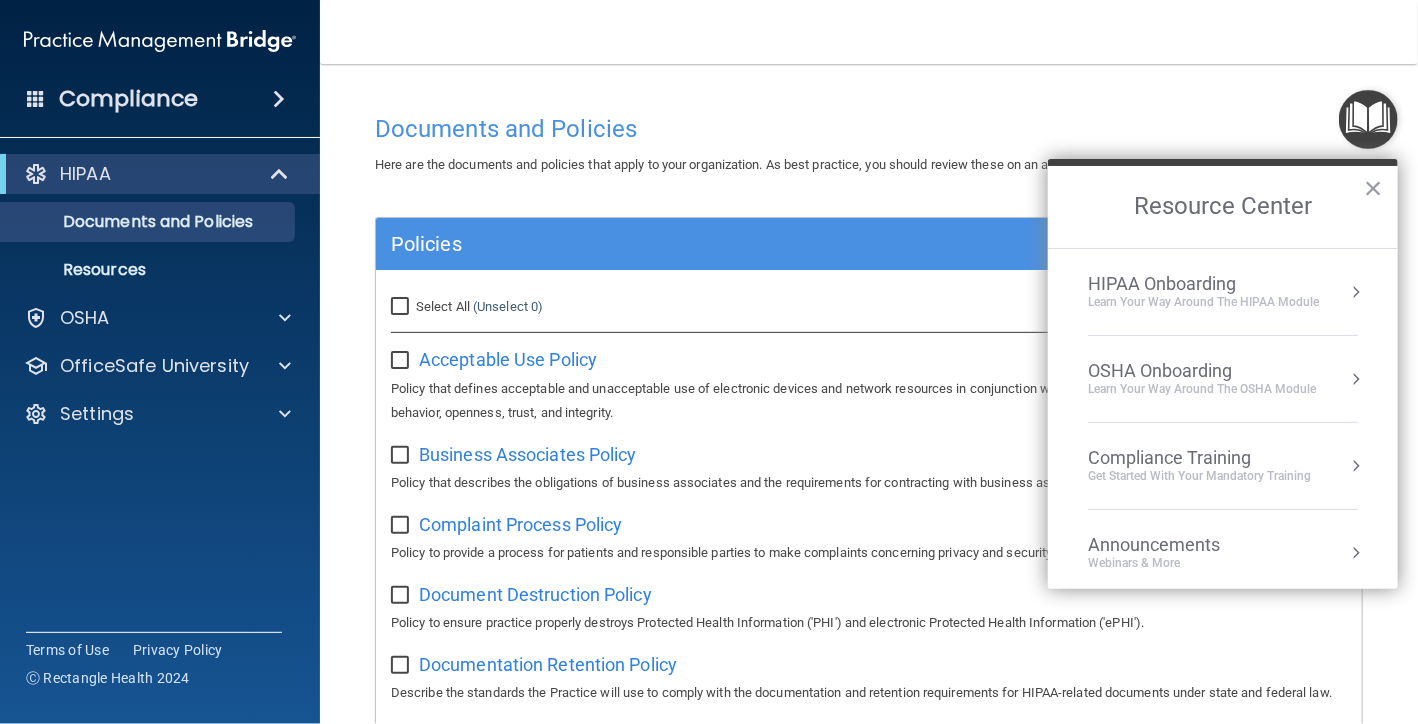 click at bounding box center [1356, 292] 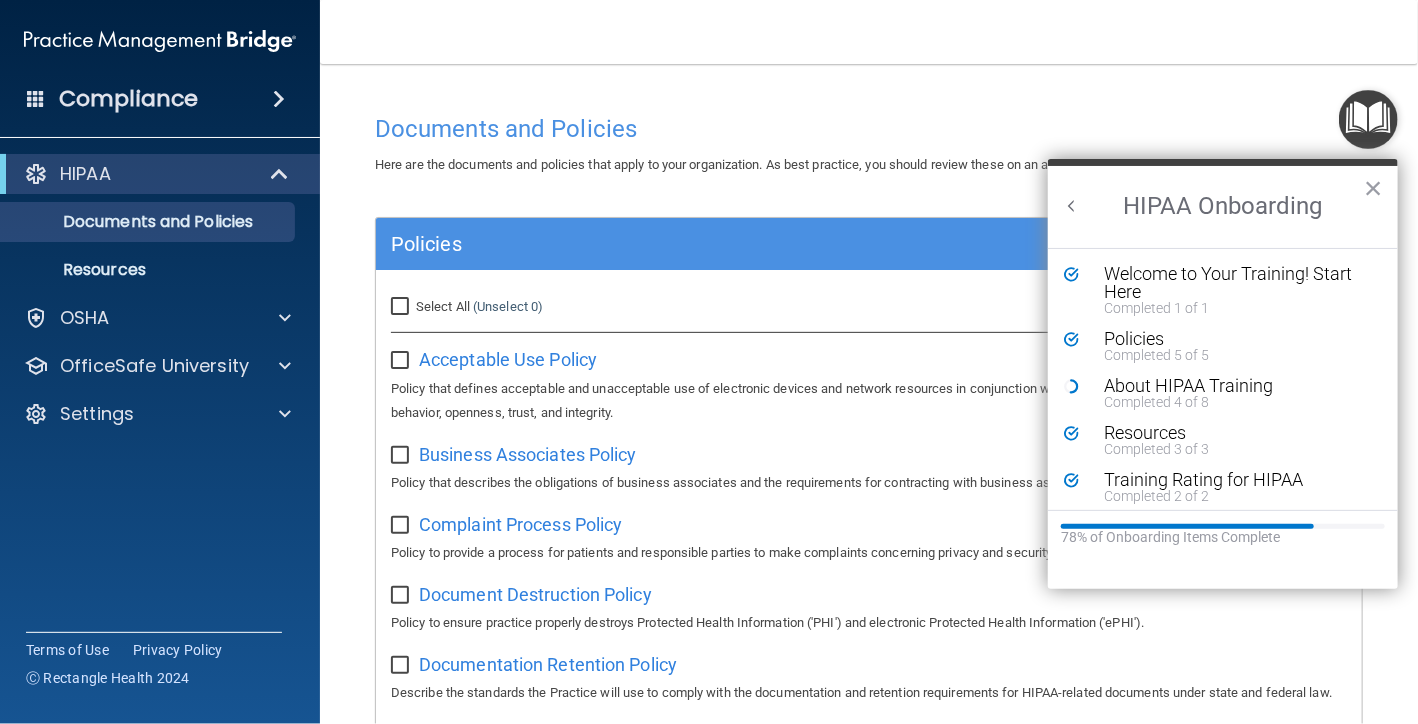 scroll, scrollTop: 0, scrollLeft: 0, axis: both 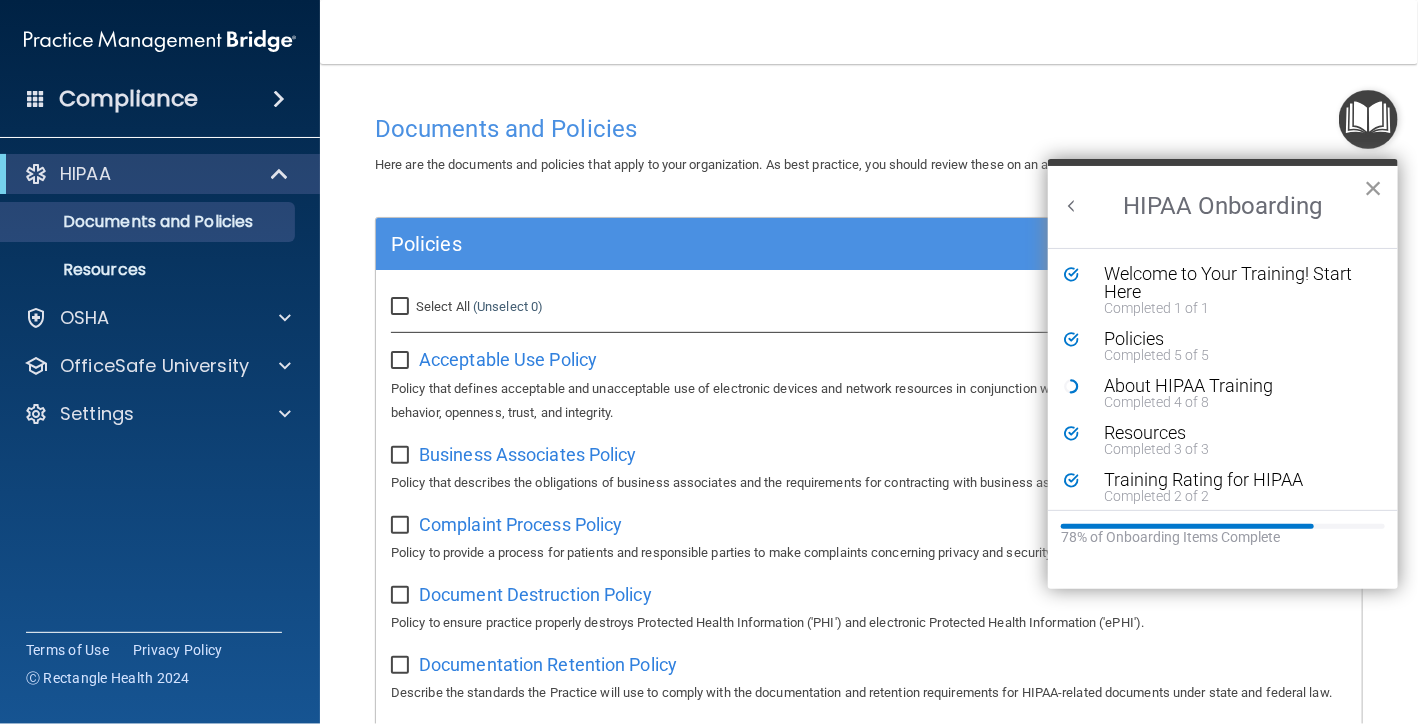click on "×" at bounding box center (1373, 188) 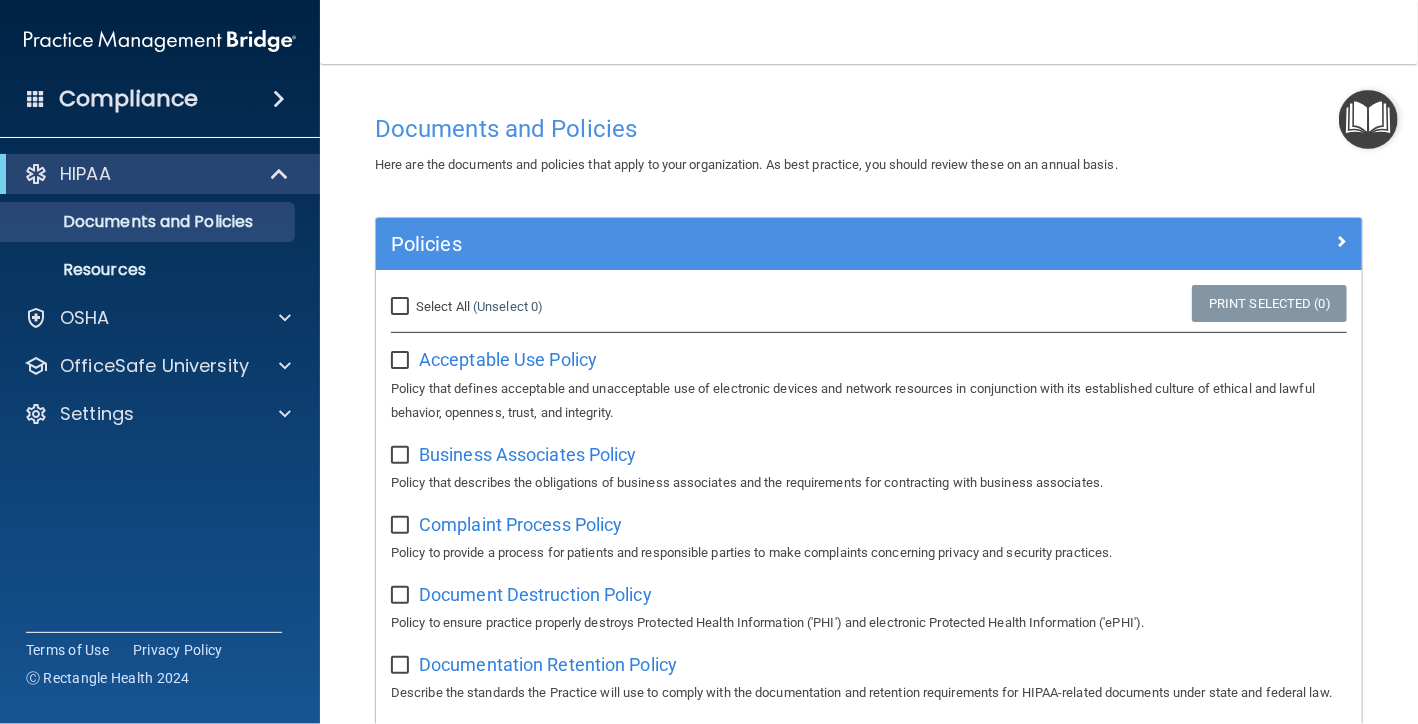 click at bounding box center [1368, 119] 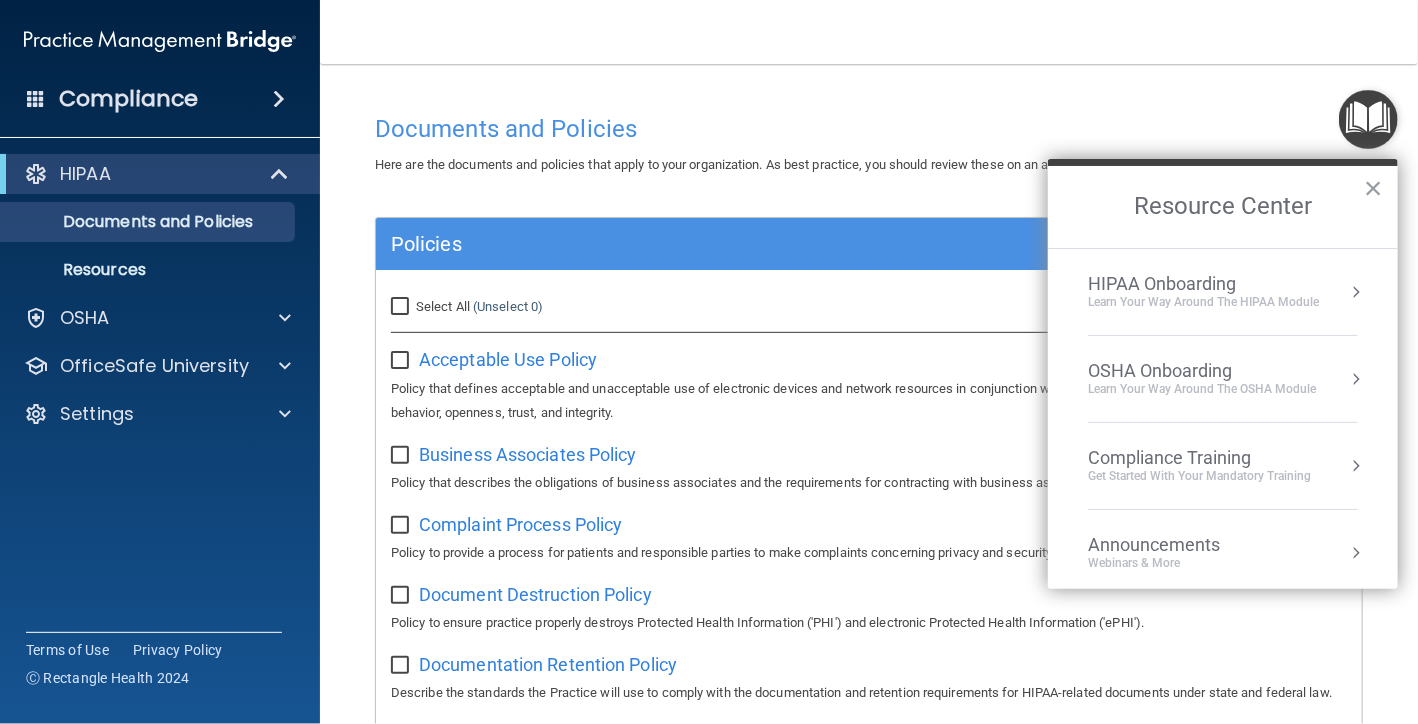 click at bounding box center [1356, 379] 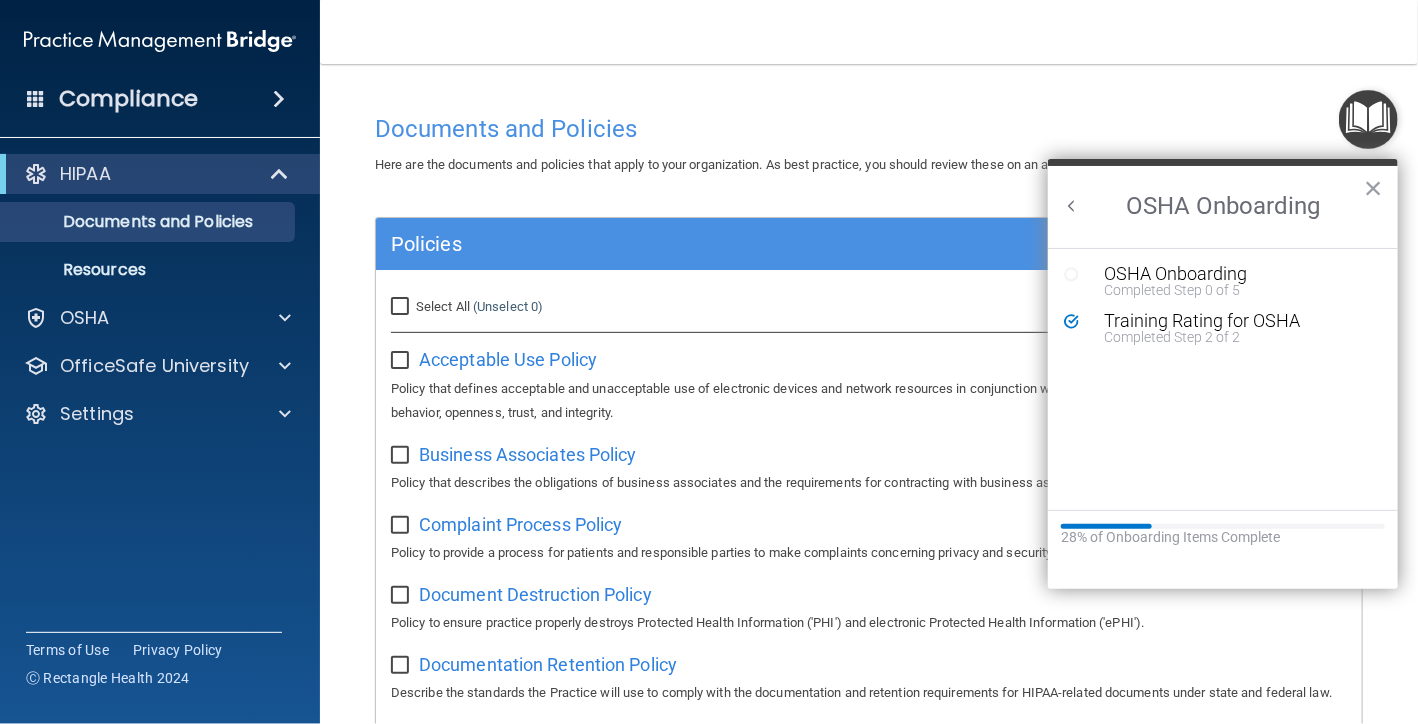 scroll, scrollTop: 0, scrollLeft: 0, axis: both 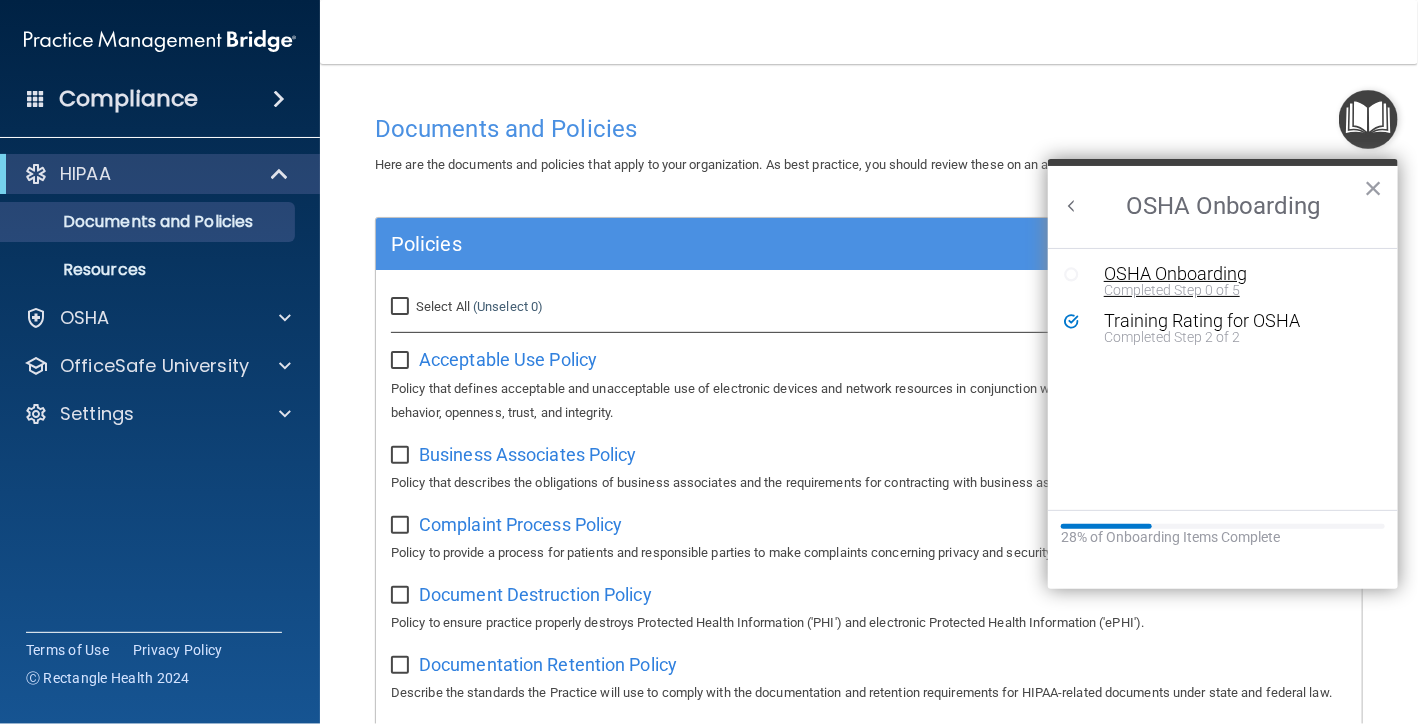 click on "OSHA Onboarding" at bounding box center [1238, 274] 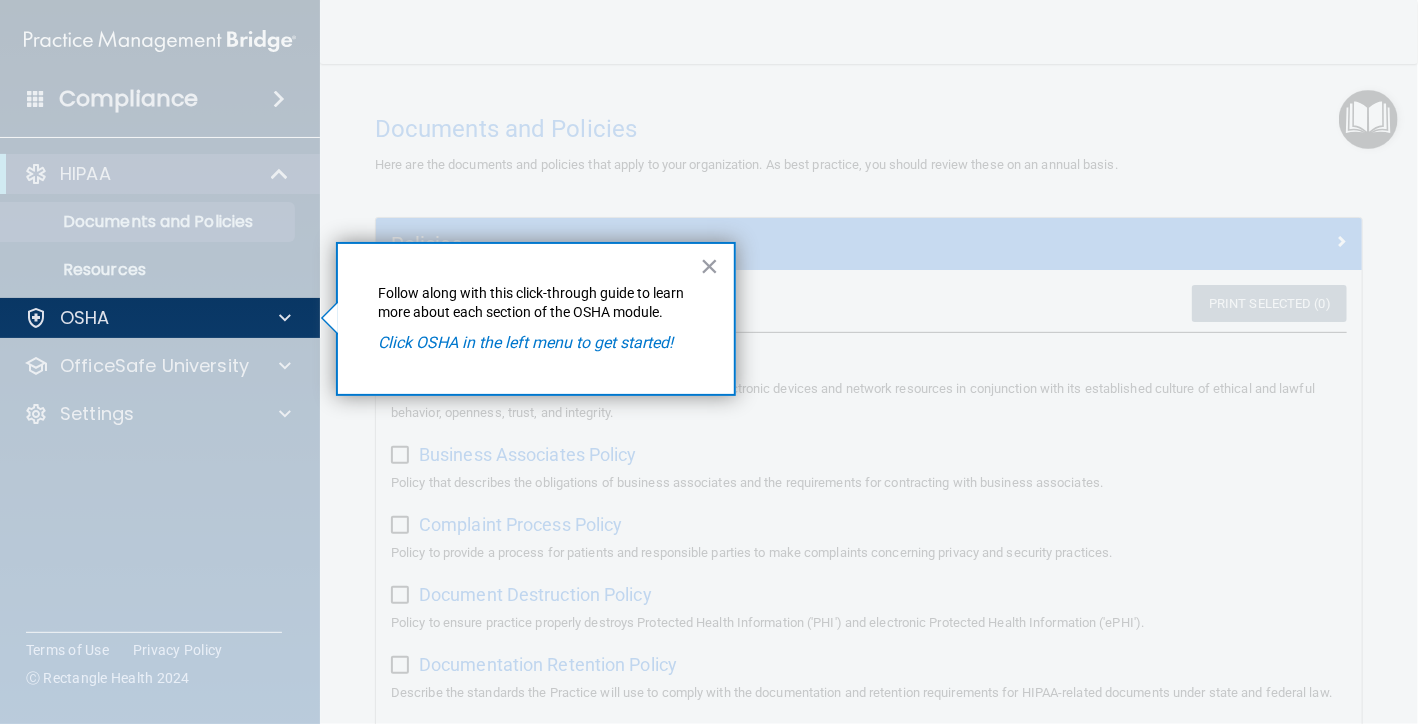 click on "Click OSHA in the left menu to get started!" at bounding box center (525, 342) 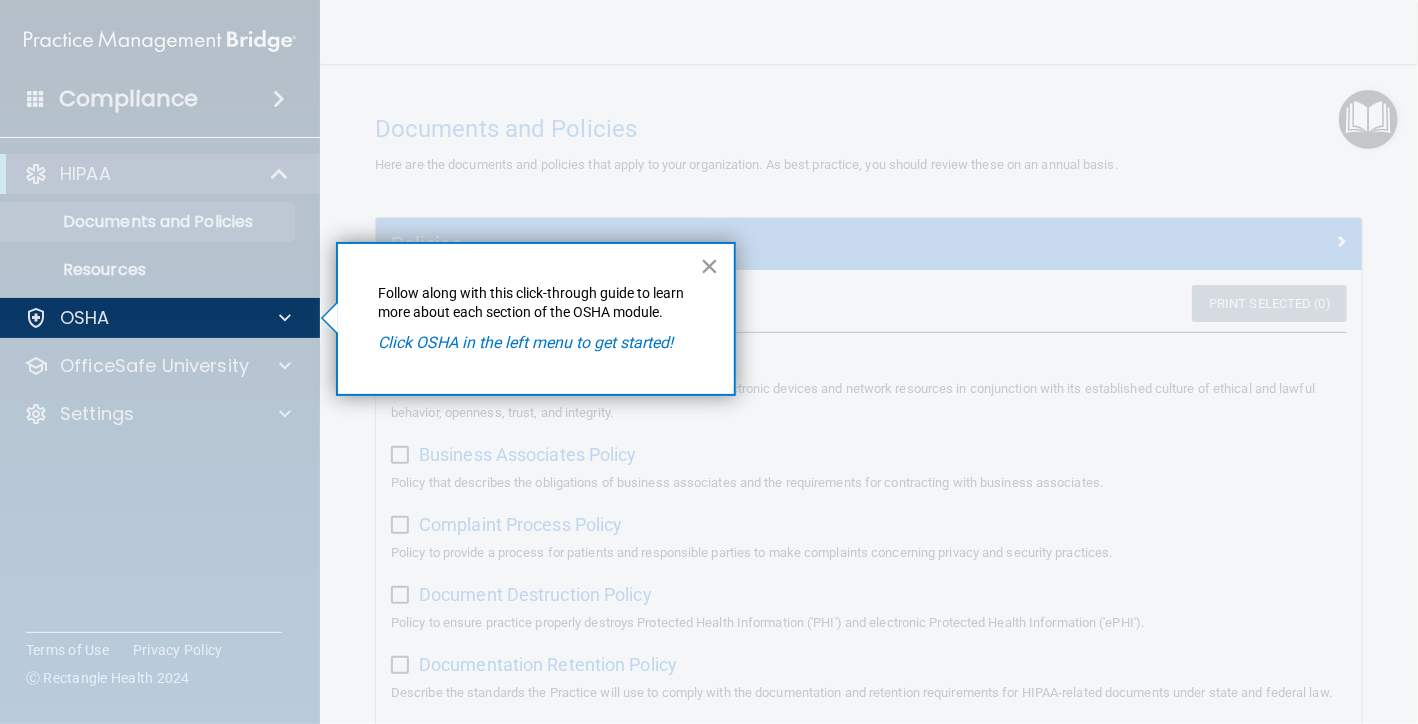 click on "×" at bounding box center [709, 266] 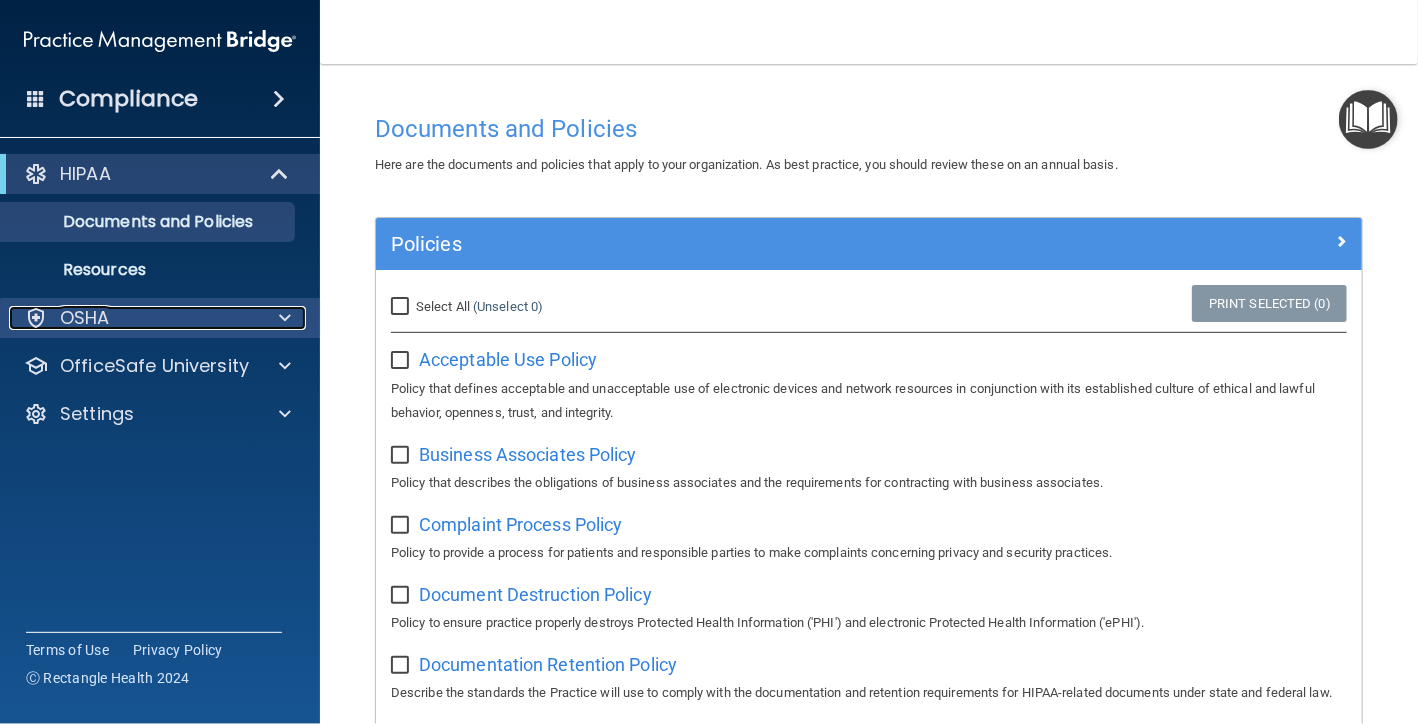 click at bounding box center [282, 318] 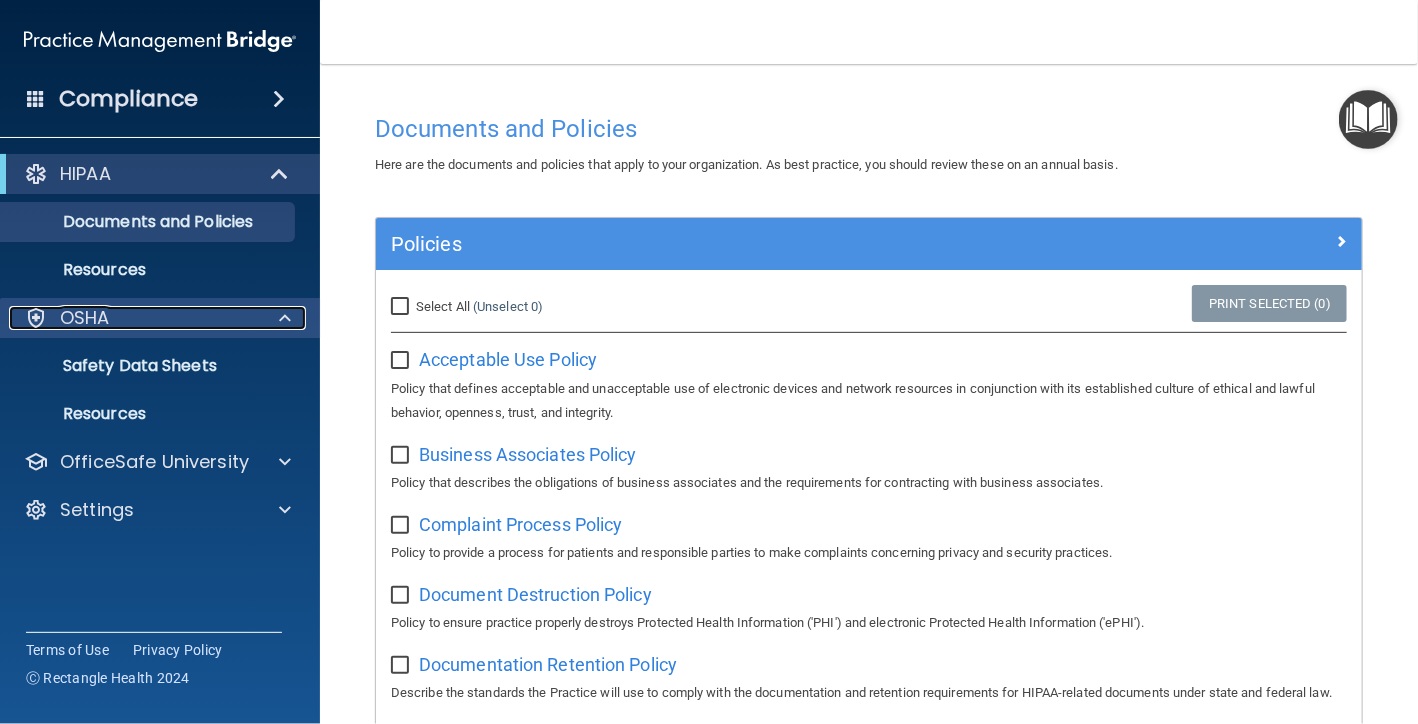 click on "OSHA" at bounding box center [85, 318] 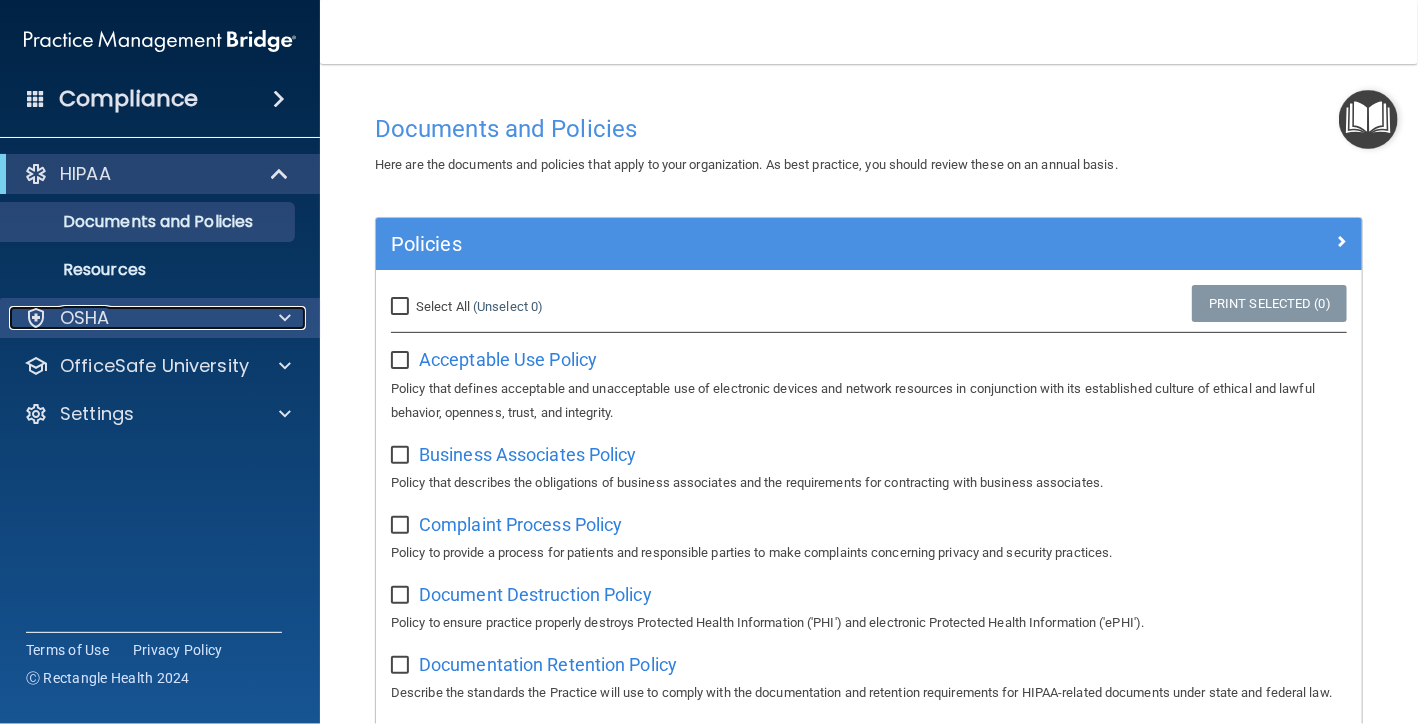 click on "OSHA" at bounding box center (85, 318) 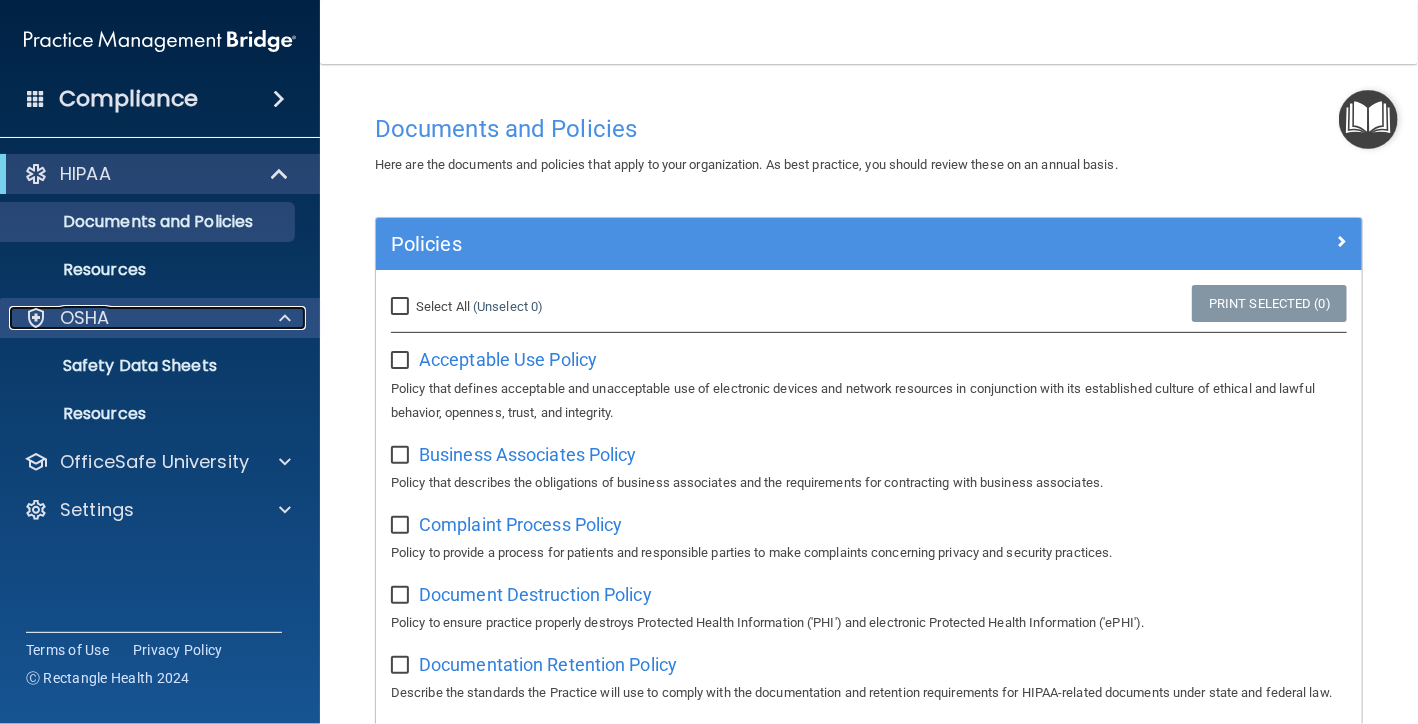 click at bounding box center [36, 318] 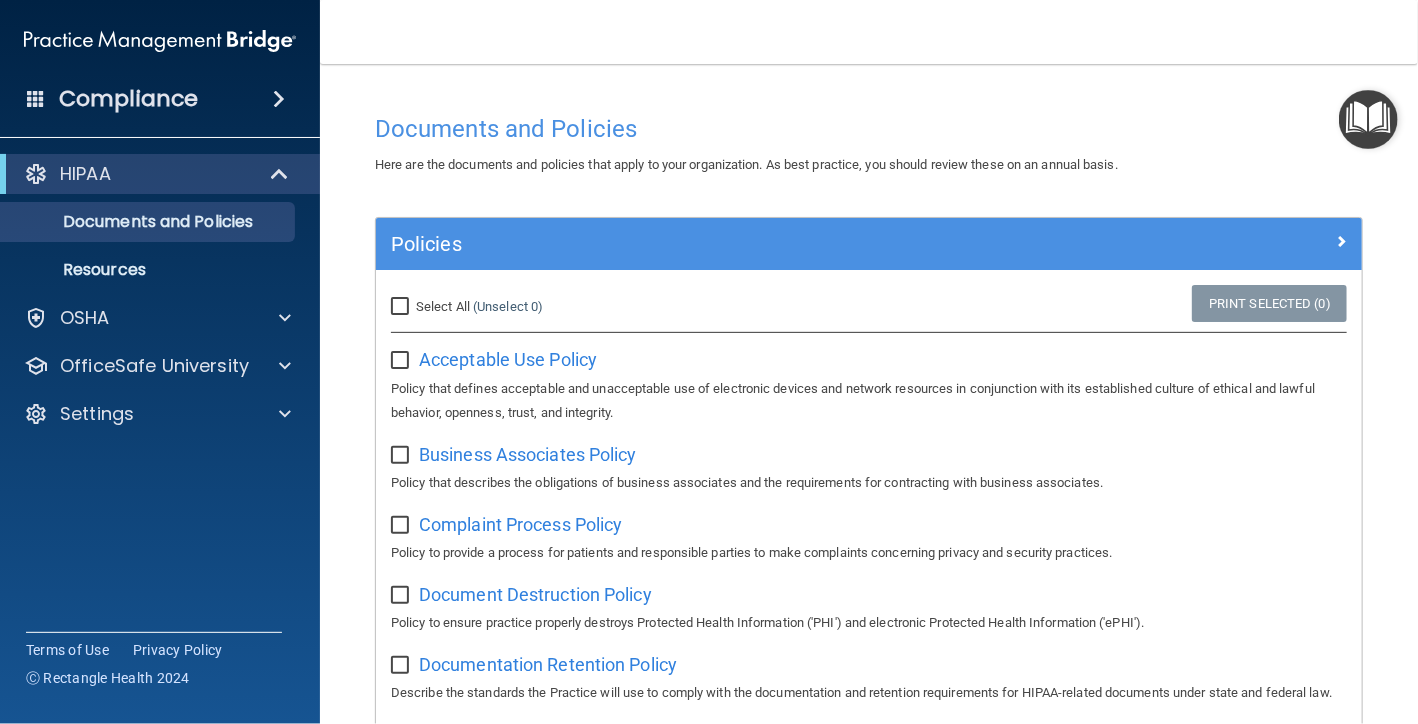 click at bounding box center [279, 99] 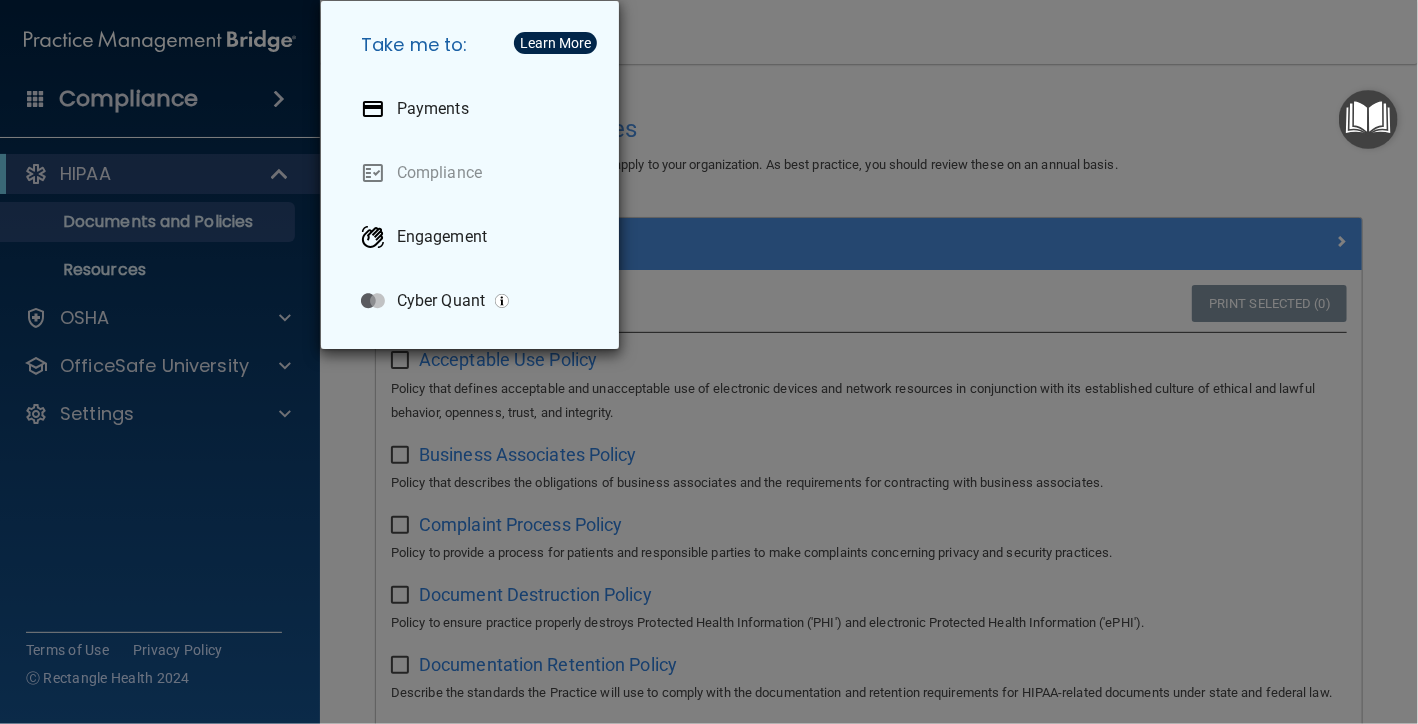 click on "Take me to:             Payments                   Compliance                     Engagement                     Cyber Quant" at bounding box center [709, 362] 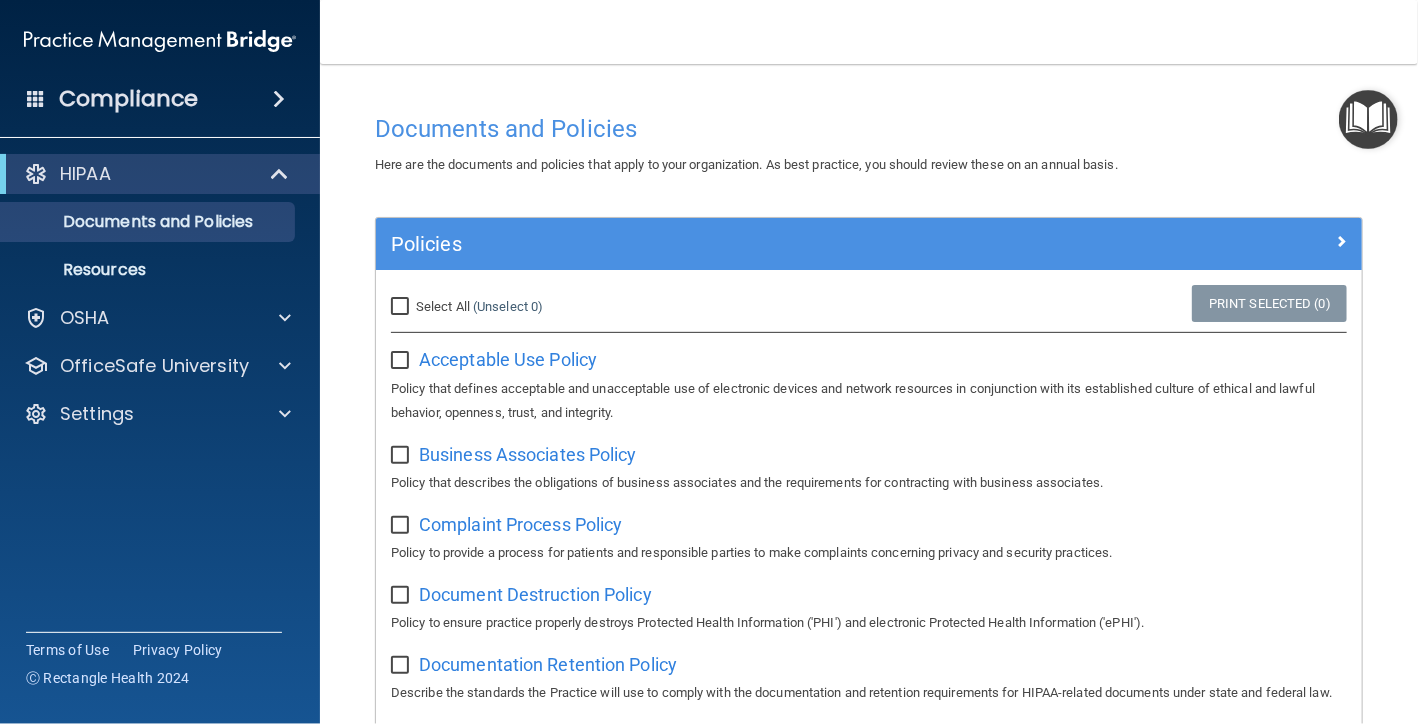 click on "Compliance" at bounding box center [160, 99] 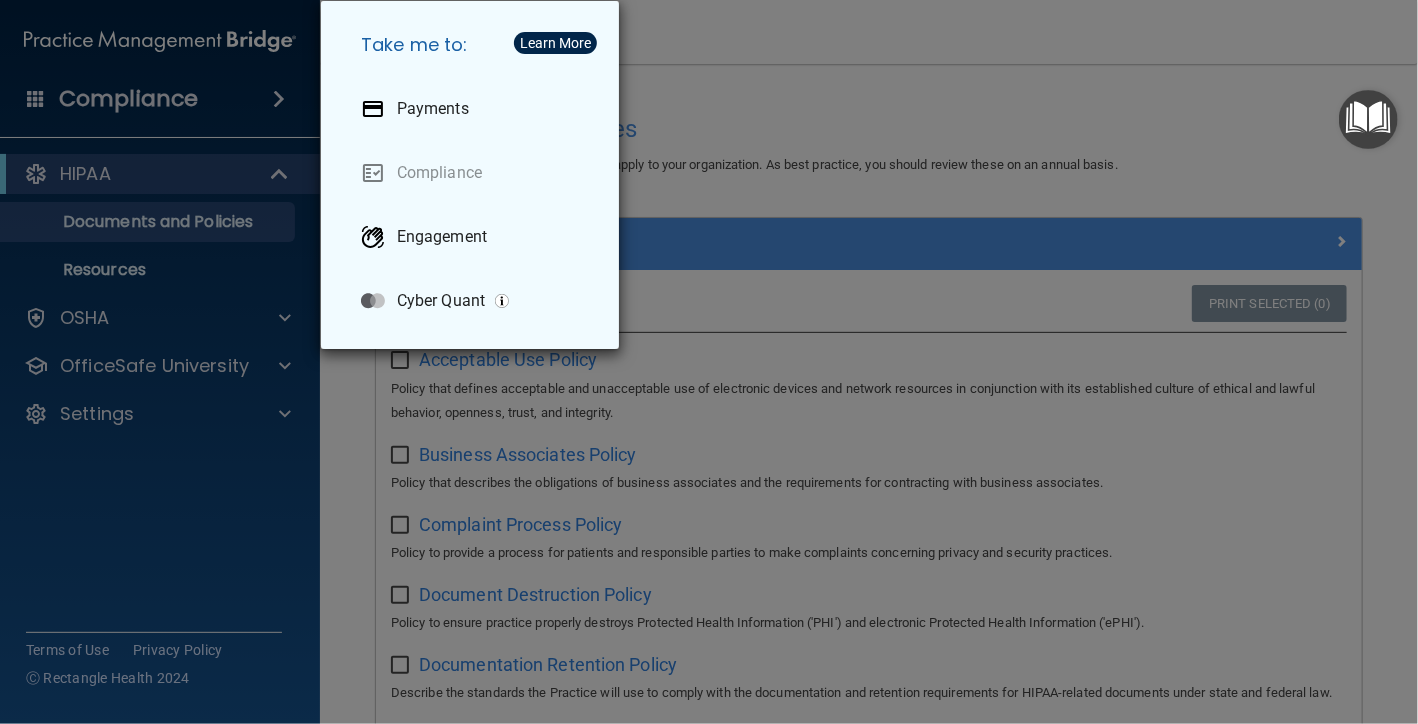 click on "Take me to:             Payments                   Compliance                     Engagement                     Cyber Quant" at bounding box center (709, 362) 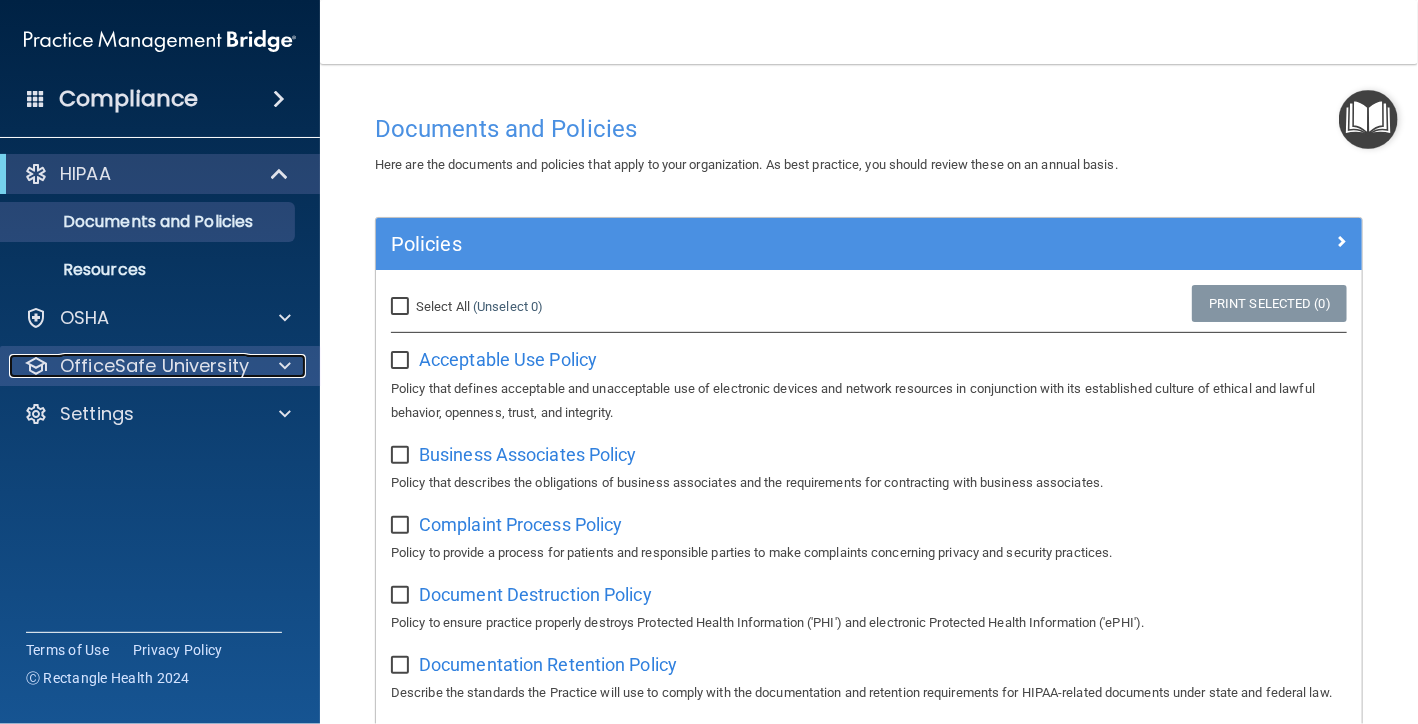 click at bounding box center (285, 366) 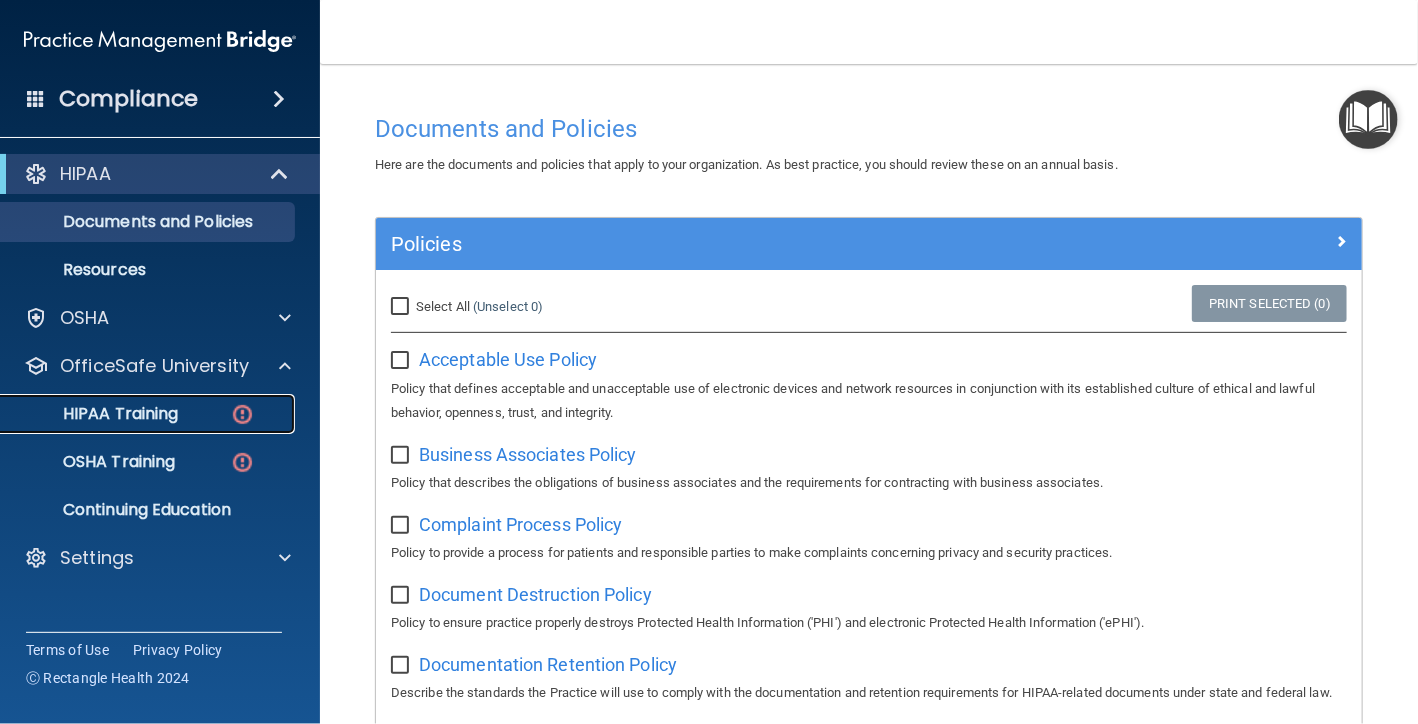 click on "HIPAA Training" at bounding box center [149, 414] 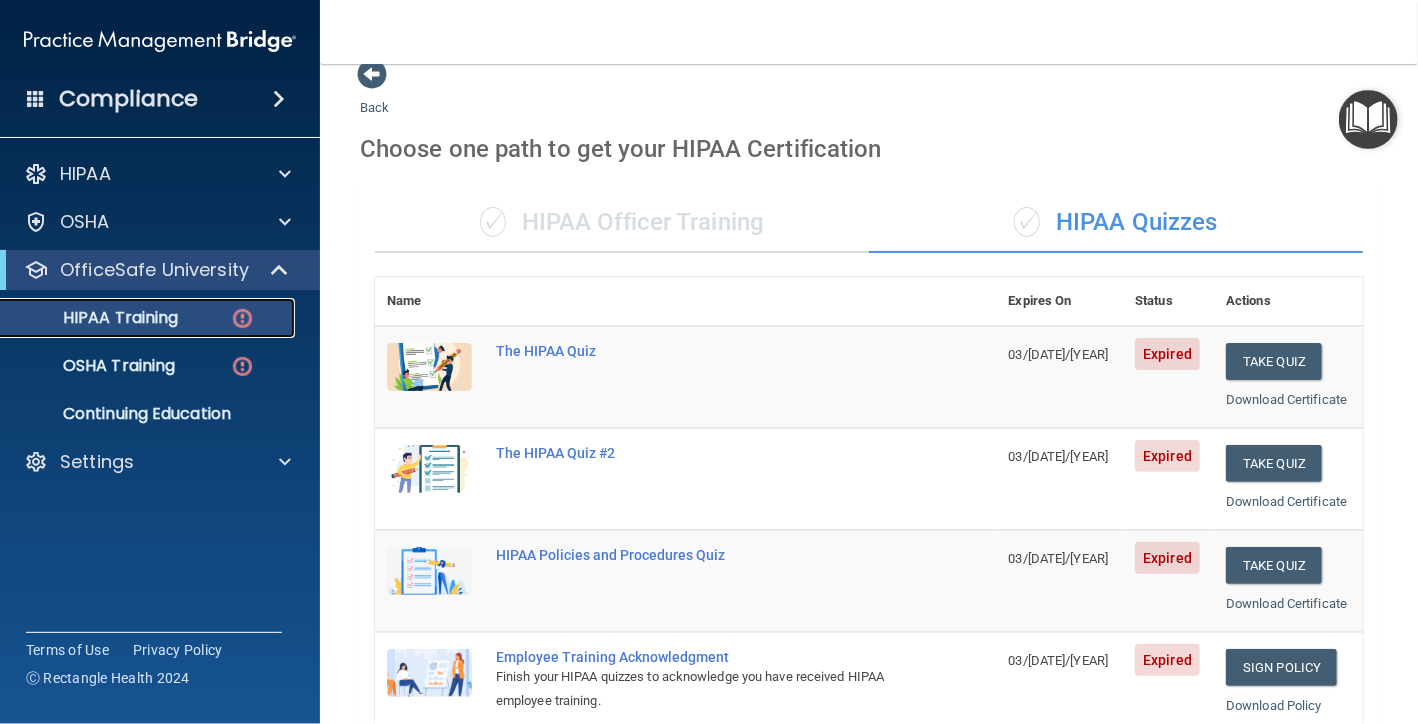 scroll, scrollTop: 0, scrollLeft: 0, axis: both 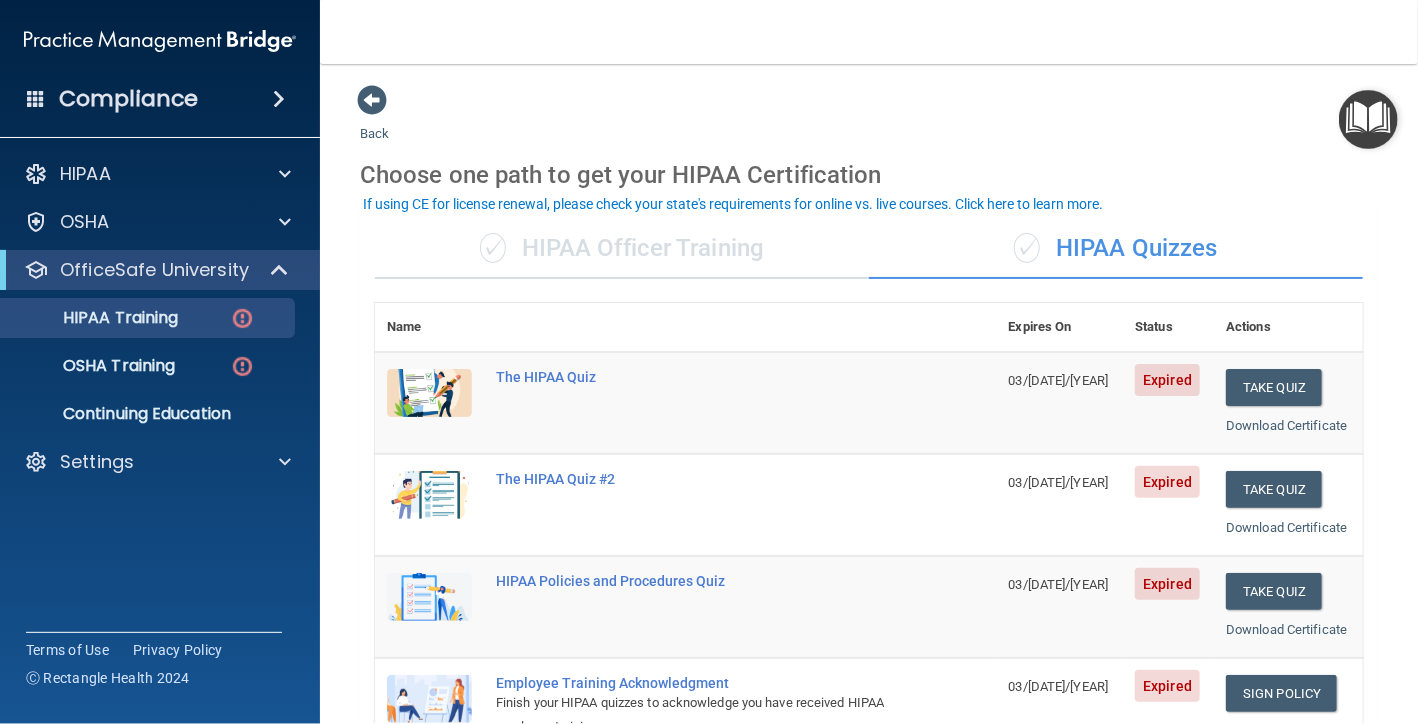 click on "✓   HIPAA Officer Training       ✓   HIPAA Quizzes                      Name    Expires On  Status  Actions                     The HIPAA Quiz         03/13/2025       Expired            Take Quiz       Download Certificate                        The HIPAA Quiz #2         03/13/2025       Expired            Take Quiz       Download Certificate                        HIPAA Policies and Procedures Quiz         03/13/2025       Expired            Take Quiz       Download Certificate                Employee Training Acknowledgment   Finish your HIPAA quizzes to acknowledge you have received HIPAA employee training.    03/13/2025       Expired            Sign Policy       Sign Policy       Download Policy            Policies Acknowledgment   Finish your HIPAA quizzes to acknowledge you have received your organization’s HIPAA policies.    03/13/2025       Expired            Sign Policy       Sign Policy       Download Policy                 Training Videos" at bounding box center [869, 815] 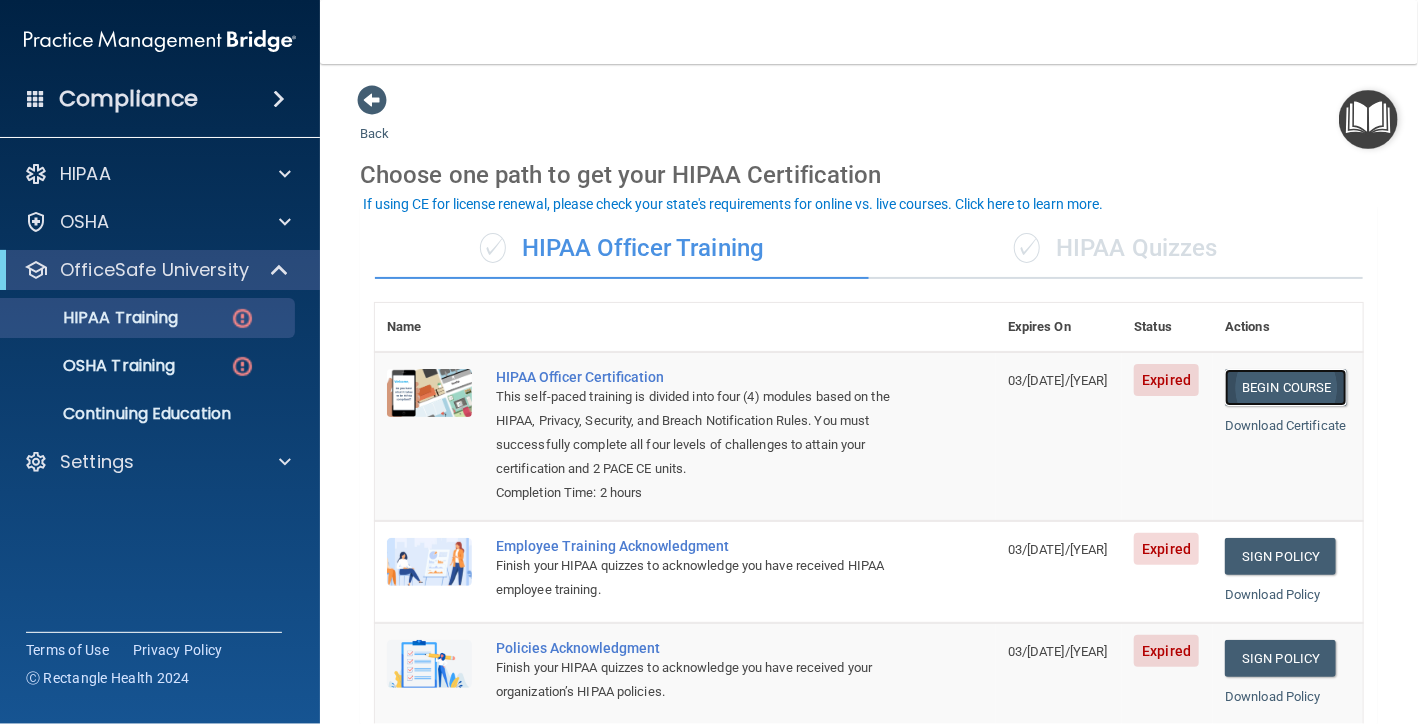 click on "Begin Course" at bounding box center [1286, 387] 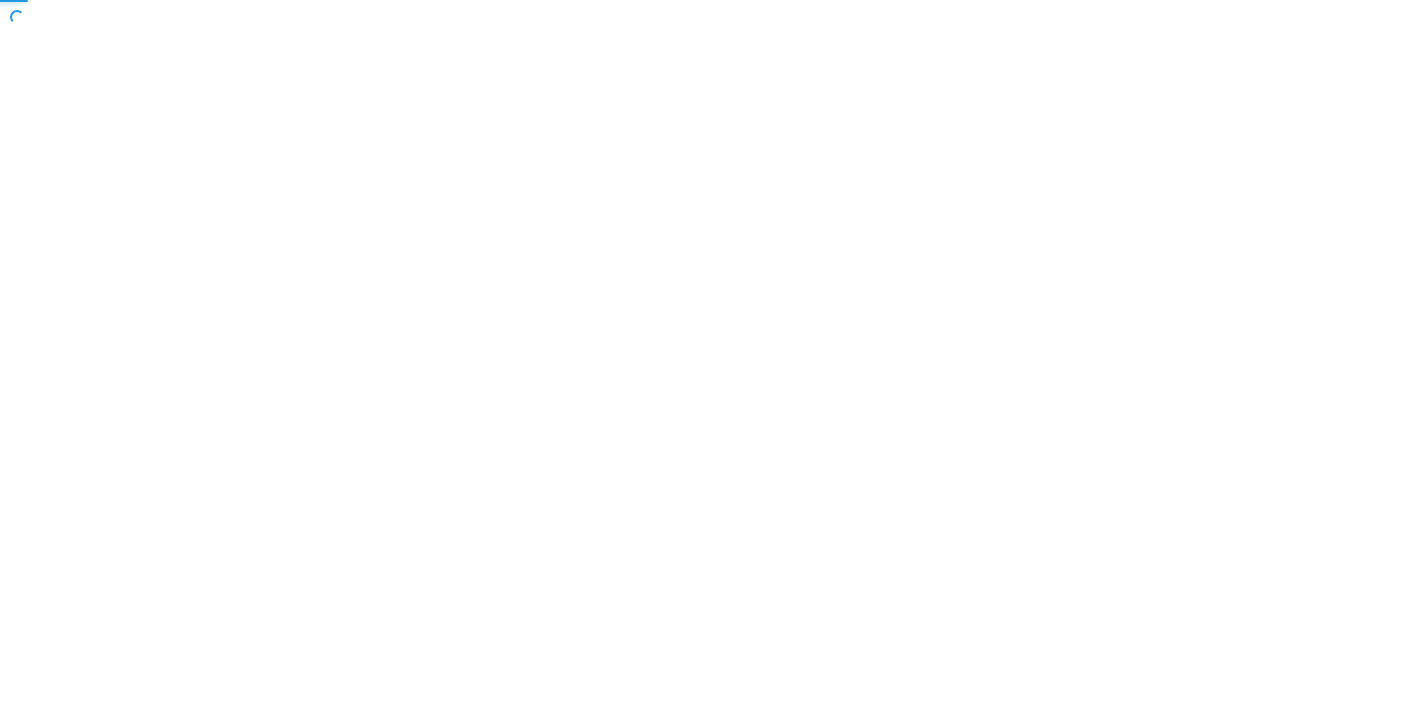 scroll, scrollTop: 0, scrollLeft: 0, axis: both 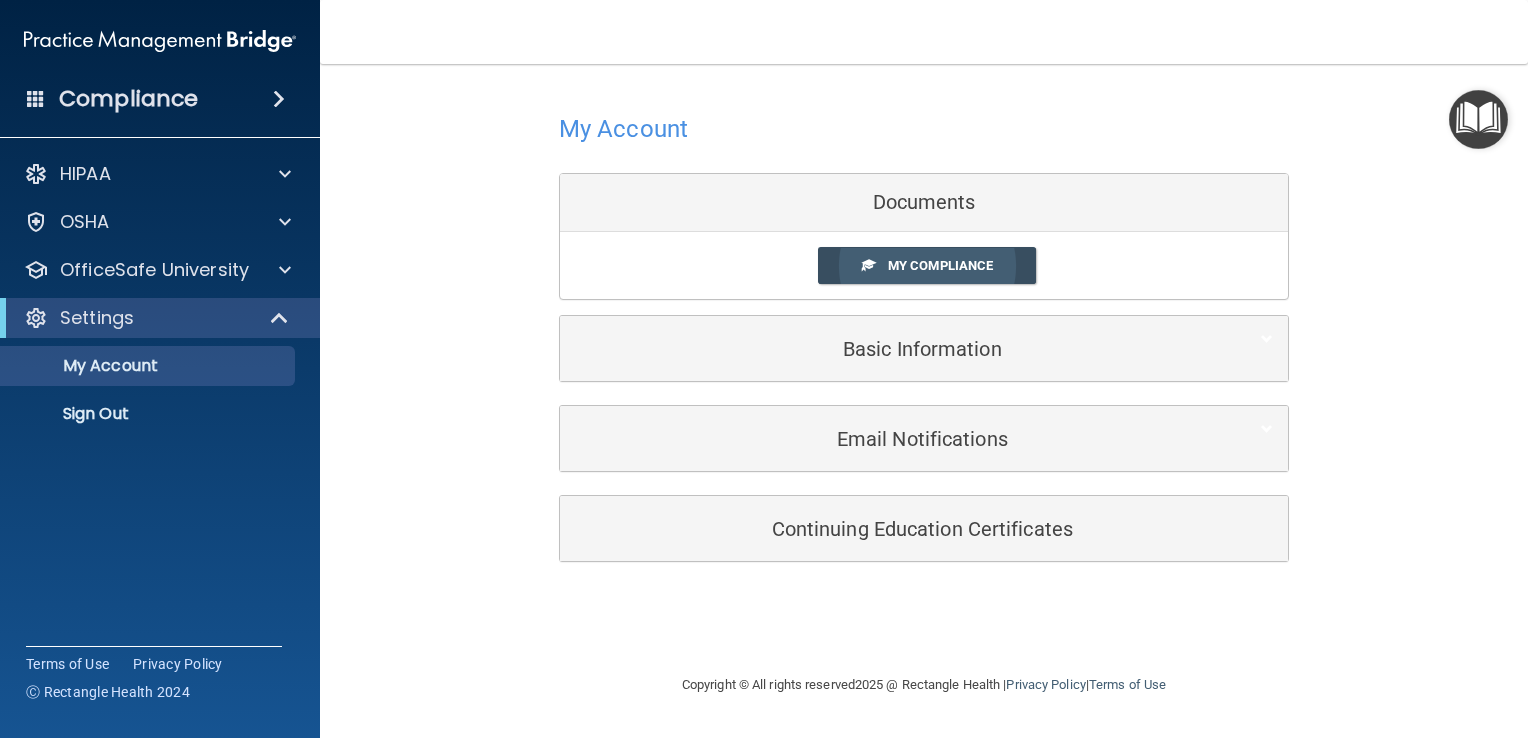 click on "My Compliance" at bounding box center (927, 265) 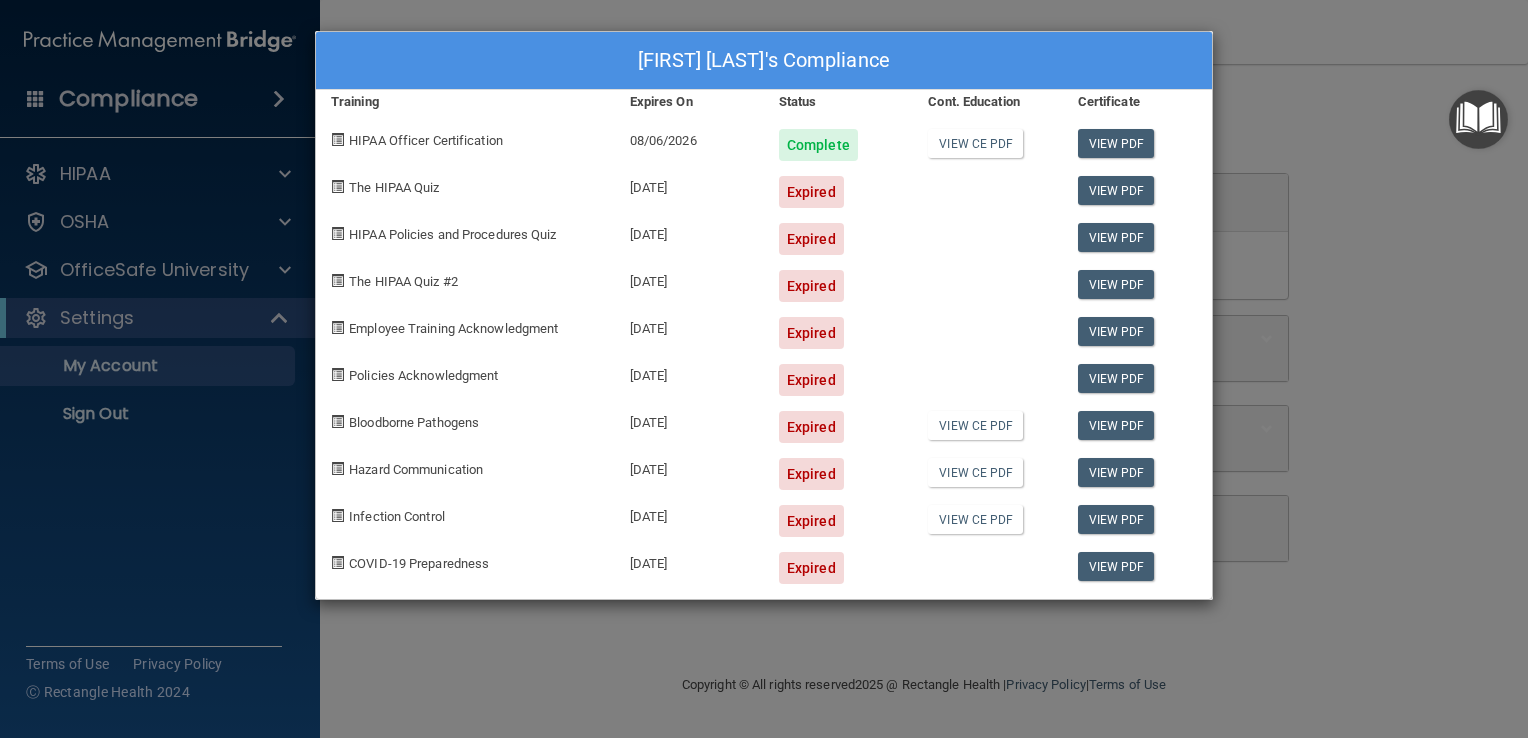 click on "Expired" at bounding box center [811, 192] 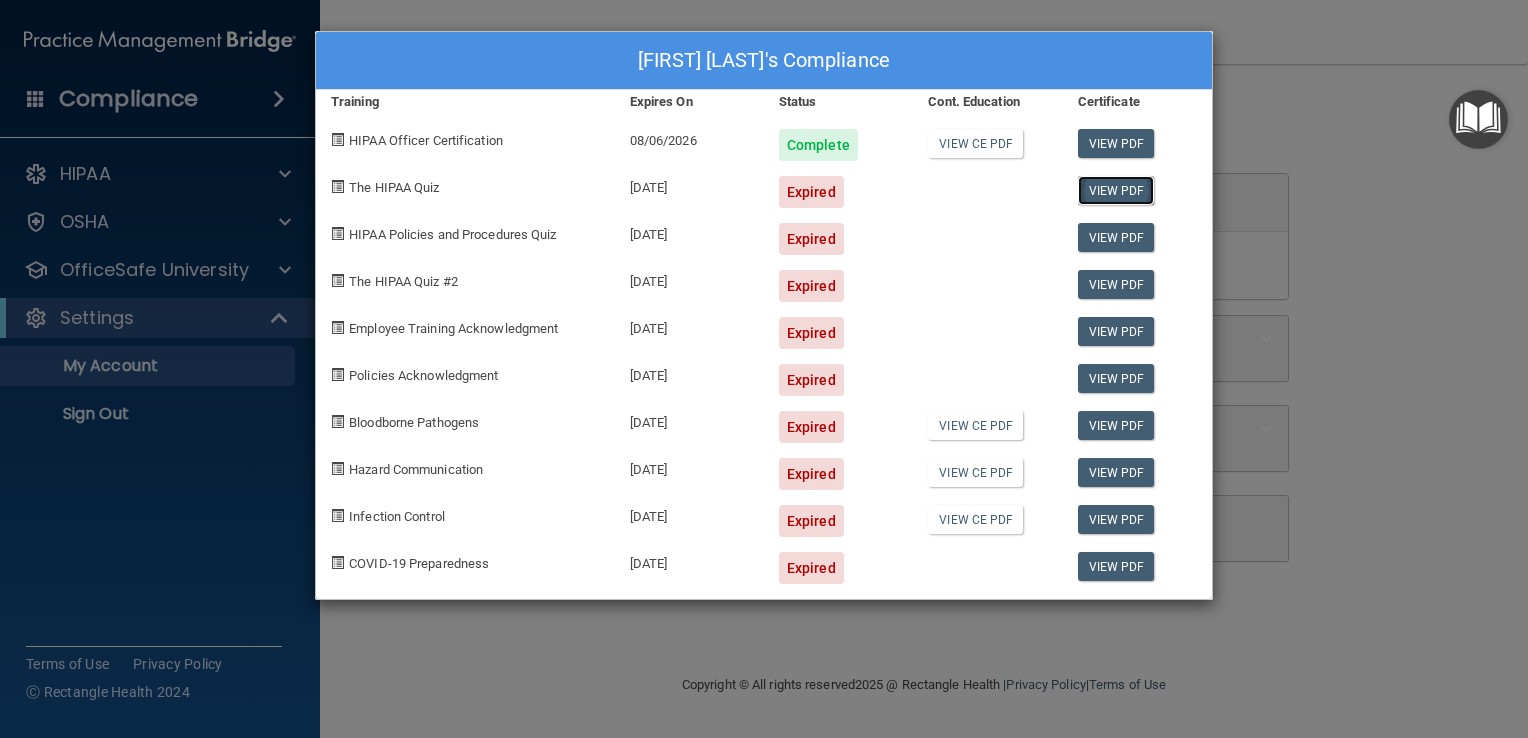 click on "View PDF" at bounding box center [1116, 190] 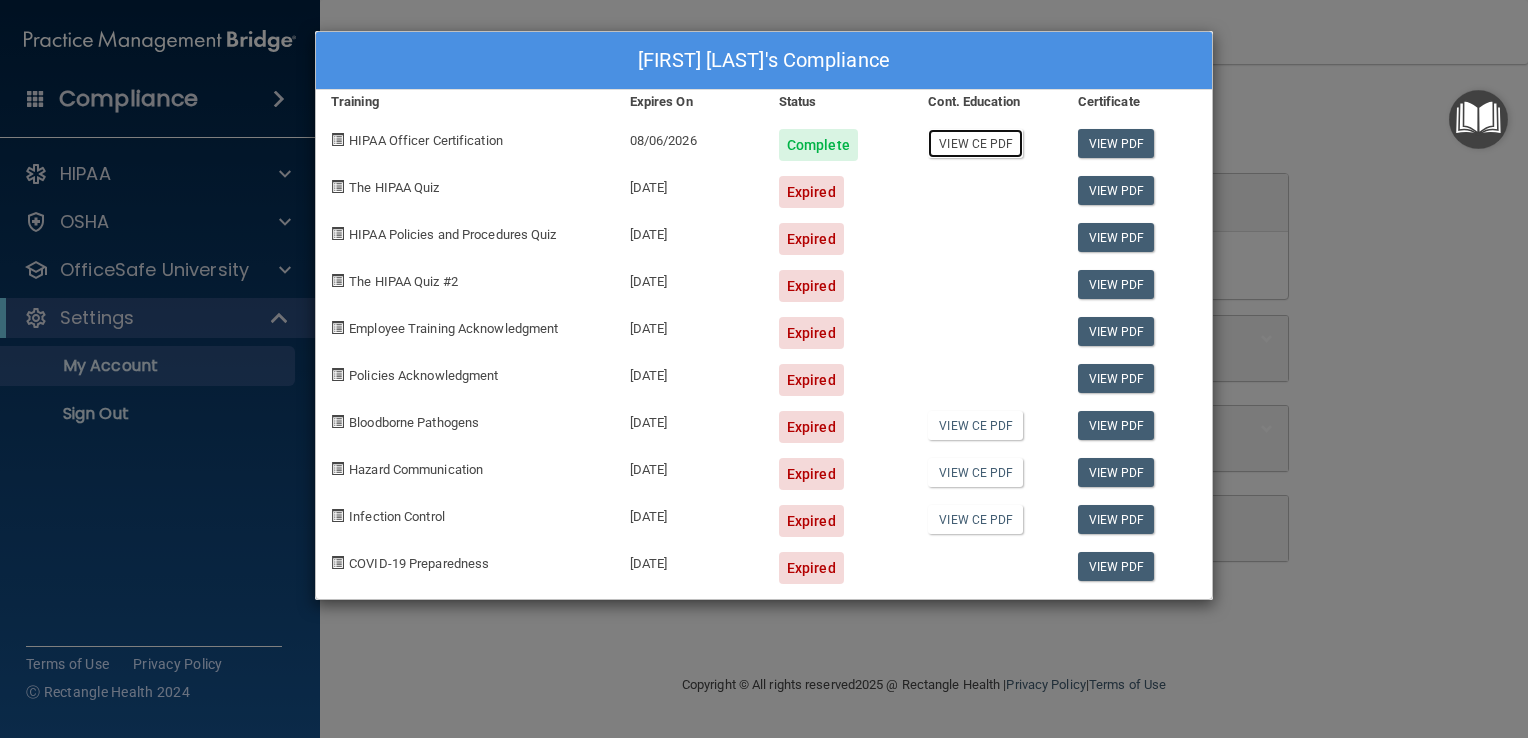 click on "View CE PDF" at bounding box center (975, 143) 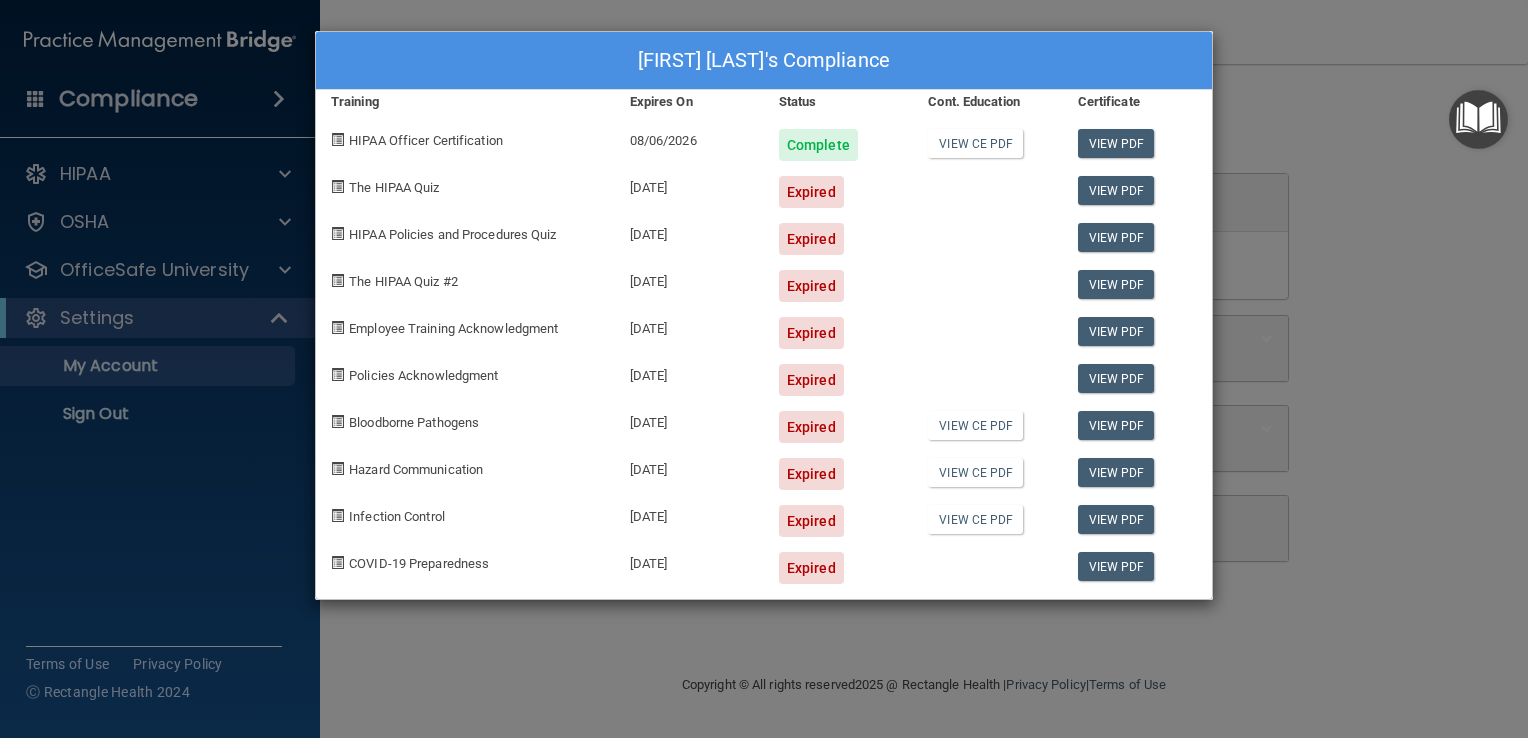 click on "[FIRST] [LAST]'s Compliance" at bounding box center (764, 61) 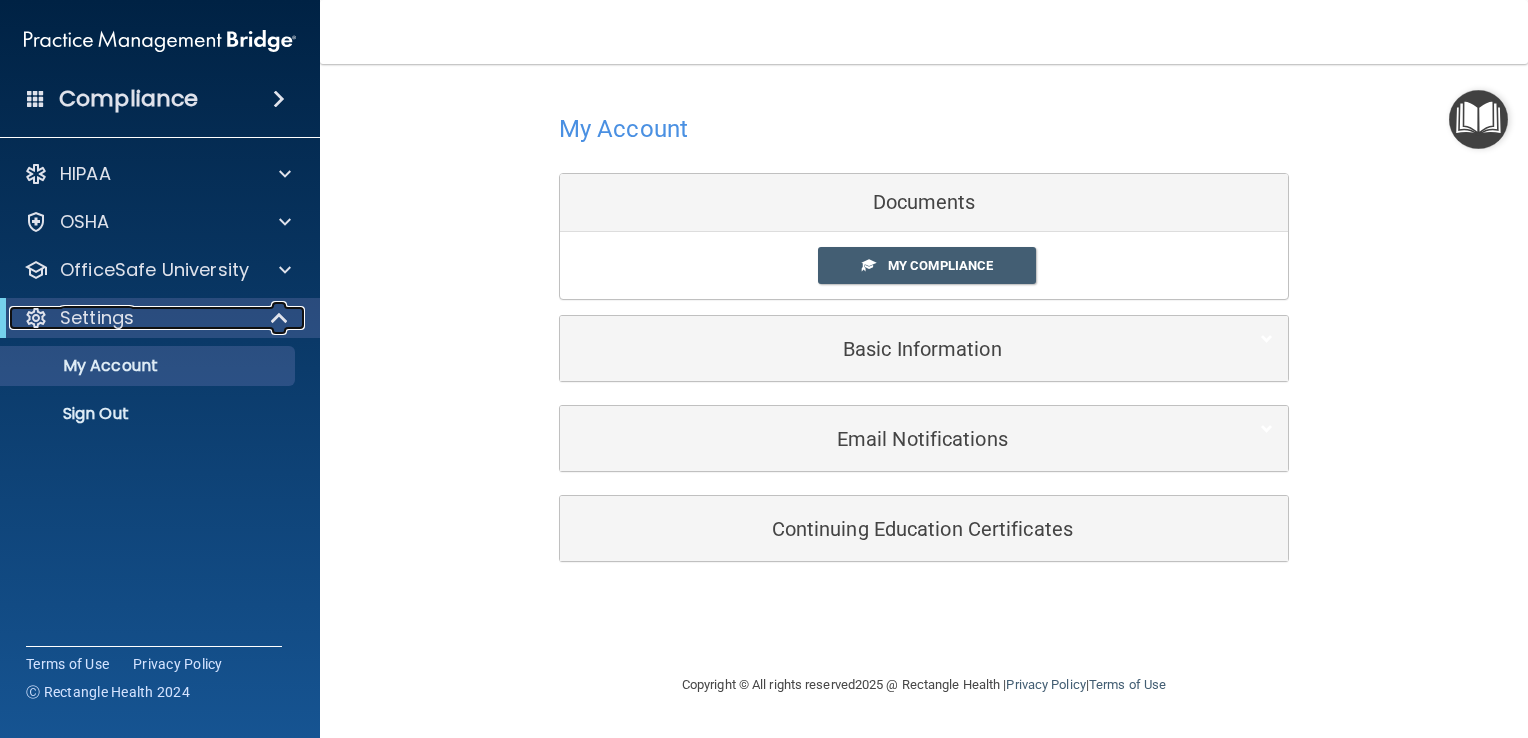 click at bounding box center (280, 318) 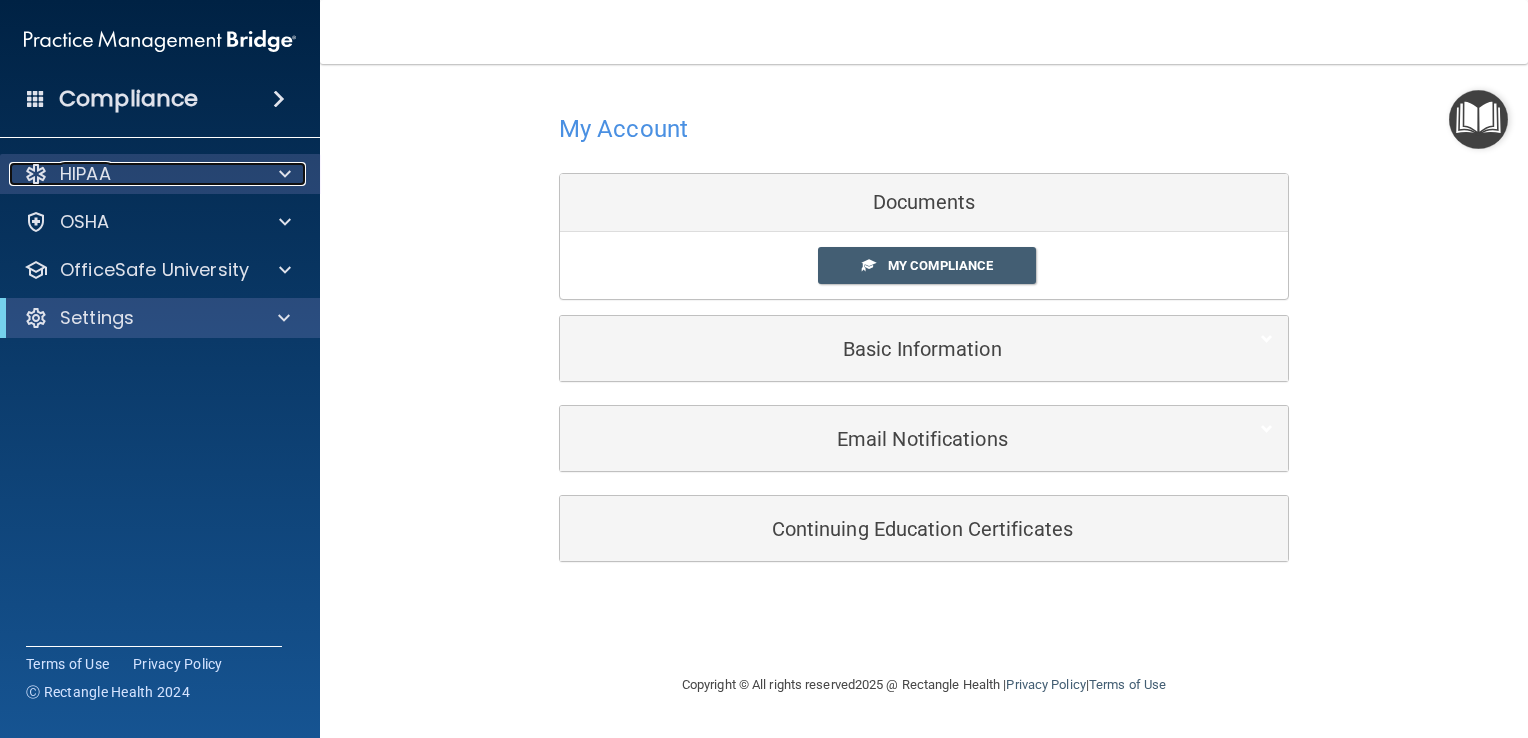 click at bounding box center (285, 174) 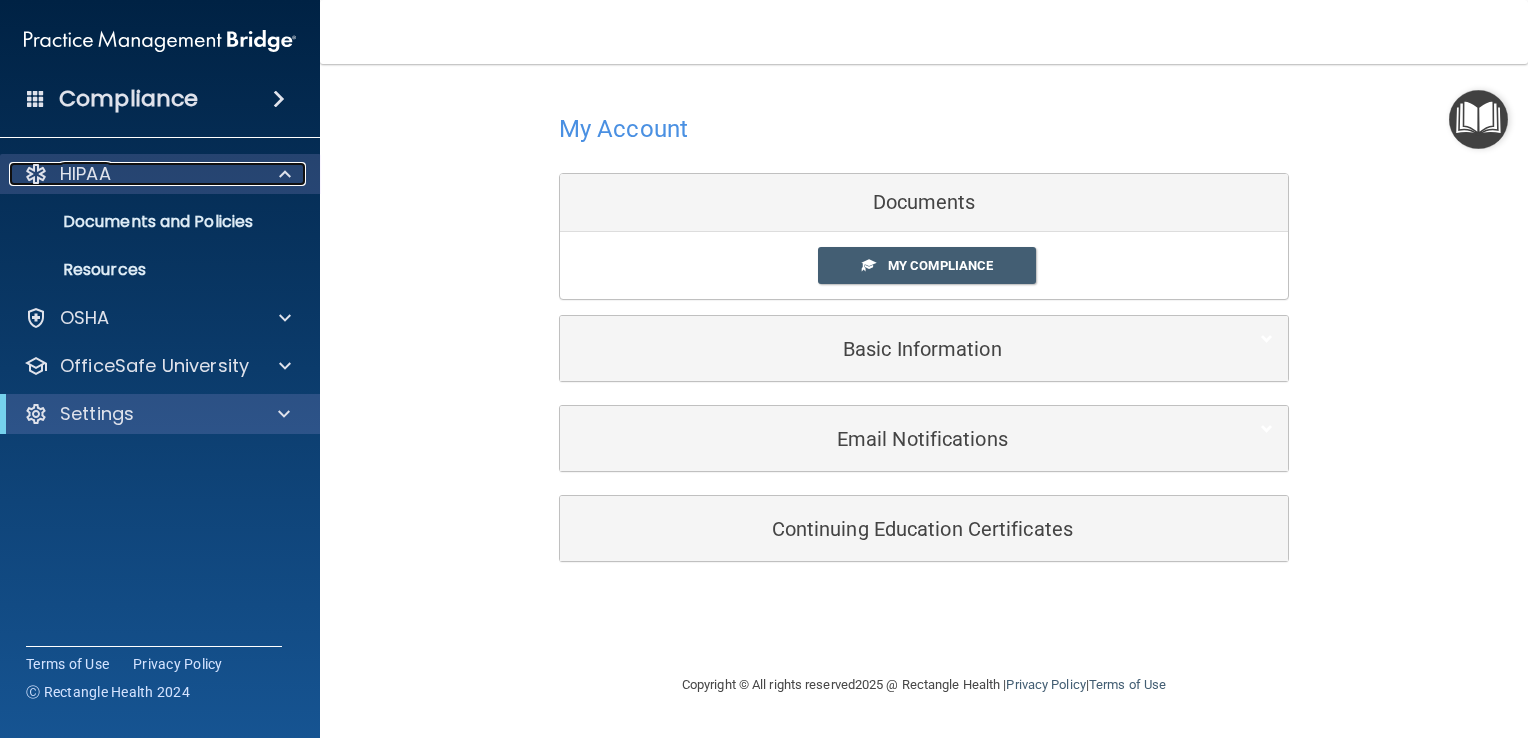 click on "HIPAA" at bounding box center [85, 174] 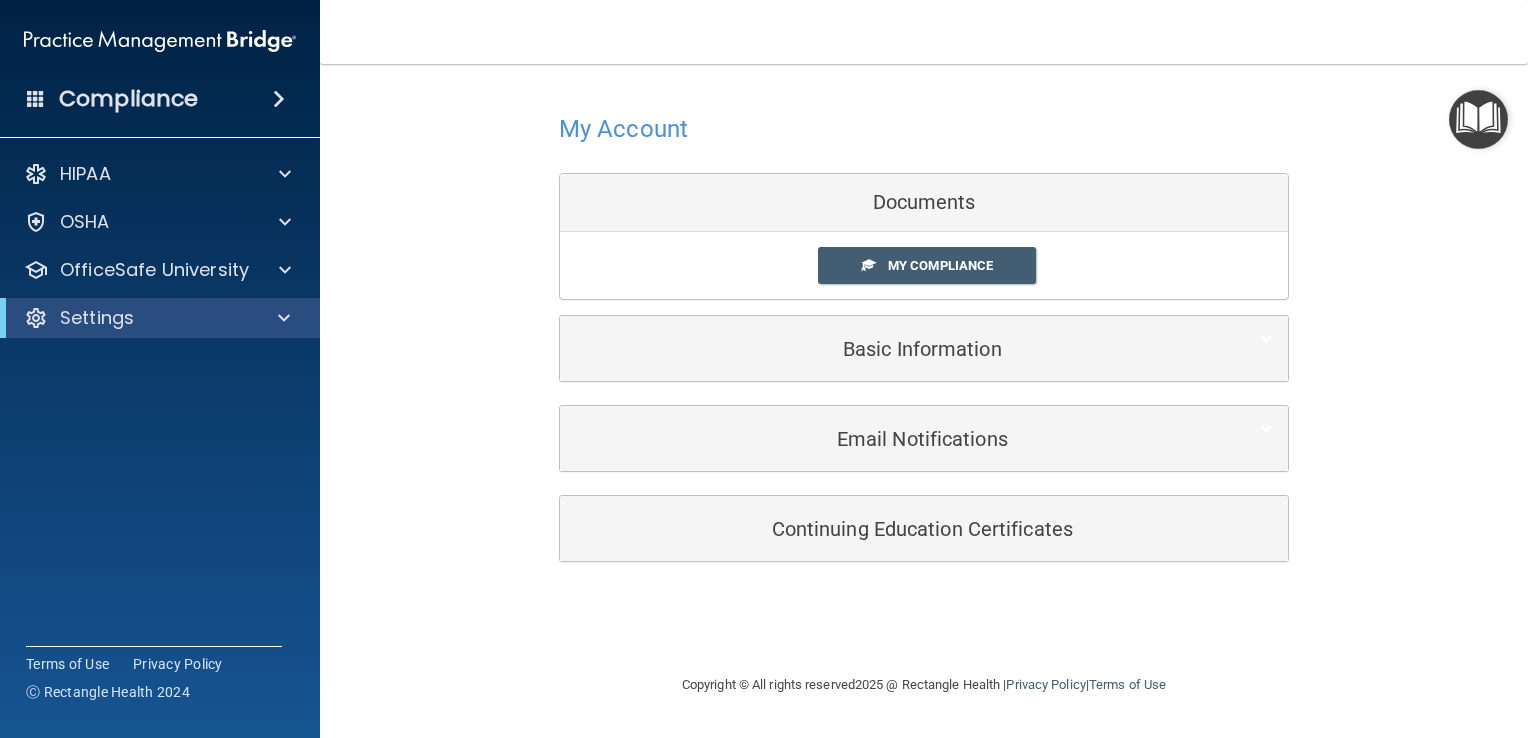 click on "Compliance" at bounding box center (128, 99) 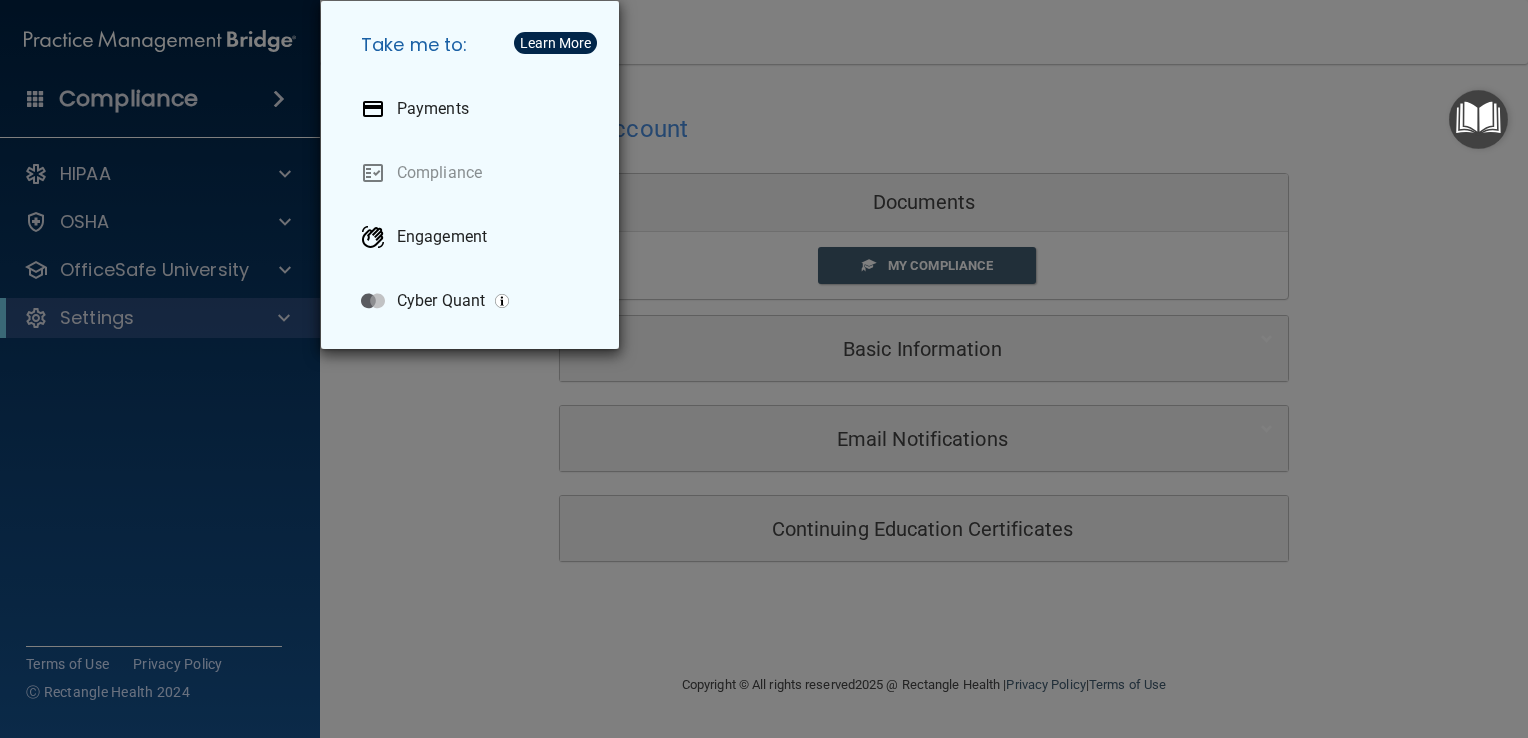 click on "Take me to:             Payments                   Compliance                     Engagement                     Cyber Quant" at bounding box center [764, 369] 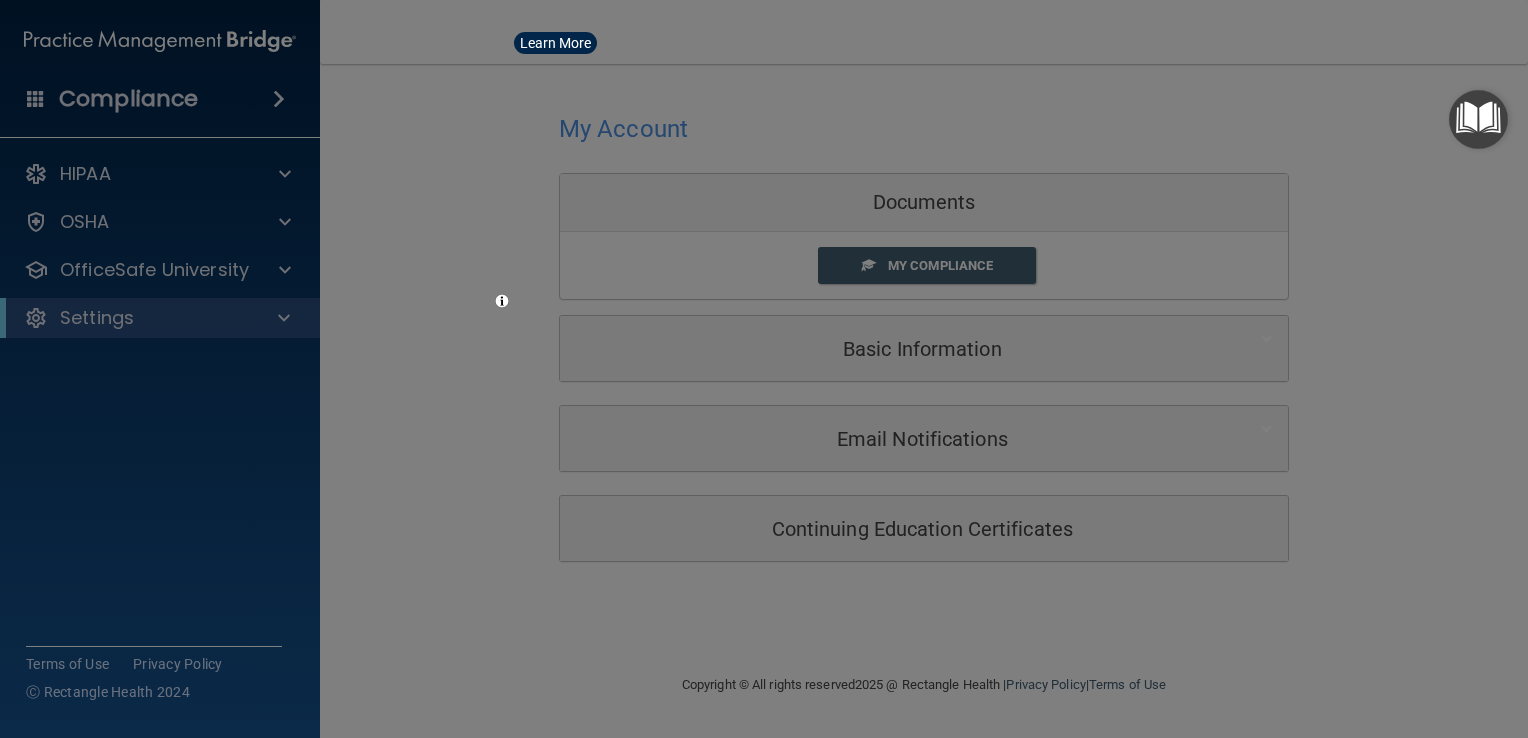 click at bounding box center (36, 98) 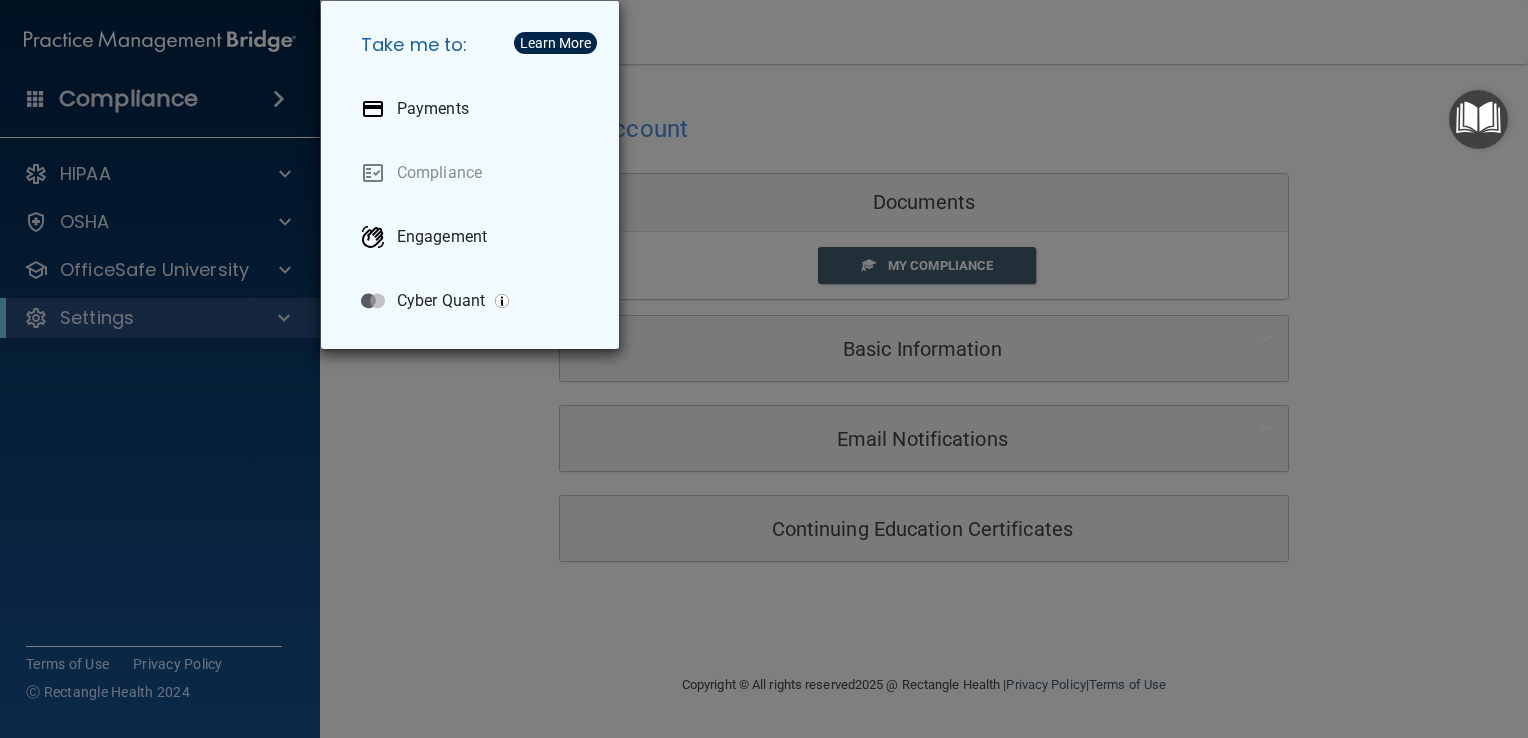 click on "Take me to:             Payments                   Compliance                     Engagement                     Cyber Quant" at bounding box center [764, 369] 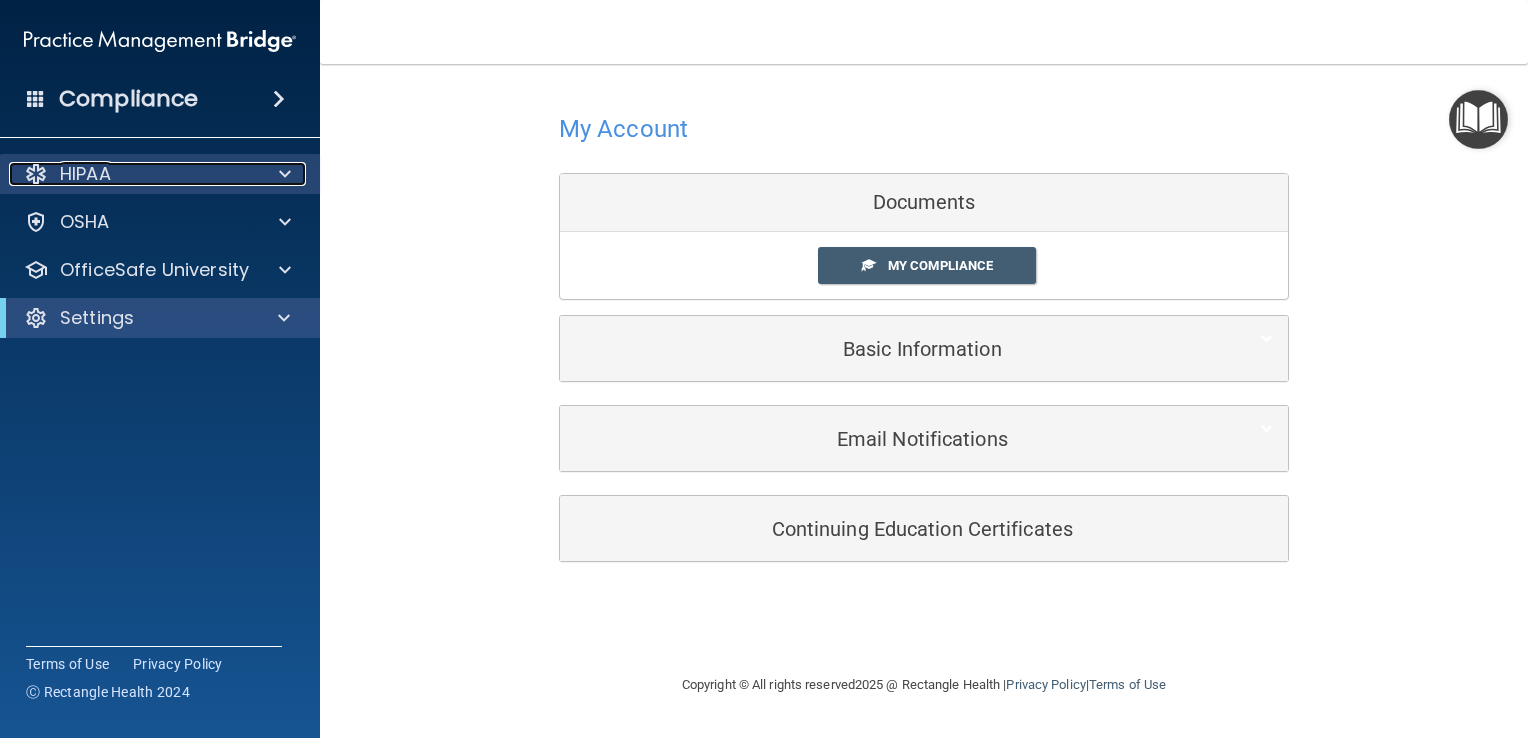 click at bounding box center [36, 174] 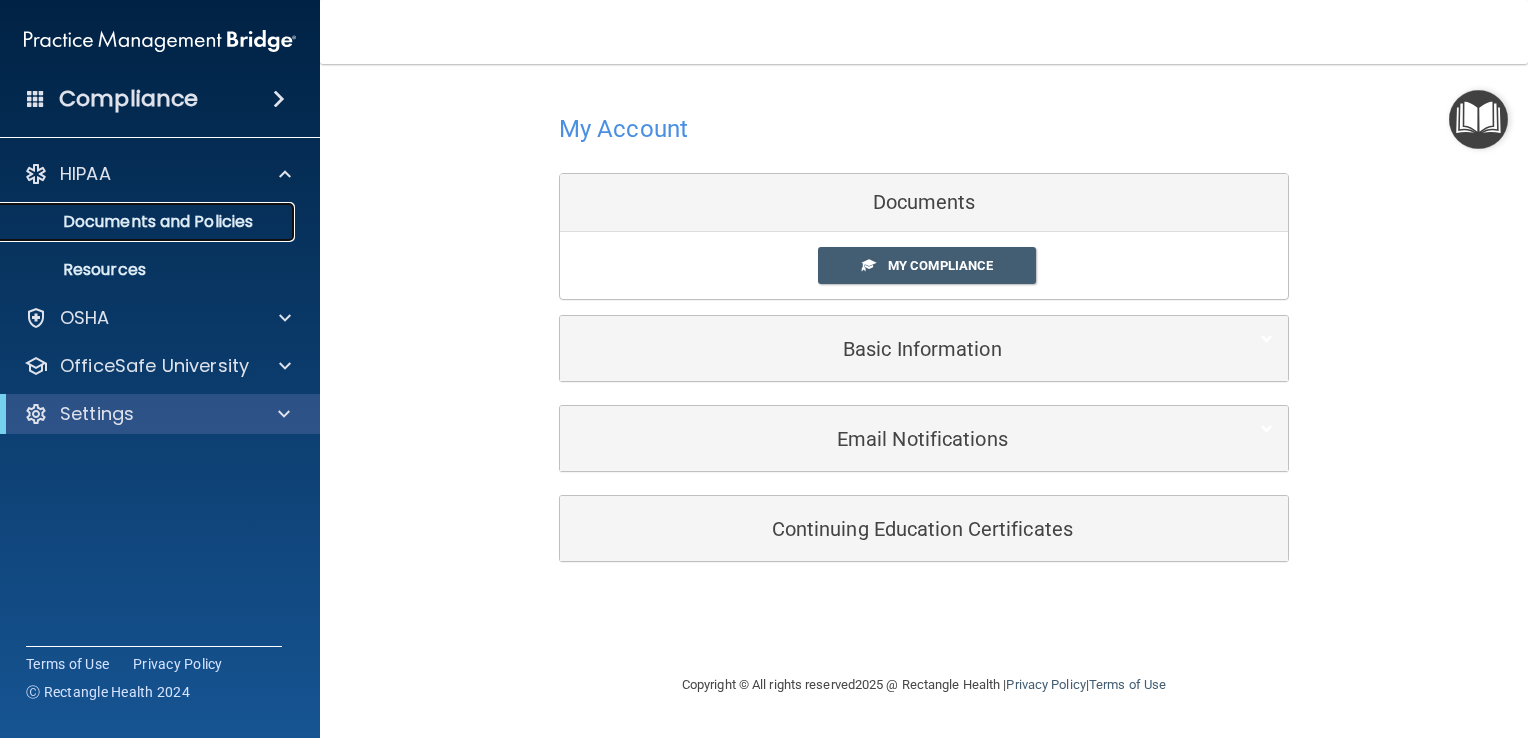 click on "Documents and Policies" at bounding box center (137, 222) 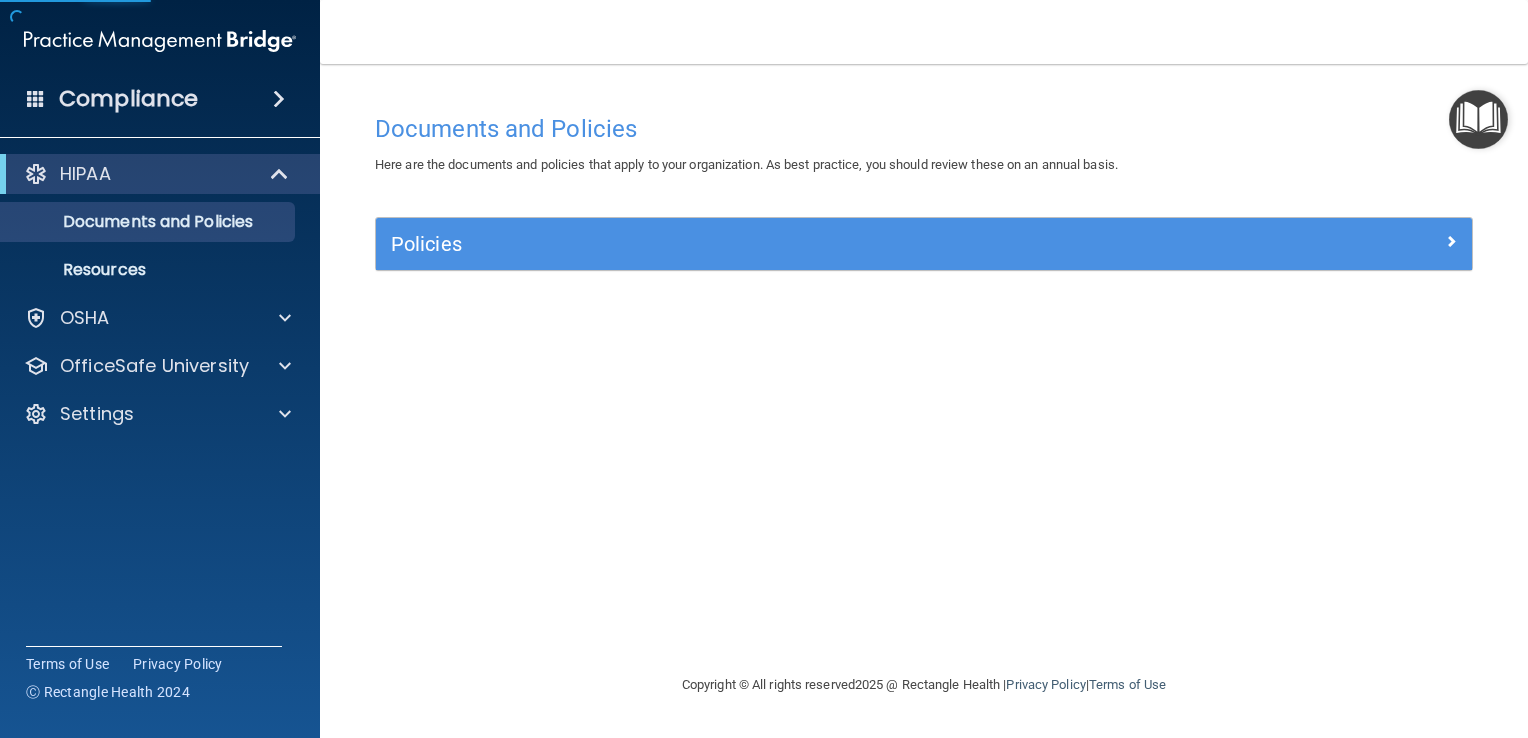 click on "Policies
Select All   (Unselect 0)    Unselect All            Print Selected (0)                       Acceptable Use Policy                         Policy that defines acceptable and unacceptable use of electronic devices and network resources in conjunction with its established culture of ethical and lawful behavior, openness, trust, and integrity.                     Business Associates Policy                         Policy that describes the obligations of business associates and the requirements for contracting with business associates.                     Complaint Process Policy                         Policy to provide a process for patients and responsible parties to make complaints concerning privacy and security practices.                     Document Destruction Policy                                             Documentation Retention Policy                                             Employee Access to PHI Policy" at bounding box center (924, 255) 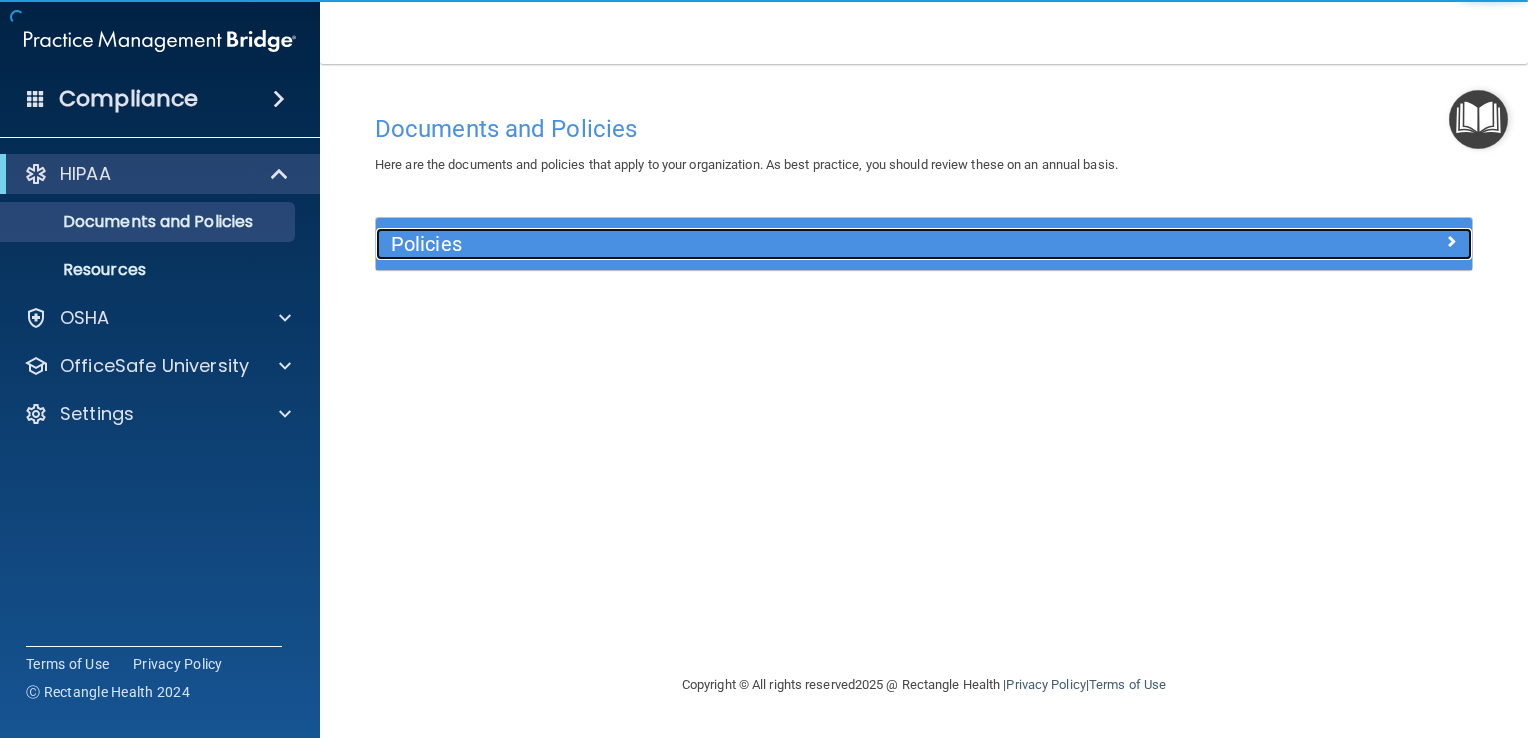 click on "Policies" at bounding box center (787, 244) 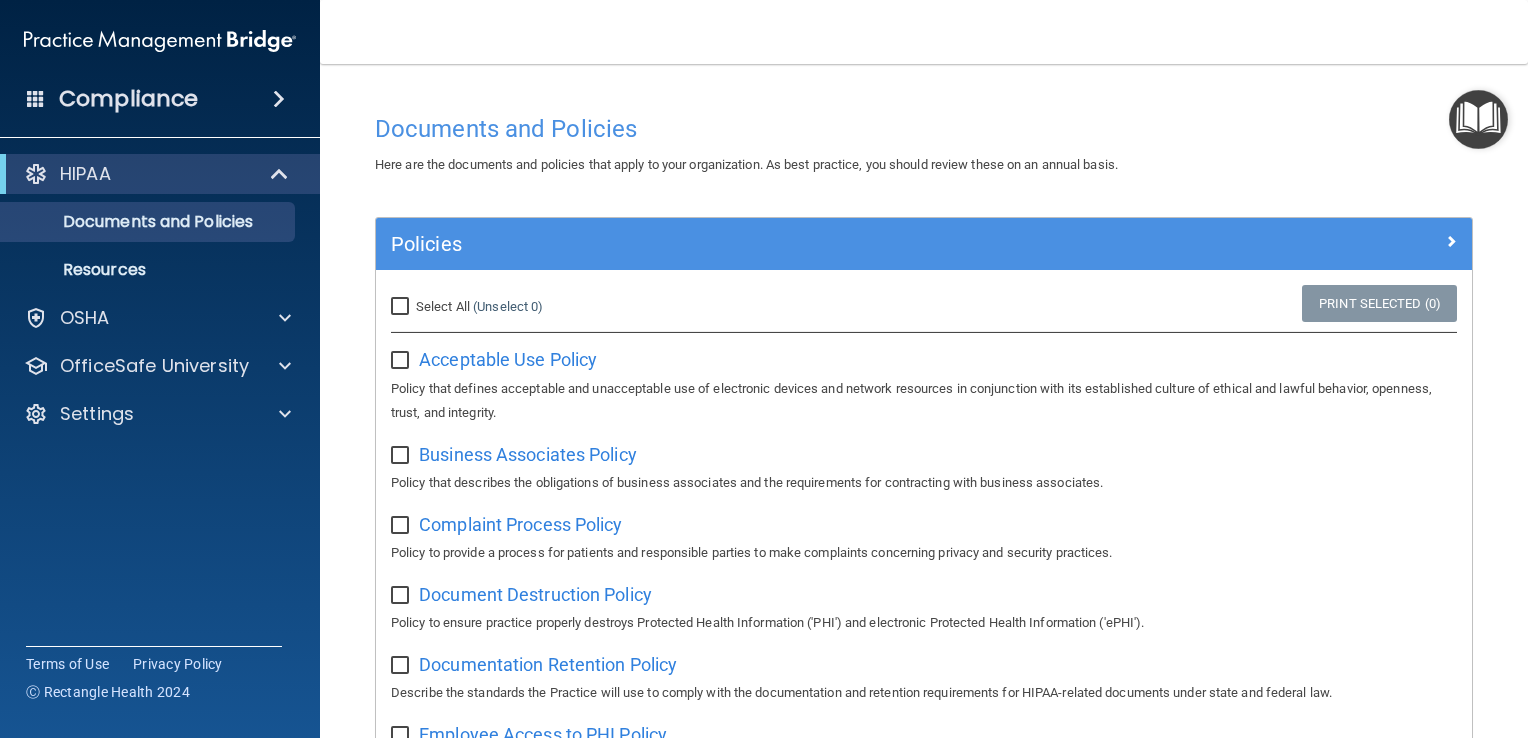 click on "Documents and Policies" at bounding box center (924, 128) 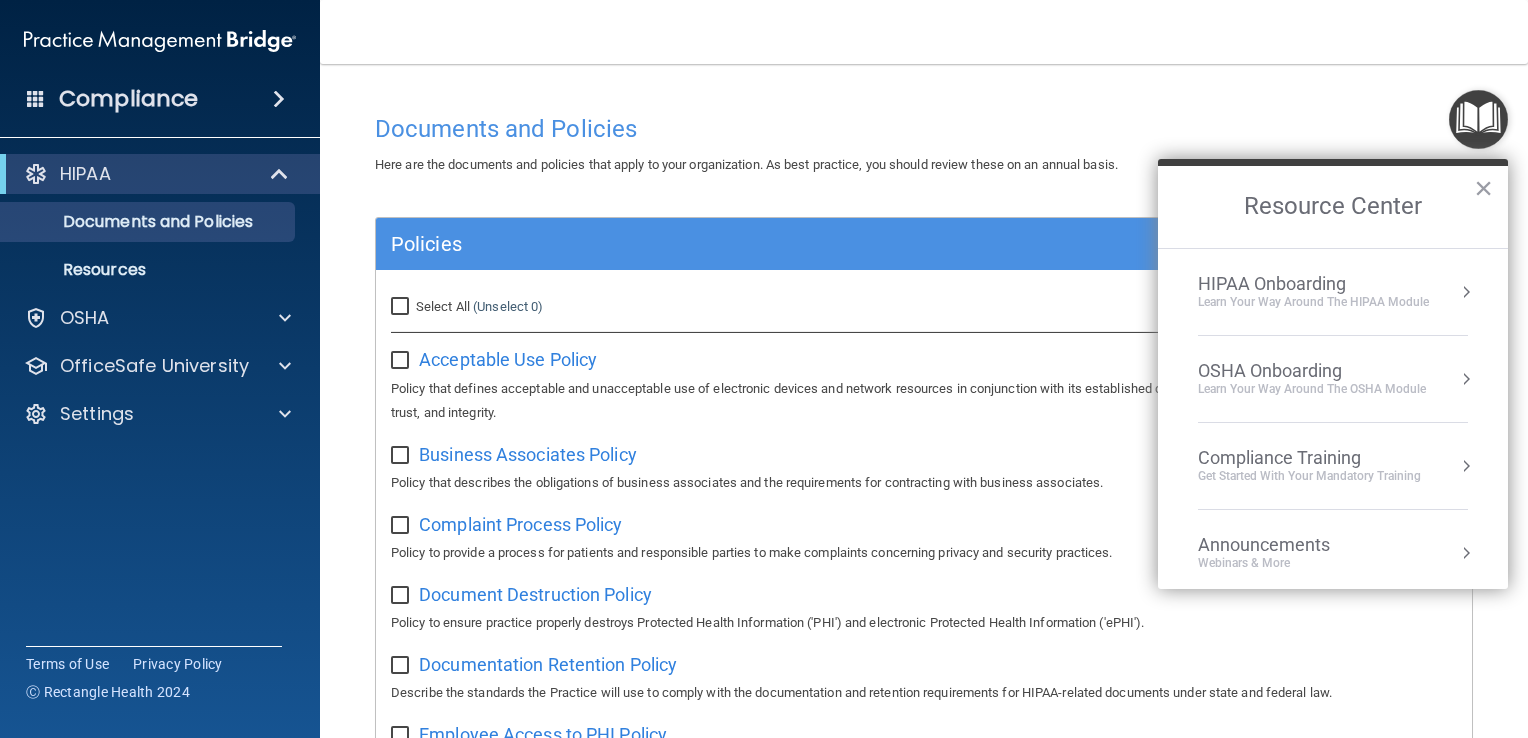 click on "HIPAA Onboarding" at bounding box center (1313, 284) 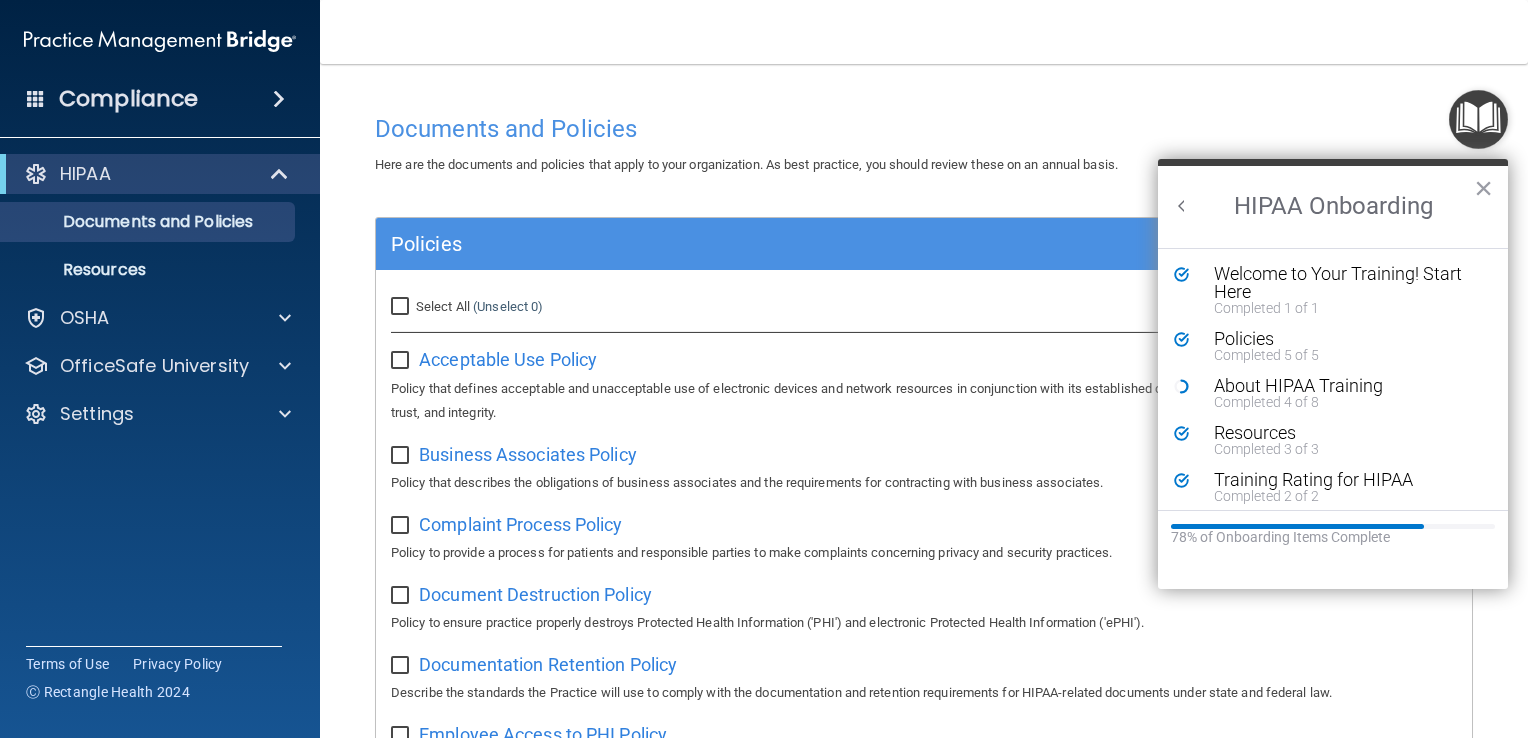 scroll, scrollTop: 0, scrollLeft: 0, axis: both 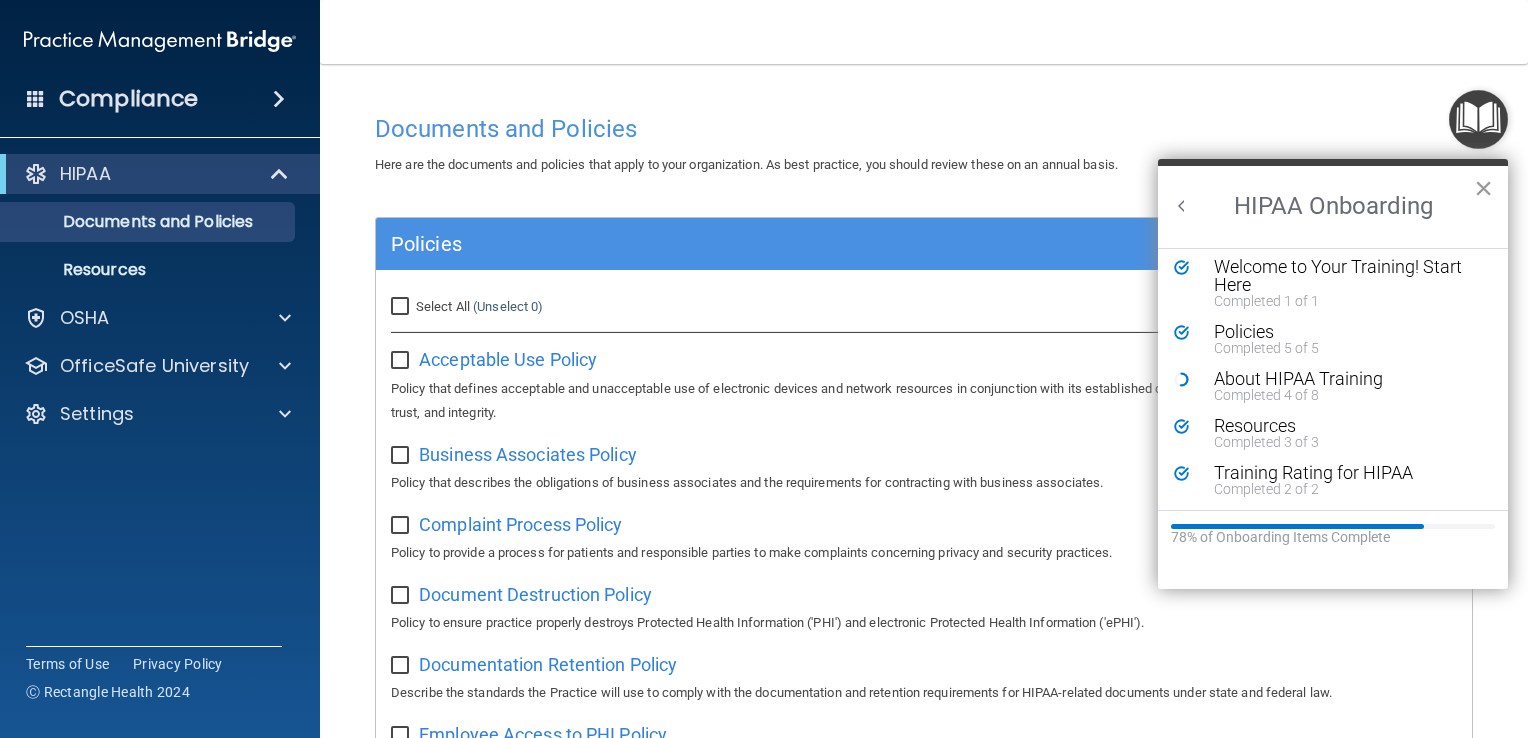 click on "×" at bounding box center (1483, 188) 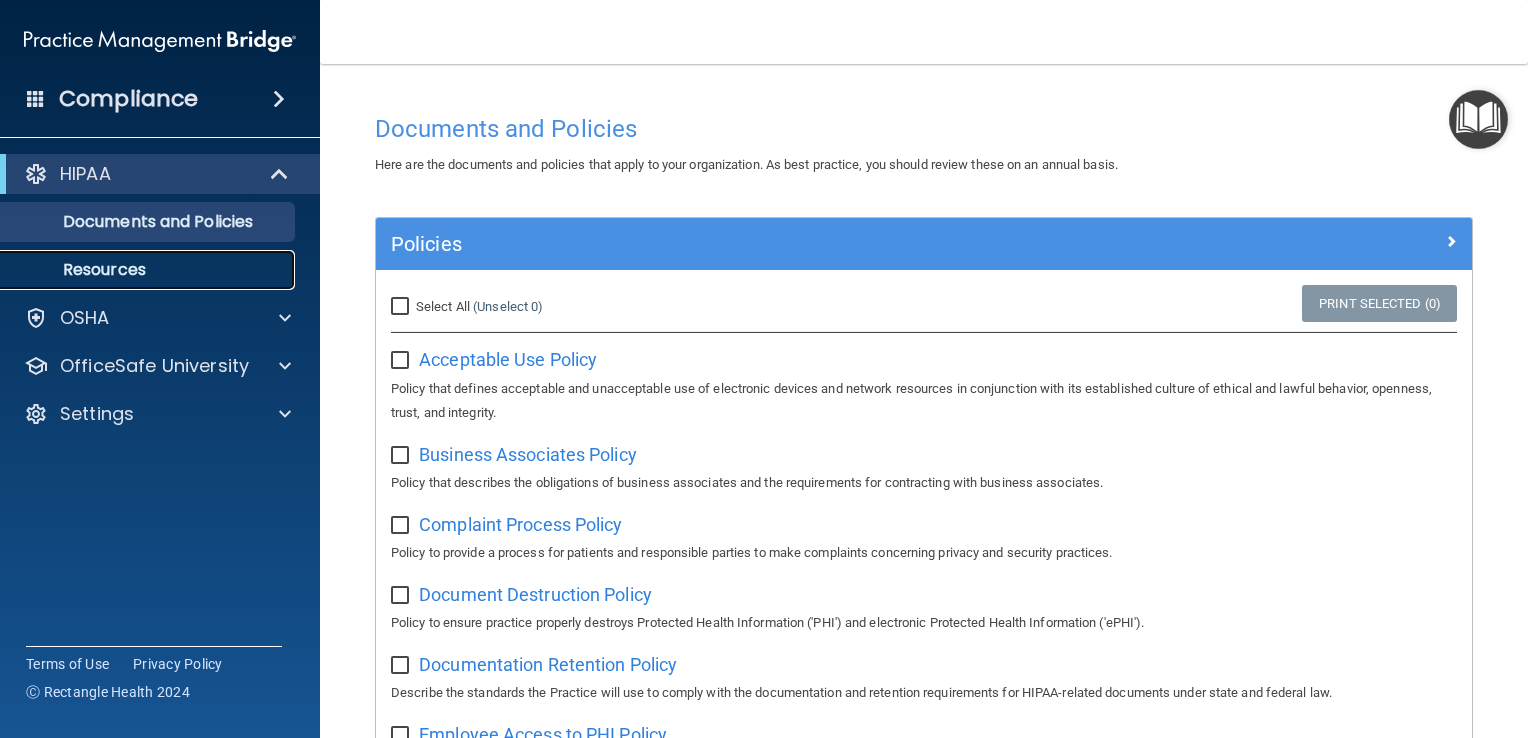 click on "Resources" at bounding box center (137, 270) 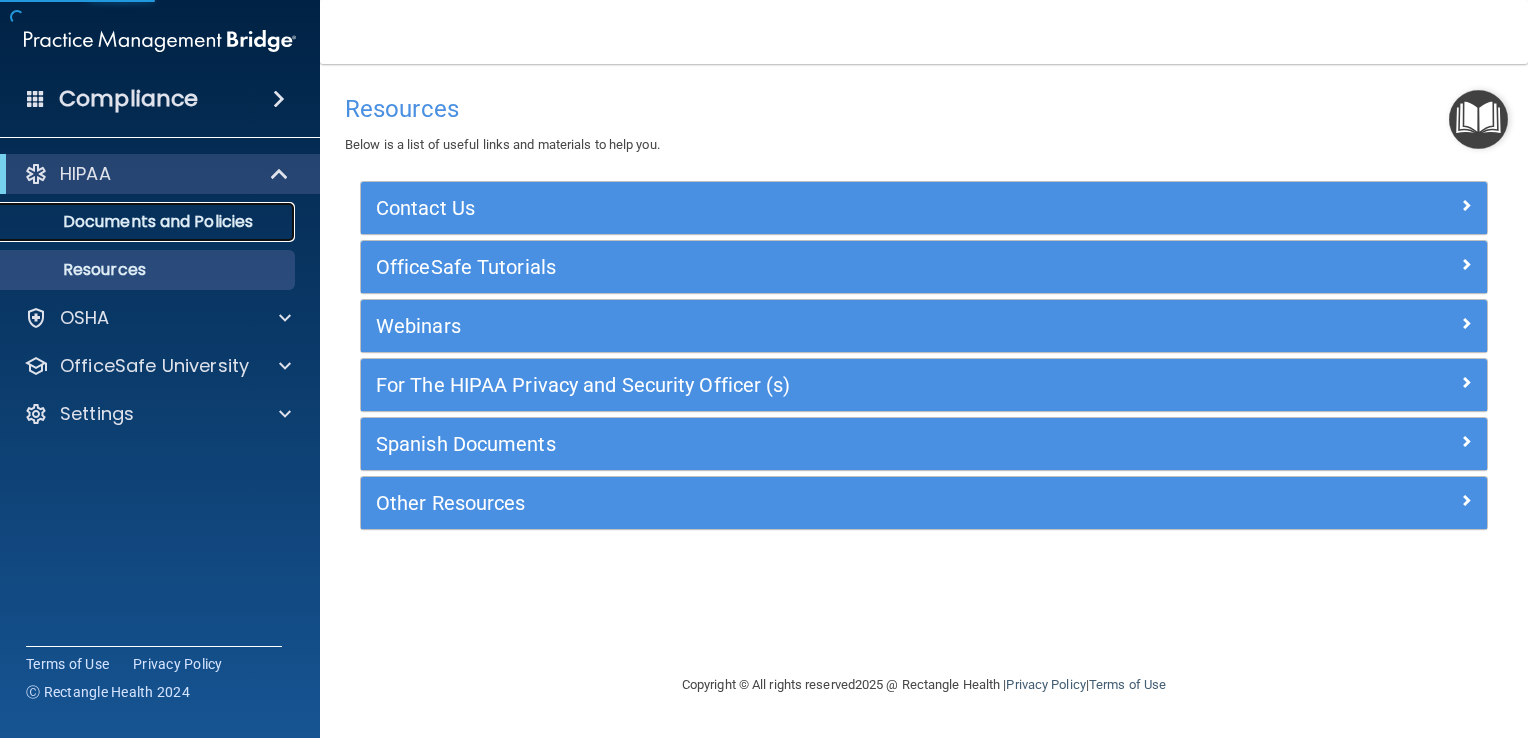 click on "Documents and Policies" at bounding box center (149, 222) 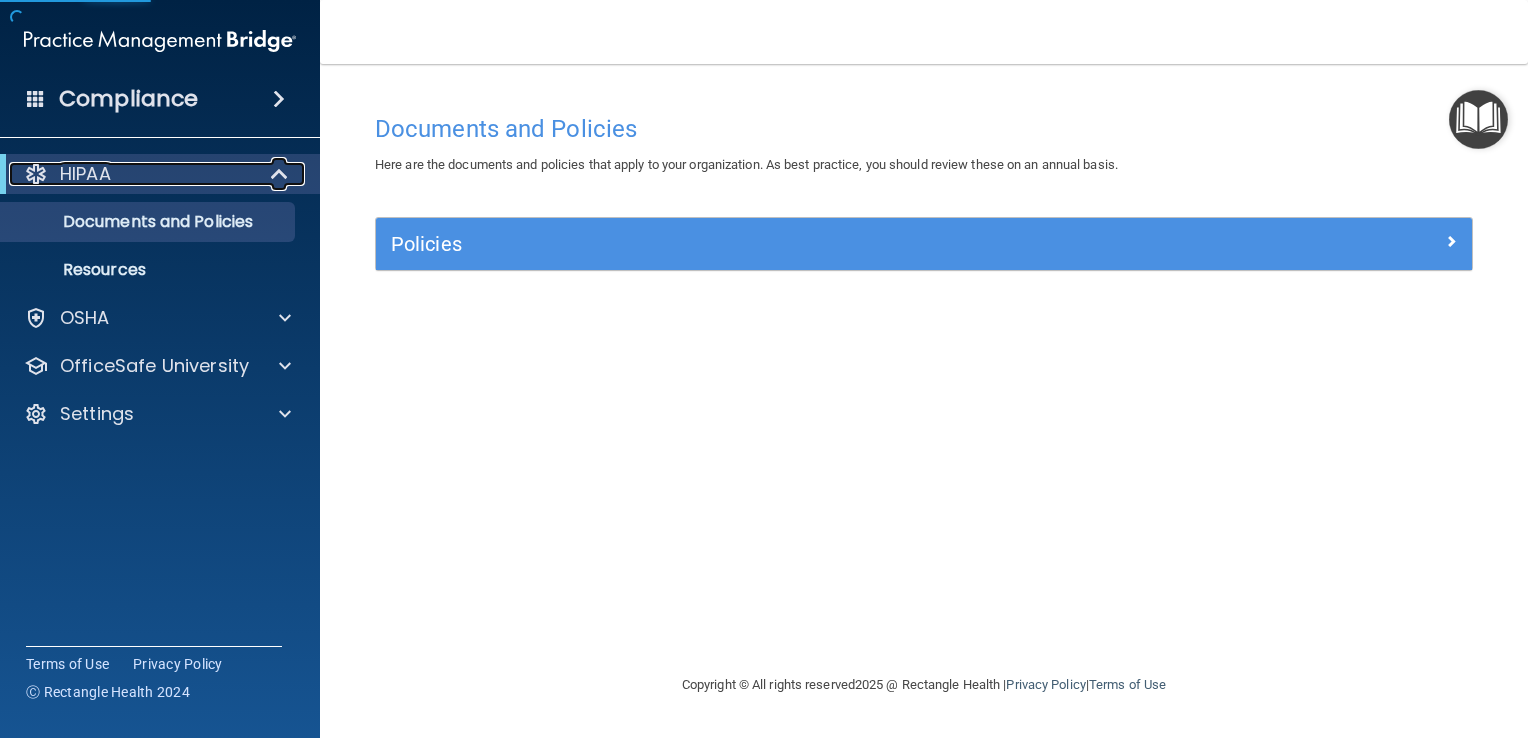 click on "HIPAA" at bounding box center [85, 174] 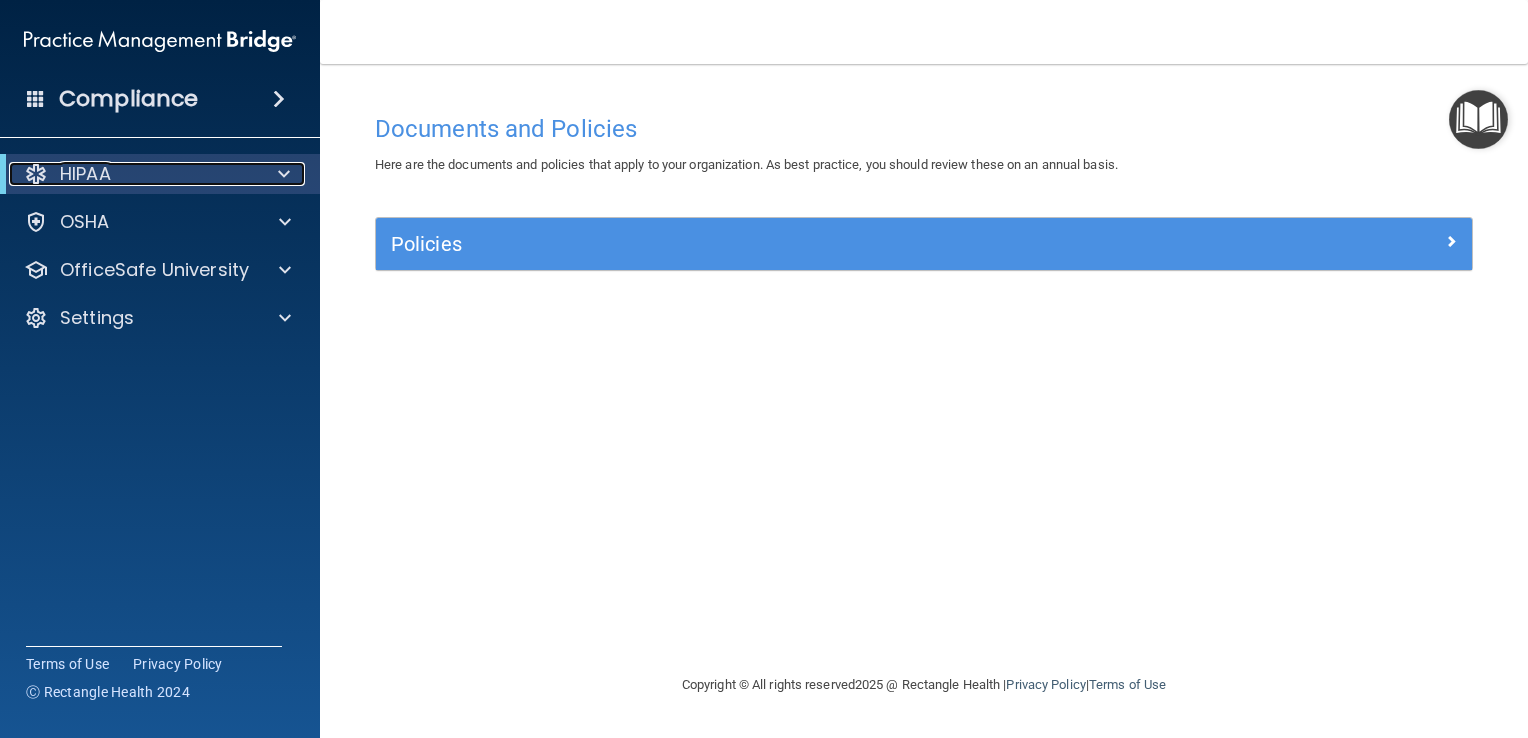 click at bounding box center (280, 174) 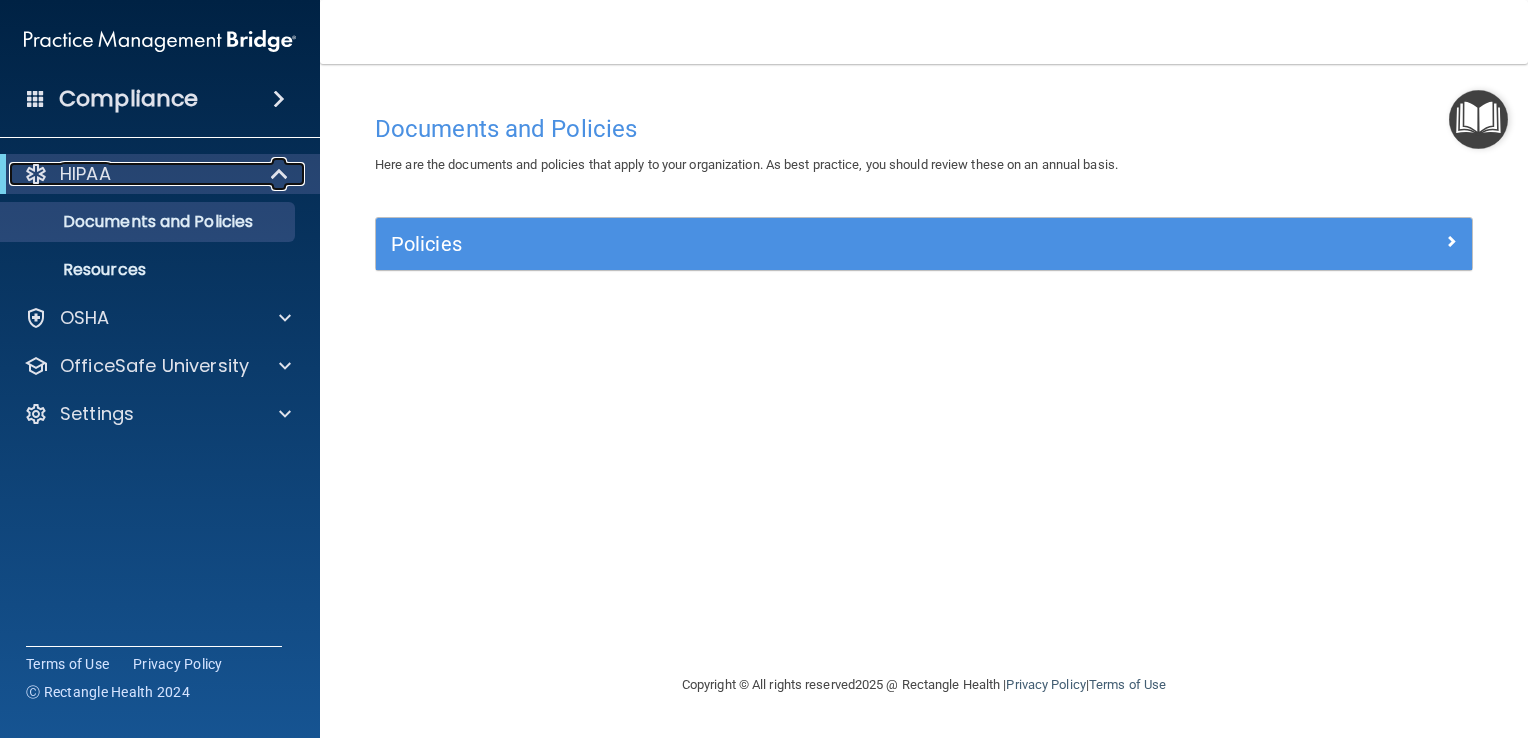 click at bounding box center [36, 174] 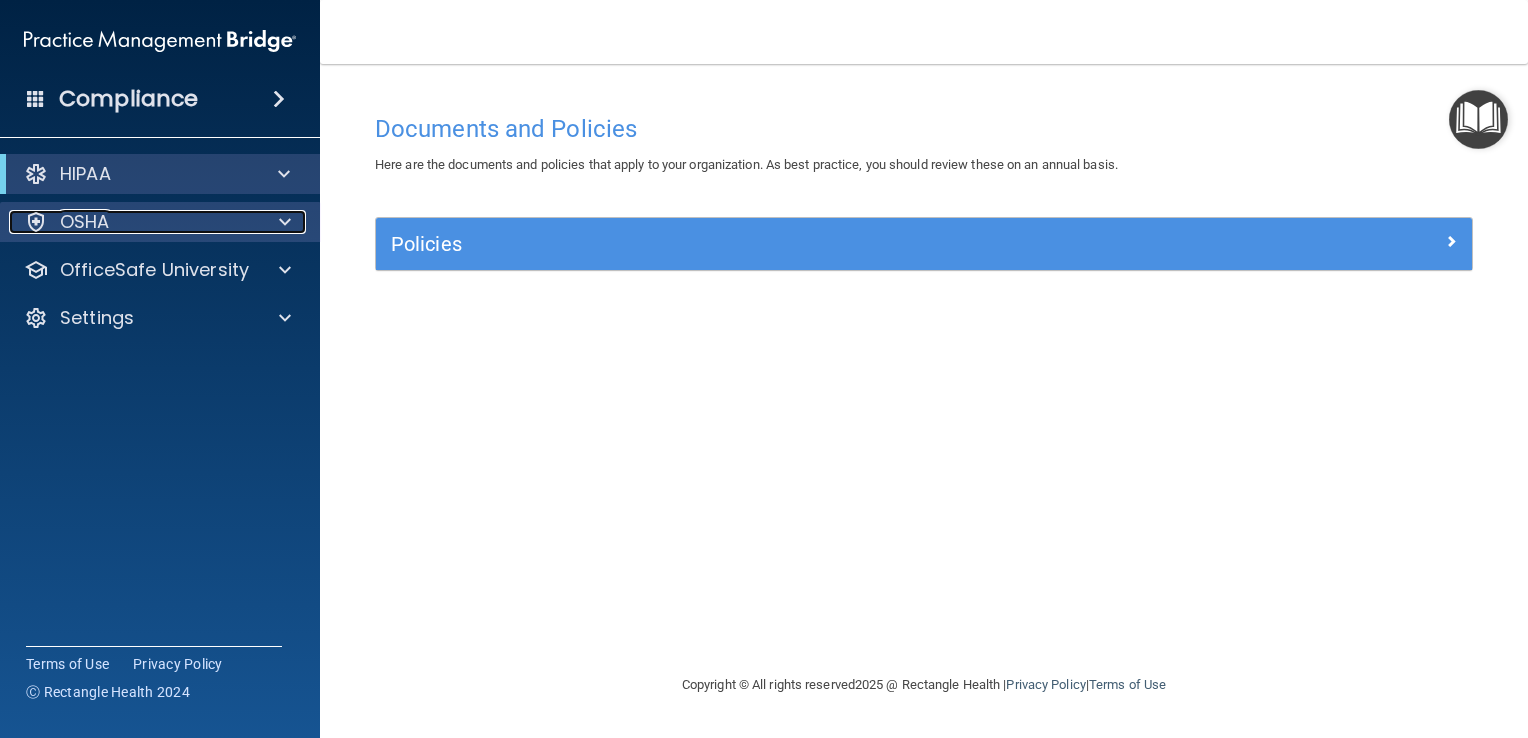 click at bounding box center [36, 222] 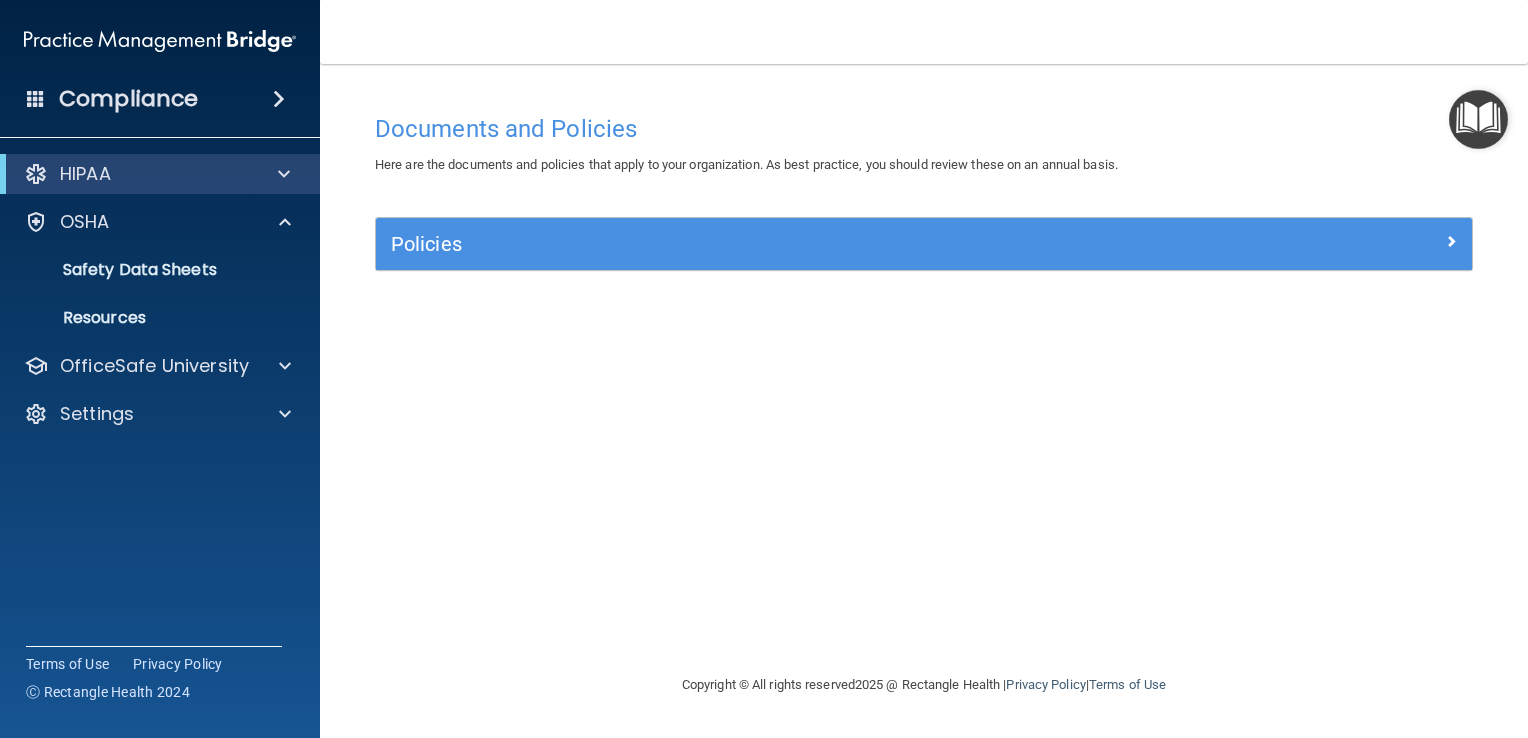 click on "Compliance" at bounding box center (128, 99) 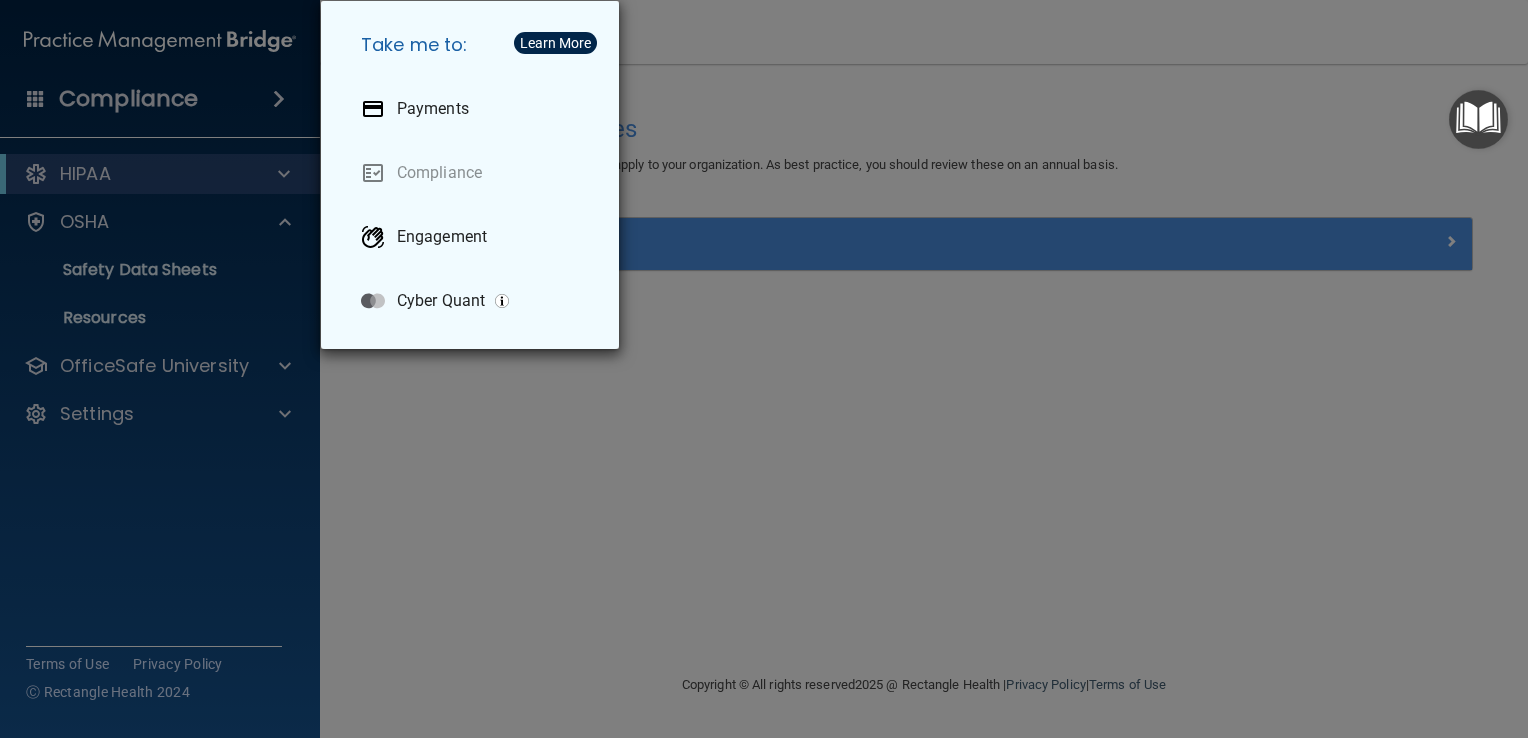 click on "Take me to:             Payments                   Compliance                     Engagement                     Cyber Quant" at bounding box center (764, 369) 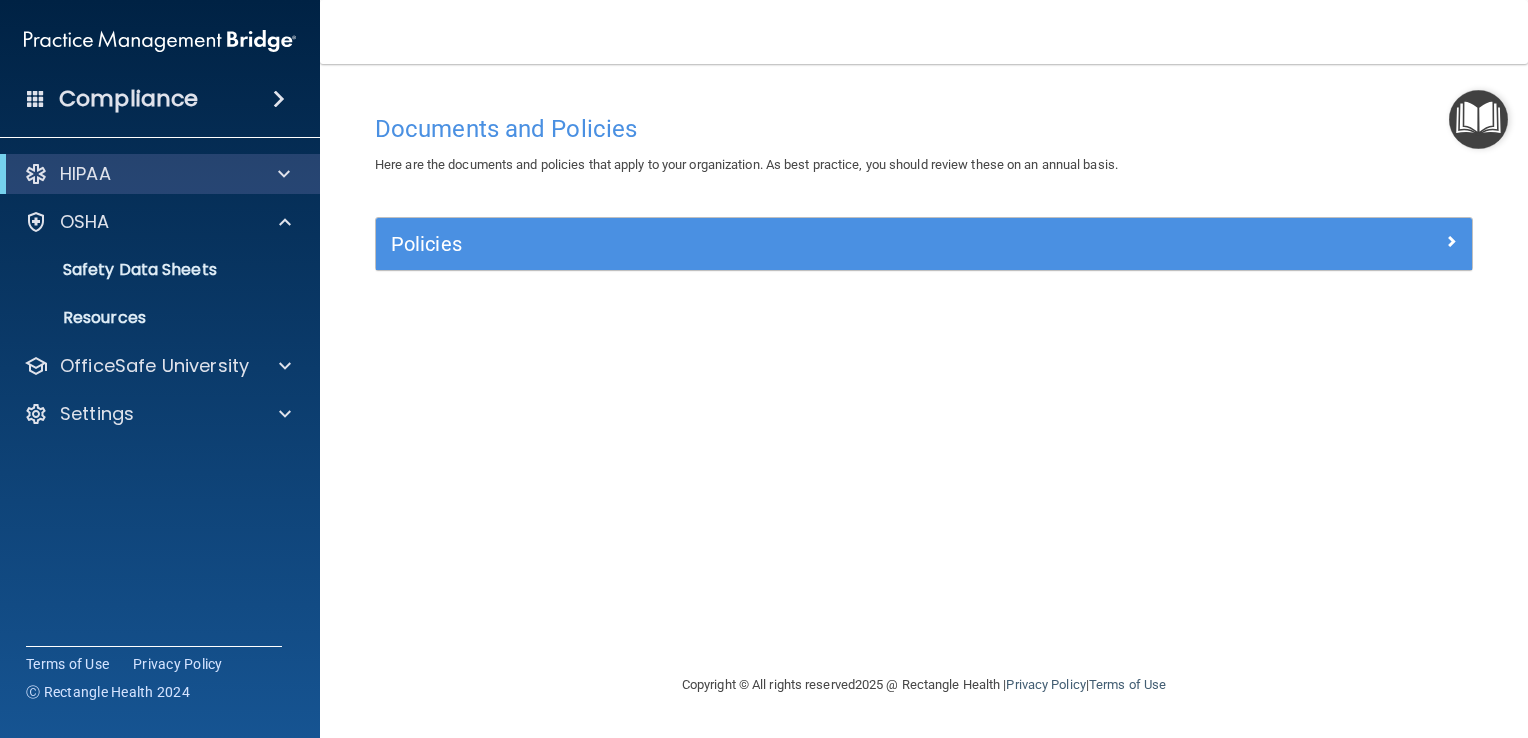 click at bounding box center (160, 41) 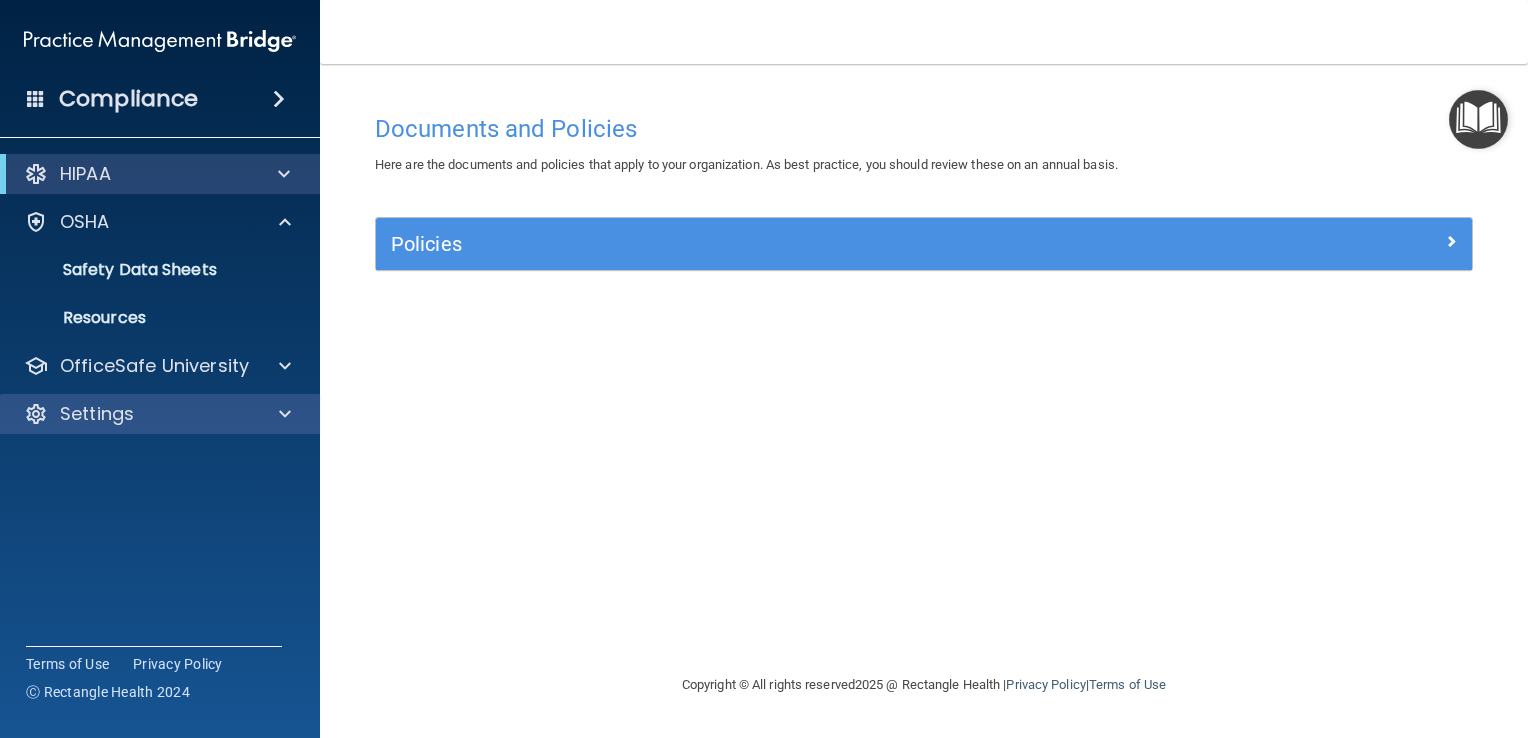 click on "Settings" at bounding box center (160, 414) 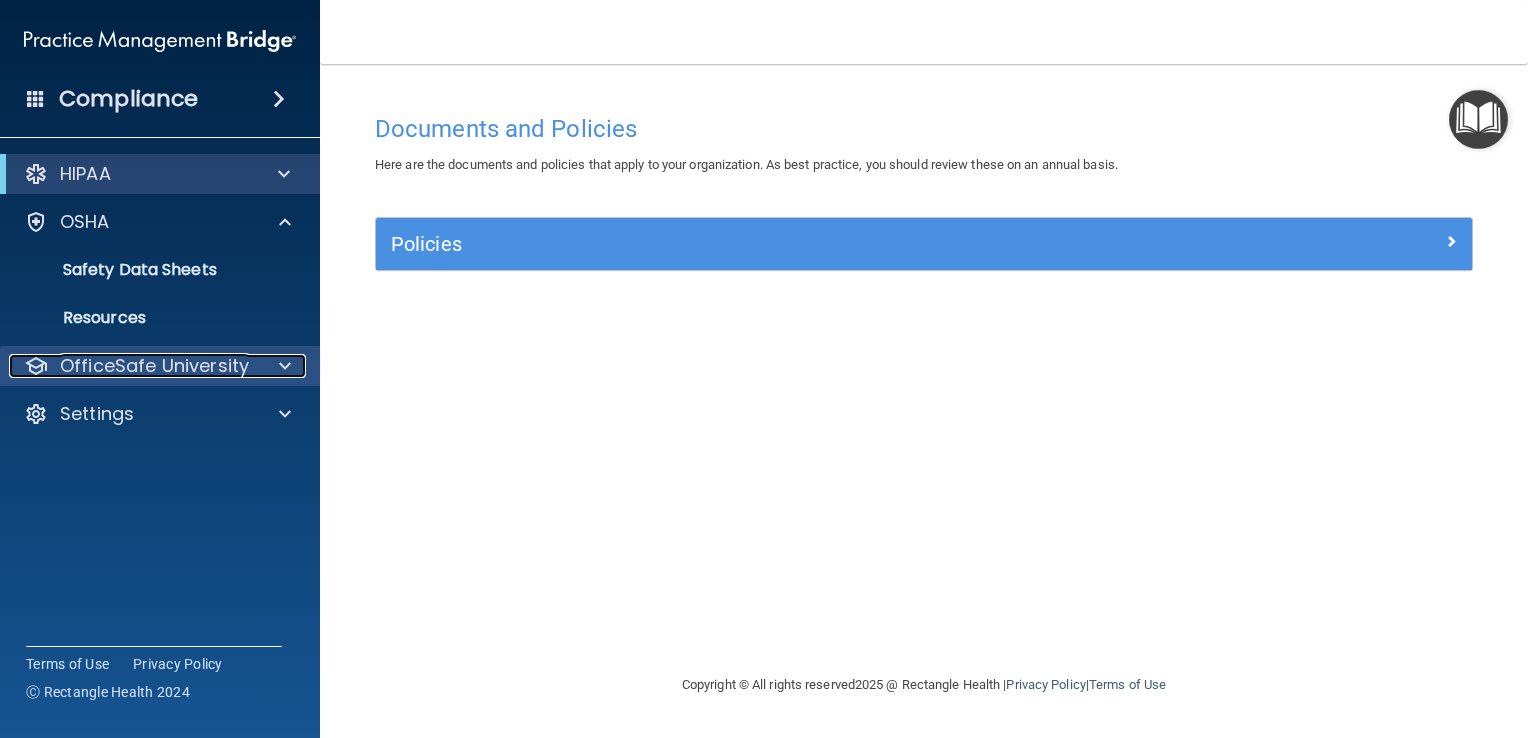 click at bounding box center (282, 366) 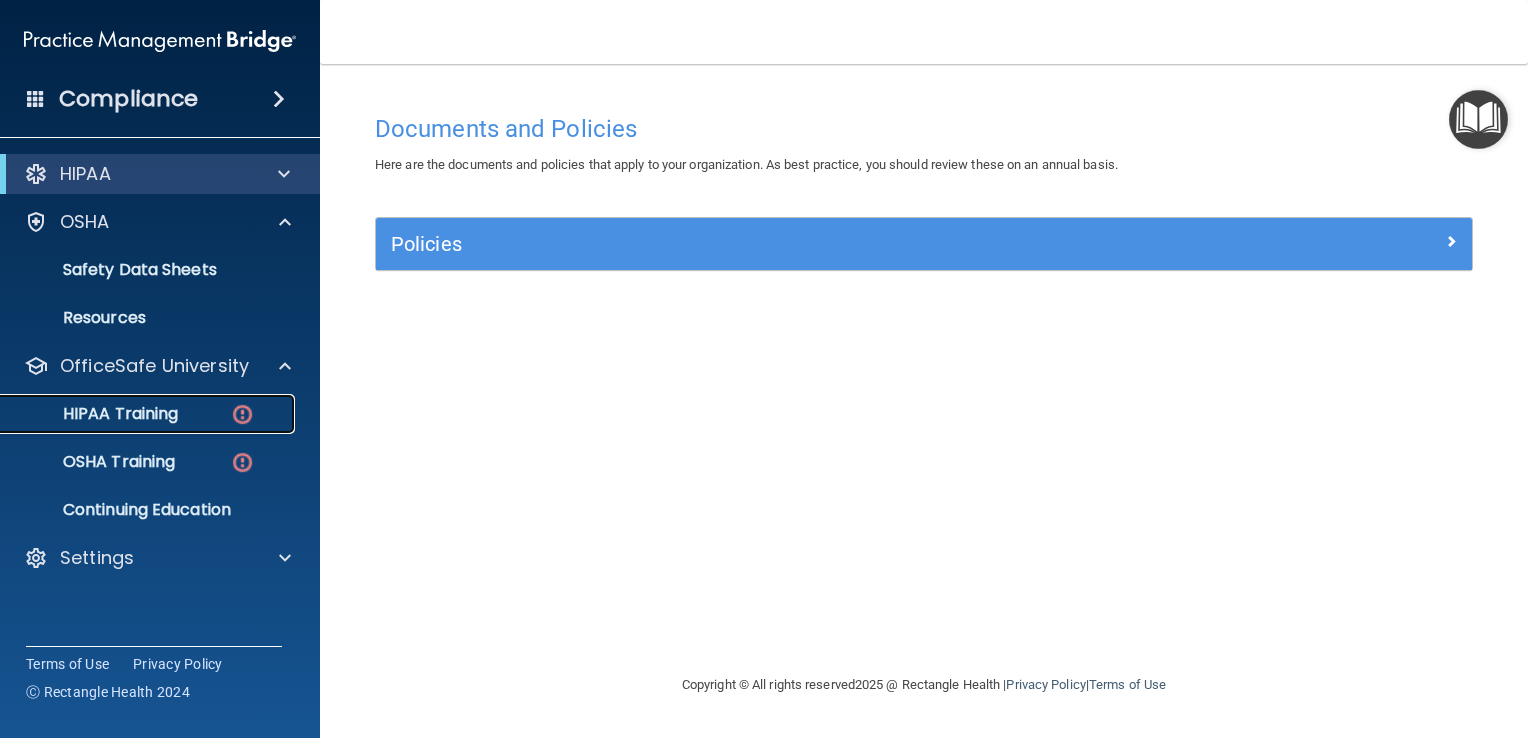 click on "HIPAA Training" at bounding box center (95, 414) 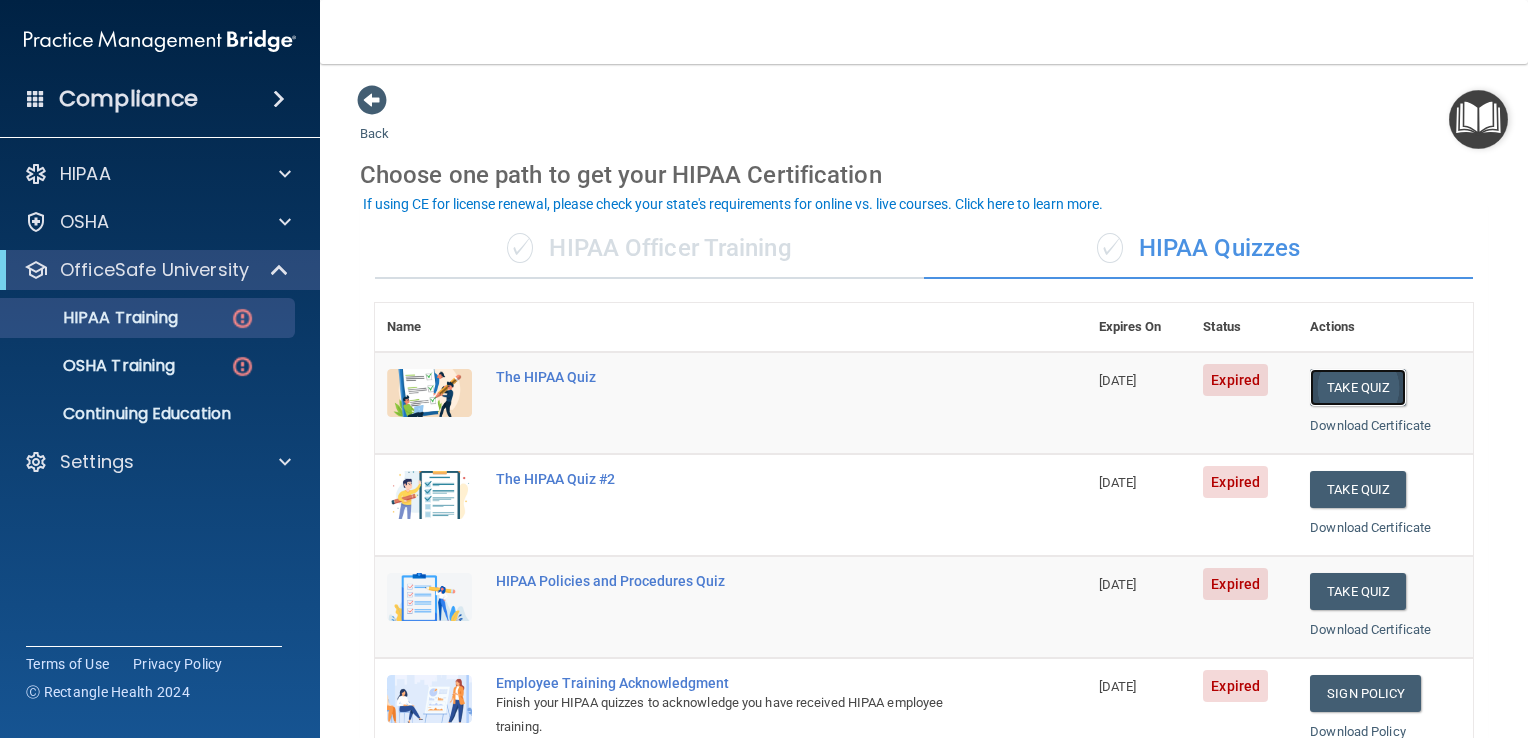 click on "Take Quiz" at bounding box center (1358, 387) 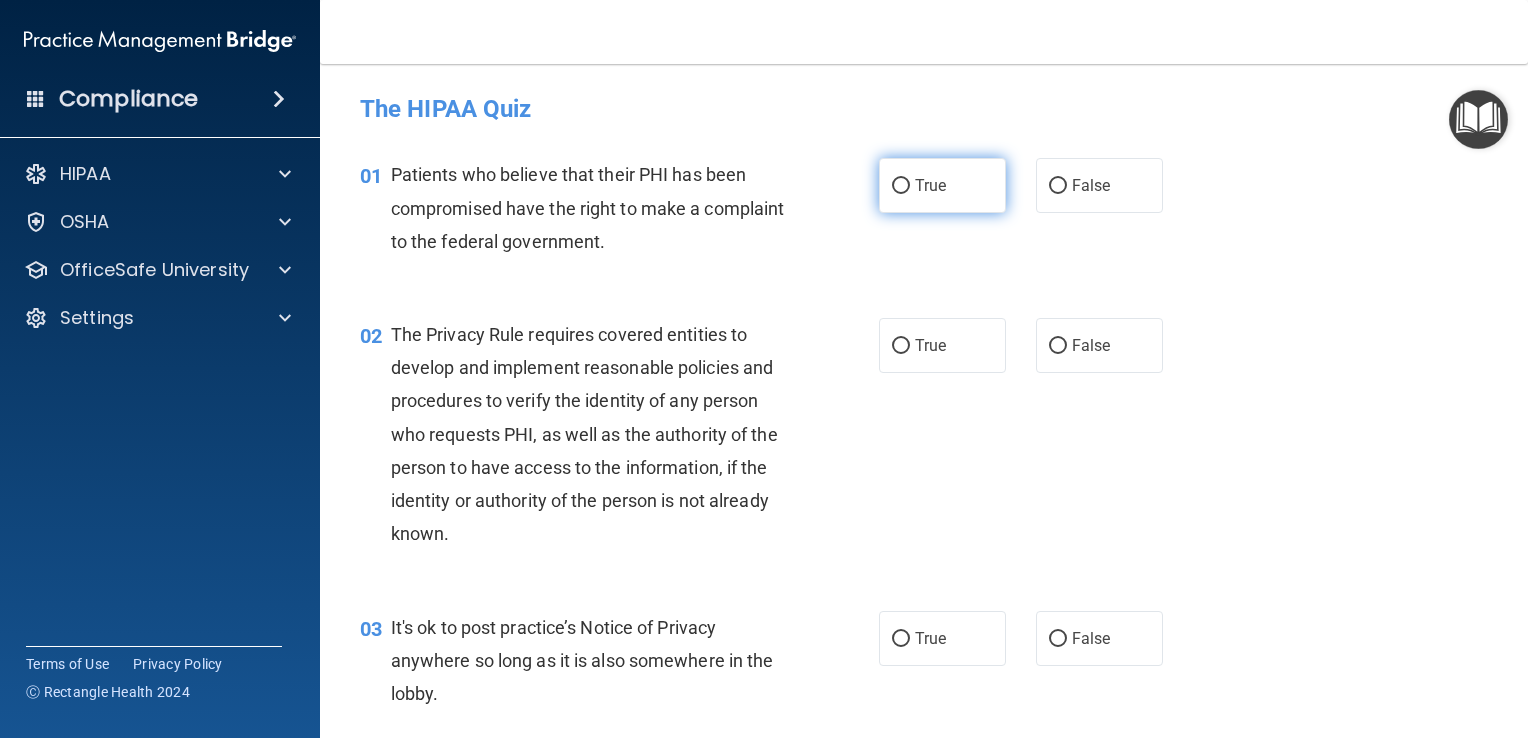 click on "True" at bounding box center [901, 186] 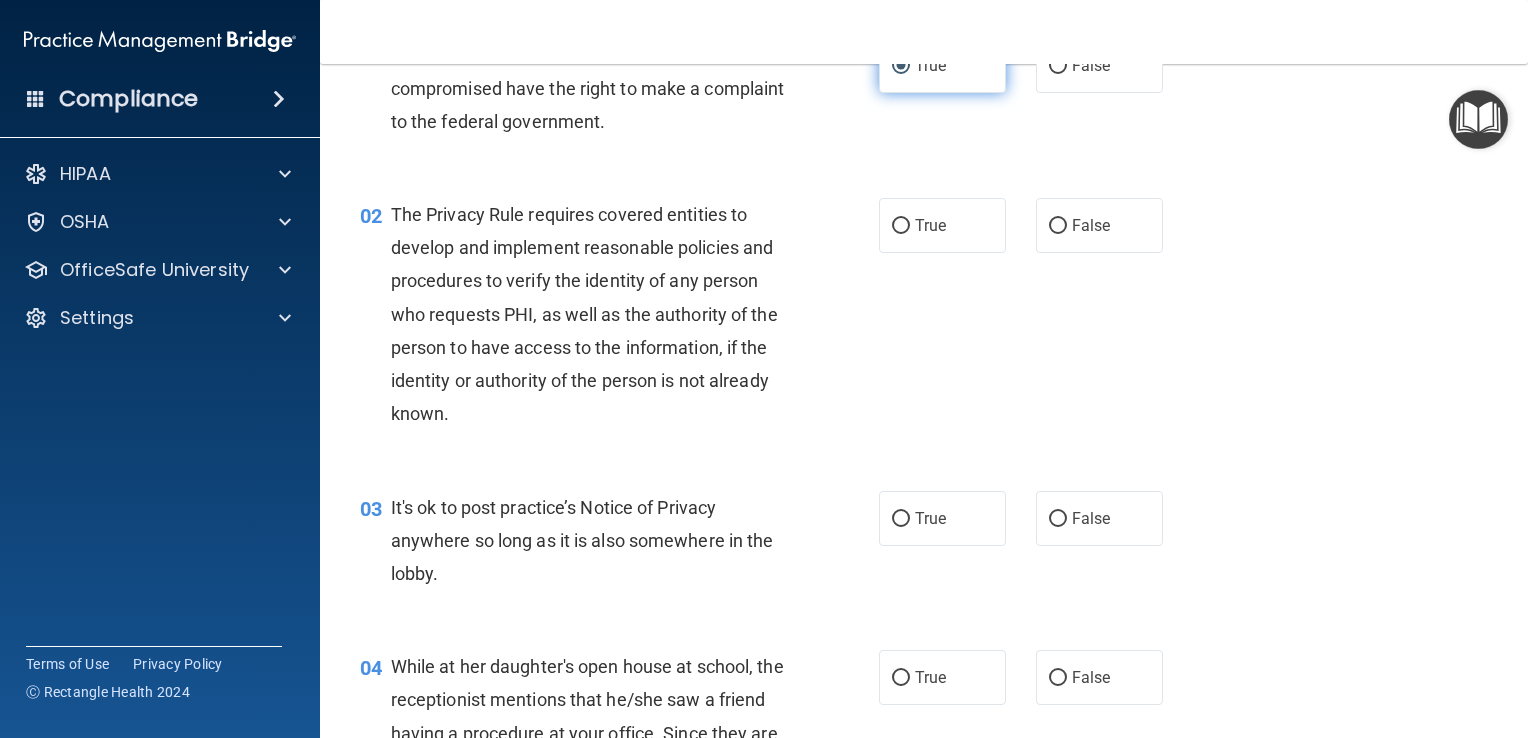 scroll, scrollTop: 124, scrollLeft: 0, axis: vertical 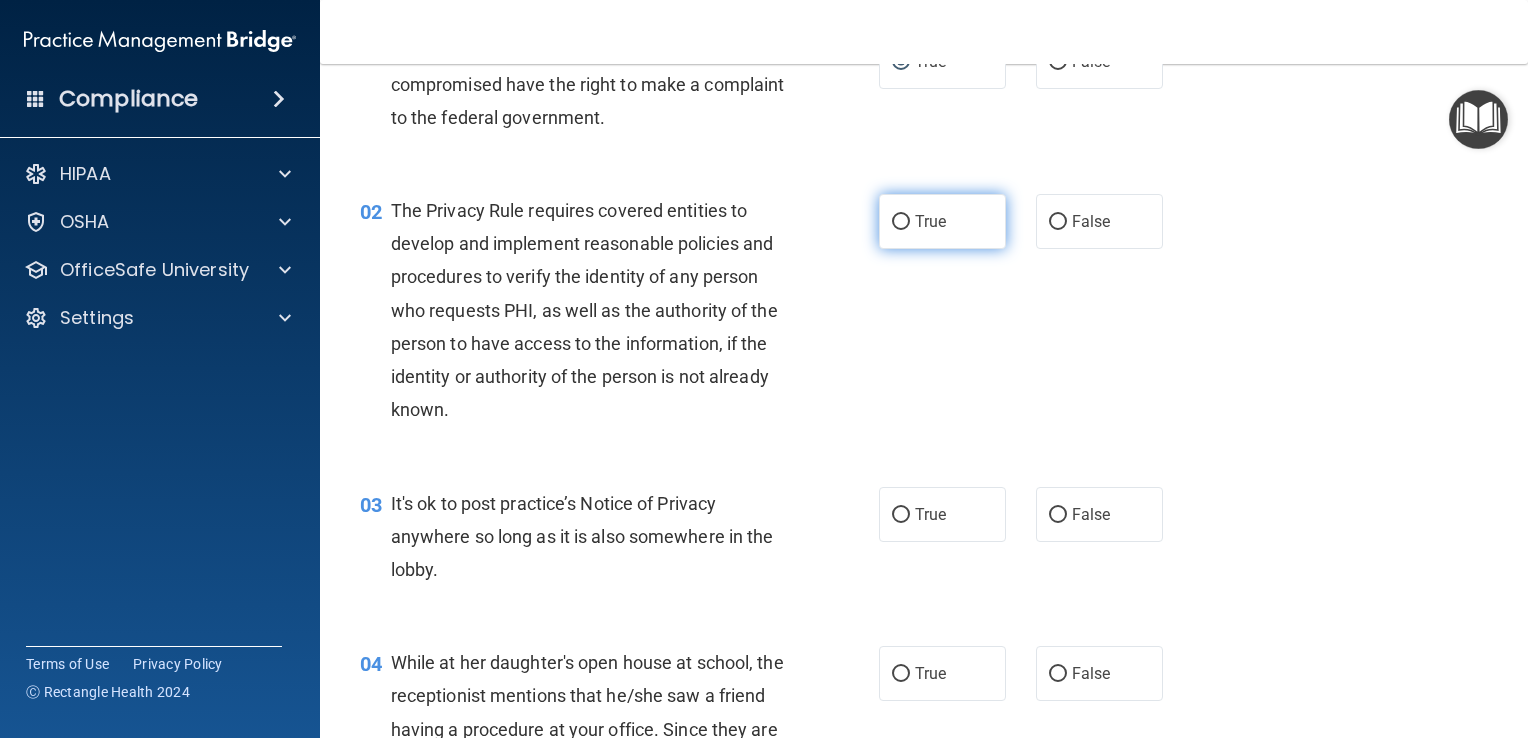 click on "True" at bounding box center [942, 221] 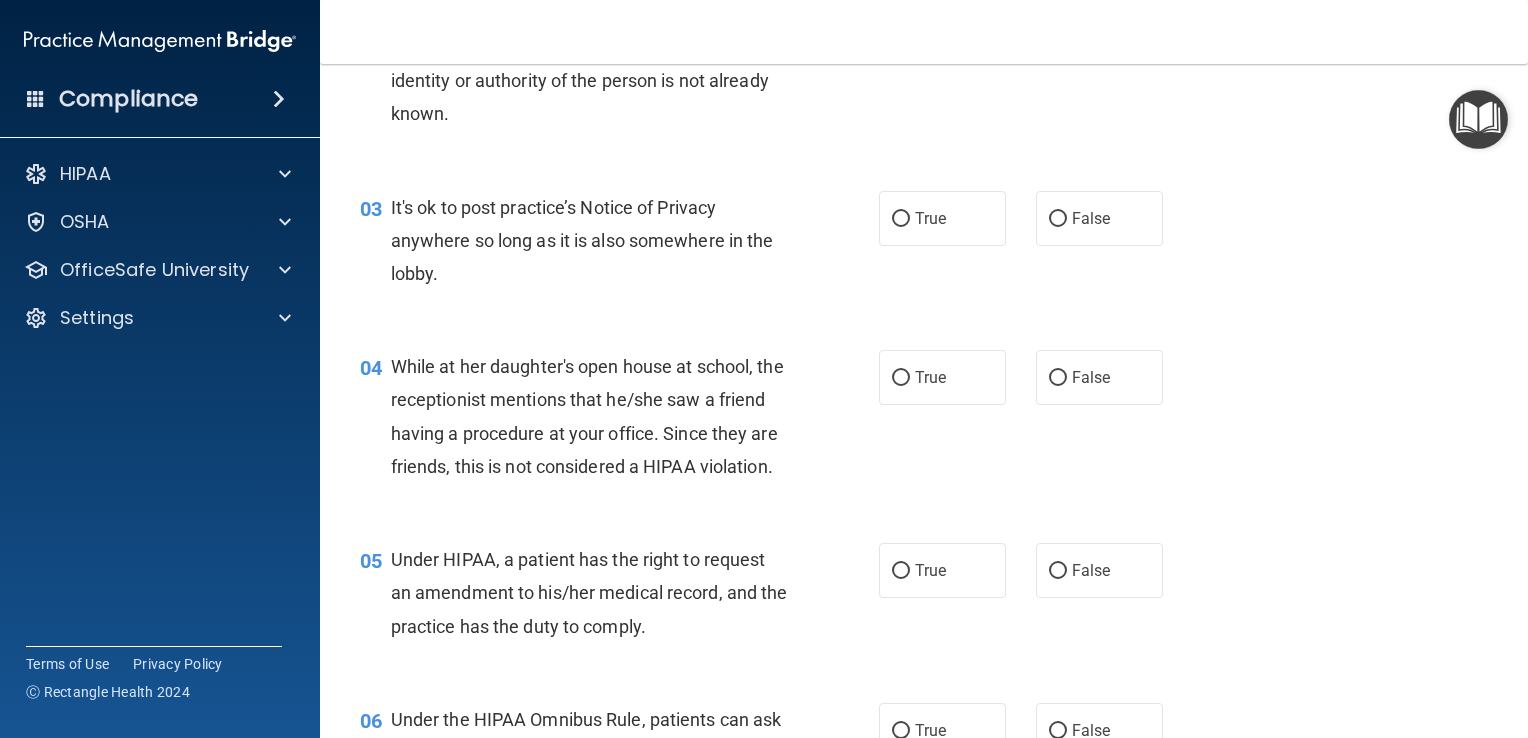 scroll, scrollTop: 424, scrollLeft: 0, axis: vertical 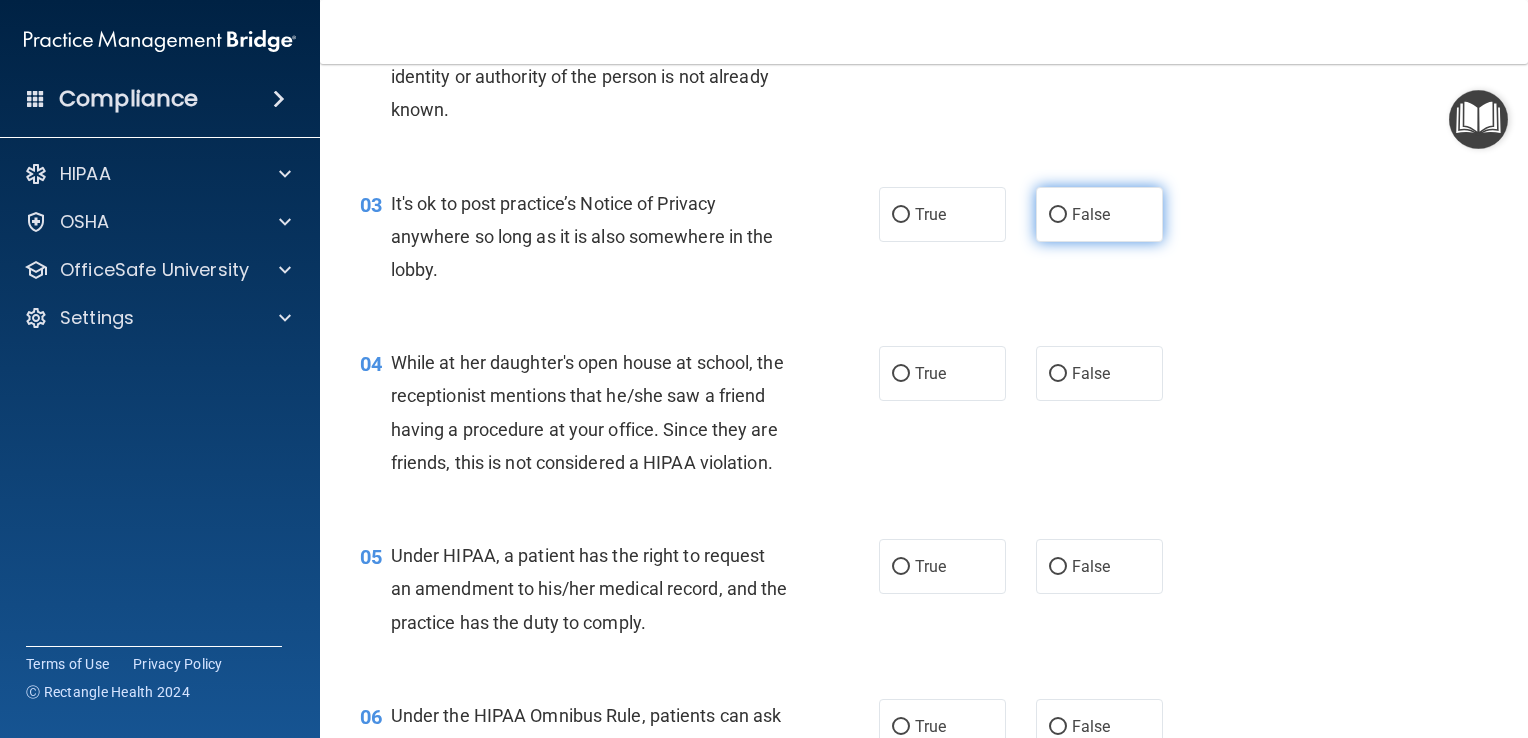 click on "False" at bounding box center (1058, 215) 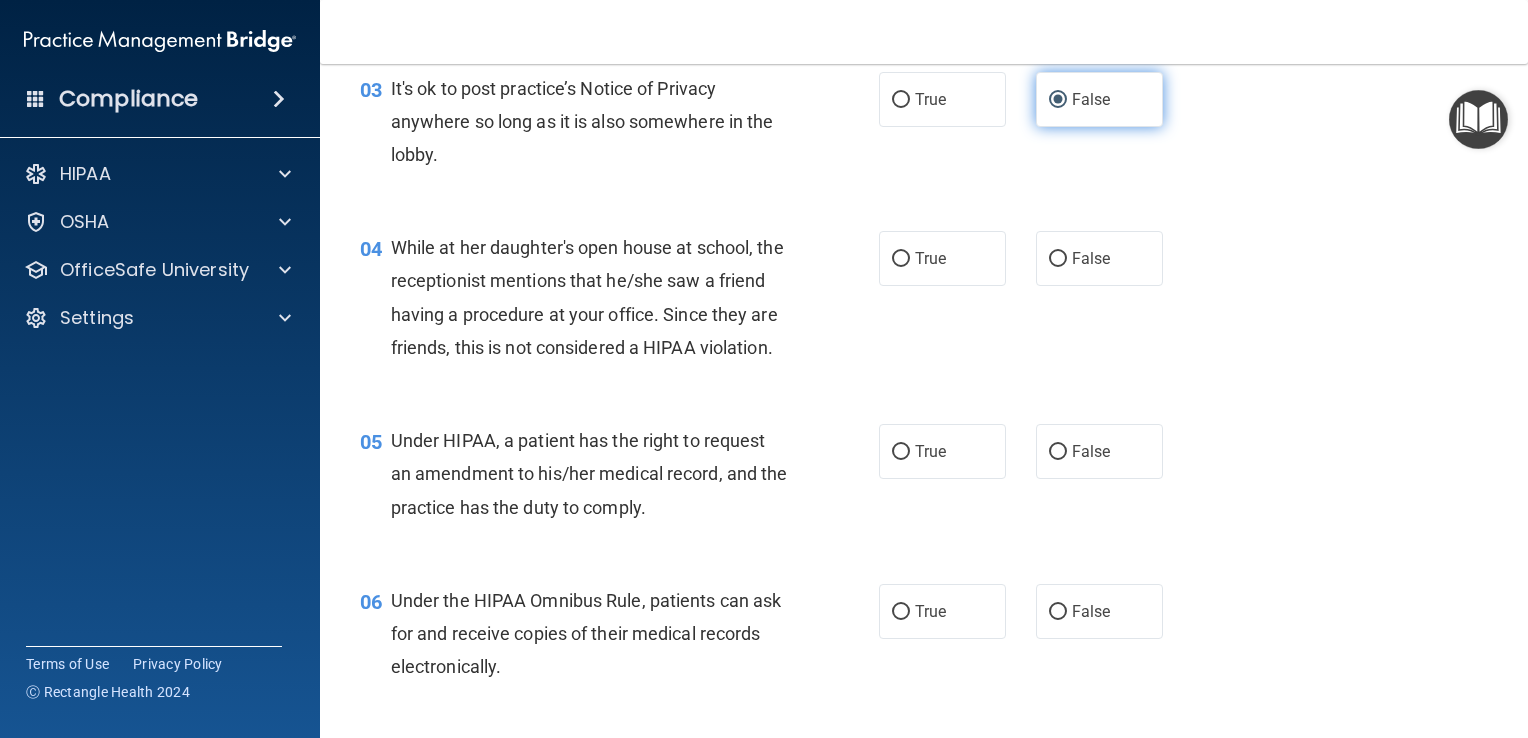 scroll, scrollTop: 534, scrollLeft: 0, axis: vertical 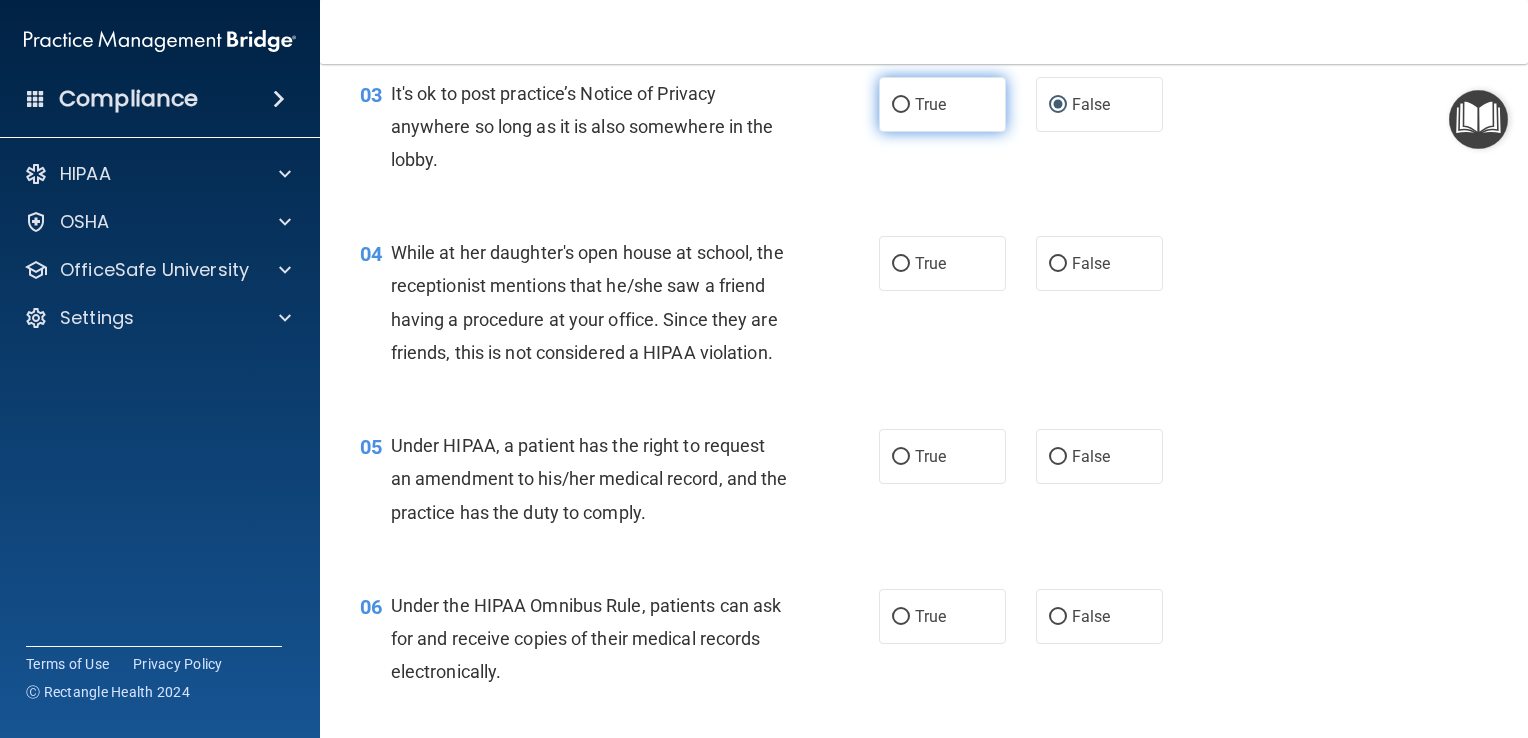 click on "True" at bounding box center [901, 105] 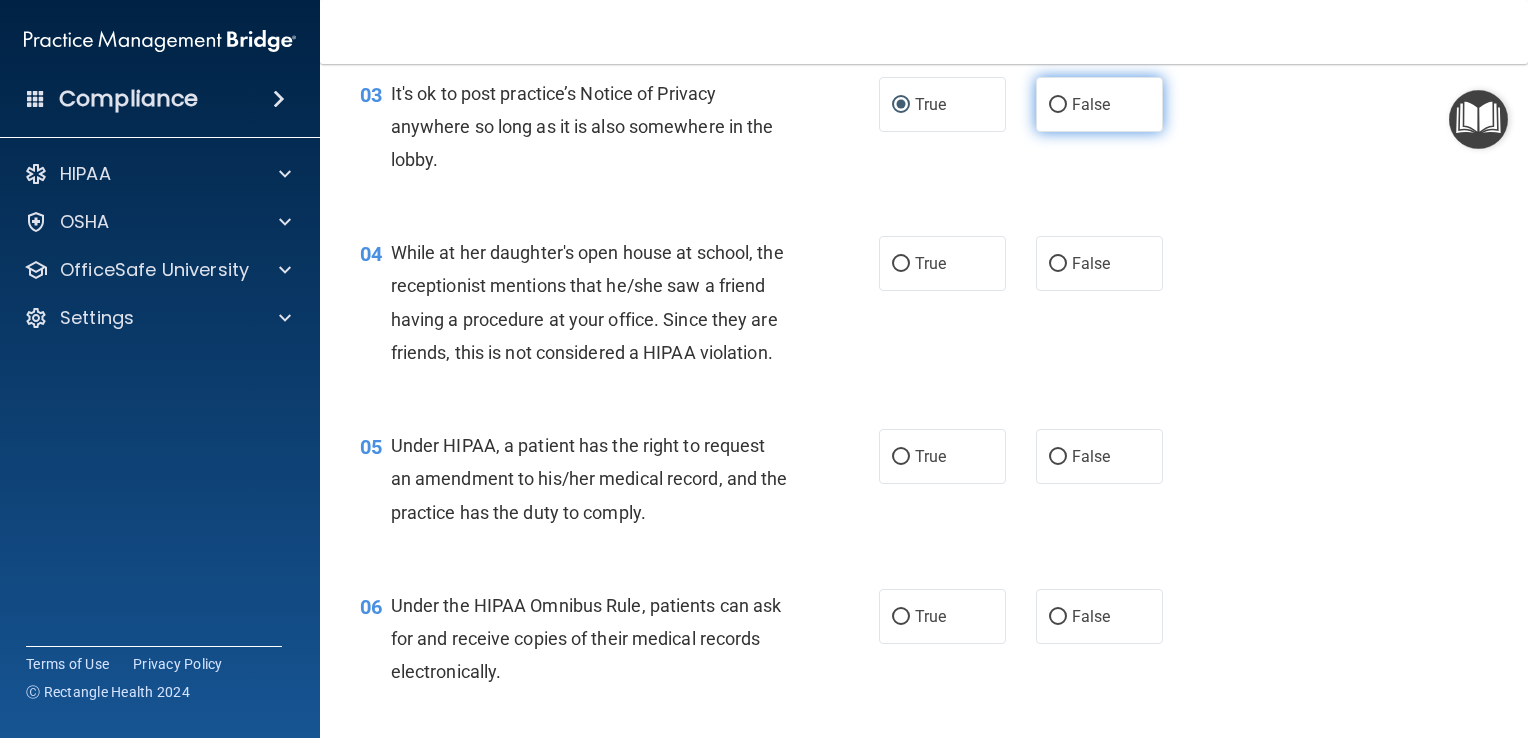 click on "False" at bounding box center [1058, 105] 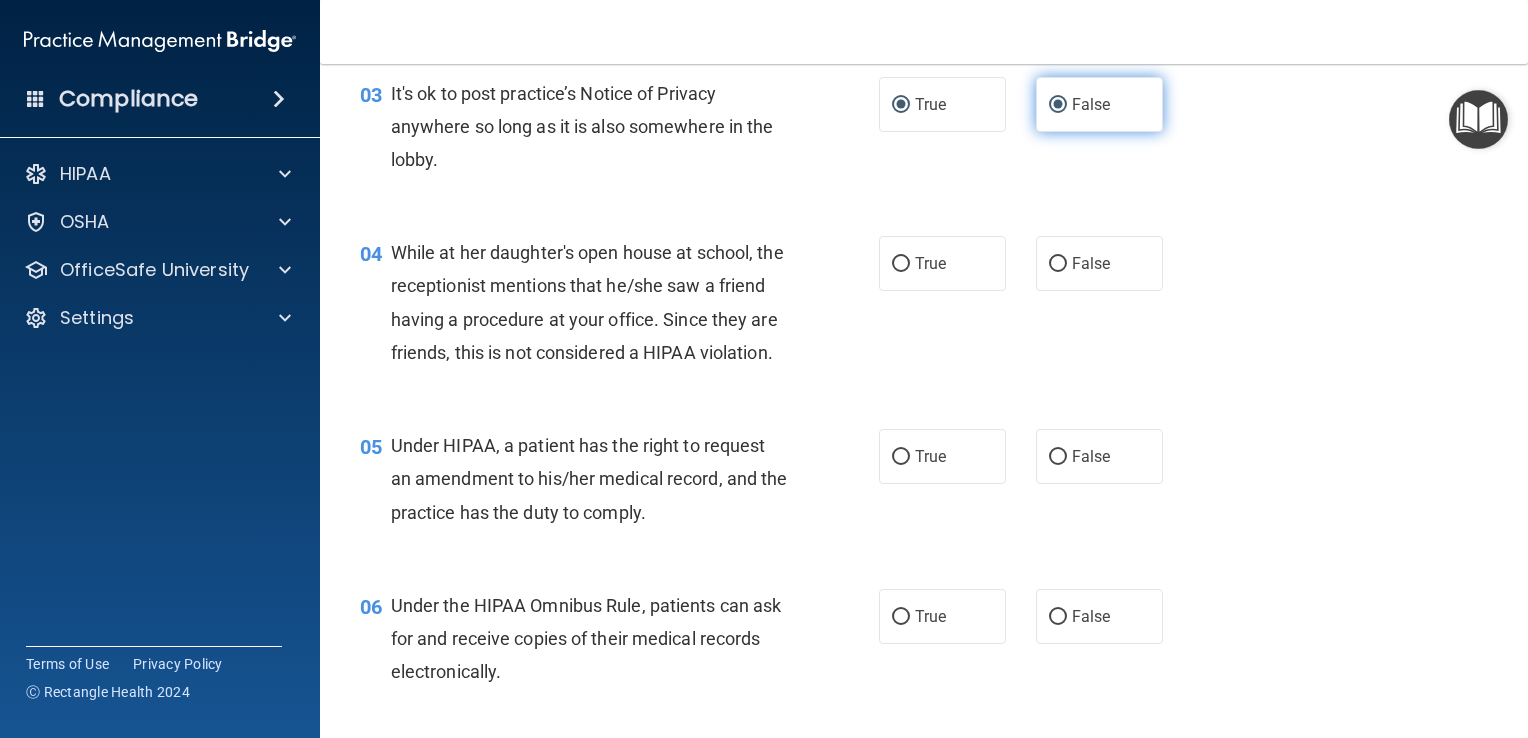 radio on "false" 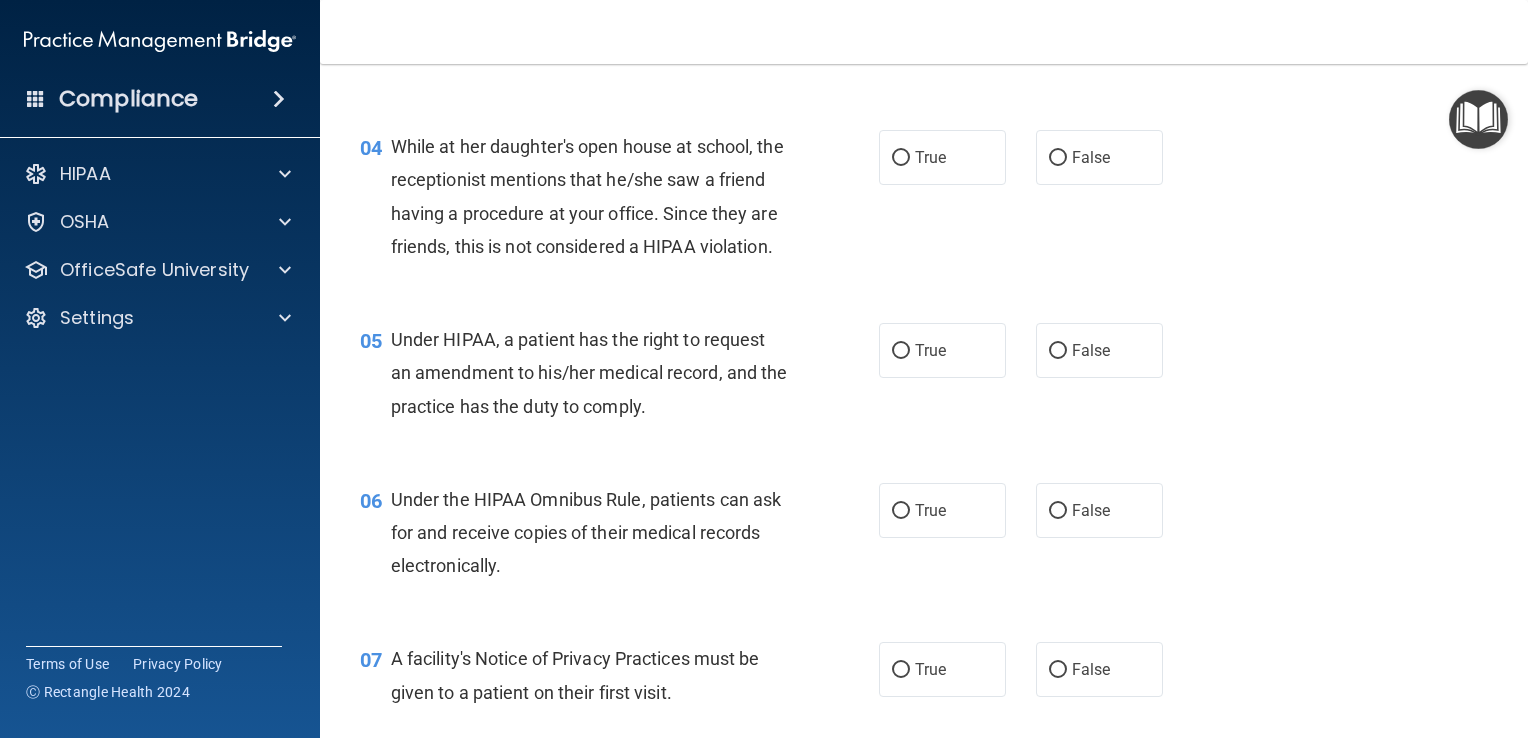 scroll, scrollTop: 641, scrollLeft: 0, axis: vertical 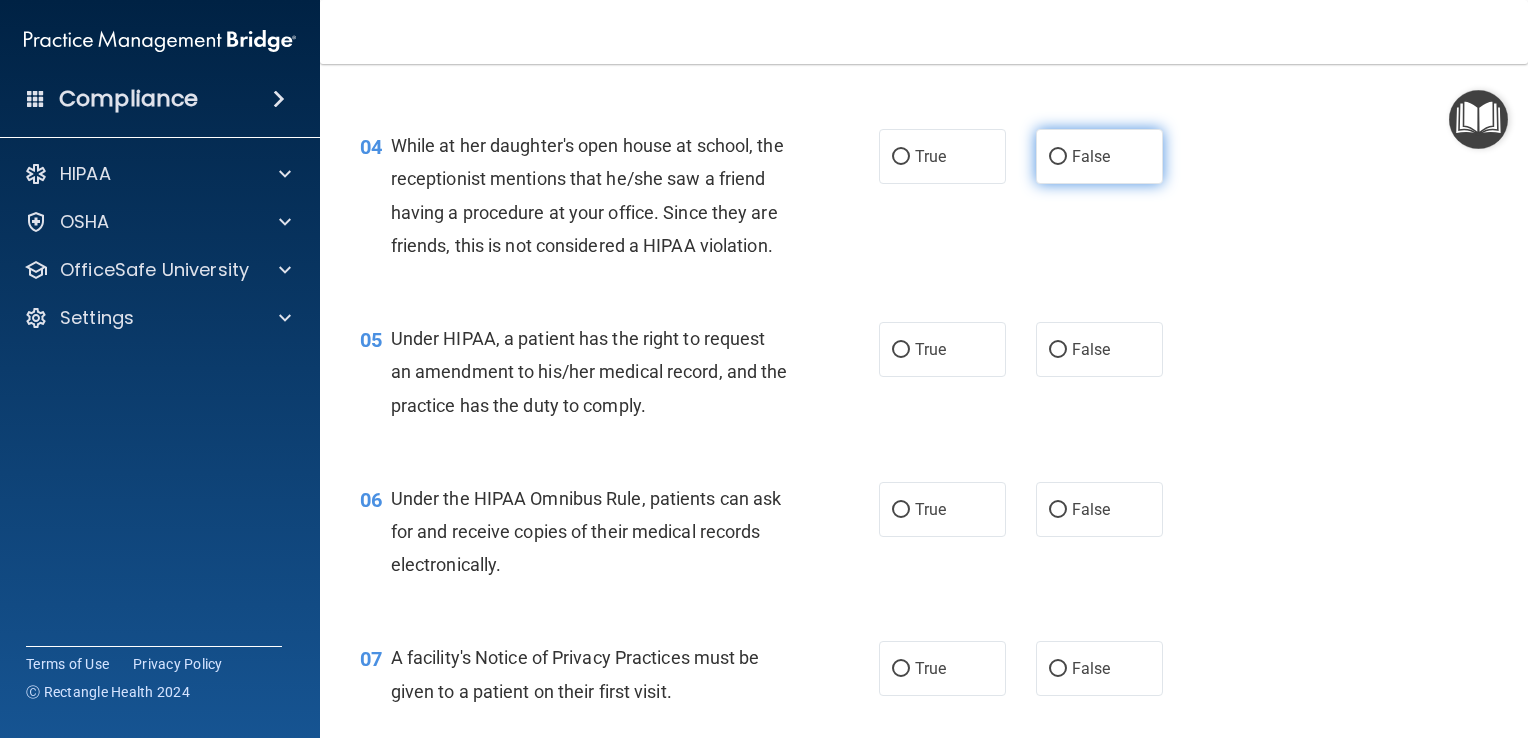 click on "False" at bounding box center (1091, 156) 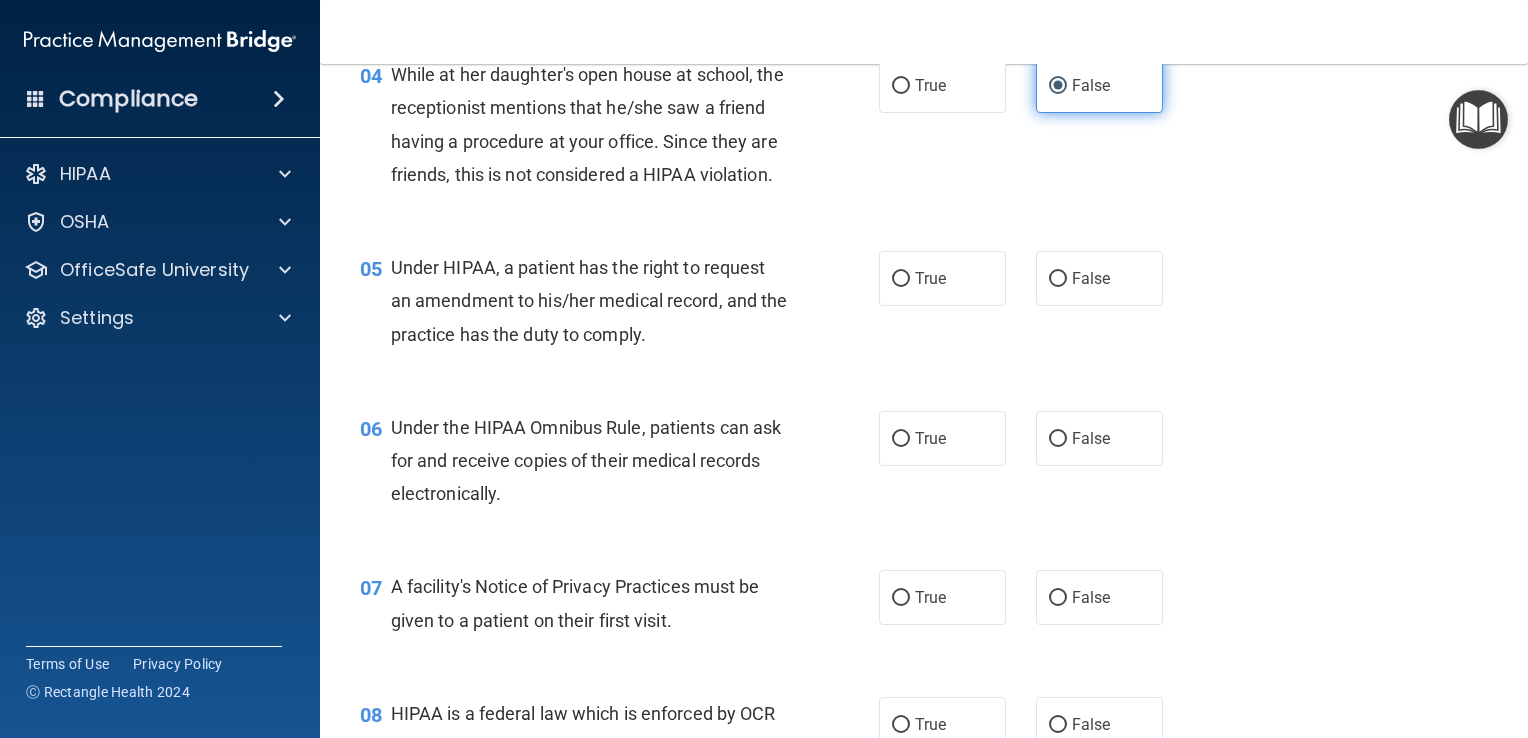 scroll, scrollTop: 796, scrollLeft: 0, axis: vertical 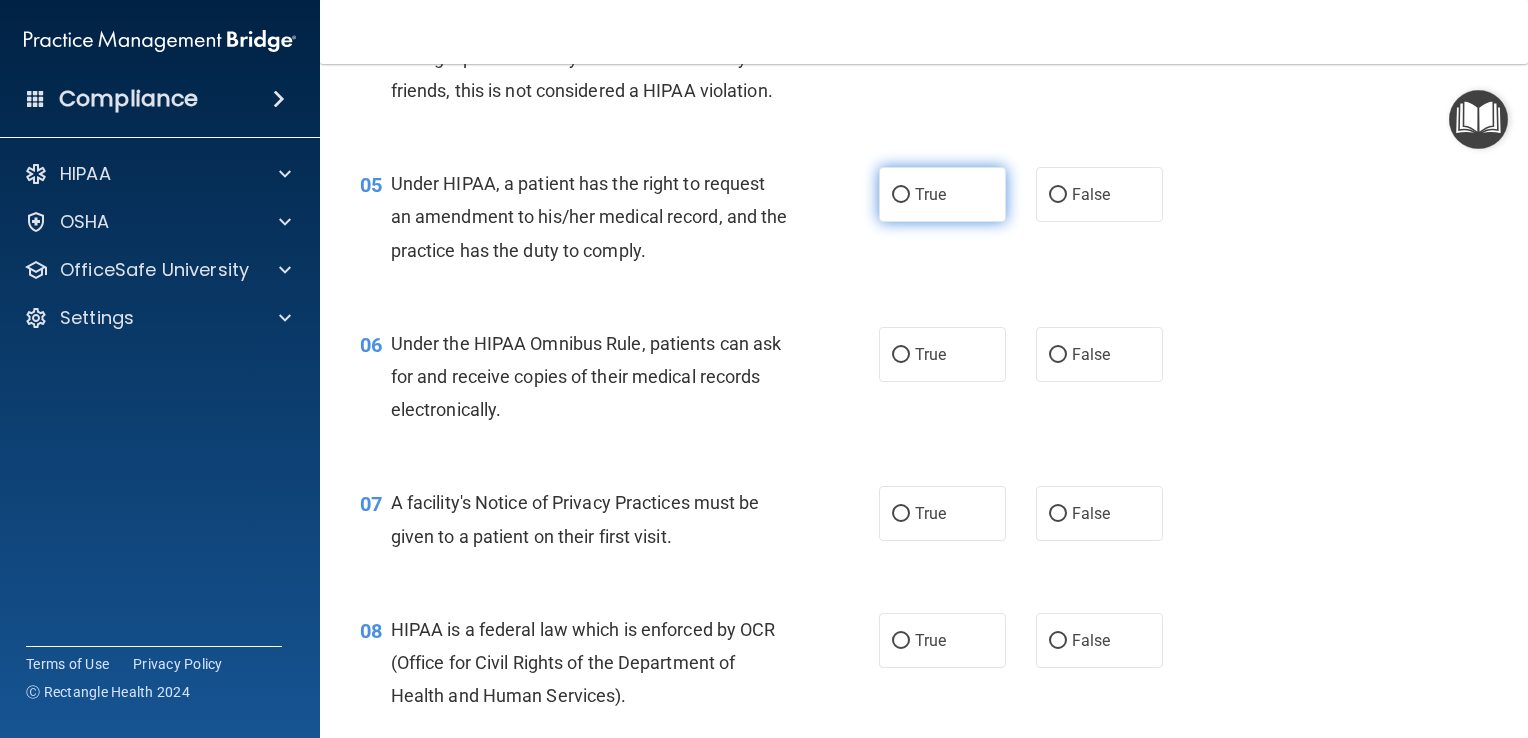 click on "True" at bounding box center (901, 195) 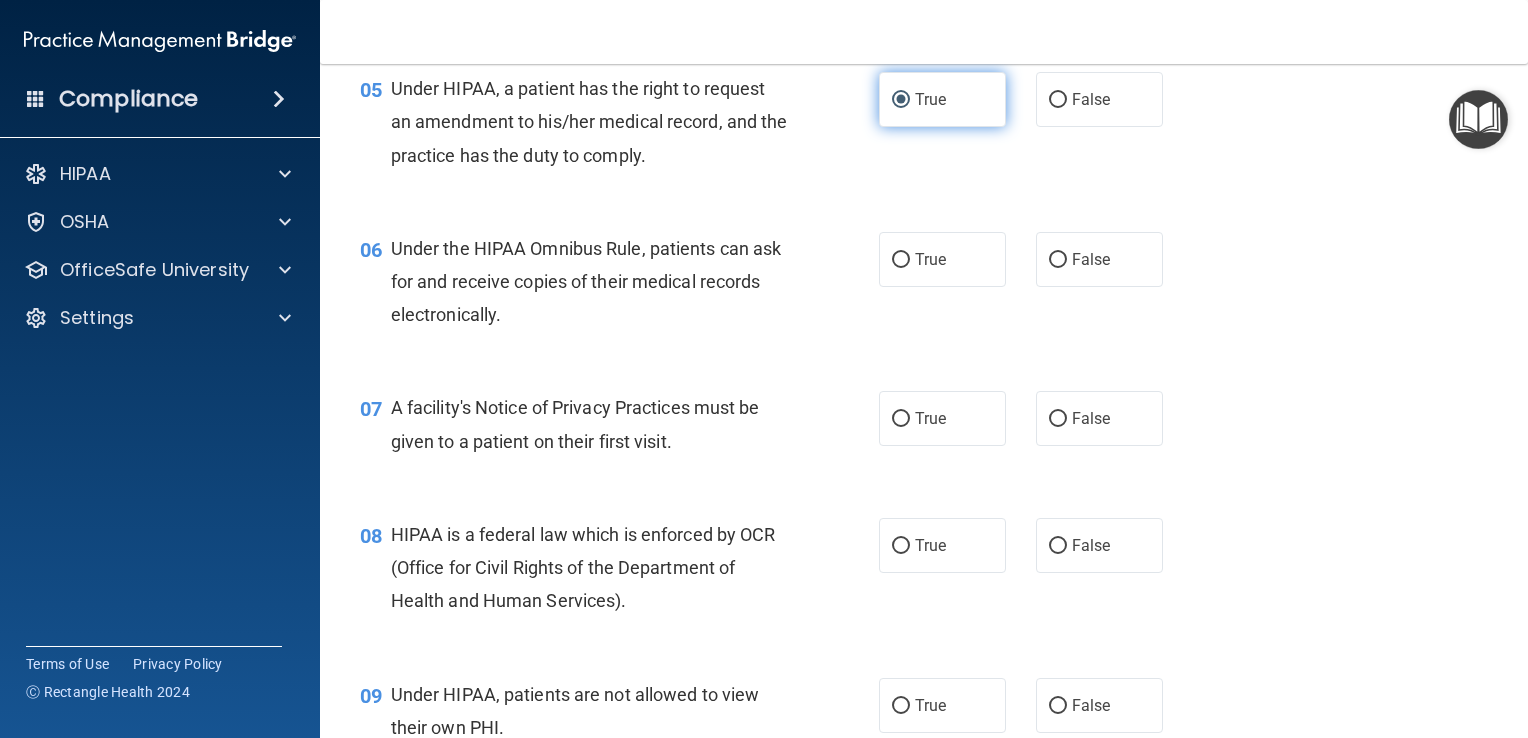 scroll, scrollTop: 912, scrollLeft: 0, axis: vertical 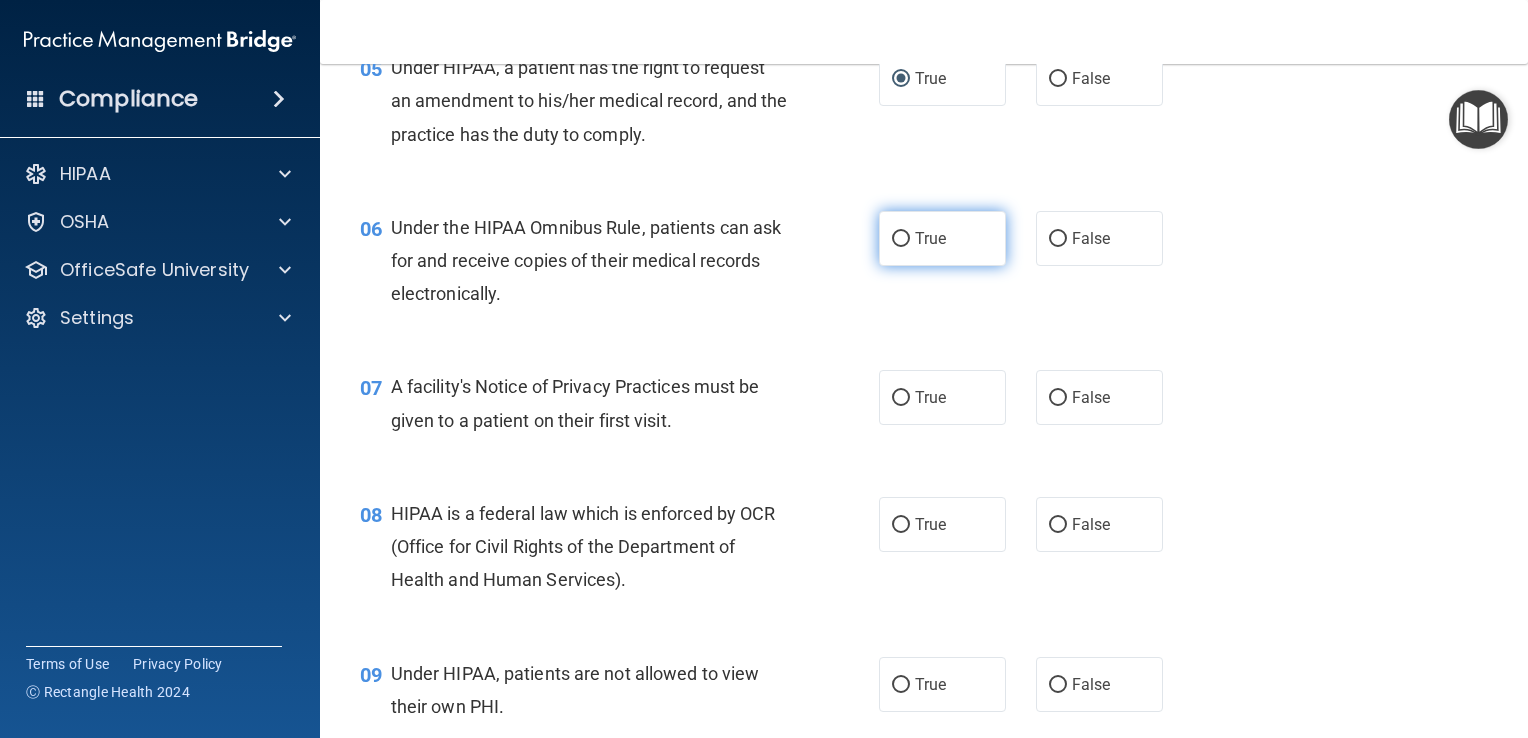 click on "True" at bounding box center [901, 239] 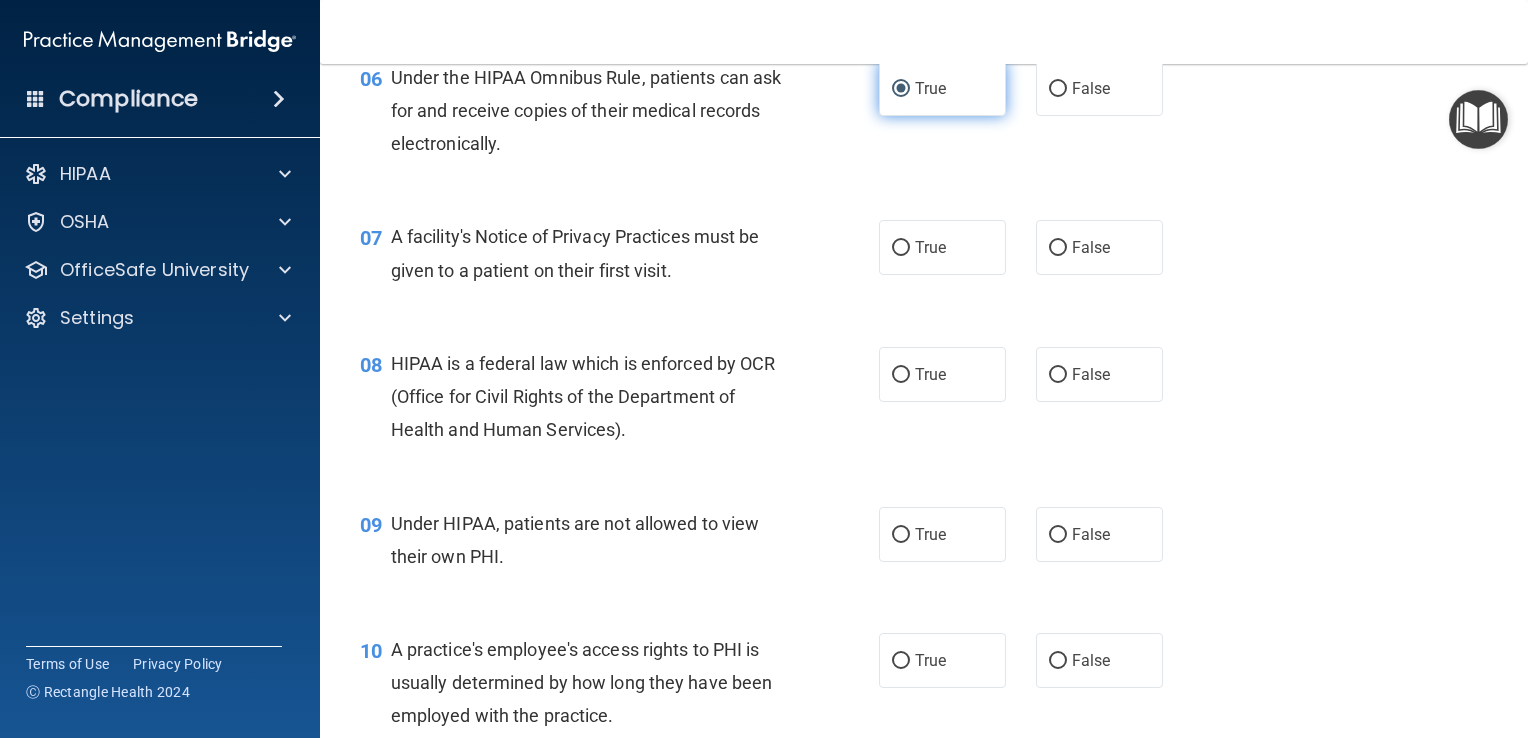 scroll, scrollTop: 1064, scrollLeft: 0, axis: vertical 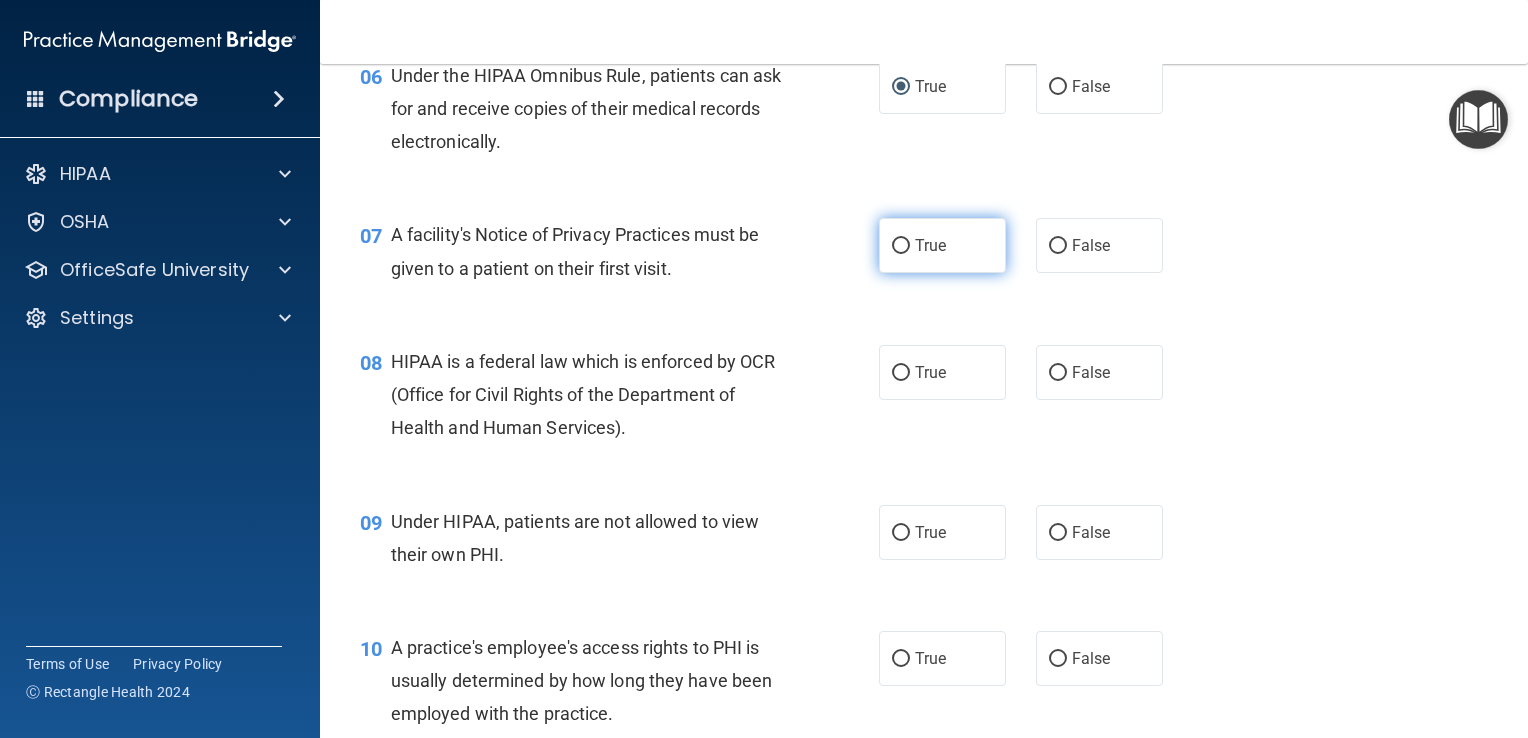 click on "True" at bounding box center (930, 245) 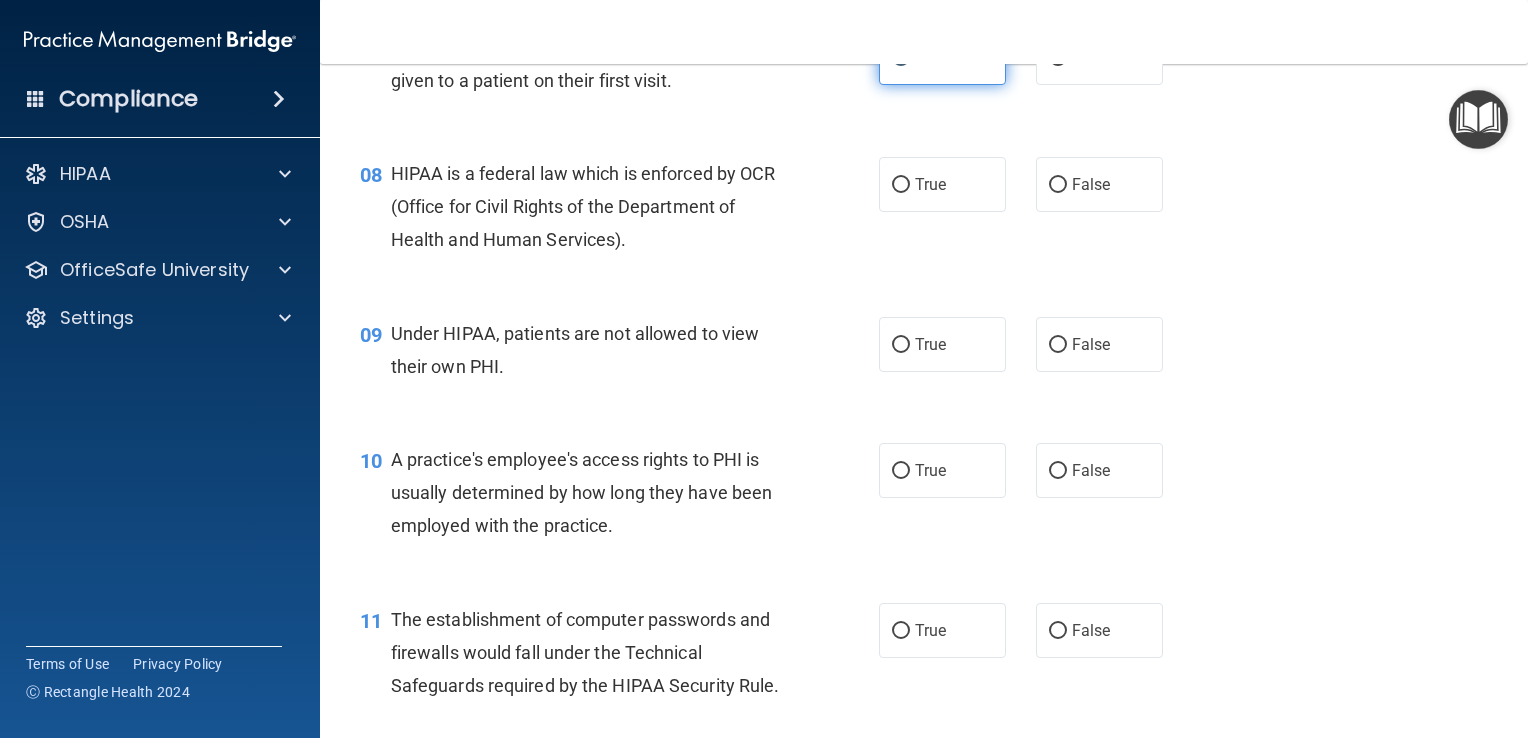 scroll, scrollTop: 1255, scrollLeft: 0, axis: vertical 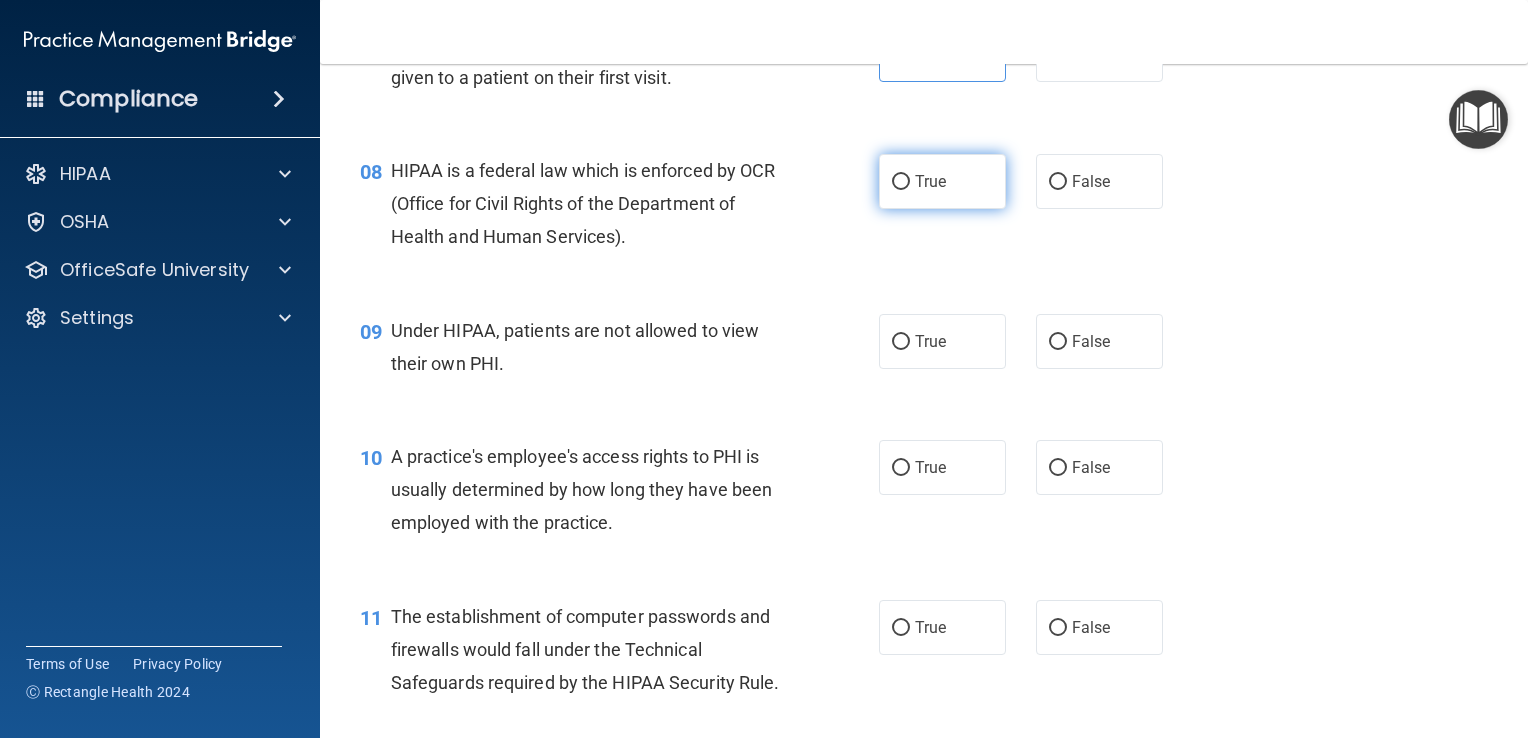 click on "True" at bounding box center [930, 181] 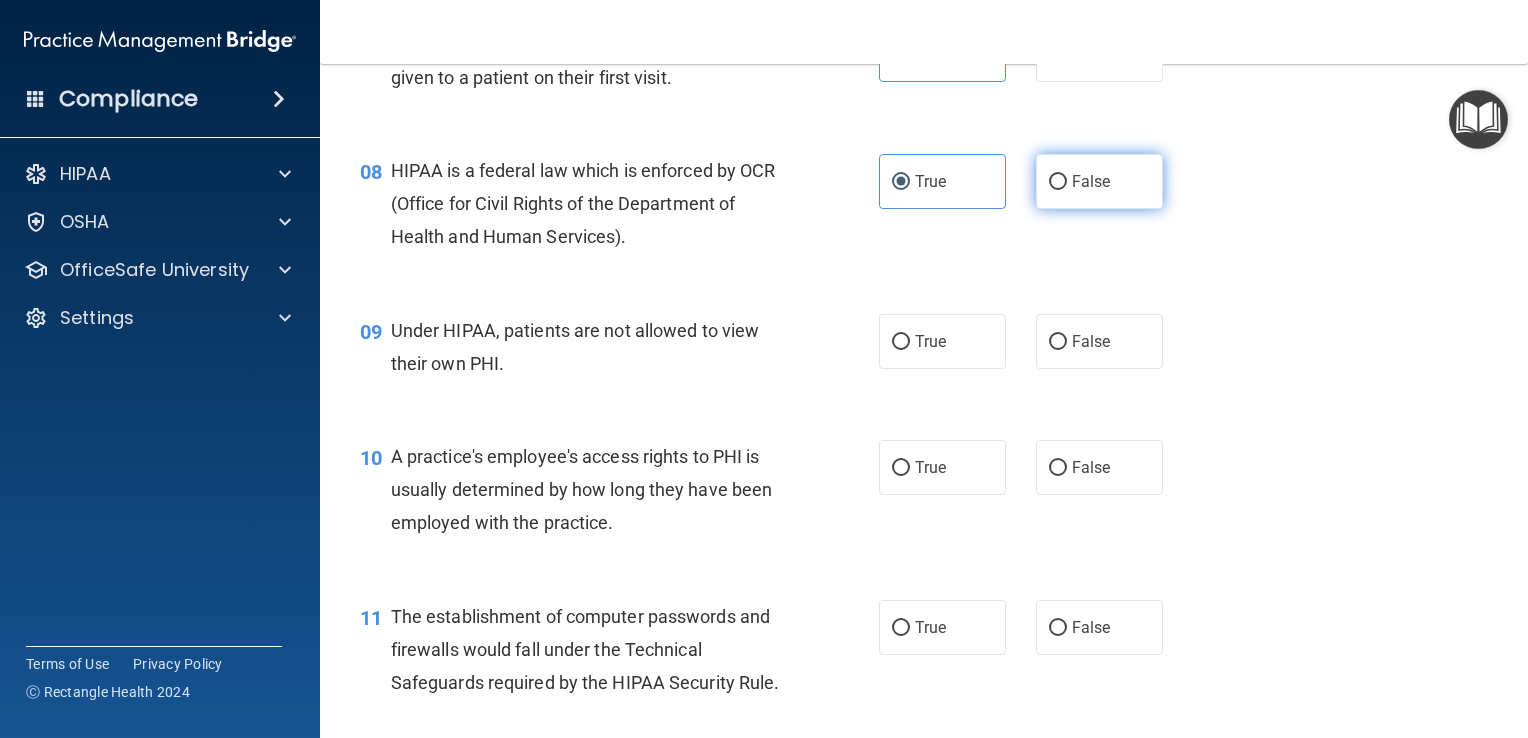 click on "False" at bounding box center (1058, 182) 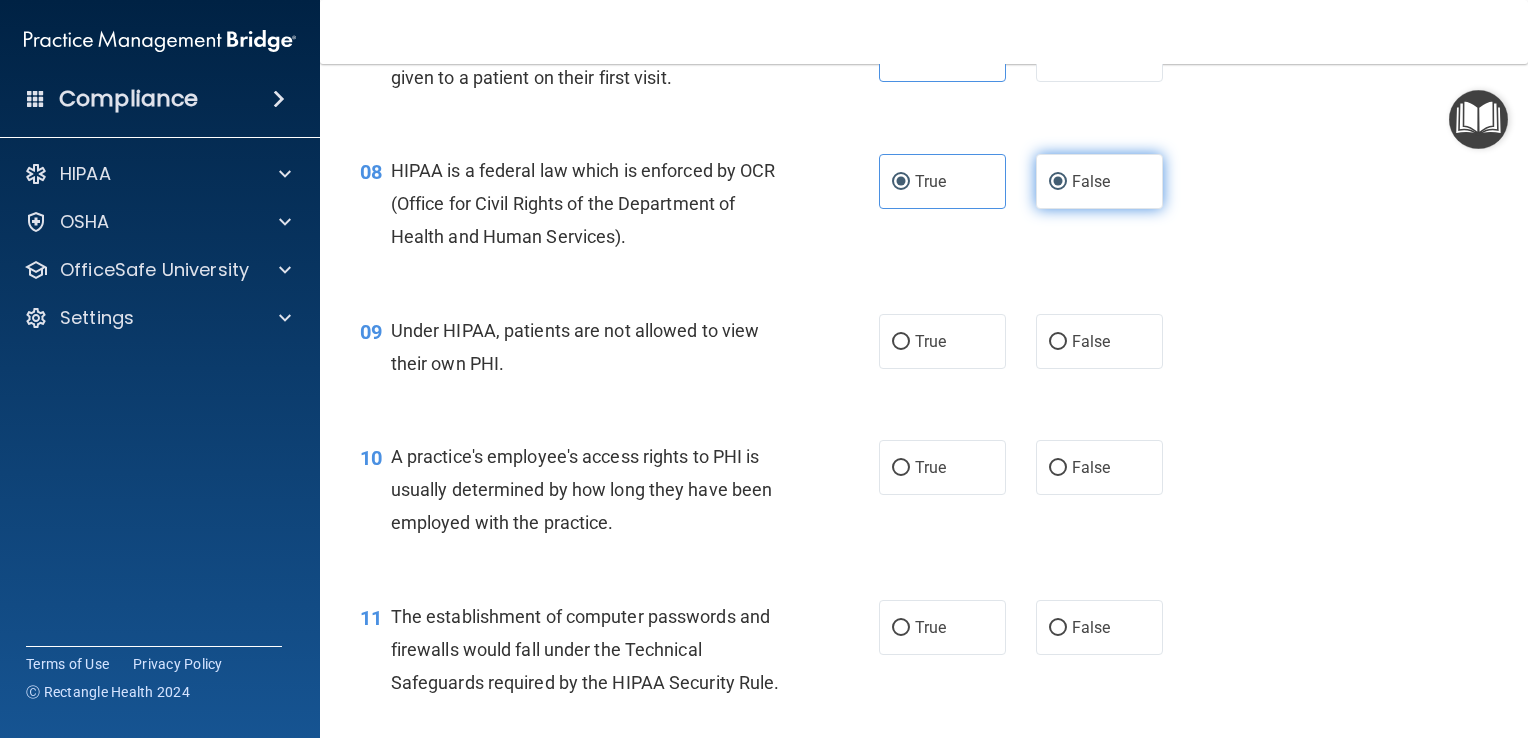 radio on "false" 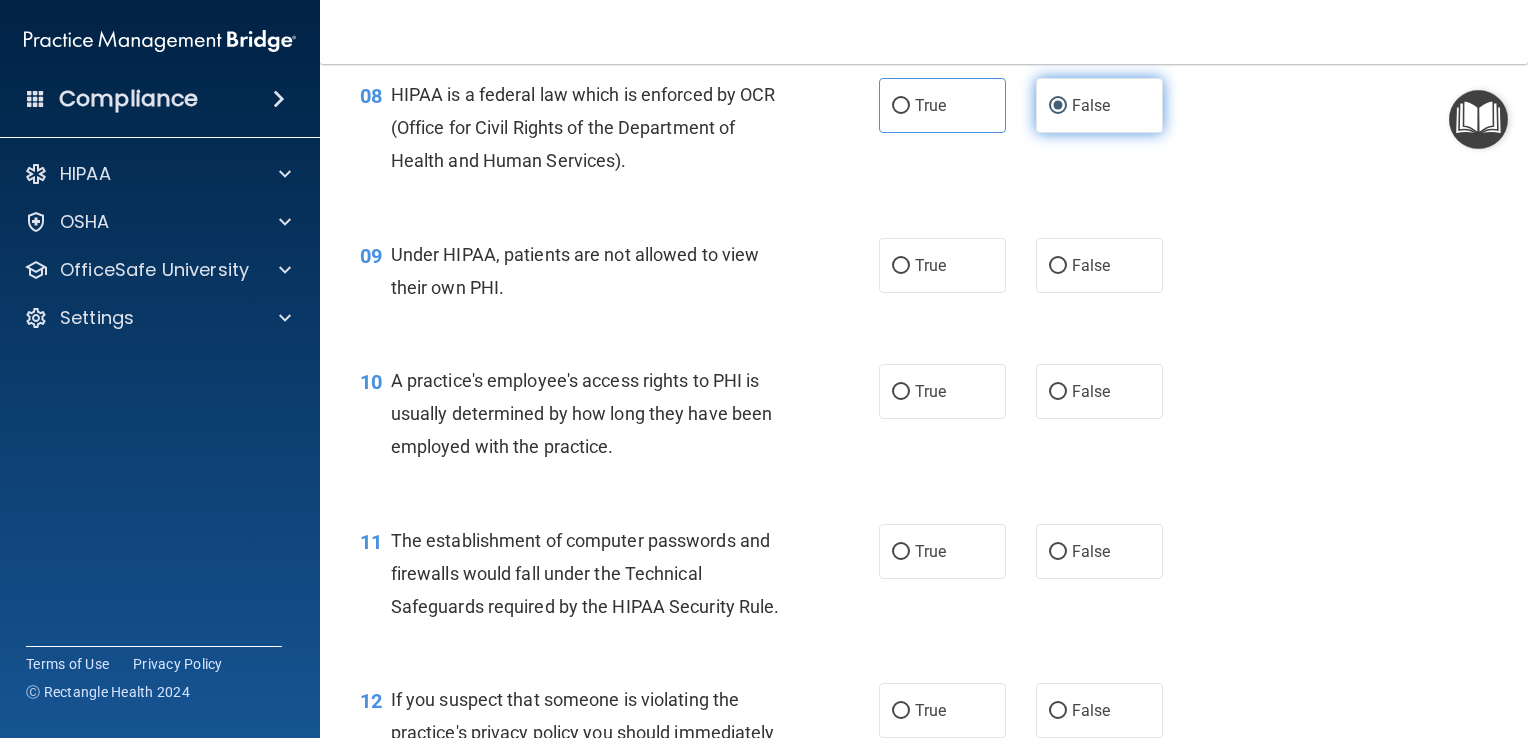 scroll, scrollTop: 1334, scrollLeft: 0, axis: vertical 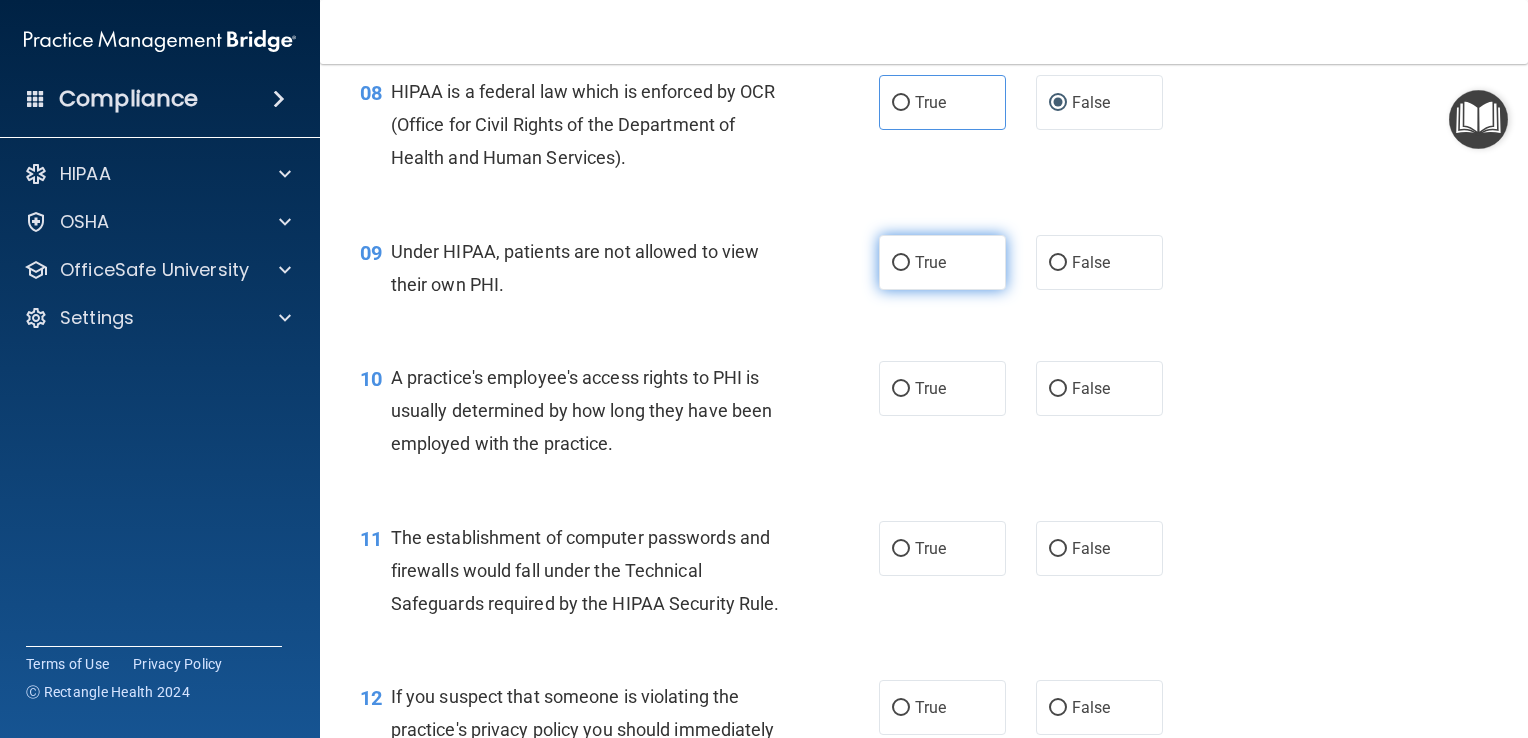 click on "True" at bounding box center (901, 263) 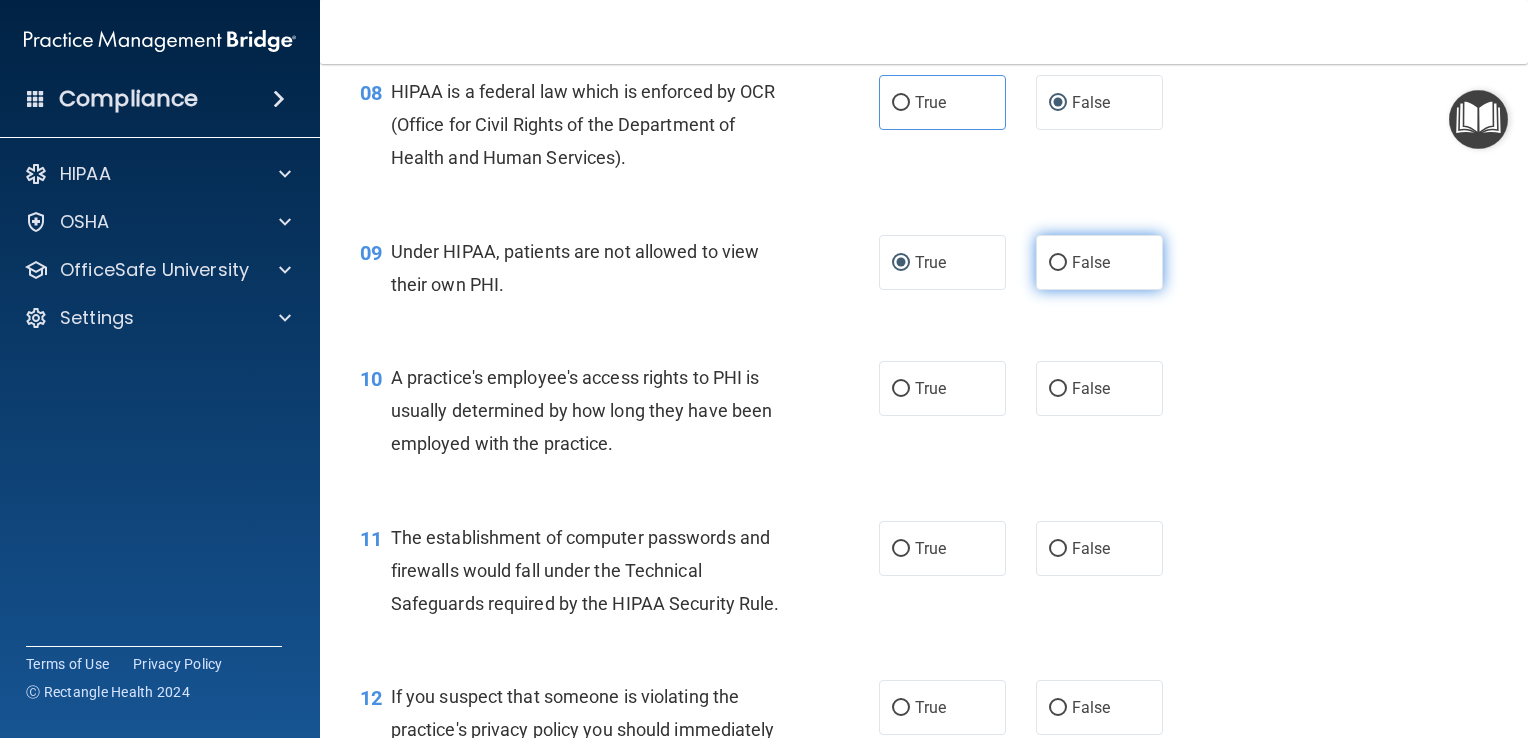 click on "False" at bounding box center [1099, 262] 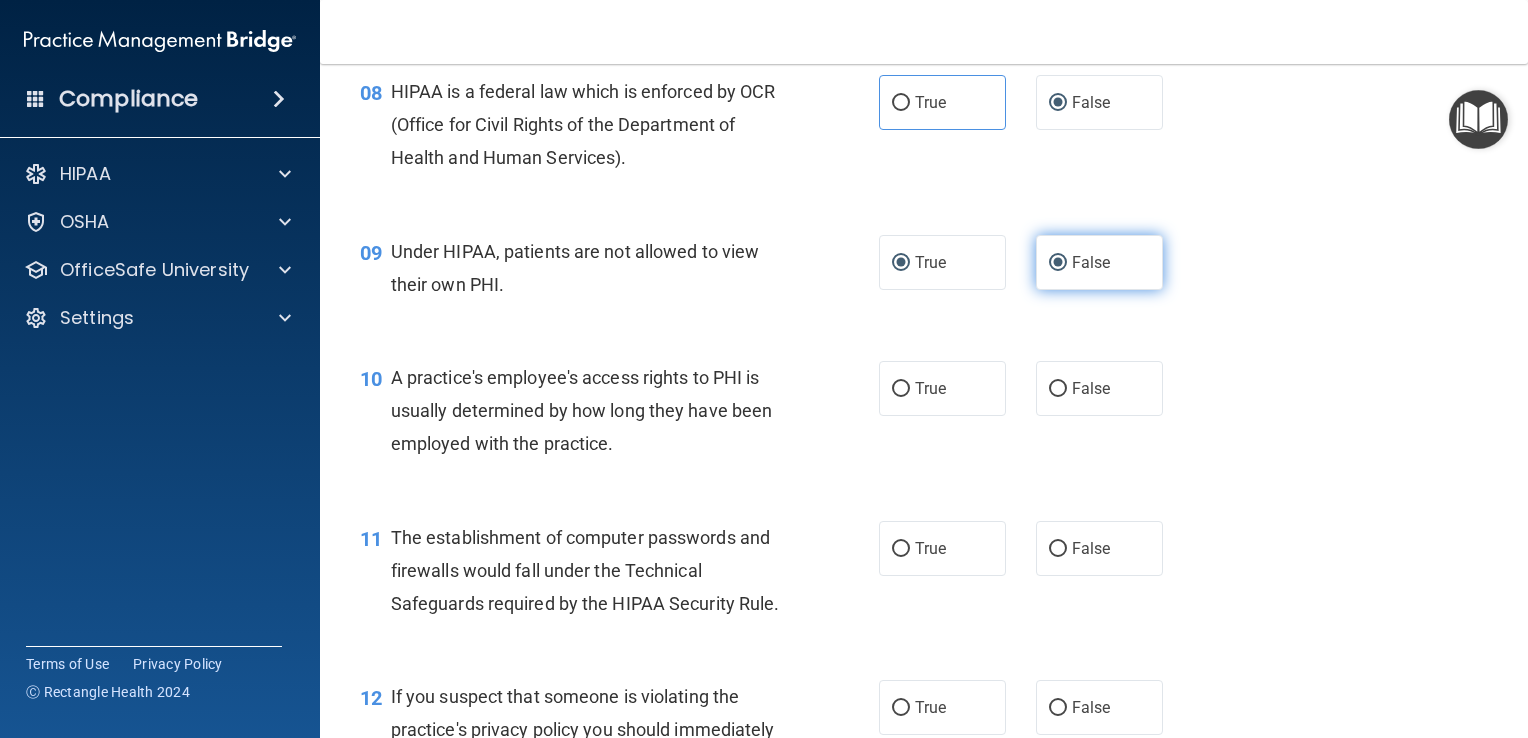 radio on "false" 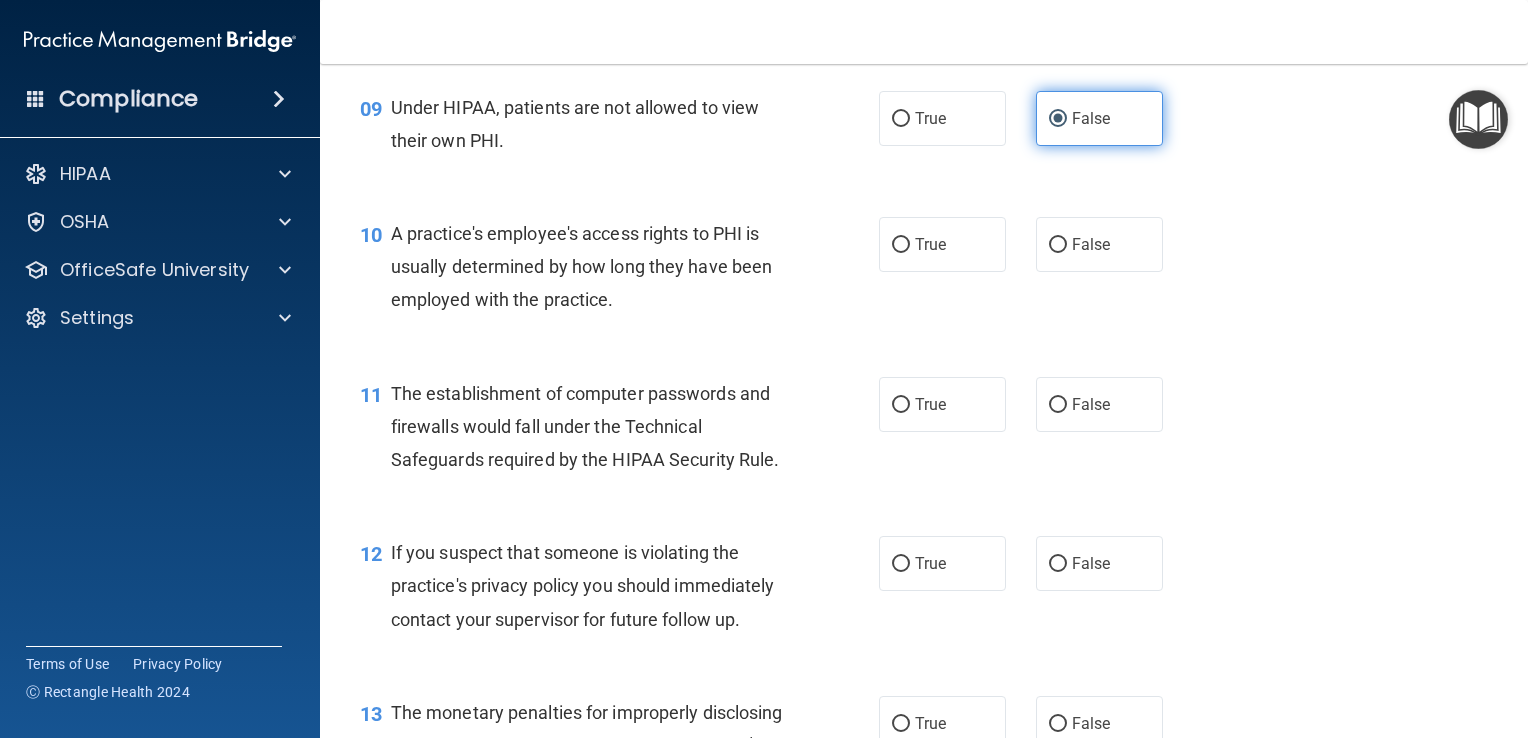 scroll, scrollTop: 1480, scrollLeft: 0, axis: vertical 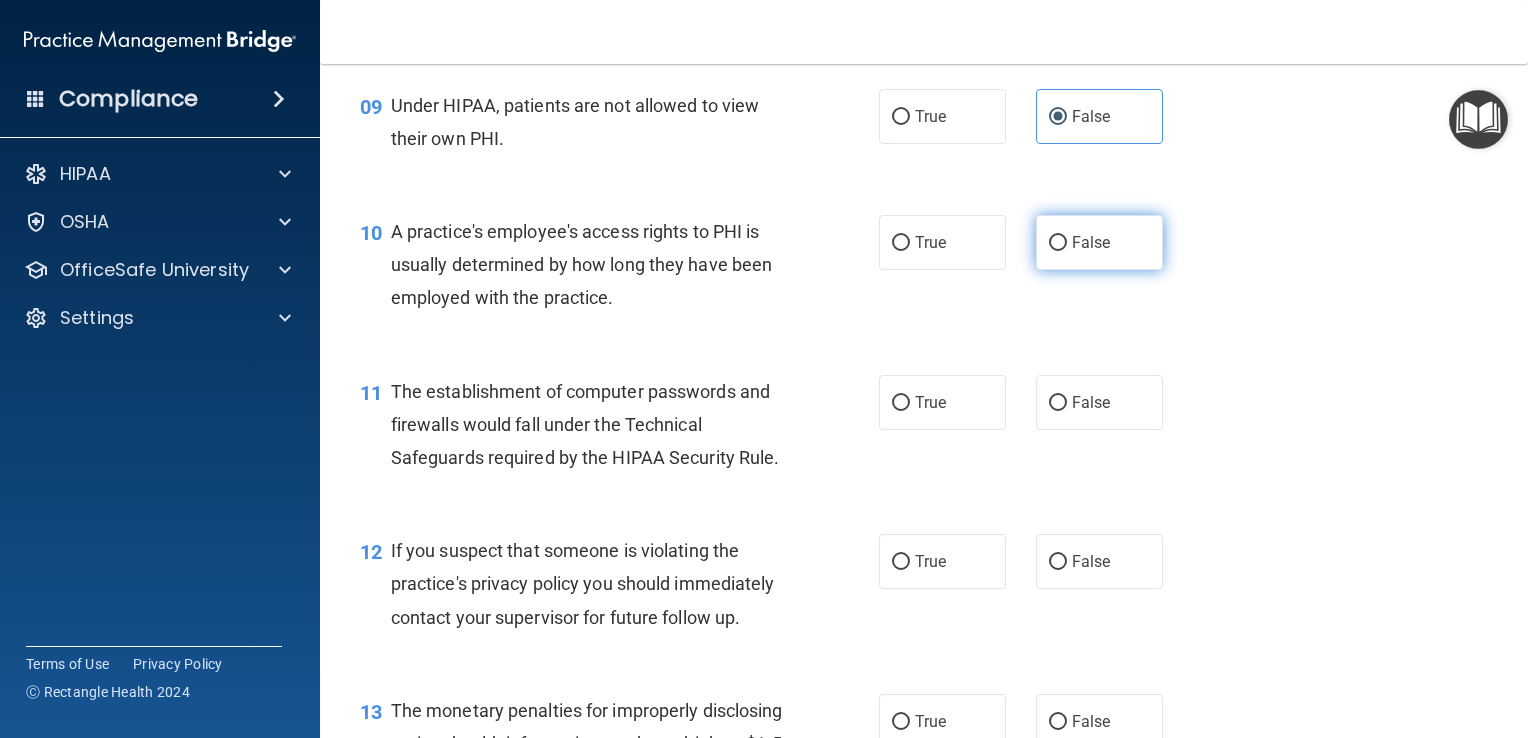 click on "False" at bounding box center (1058, 243) 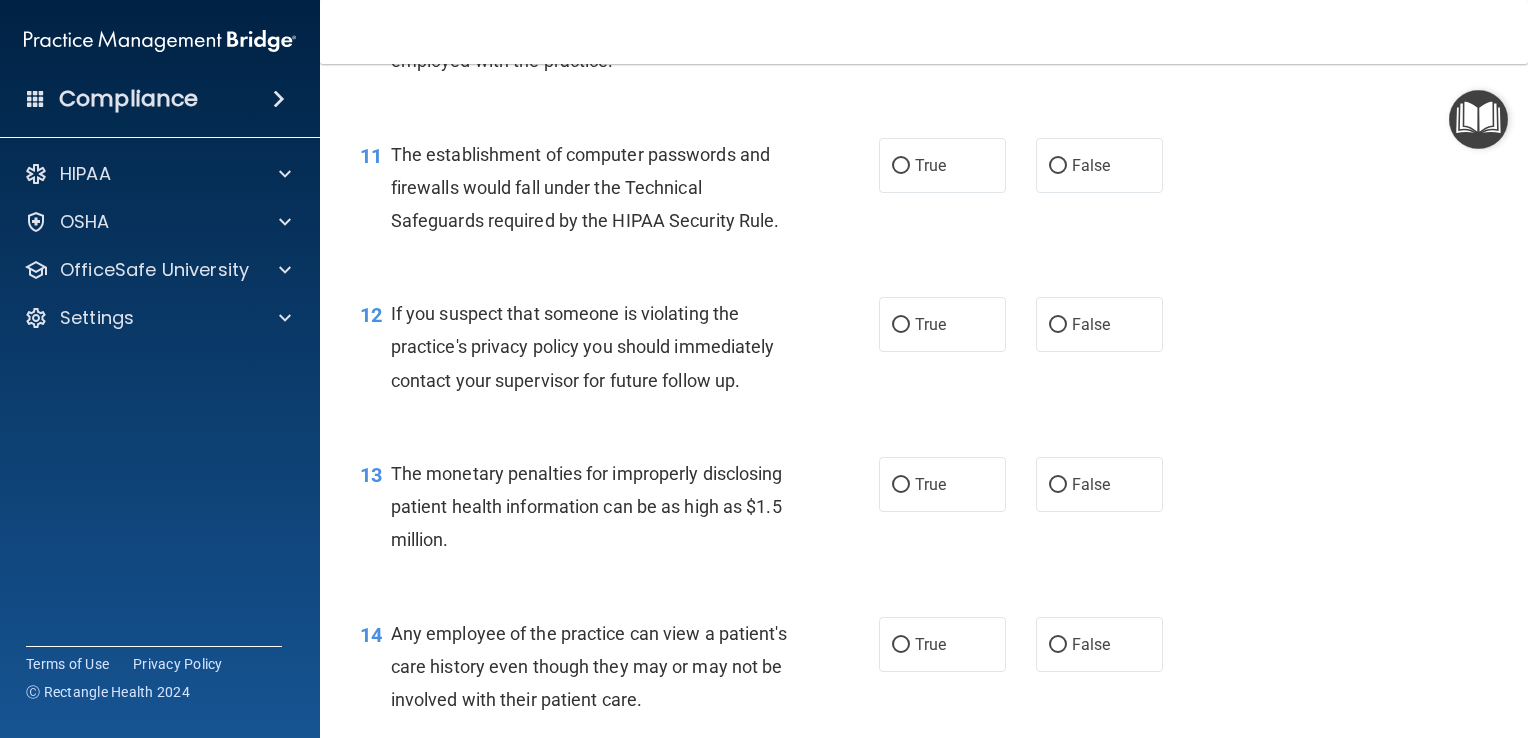 scroll, scrollTop: 1720, scrollLeft: 0, axis: vertical 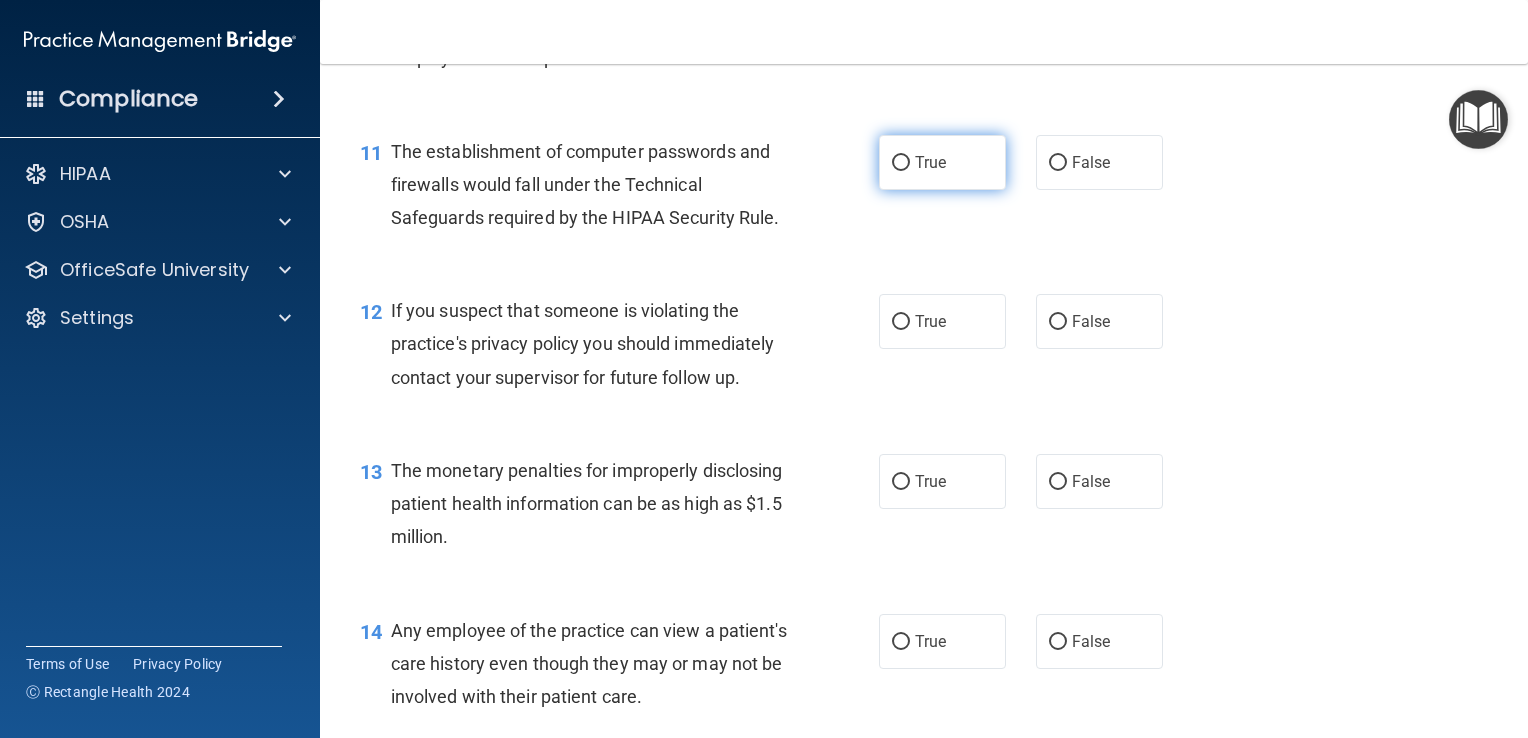 click on "True" at bounding box center [901, 163] 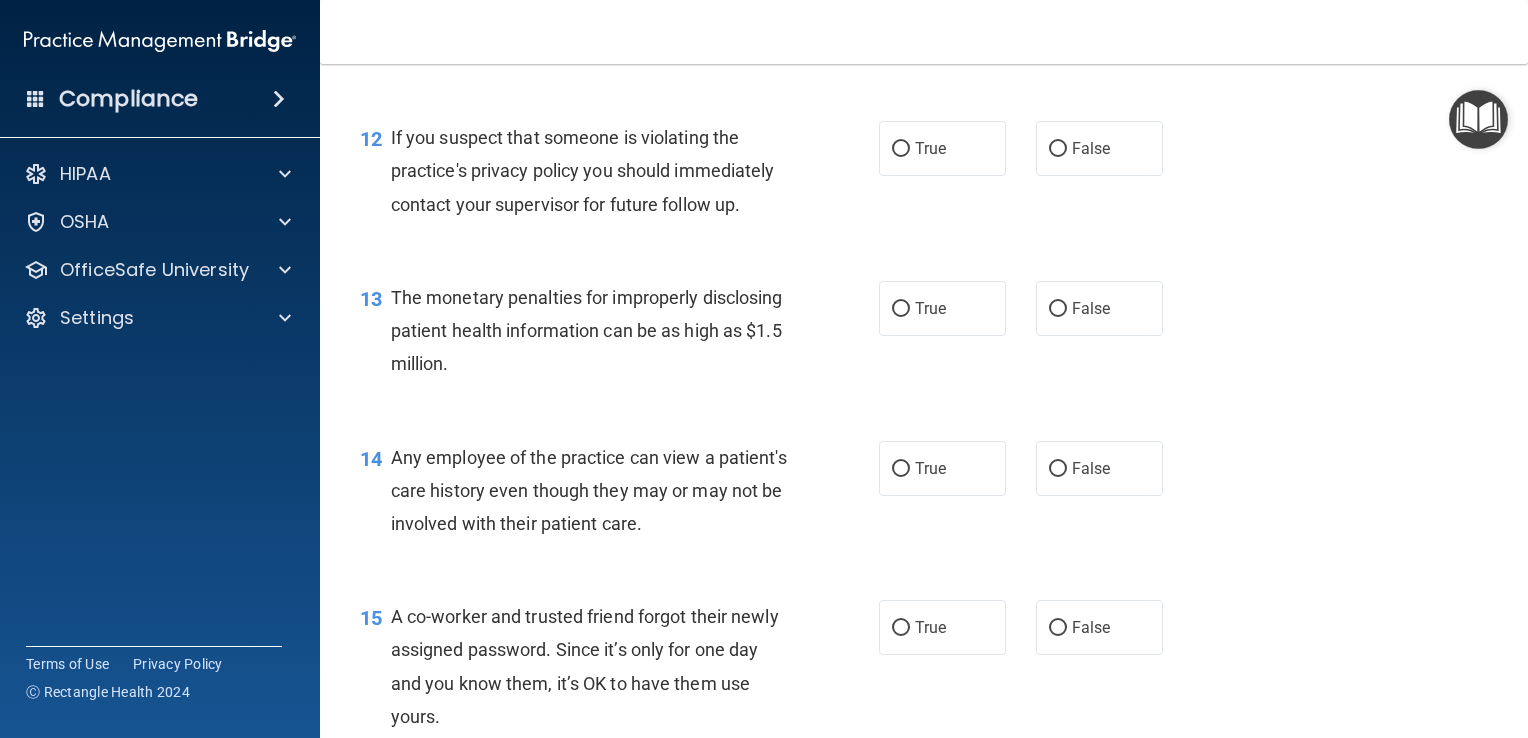 scroll, scrollTop: 1895, scrollLeft: 0, axis: vertical 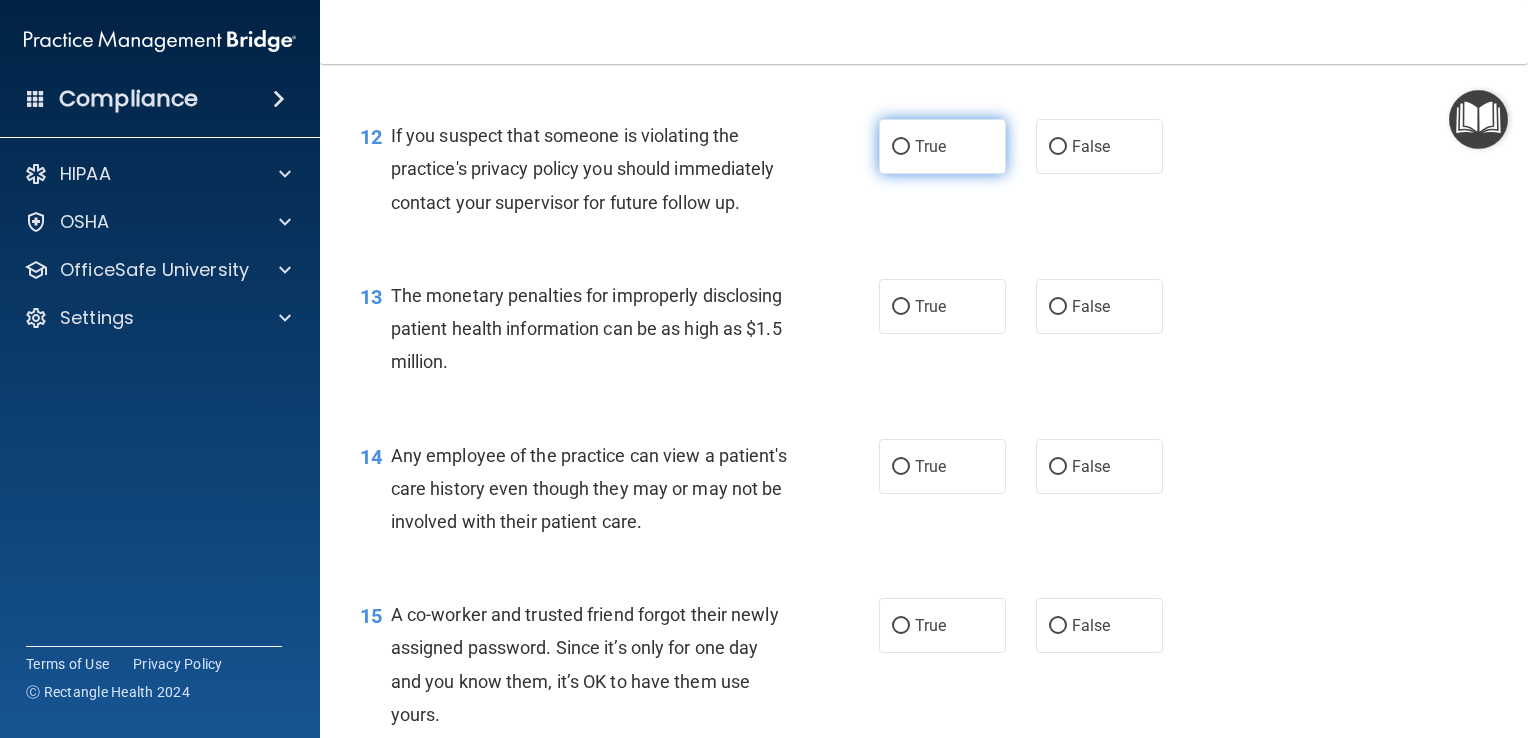 click on "True" at bounding box center [901, 147] 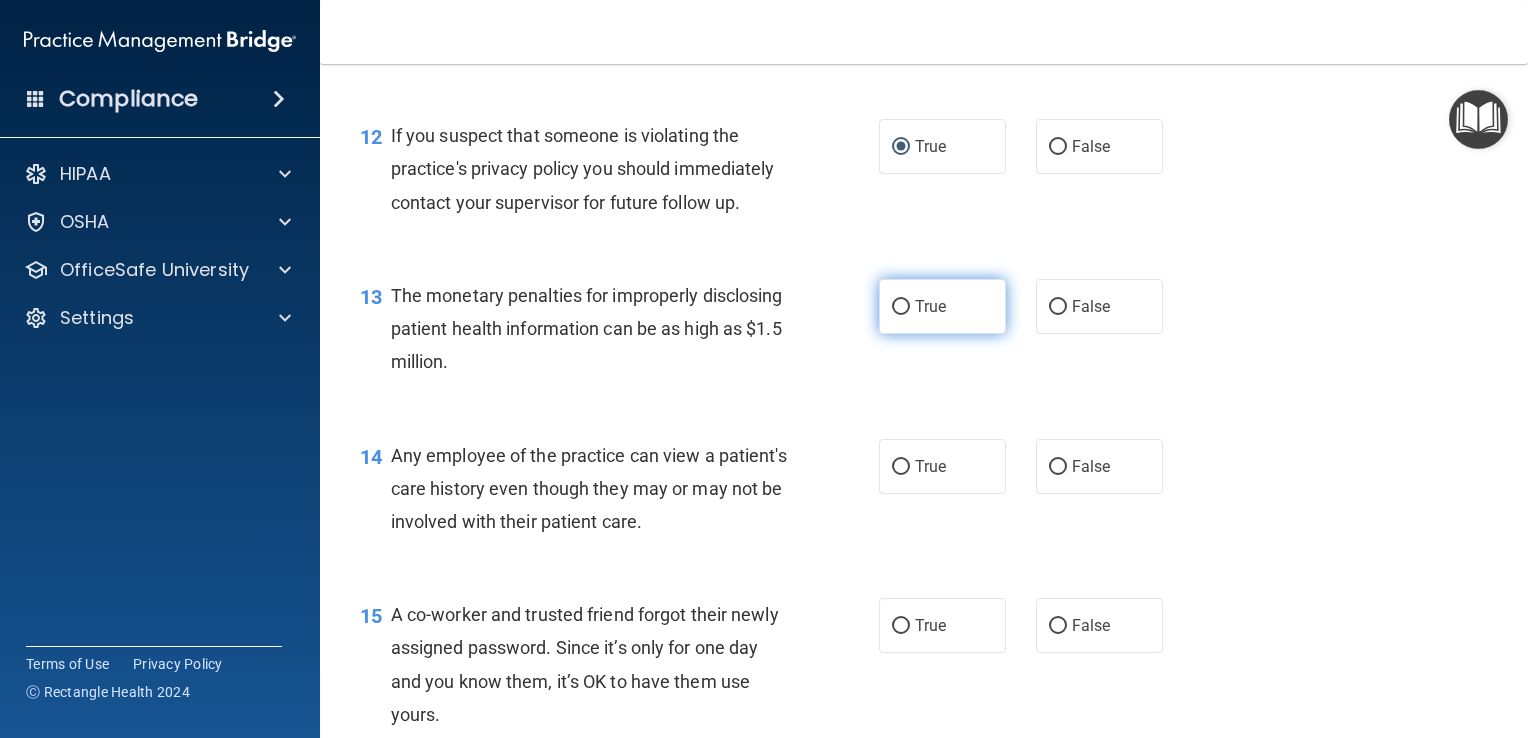 click on "True" at bounding box center (901, 307) 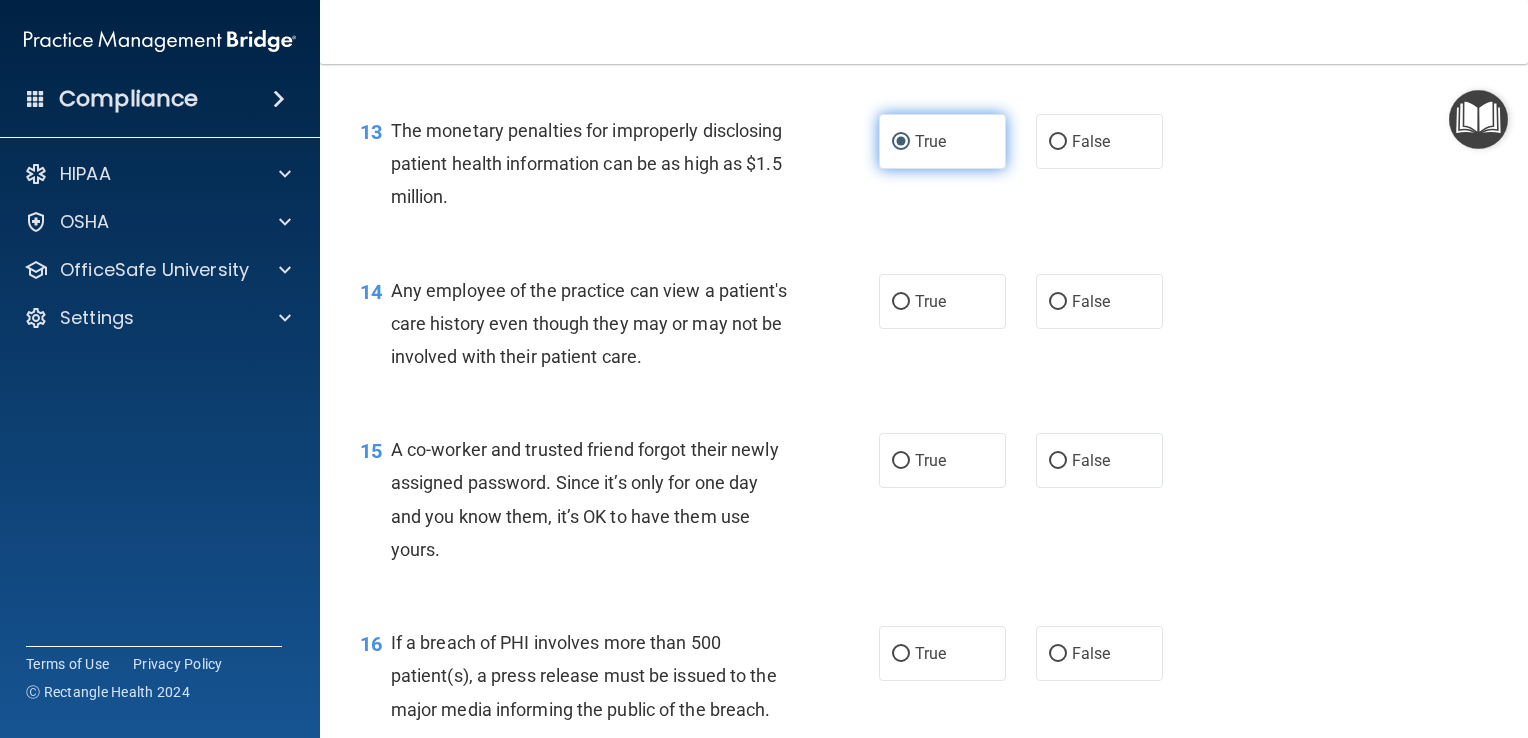 scroll, scrollTop: 2107, scrollLeft: 0, axis: vertical 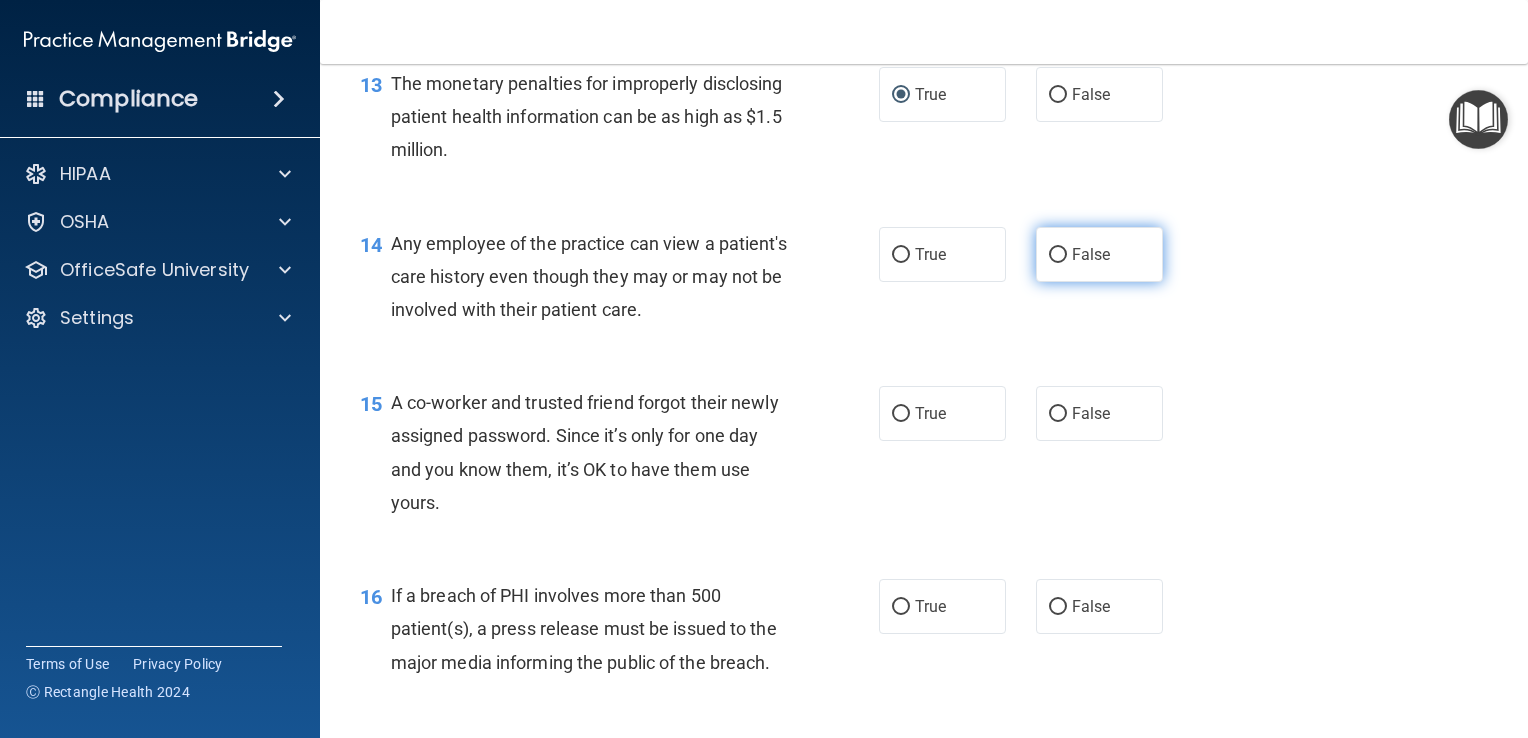 click on "False" at bounding box center (1058, 255) 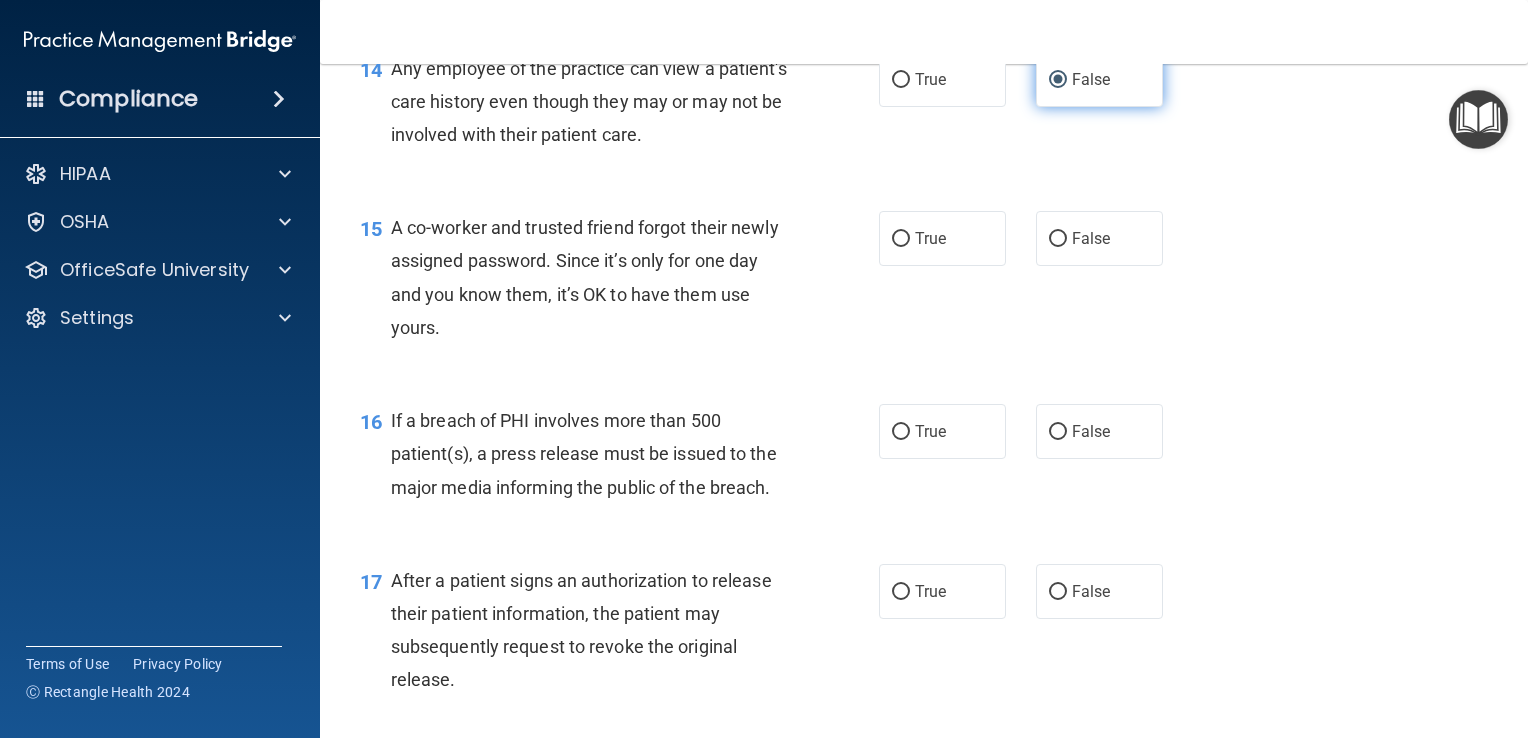 scroll, scrollTop: 2285, scrollLeft: 0, axis: vertical 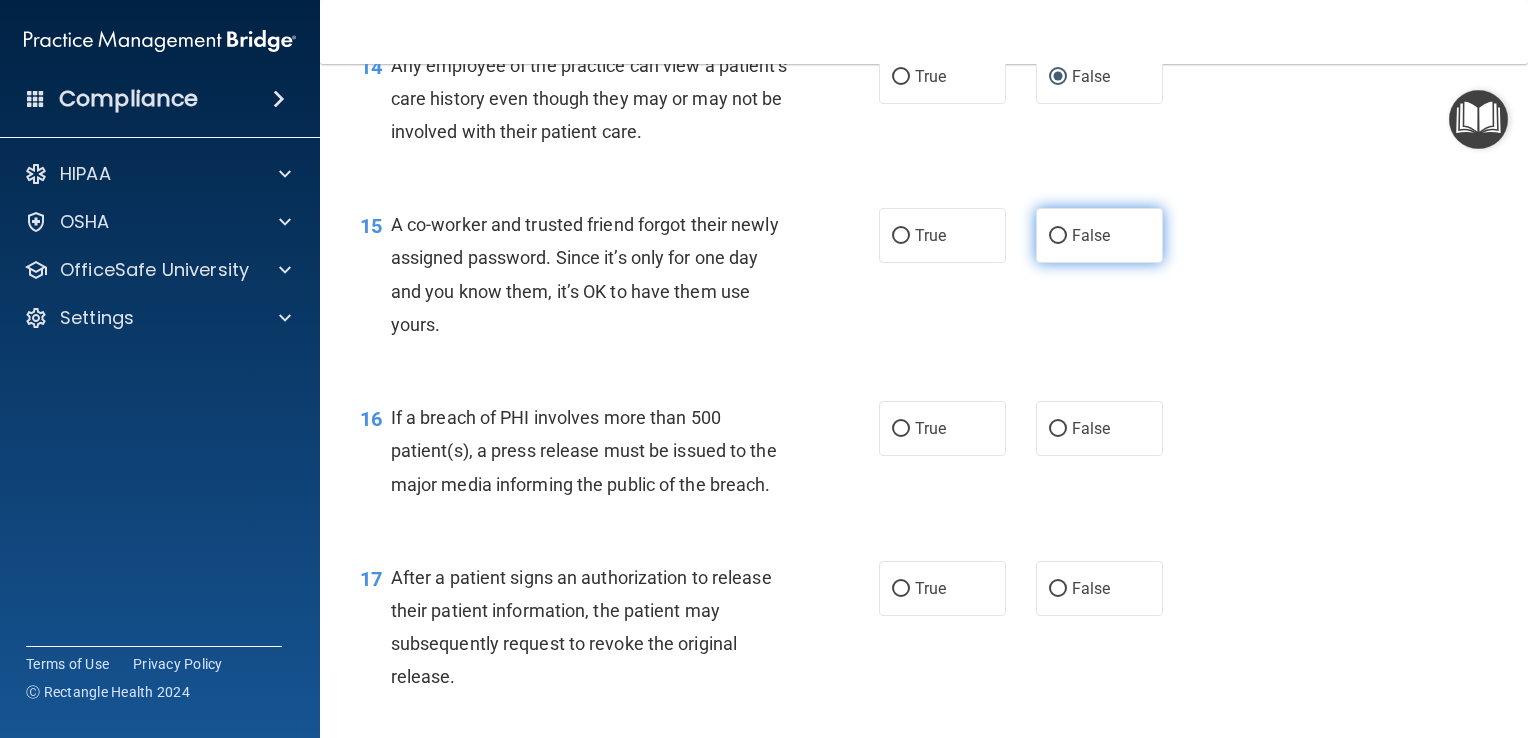 click on "False" at bounding box center [1058, 236] 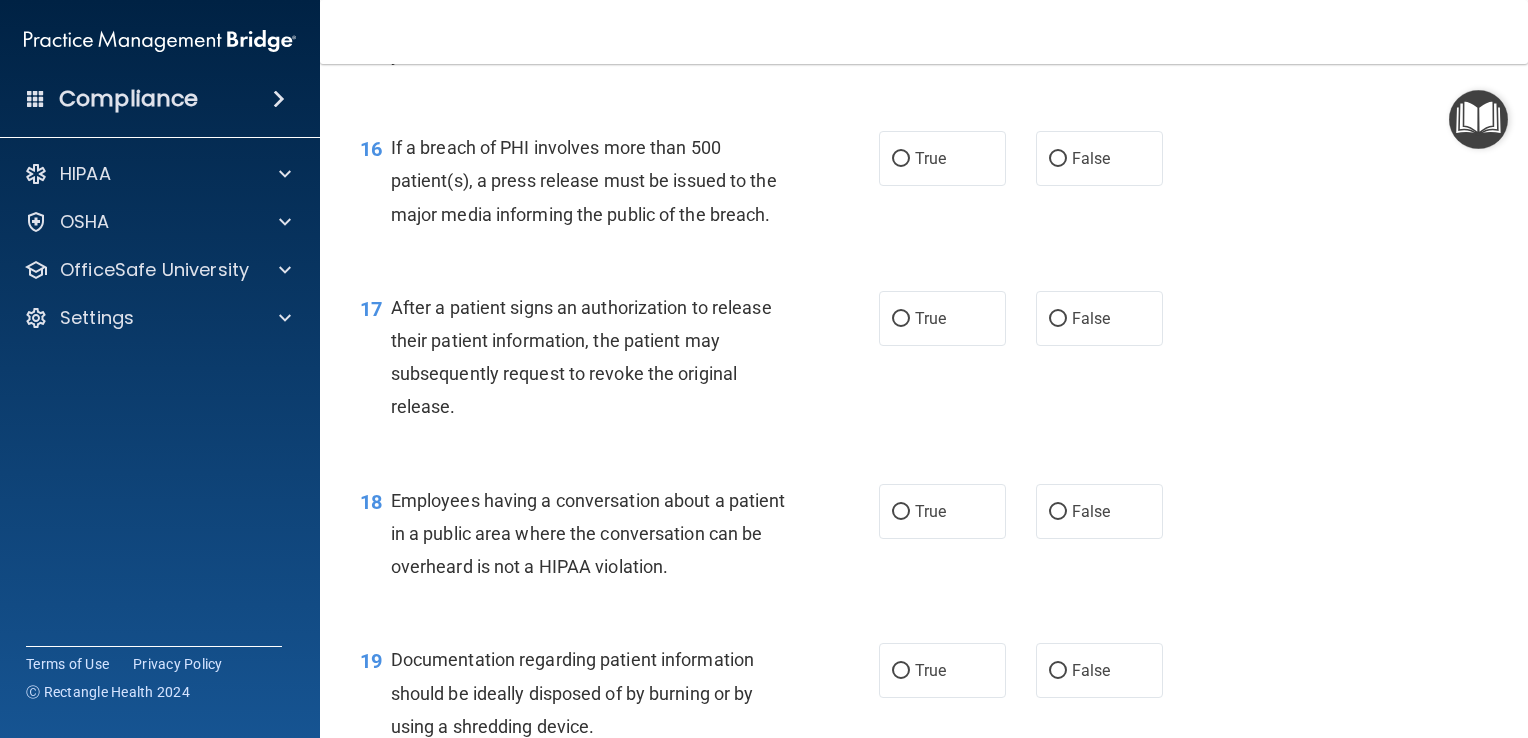 scroll, scrollTop: 2560, scrollLeft: 0, axis: vertical 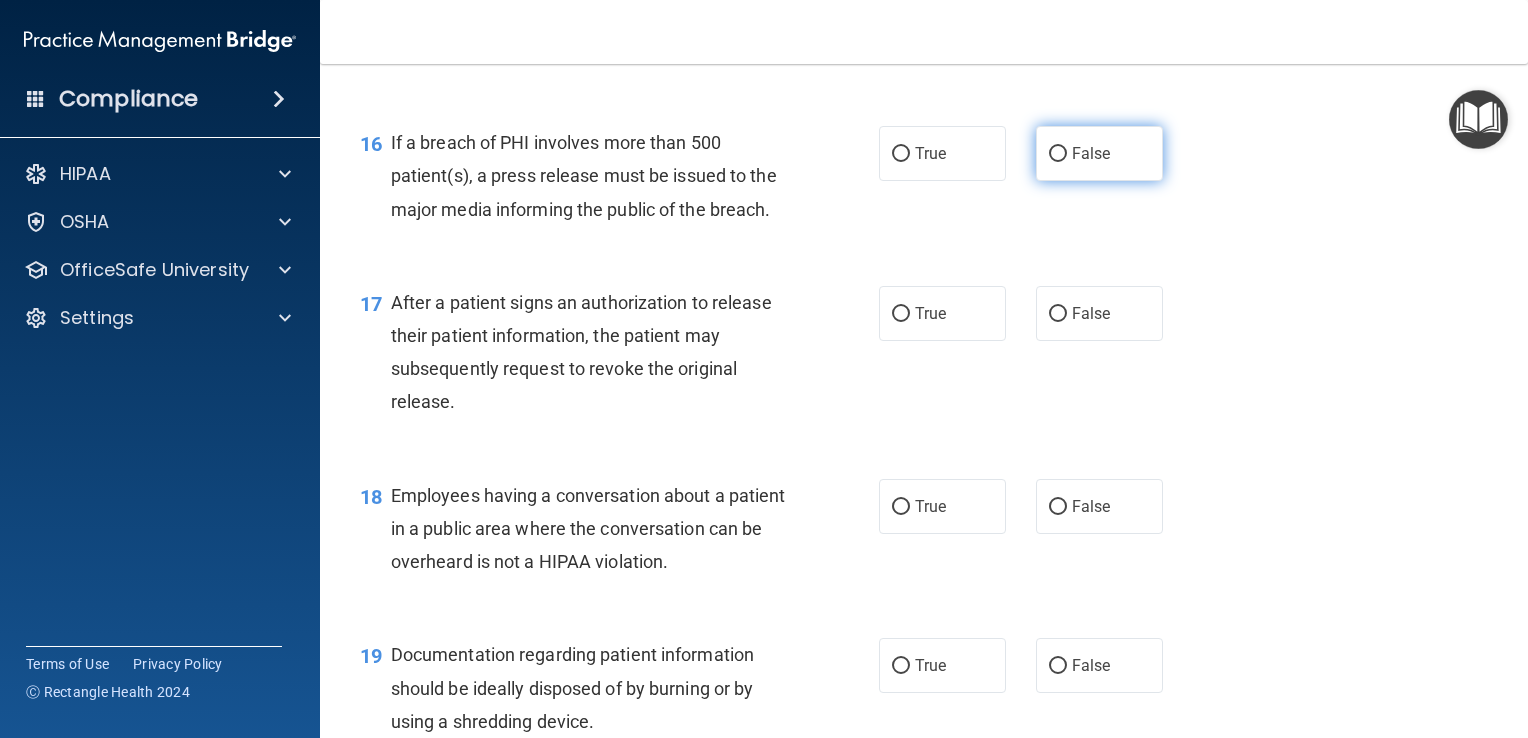 click on "False" at bounding box center (1099, 153) 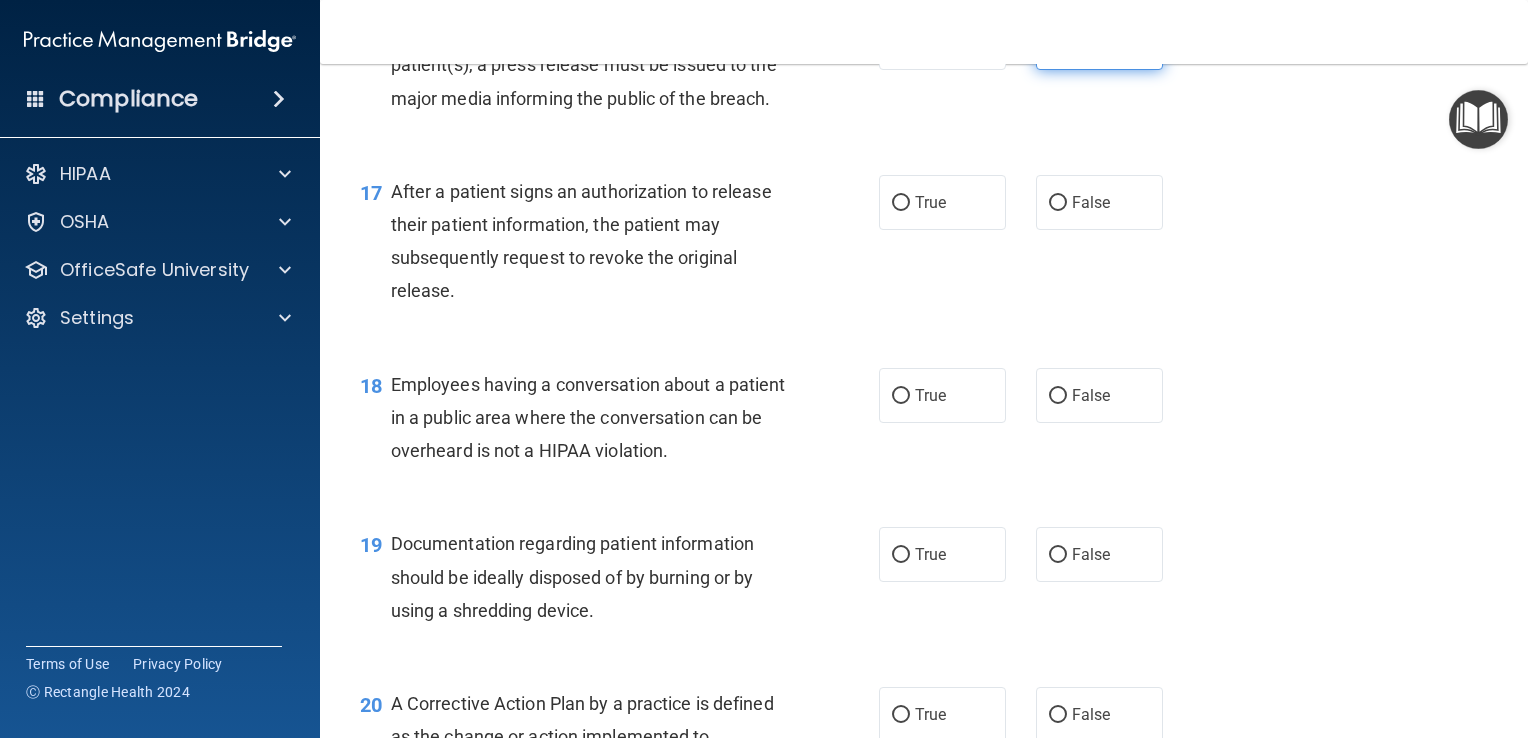 scroll, scrollTop: 2677, scrollLeft: 0, axis: vertical 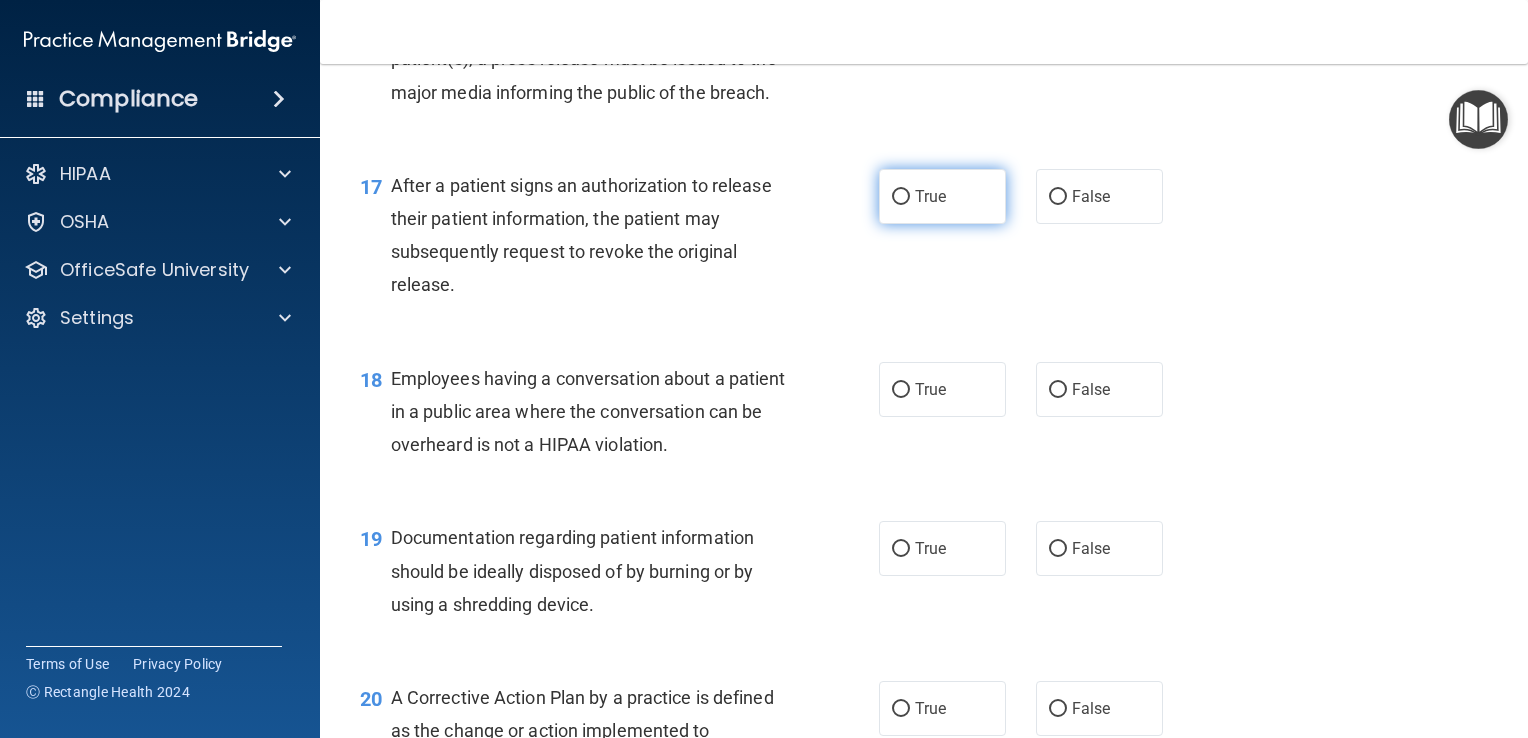 click on "True" at bounding box center (930, 196) 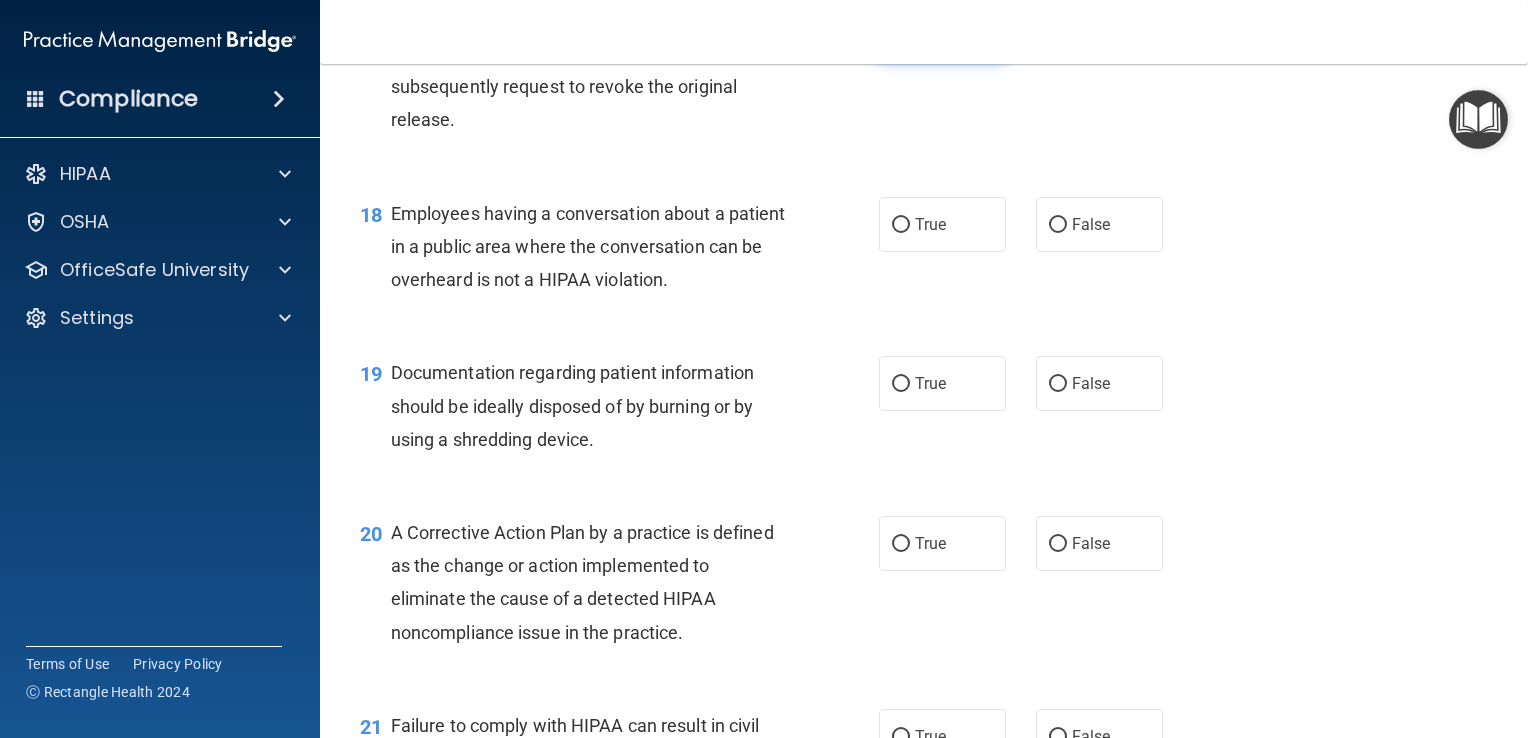 scroll, scrollTop: 2865, scrollLeft: 0, axis: vertical 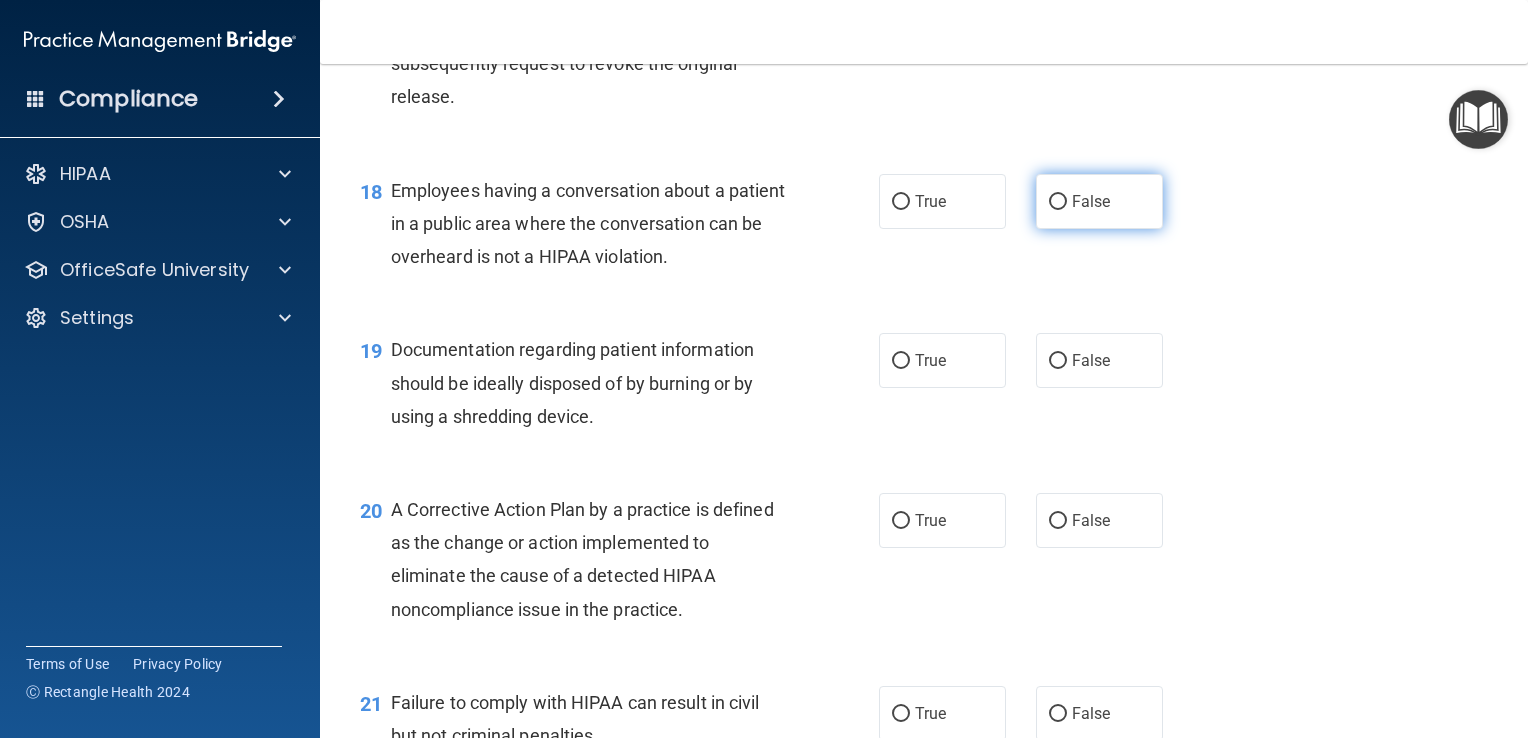 click on "False" at bounding box center (1091, 201) 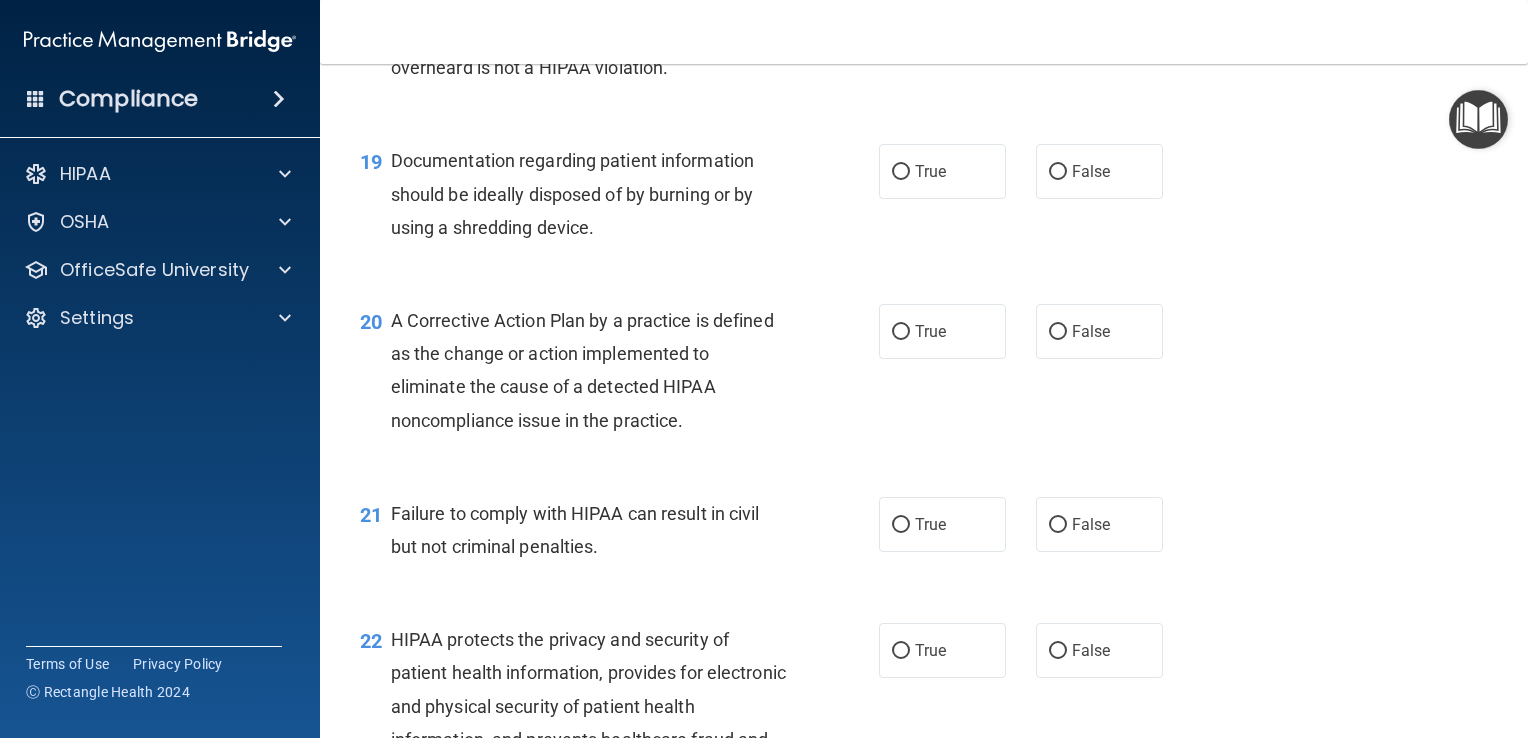 scroll, scrollTop: 3059, scrollLeft: 0, axis: vertical 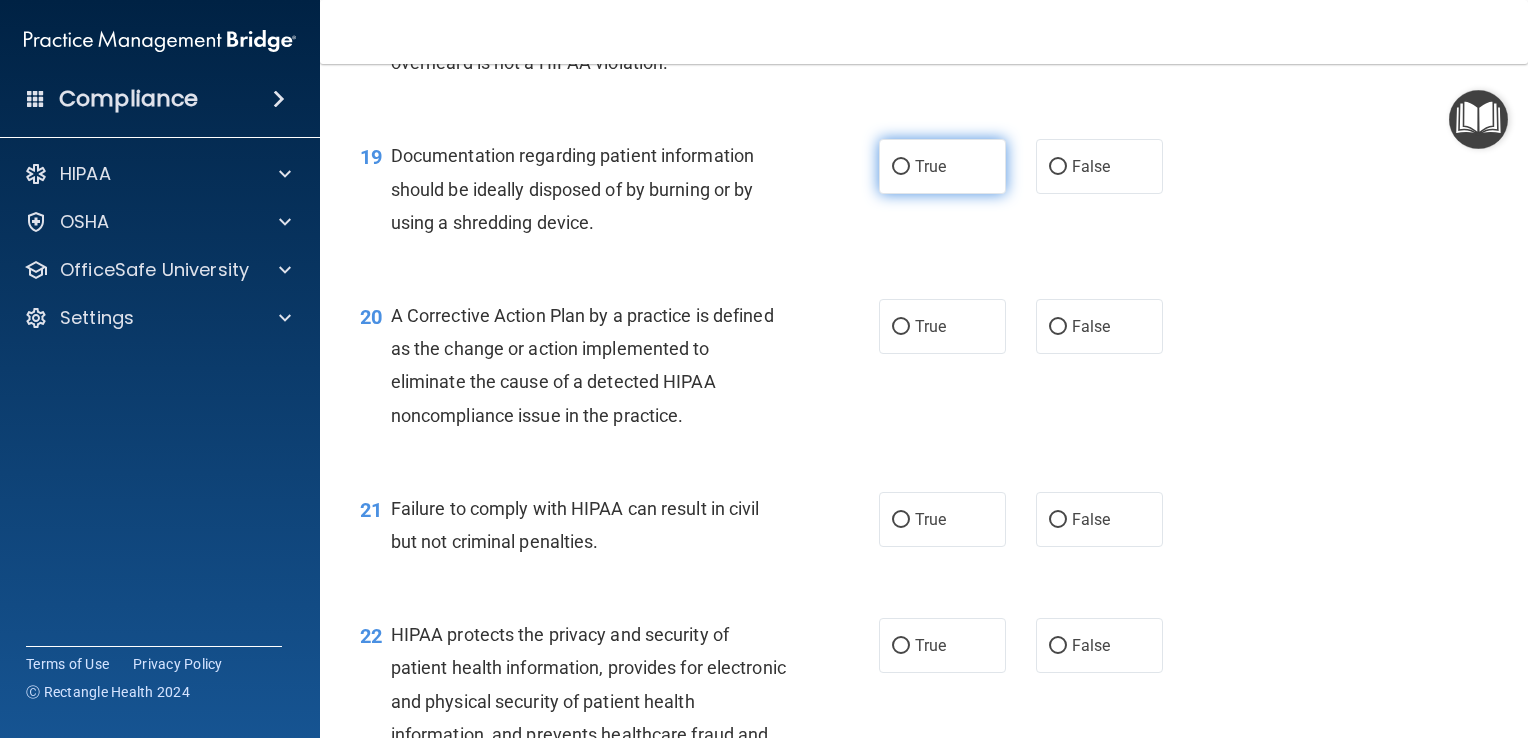 click on "True" at bounding box center (942, 166) 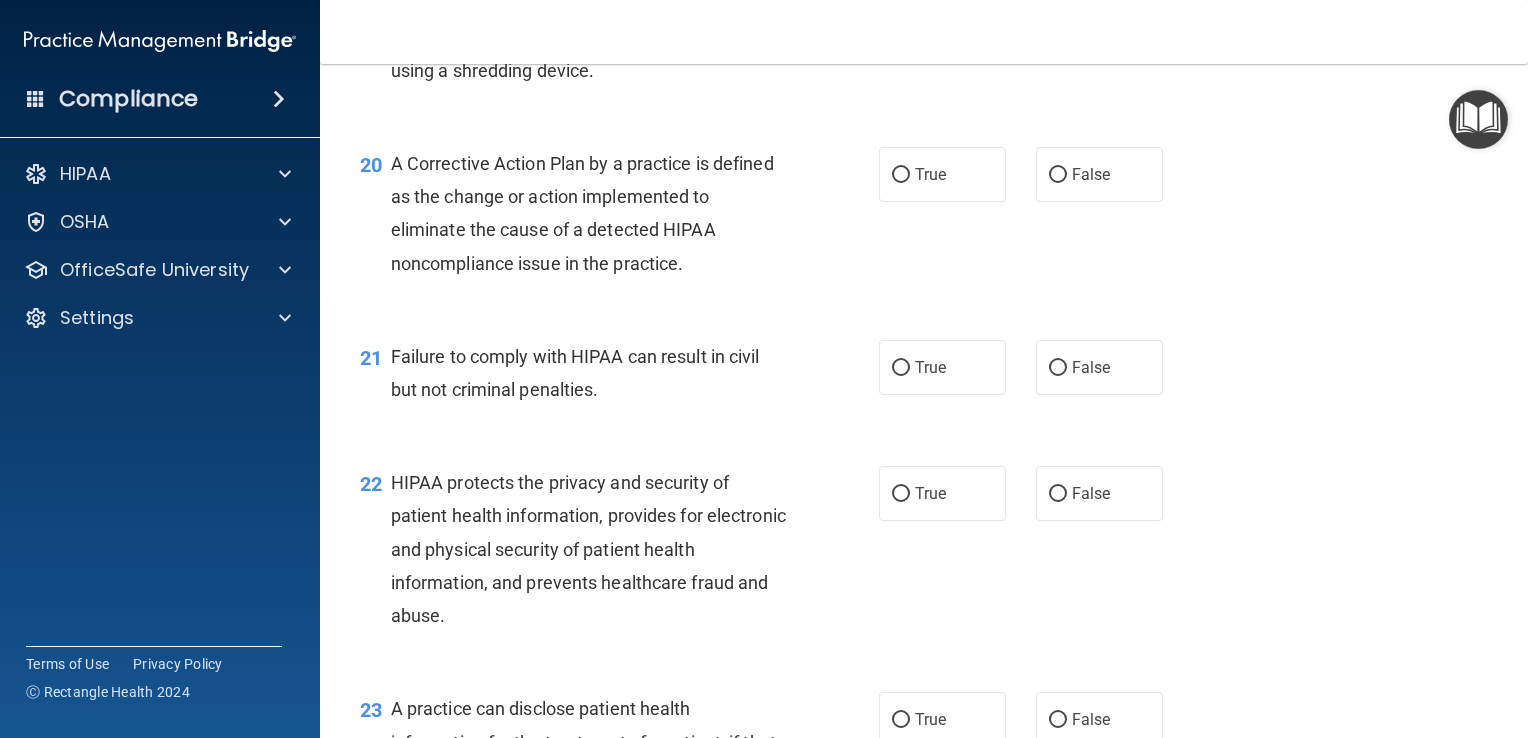 scroll, scrollTop: 3217, scrollLeft: 0, axis: vertical 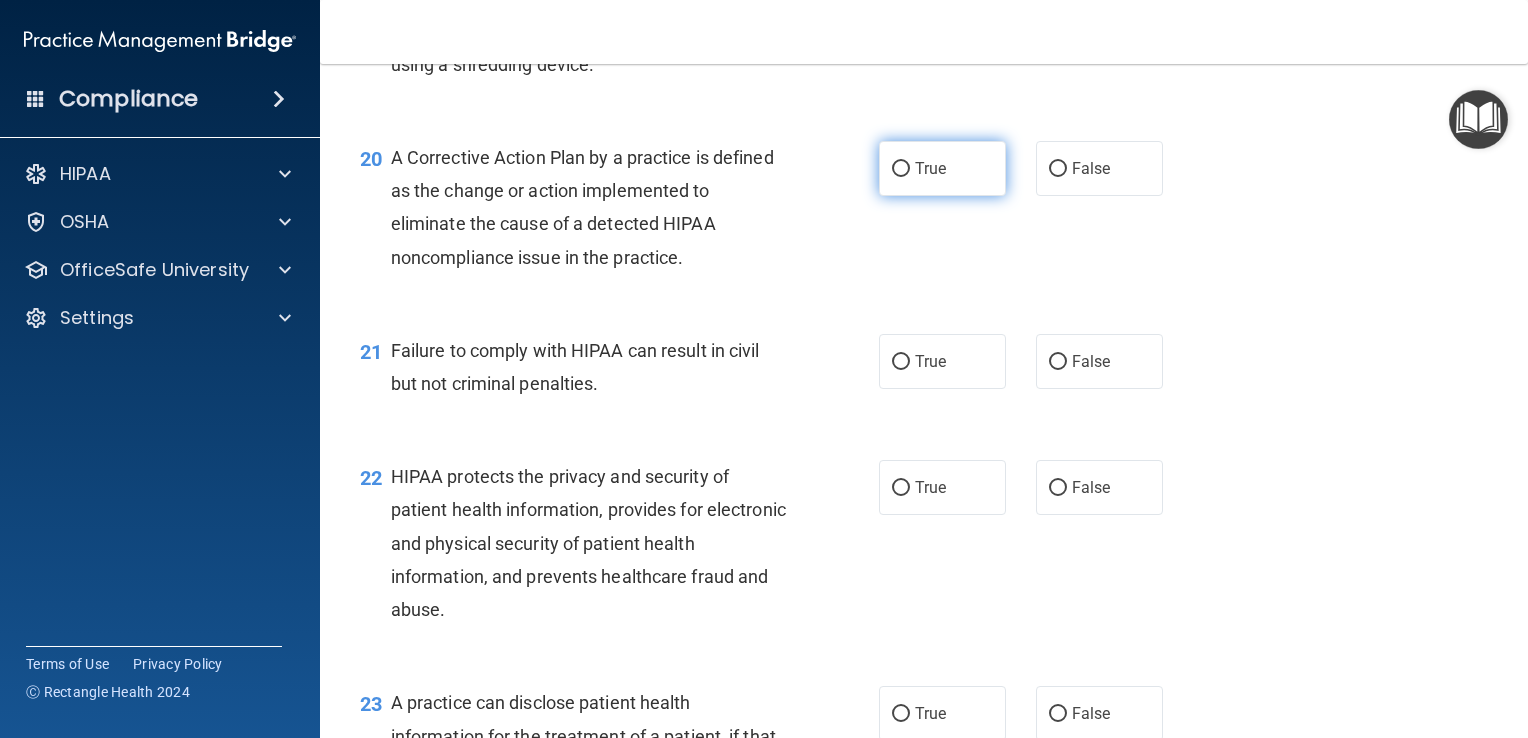 click on "True" at bounding box center [901, 169] 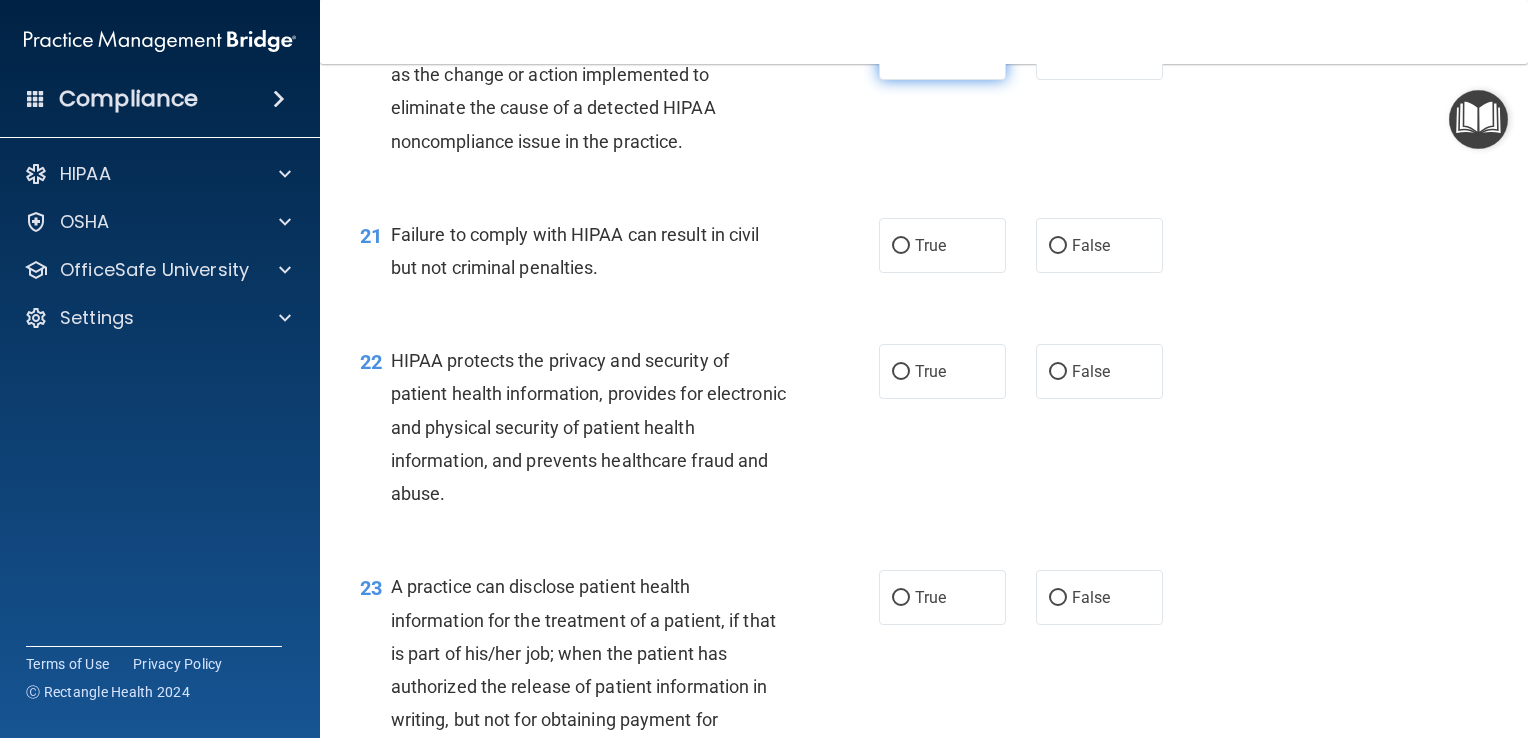 scroll, scrollTop: 3356, scrollLeft: 0, axis: vertical 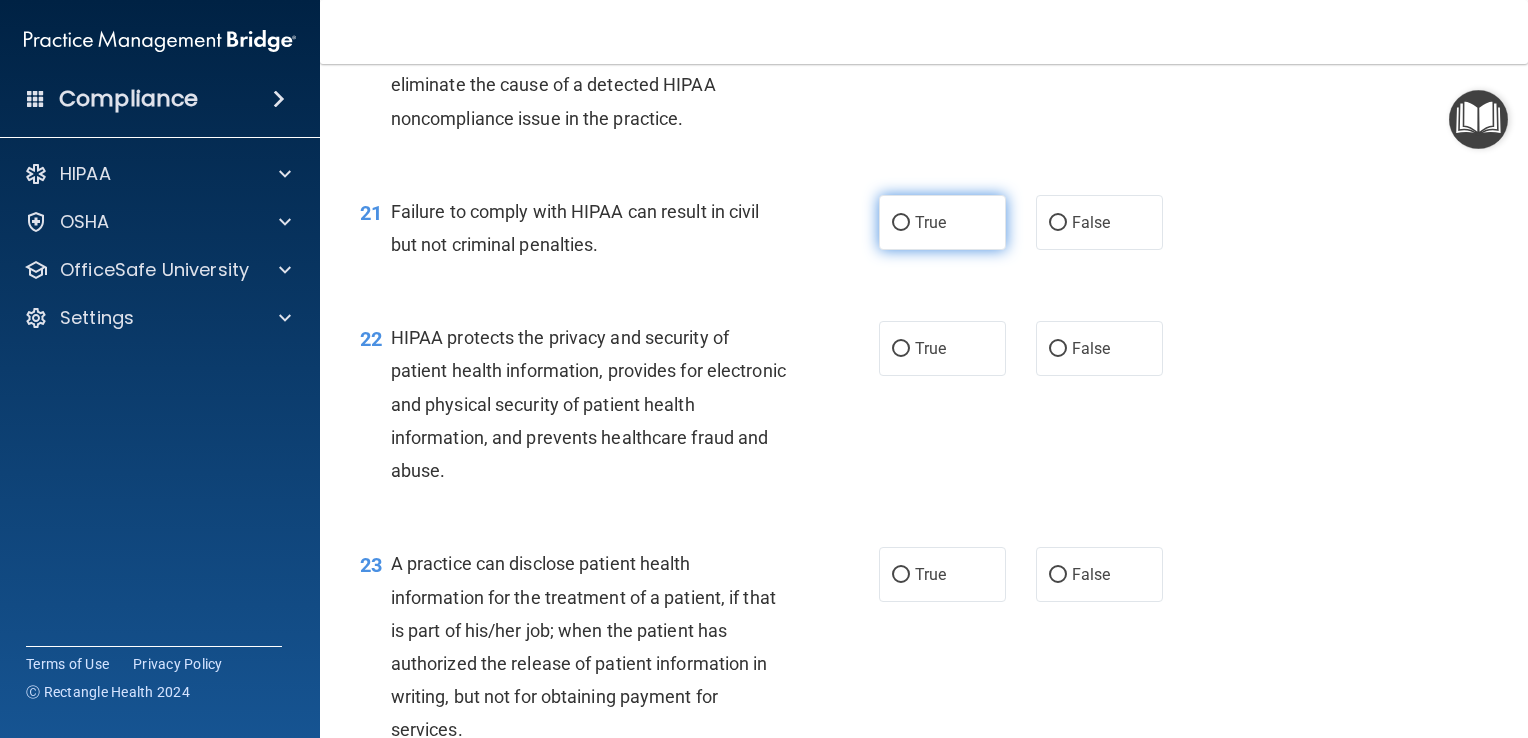 click on "True" at bounding box center (901, 223) 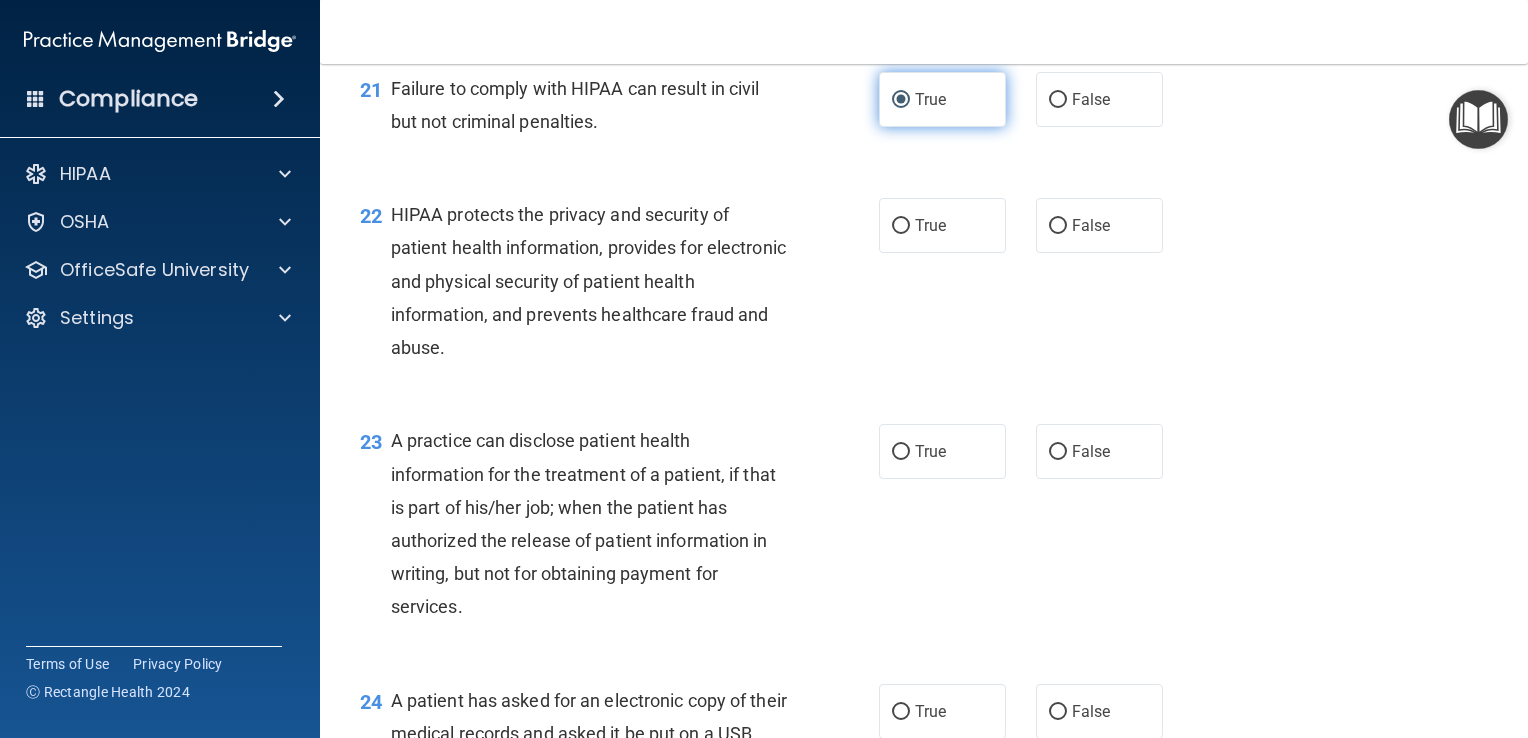 scroll, scrollTop: 3483, scrollLeft: 0, axis: vertical 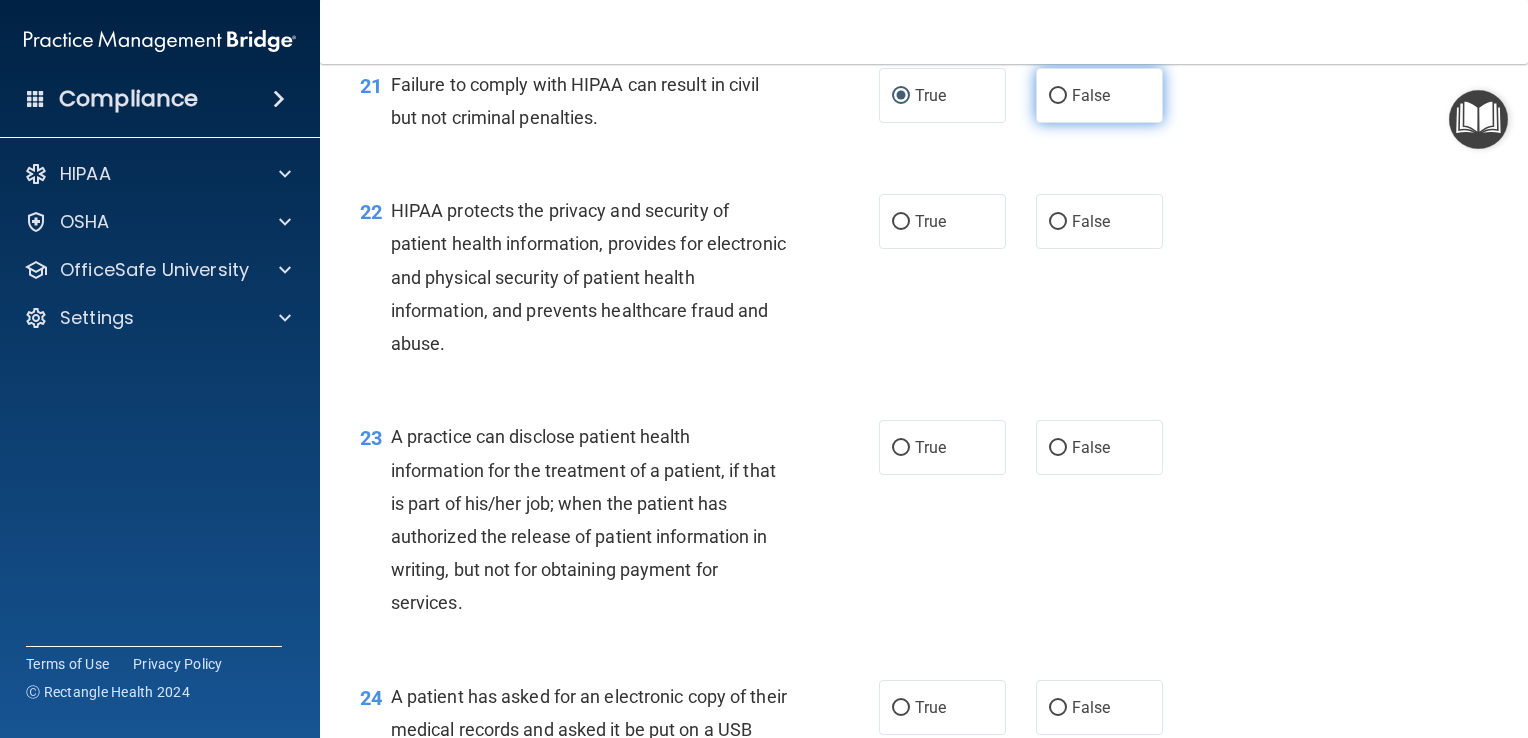 click on "False" at bounding box center [1058, 96] 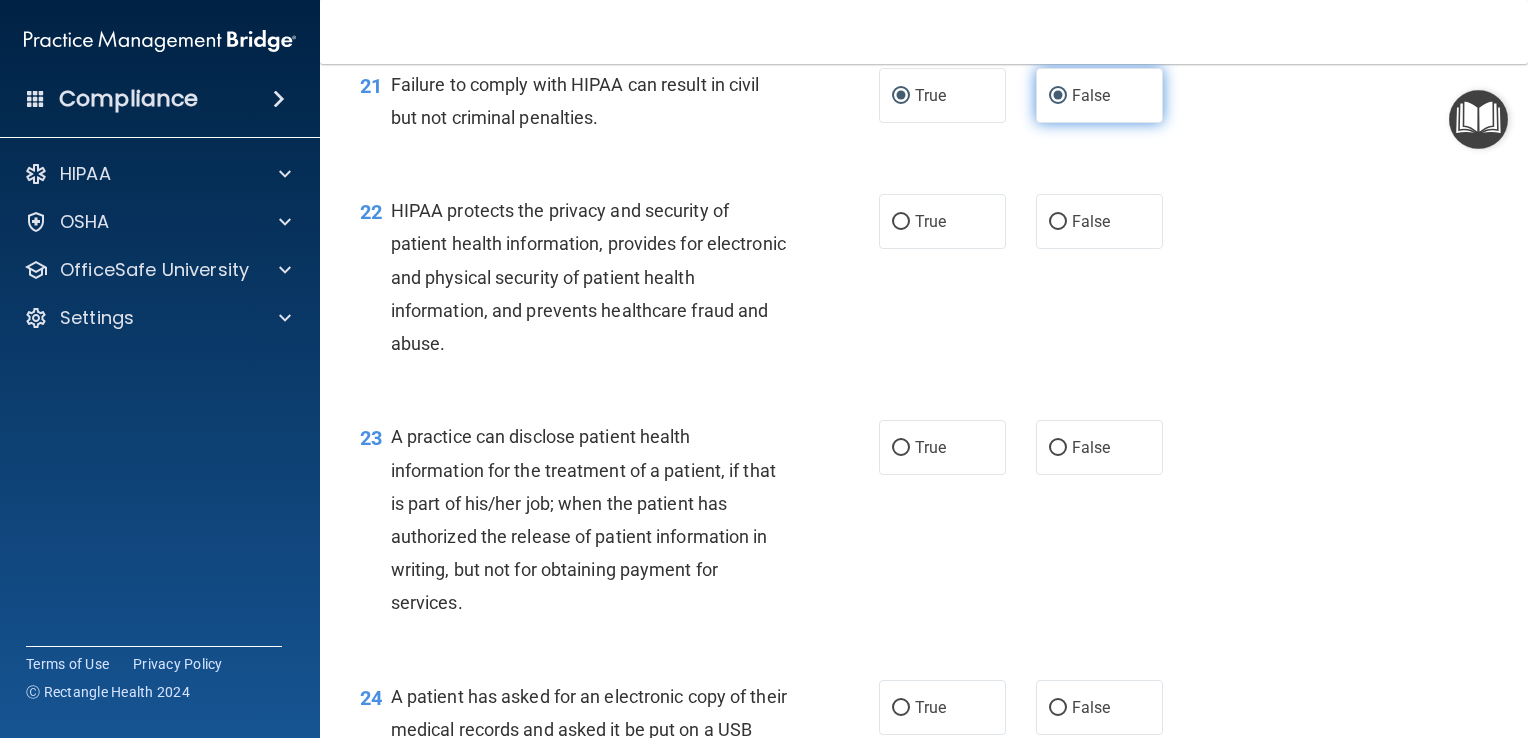 radio on "false" 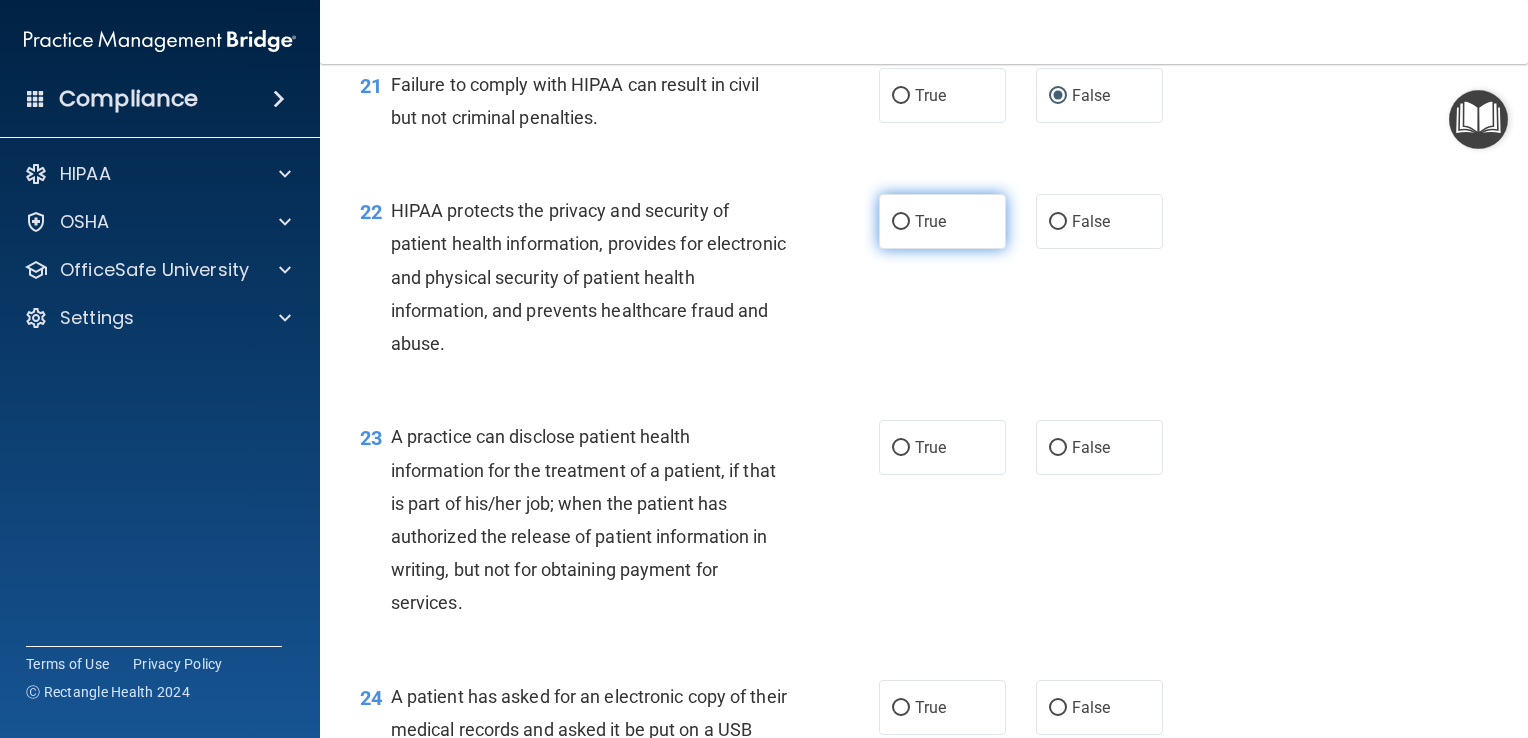 click on "True" at bounding box center [942, 221] 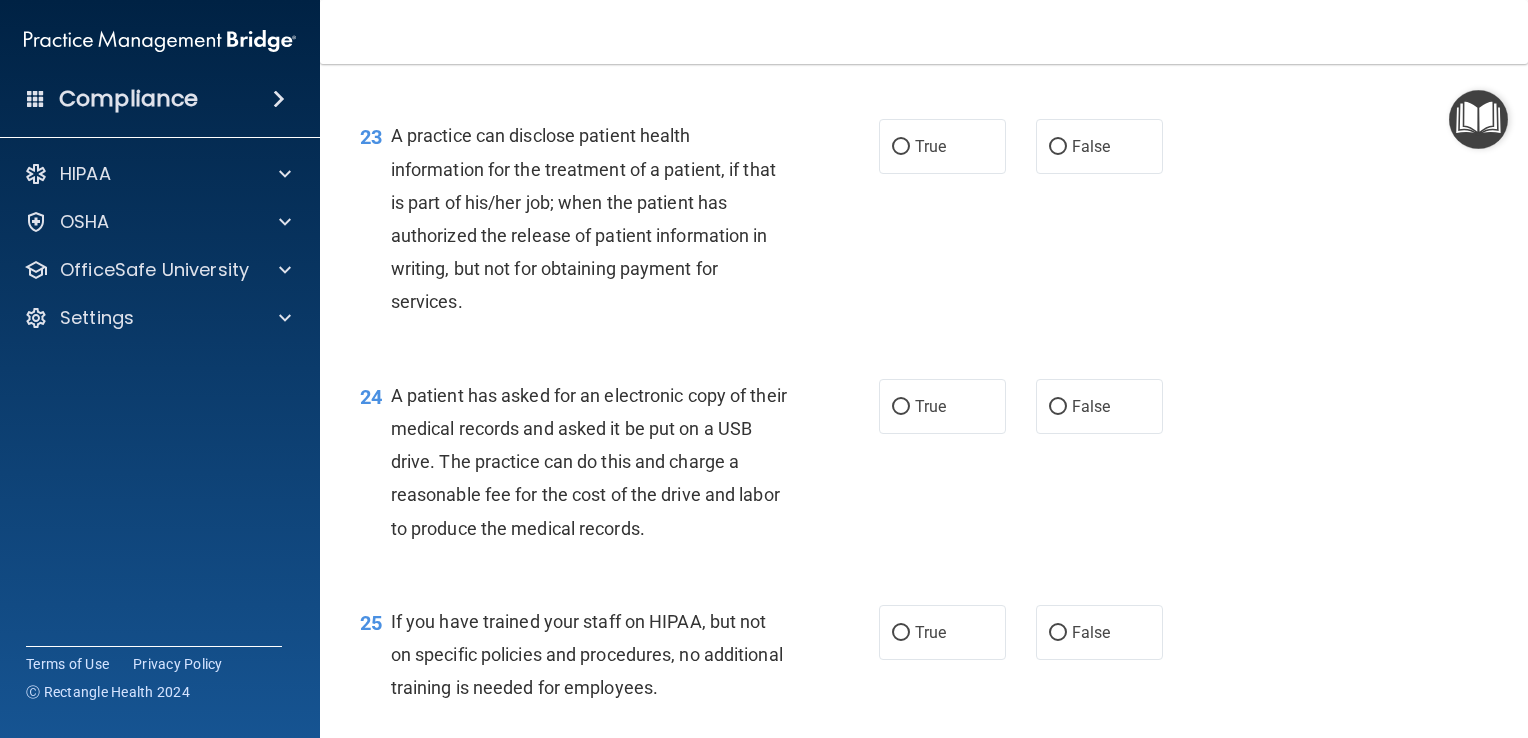 scroll, scrollTop: 3794, scrollLeft: 0, axis: vertical 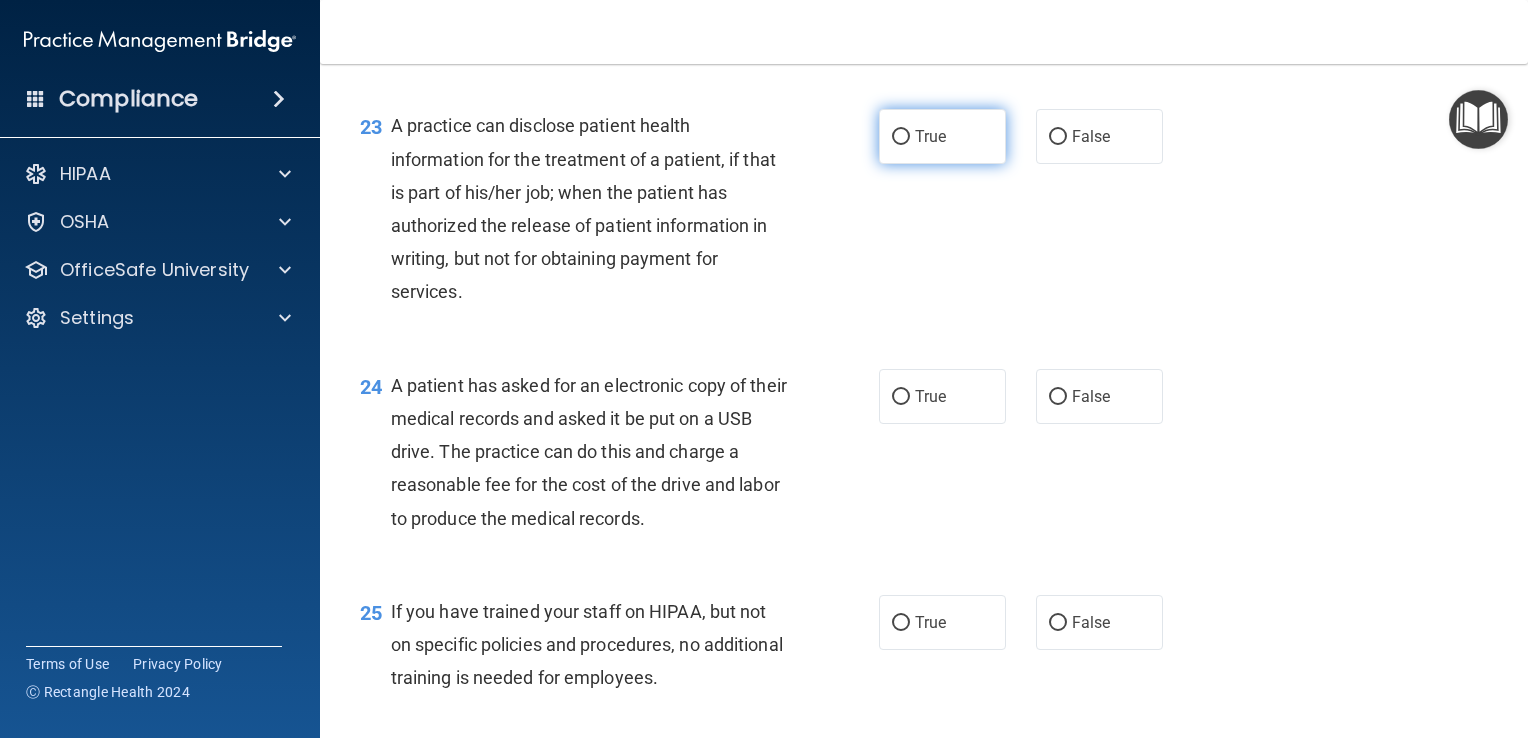 click on "True" at bounding box center [942, 136] 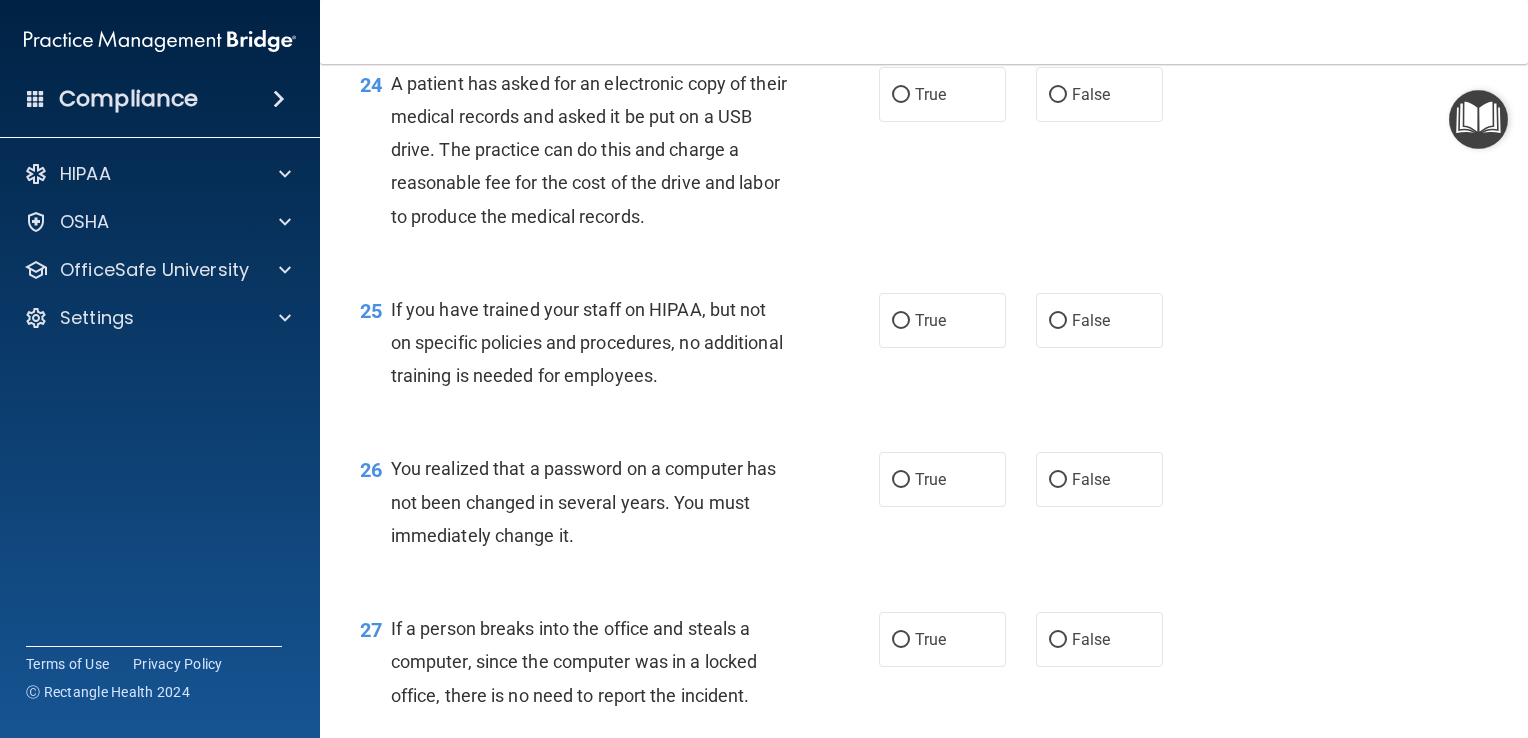 scroll, scrollTop: 4104, scrollLeft: 0, axis: vertical 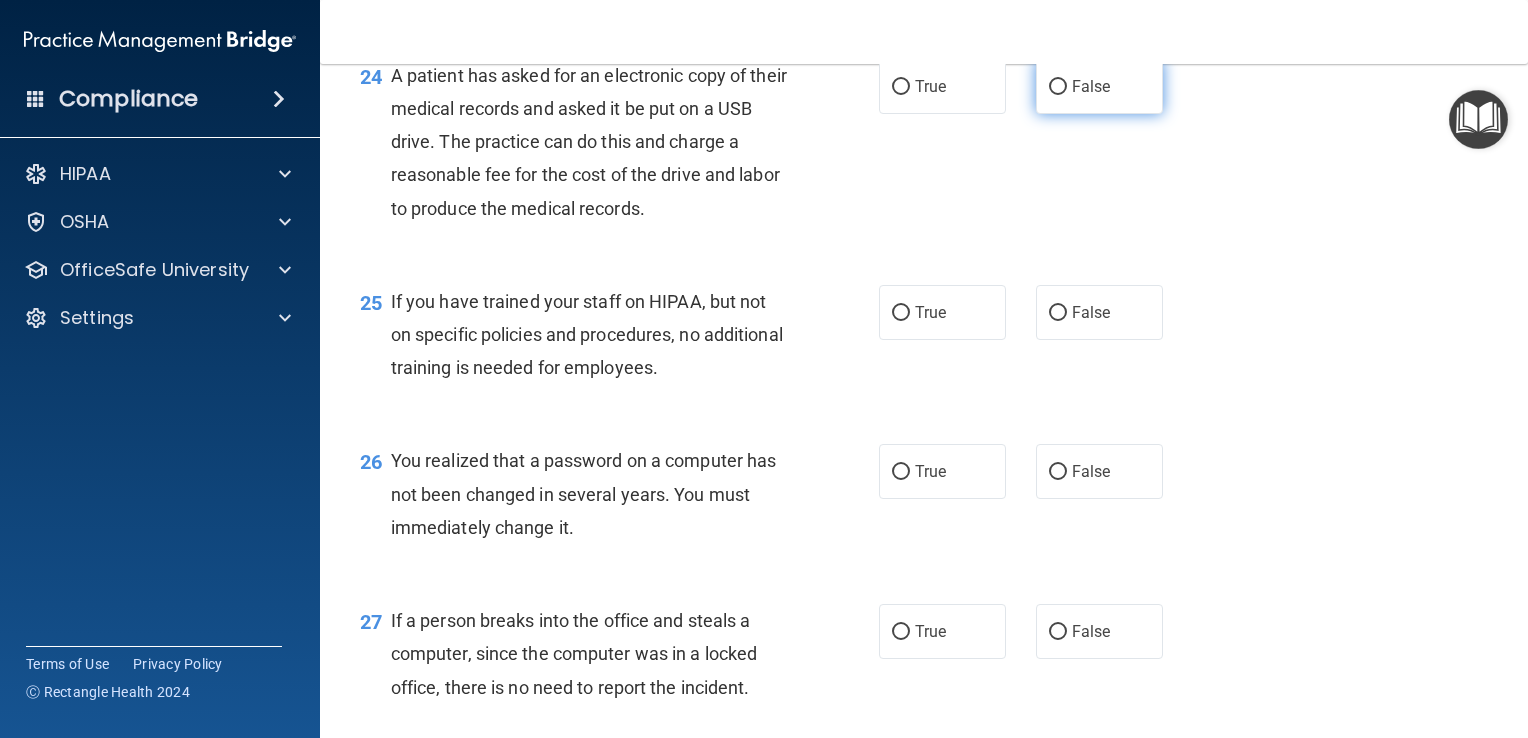 click on "False" at bounding box center [1091, 86] 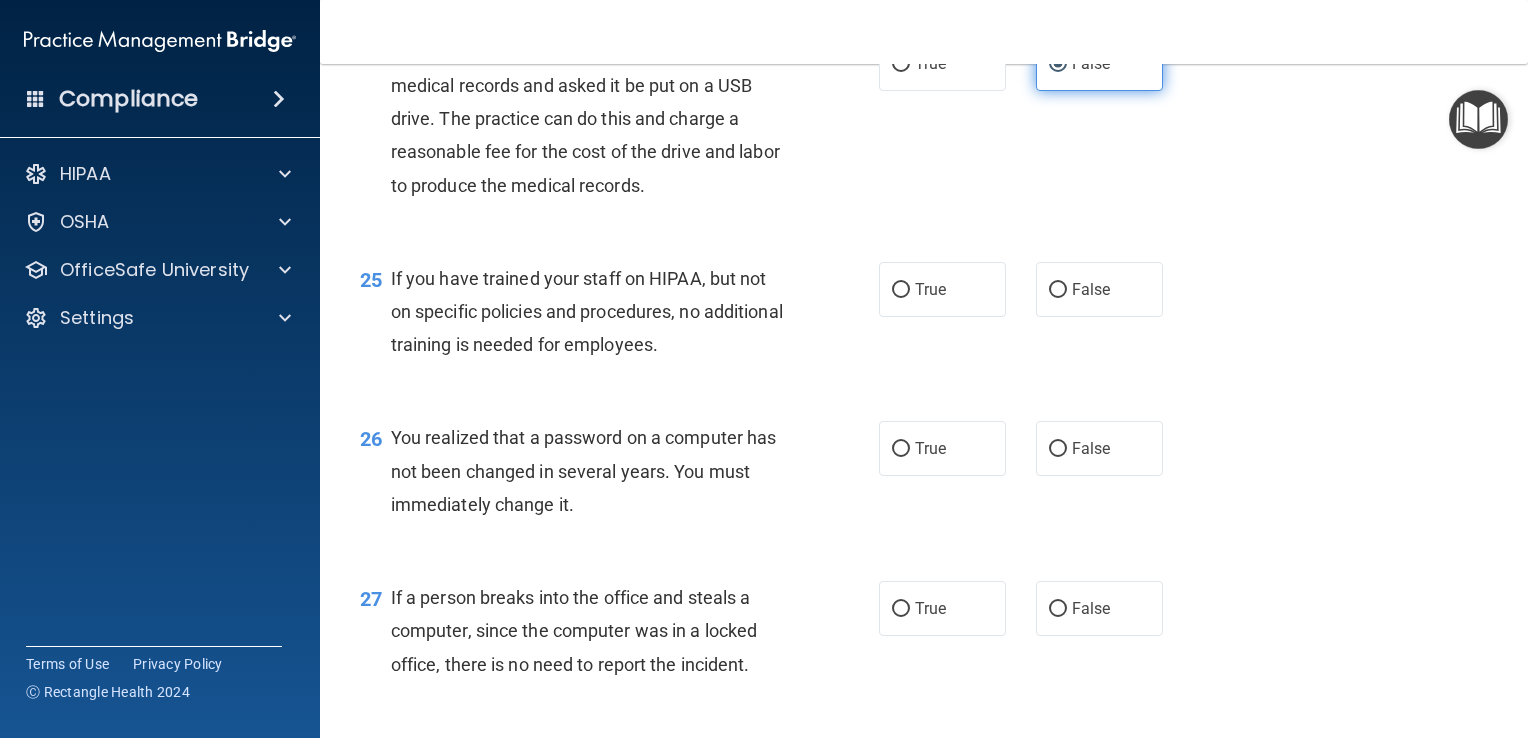scroll, scrollTop: 4128, scrollLeft: 0, axis: vertical 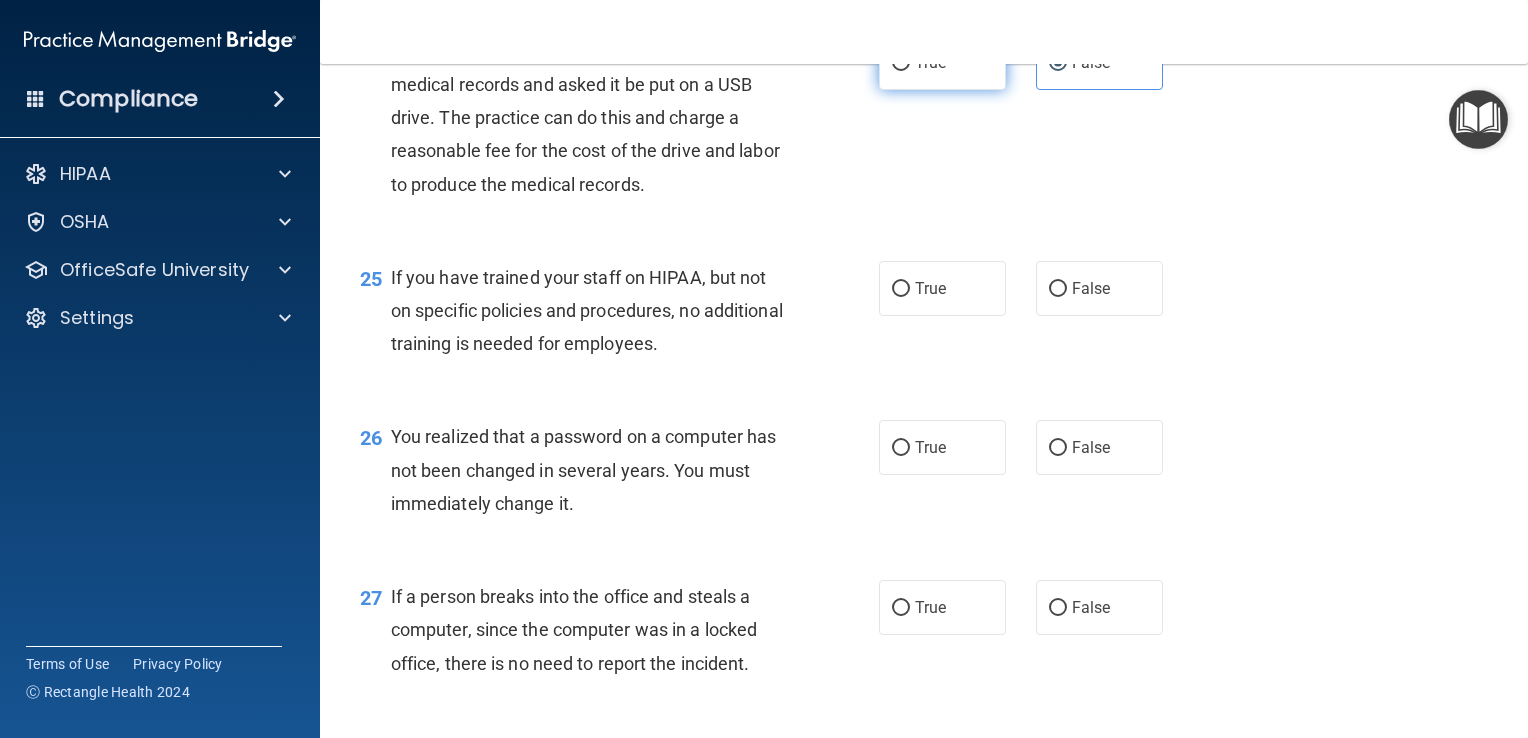 click on "True" at bounding box center [942, 62] 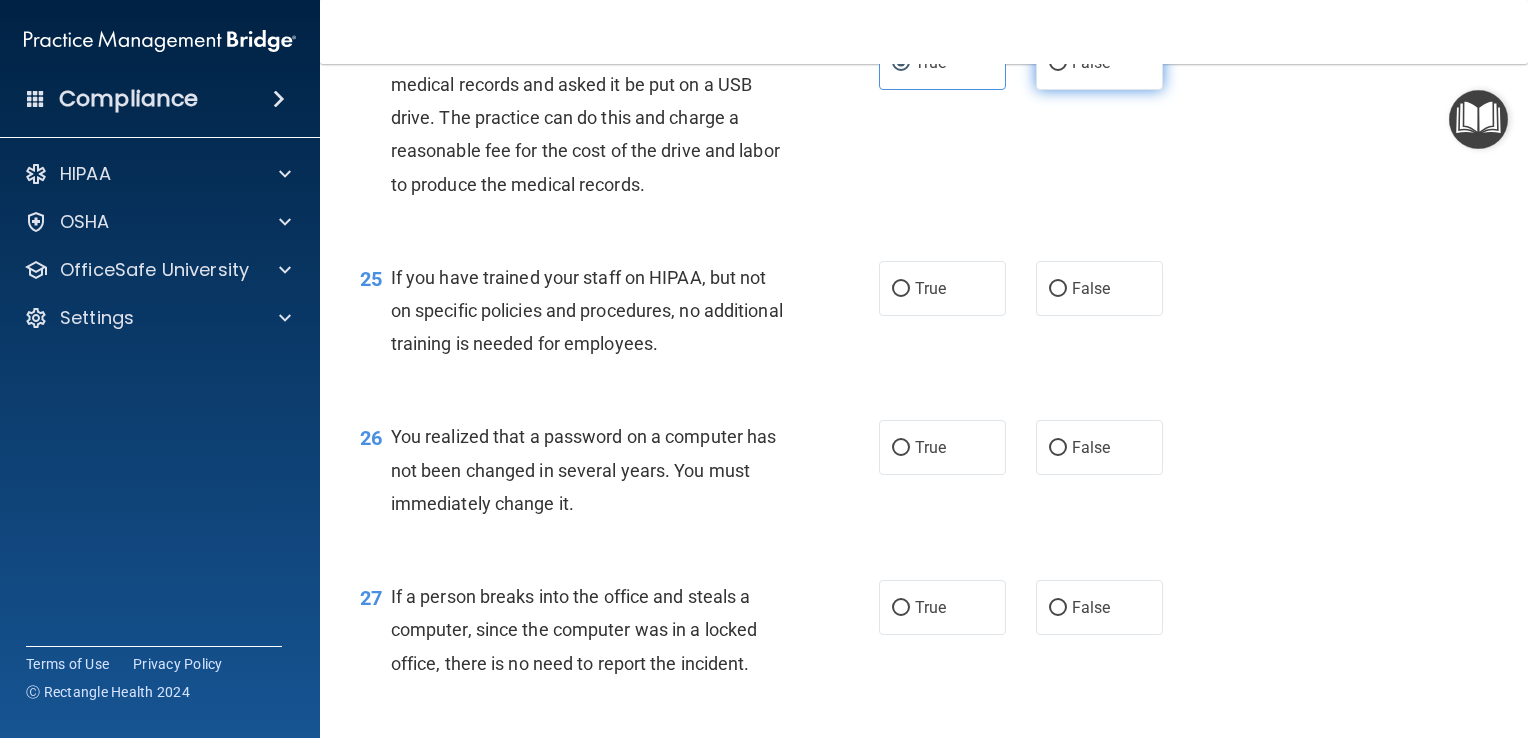 click on "False" at bounding box center (1091, 62) 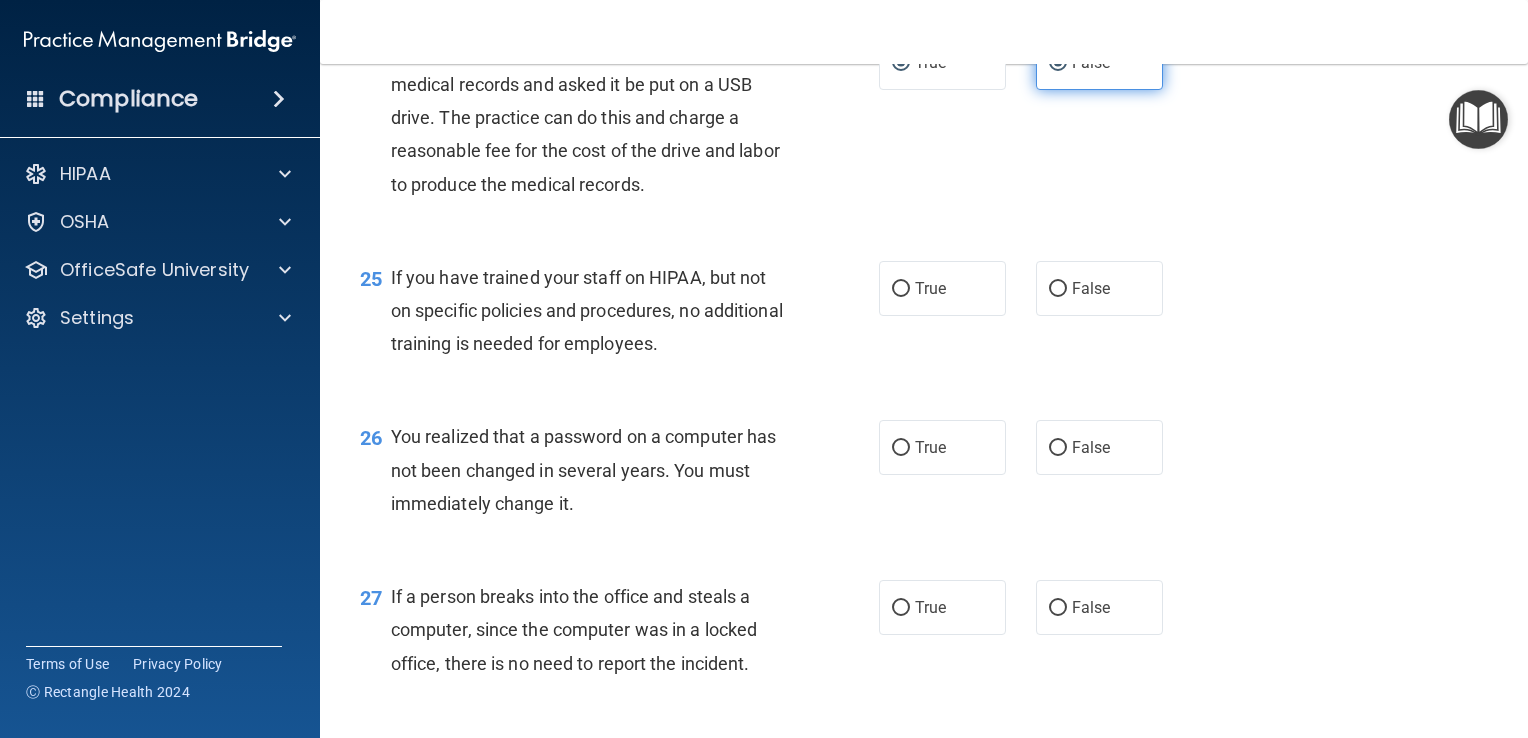 radio on "false" 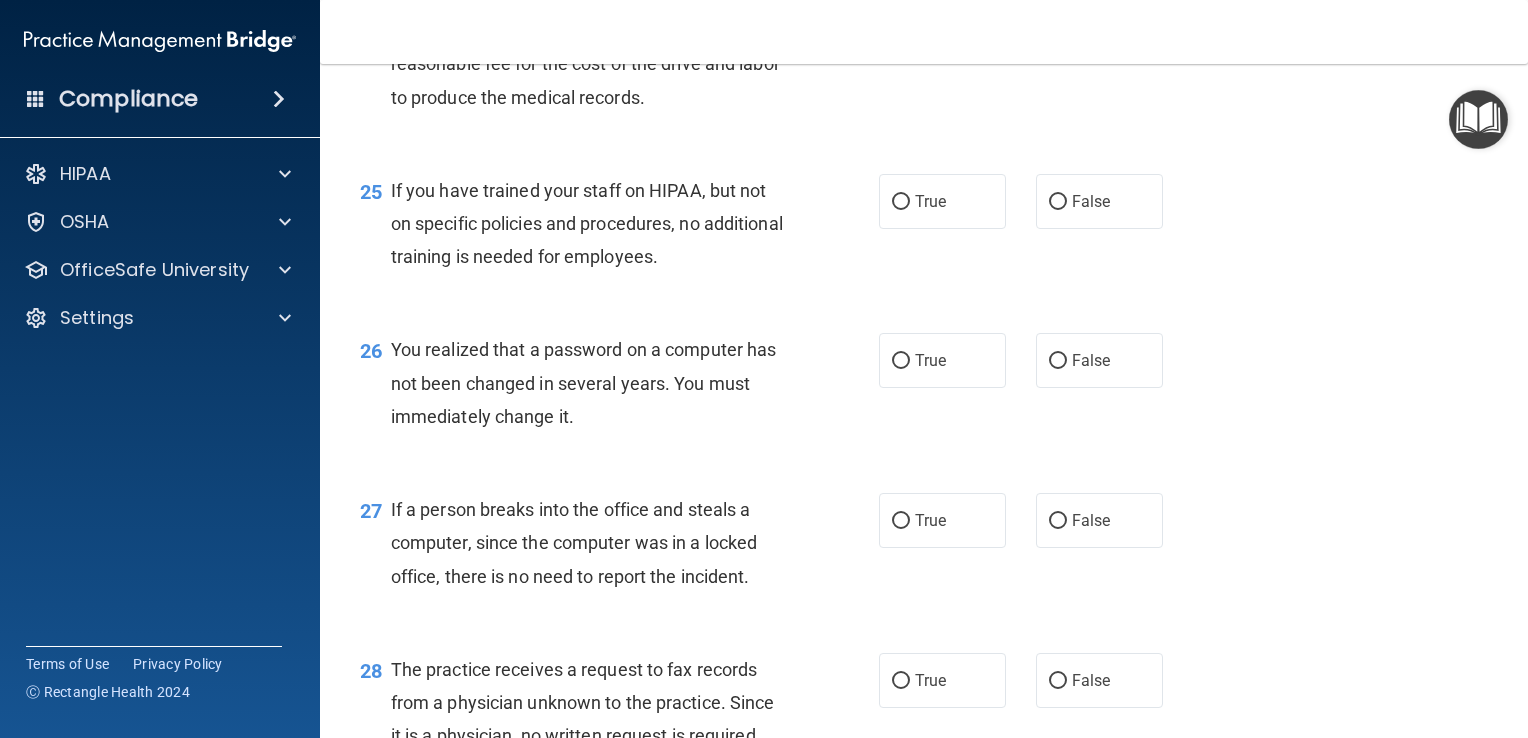 scroll, scrollTop: 4229, scrollLeft: 0, axis: vertical 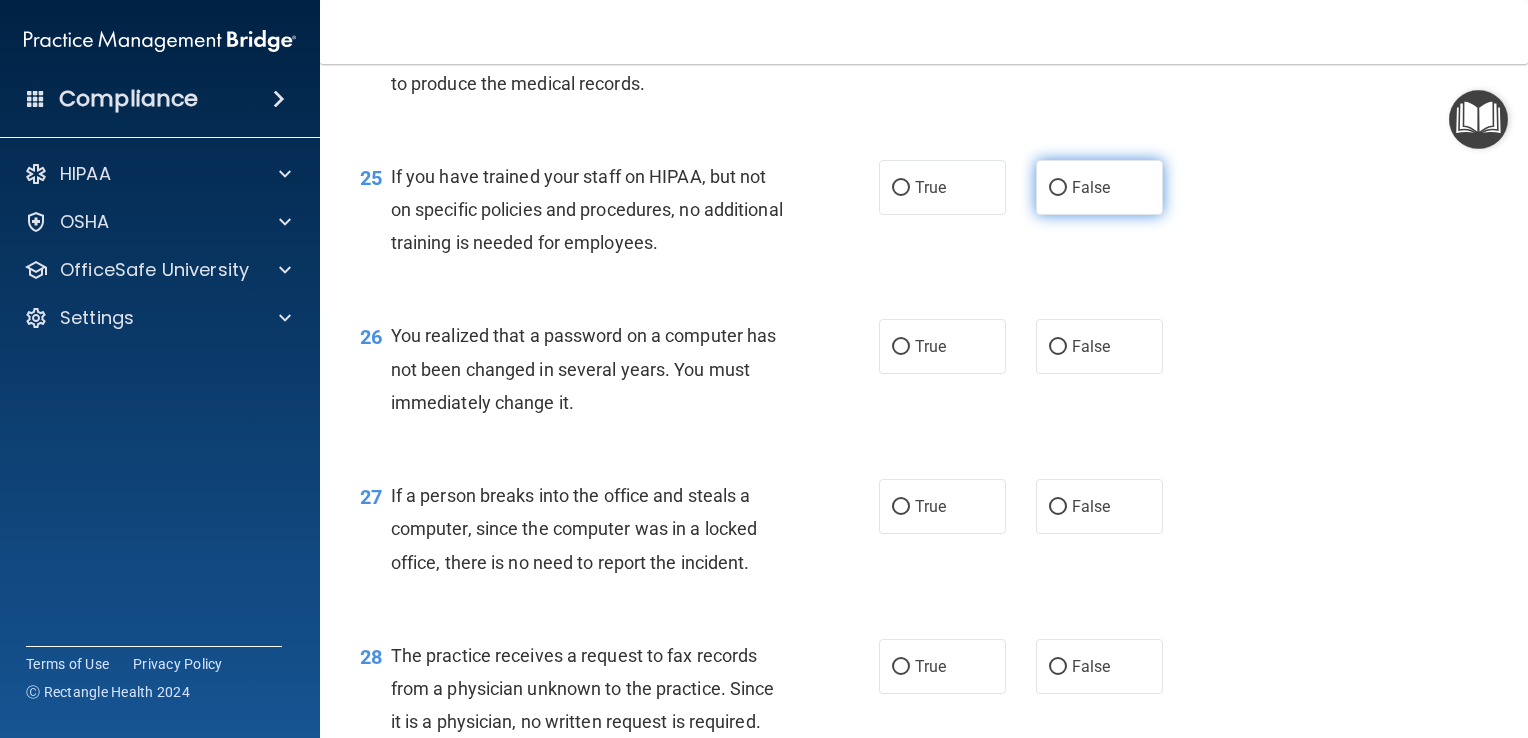 click on "False" at bounding box center (1099, 187) 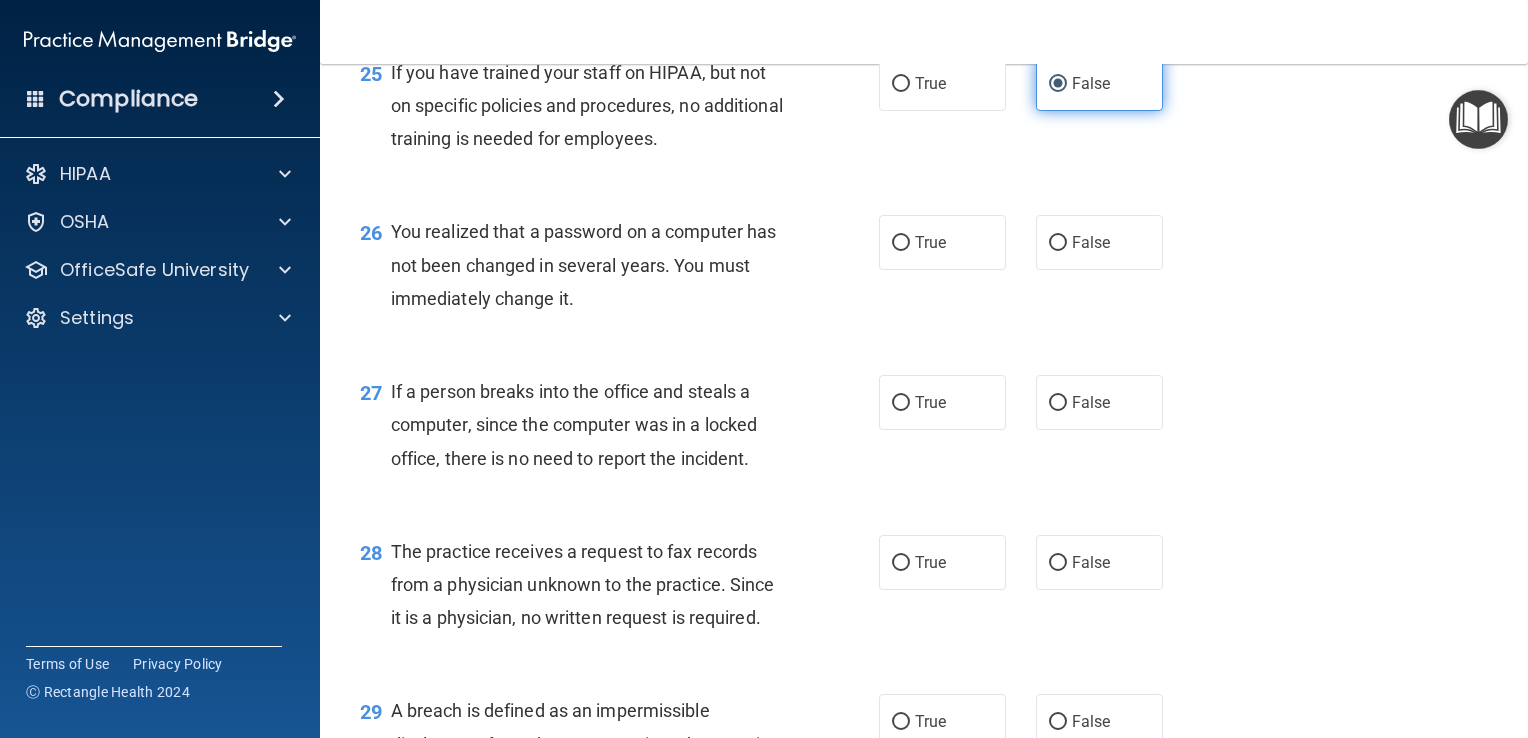 scroll, scrollTop: 4336, scrollLeft: 0, axis: vertical 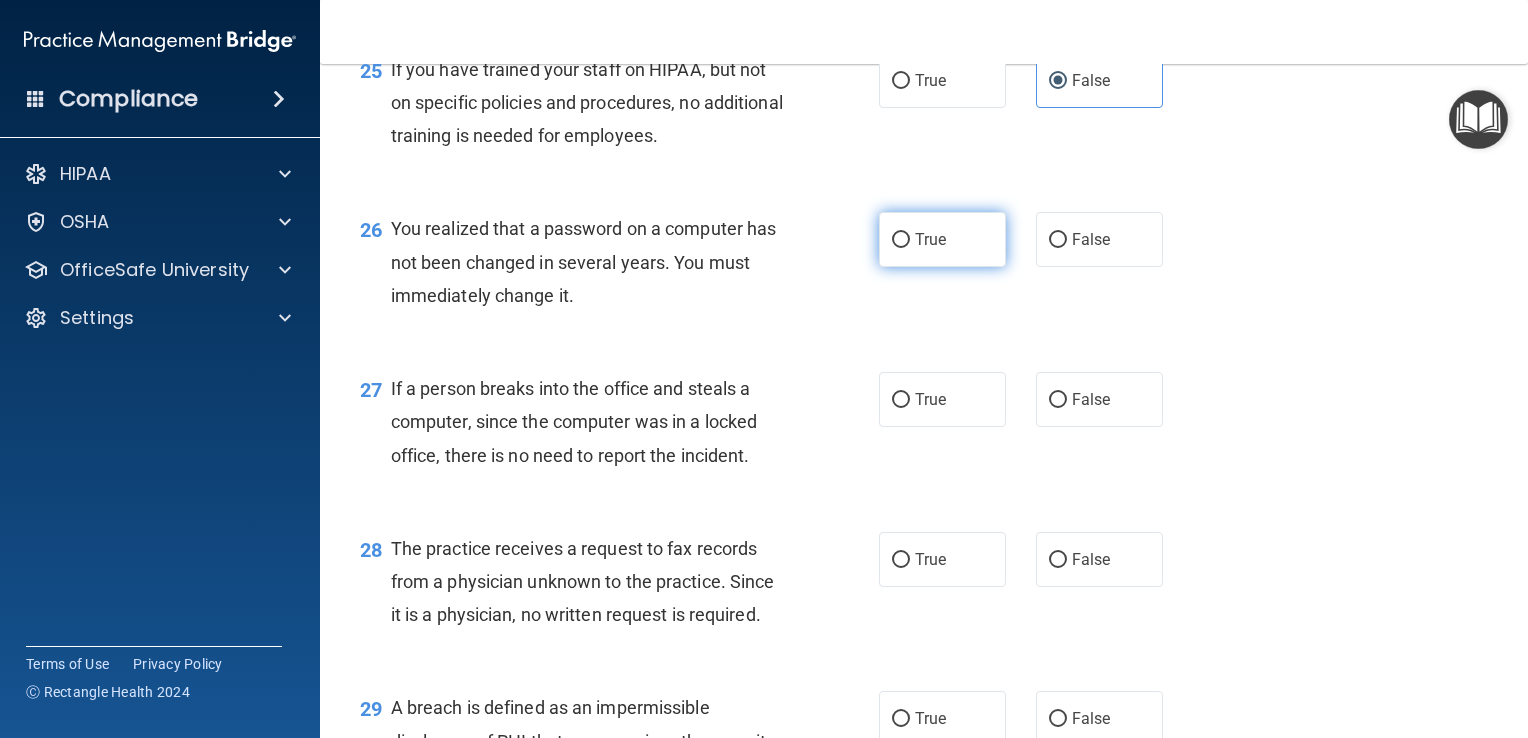 click on "True" at bounding box center [942, 239] 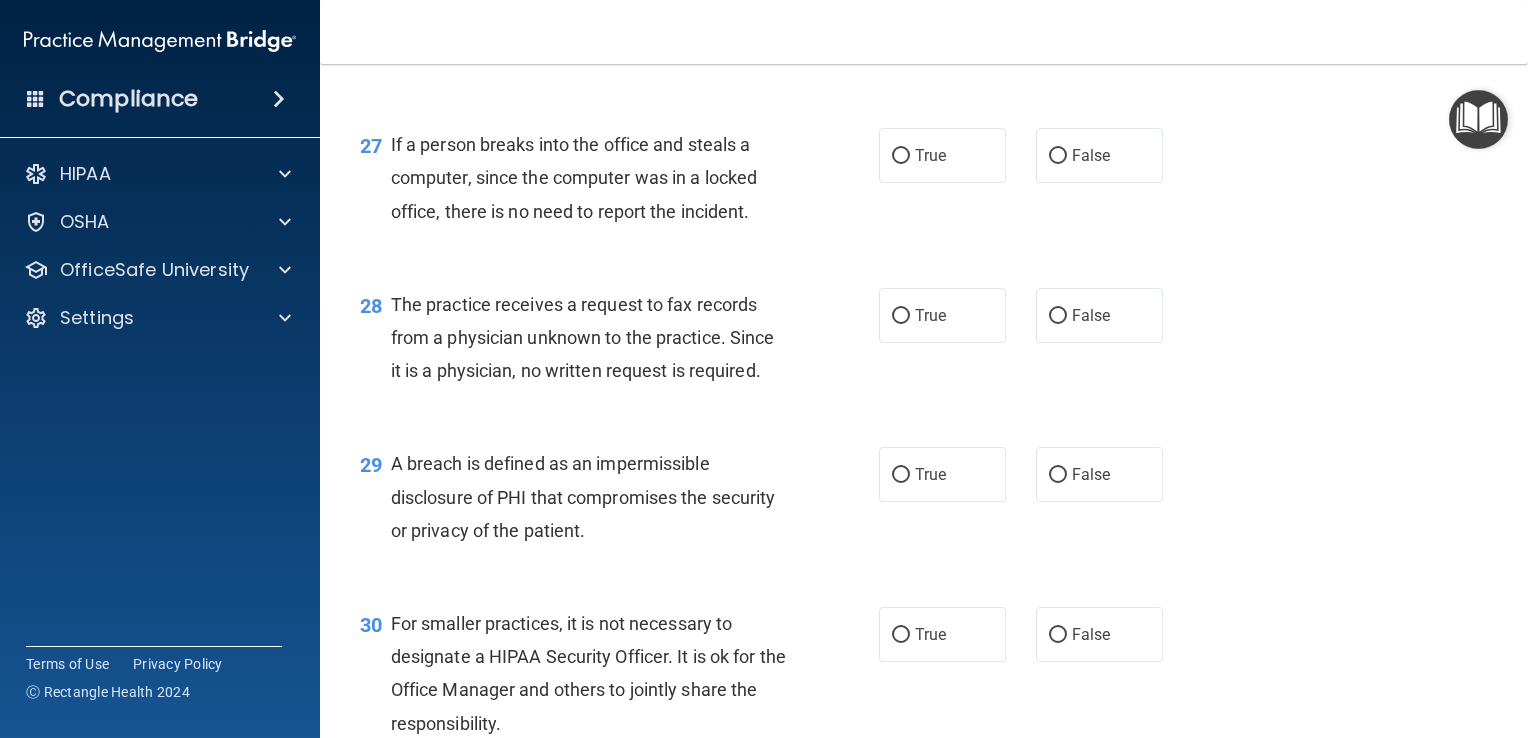 scroll, scrollTop: 4580, scrollLeft: 0, axis: vertical 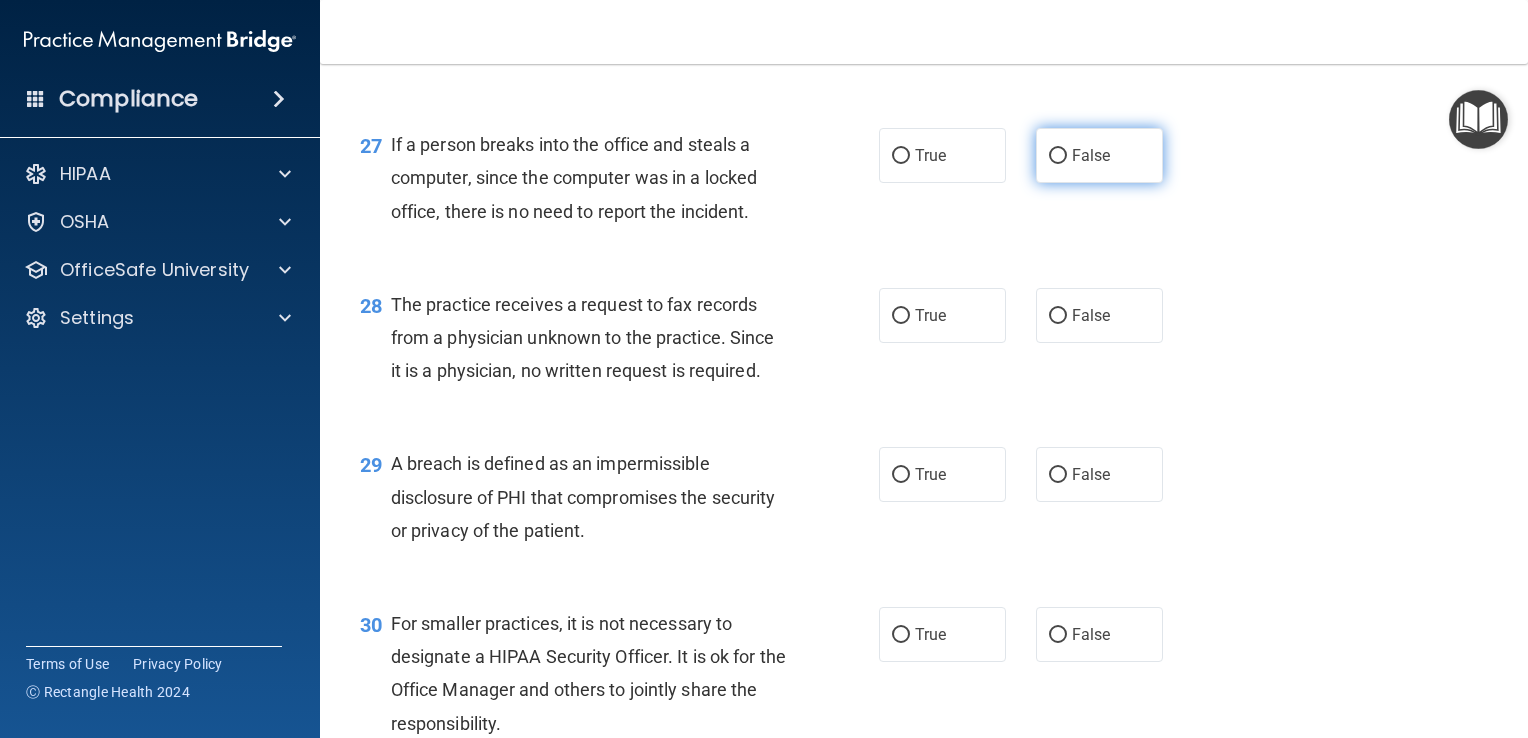 click on "False" at bounding box center [1099, 155] 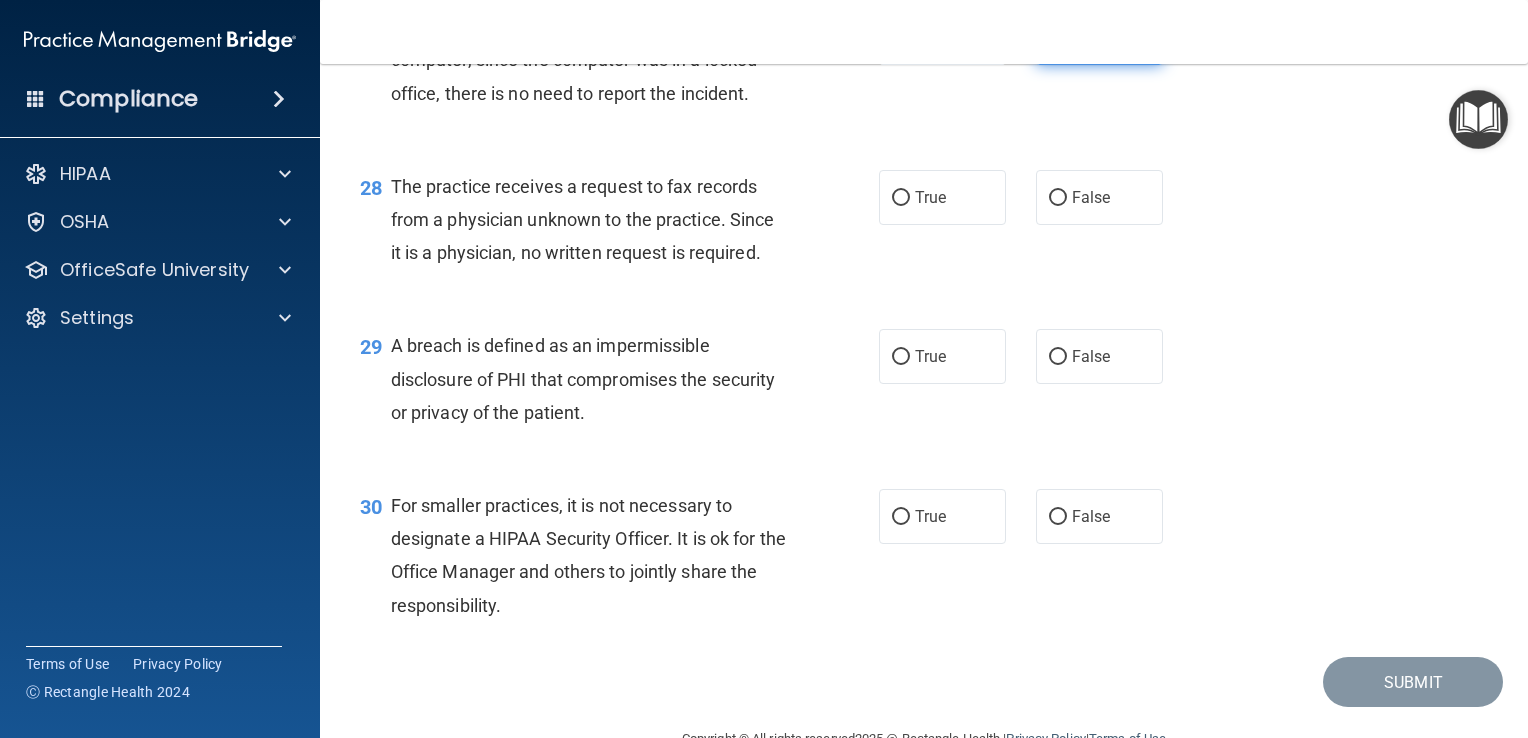 scroll, scrollTop: 4711, scrollLeft: 0, axis: vertical 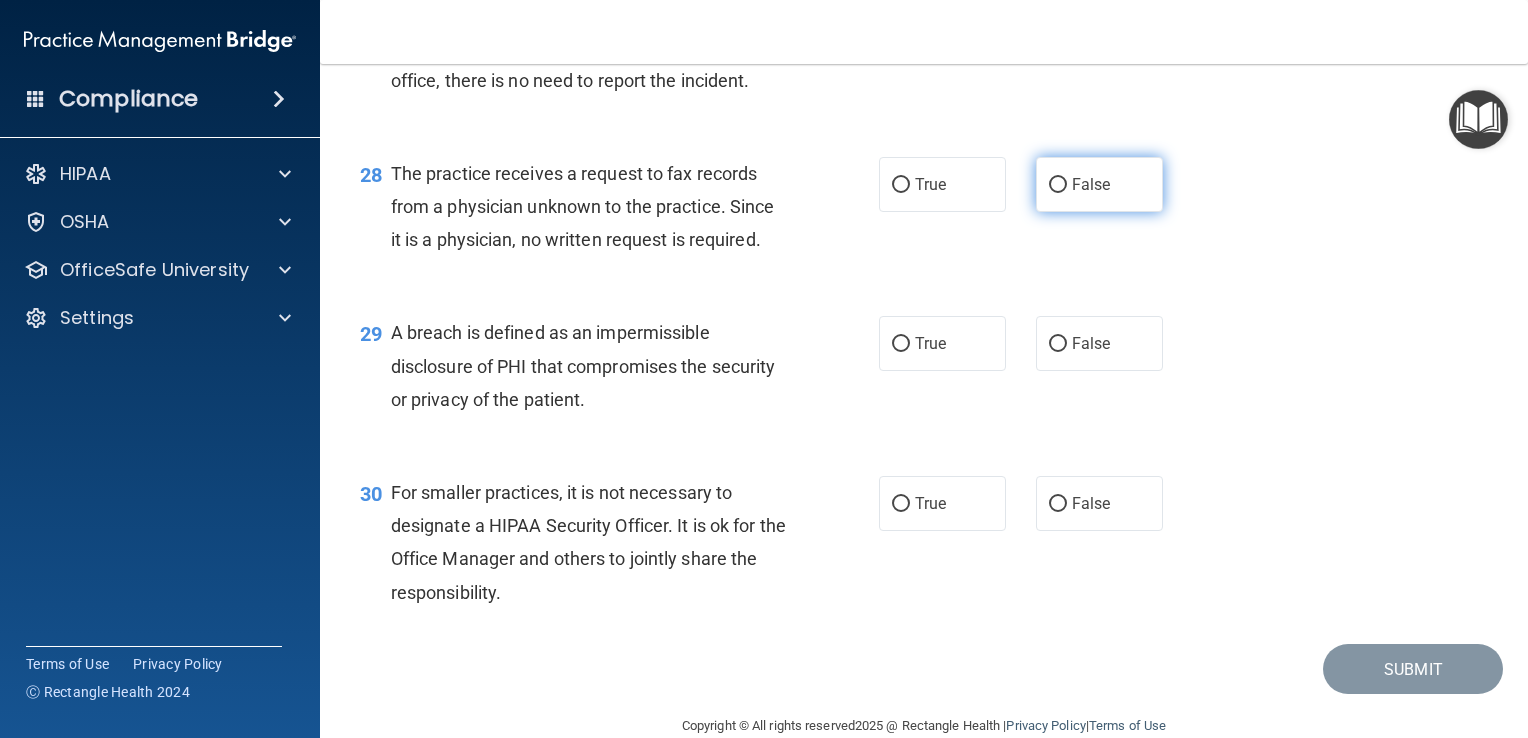 click on "False" at bounding box center (1058, 185) 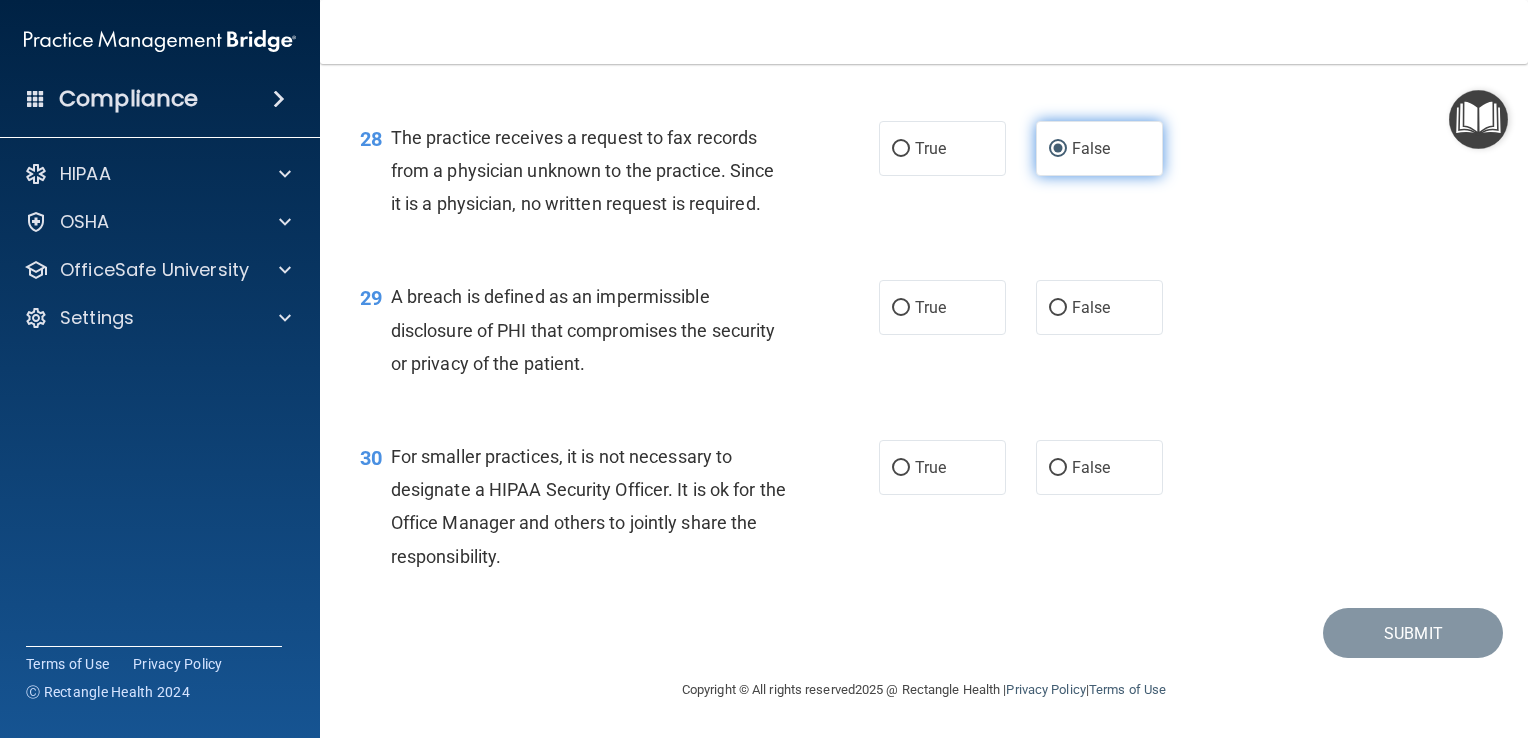 scroll, scrollTop: 4780, scrollLeft: 0, axis: vertical 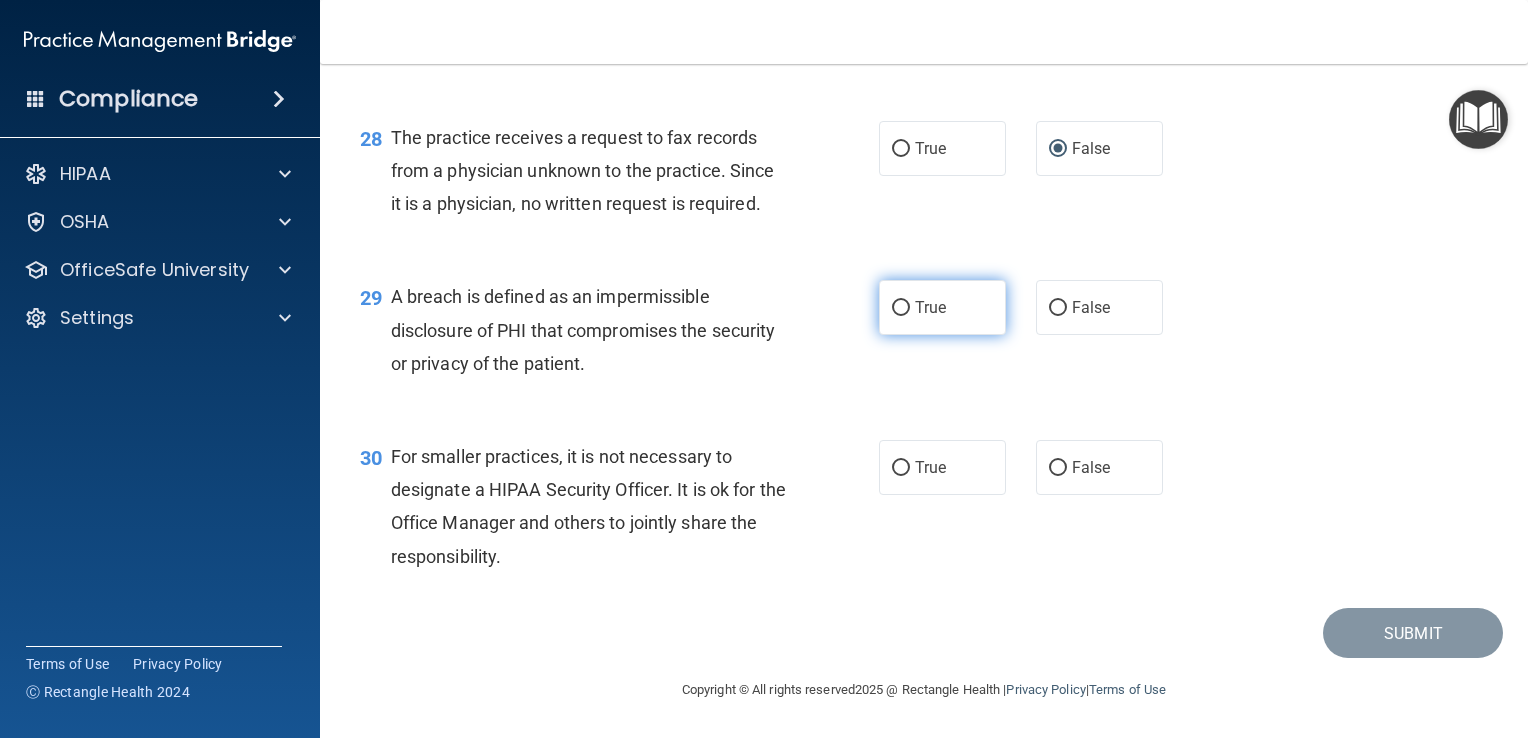 click on "True" at bounding box center (942, 307) 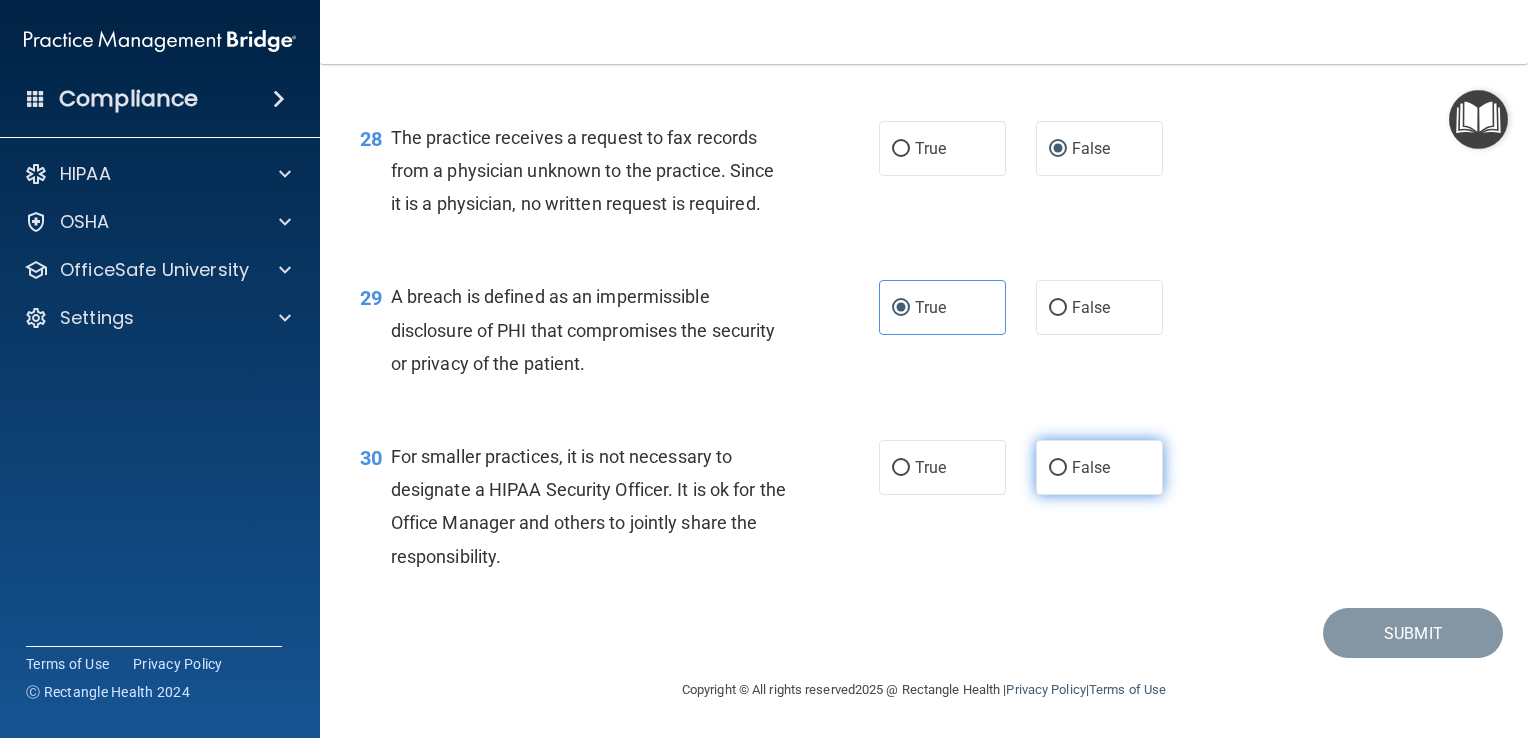 click on "False" at bounding box center (1099, 467) 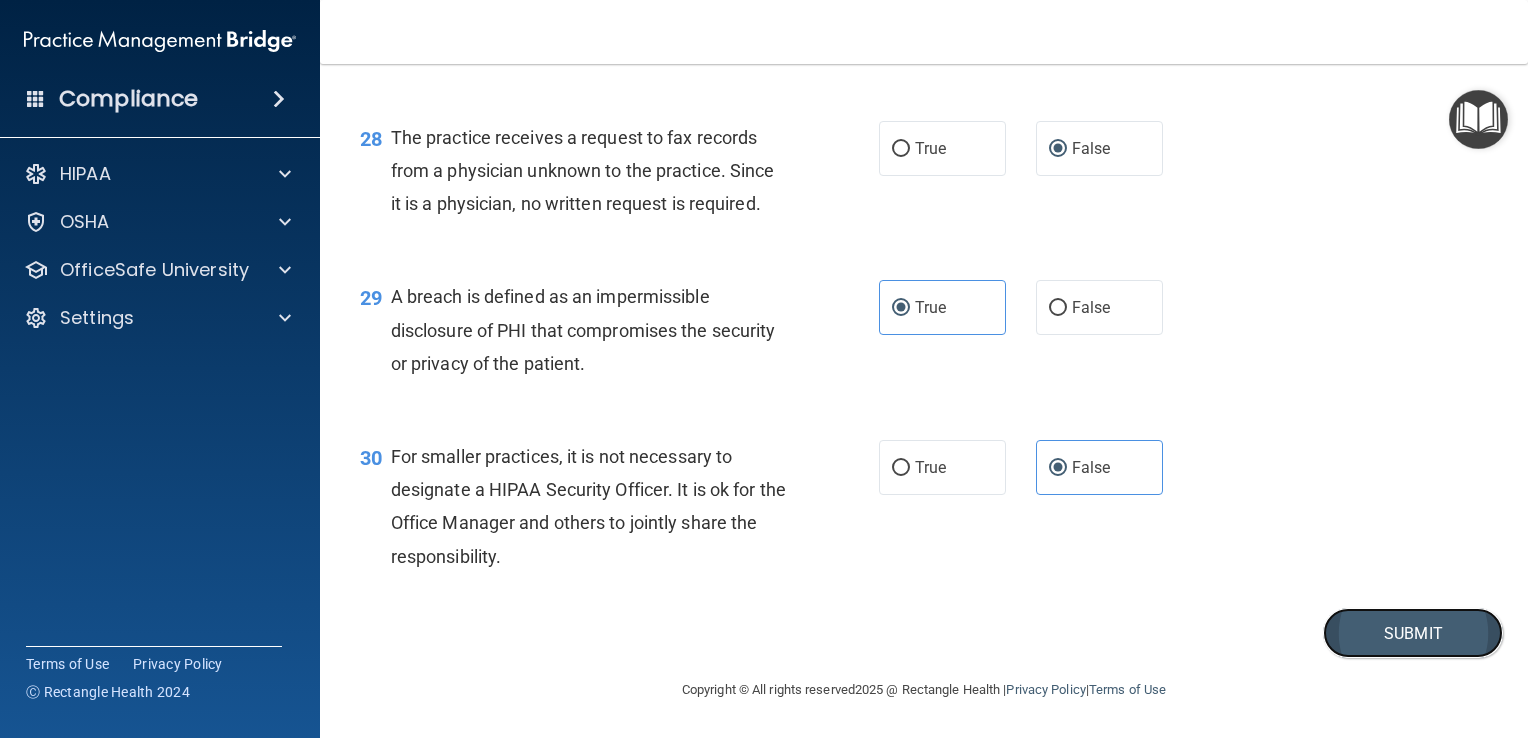 click on "Submit" at bounding box center [1413, 633] 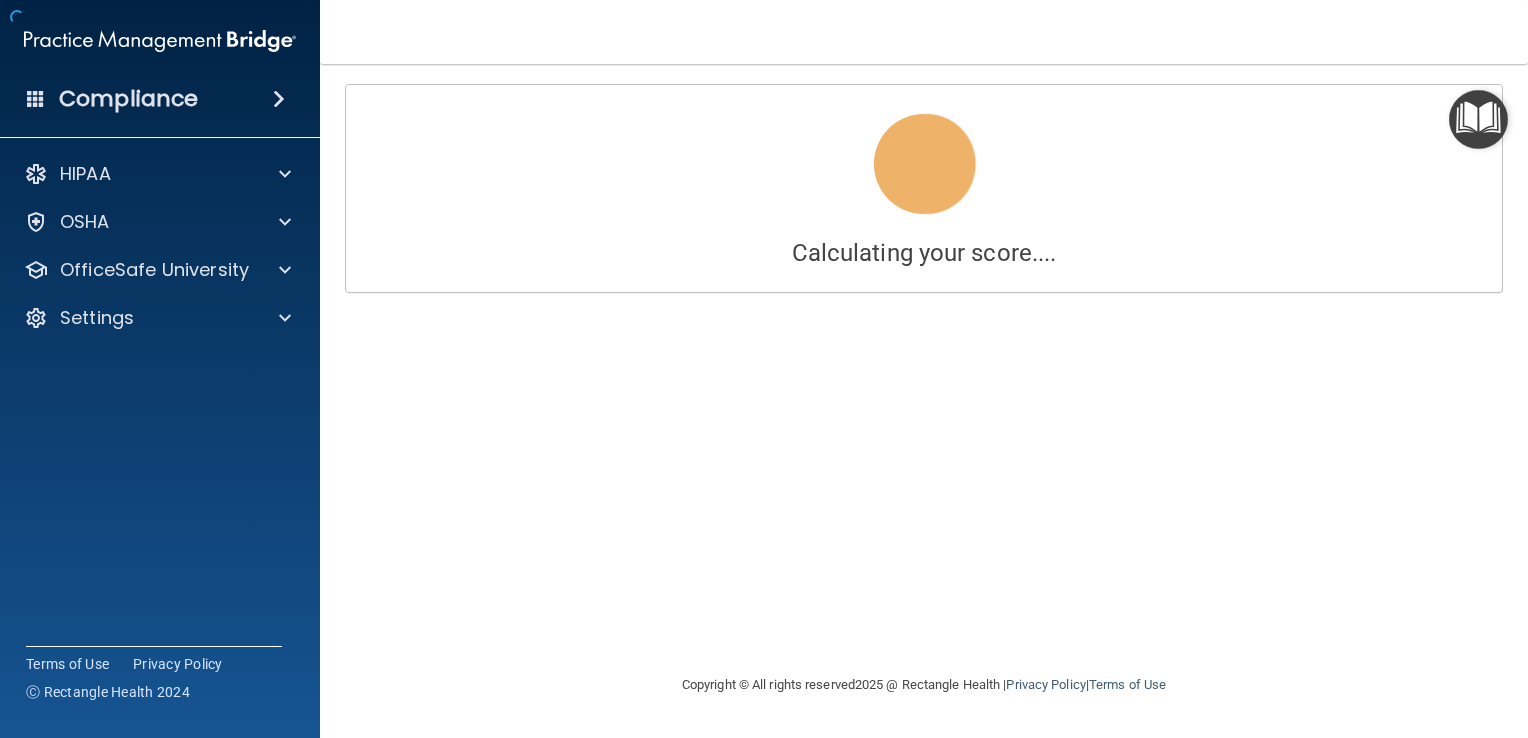 scroll, scrollTop: 0, scrollLeft: 0, axis: both 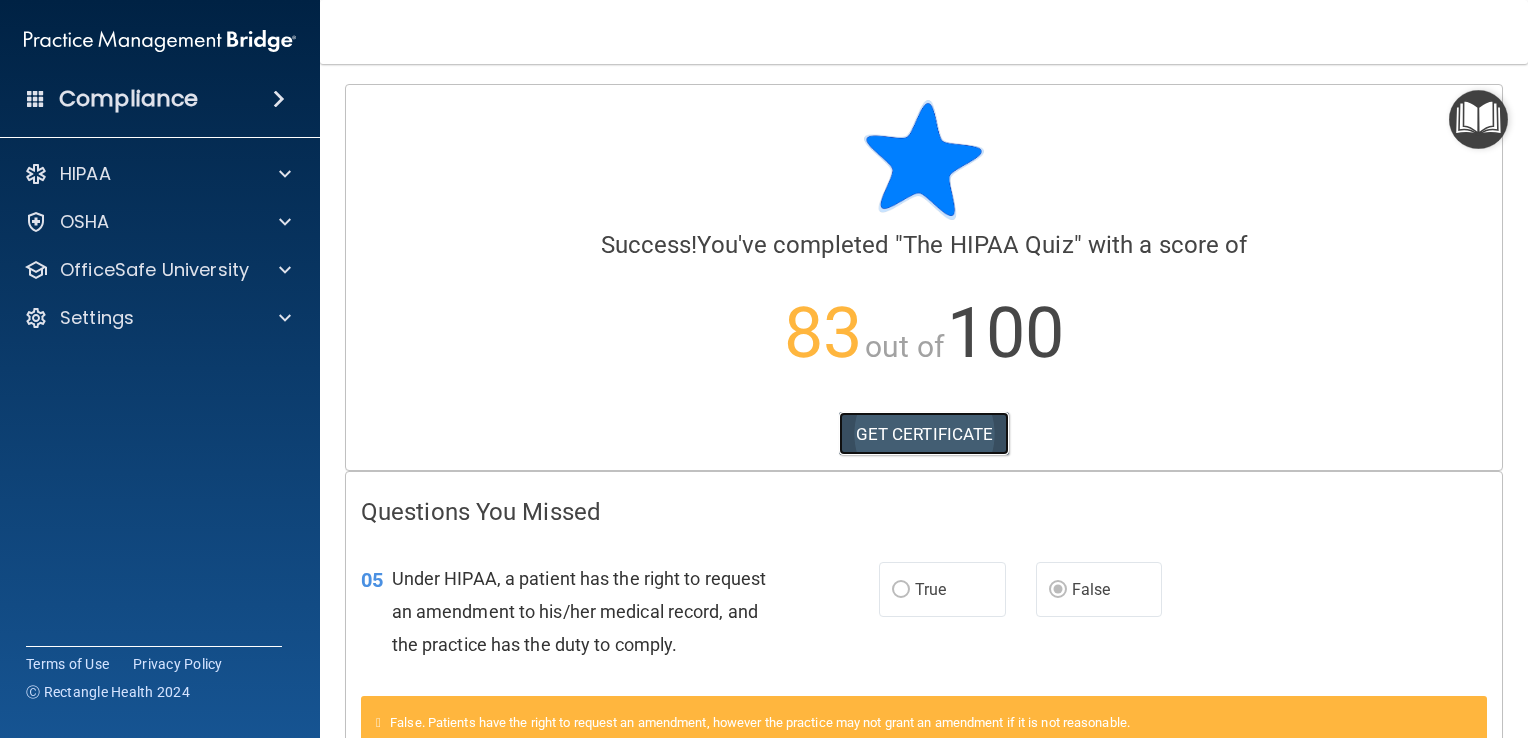 click on "GET CERTIFICATE" at bounding box center (924, 434) 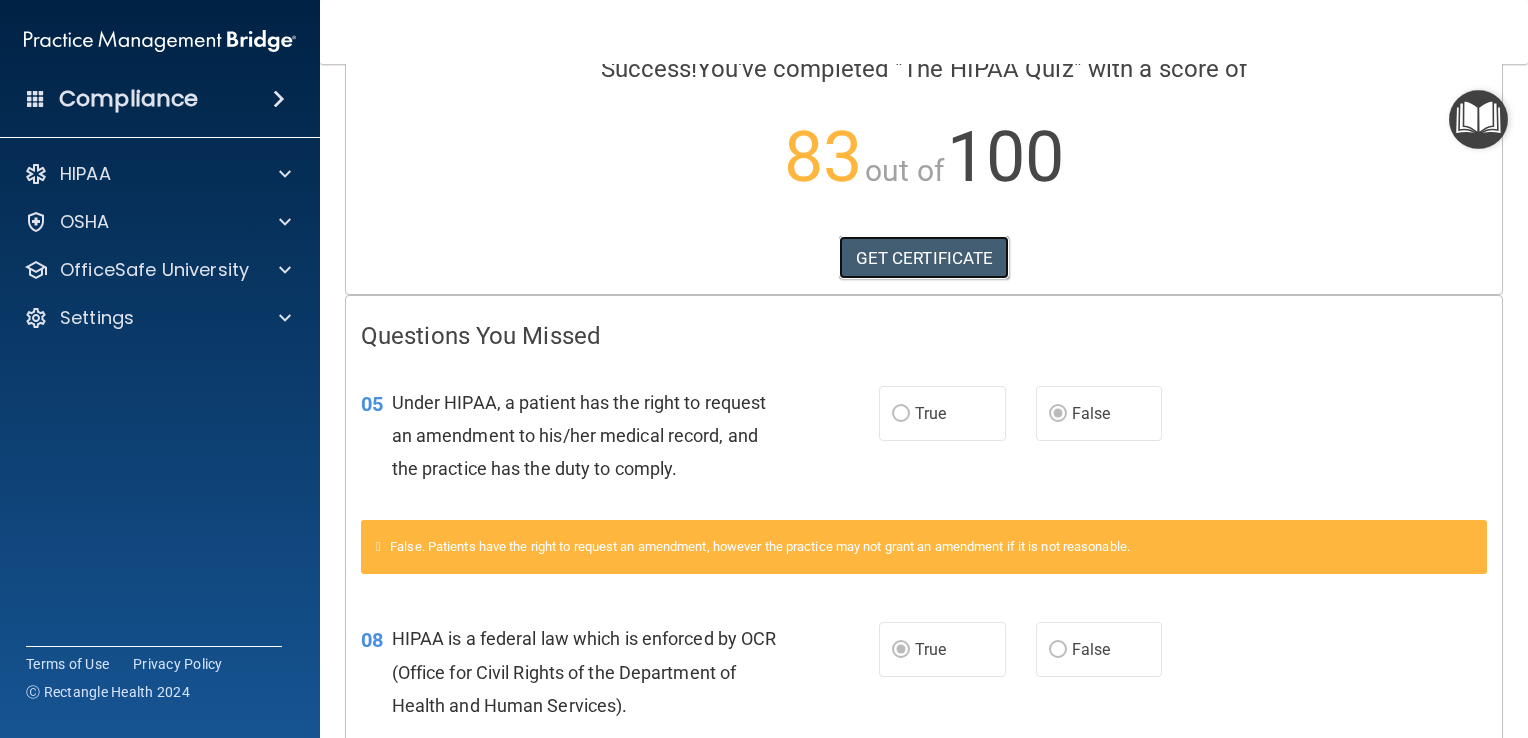 scroll, scrollTop: 0, scrollLeft: 0, axis: both 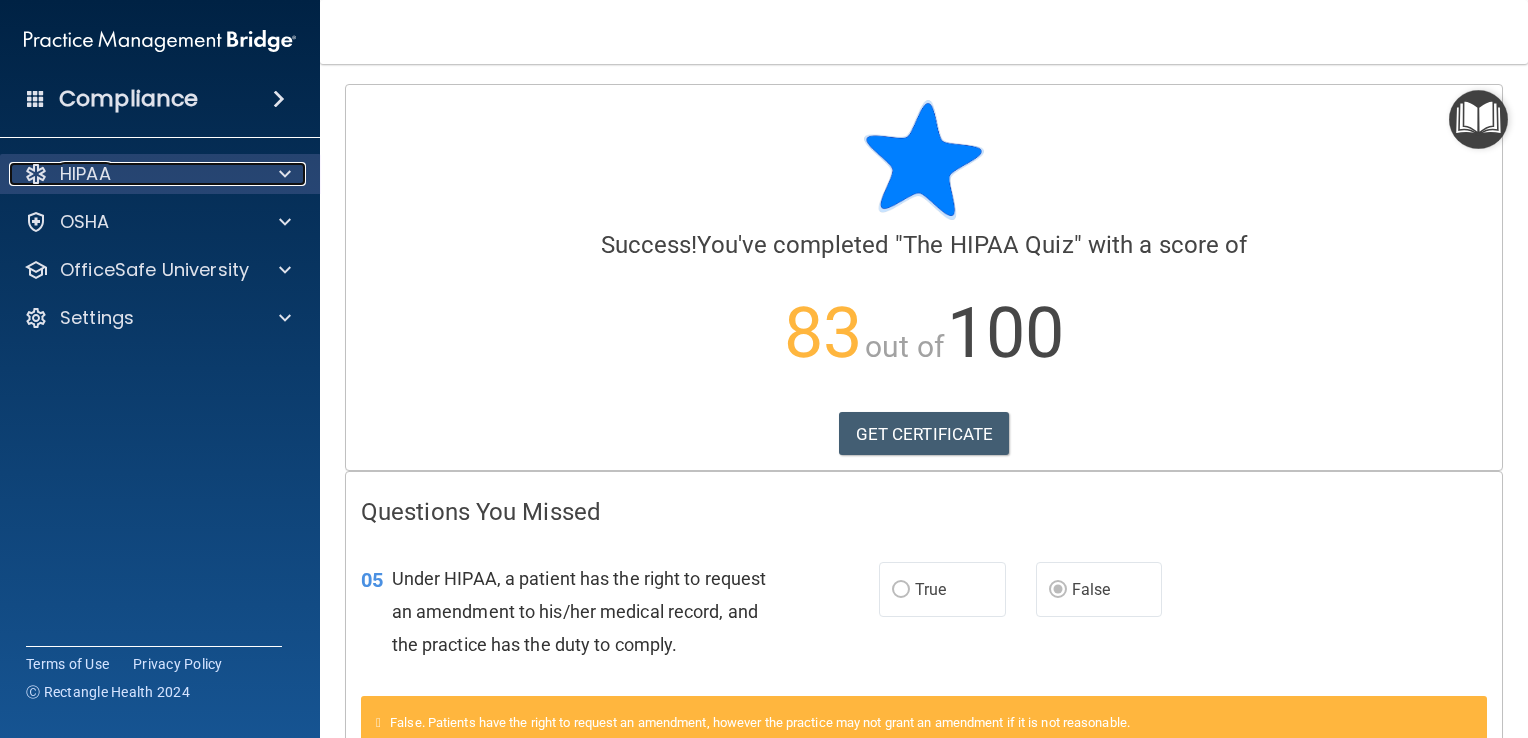 click at bounding box center (285, 174) 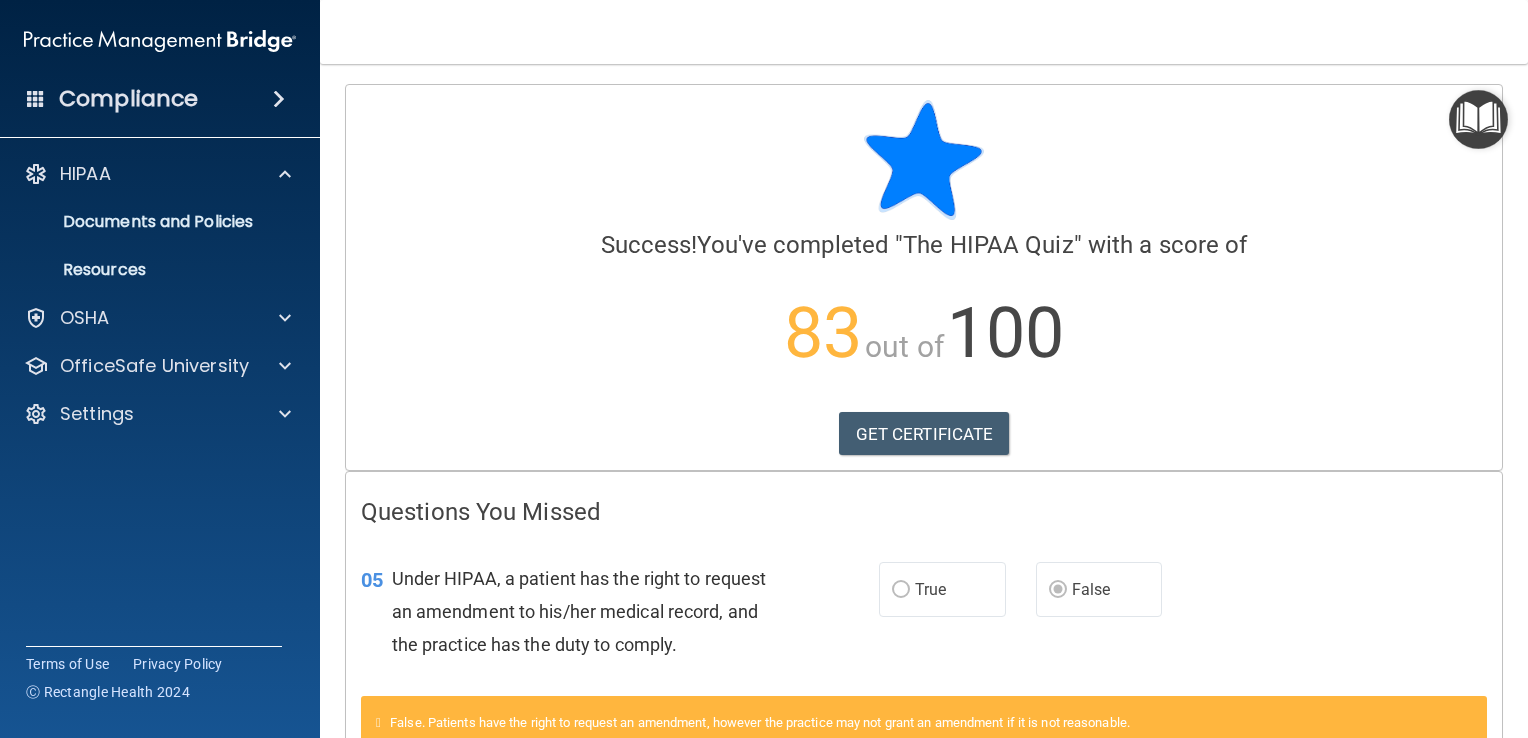 click at bounding box center [279, 99] 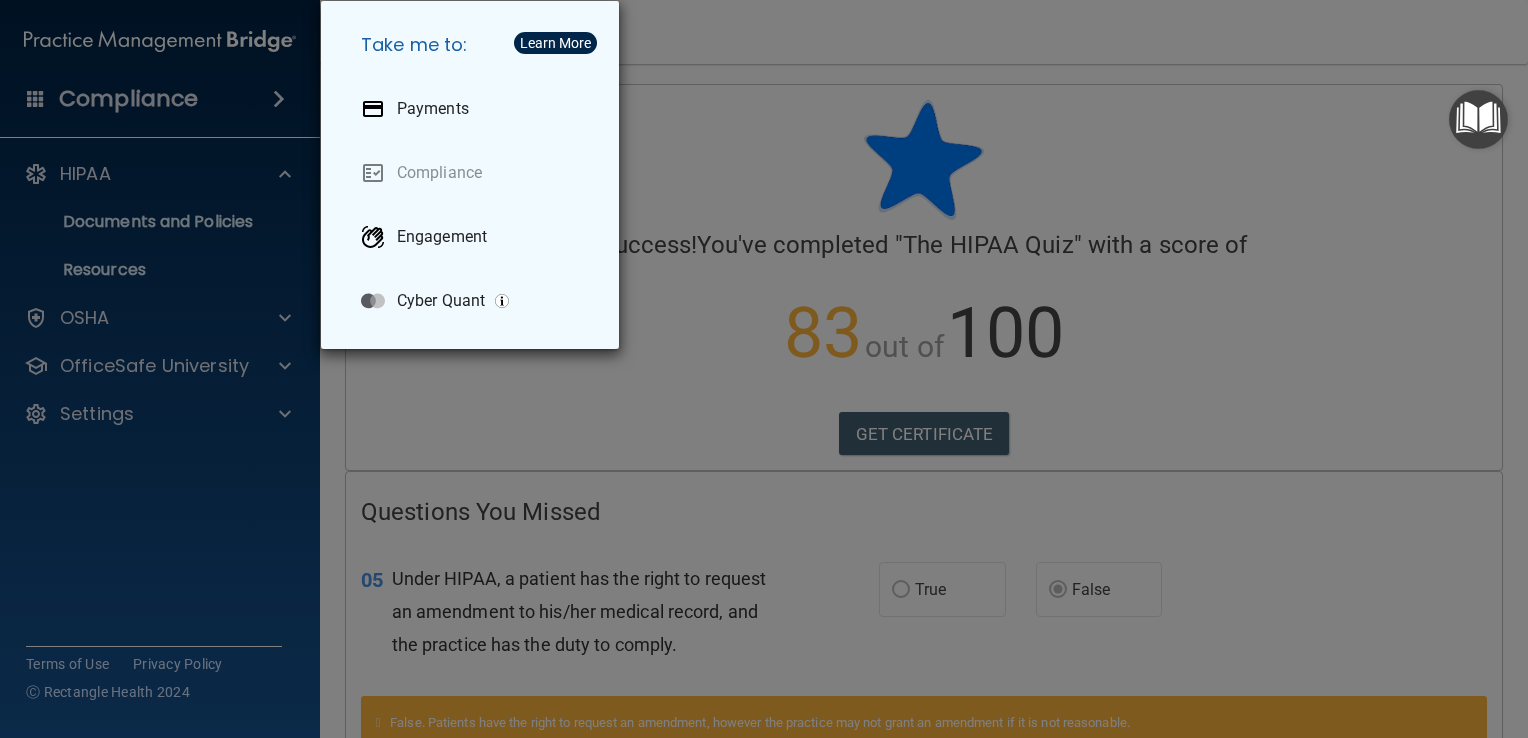 click on "Take me to:             Payments                   Compliance                     Engagement                     Cyber Quant" at bounding box center (764, 369) 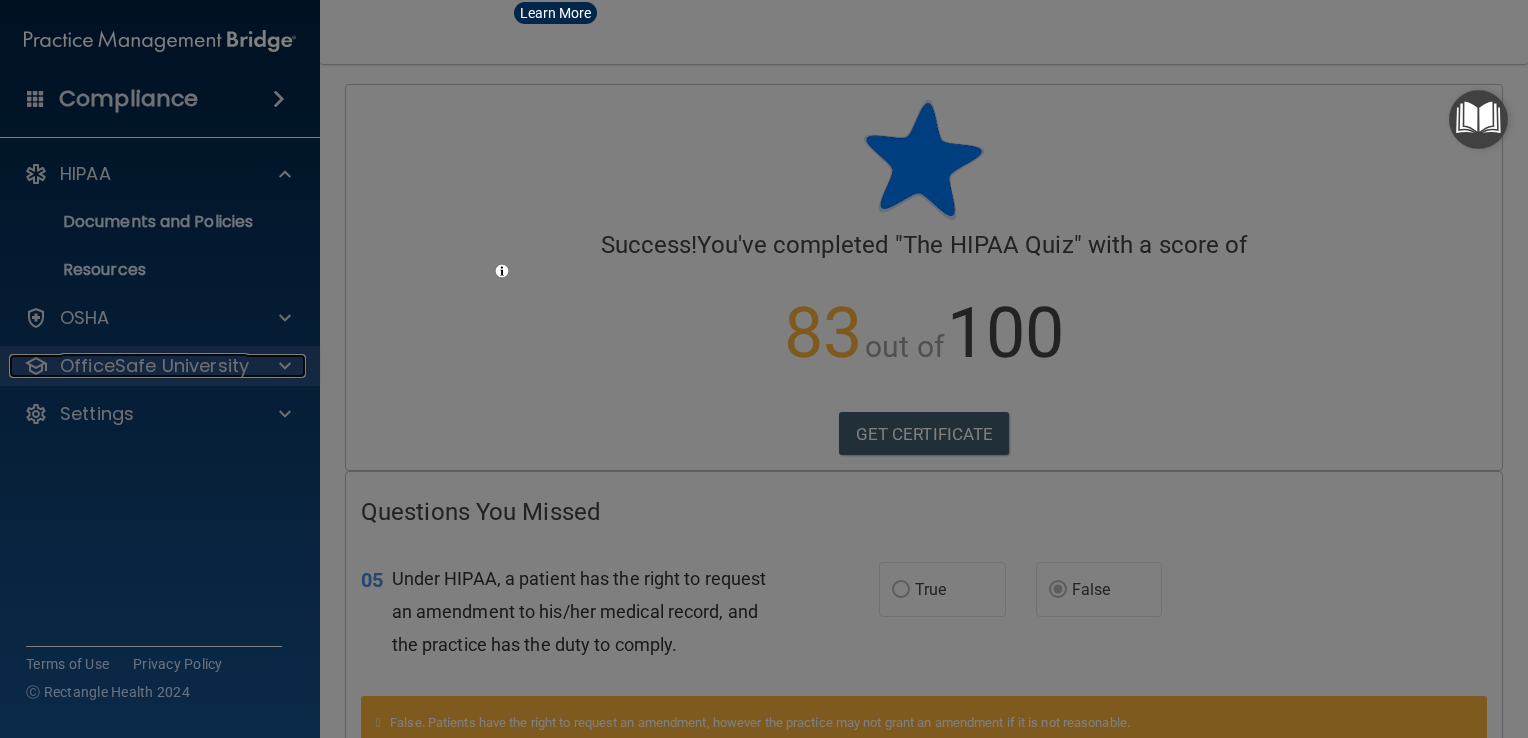 click at bounding box center [282, 366] 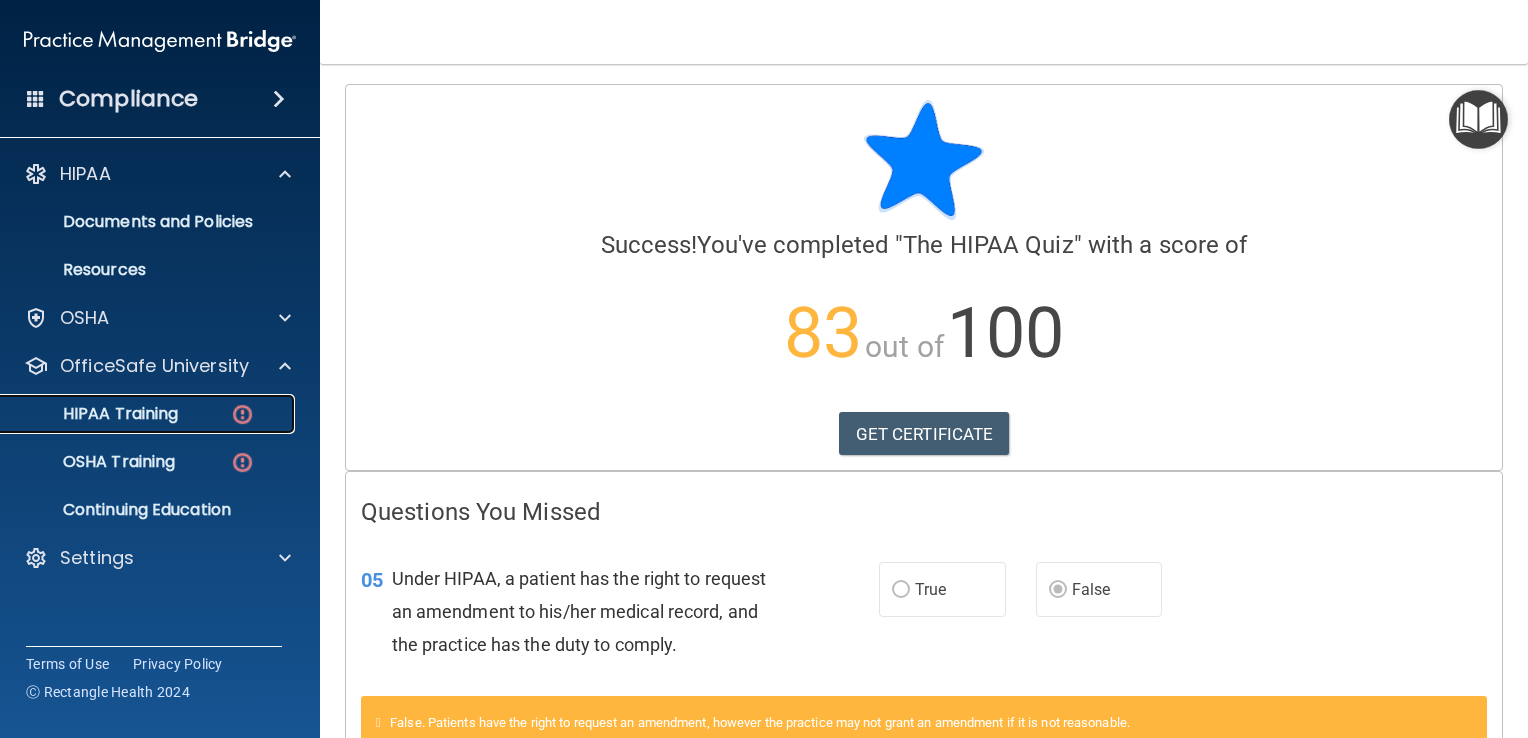 click on "HIPAA Training" at bounding box center [149, 414] 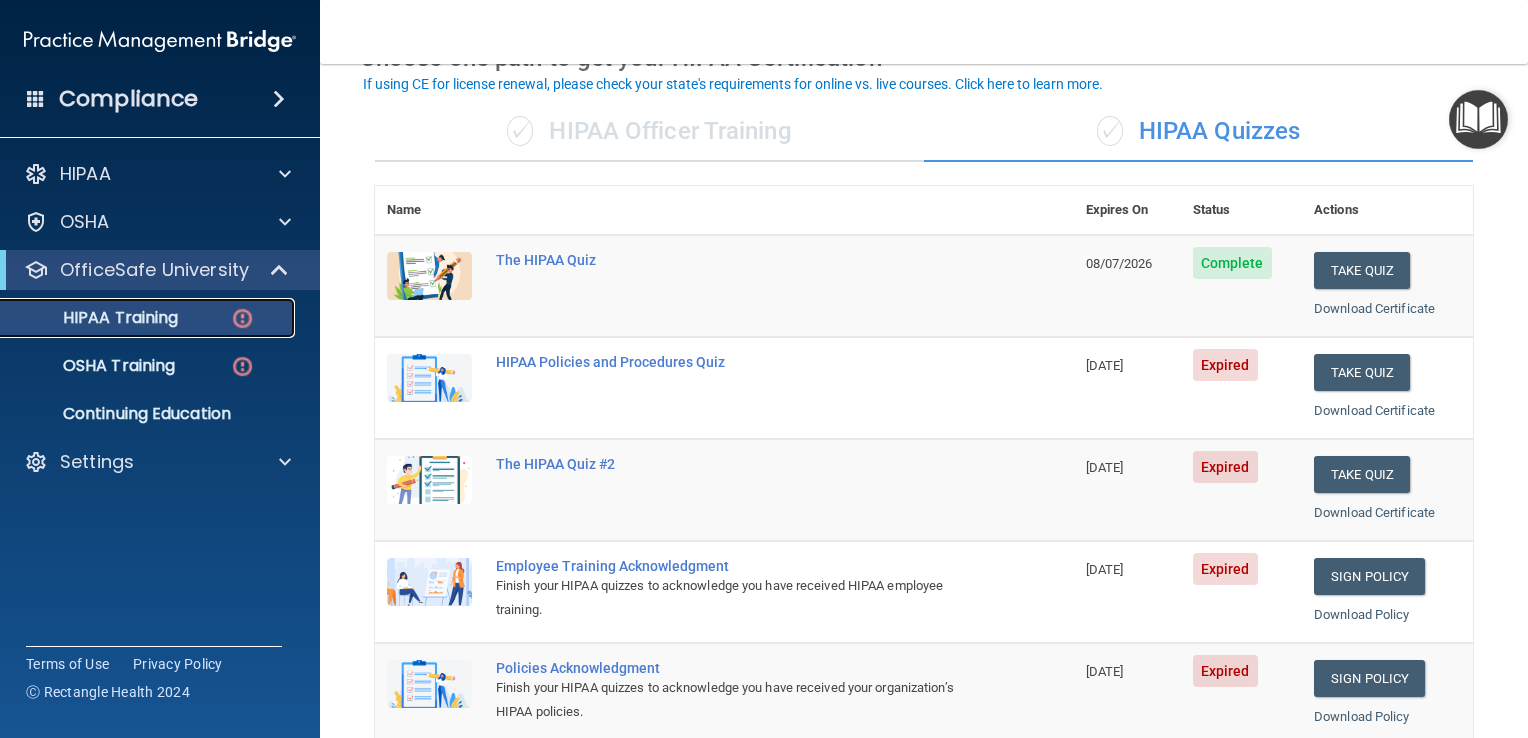scroll, scrollTop: 120, scrollLeft: 0, axis: vertical 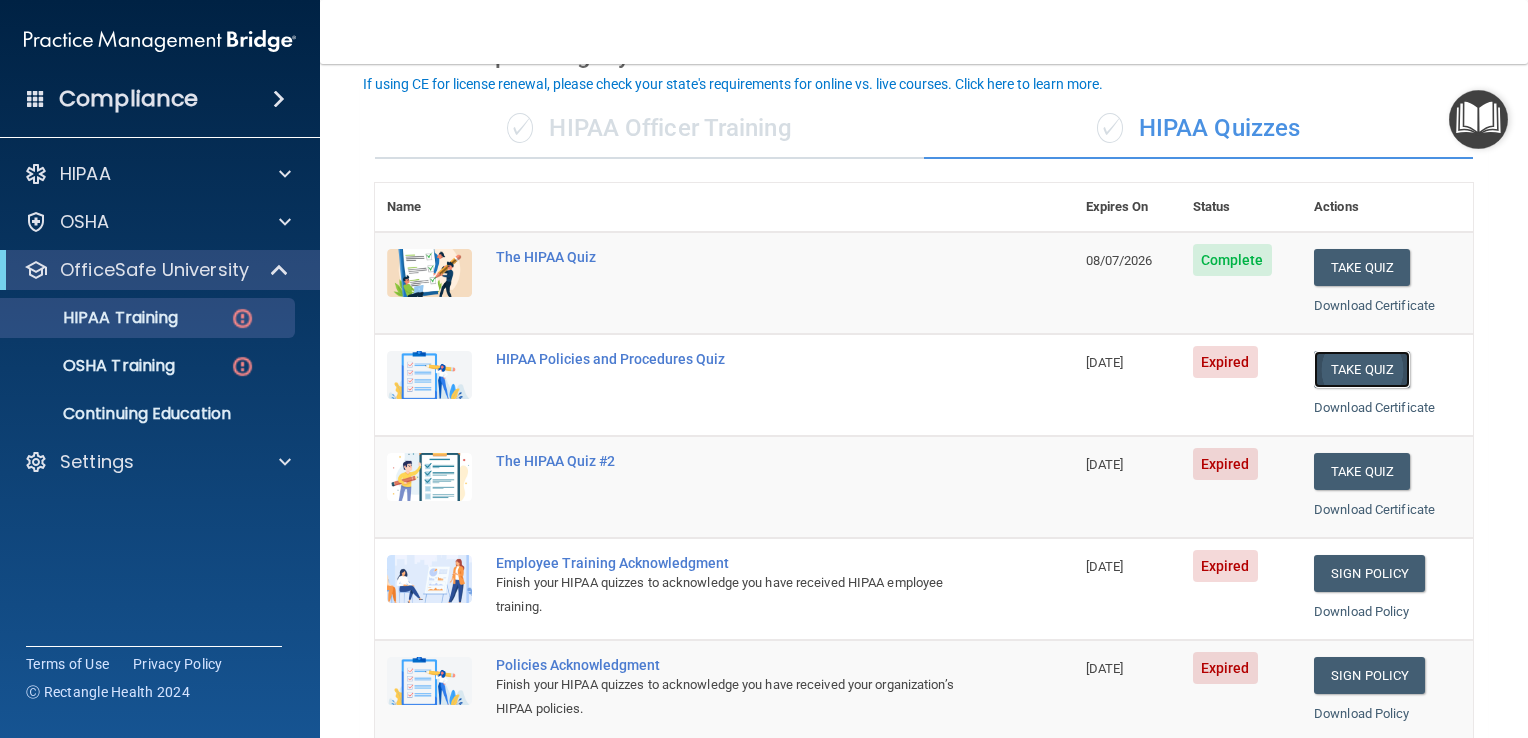 click on "Take Quiz" at bounding box center [1362, 369] 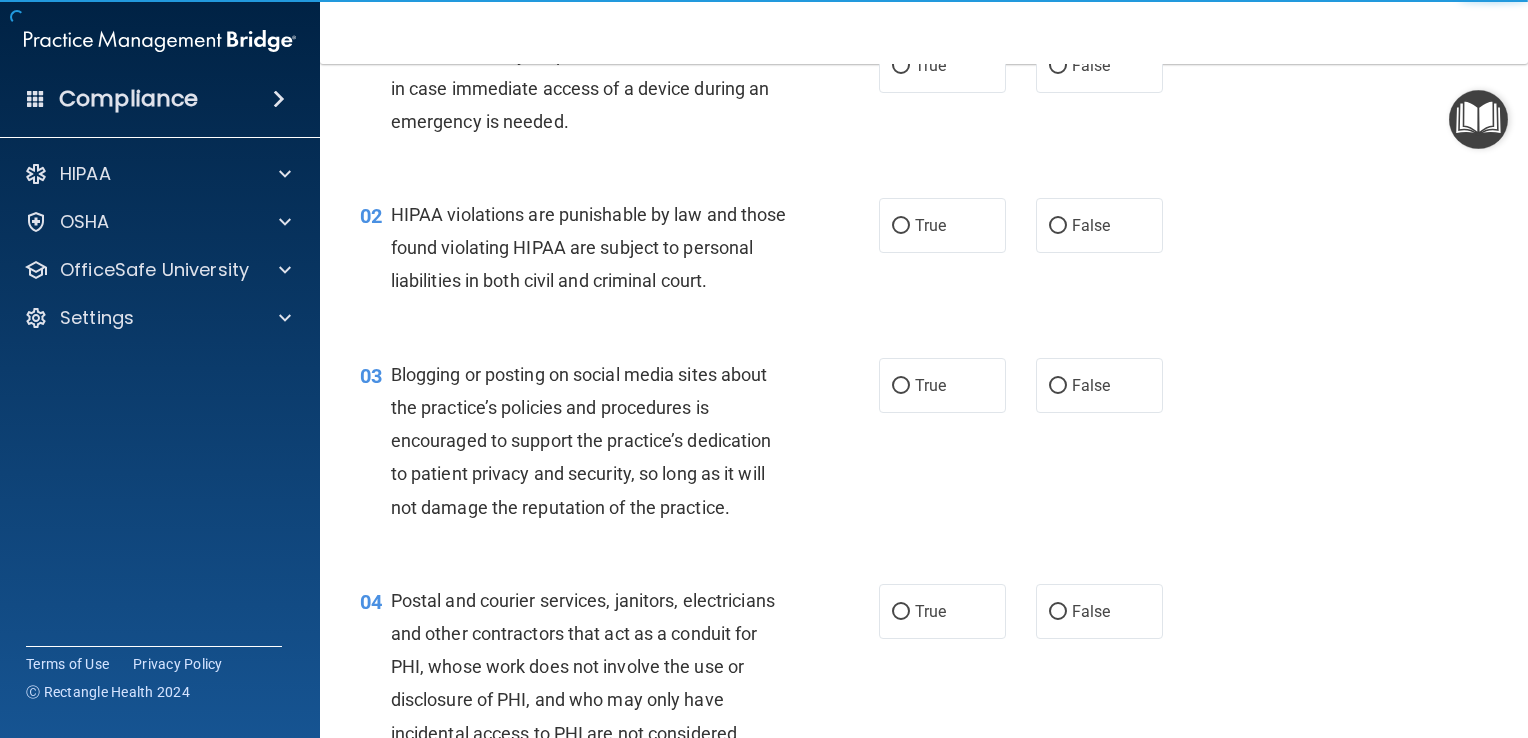 scroll, scrollTop: 0, scrollLeft: 0, axis: both 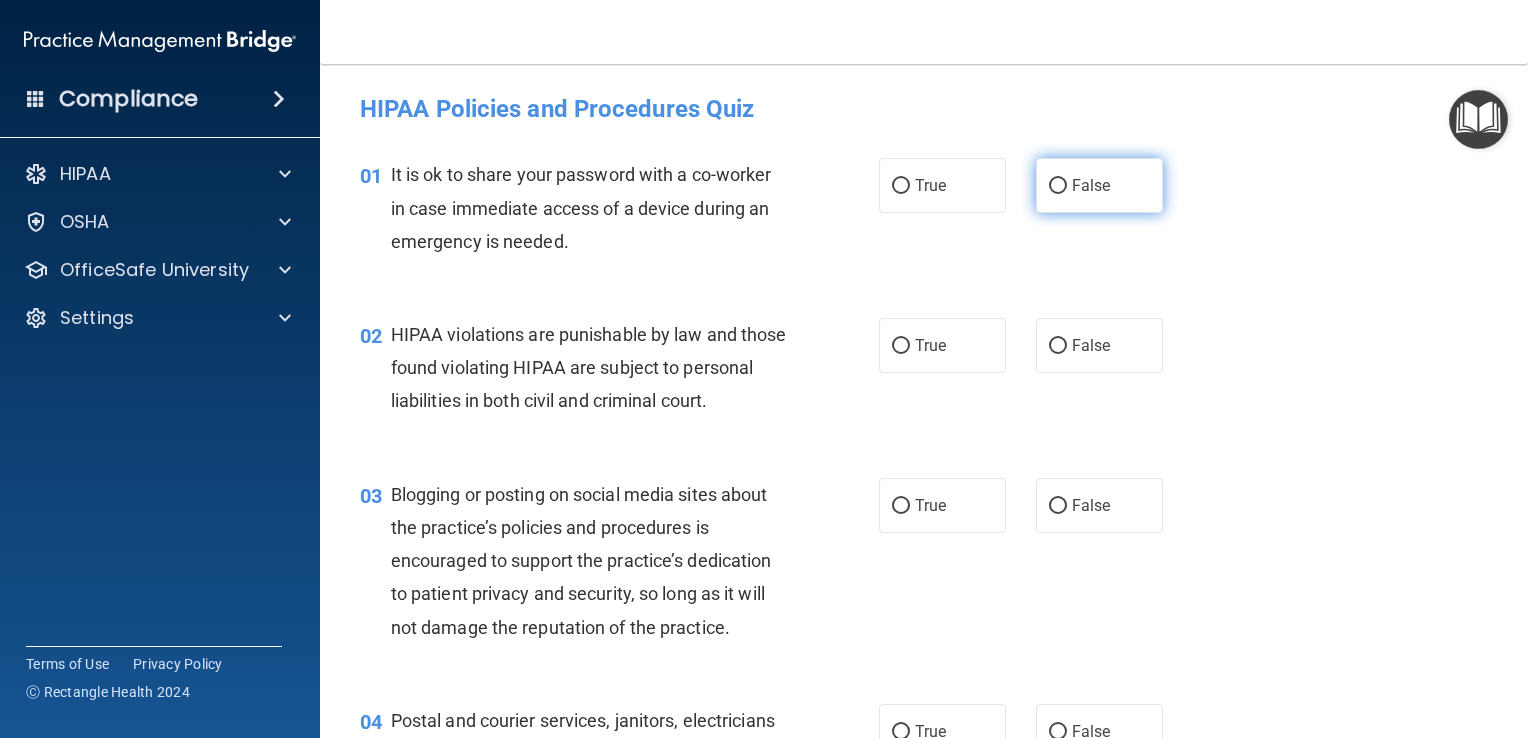 click on "False" at bounding box center (1058, 186) 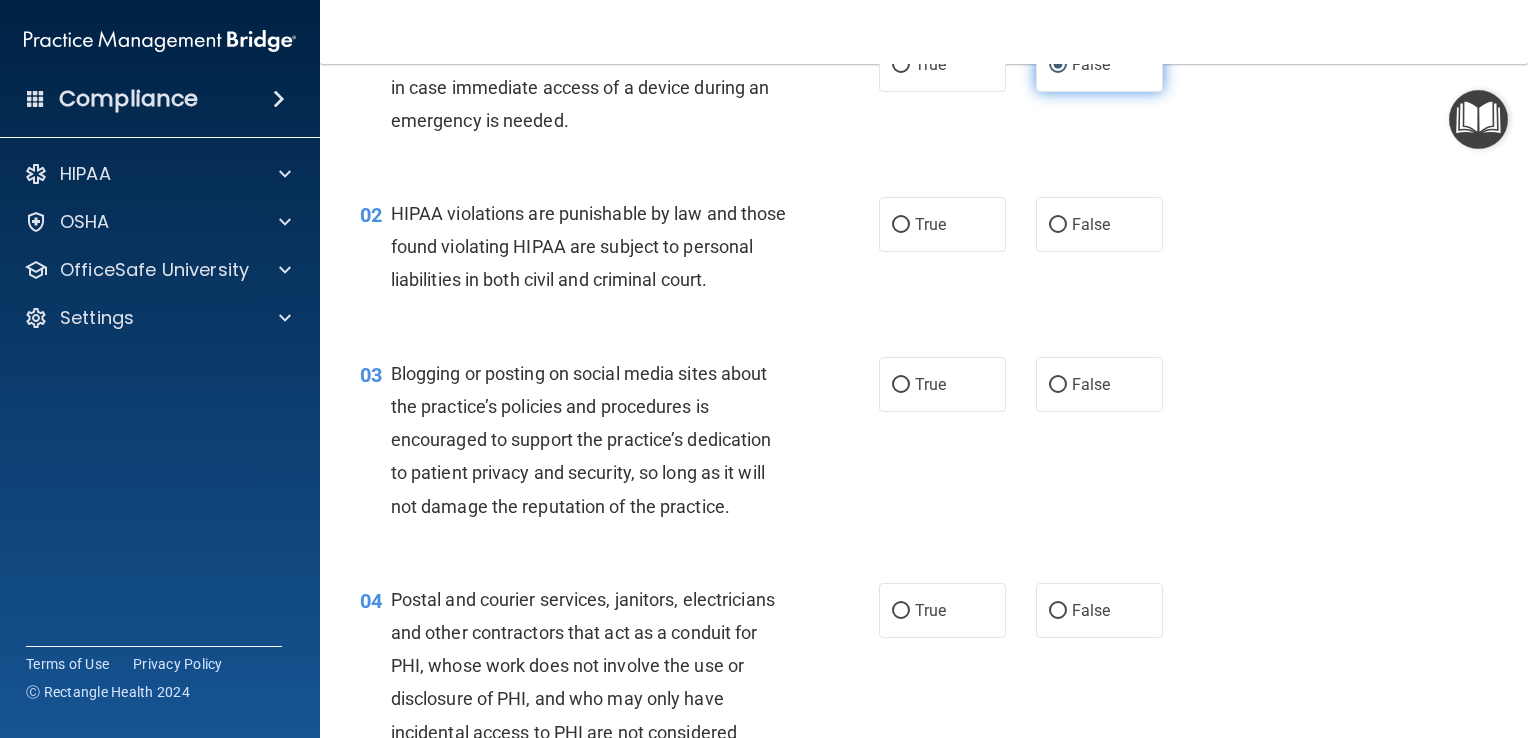 scroll, scrollTop: 142, scrollLeft: 0, axis: vertical 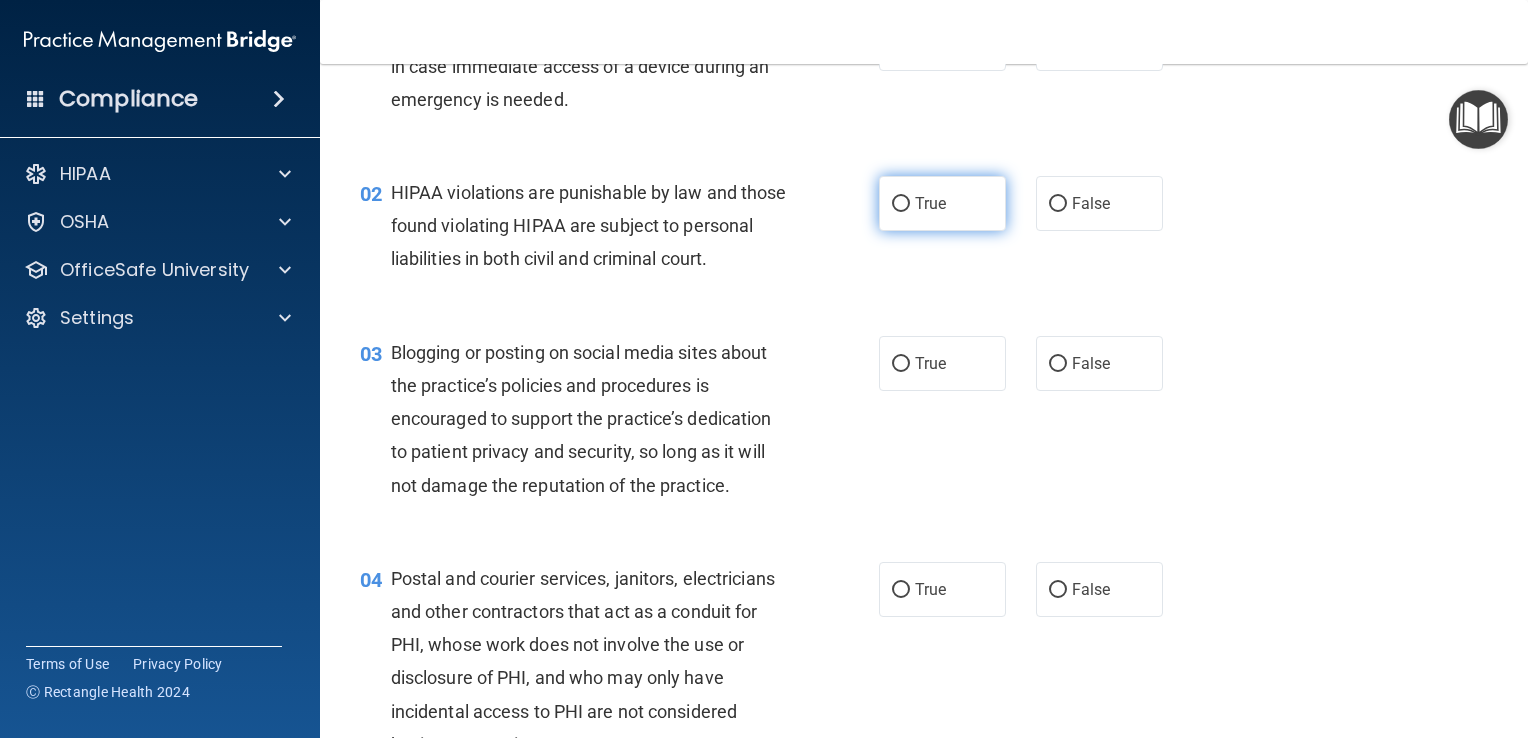 click on "True" at bounding box center [901, 204] 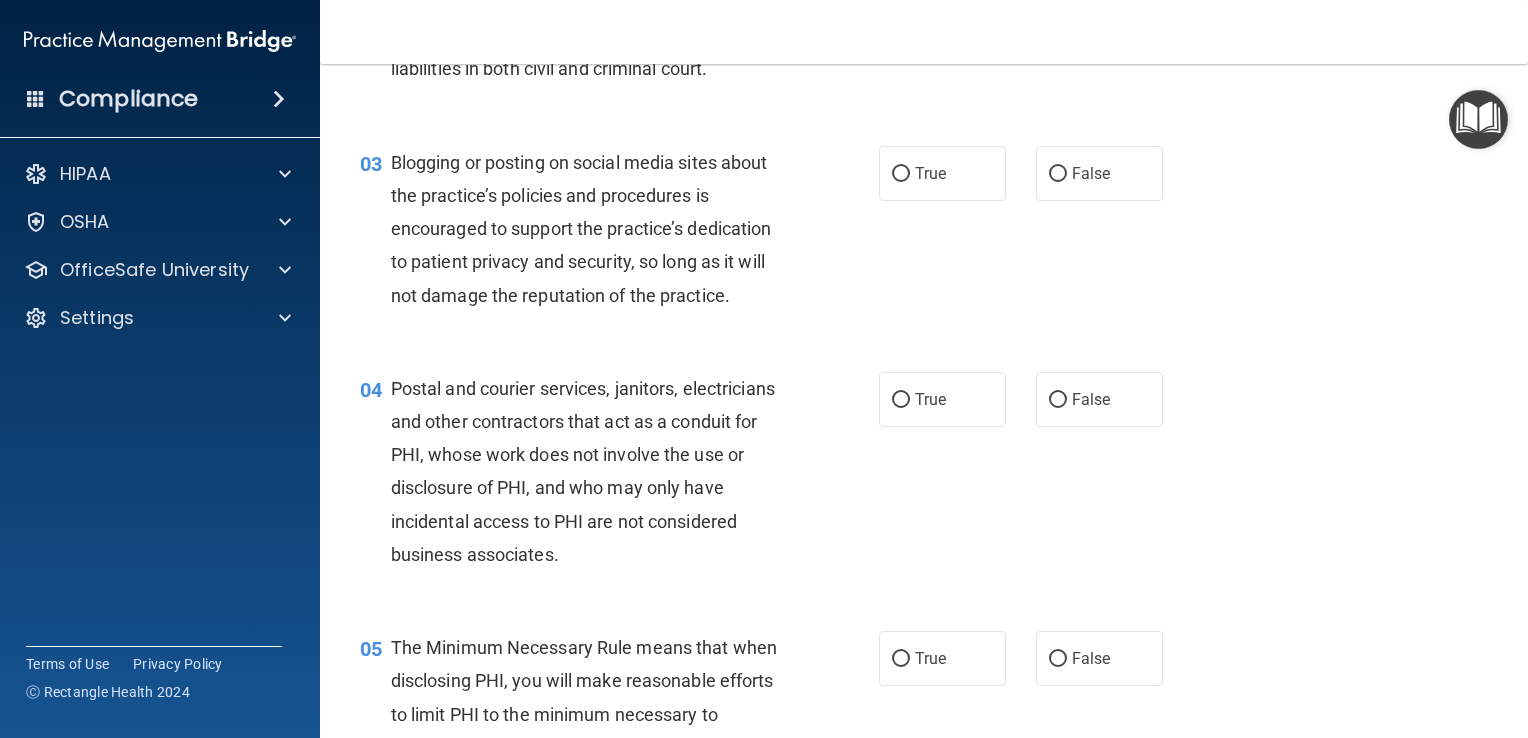 scroll, scrollTop: 333, scrollLeft: 0, axis: vertical 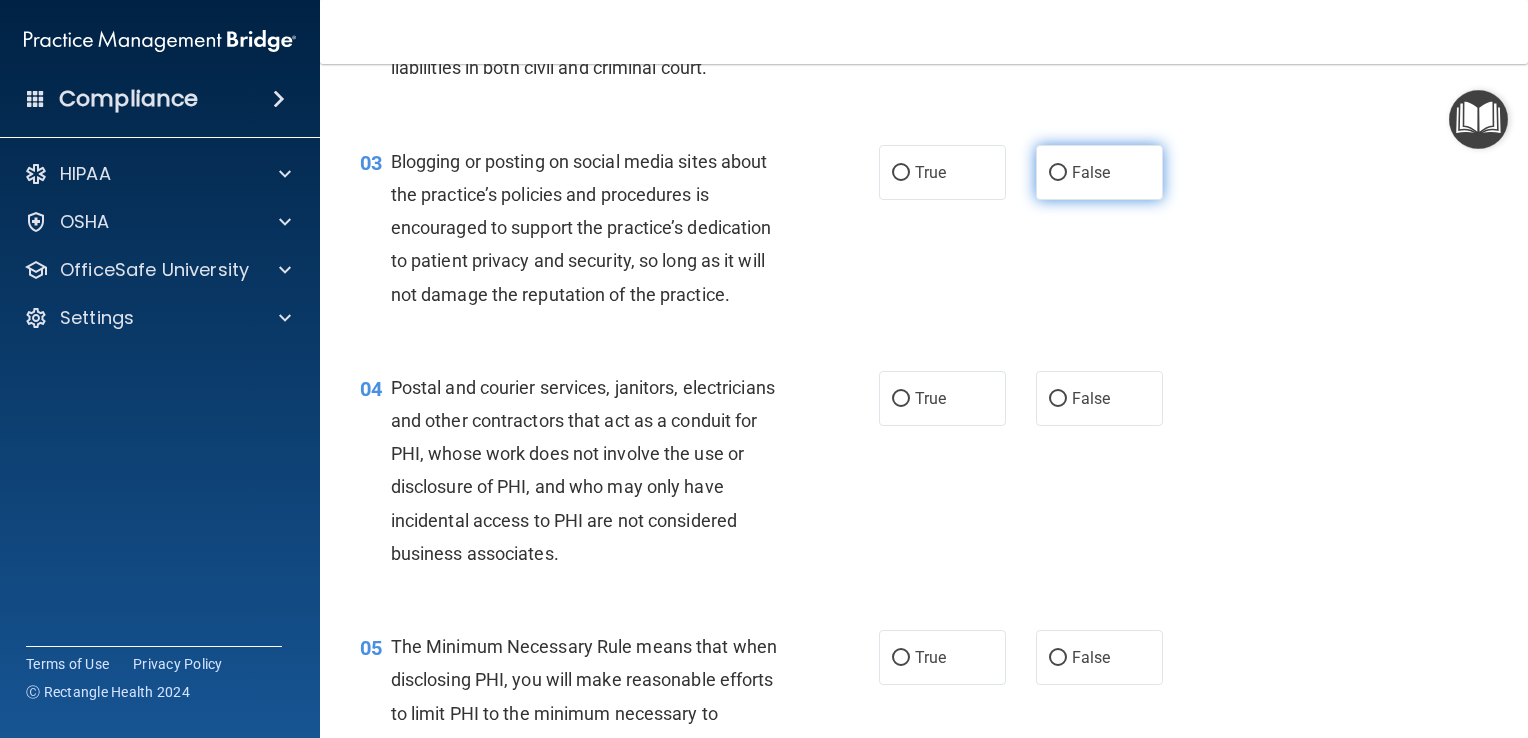 click on "False" at bounding box center [1058, 173] 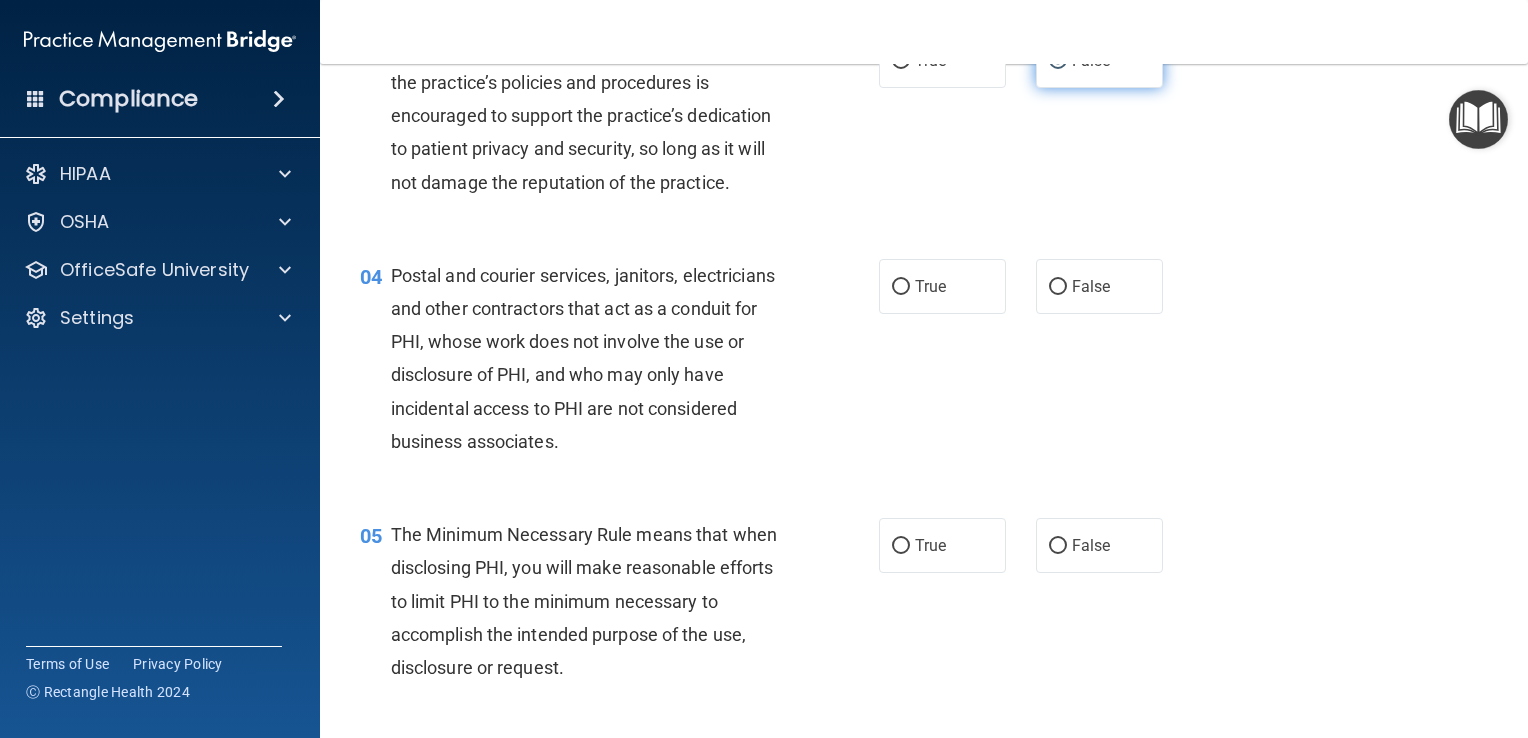scroll, scrollTop: 472, scrollLeft: 0, axis: vertical 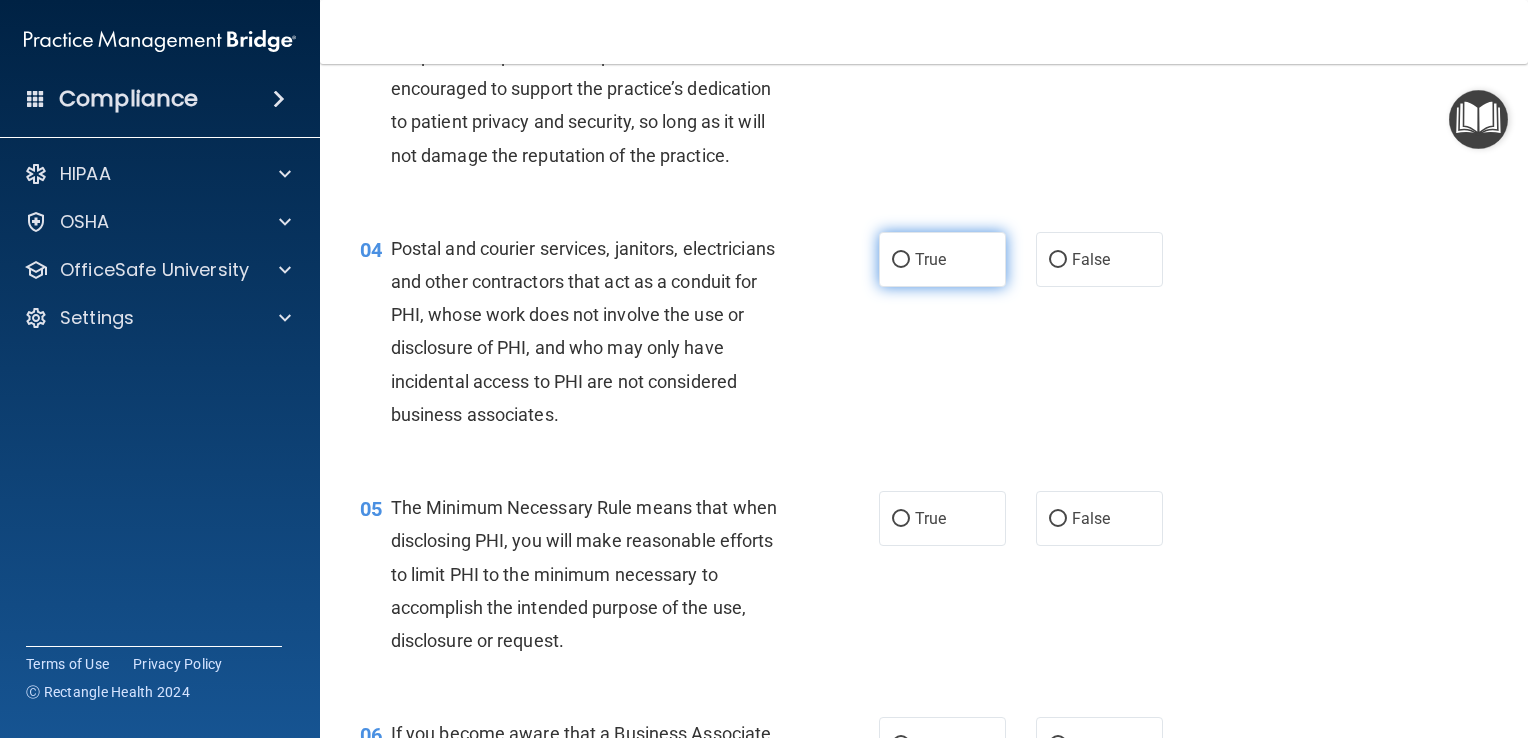 click on "True" at bounding box center (930, 259) 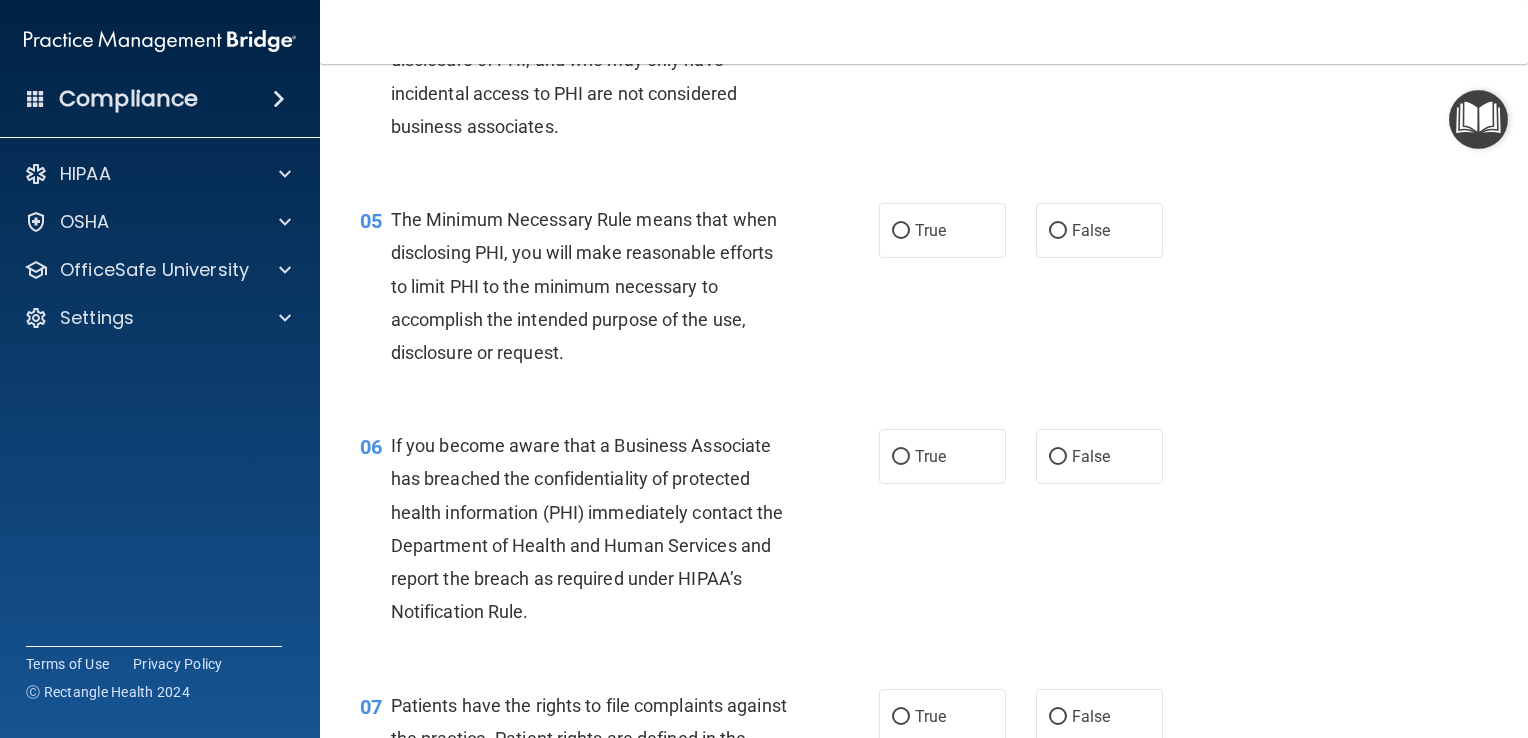 scroll, scrollTop: 764, scrollLeft: 0, axis: vertical 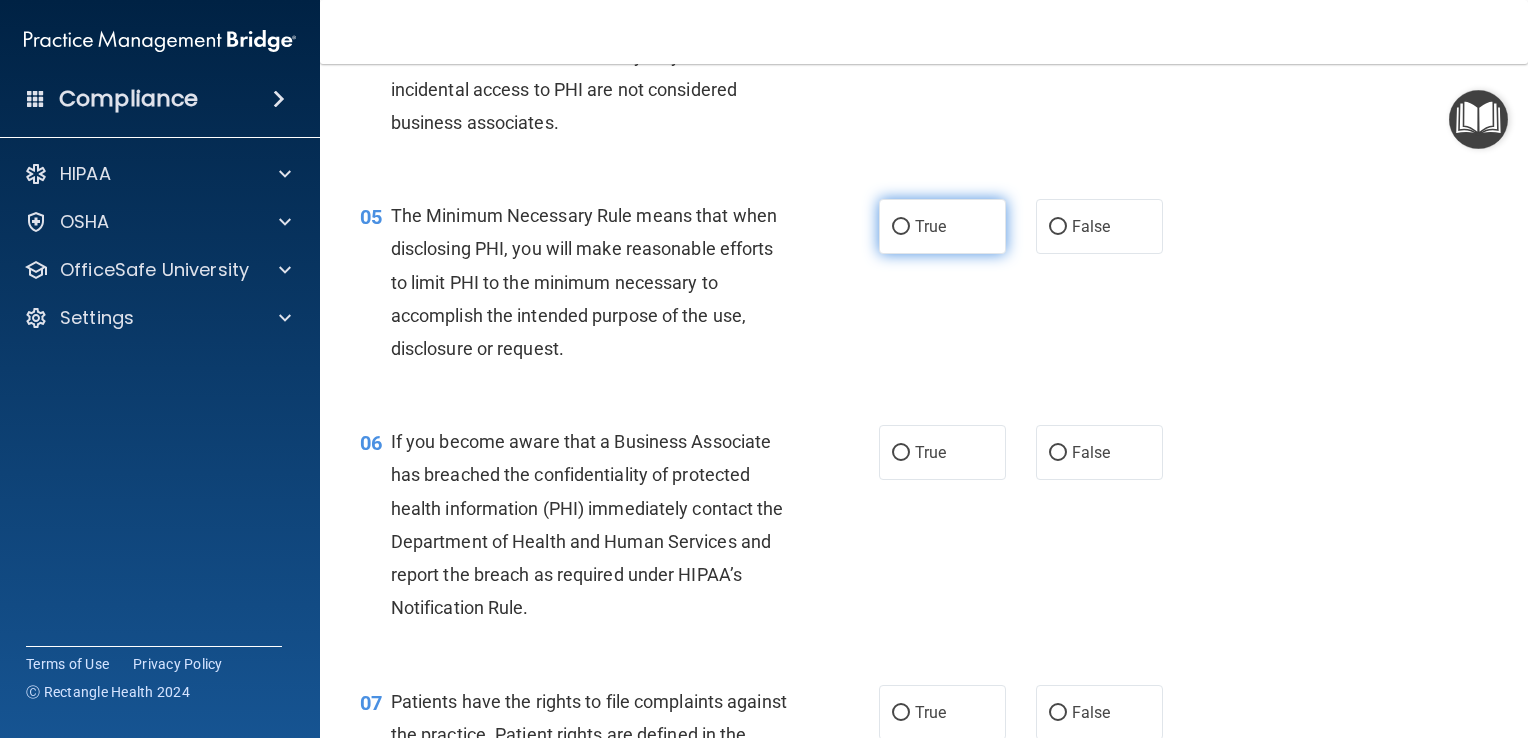 click on "True" at bounding box center [901, 227] 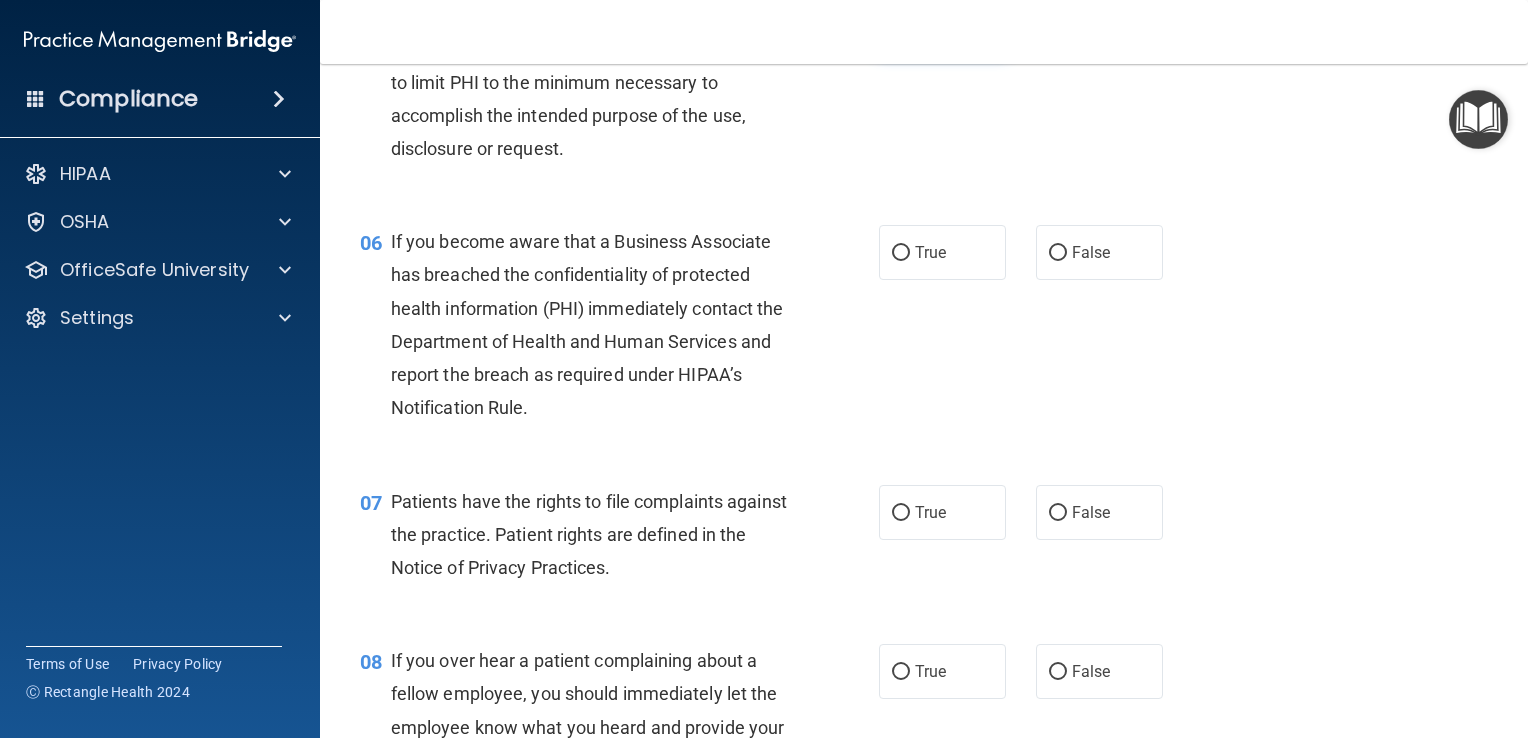scroll, scrollTop: 971, scrollLeft: 0, axis: vertical 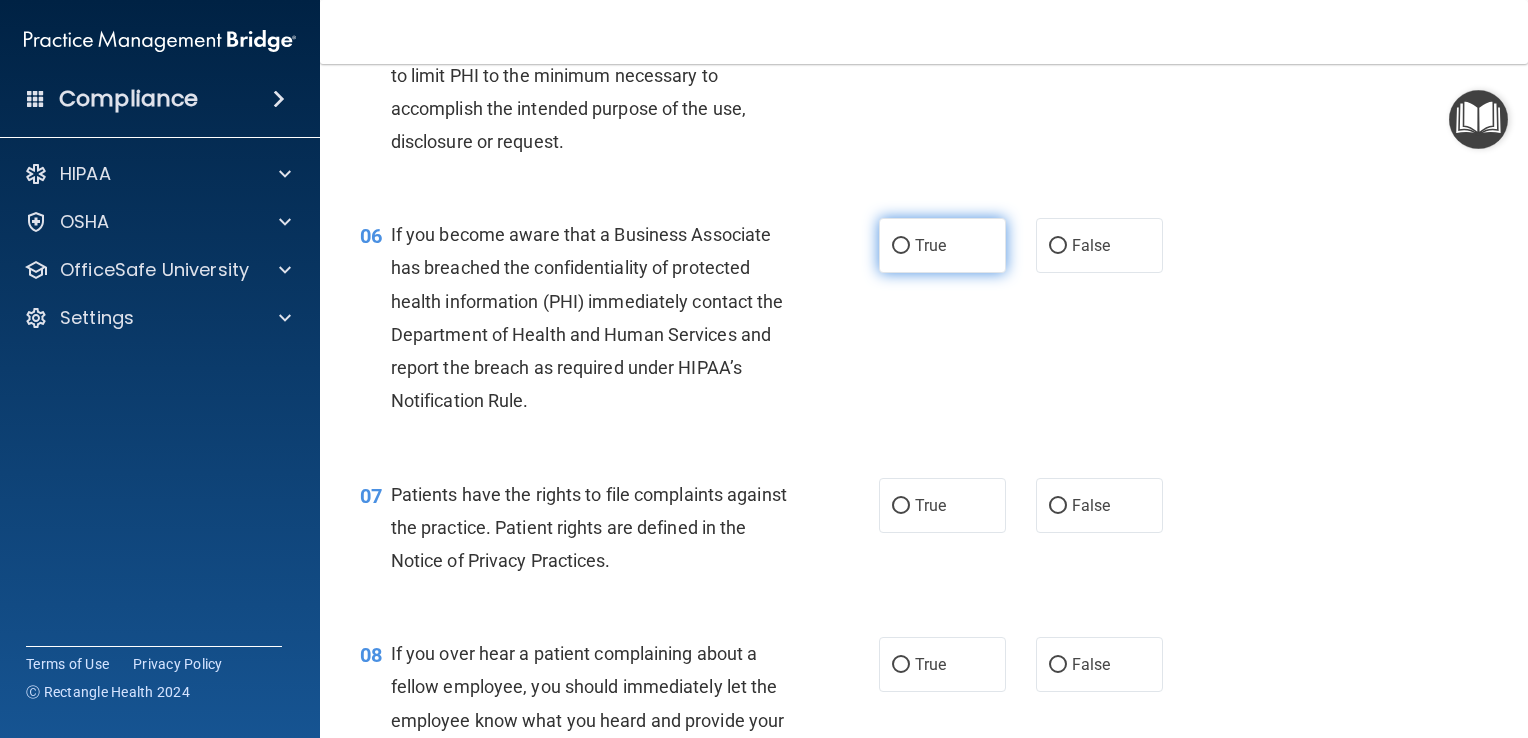 click on "True" at bounding box center [942, 245] 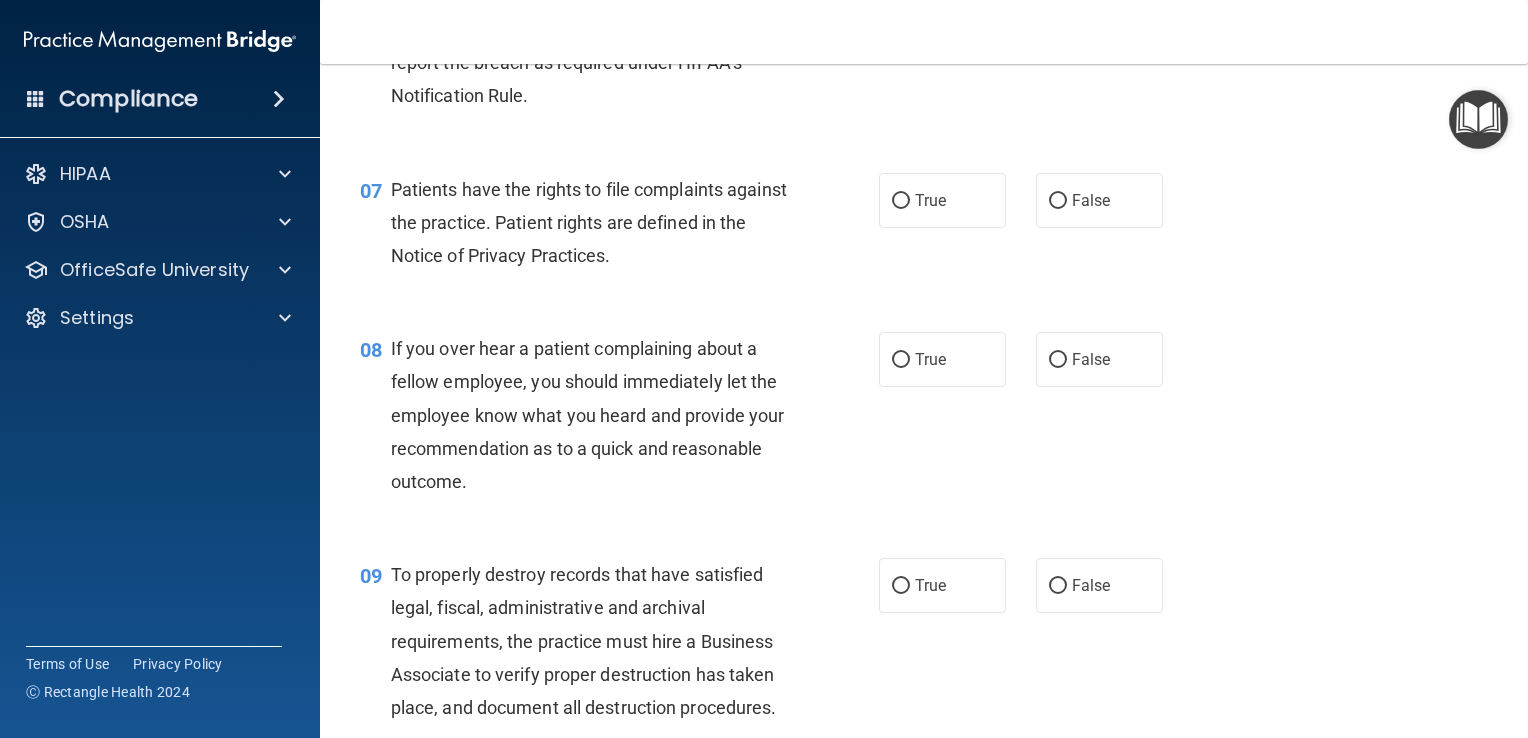 scroll, scrollTop: 1287, scrollLeft: 0, axis: vertical 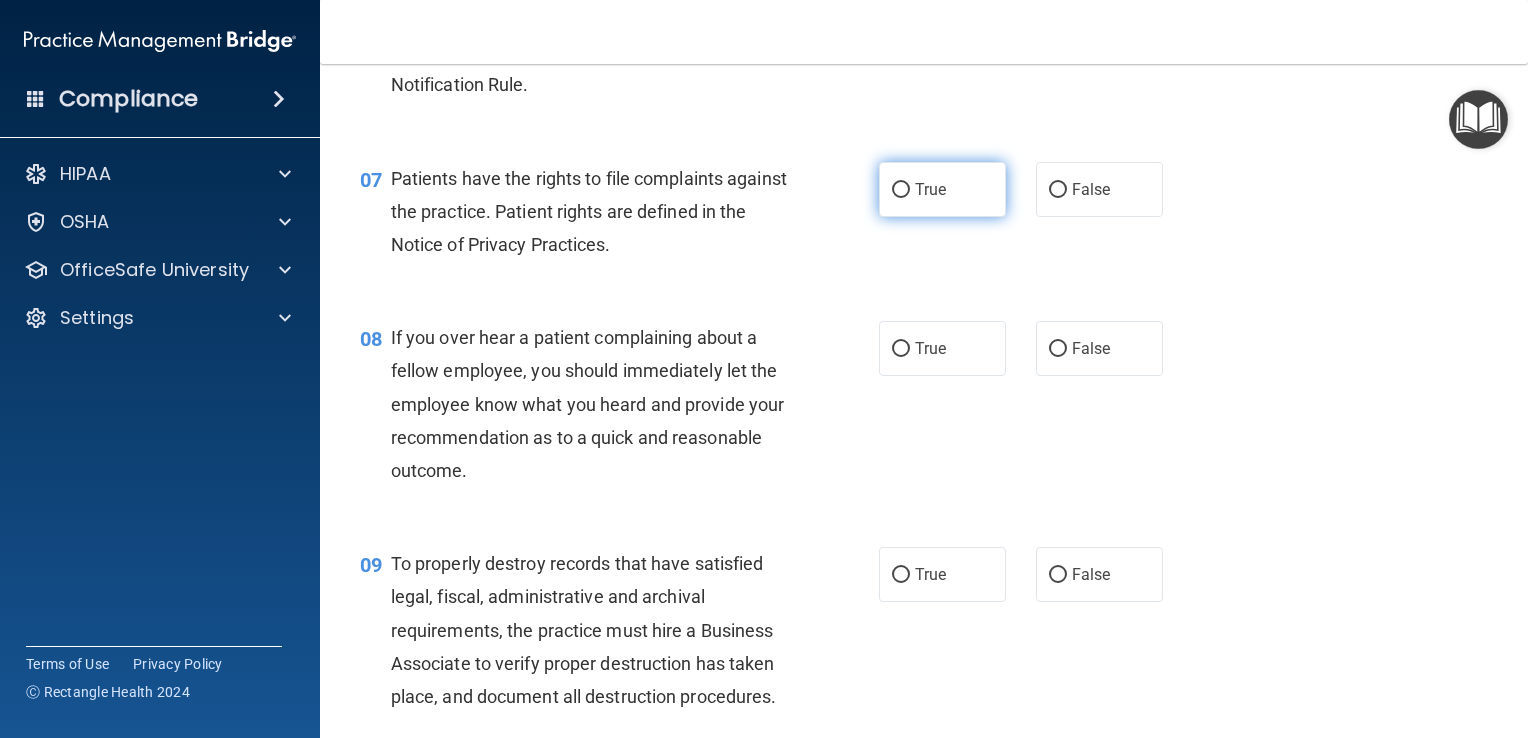 click on "True" at bounding box center (901, 190) 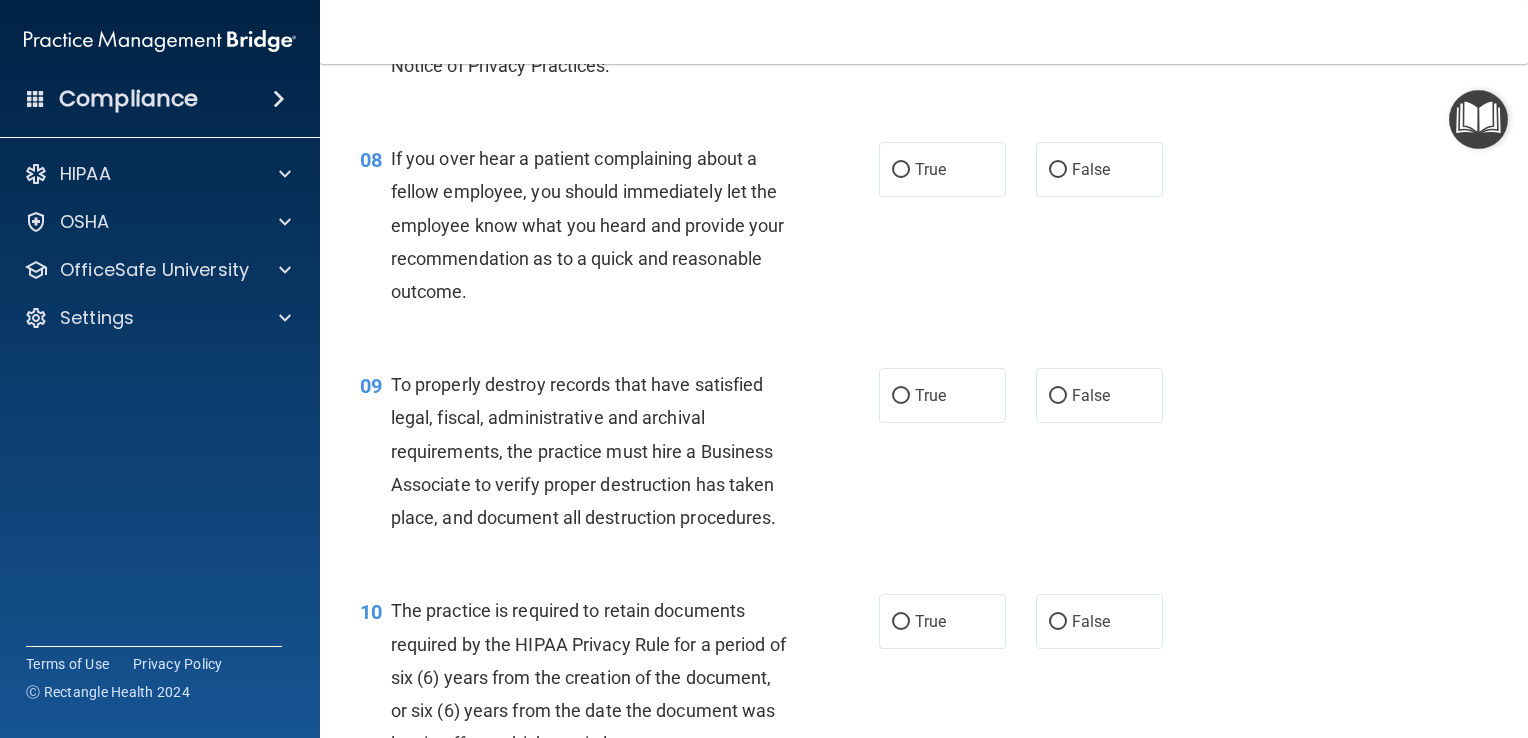 scroll, scrollTop: 1472, scrollLeft: 0, axis: vertical 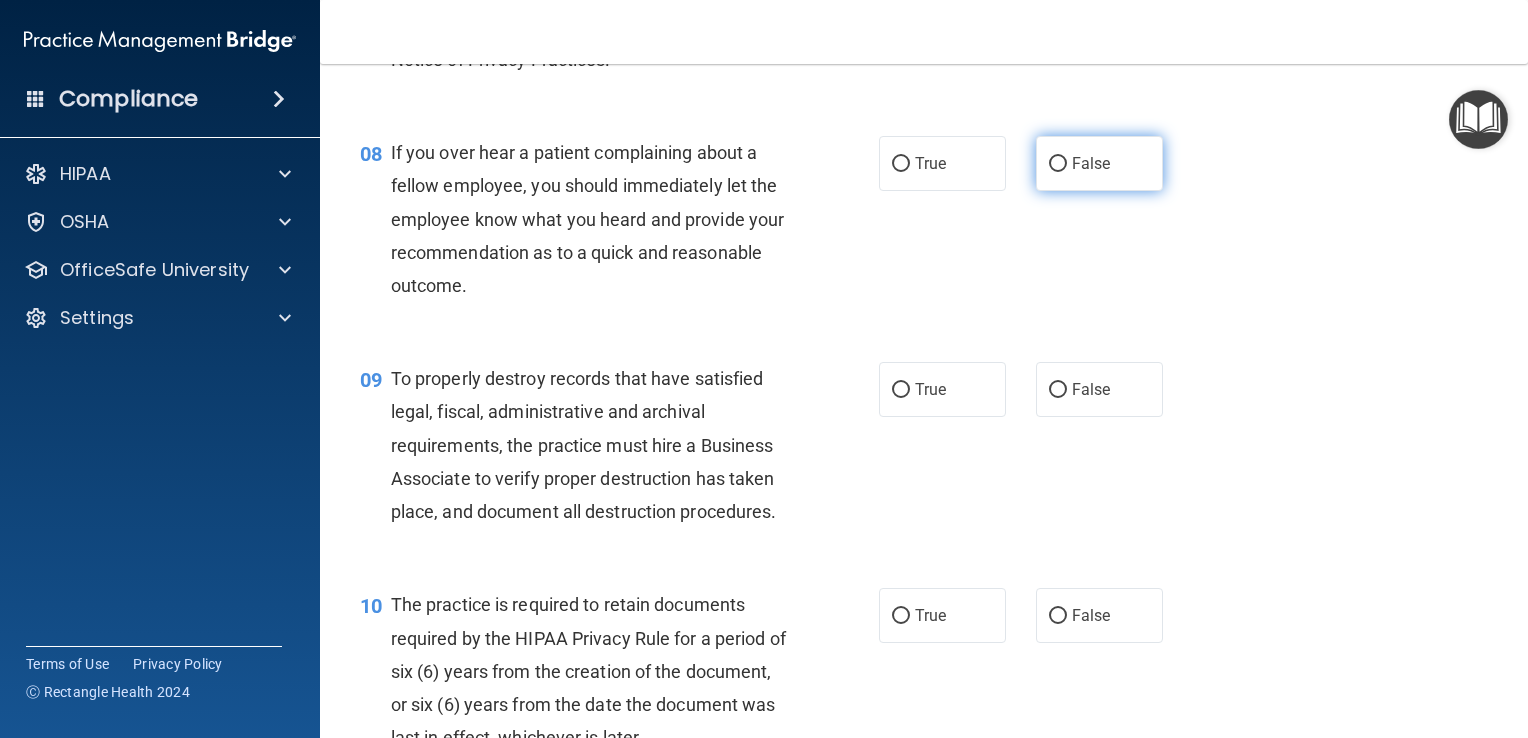 click on "False" at bounding box center [1058, 164] 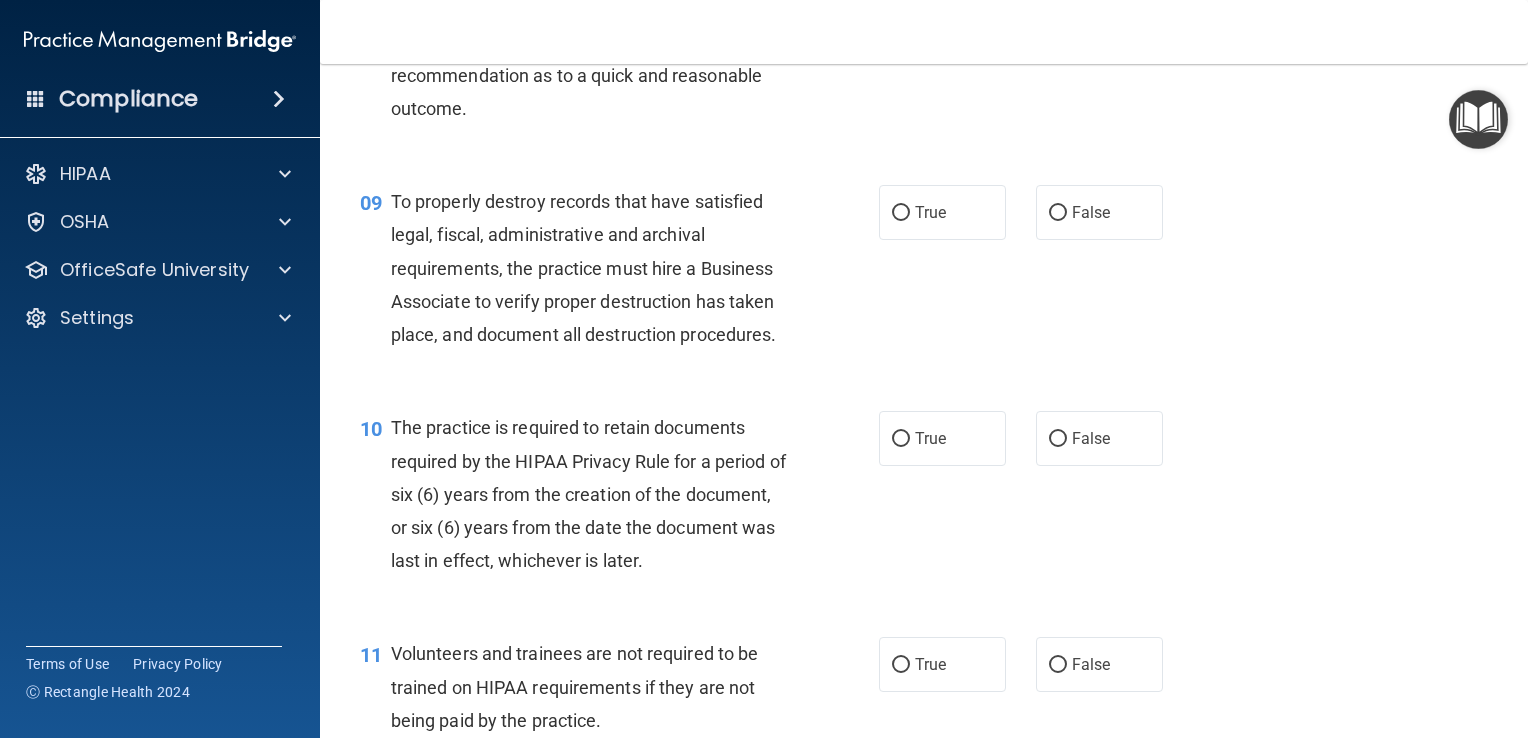 scroll, scrollTop: 1689, scrollLeft: 0, axis: vertical 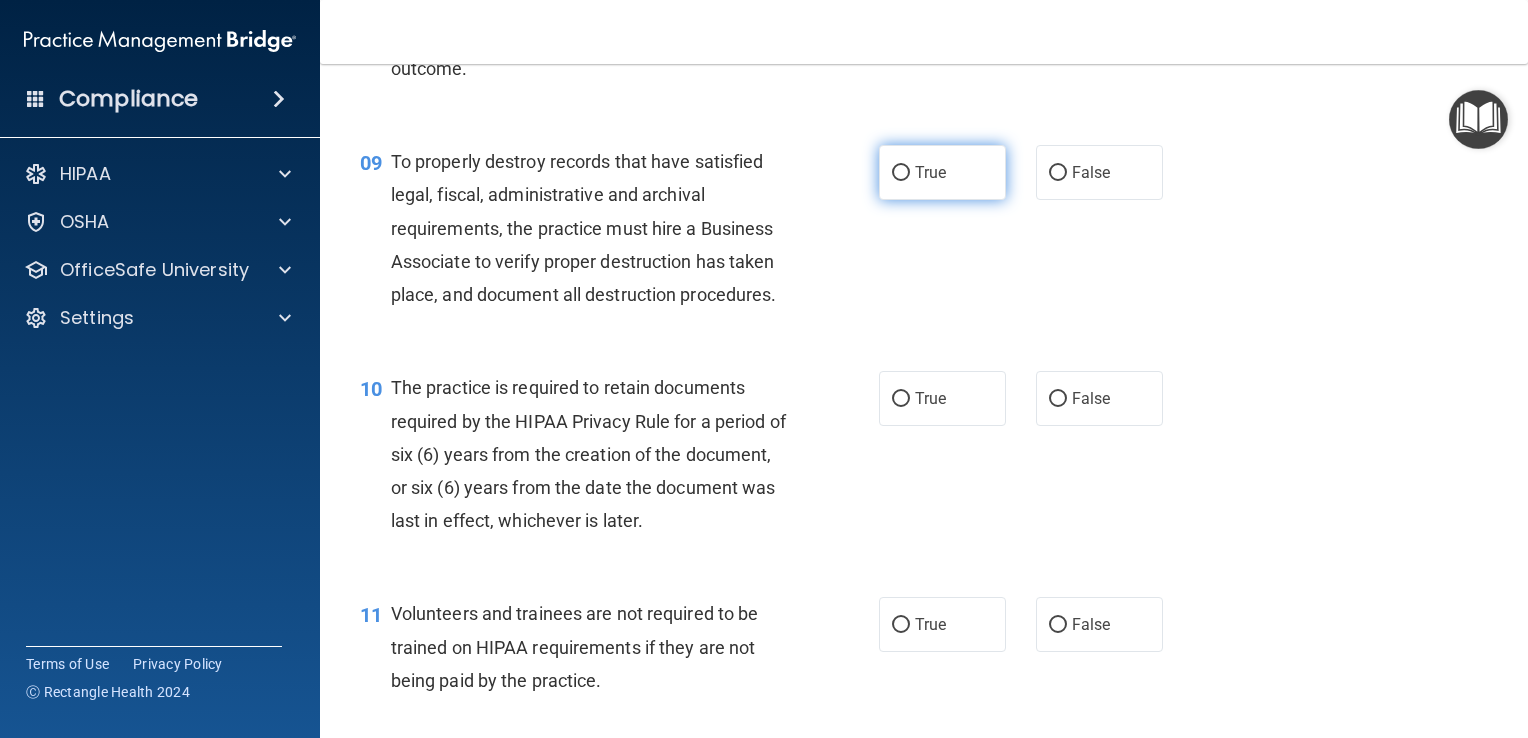 click on "True" at bounding box center [901, 173] 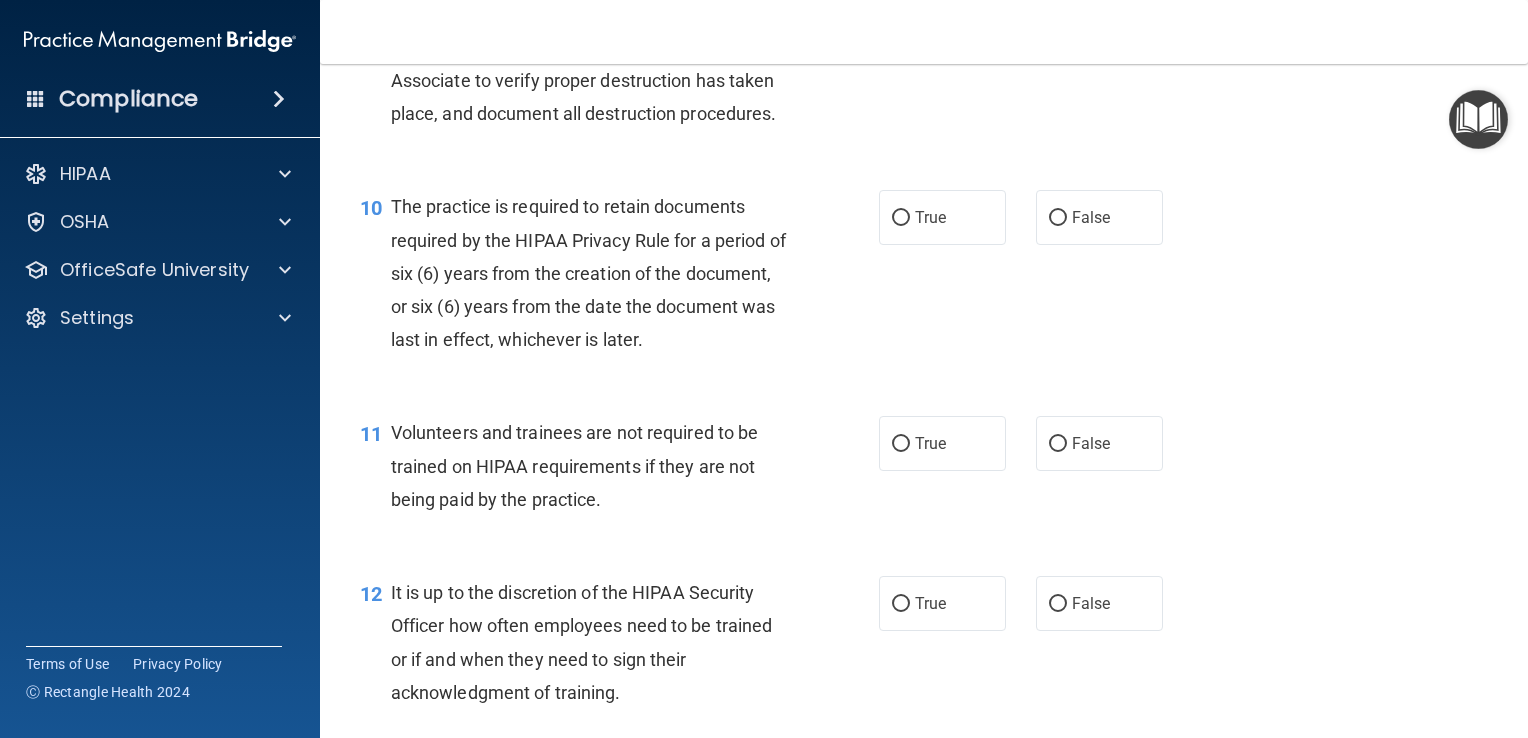 scroll, scrollTop: 1924, scrollLeft: 0, axis: vertical 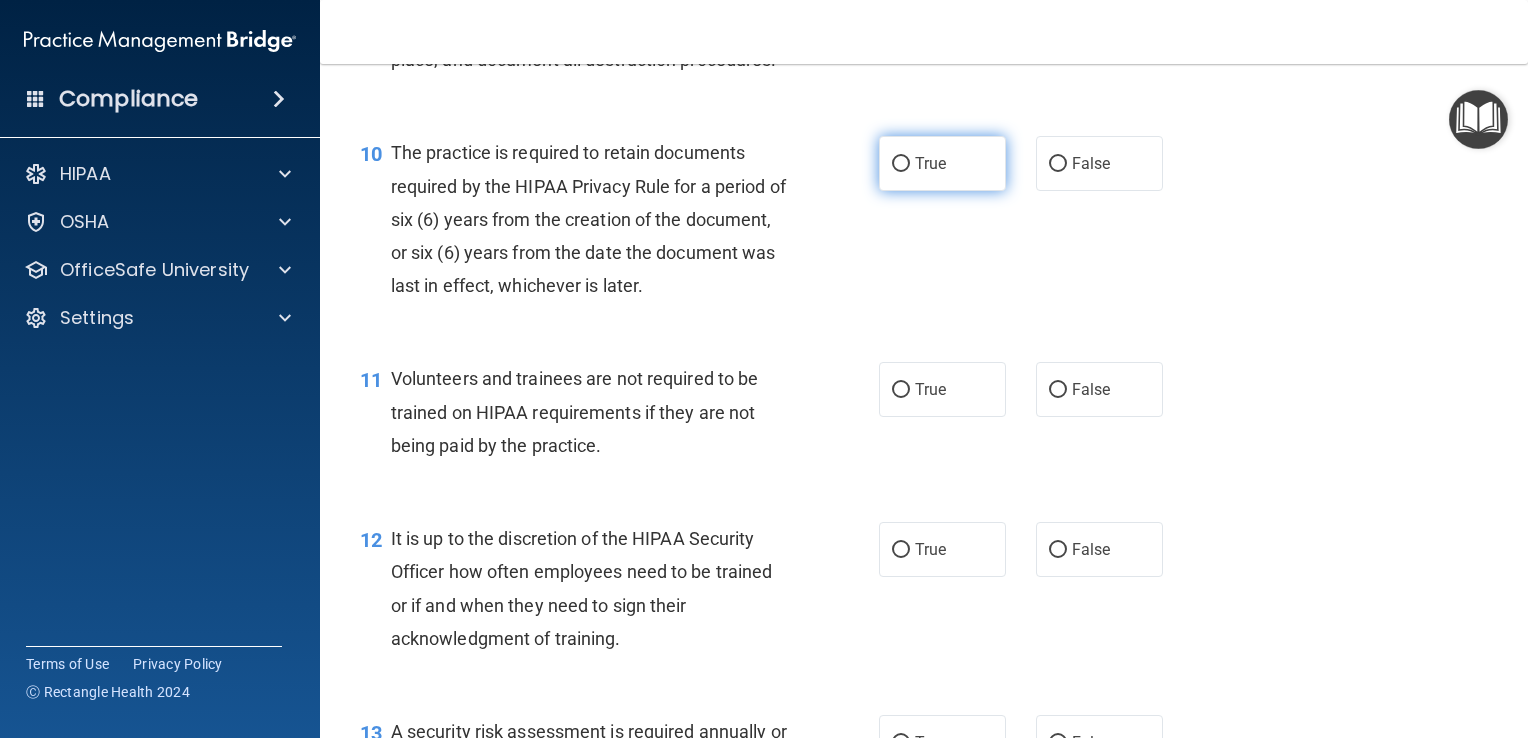 click on "True" at bounding box center (942, 163) 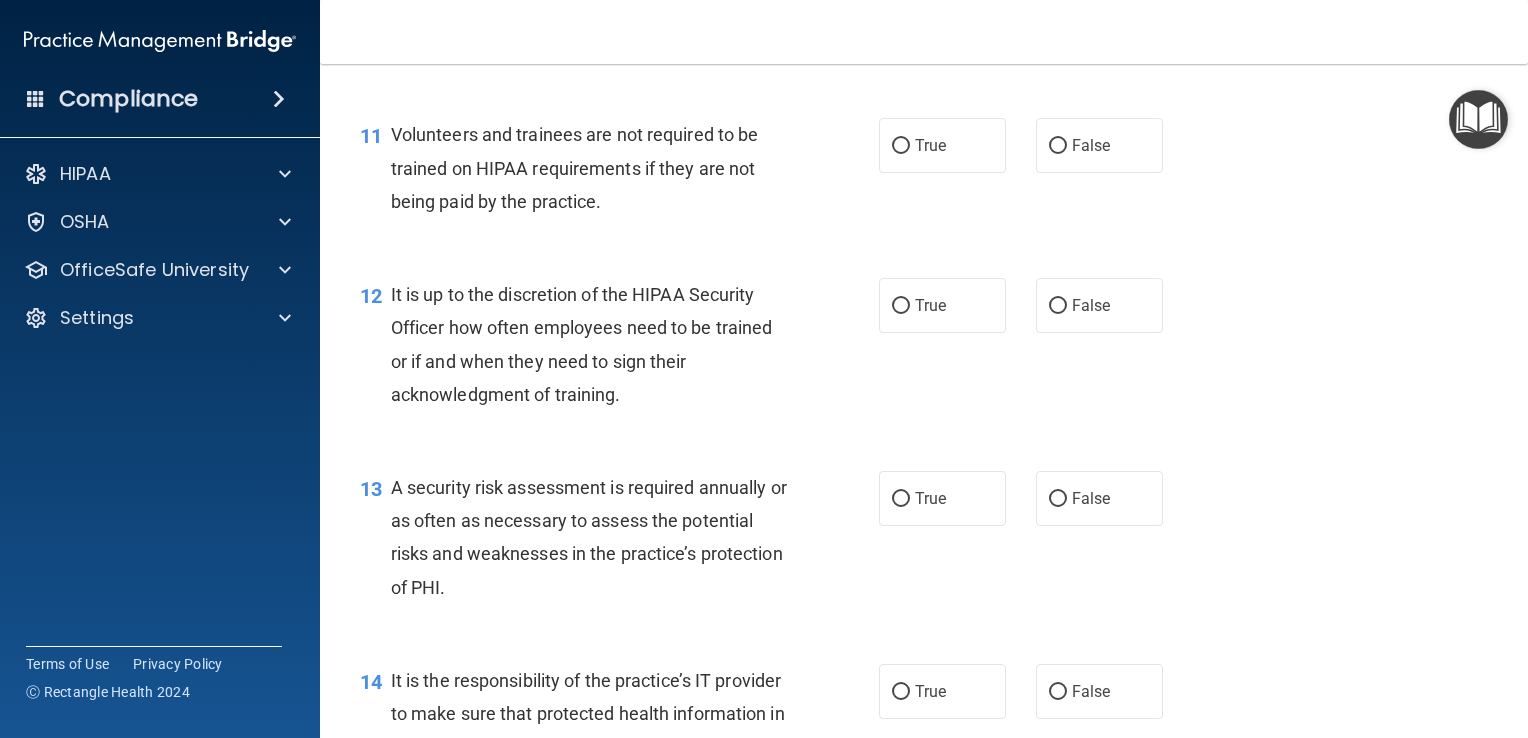 scroll, scrollTop: 2170, scrollLeft: 0, axis: vertical 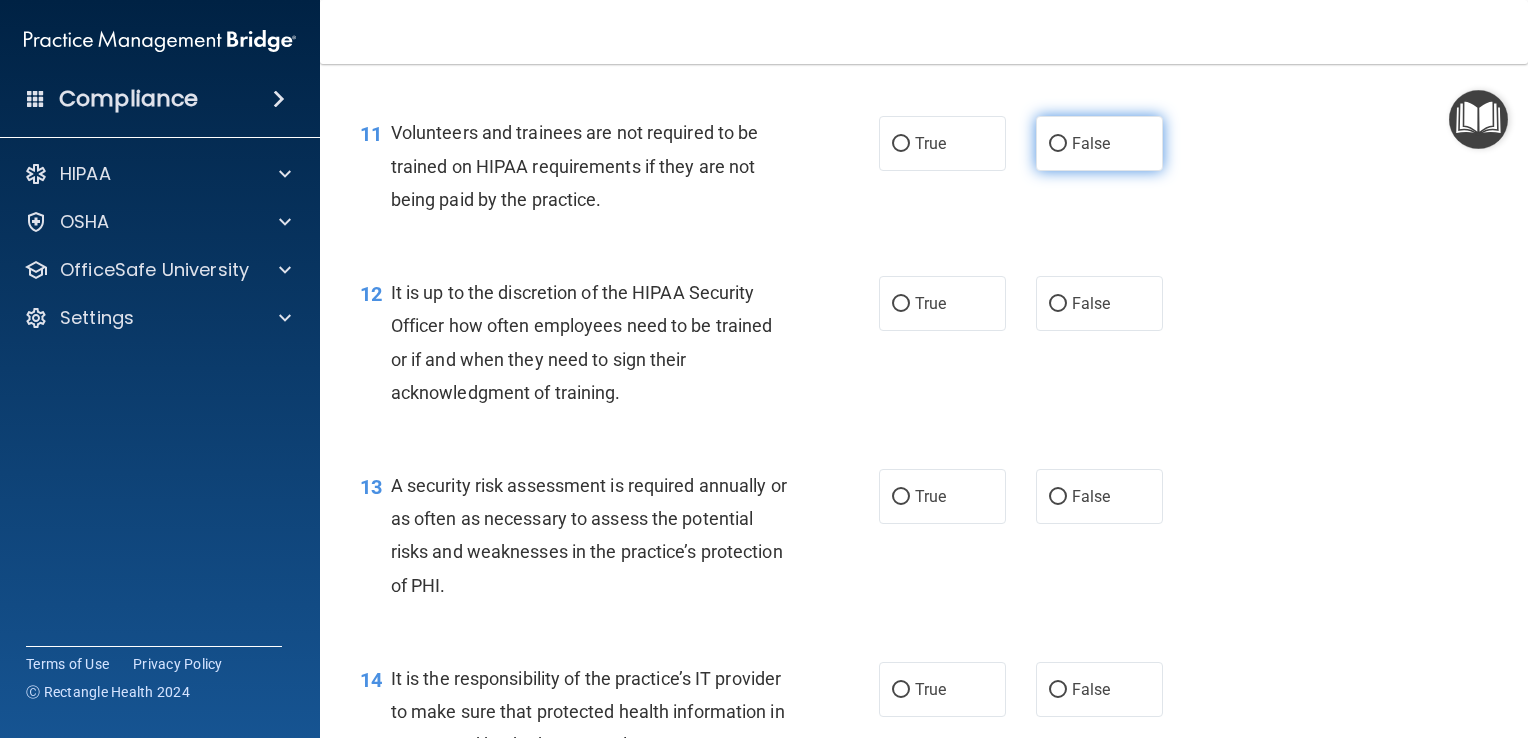 click on "False" at bounding box center [1099, 143] 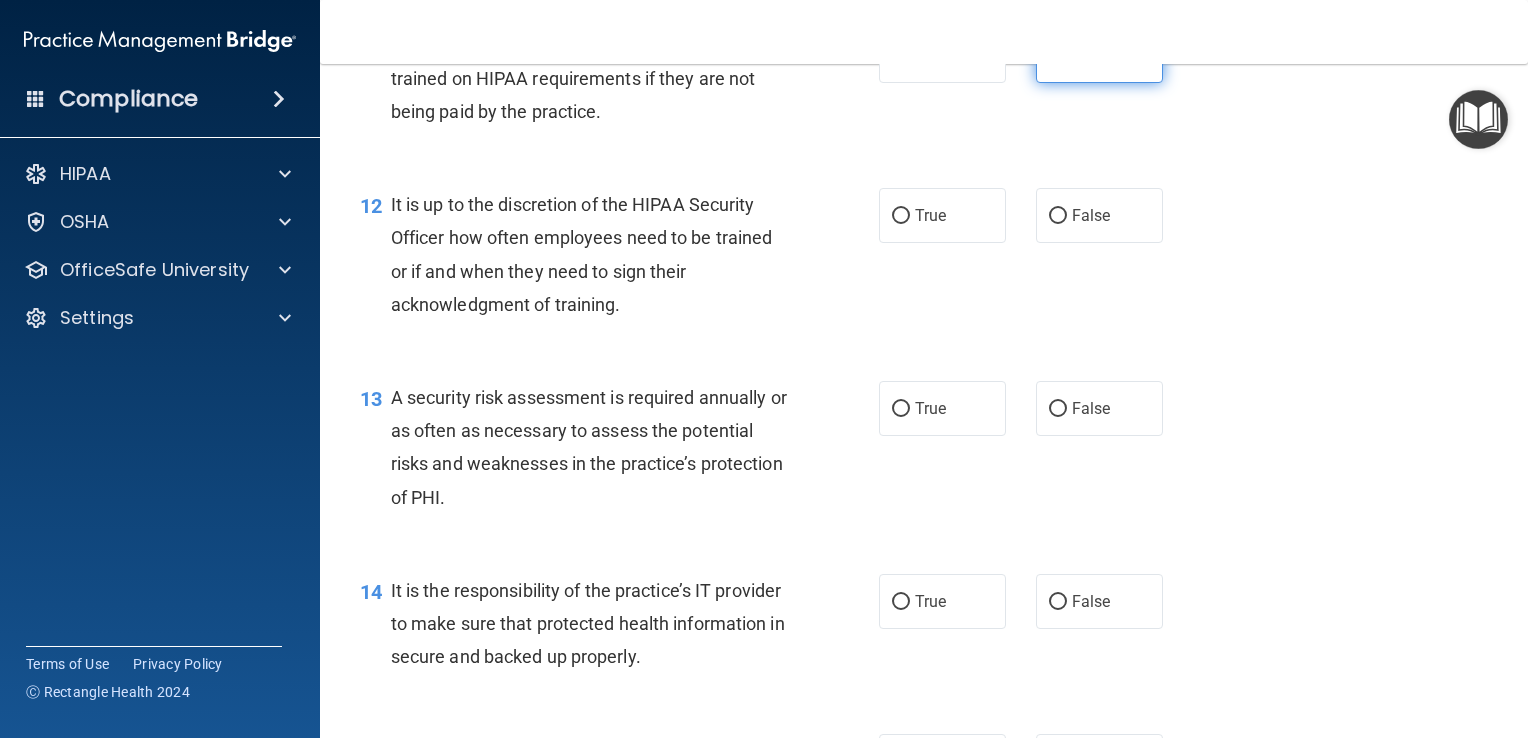 scroll, scrollTop: 2276, scrollLeft: 0, axis: vertical 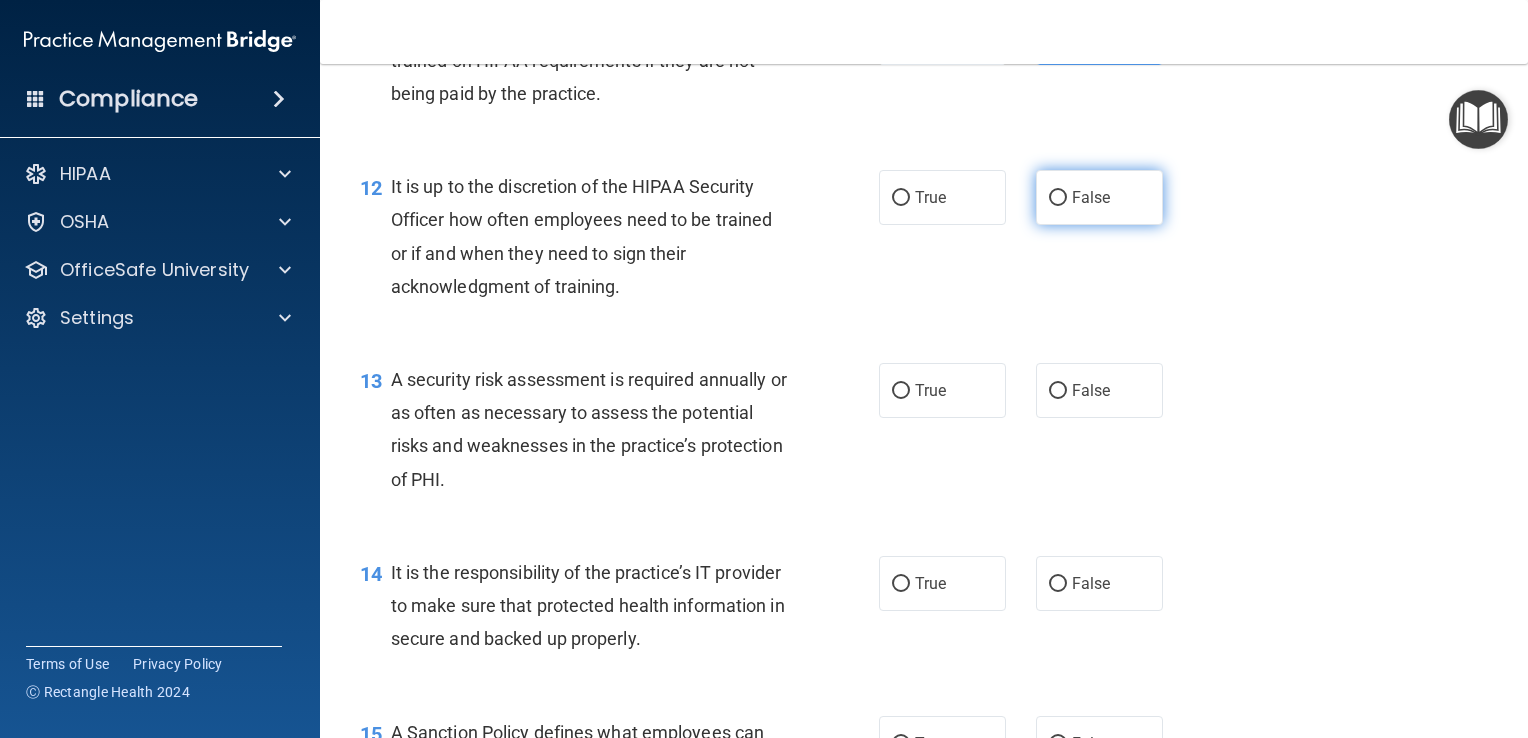 click on "False" at bounding box center (1091, 197) 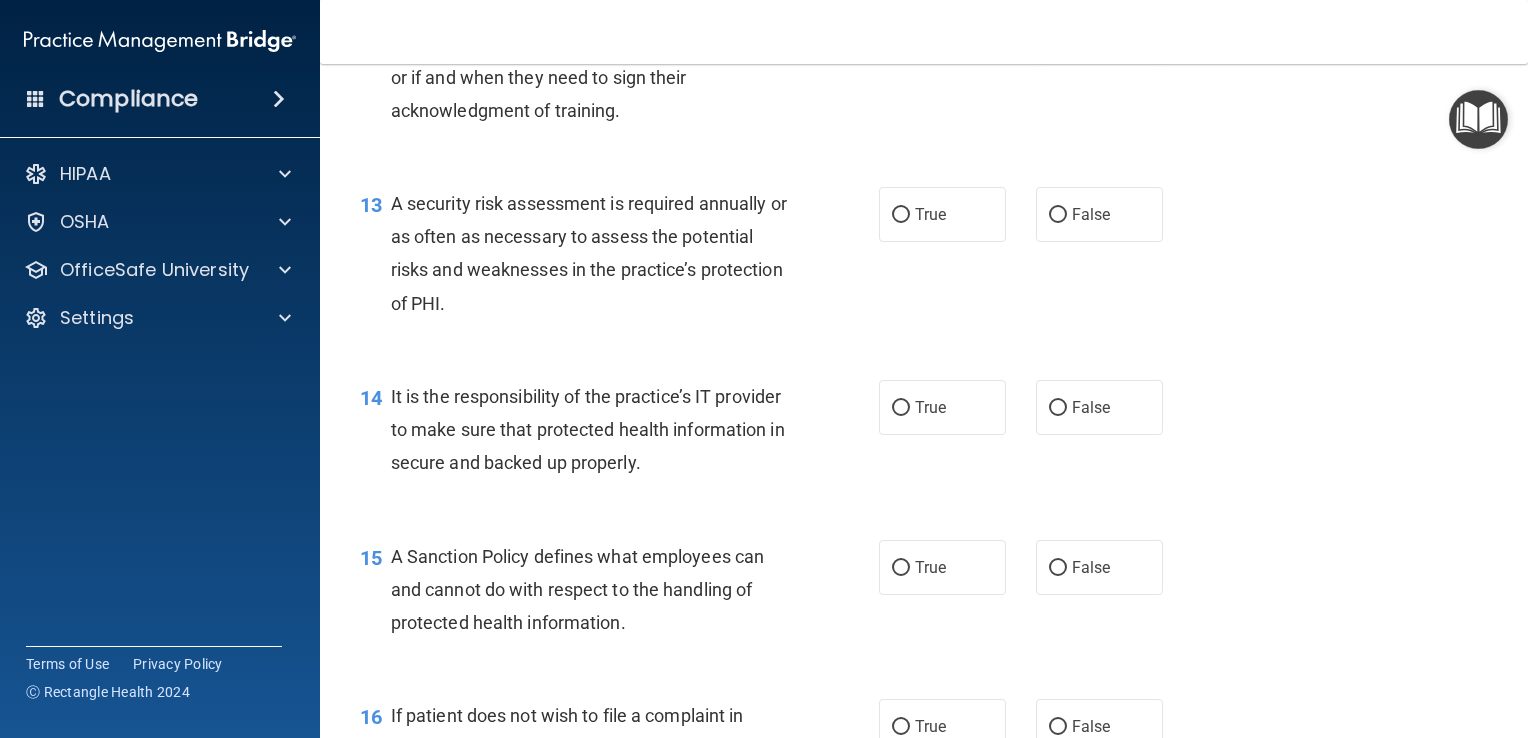 scroll, scrollTop: 2460, scrollLeft: 0, axis: vertical 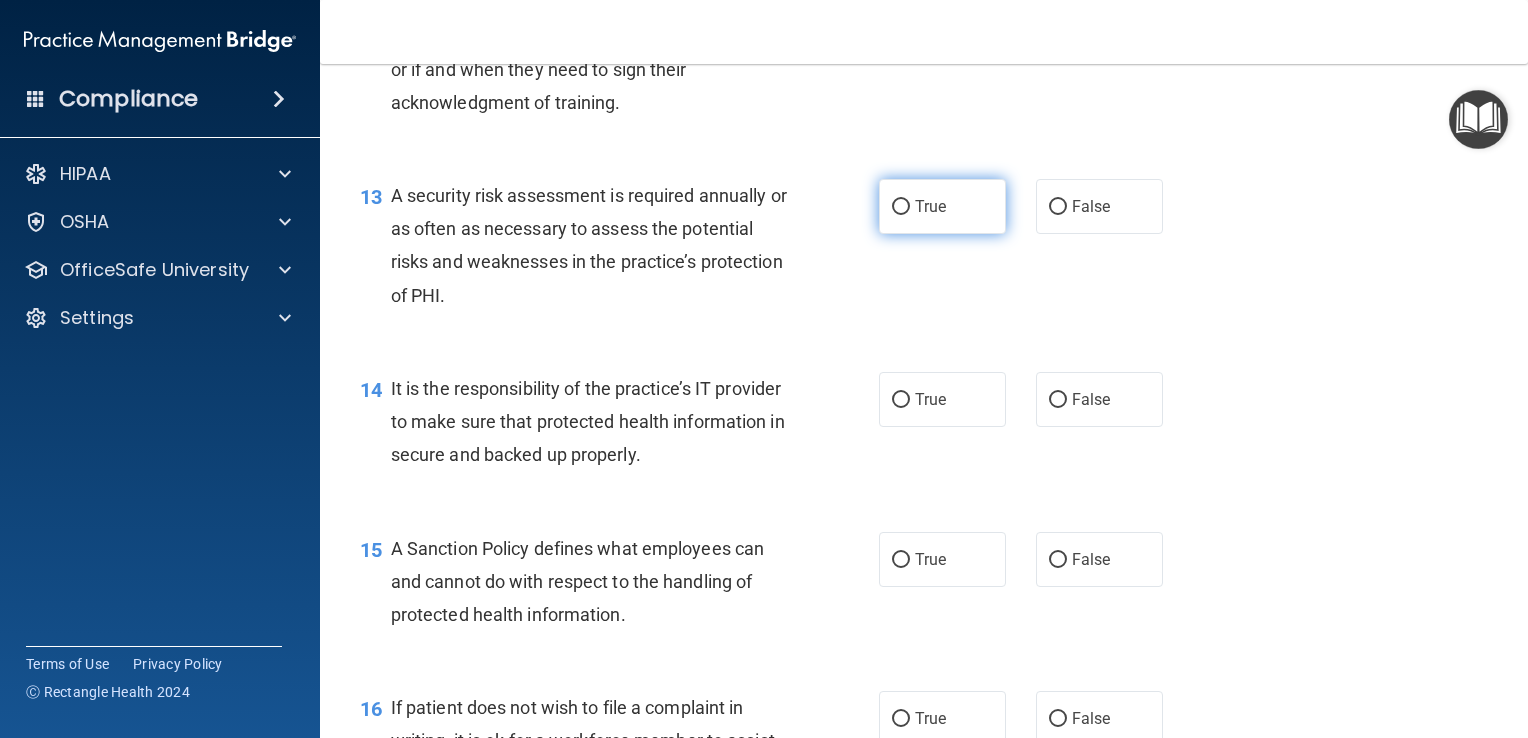 click on "True" at bounding box center (942, 206) 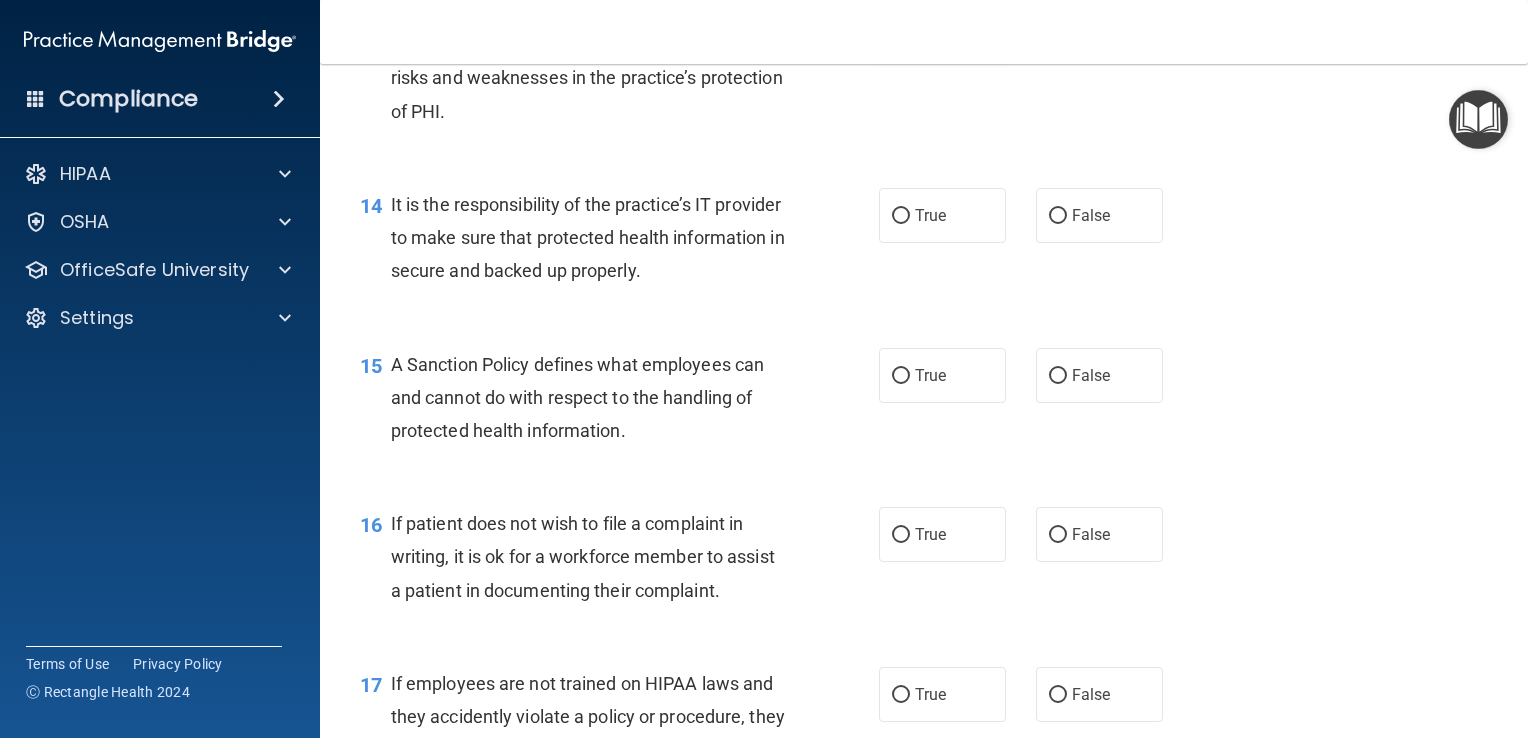 scroll, scrollTop: 2644, scrollLeft: 0, axis: vertical 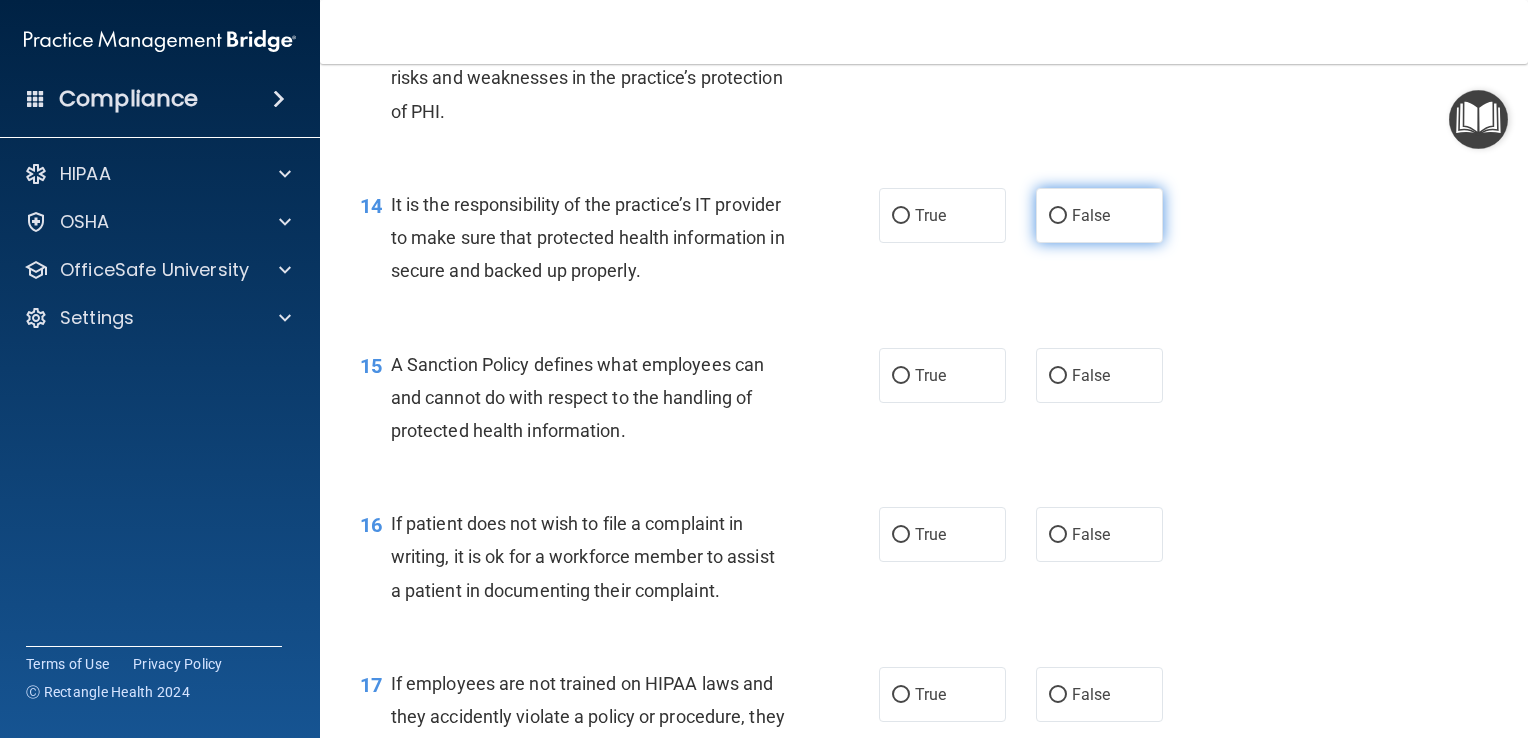 click on "False" at bounding box center (1099, 215) 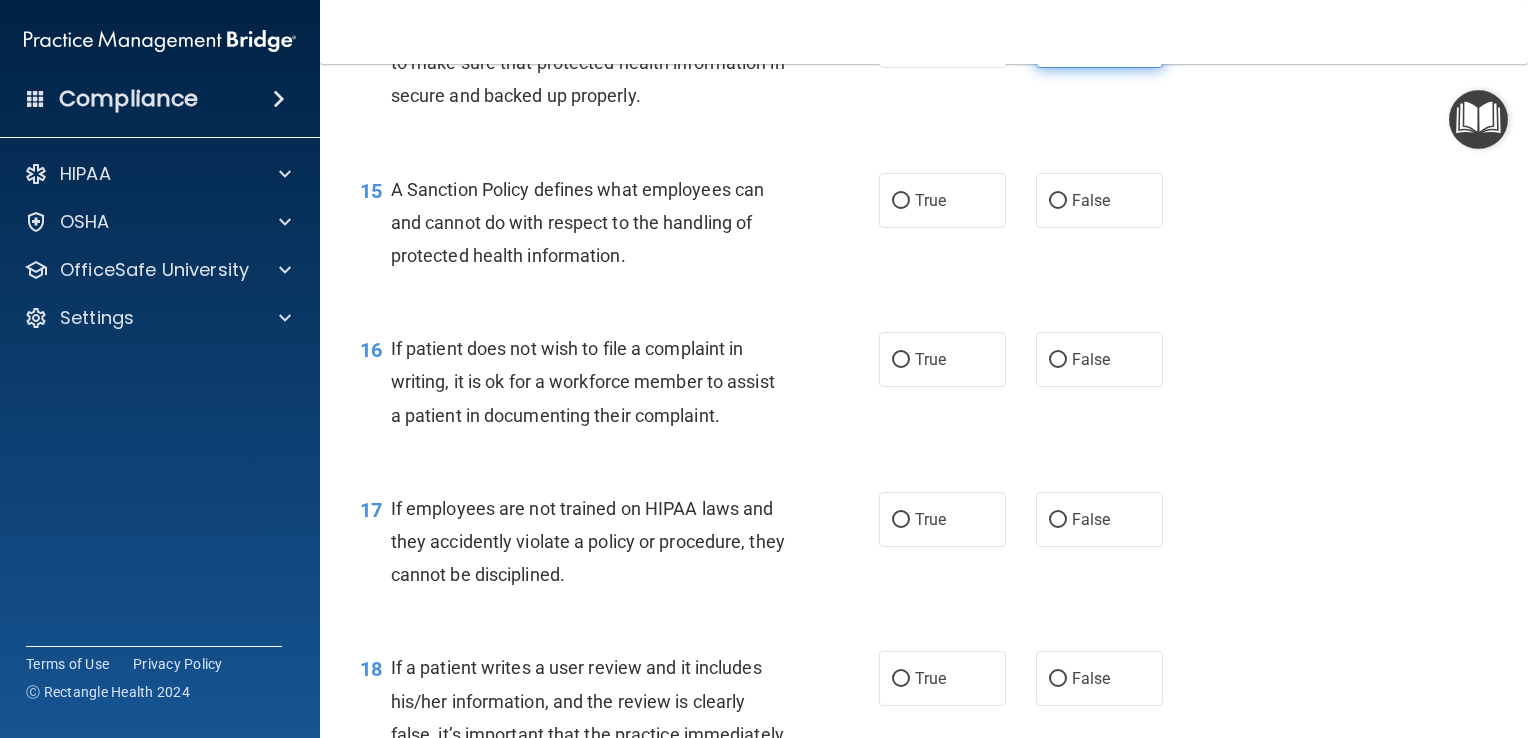 scroll, scrollTop: 2820, scrollLeft: 0, axis: vertical 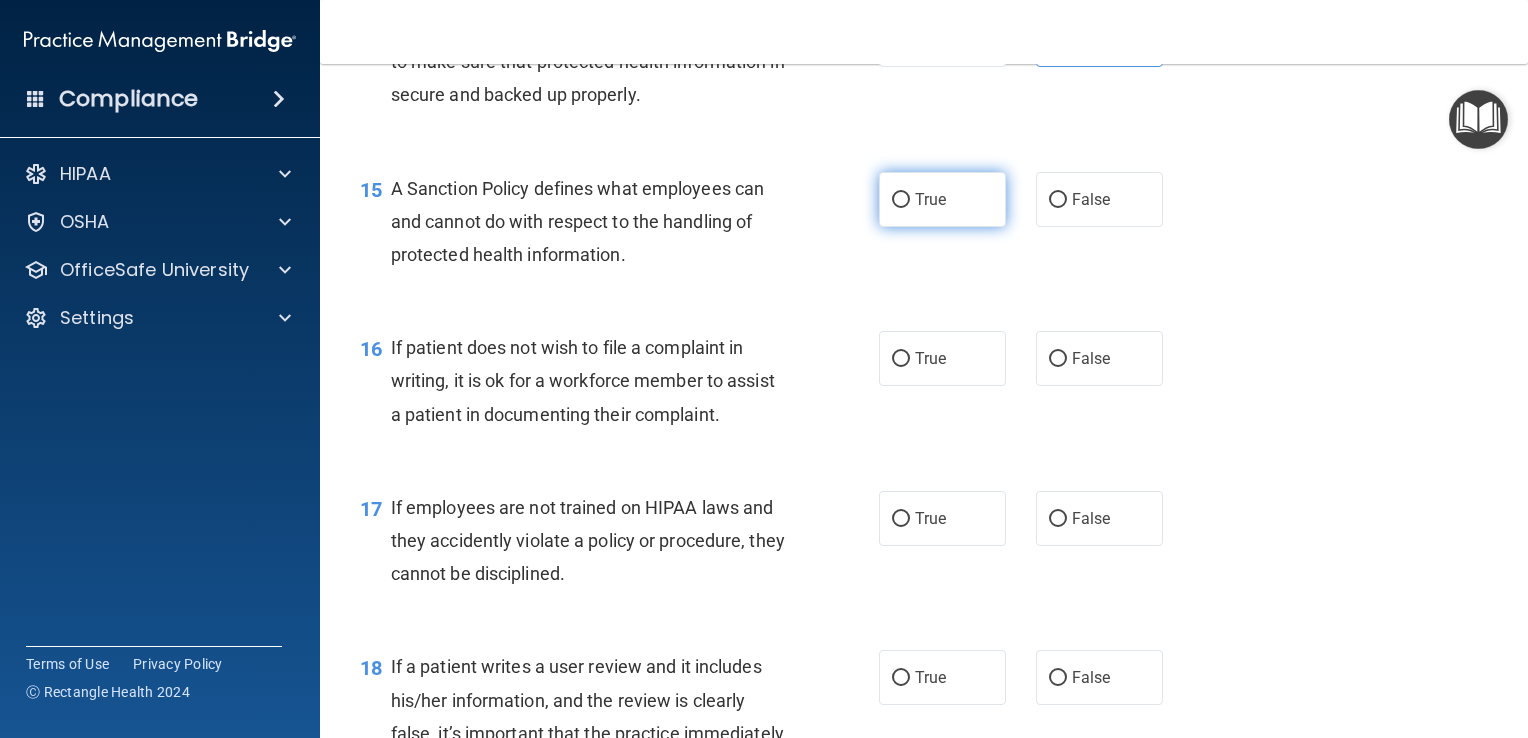 click on "True" at bounding box center (930, 199) 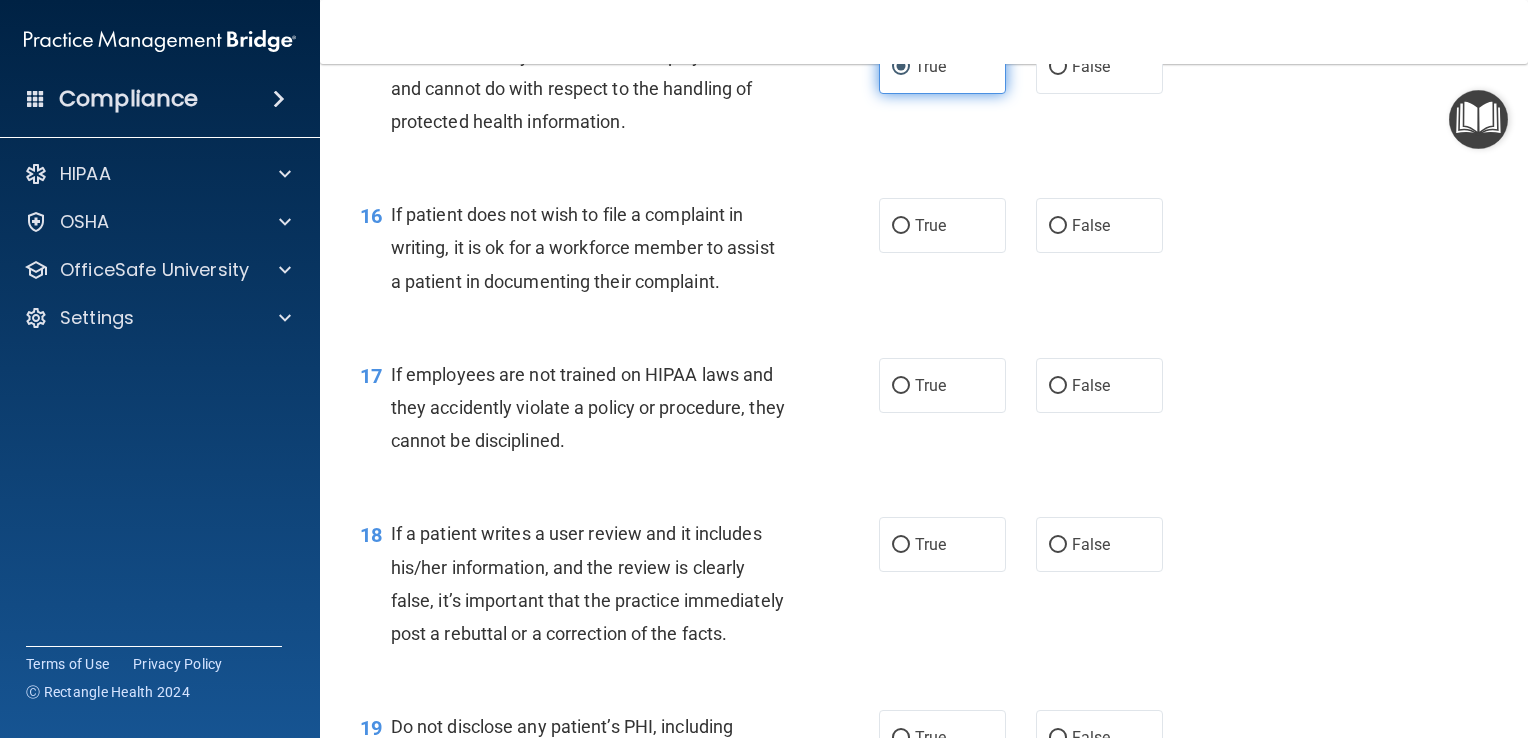 scroll, scrollTop: 2989, scrollLeft: 0, axis: vertical 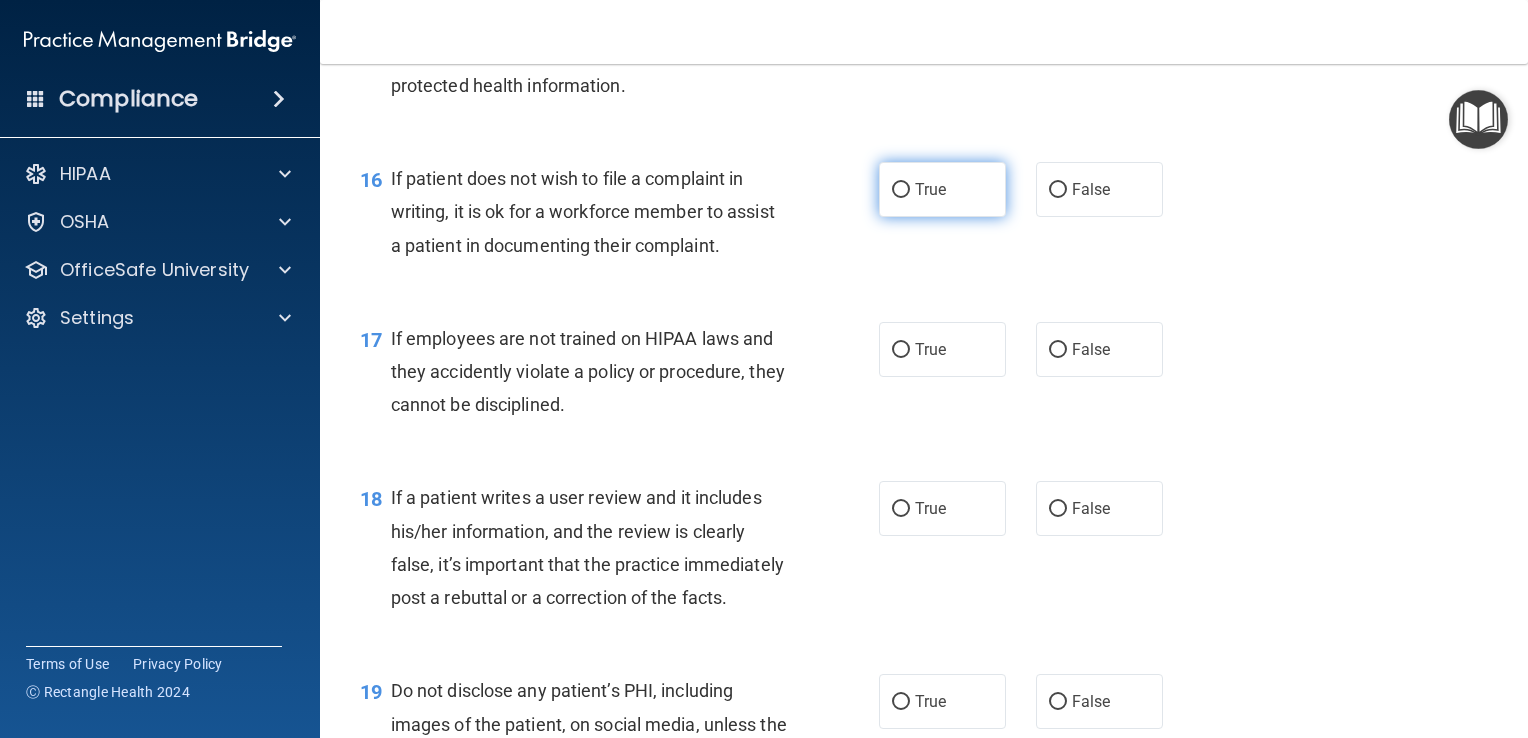 click on "True" at bounding box center (942, 189) 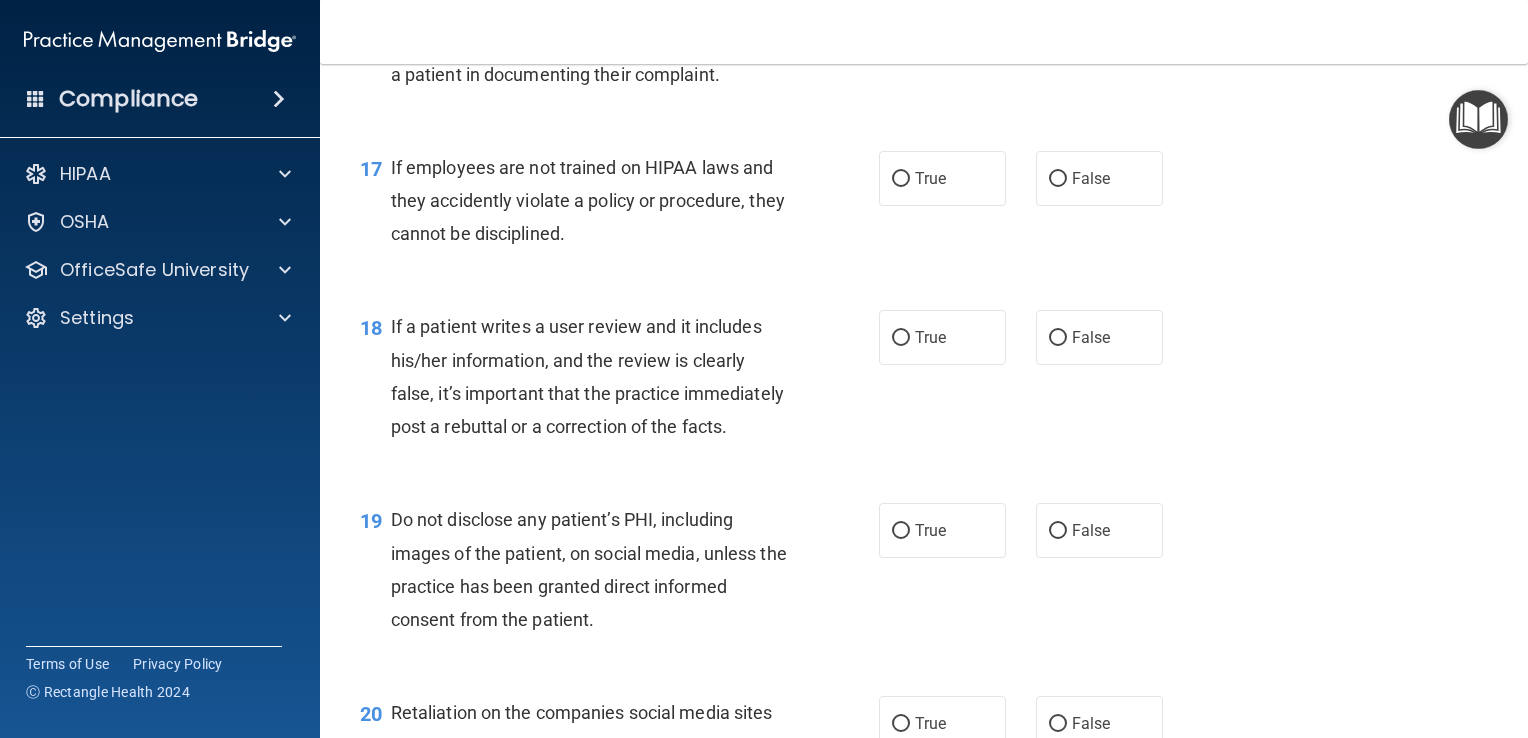 scroll, scrollTop: 3170, scrollLeft: 0, axis: vertical 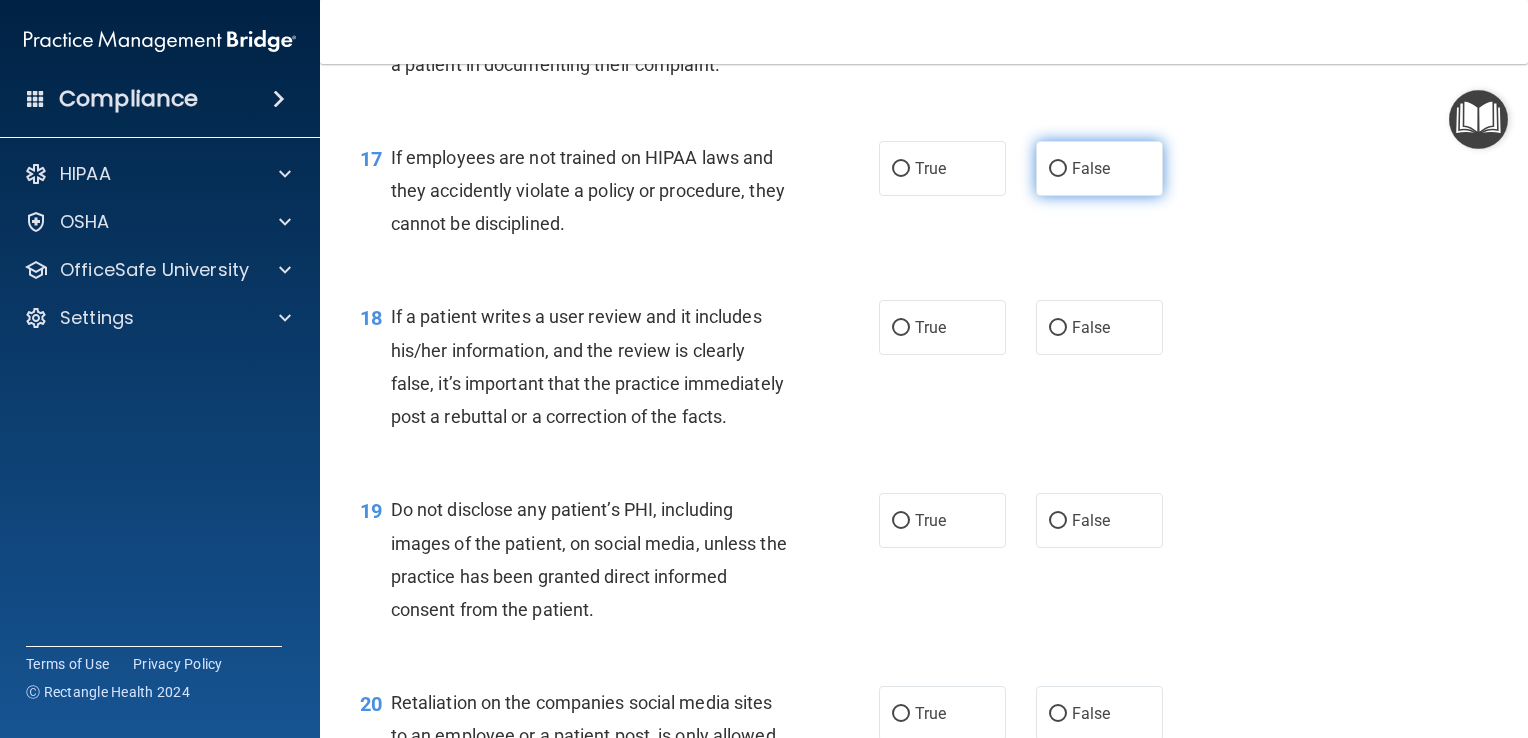 click on "False" at bounding box center [1099, 168] 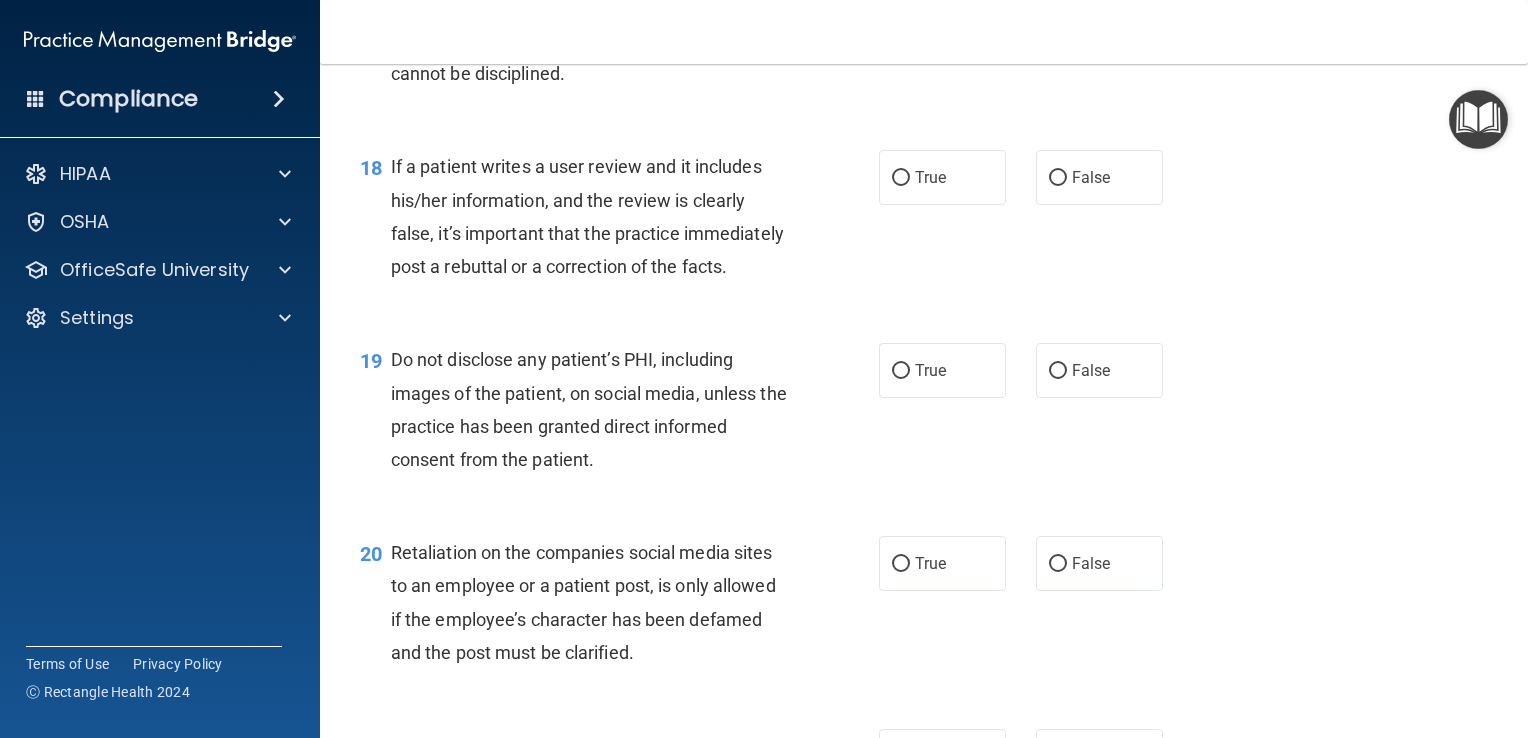 scroll, scrollTop: 3322, scrollLeft: 0, axis: vertical 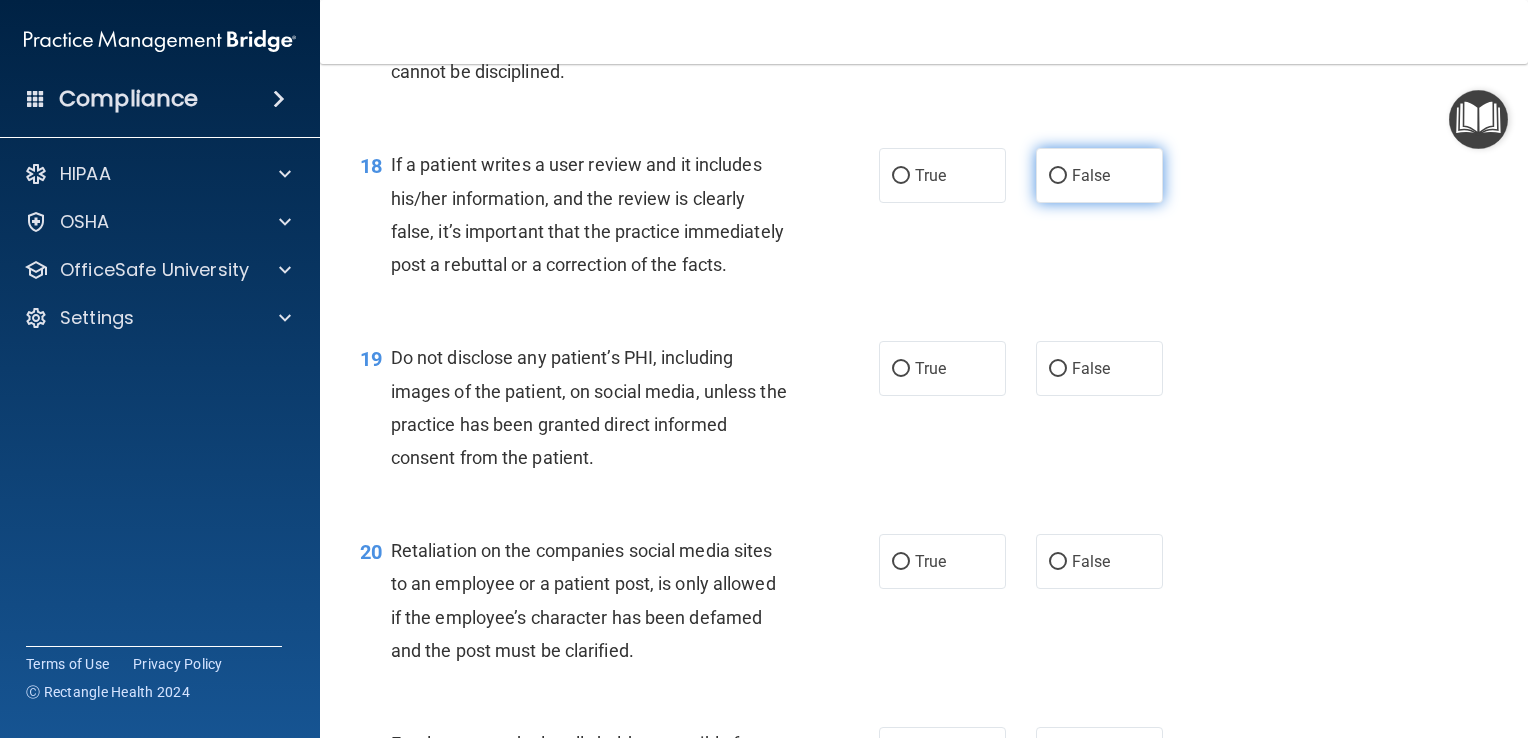 click on "False" at bounding box center (1099, 175) 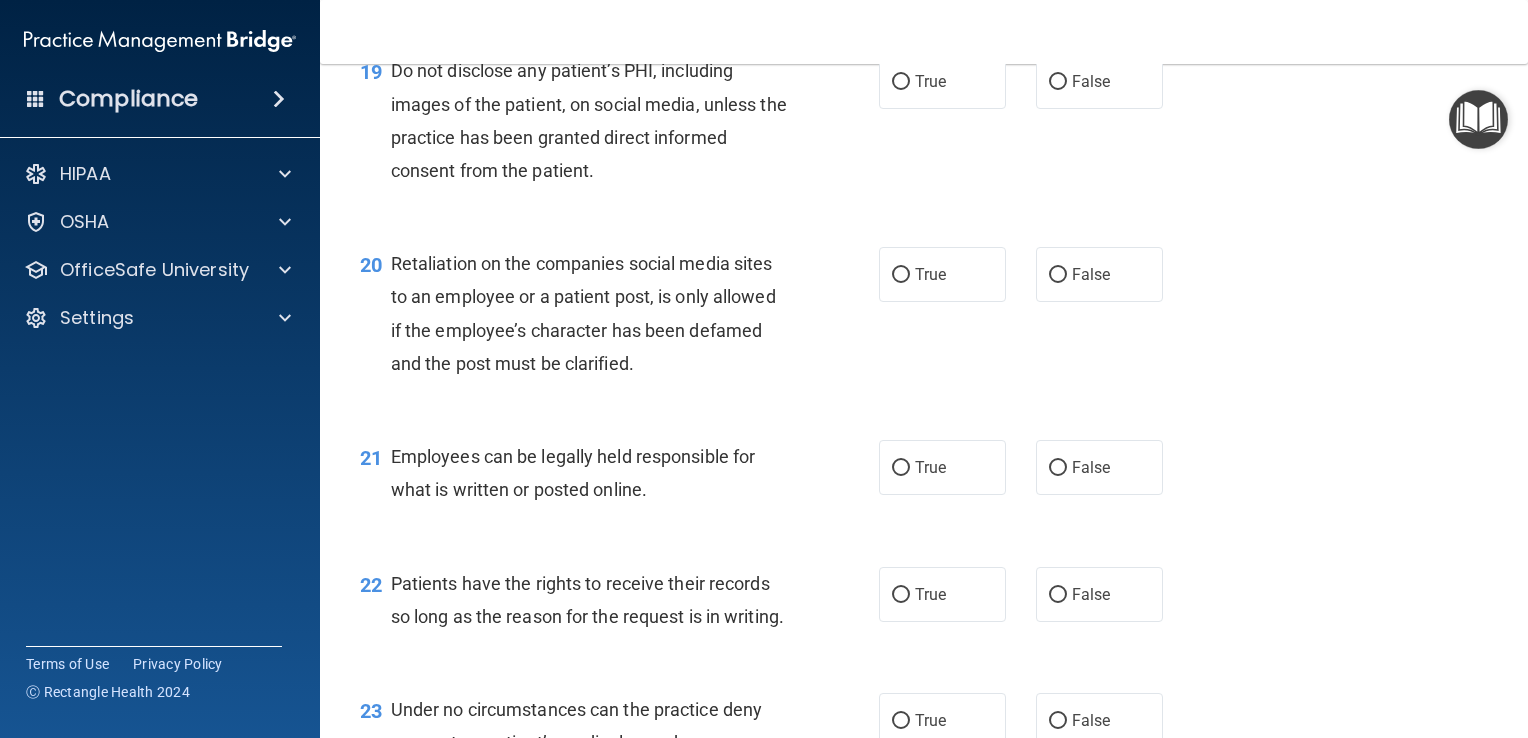 scroll, scrollTop: 3614, scrollLeft: 0, axis: vertical 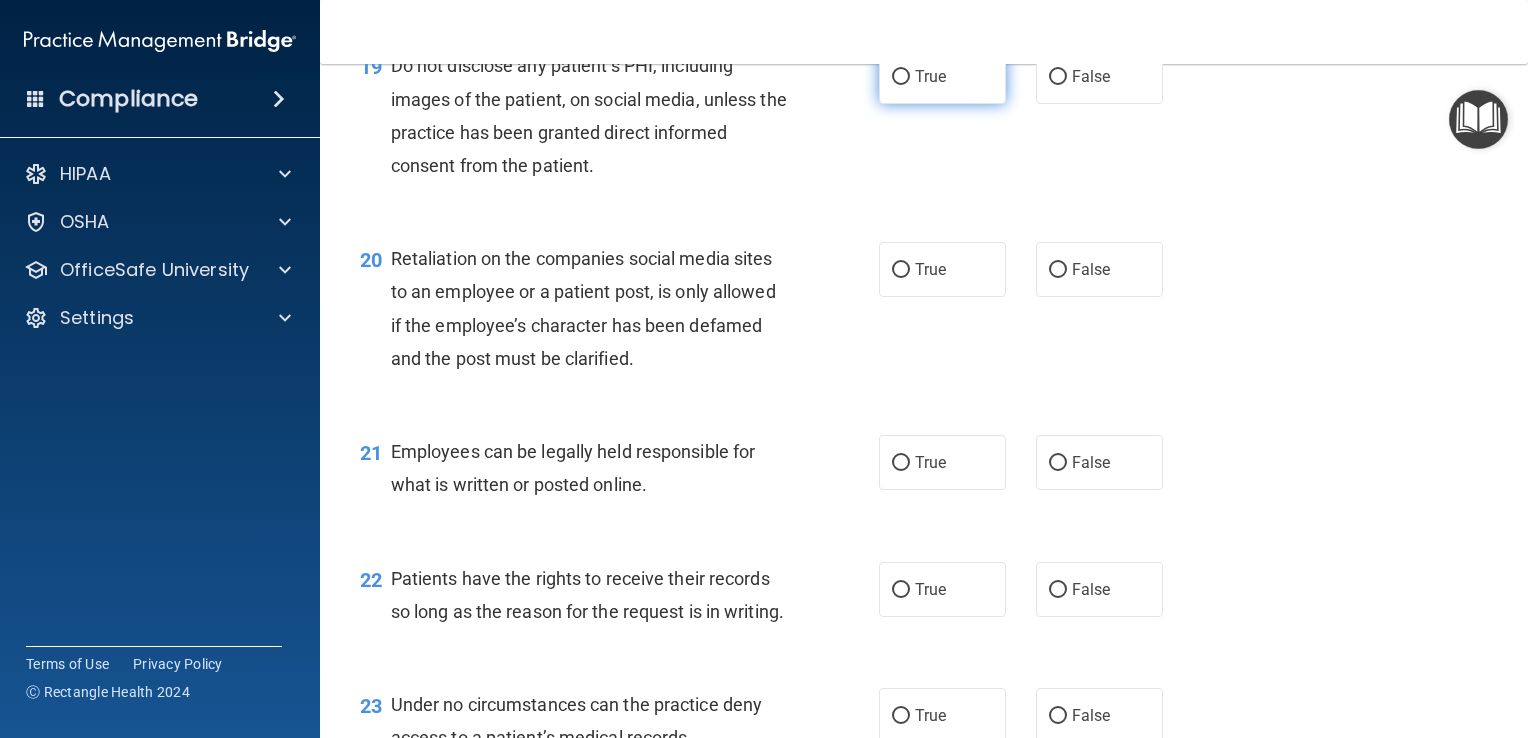 click on "True" at bounding box center (942, 76) 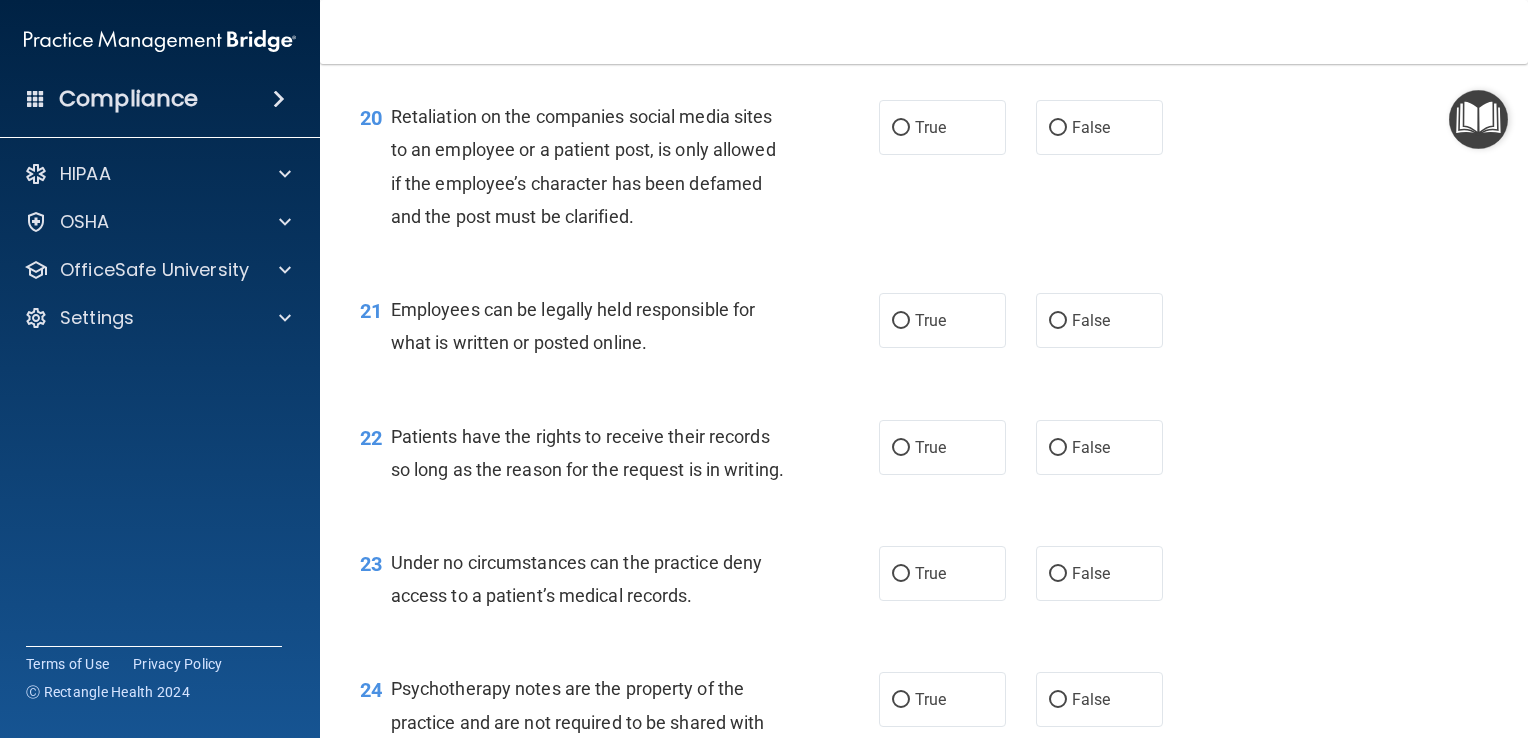 scroll, scrollTop: 3764, scrollLeft: 0, axis: vertical 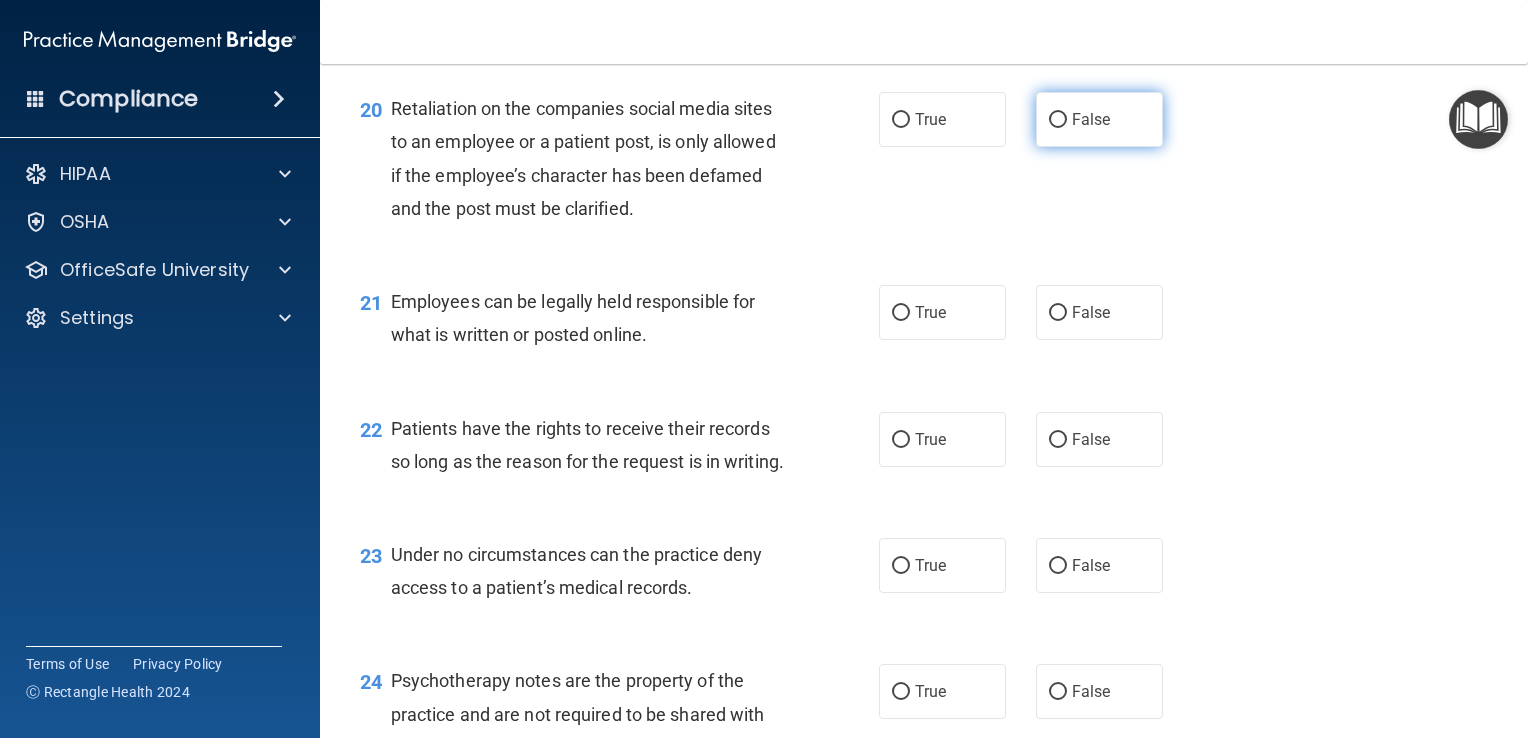 click on "False" at bounding box center [1099, 119] 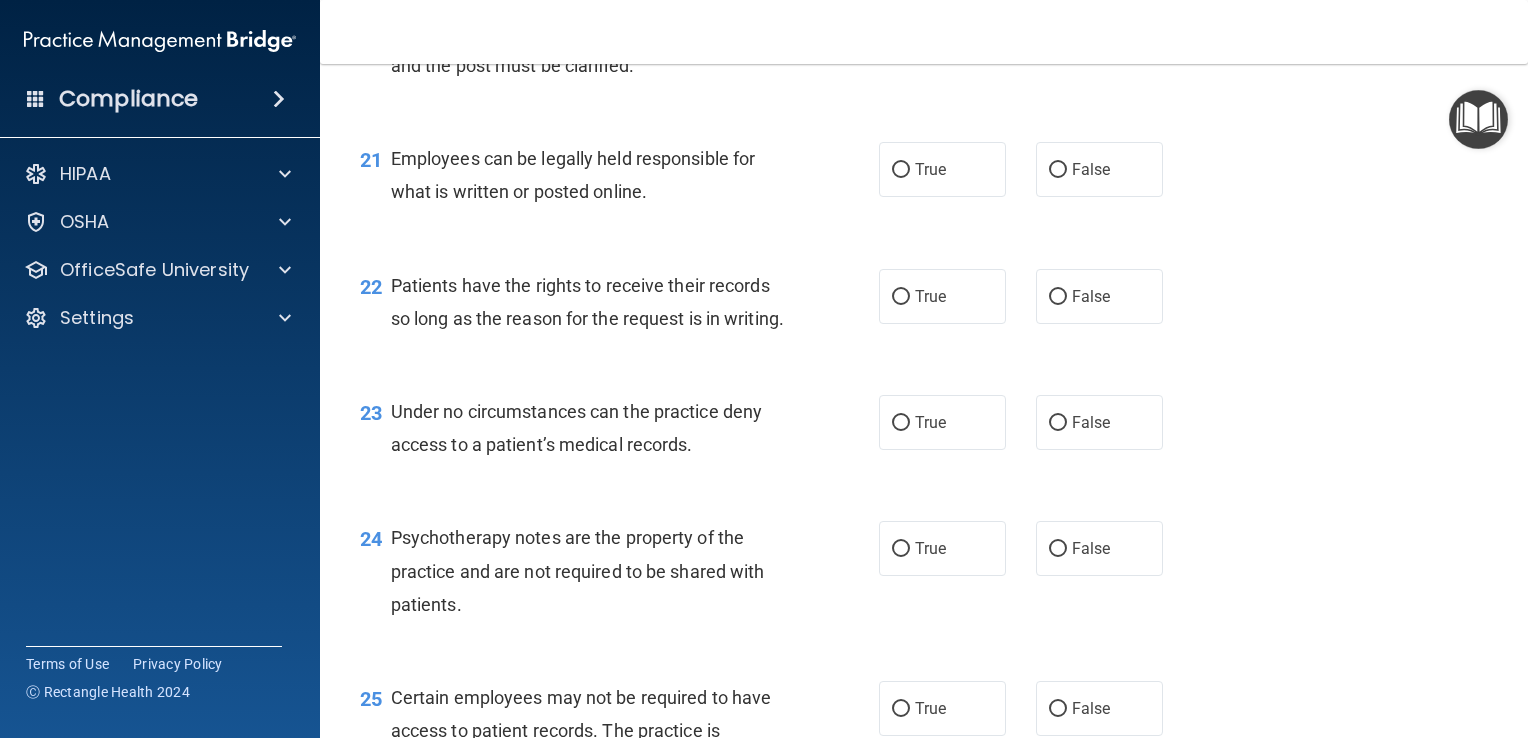 scroll, scrollTop: 3920, scrollLeft: 0, axis: vertical 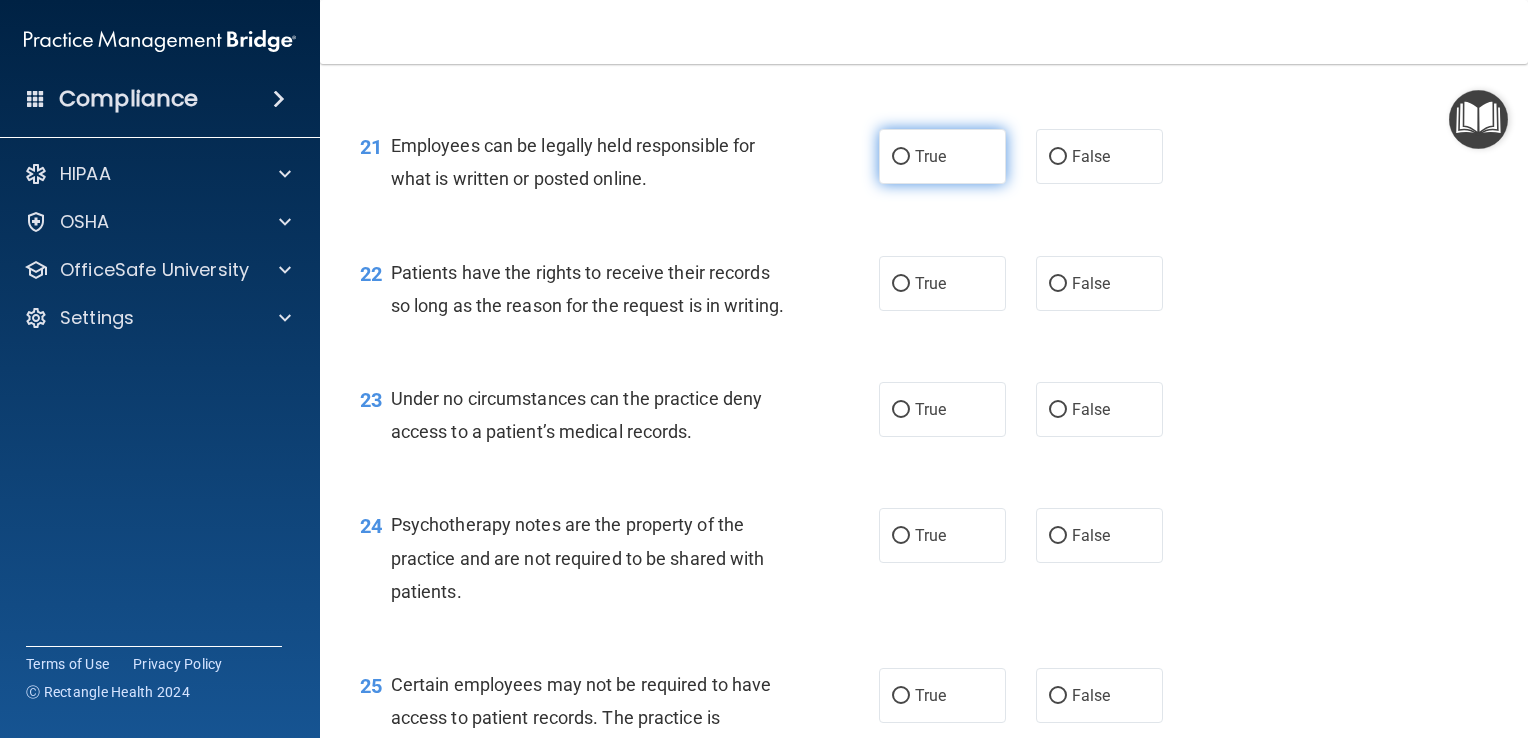 click on "True" at bounding box center (942, 156) 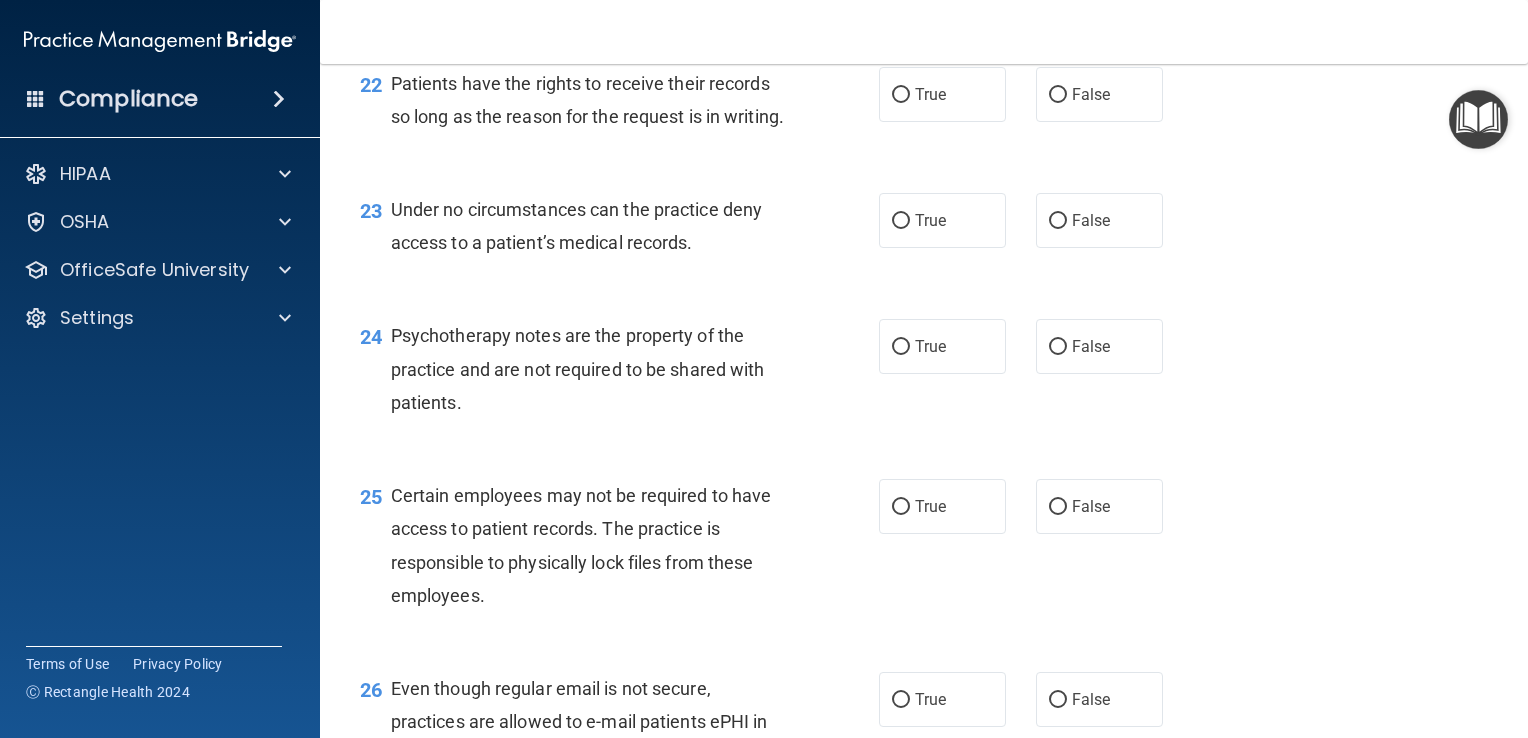 scroll, scrollTop: 4115, scrollLeft: 0, axis: vertical 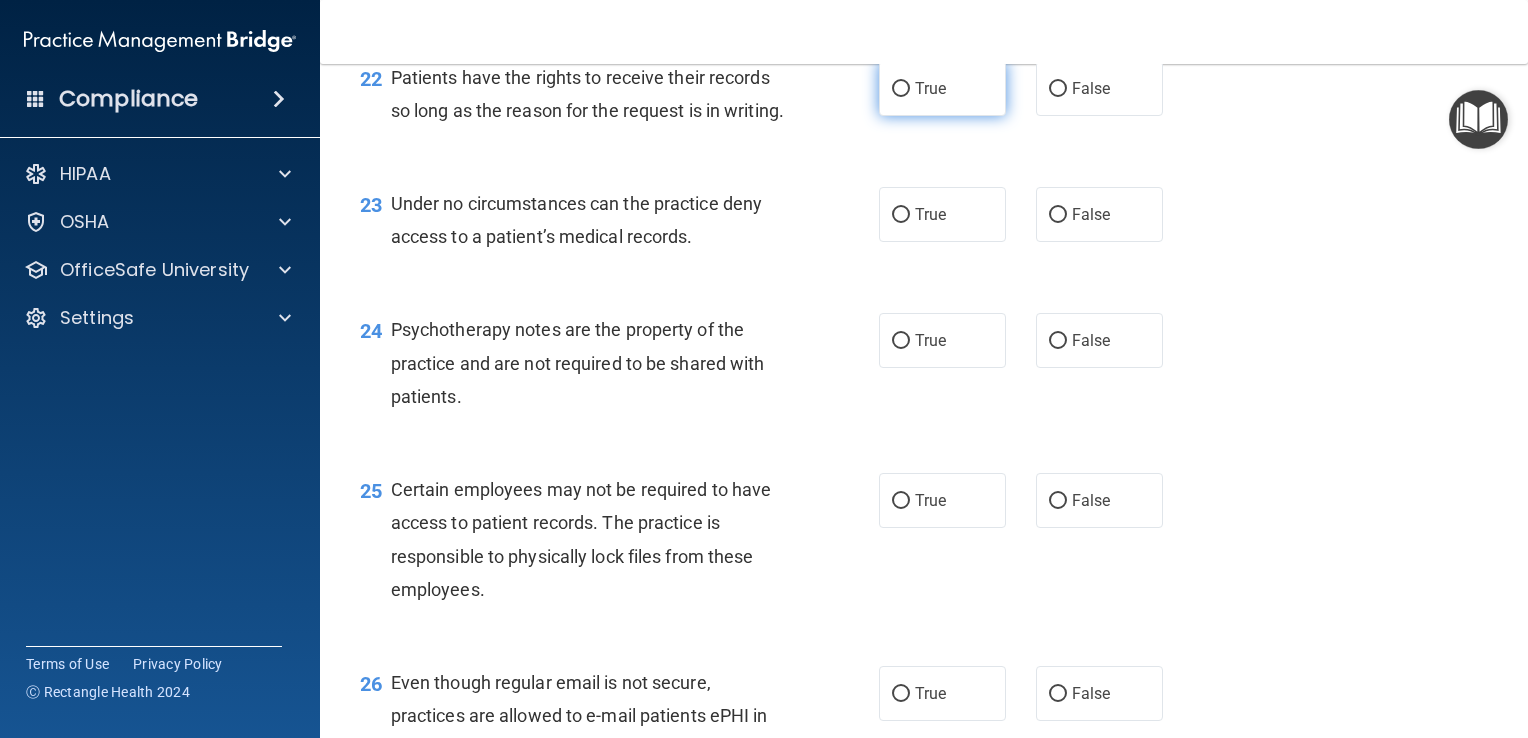 click on "True" at bounding box center (942, 88) 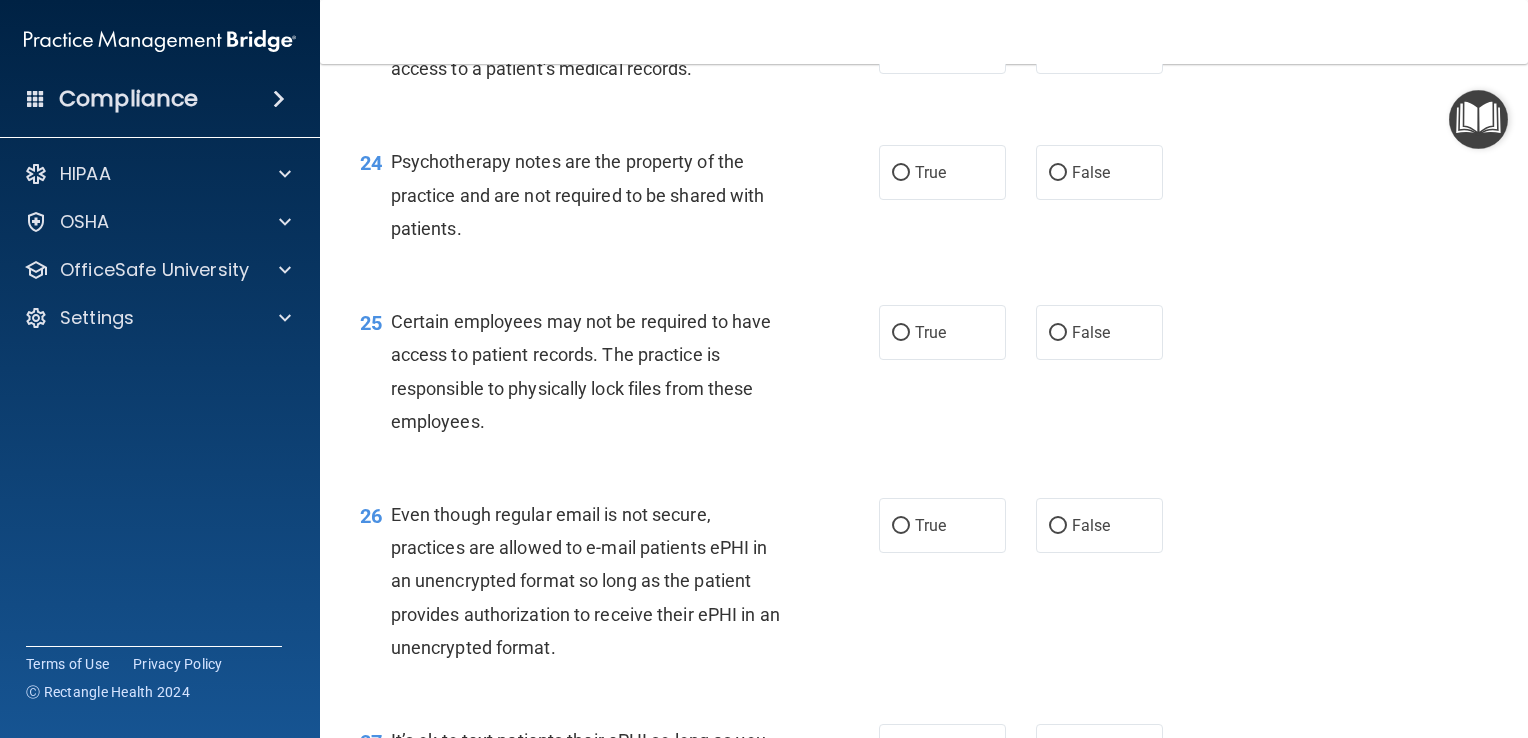 scroll, scrollTop: 4284, scrollLeft: 0, axis: vertical 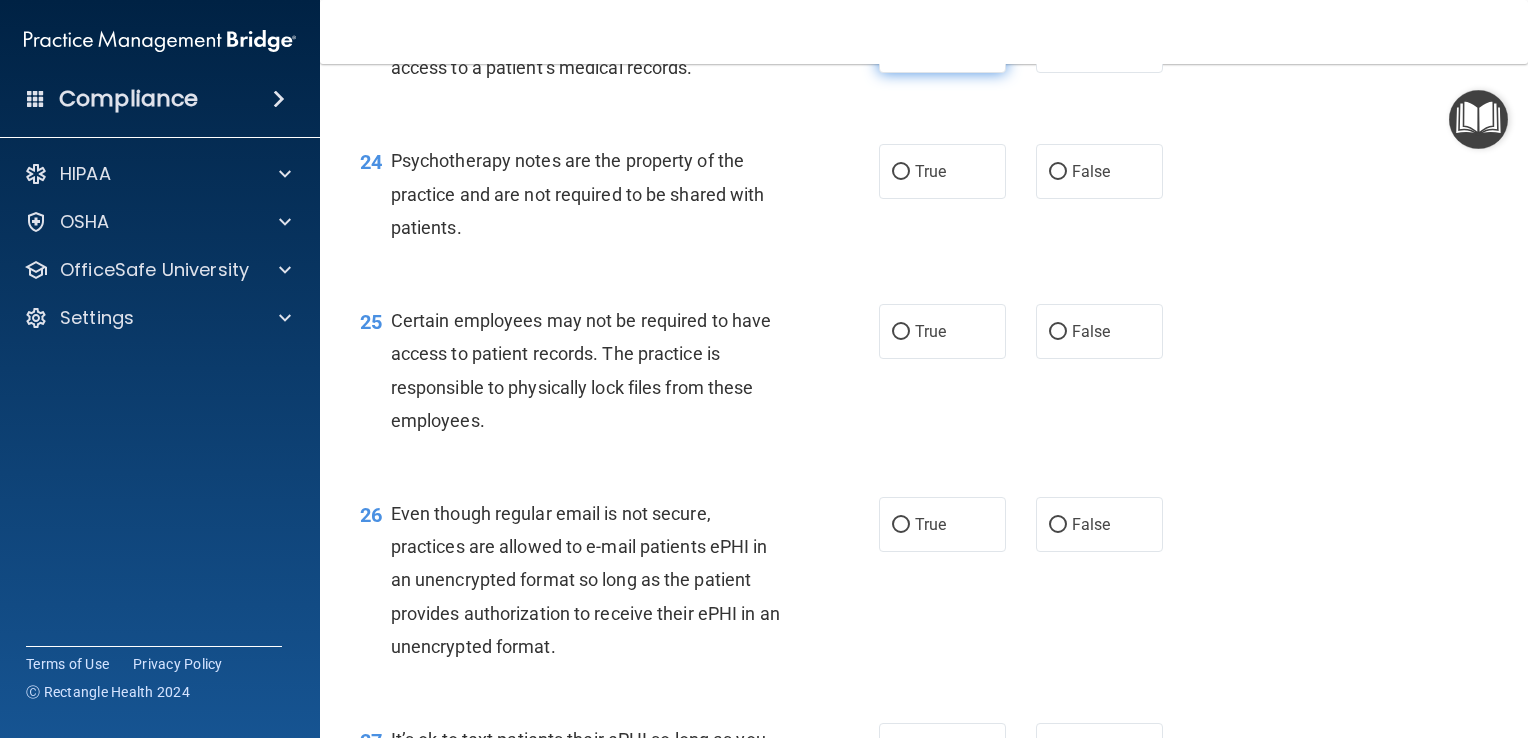 click on "True" at bounding box center (942, 45) 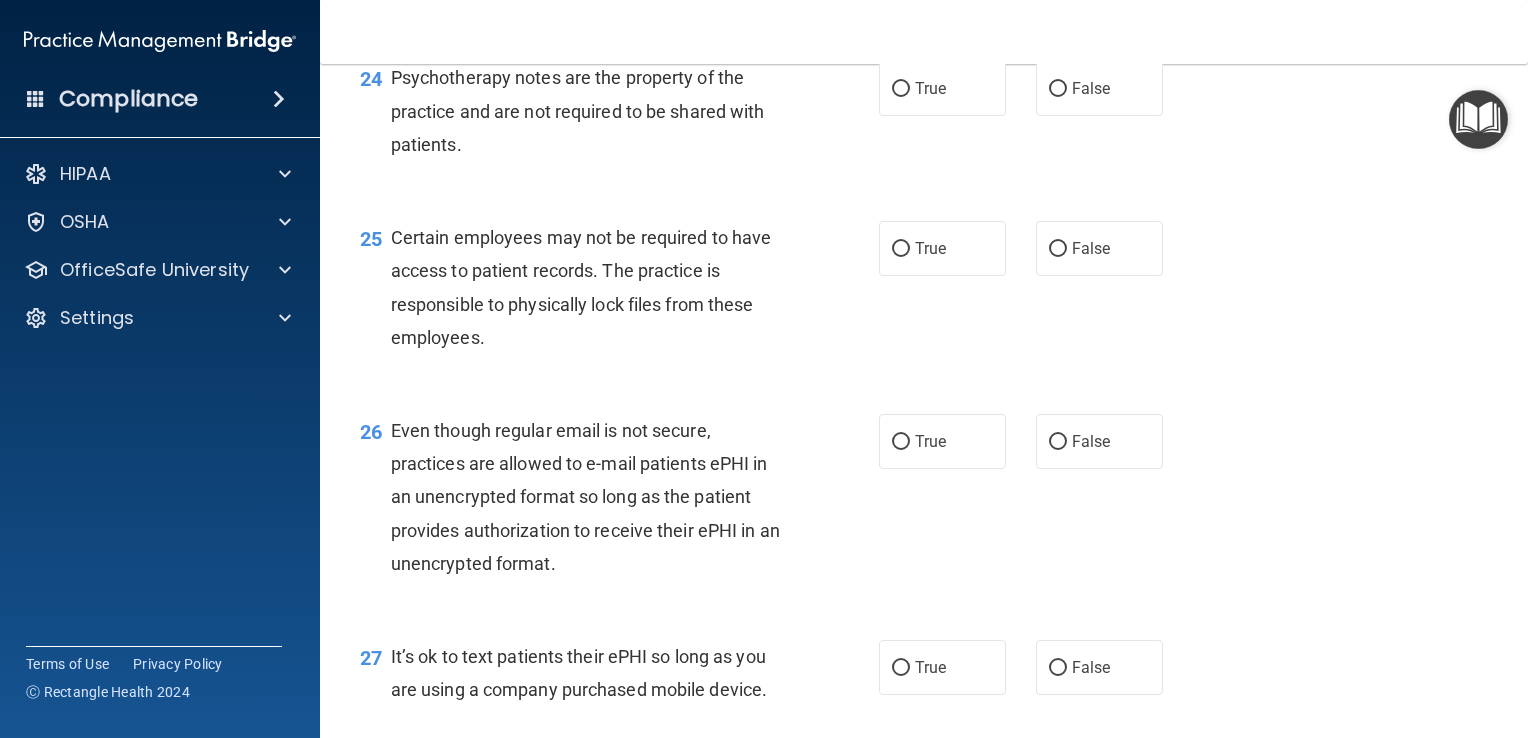 scroll, scrollTop: 4398, scrollLeft: 0, axis: vertical 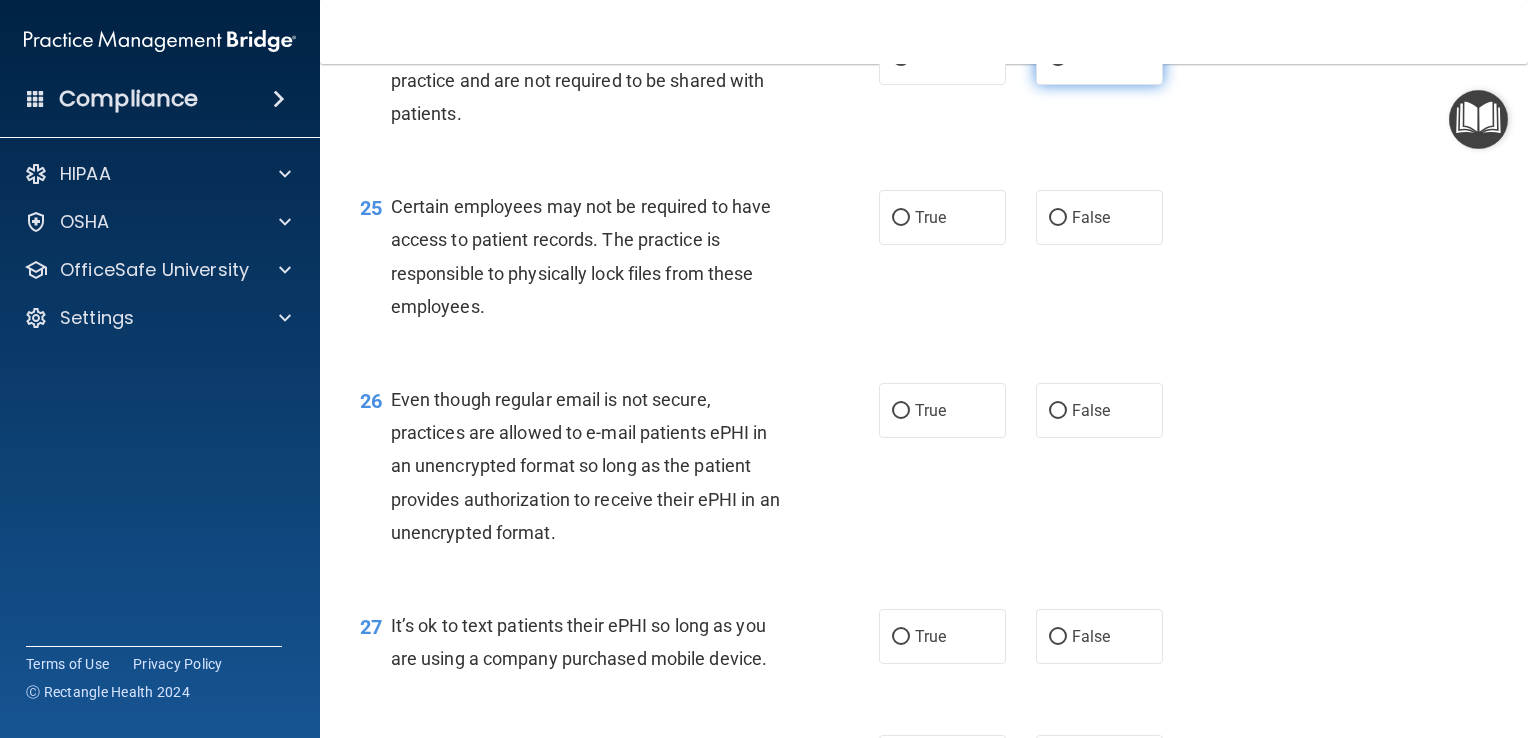 click on "False" at bounding box center [1099, 57] 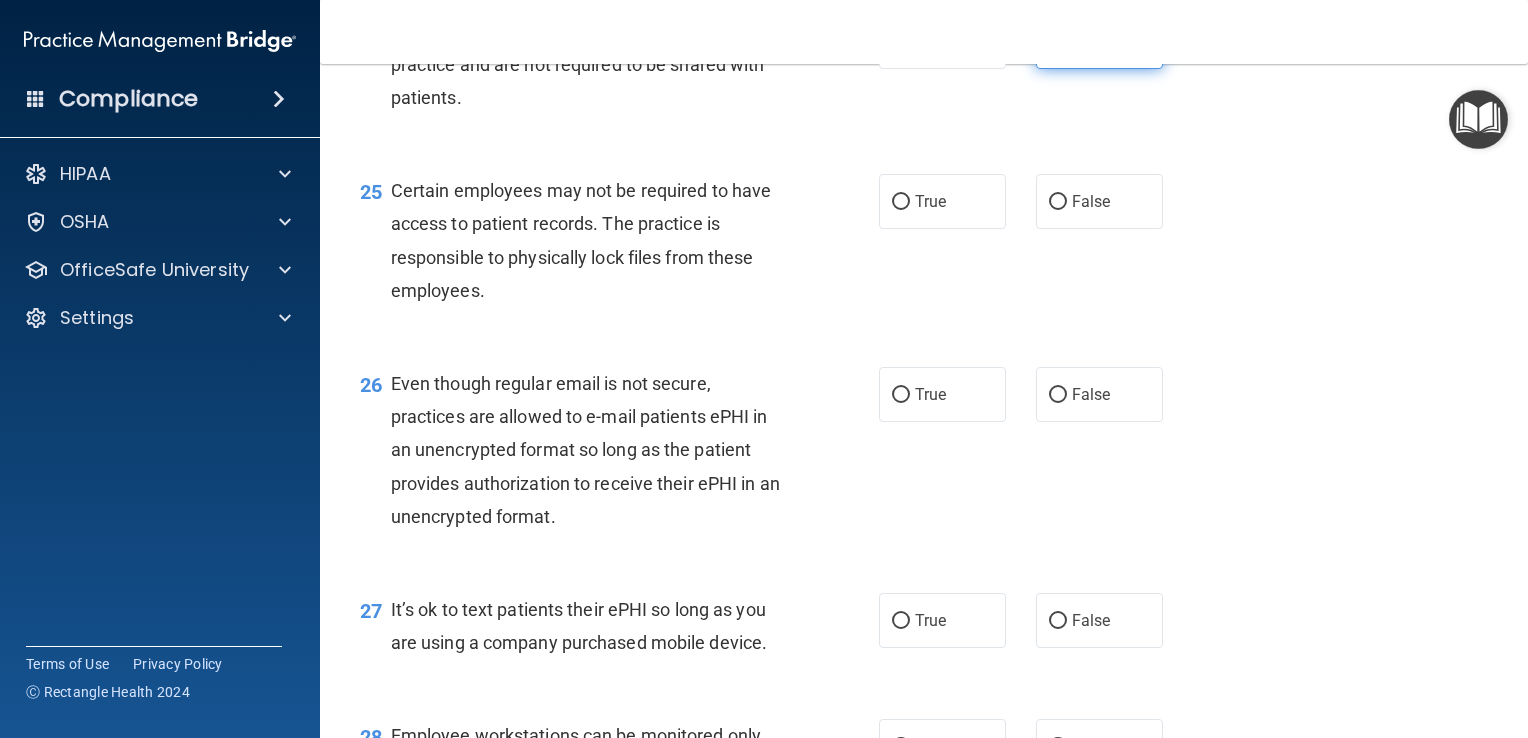 scroll, scrollTop: 4404, scrollLeft: 0, axis: vertical 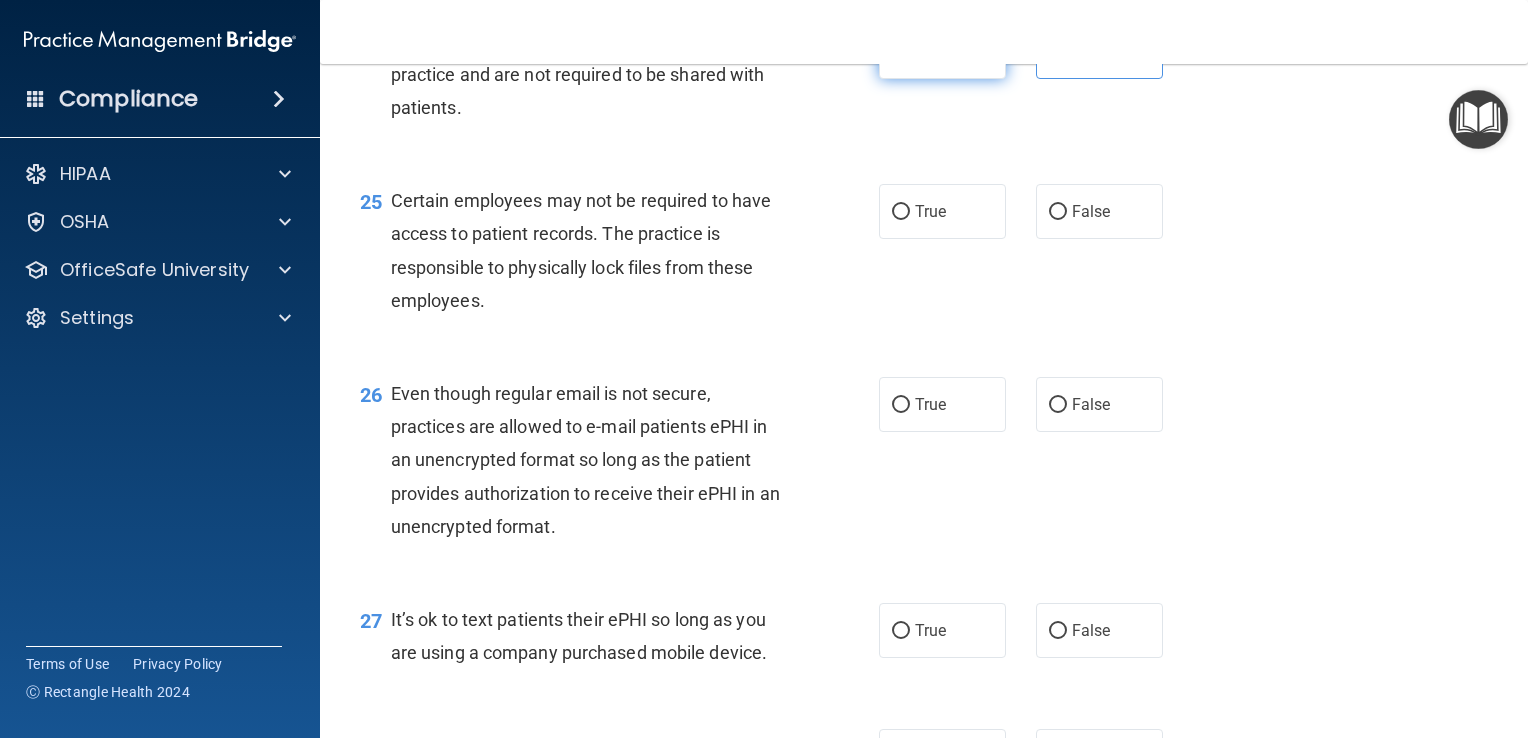 click on "True" at bounding box center (942, 51) 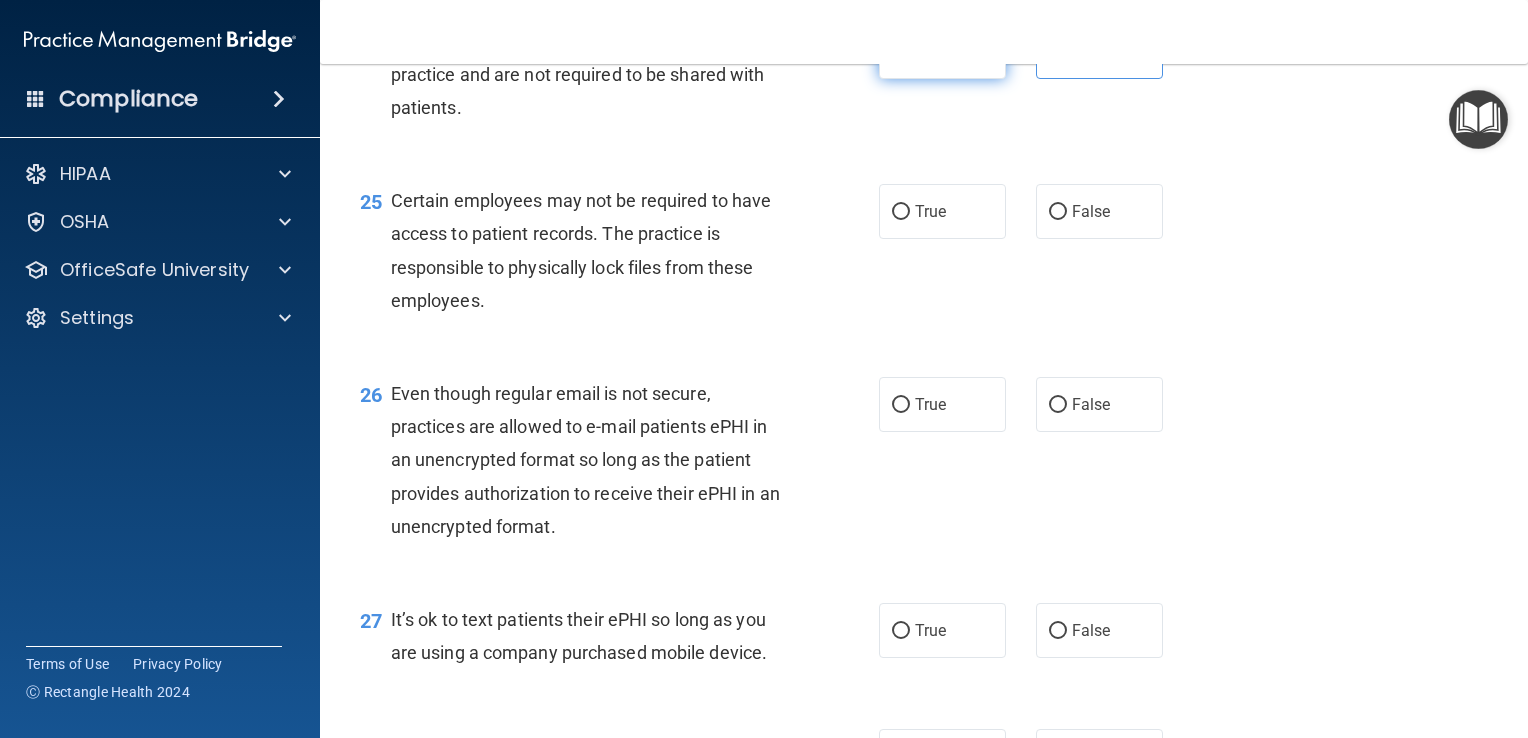 radio on "false" 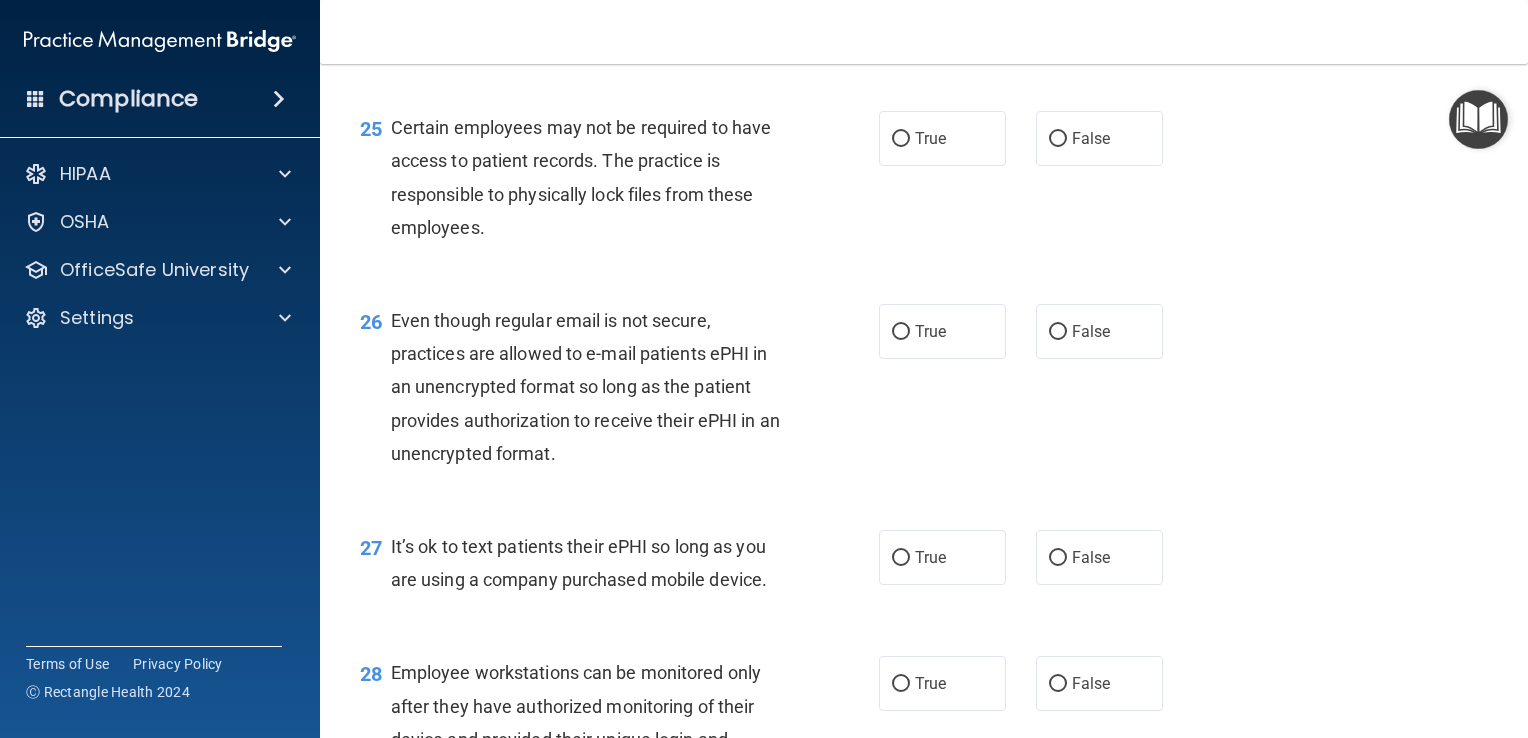 scroll, scrollTop: 4495, scrollLeft: 0, axis: vertical 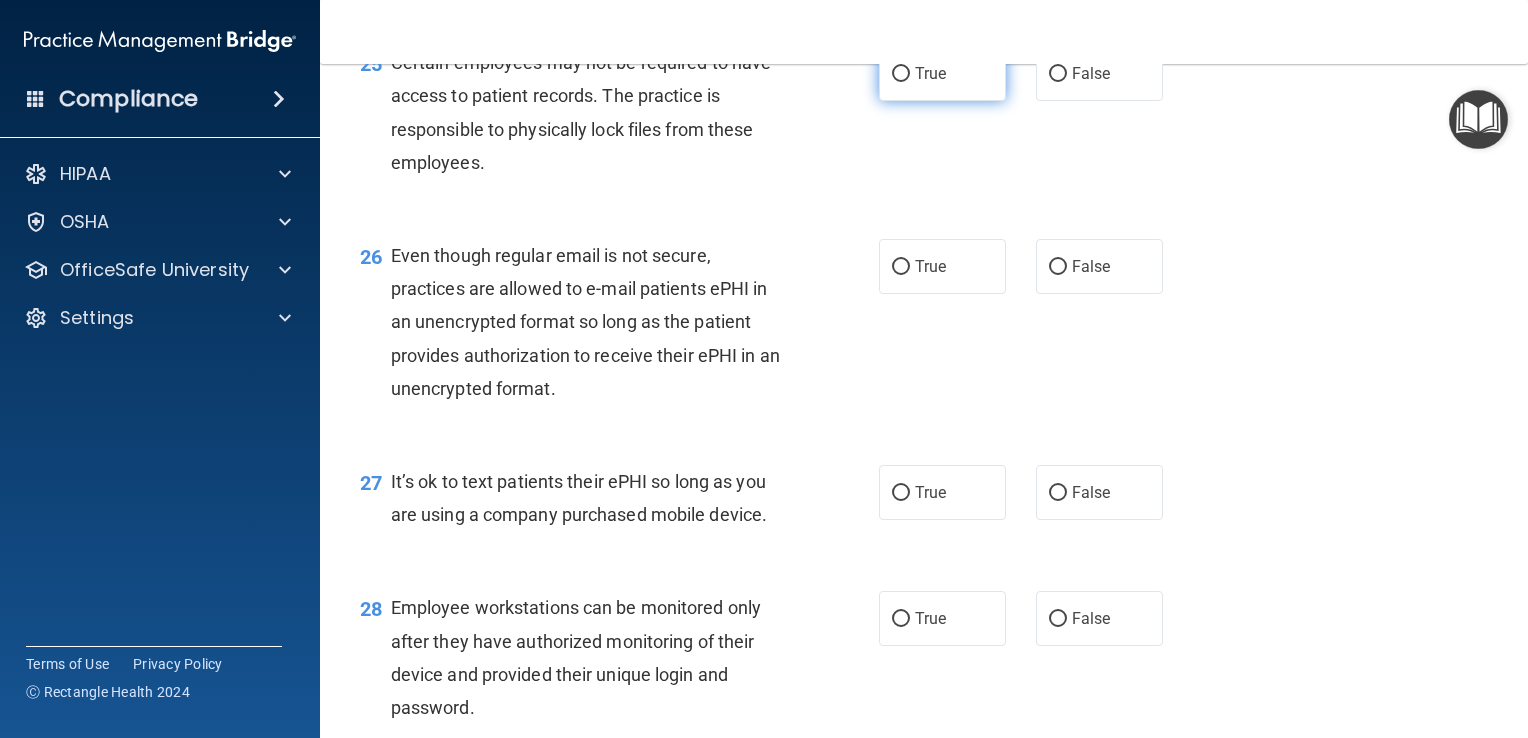 click on "True" at bounding box center (930, 73) 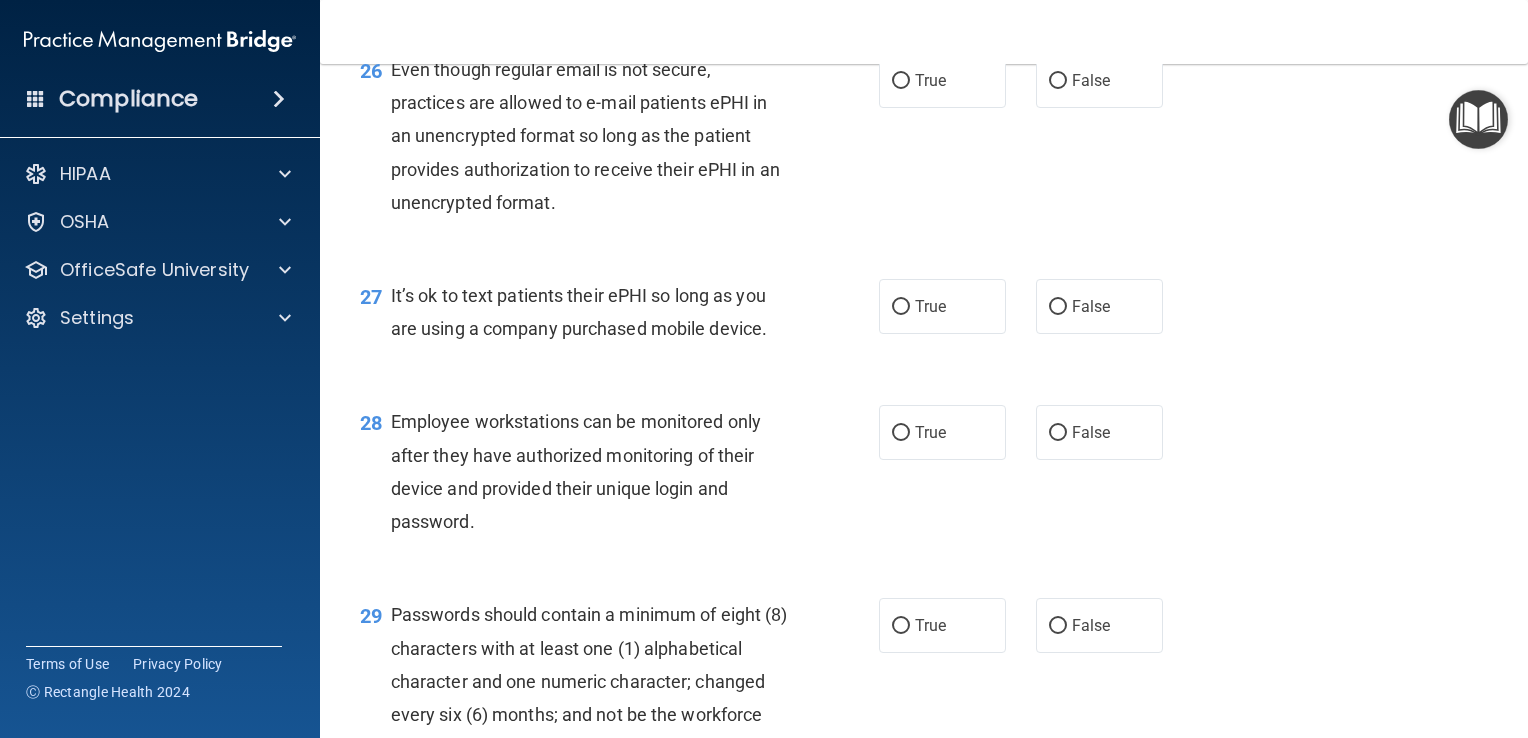 scroll, scrollTop: 4731, scrollLeft: 0, axis: vertical 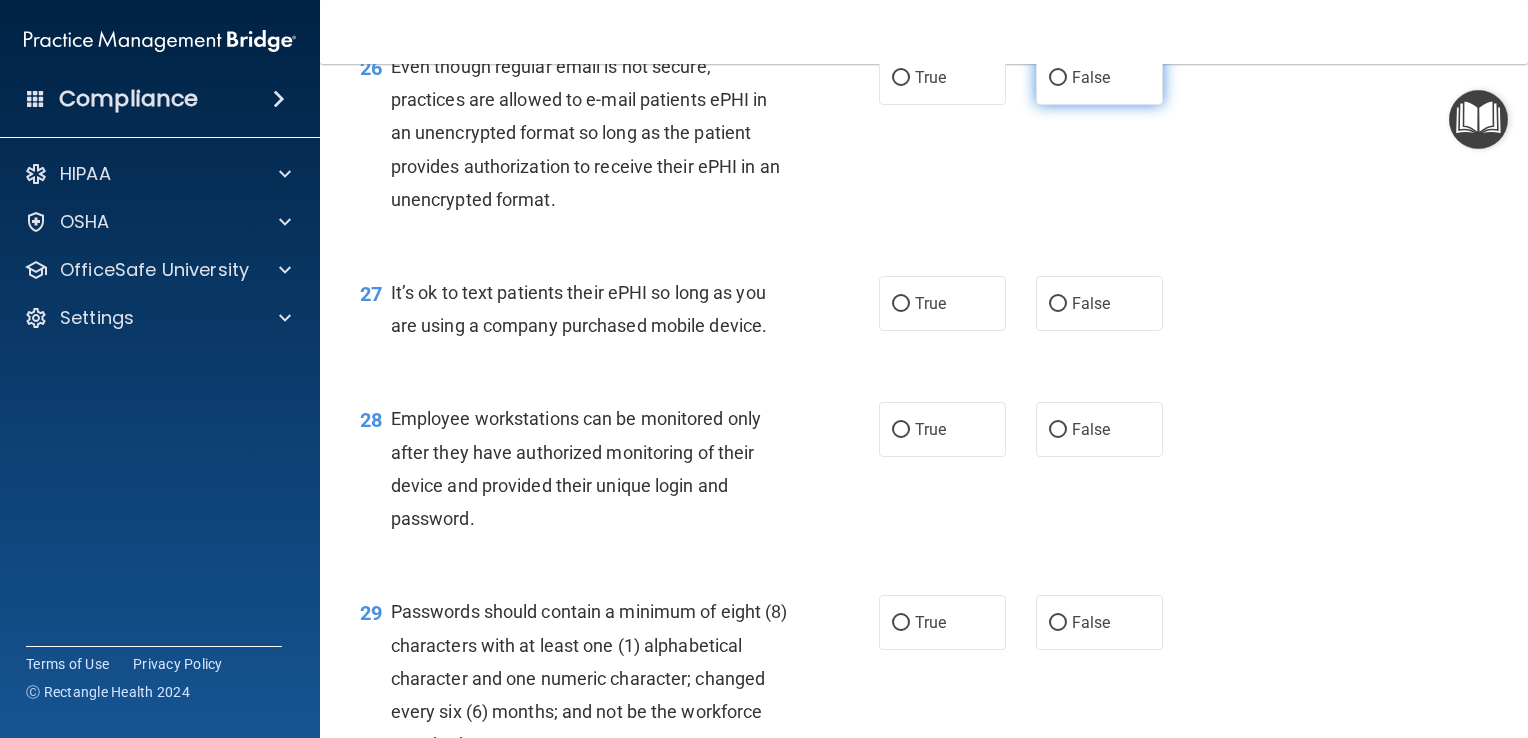 click on "False" at bounding box center [1091, 77] 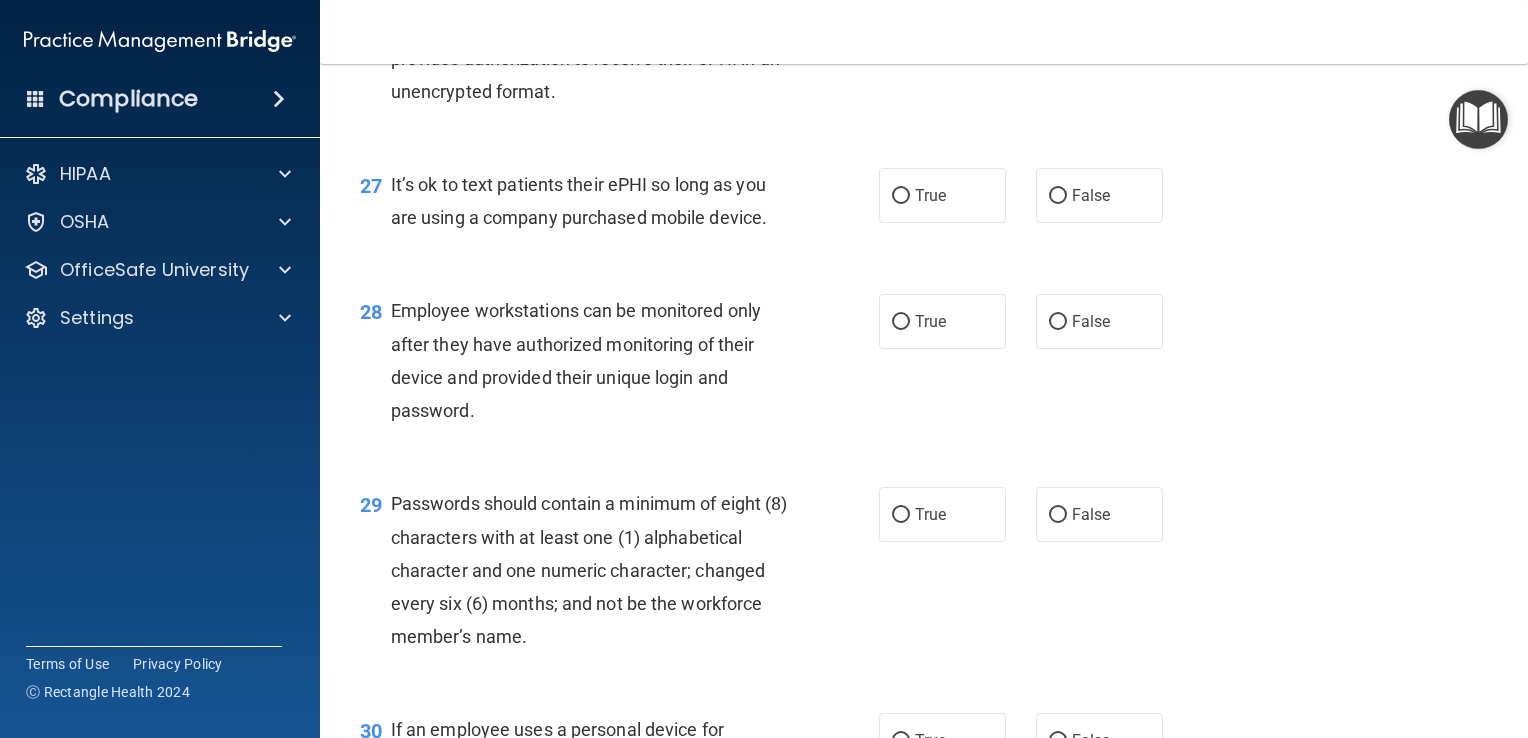 scroll, scrollTop: 4847, scrollLeft: 0, axis: vertical 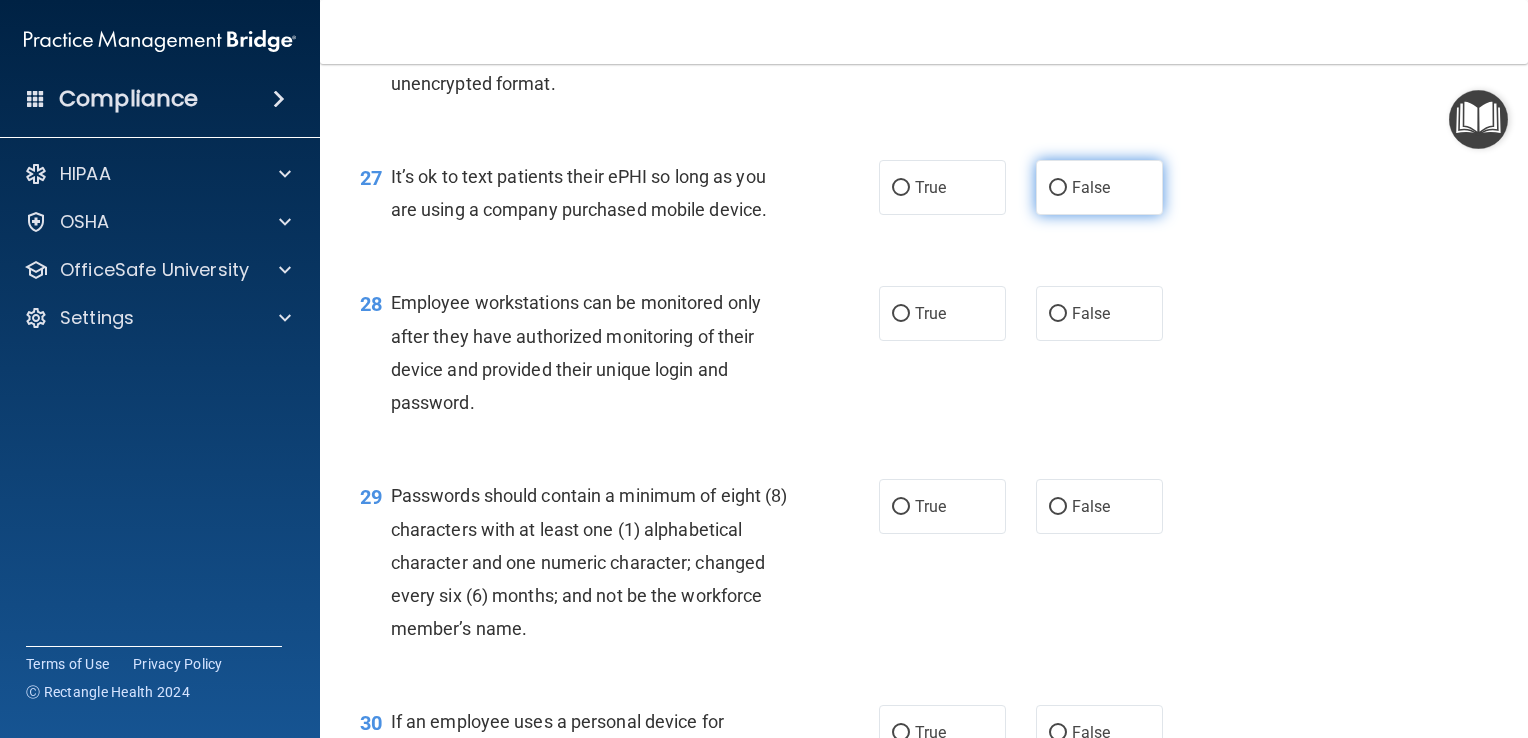 click on "False" at bounding box center [1058, 188] 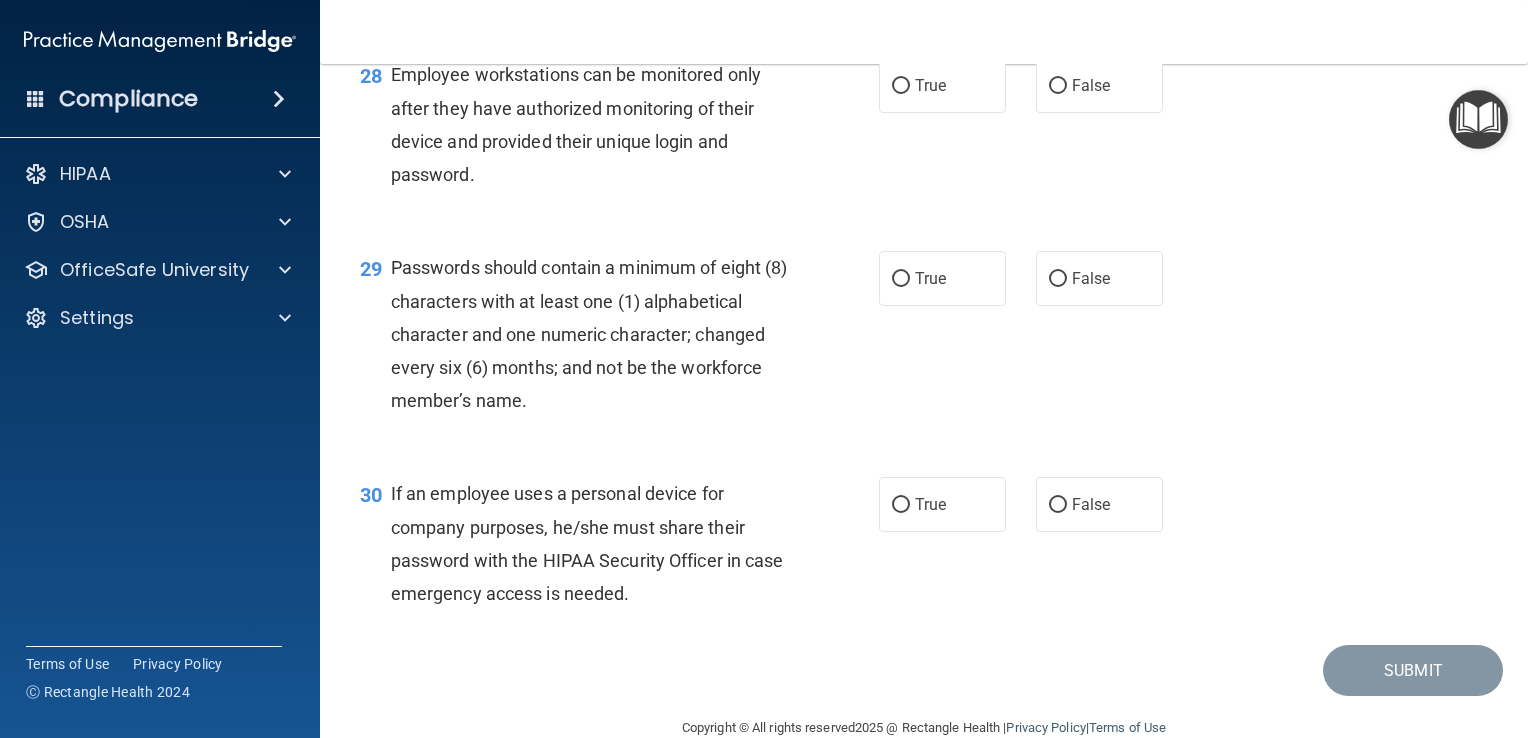 scroll, scrollTop: 5076, scrollLeft: 0, axis: vertical 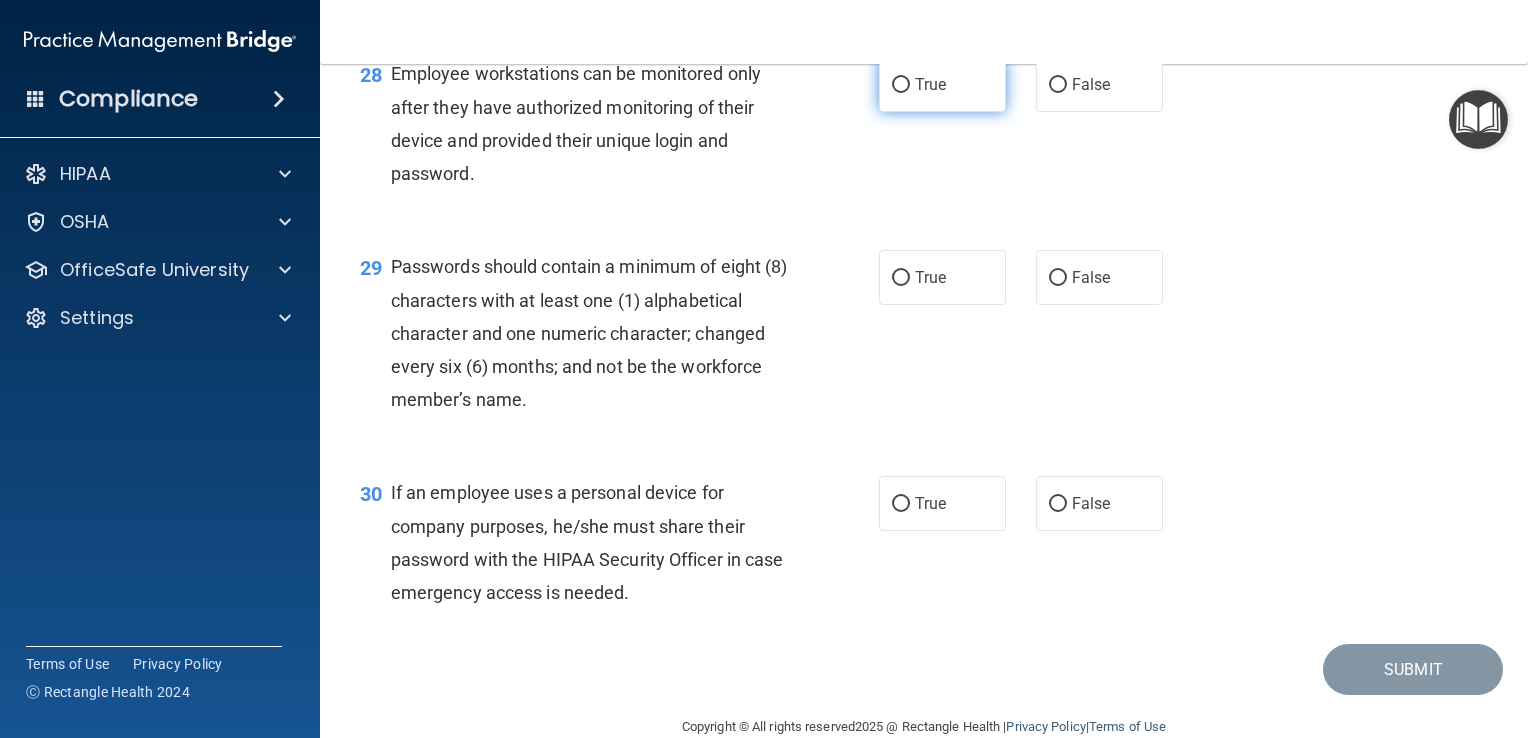 click on "True" at bounding box center (942, 84) 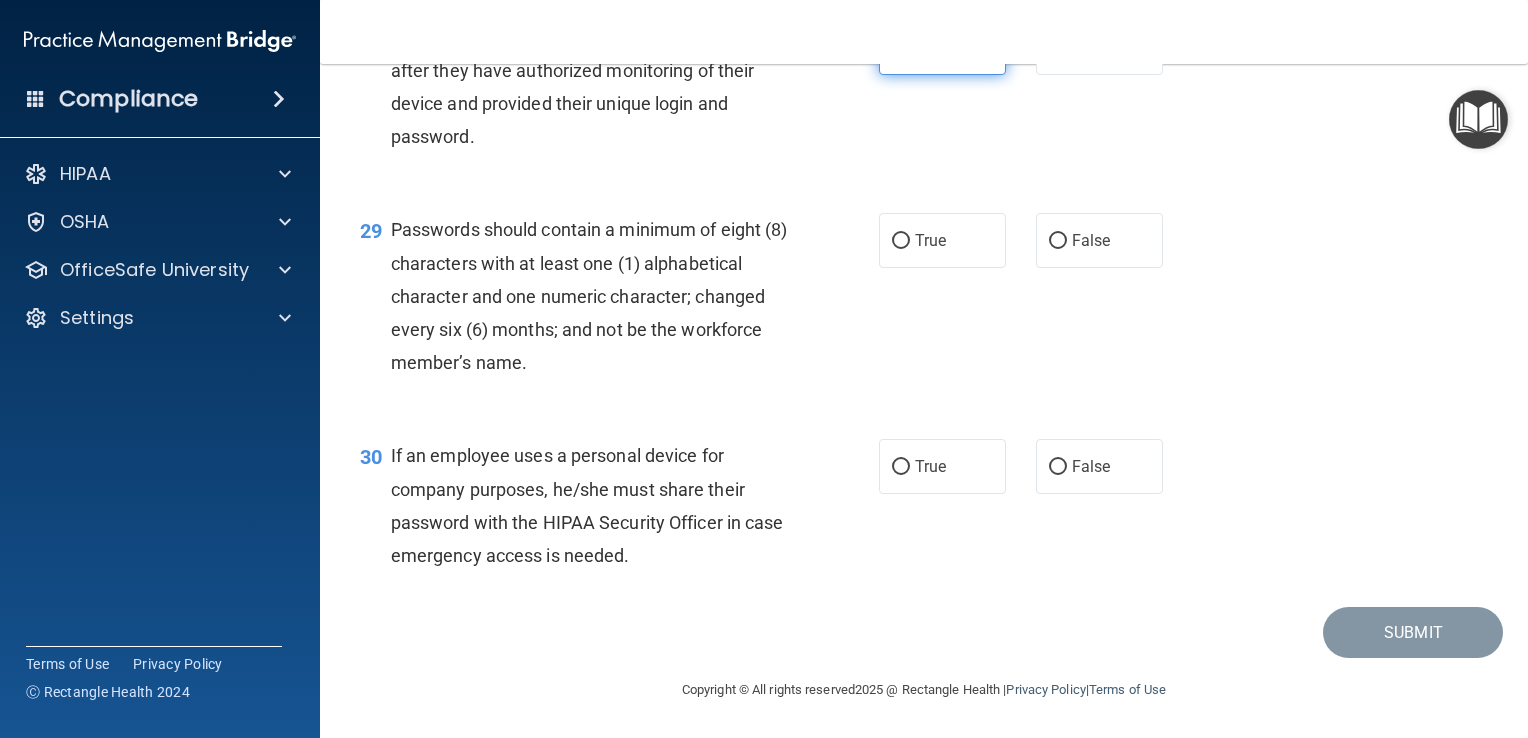 scroll, scrollTop: 5212, scrollLeft: 0, axis: vertical 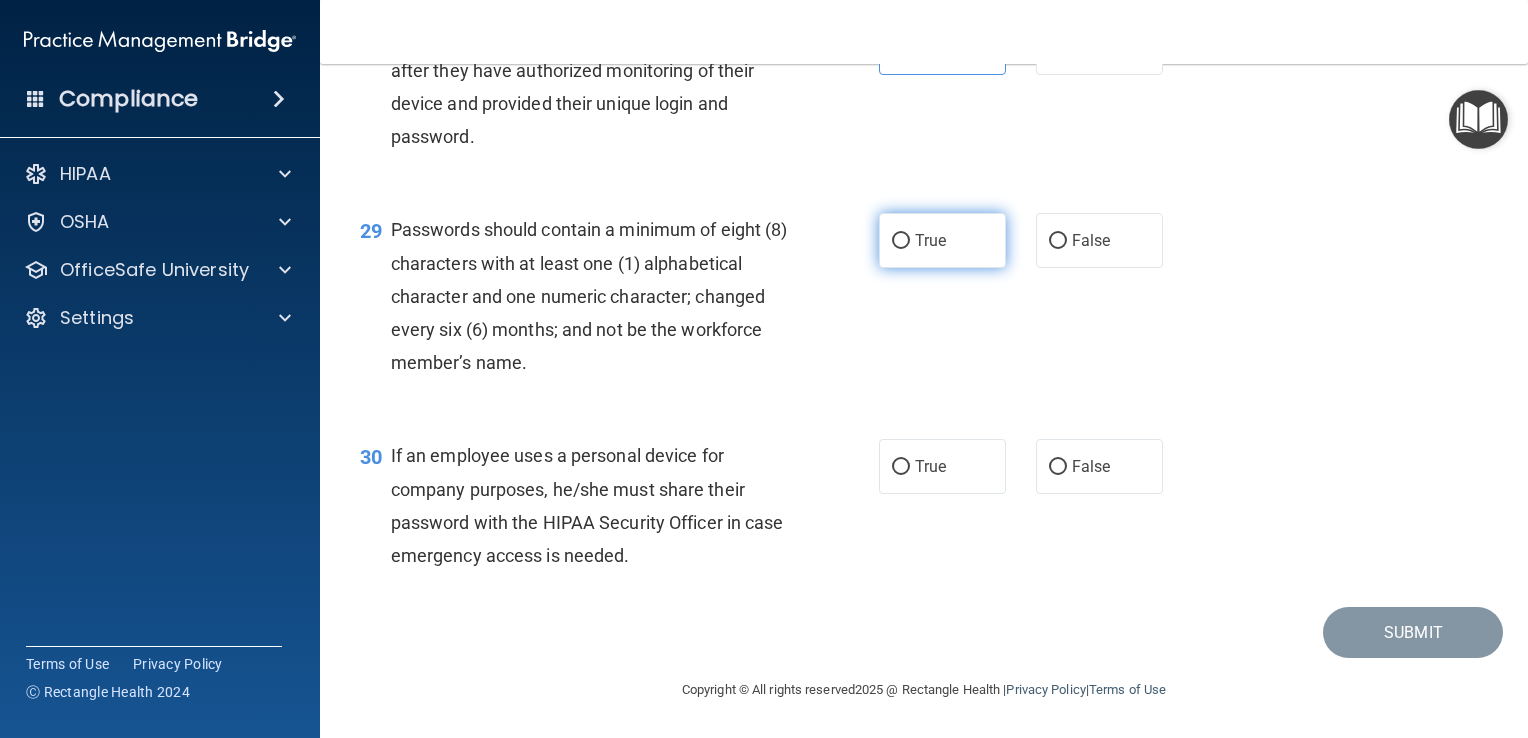 click on "True" at bounding box center (930, 240) 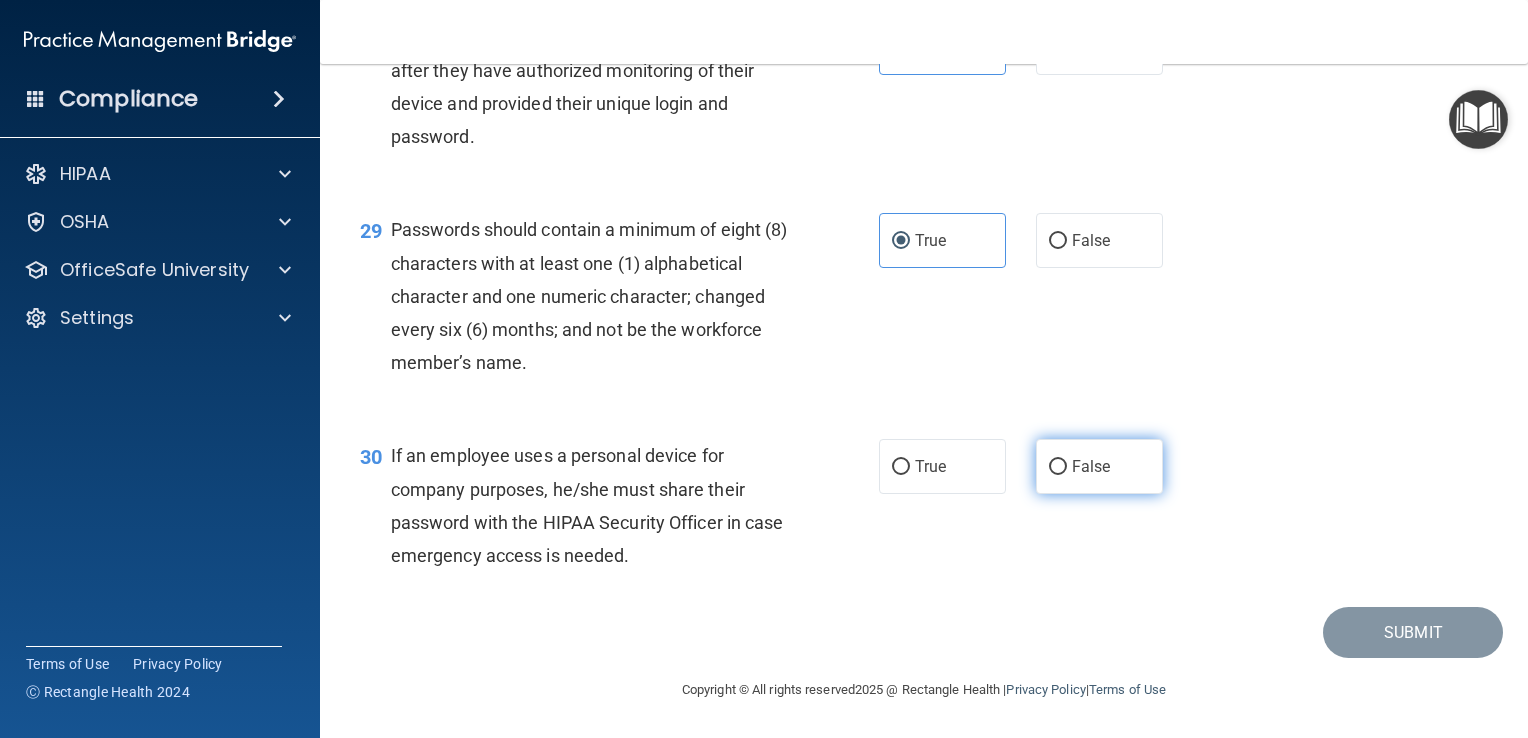 click on "False" at bounding box center [1058, 467] 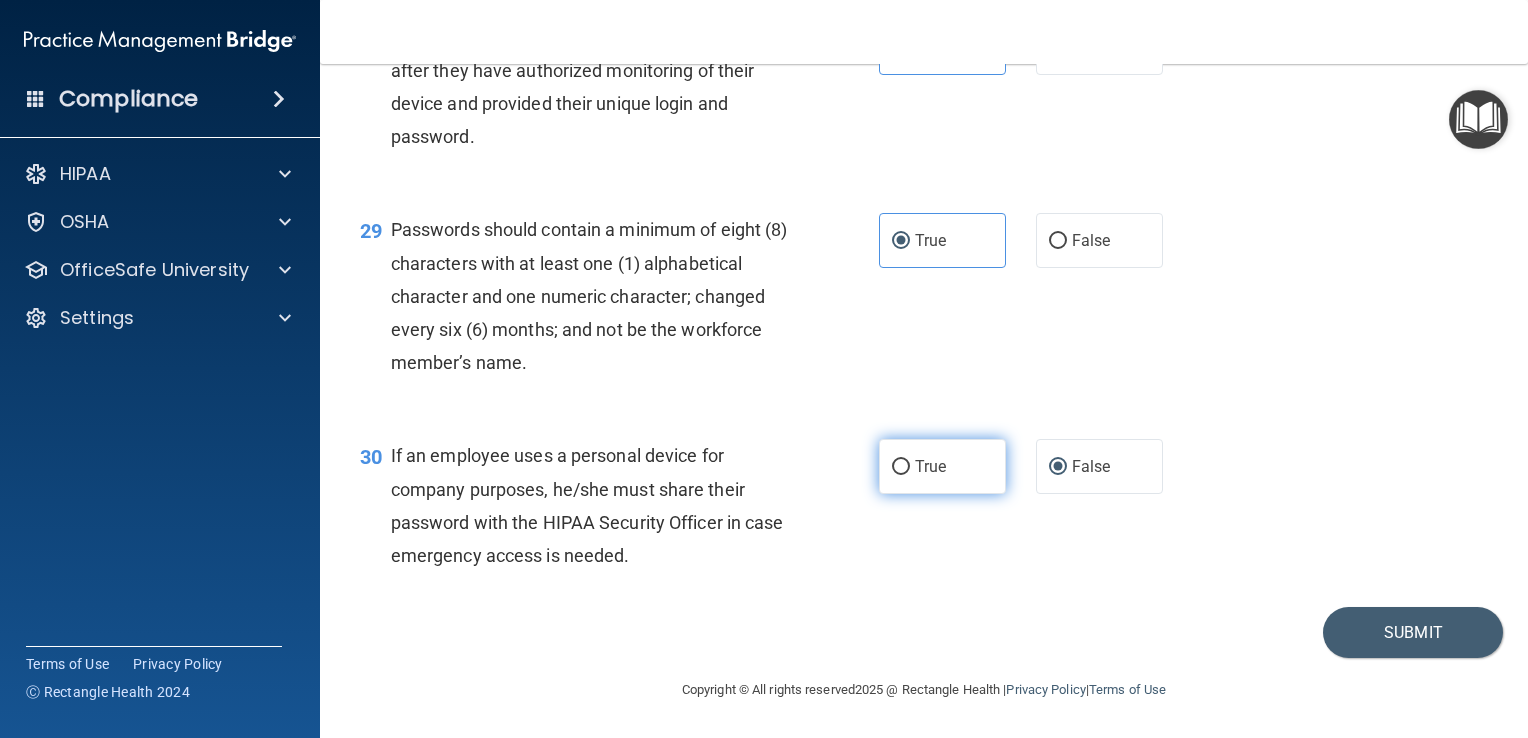 click on "True" at bounding box center (901, 467) 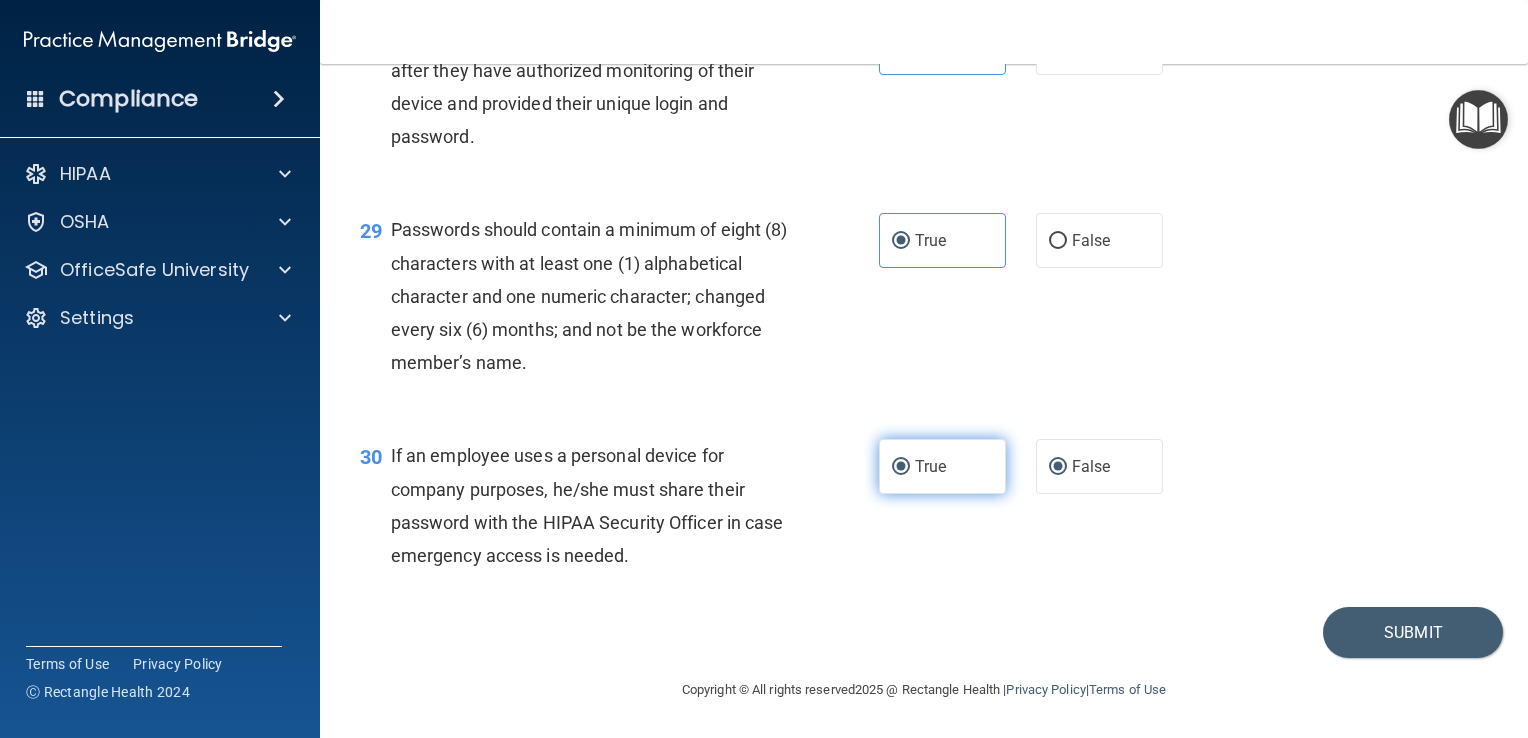 radio on "false" 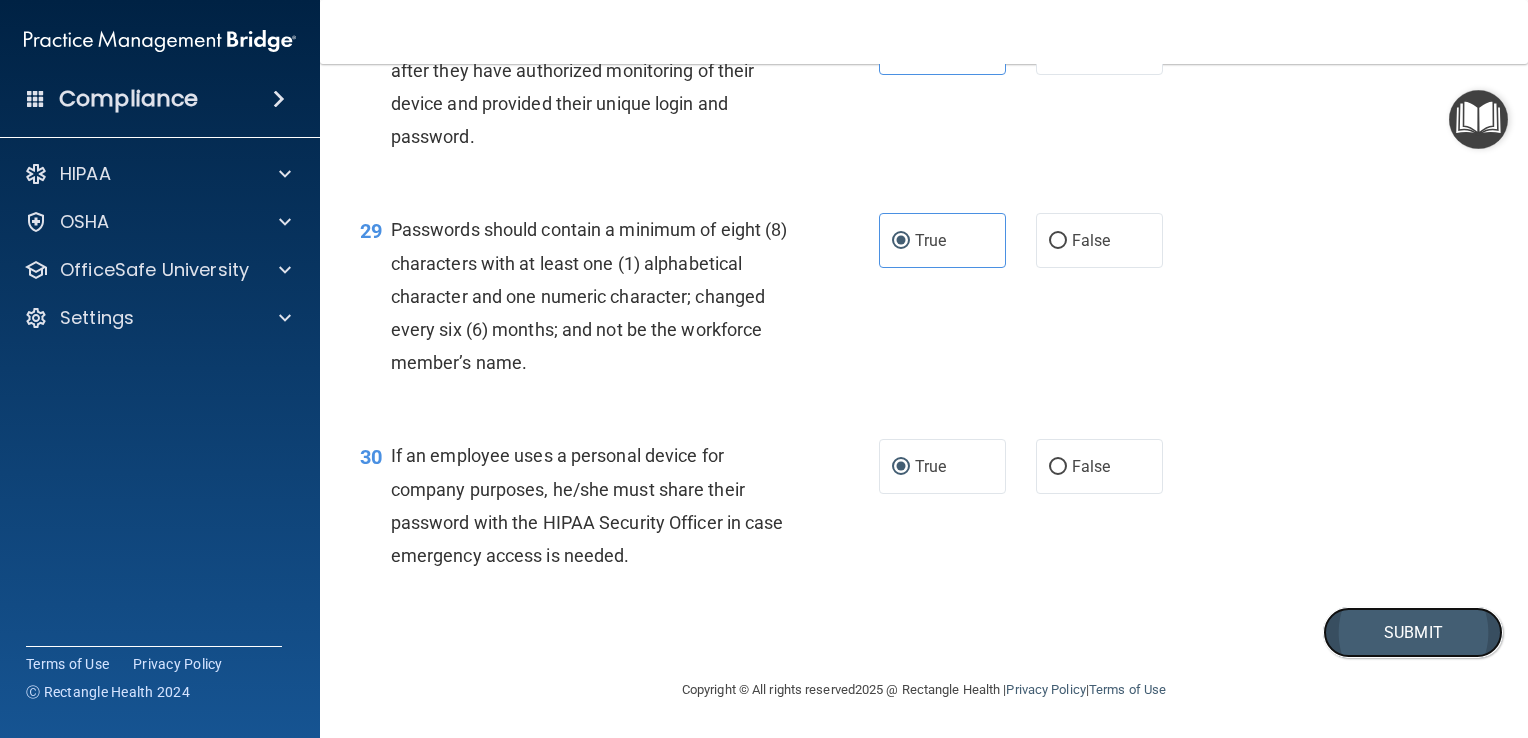 click on "Submit" at bounding box center [1413, 632] 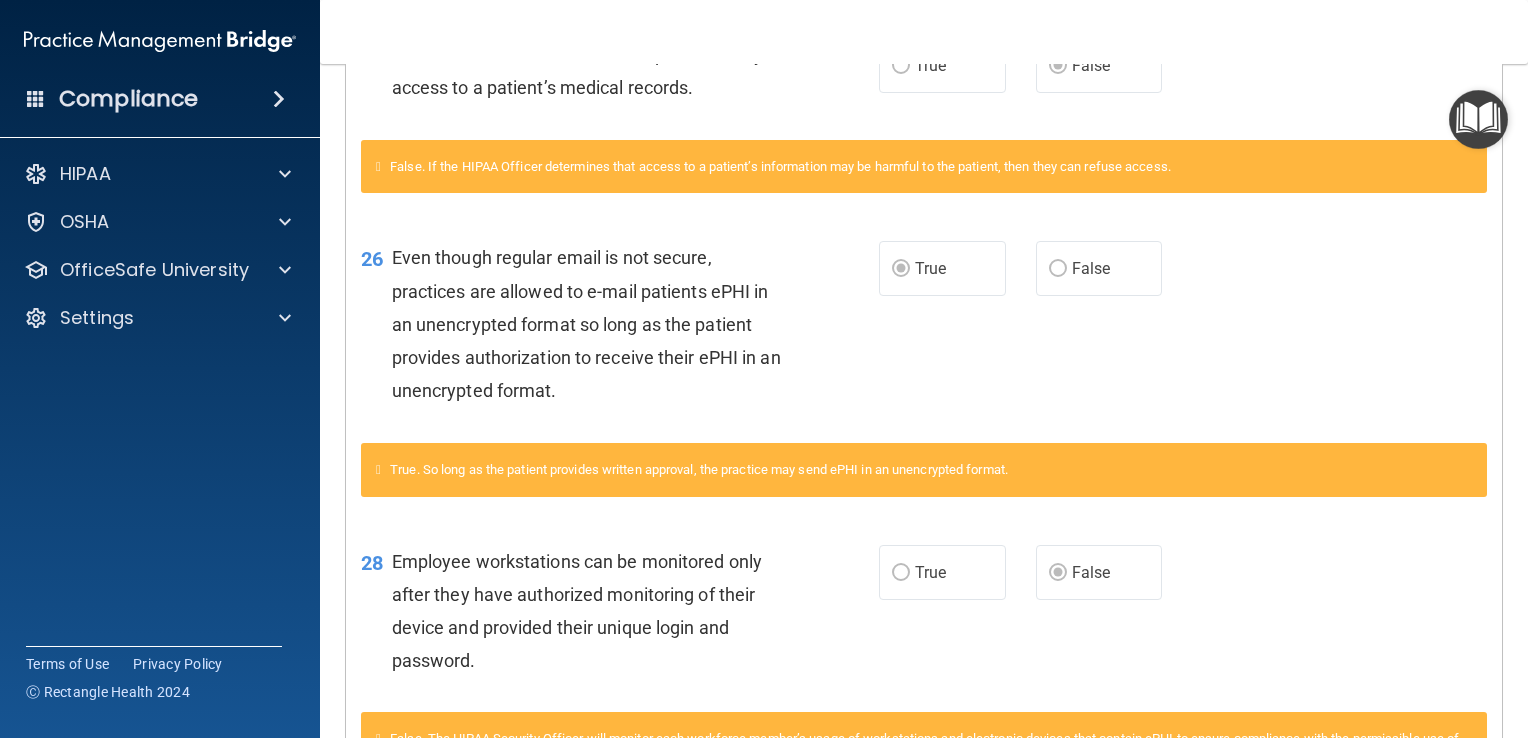 scroll, scrollTop: 1648, scrollLeft: 0, axis: vertical 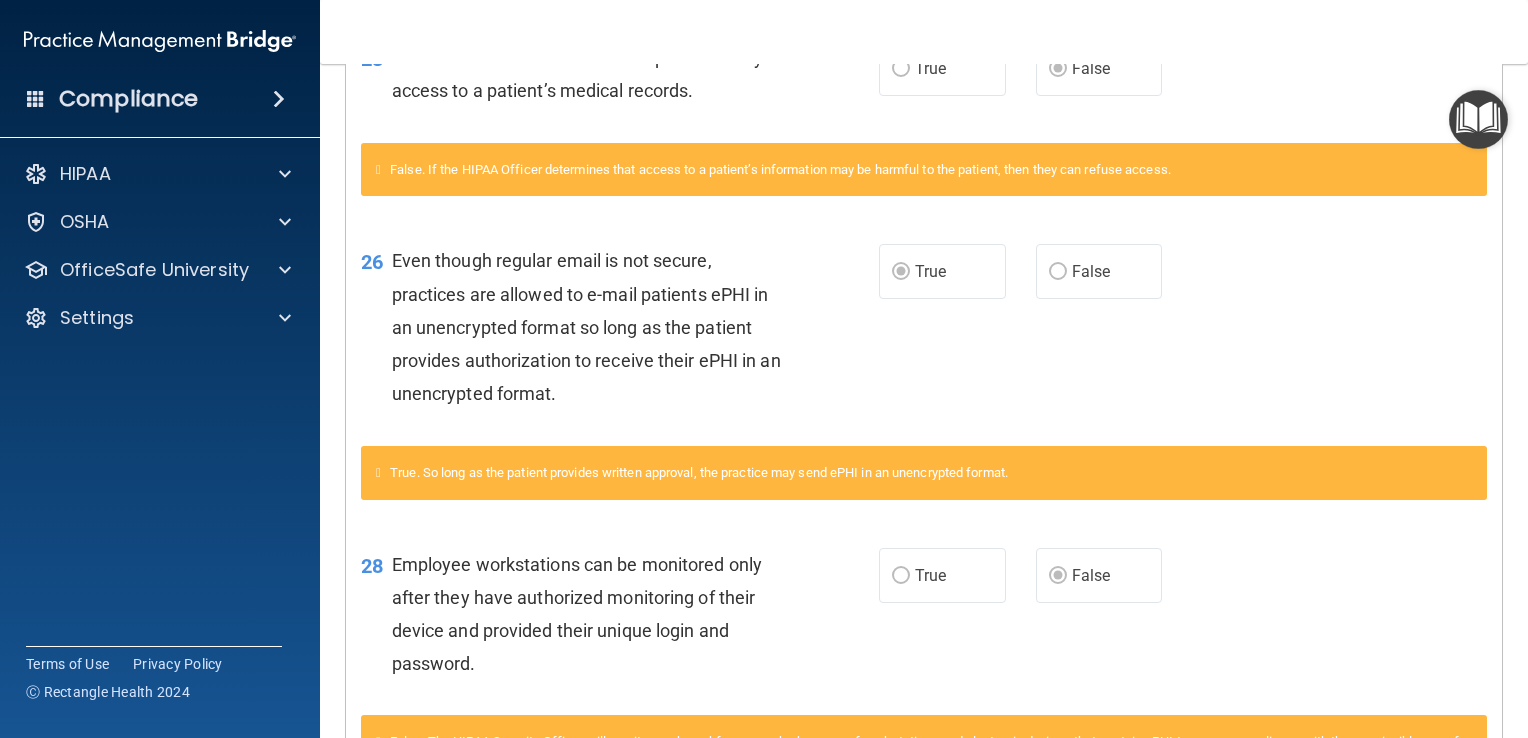 click on "26       Even though regular email is not secure, practices are allowed to e-mail patients ePHI in an unencrypted format so long as the patient provides authorization to receive their ePHI in an unencrypted format.                  True           False" at bounding box center (924, 332) 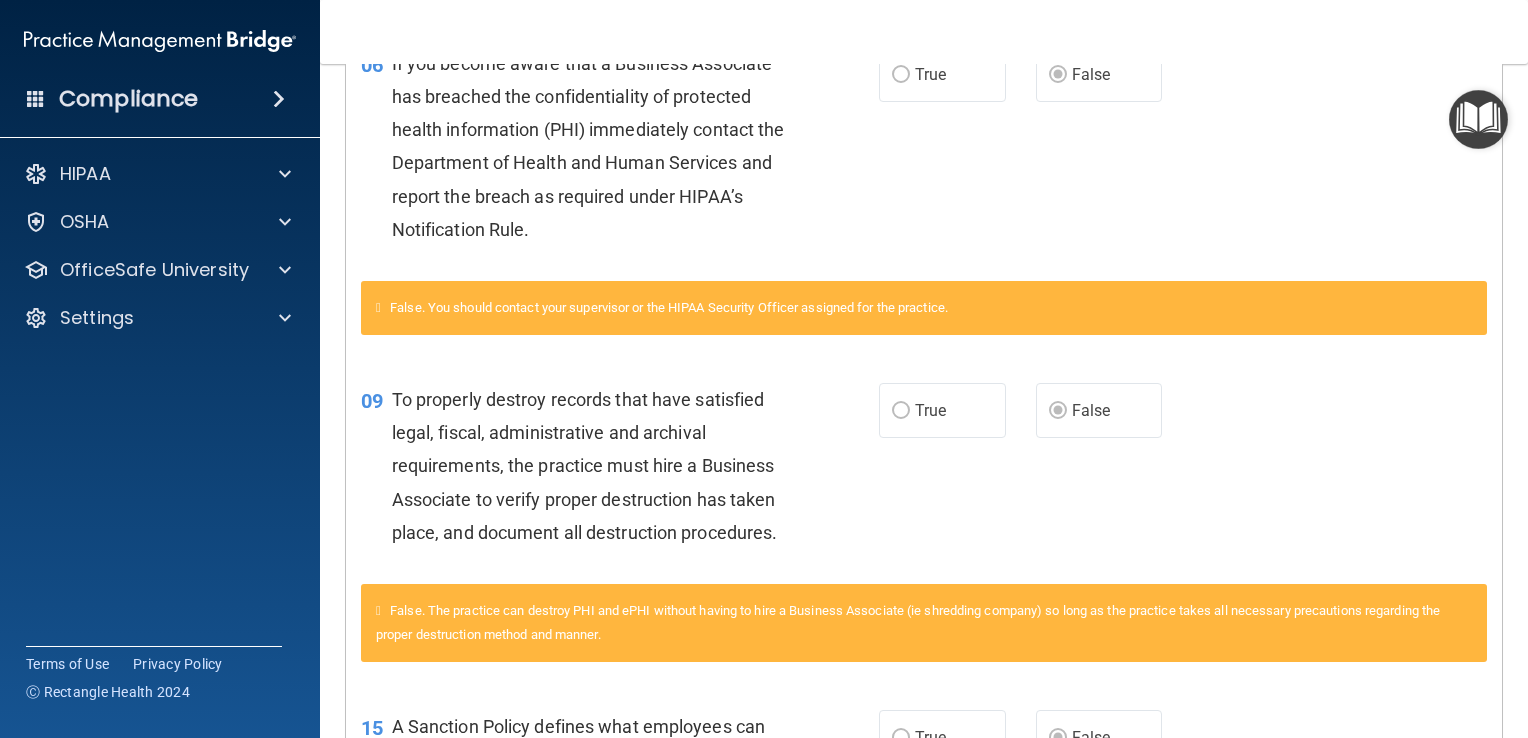 scroll, scrollTop: 430, scrollLeft: 0, axis: vertical 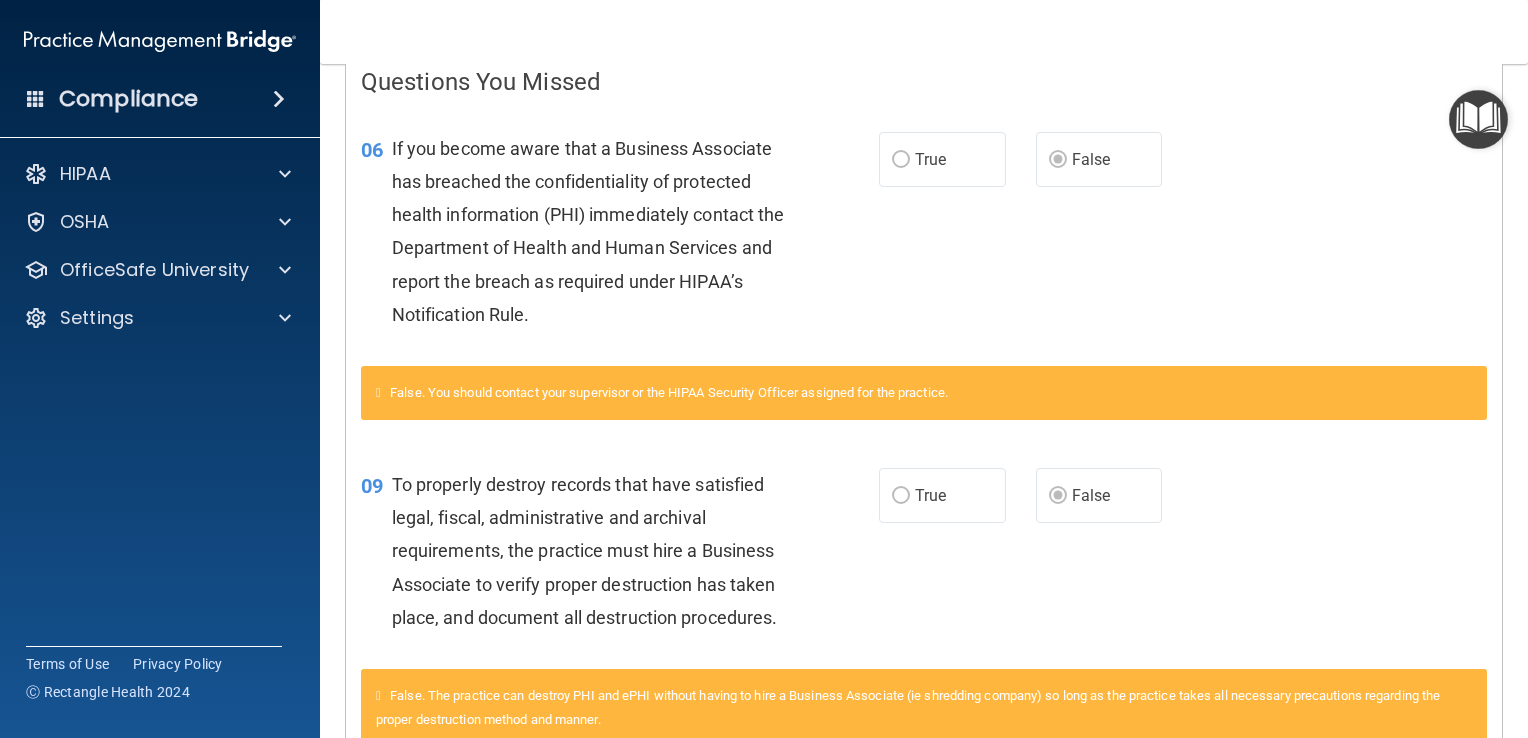 click on "False. The practice can destroy PHI and ePHI without having to hire a Business Associate (ie shredding company) so long as the practice takes all necessary precautions regarding the proper destruction method and manner." at bounding box center (924, 708) 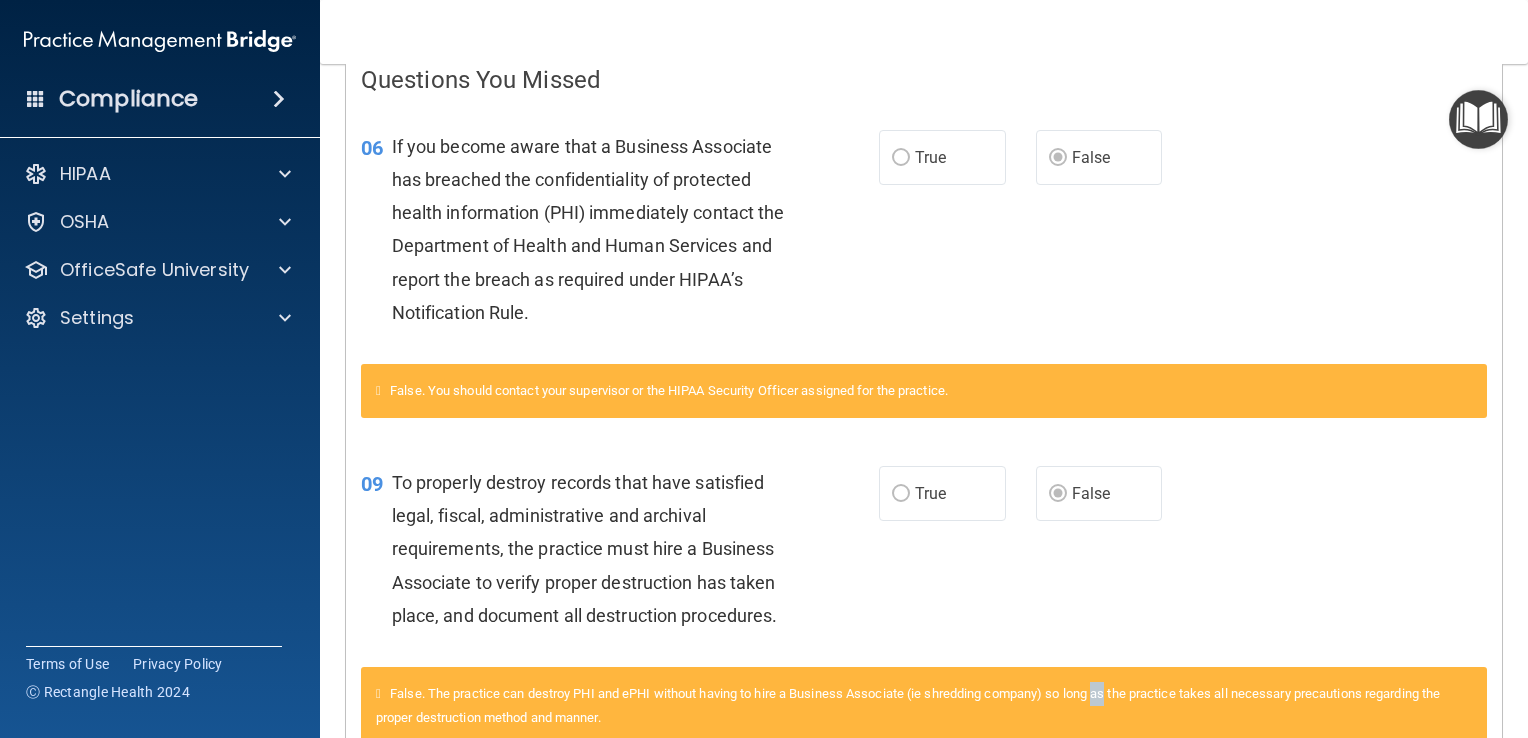 scroll, scrollTop: 387, scrollLeft: 0, axis: vertical 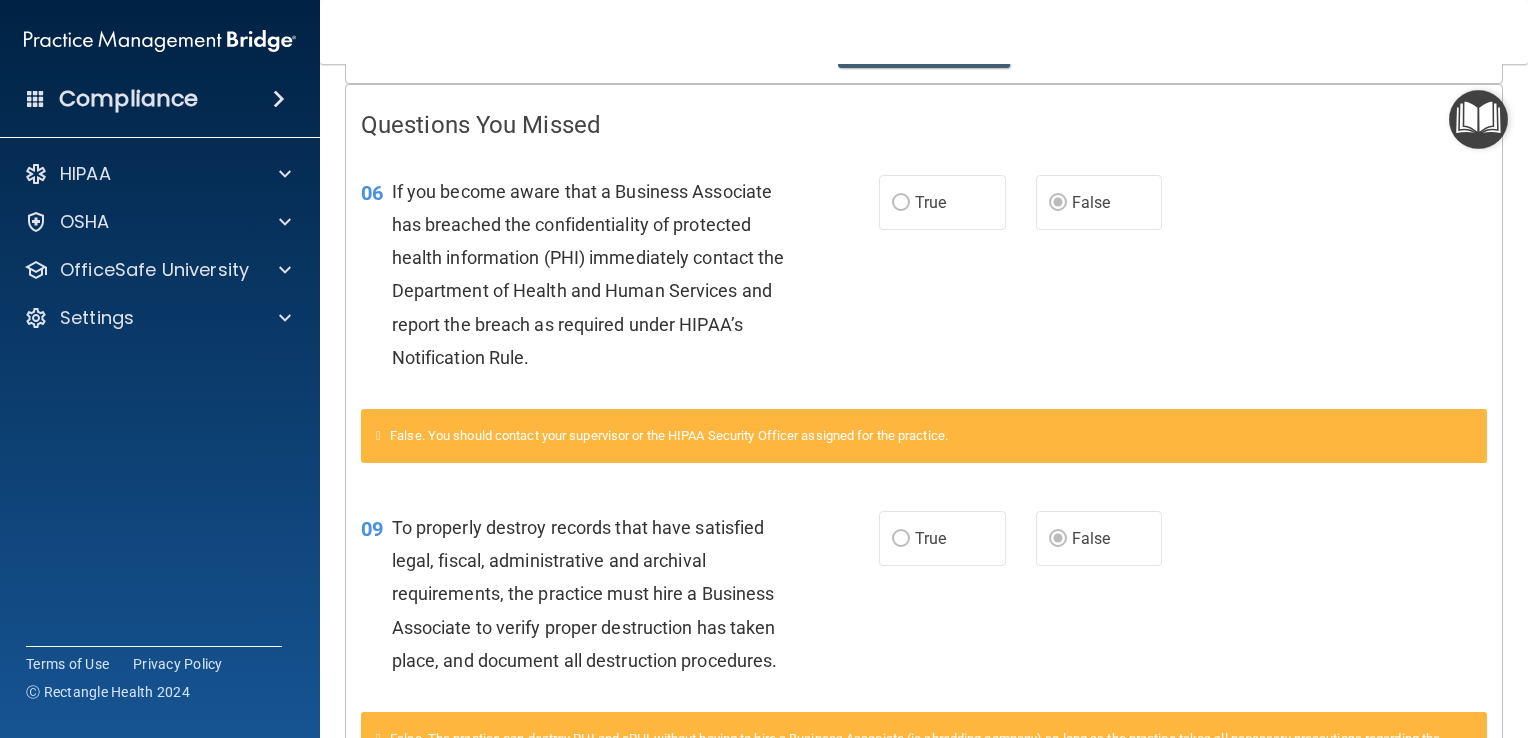 drag, startPoint x: 1206, startPoint y: 404, endPoint x: 1328, endPoint y: 206, distance: 232.56827 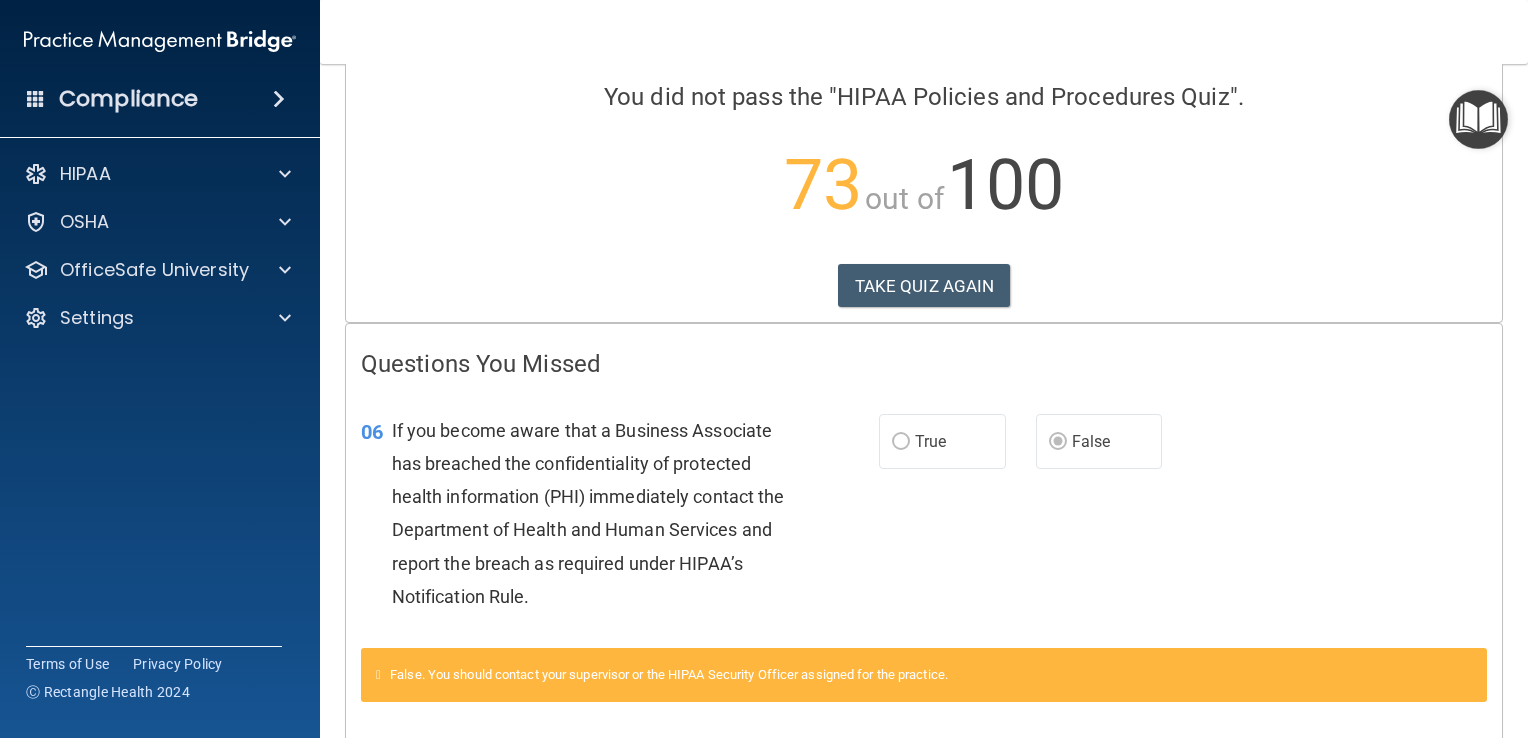 scroll, scrollTop: 0, scrollLeft: 0, axis: both 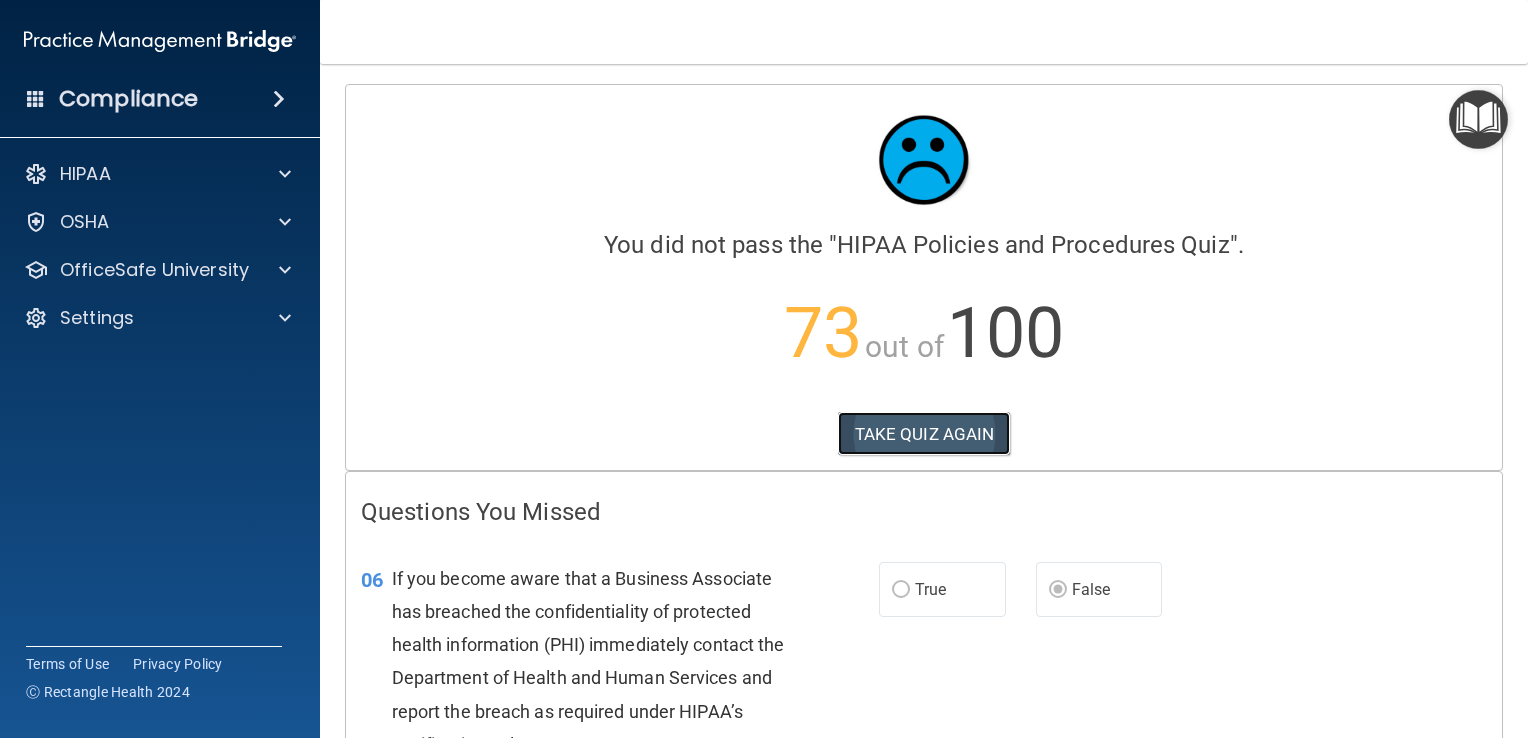 click on "TAKE QUIZ AGAIN" at bounding box center (924, 434) 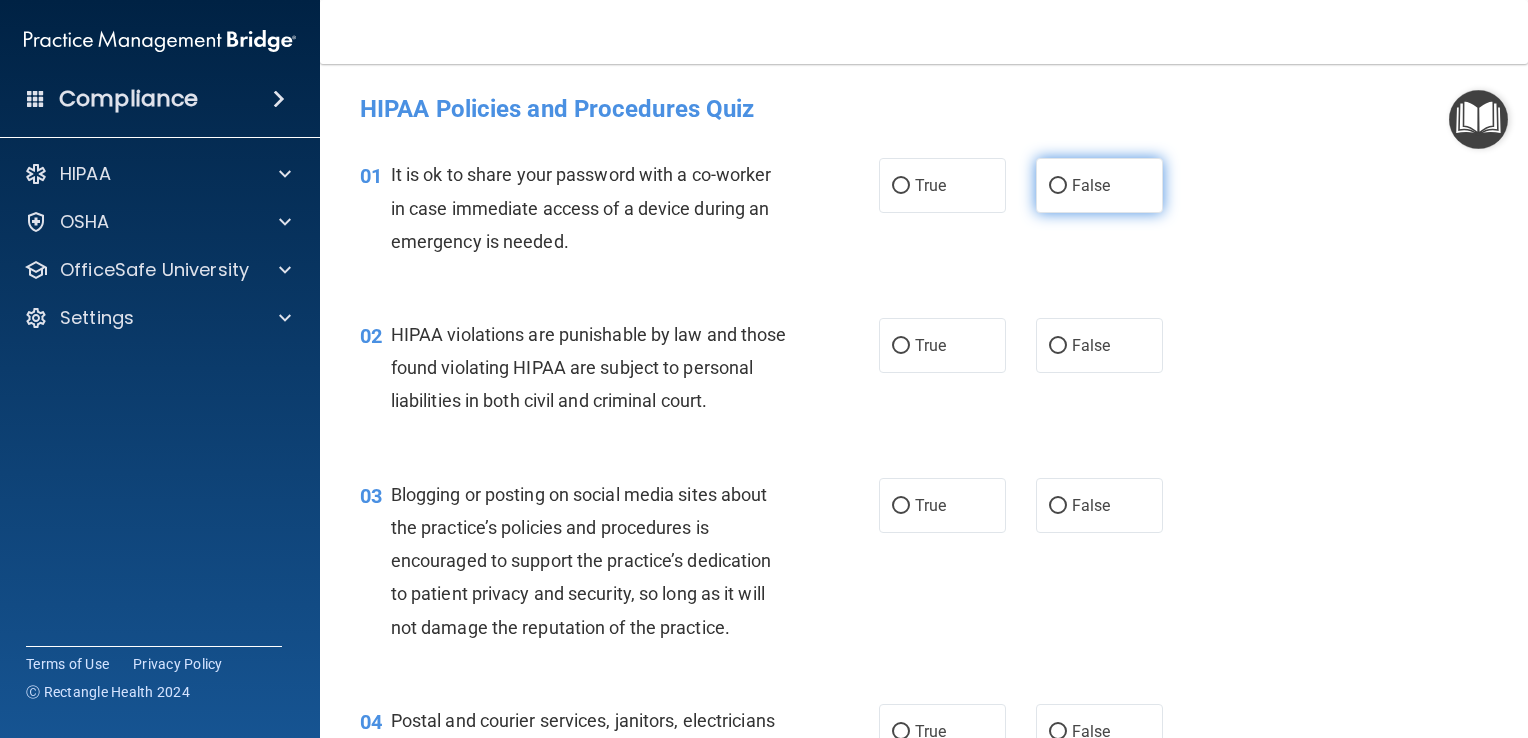 click on "False" at bounding box center (1058, 186) 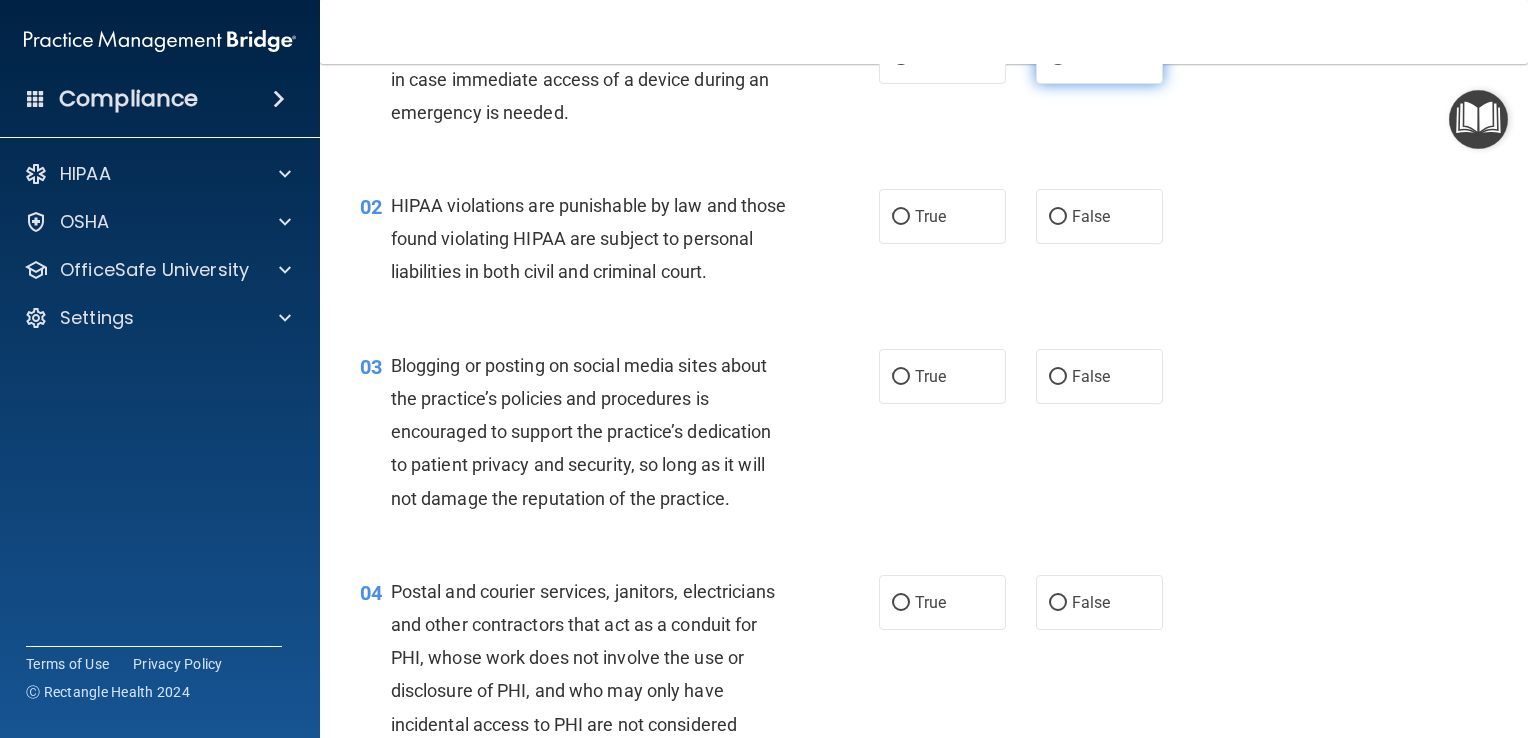 scroll, scrollTop: 166, scrollLeft: 0, axis: vertical 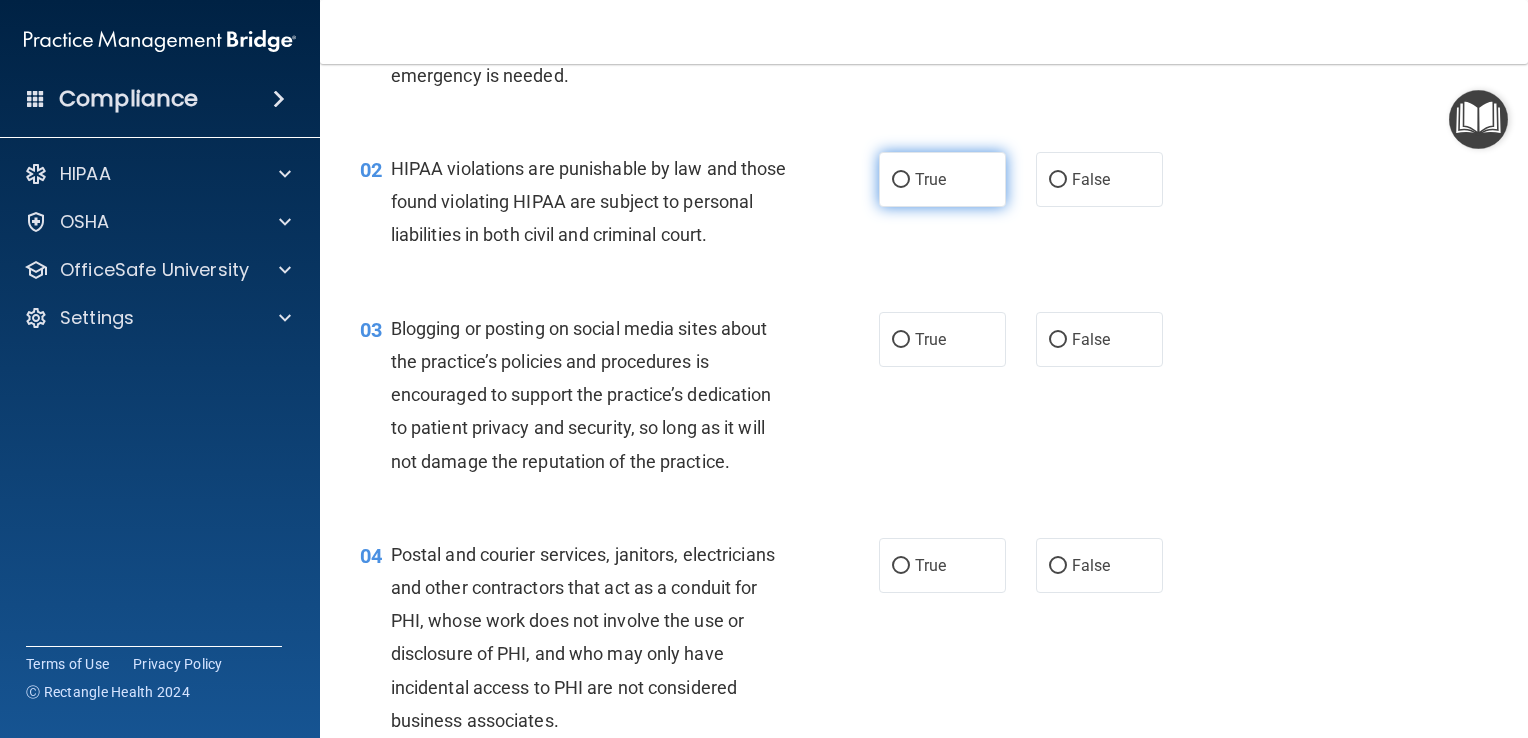 click on "True" at bounding box center (930, 179) 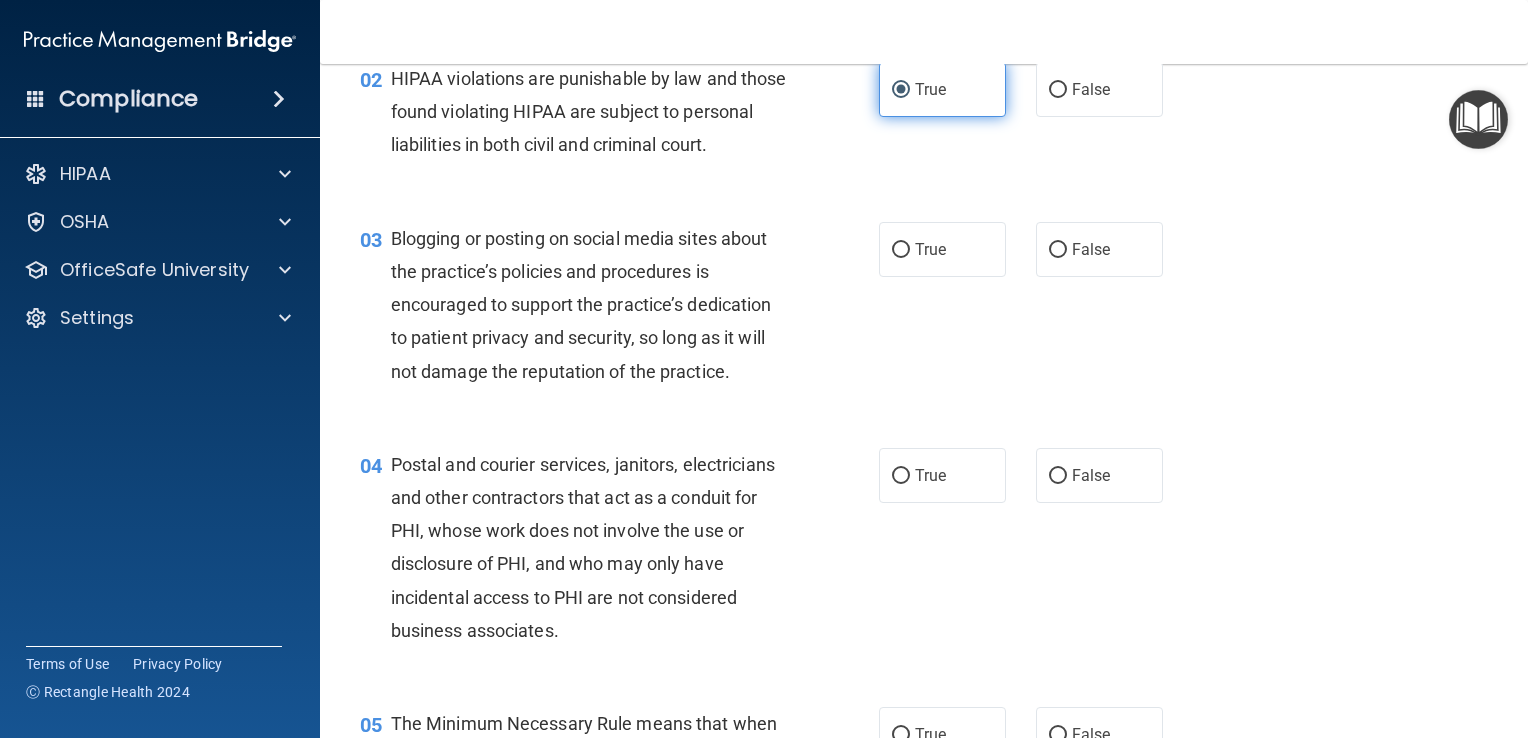 scroll, scrollTop: 277, scrollLeft: 0, axis: vertical 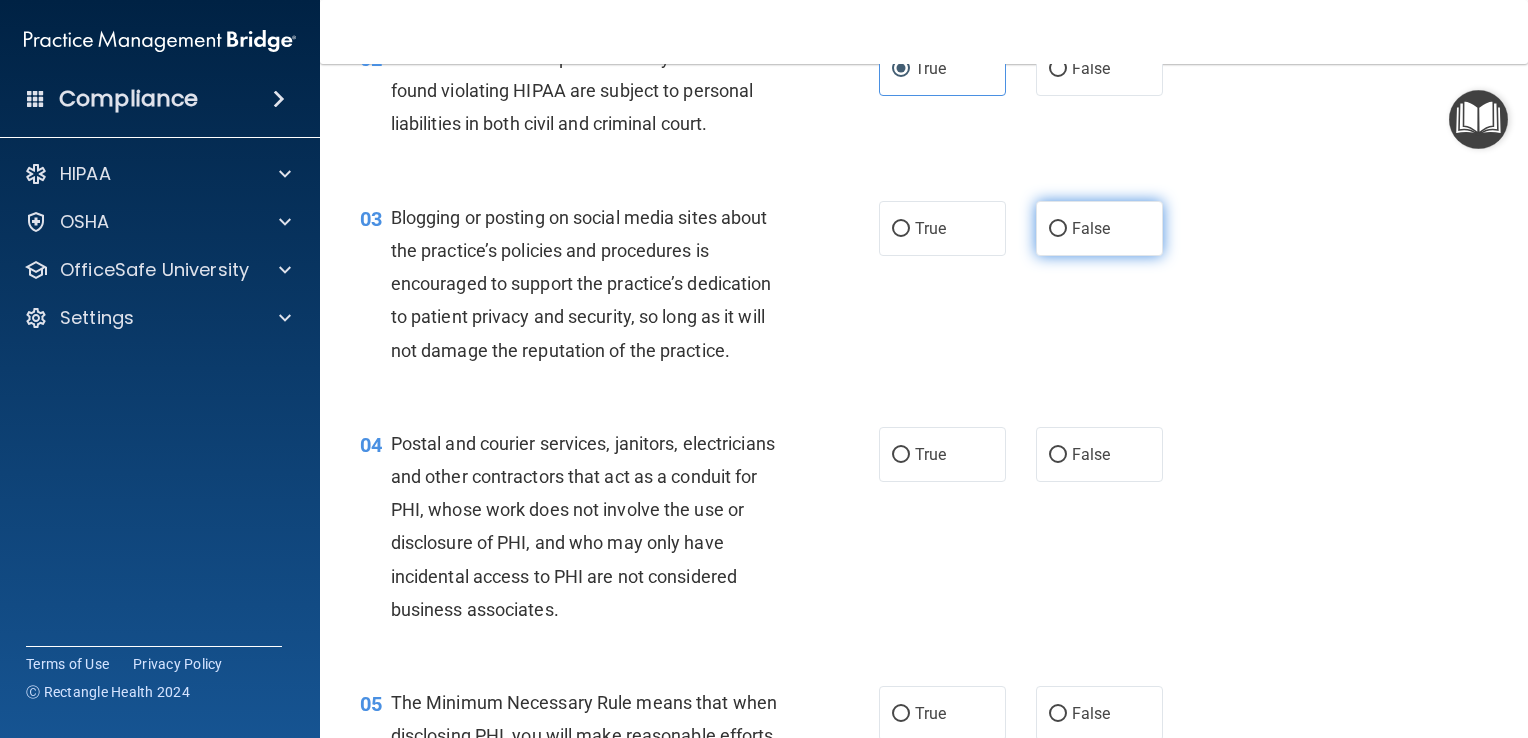 click on "False" at bounding box center [1058, 229] 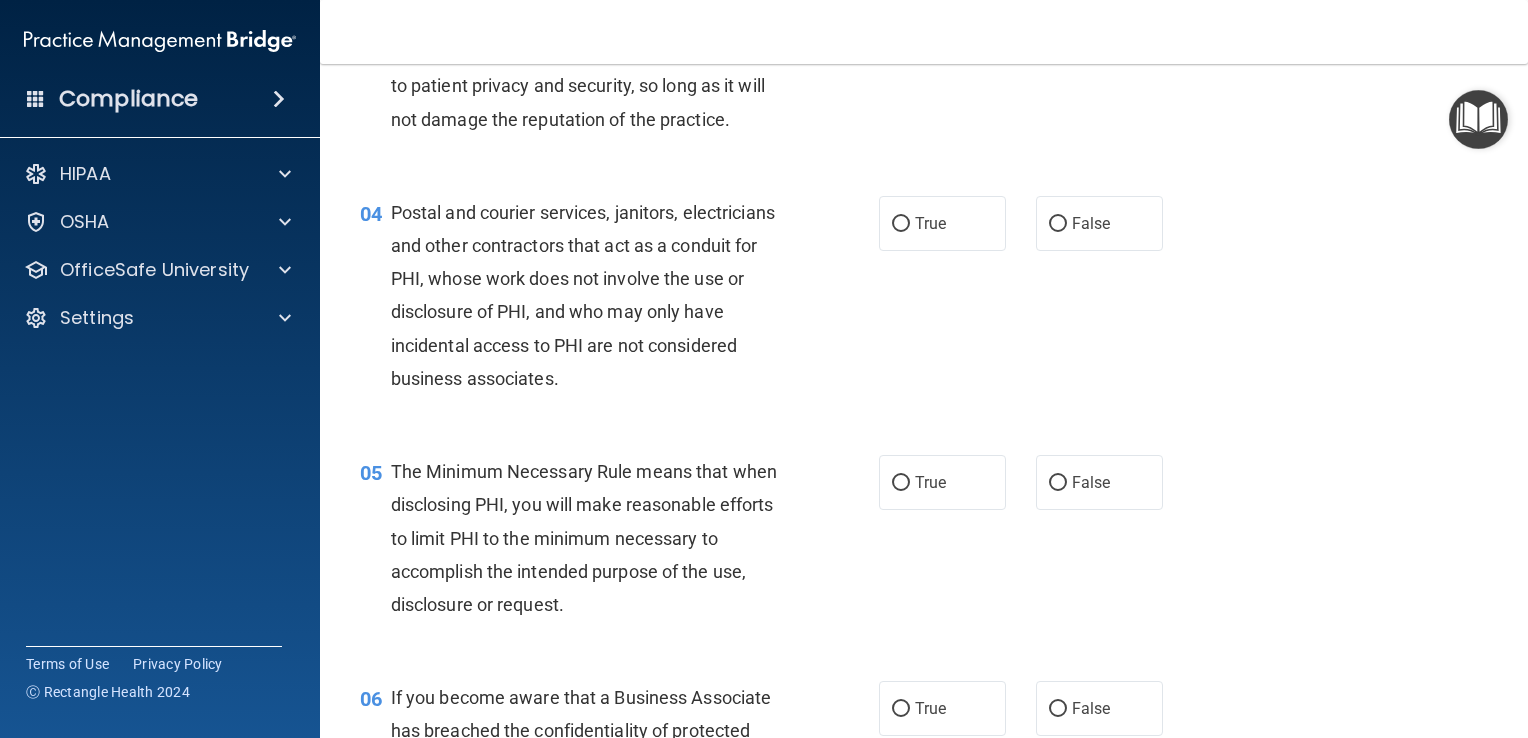 scroll, scrollTop: 514, scrollLeft: 0, axis: vertical 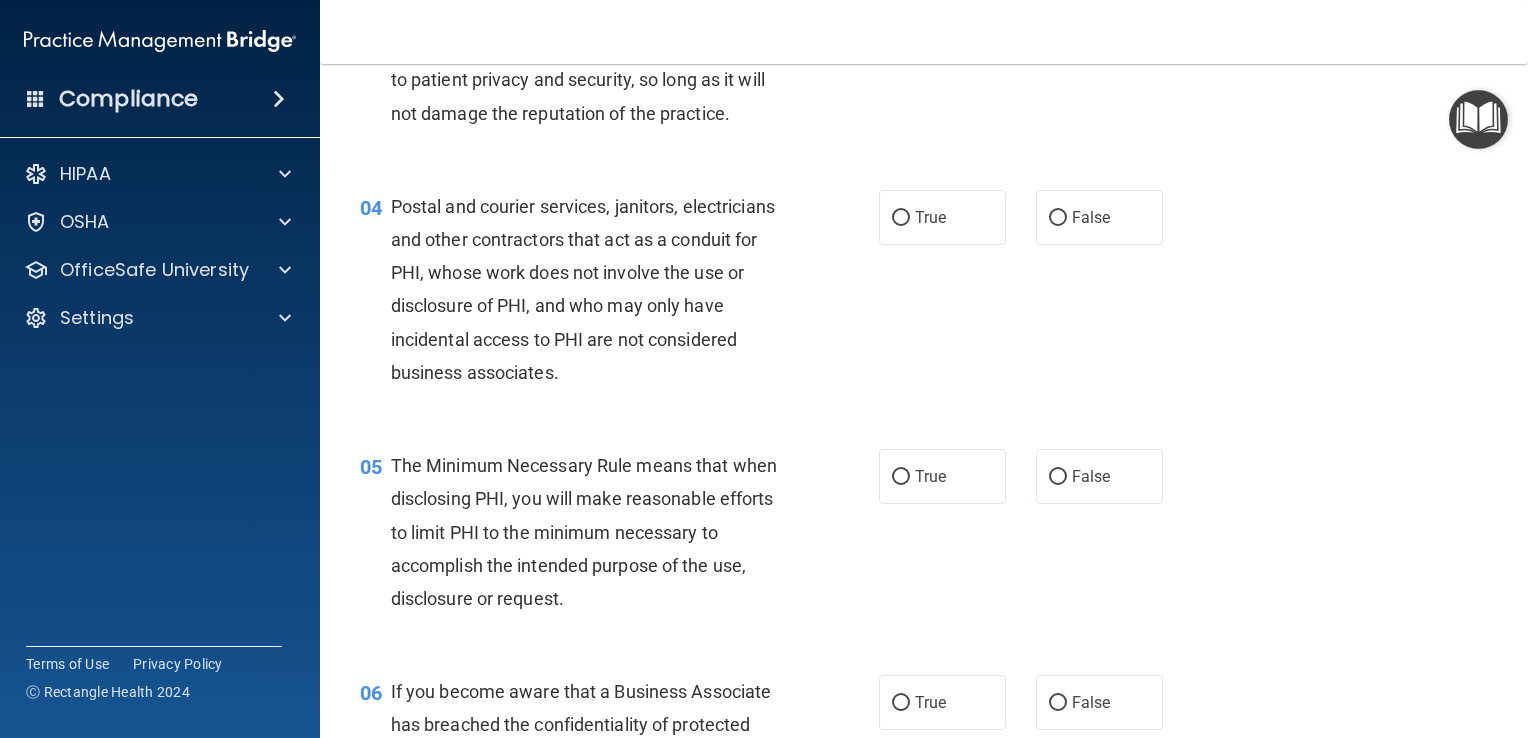 click on "04       Postal and courier services, janitors, electricians and other contractors that act as a conduit for PHI, whose work does not involve the use or disclosure of PHI, and who may only have incidental access to PHI are not considered business associates.                 True           False" at bounding box center [924, 294] 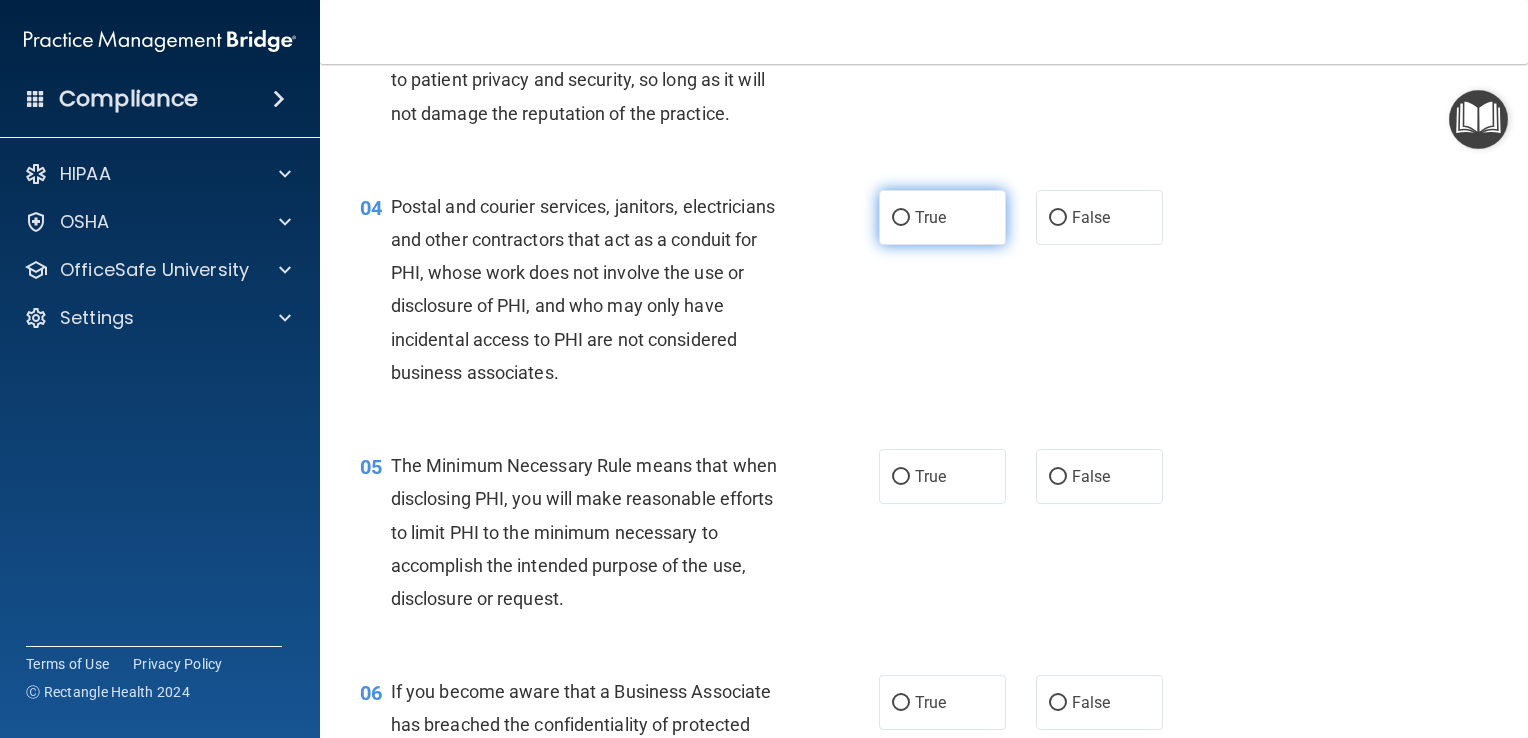 click on "True" at bounding box center [942, 217] 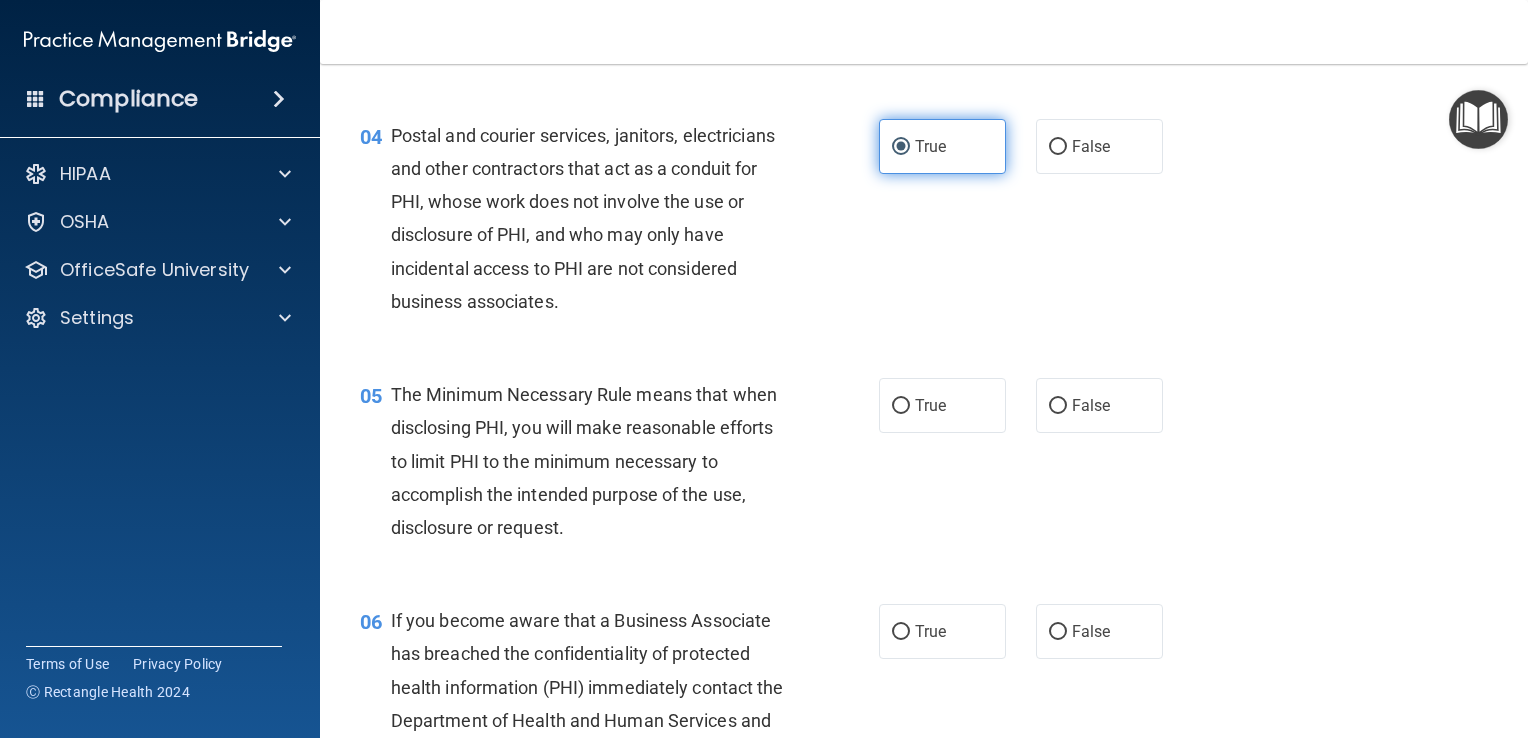 scroll, scrollTop: 594, scrollLeft: 0, axis: vertical 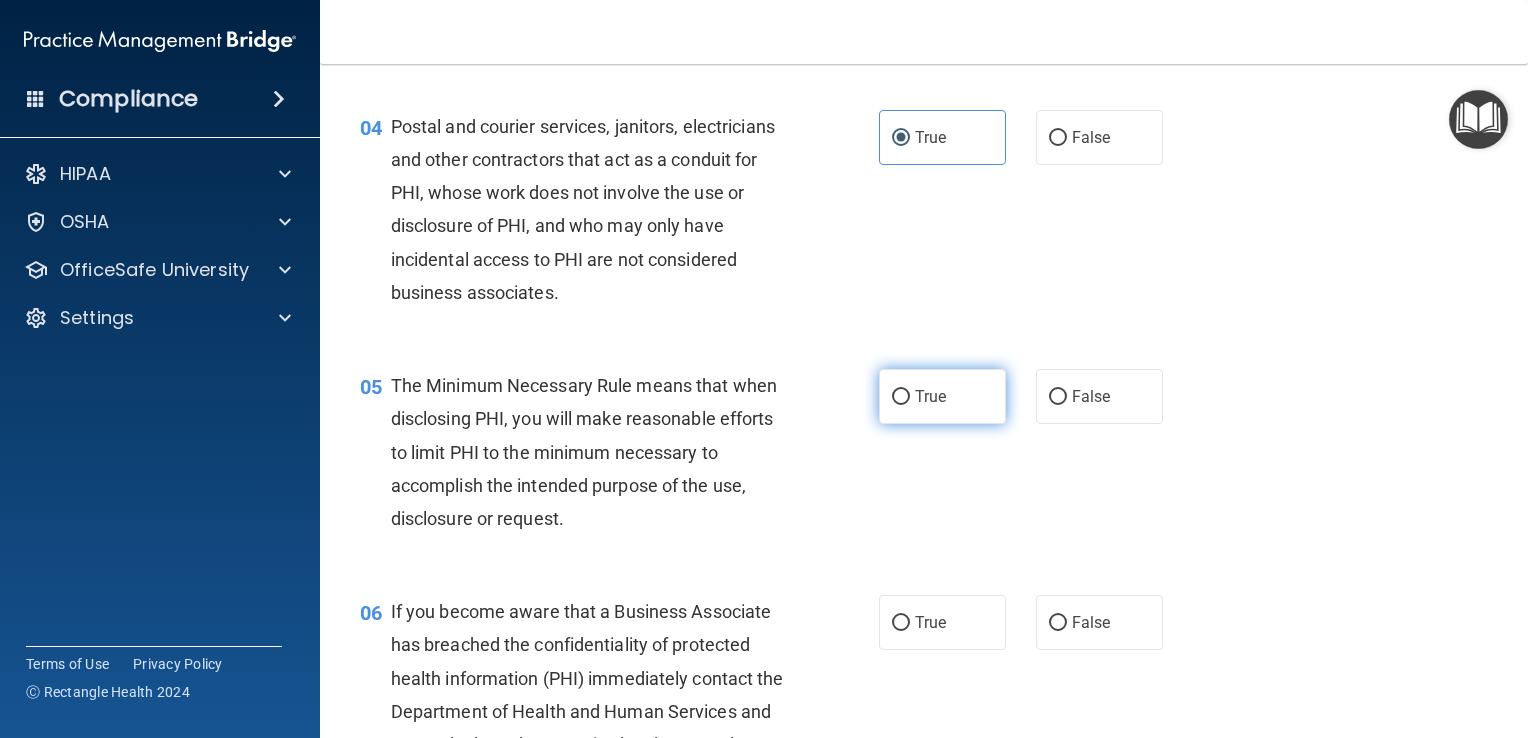 click on "True" at bounding box center (901, 397) 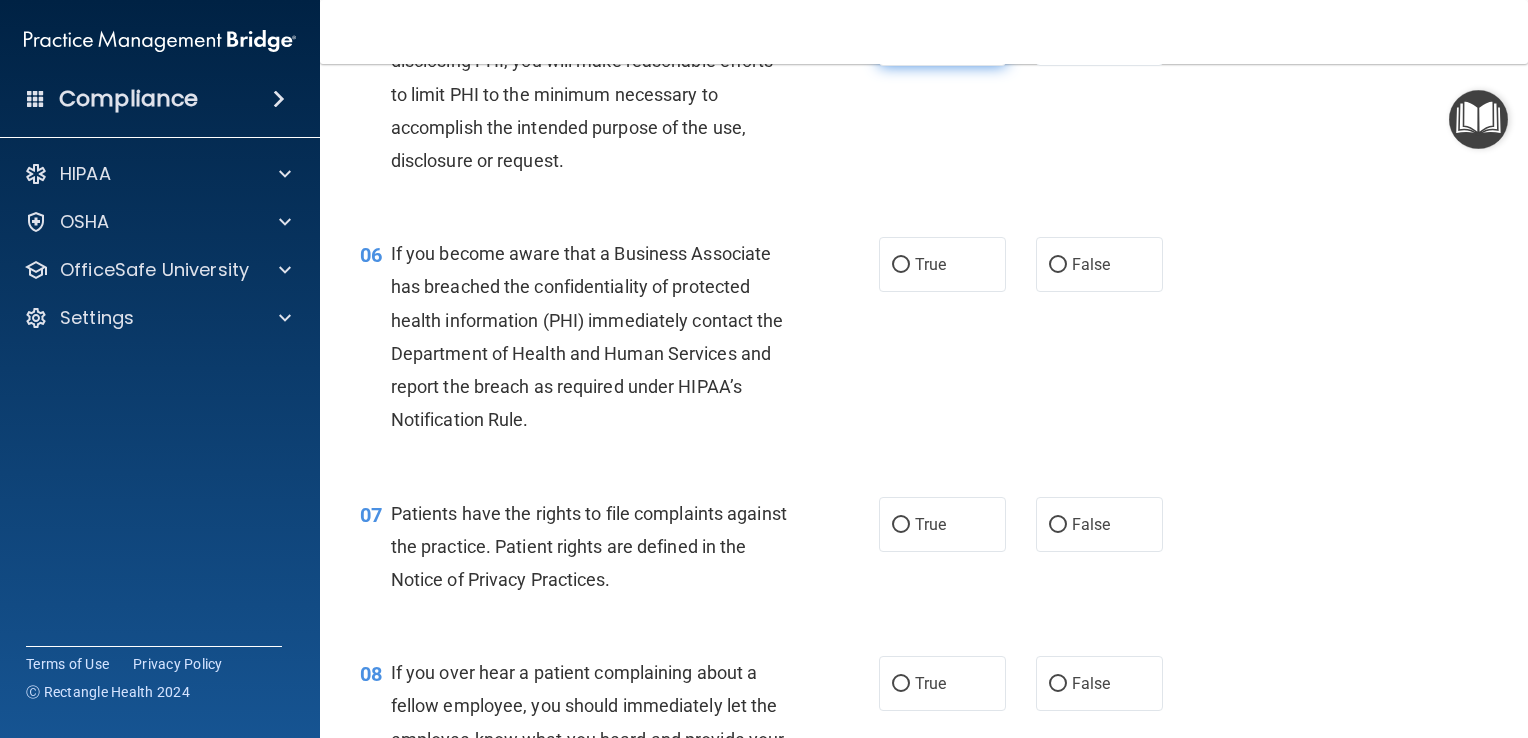 scroll, scrollTop: 953, scrollLeft: 0, axis: vertical 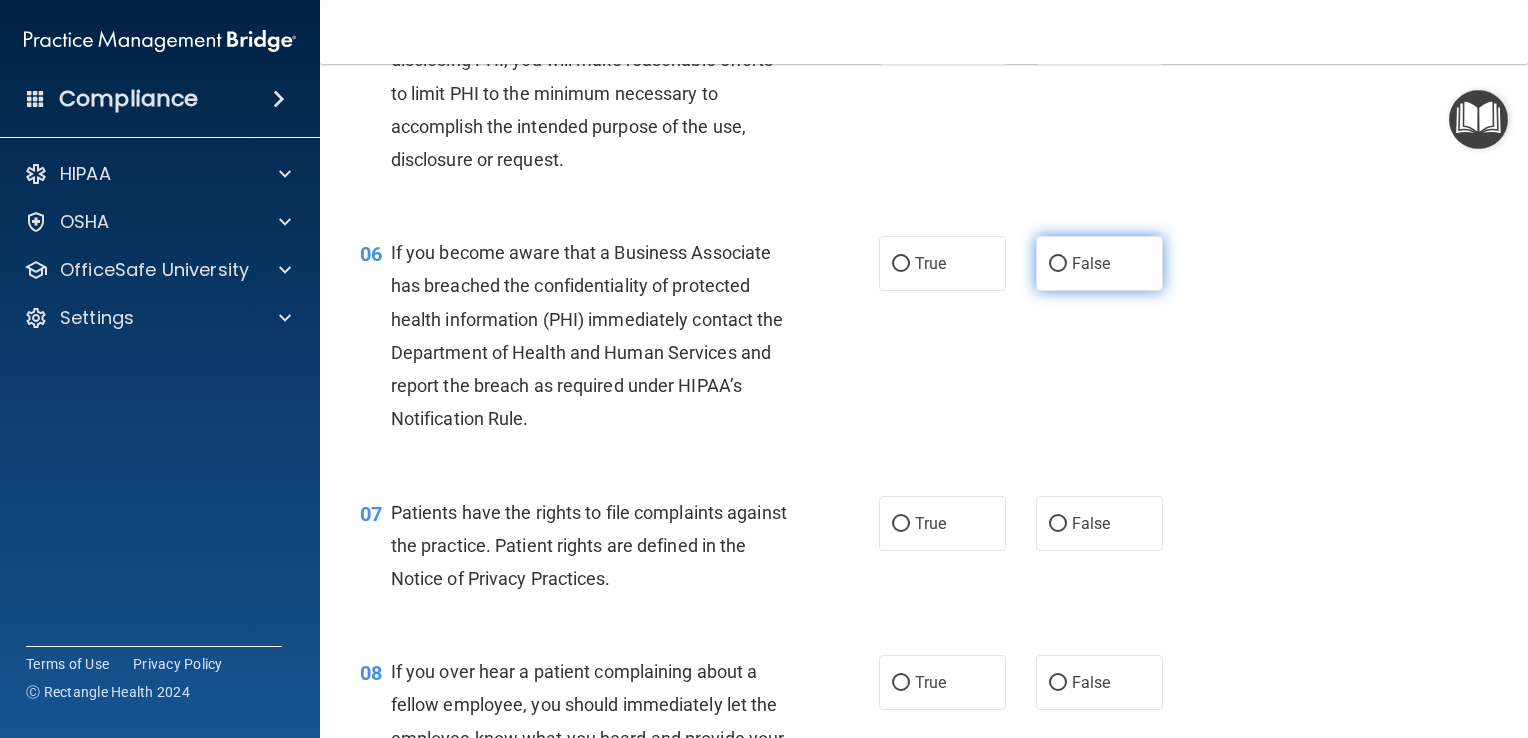 click on "False" at bounding box center [1099, 263] 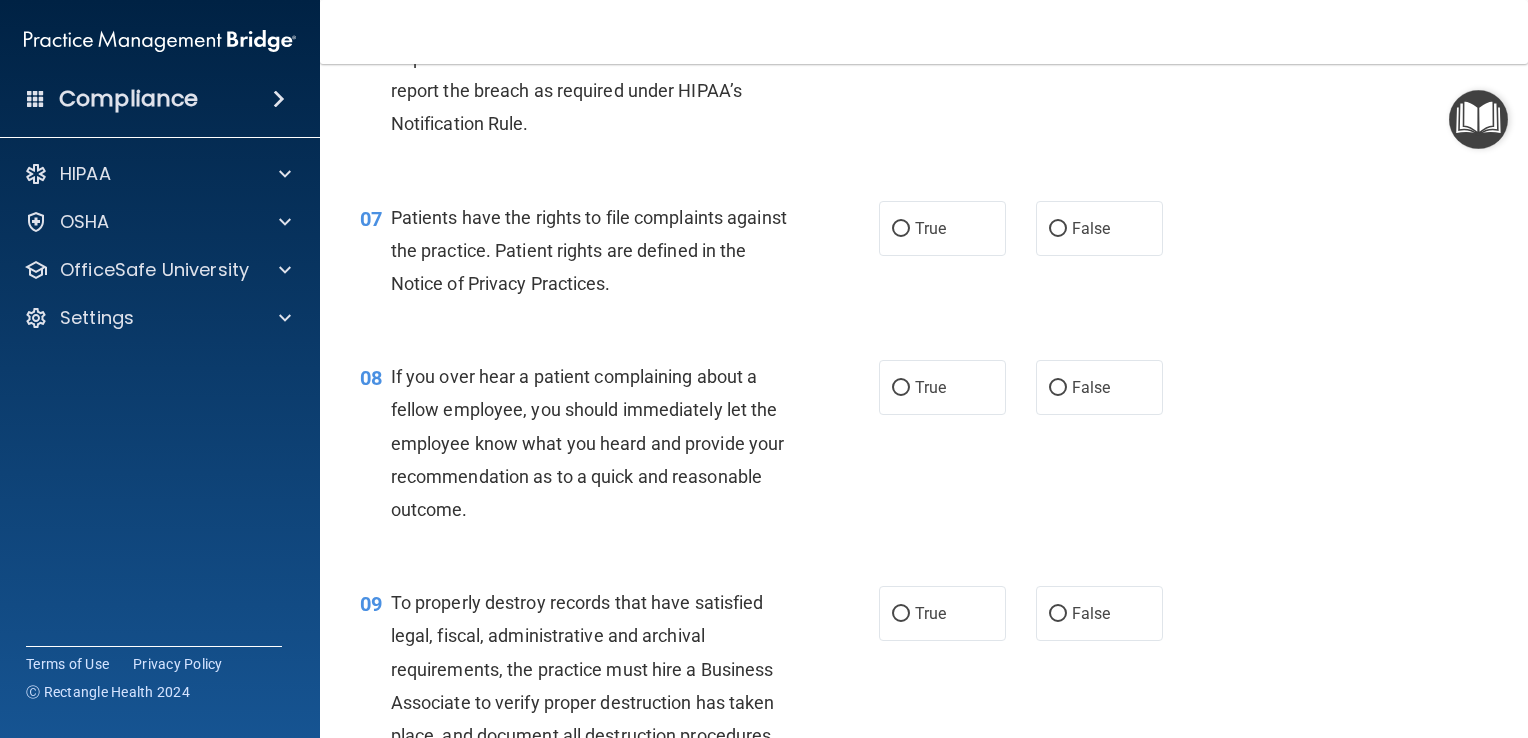 scroll, scrollTop: 1252, scrollLeft: 0, axis: vertical 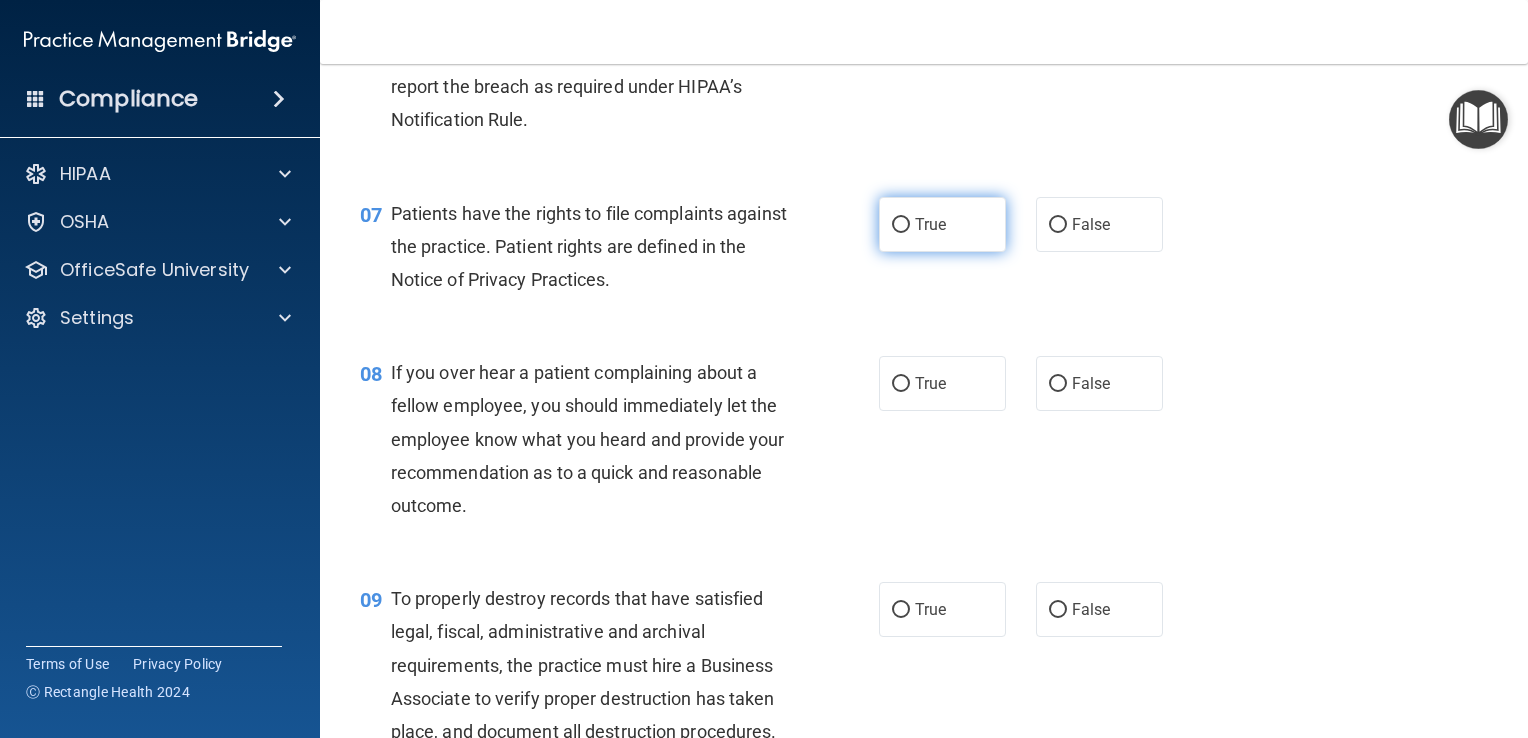 click on "True" at bounding box center (930, 224) 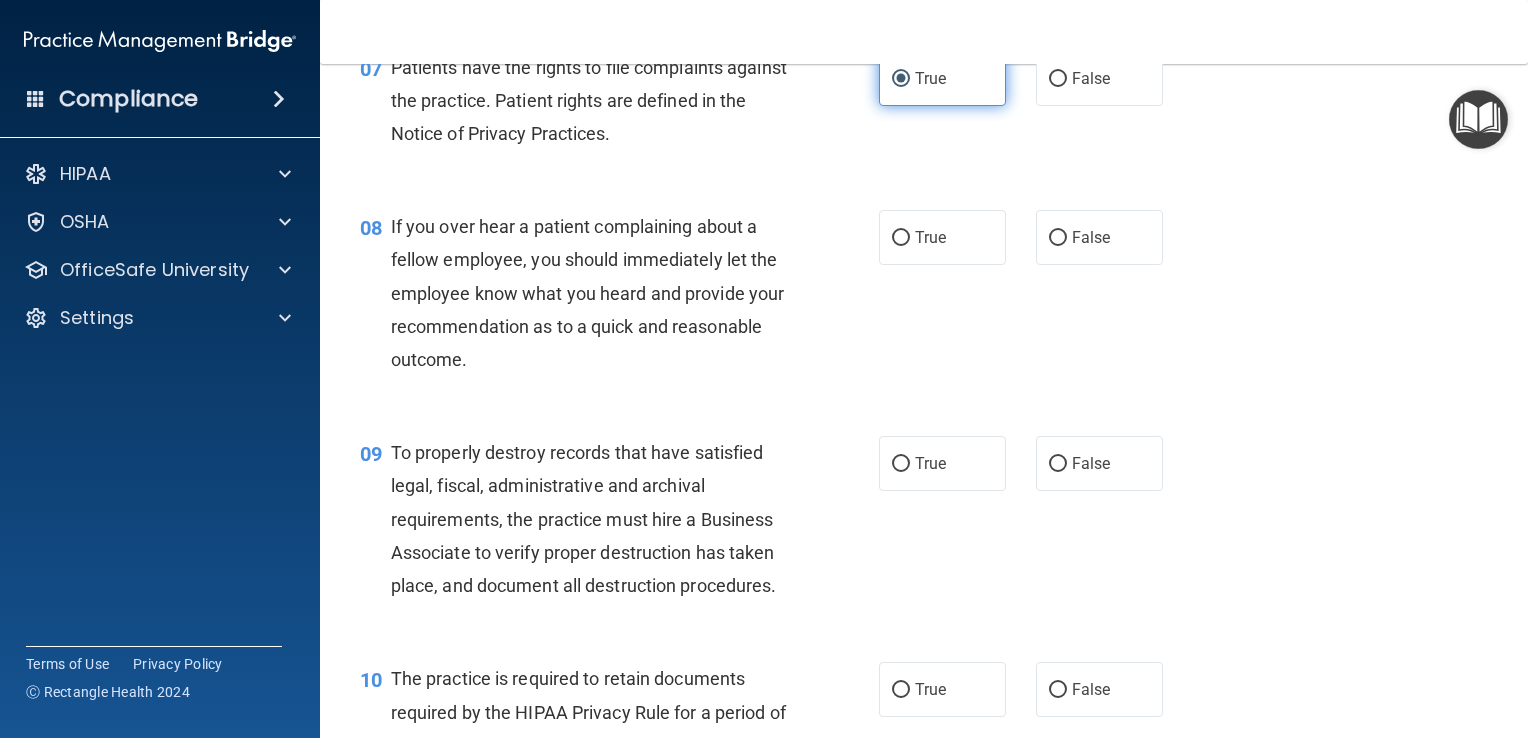 scroll, scrollTop: 1402, scrollLeft: 0, axis: vertical 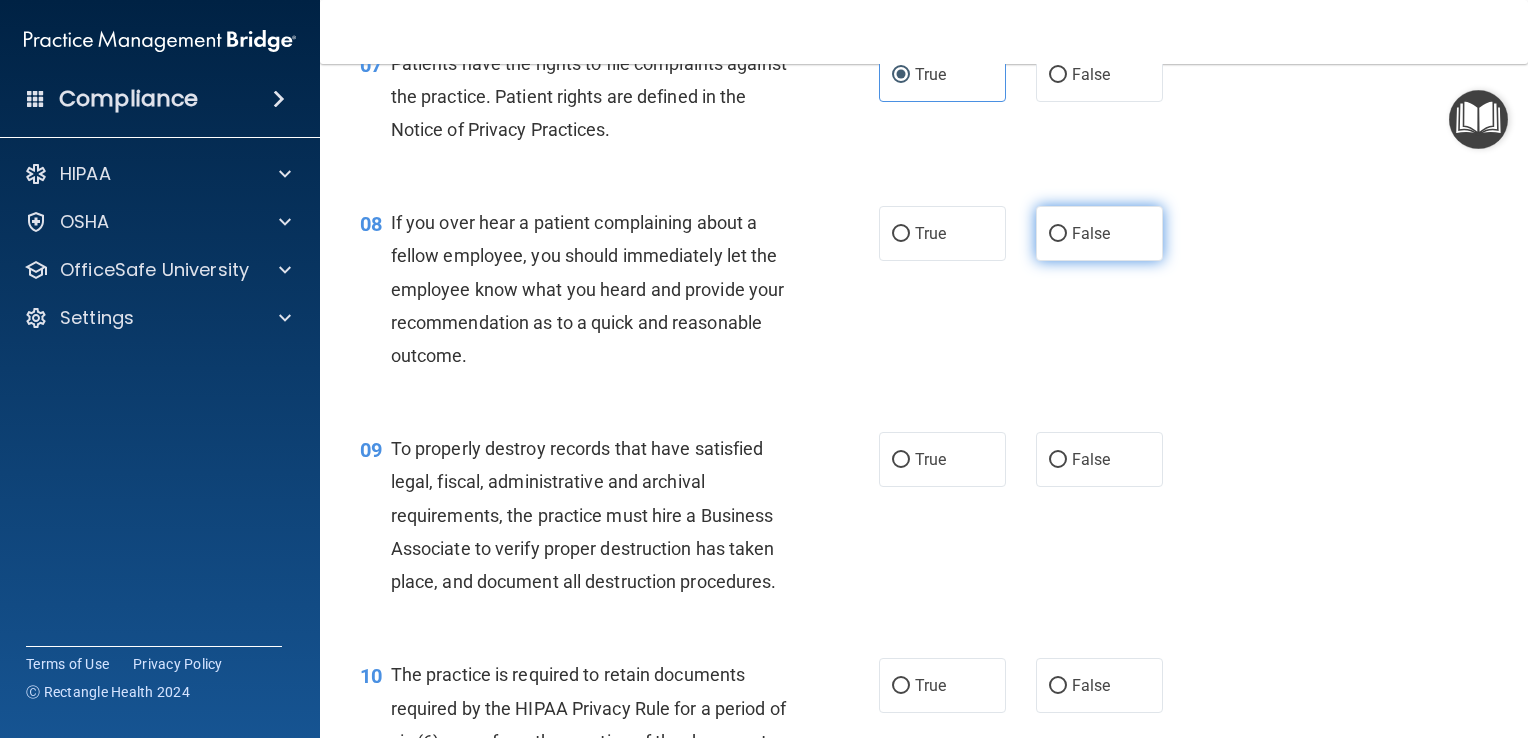 click on "False" at bounding box center [1099, 233] 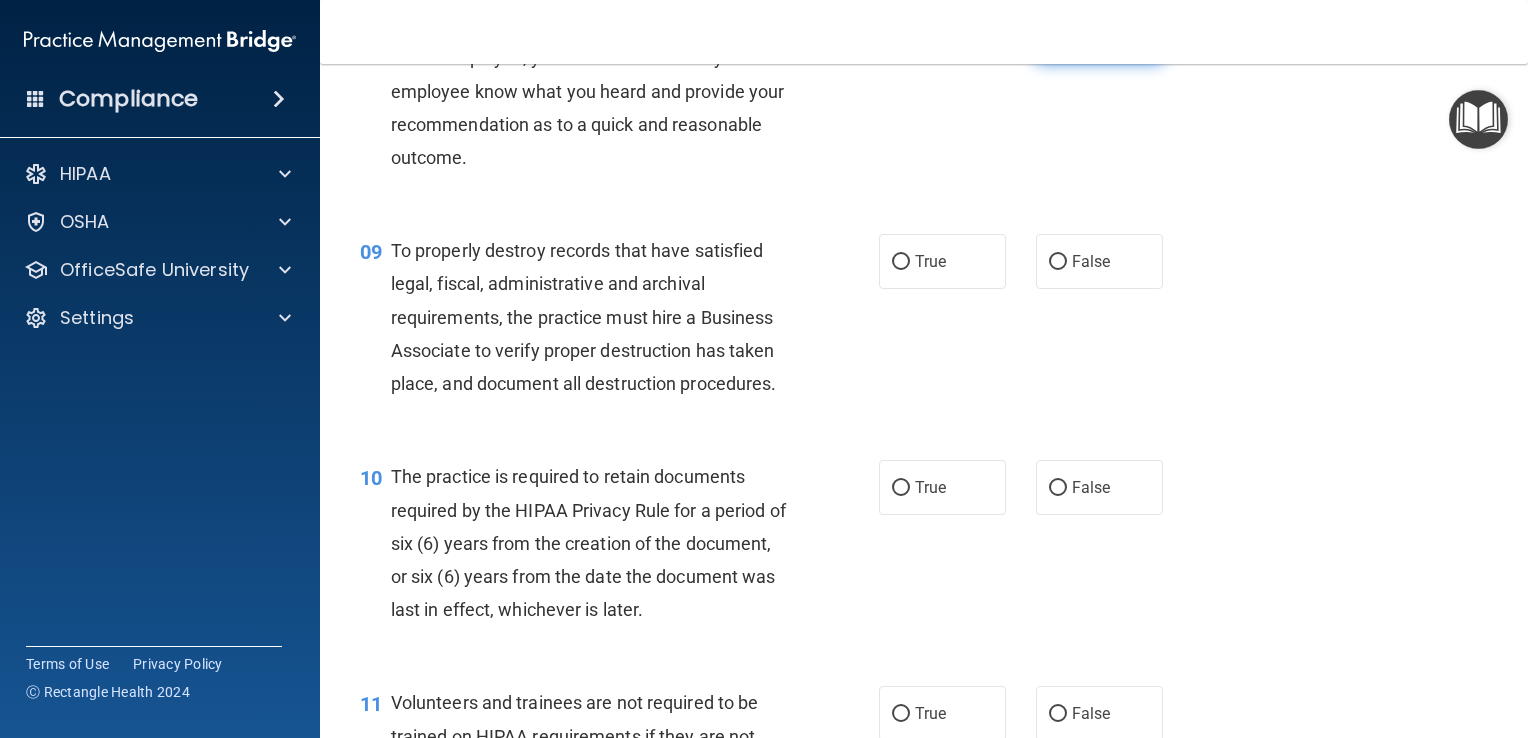 scroll, scrollTop: 1608, scrollLeft: 0, axis: vertical 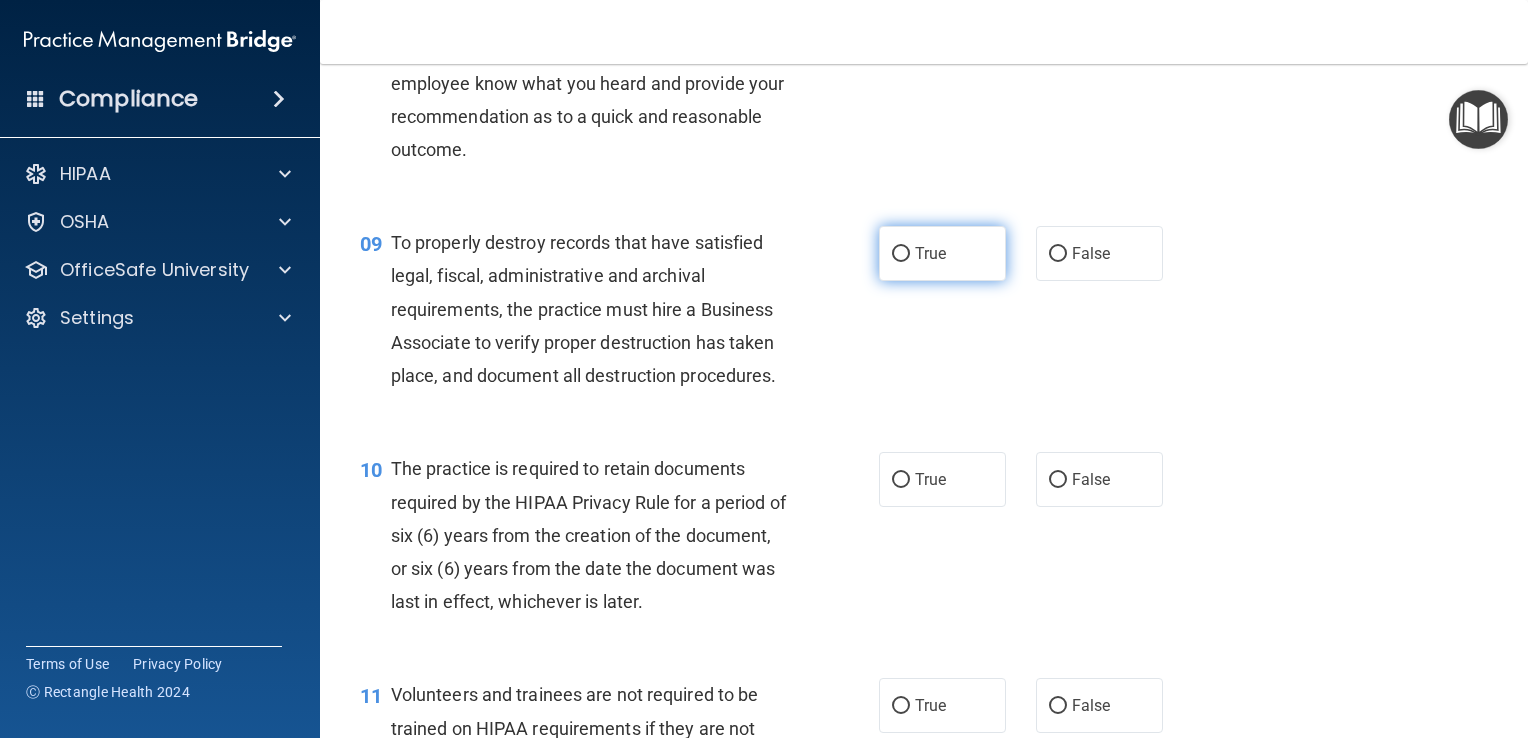 click on "True" at bounding box center [942, 253] 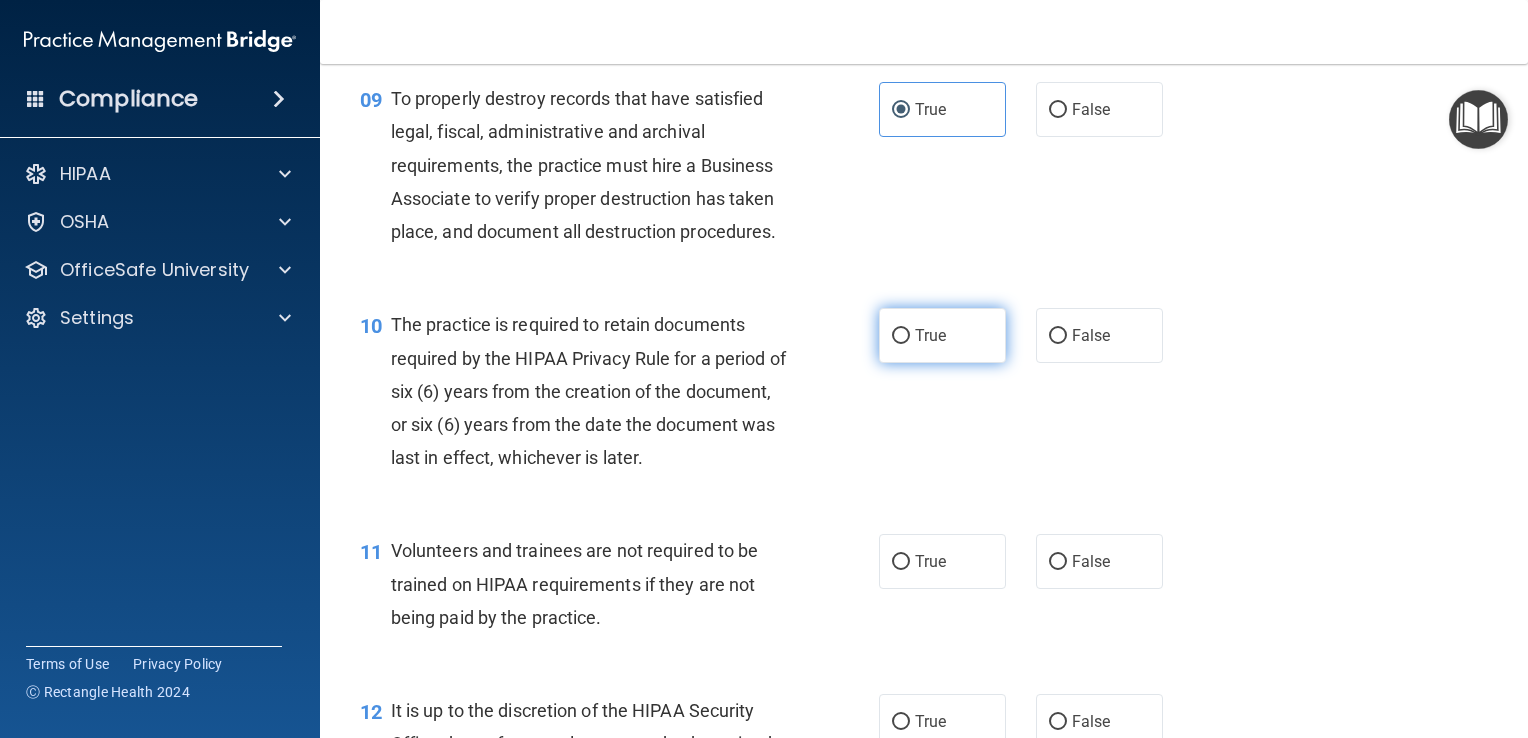 click on "True" at bounding box center [942, 335] 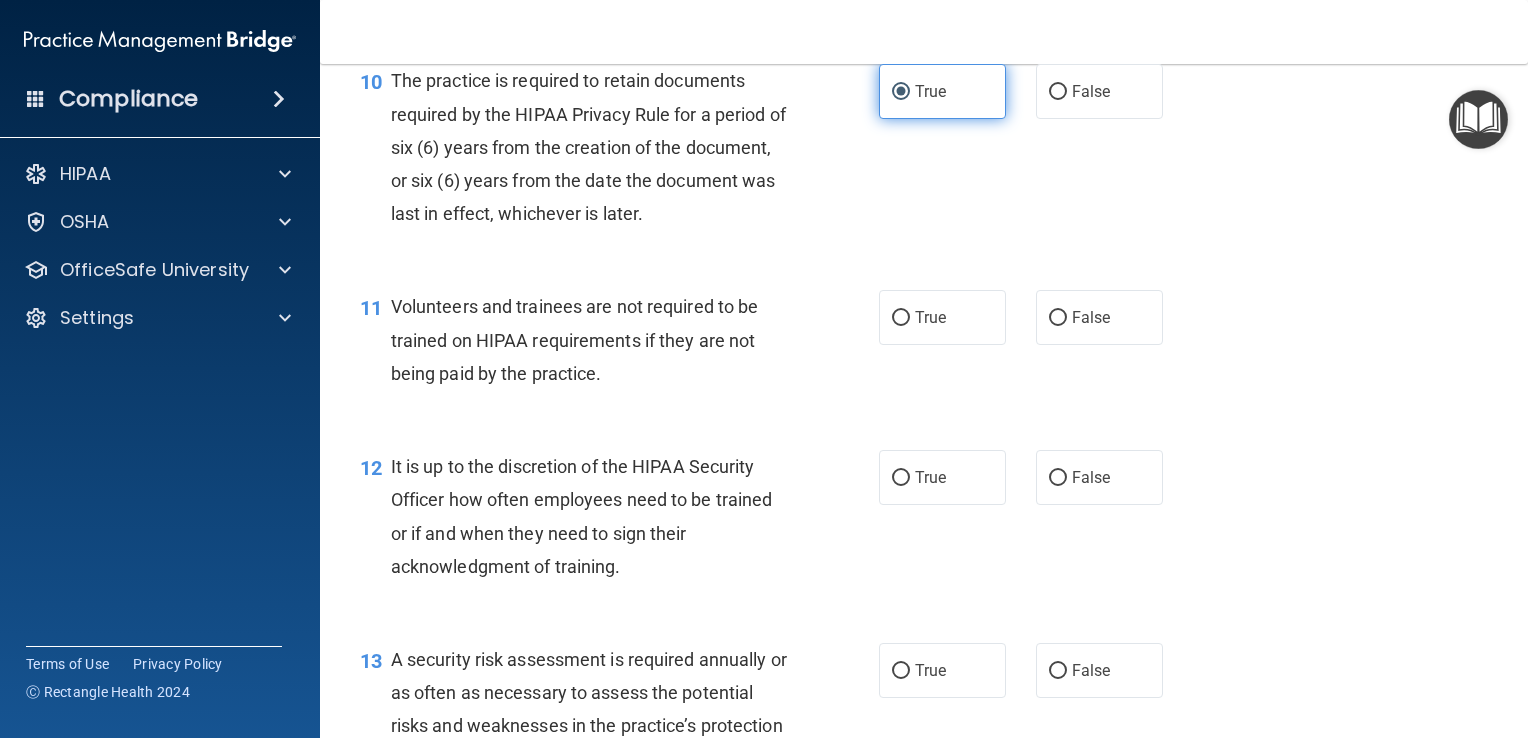 scroll, scrollTop: 1999, scrollLeft: 0, axis: vertical 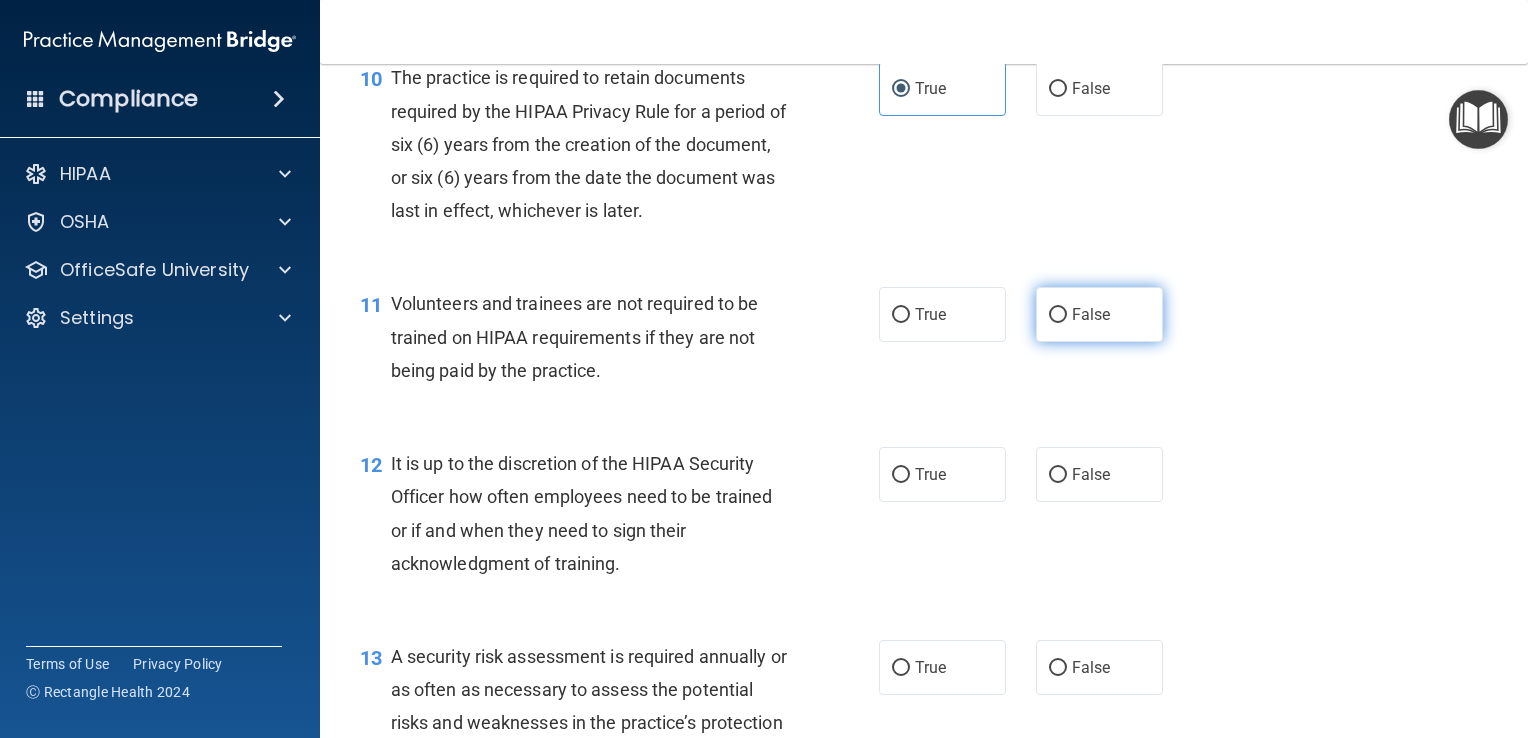 click on "False" at bounding box center (1091, 314) 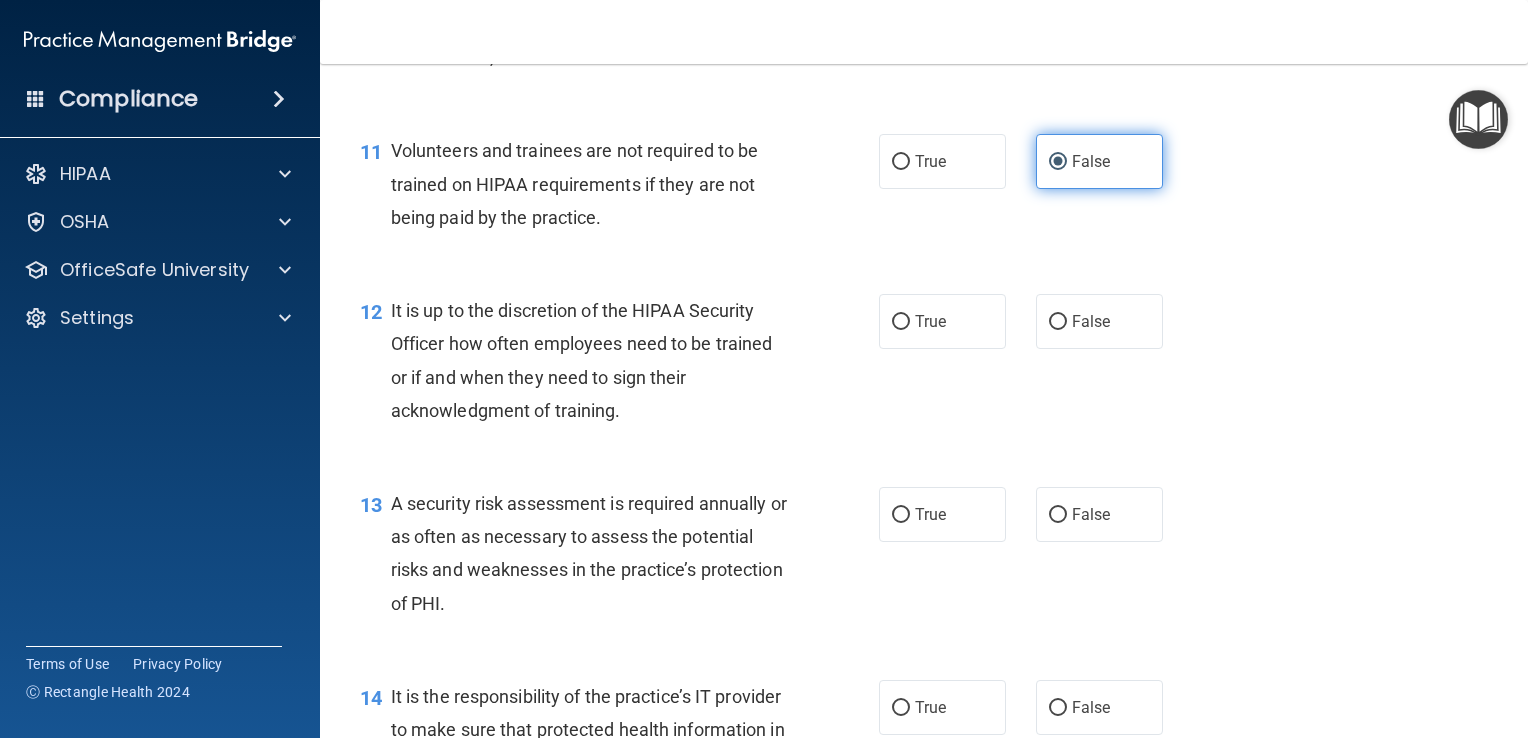 scroll, scrollTop: 2161, scrollLeft: 0, axis: vertical 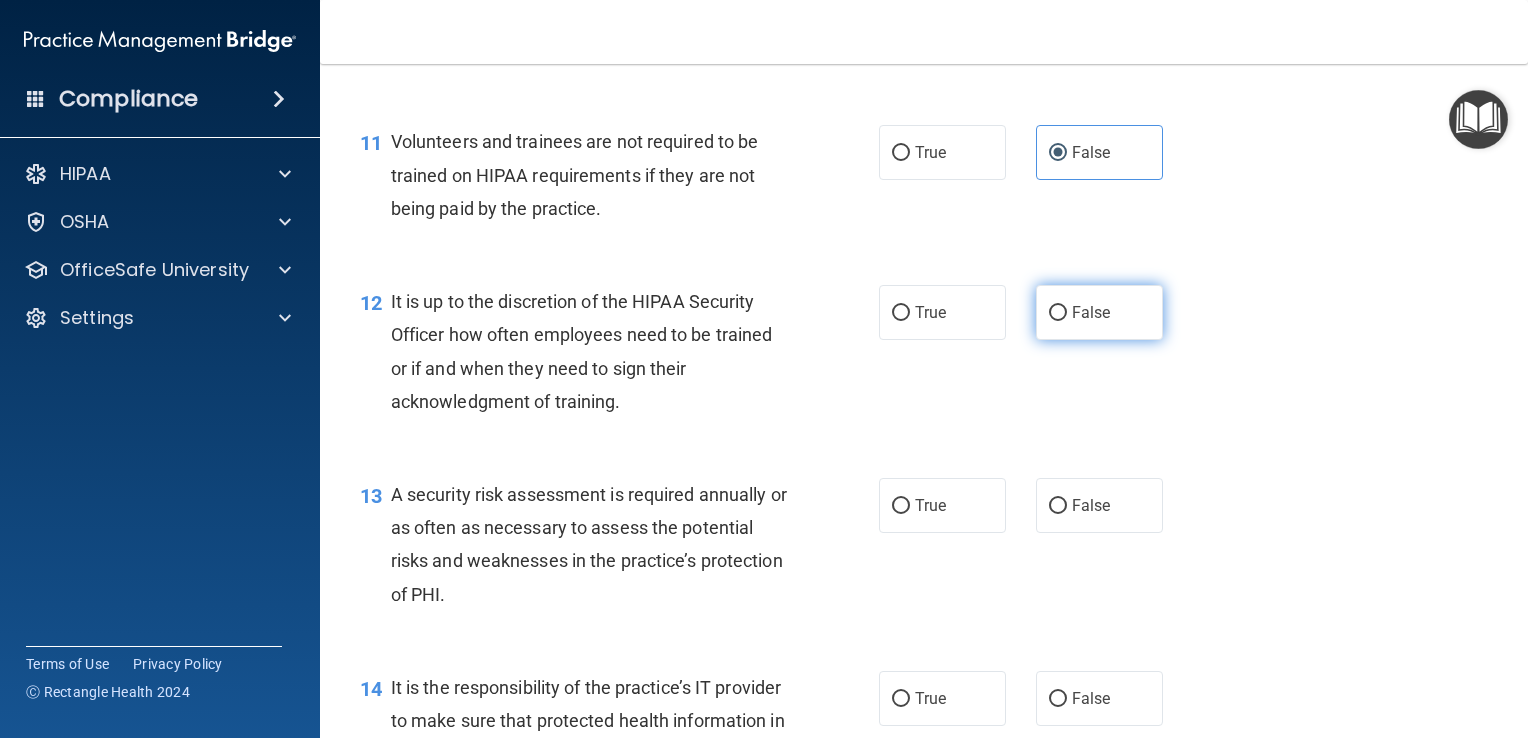 click on "False" at bounding box center (1058, 313) 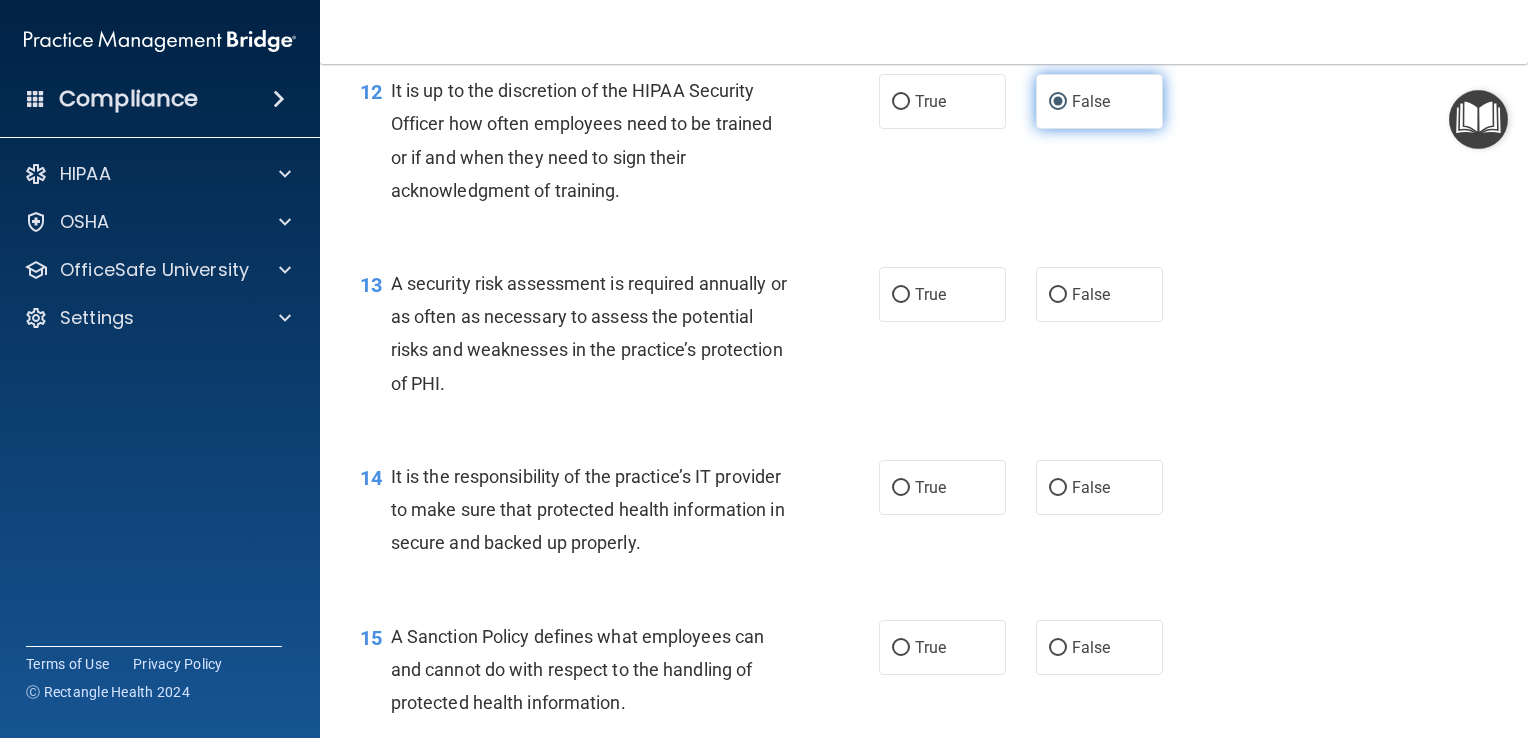 scroll, scrollTop: 2376, scrollLeft: 0, axis: vertical 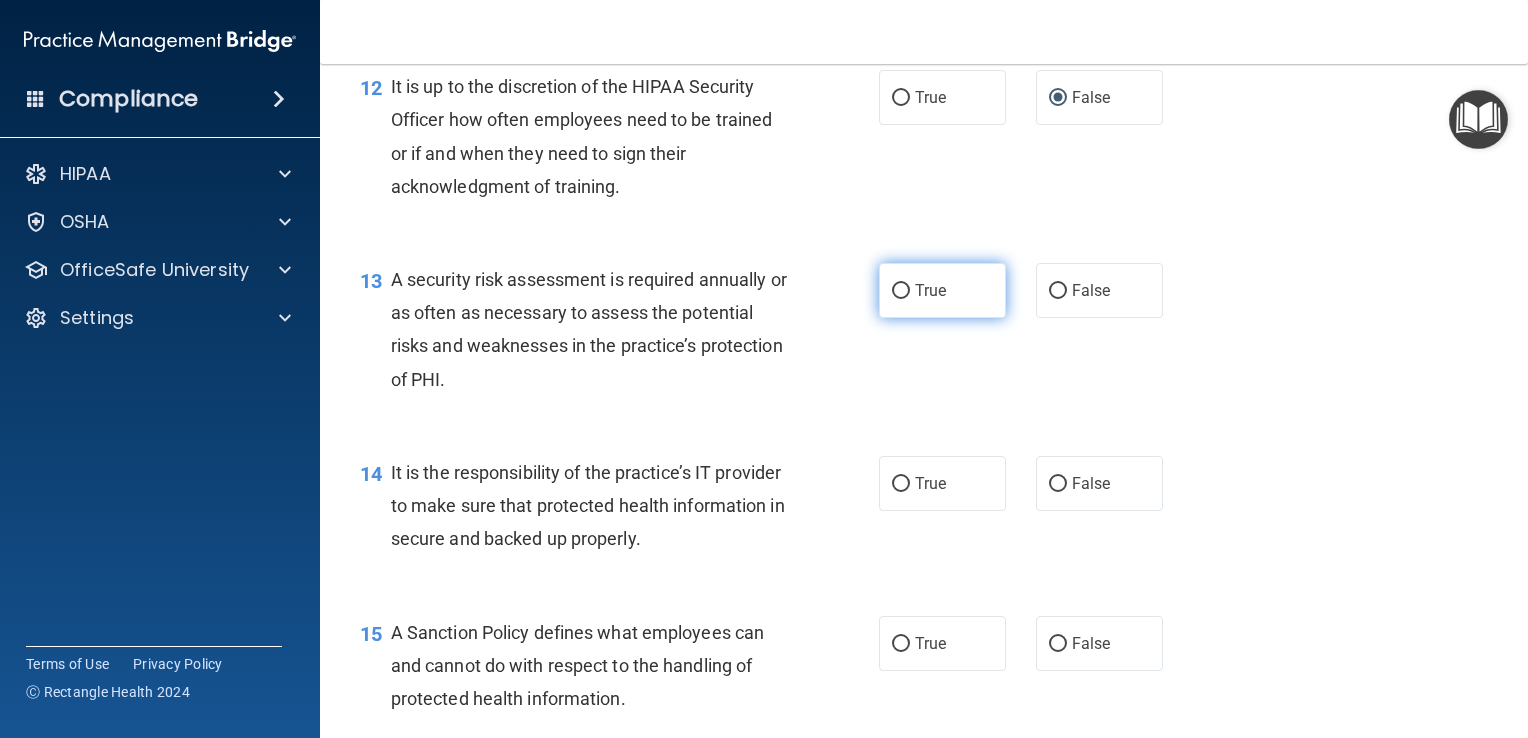 click on "True" at bounding box center (901, 291) 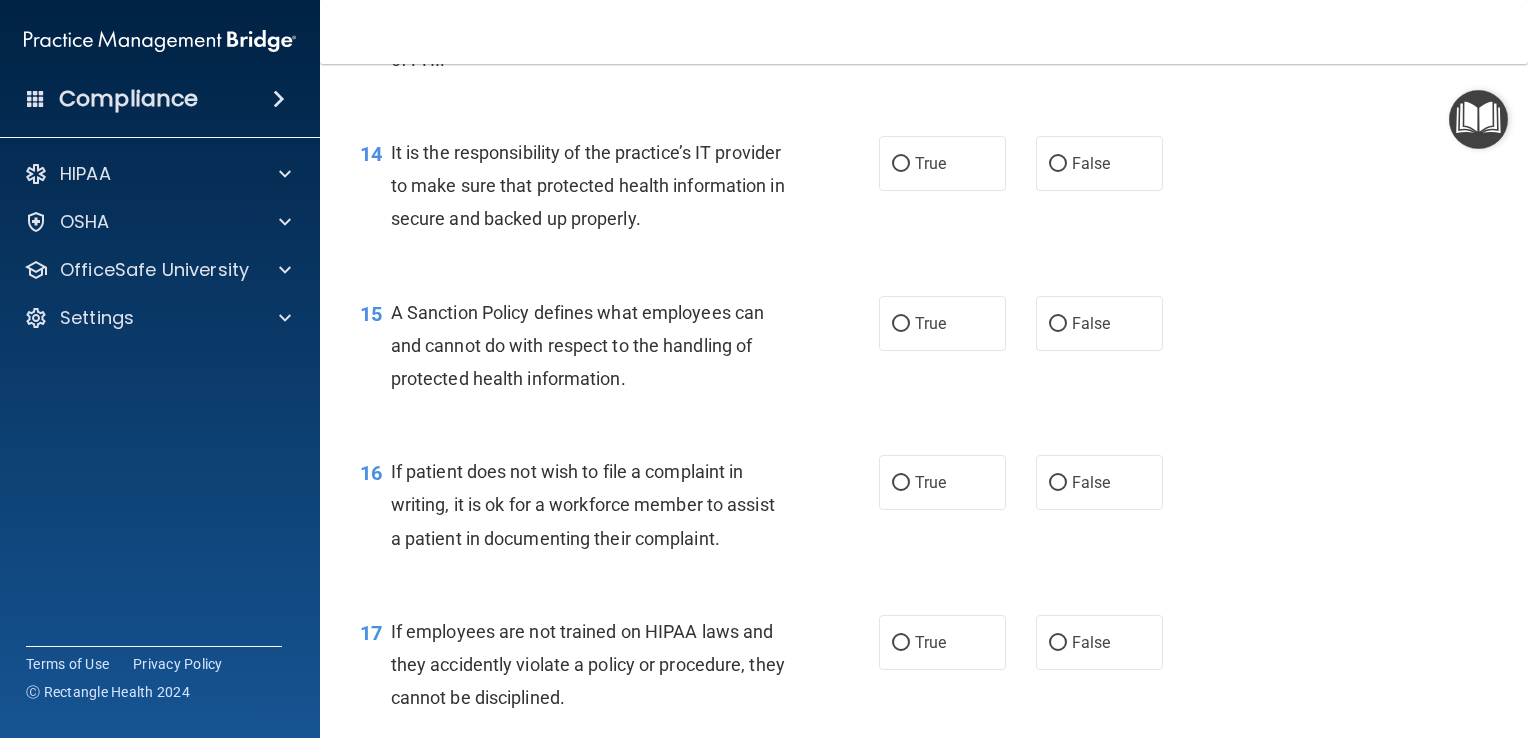 scroll, scrollTop: 2699, scrollLeft: 0, axis: vertical 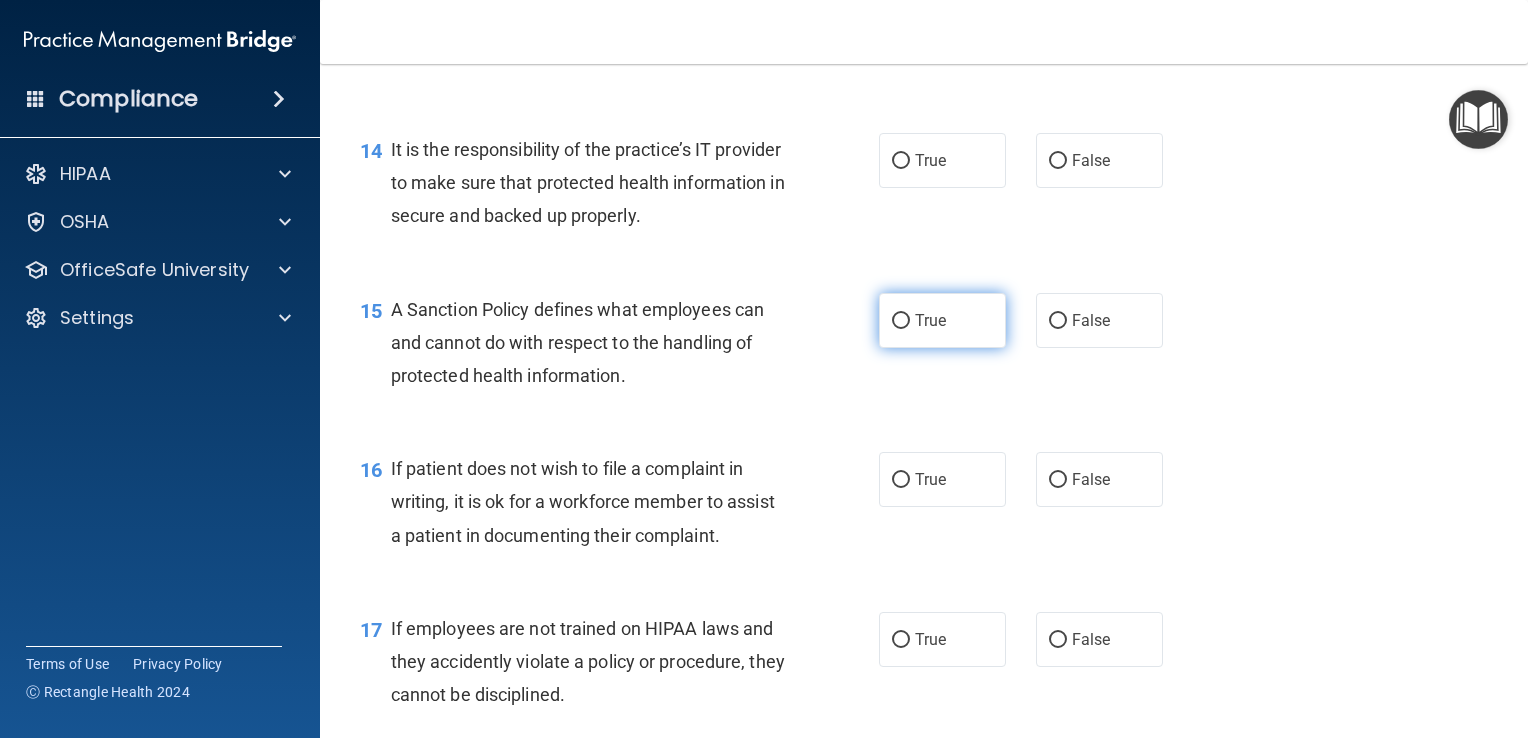 click on "True" at bounding box center (901, 321) 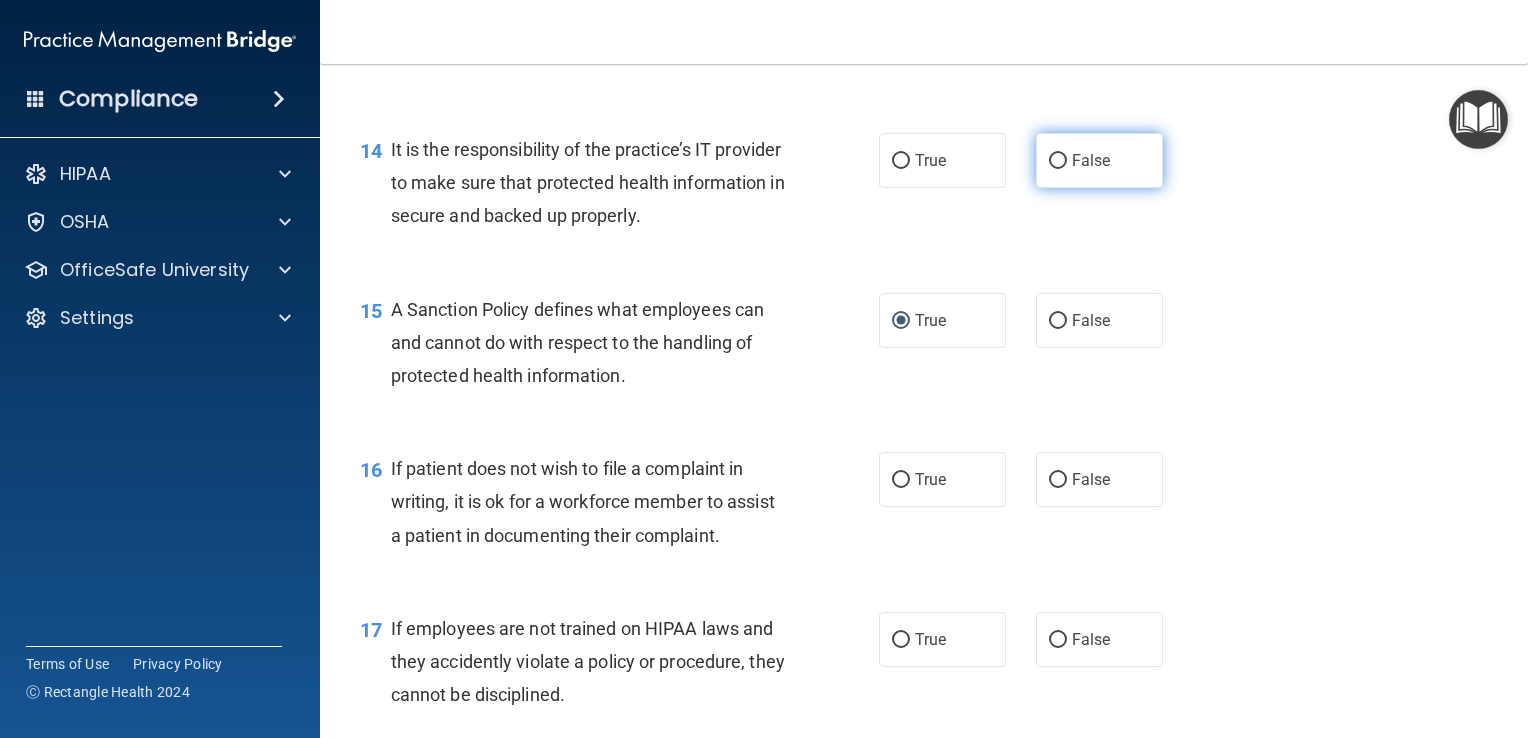 click on "False" at bounding box center [1099, 160] 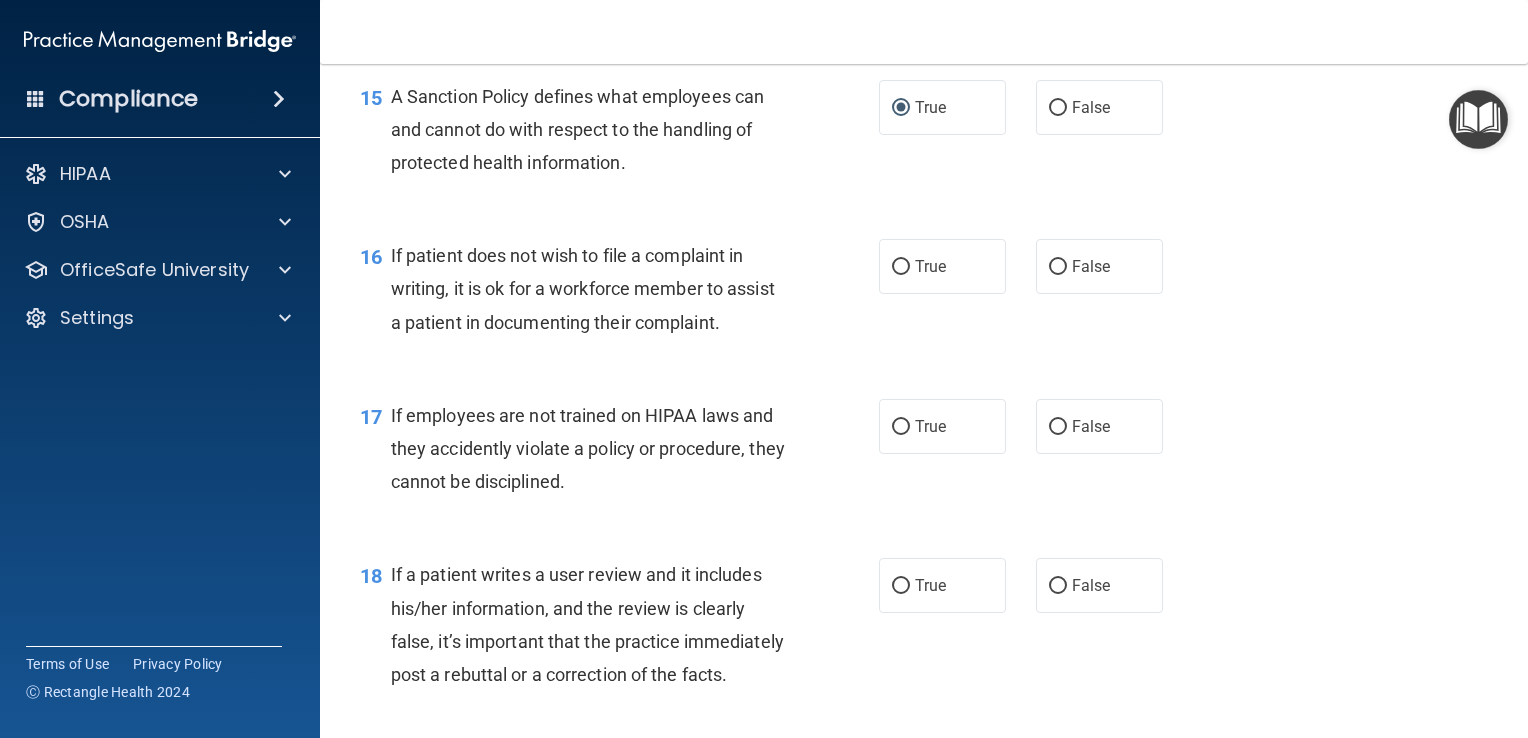 scroll, scrollTop: 2914, scrollLeft: 0, axis: vertical 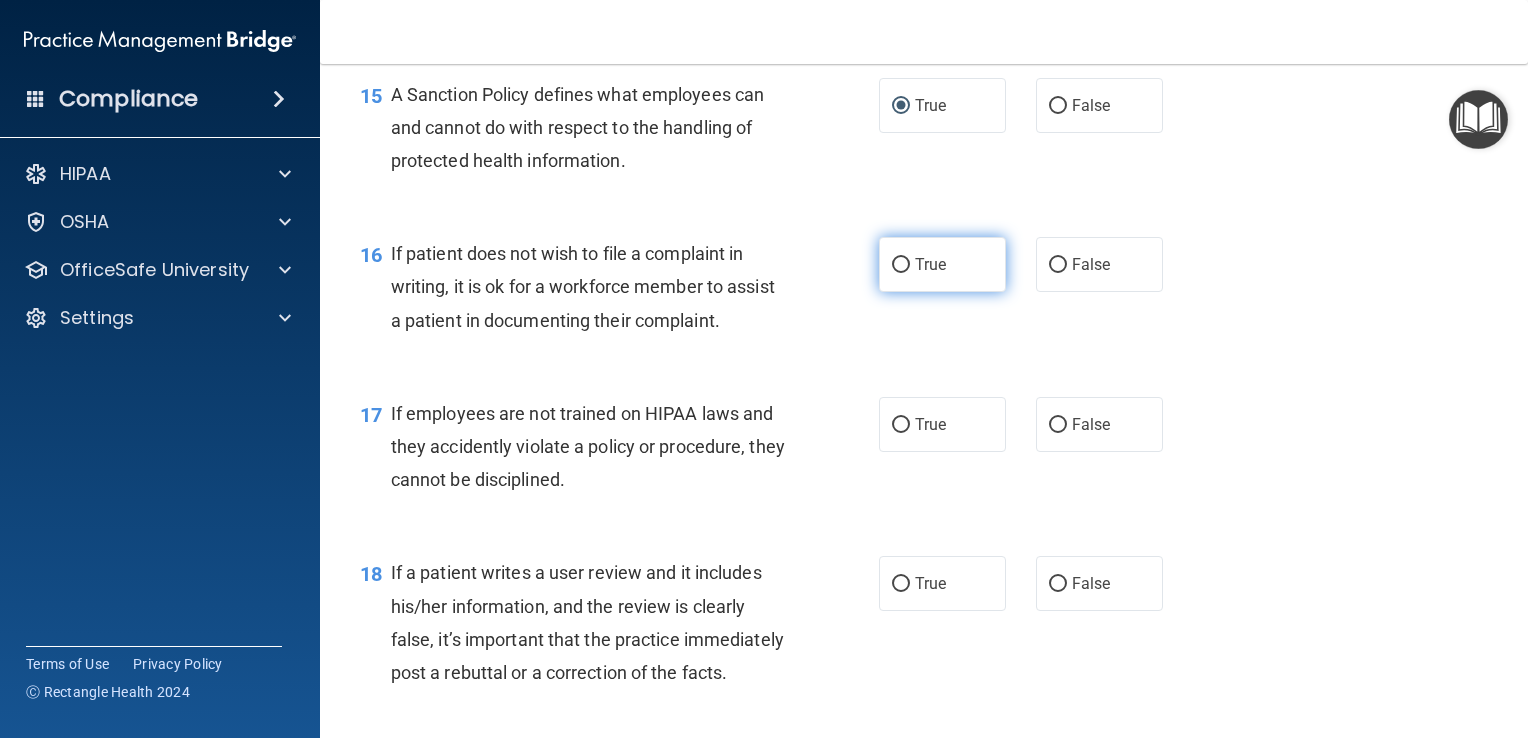 click on "True" at bounding box center (901, 265) 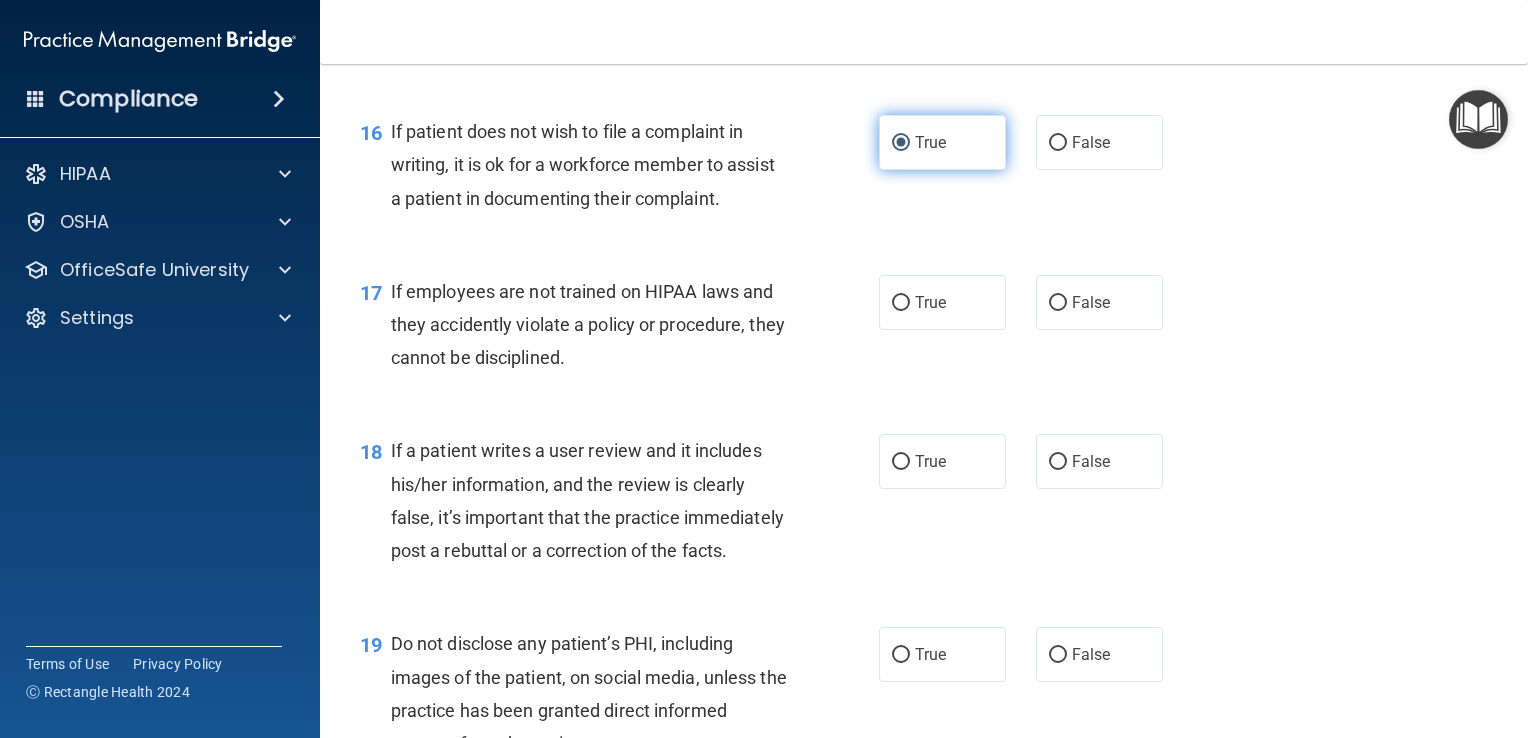 scroll, scrollTop: 3056, scrollLeft: 0, axis: vertical 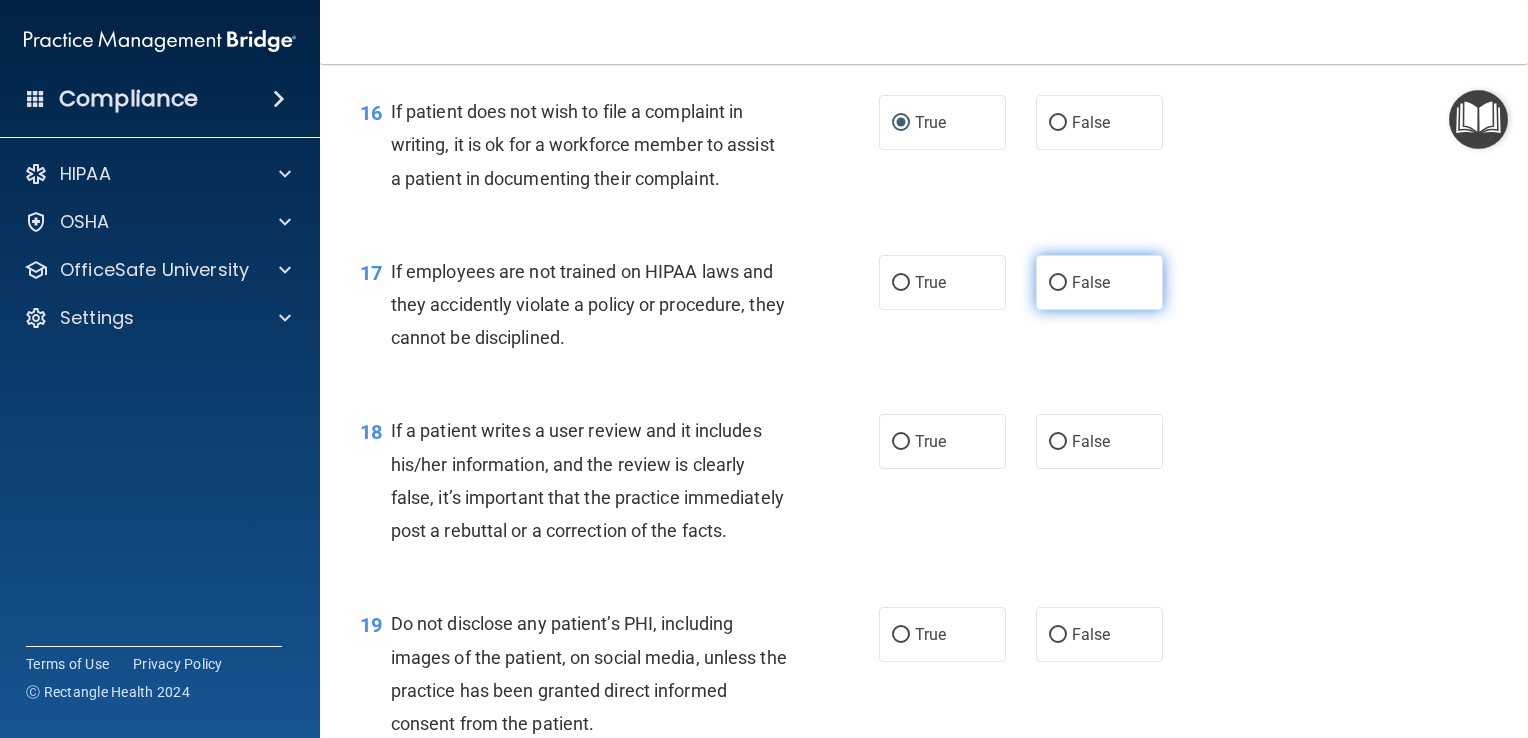click on "False" at bounding box center [1091, 282] 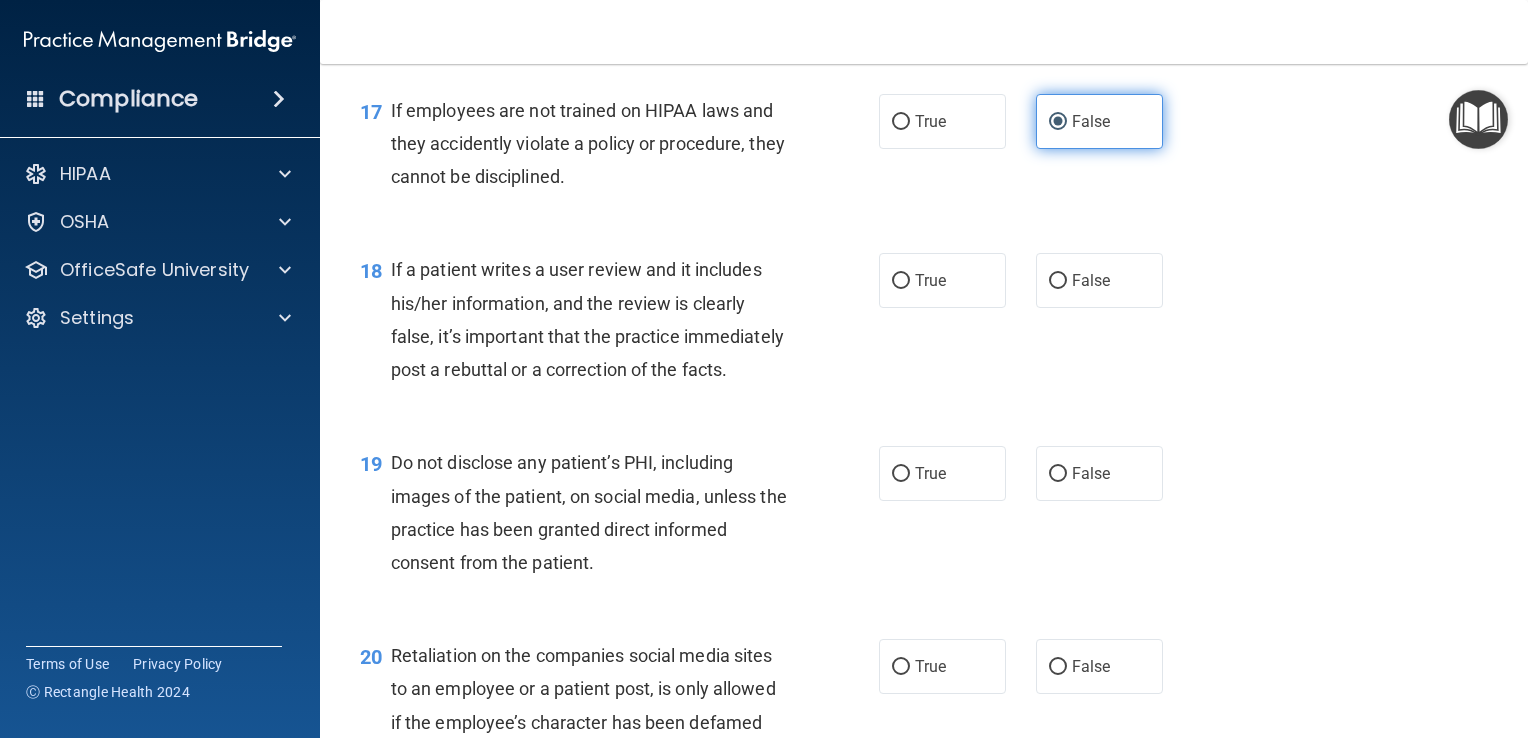 scroll, scrollTop: 3222, scrollLeft: 0, axis: vertical 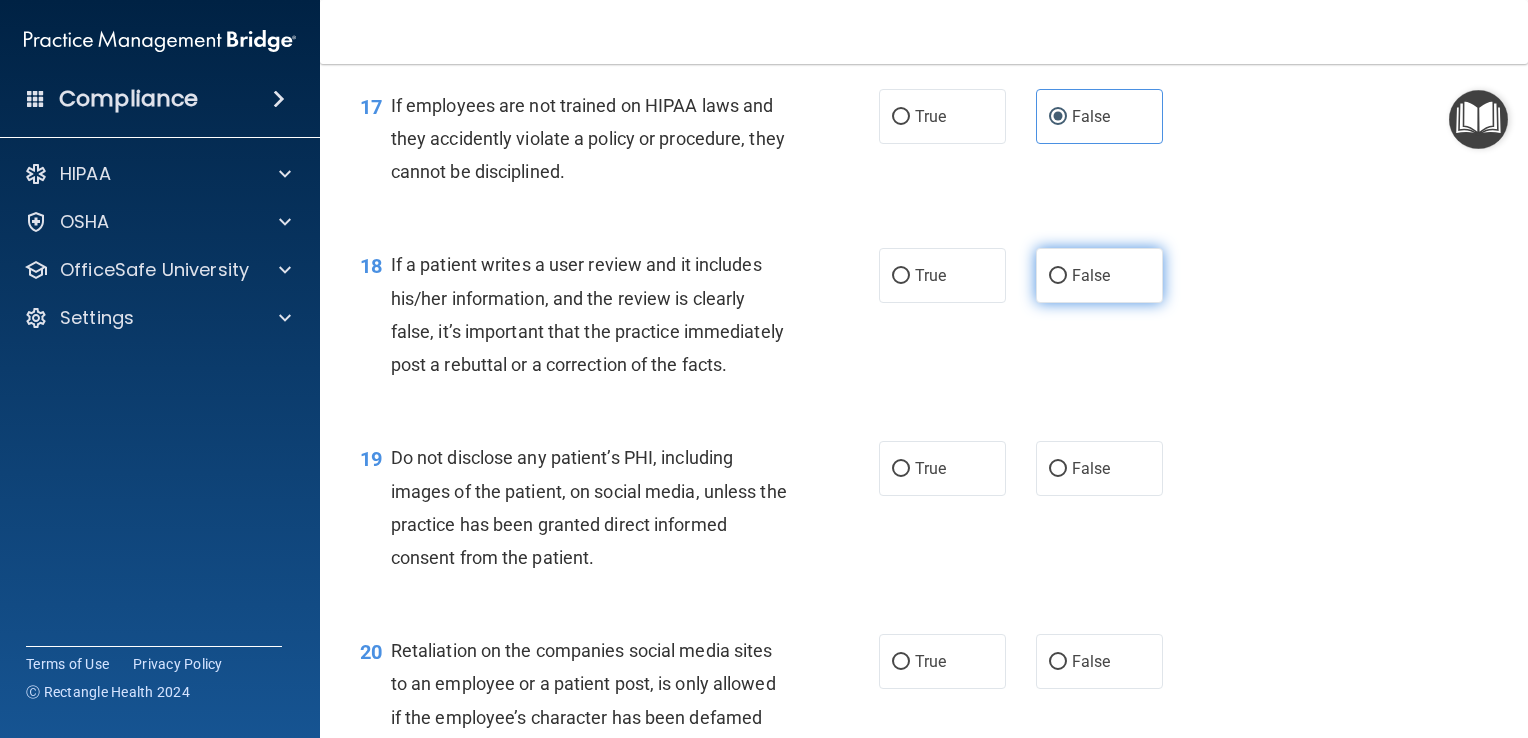 click on "False" at bounding box center [1058, 276] 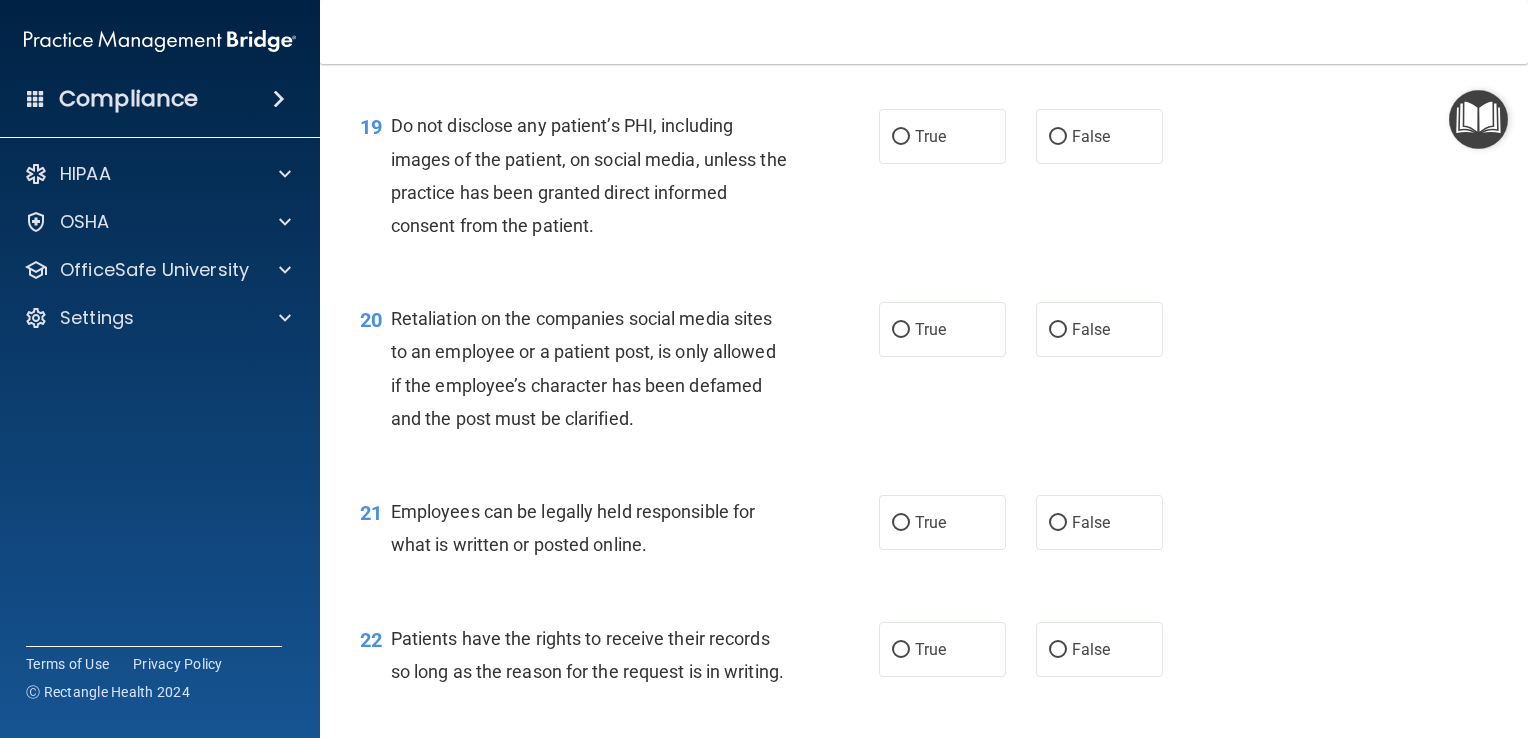 scroll, scrollTop: 3560, scrollLeft: 0, axis: vertical 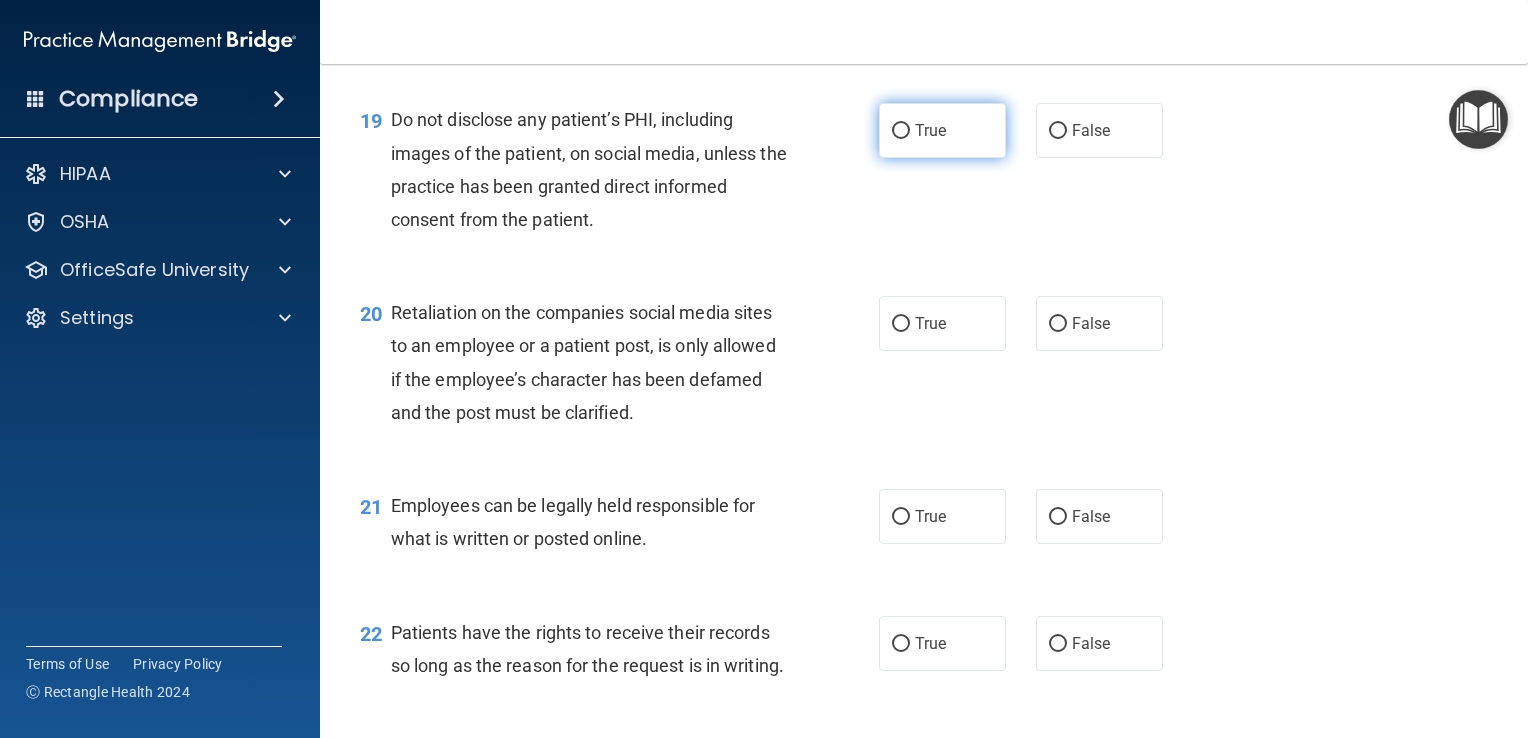 click on "True" at bounding box center (942, 130) 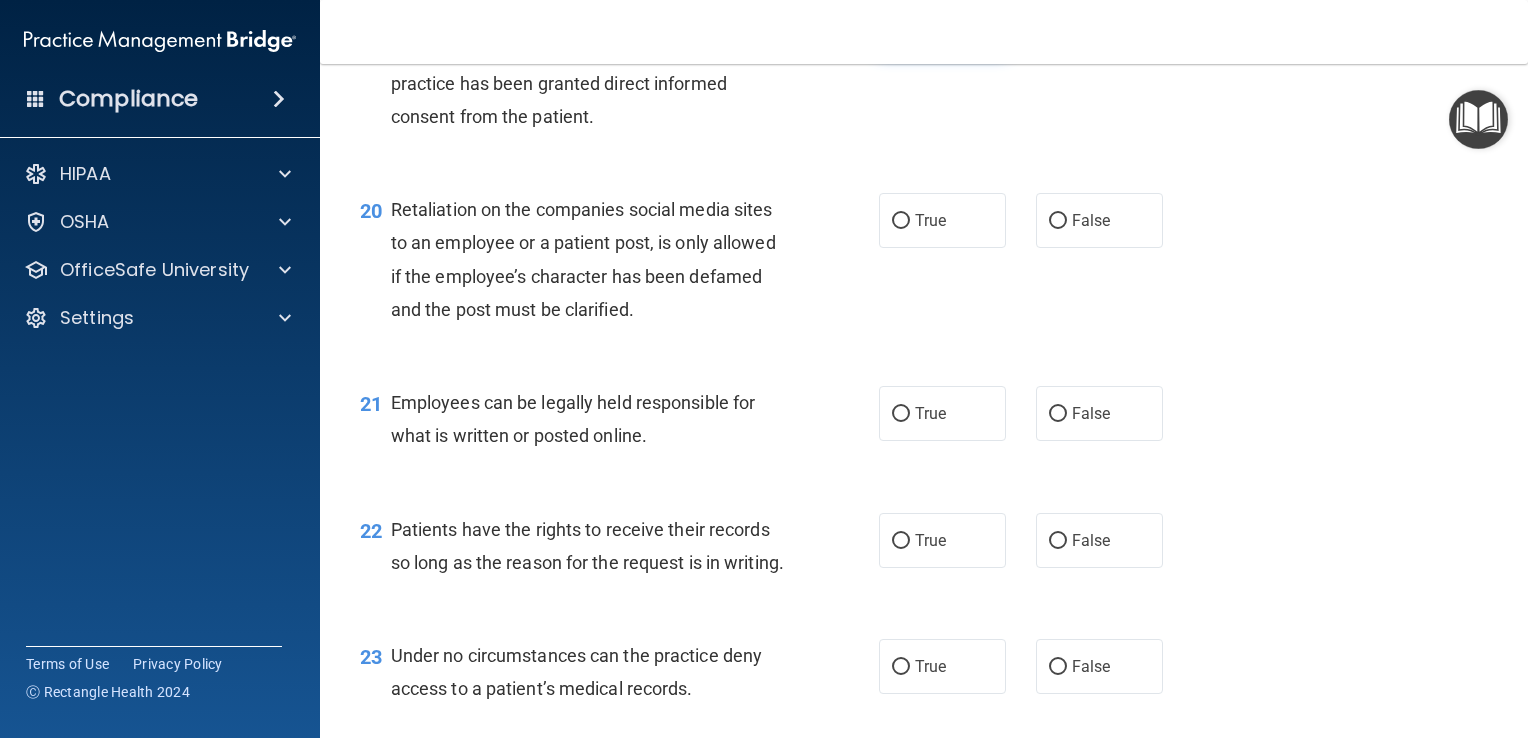 scroll, scrollTop: 3689, scrollLeft: 0, axis: vertical 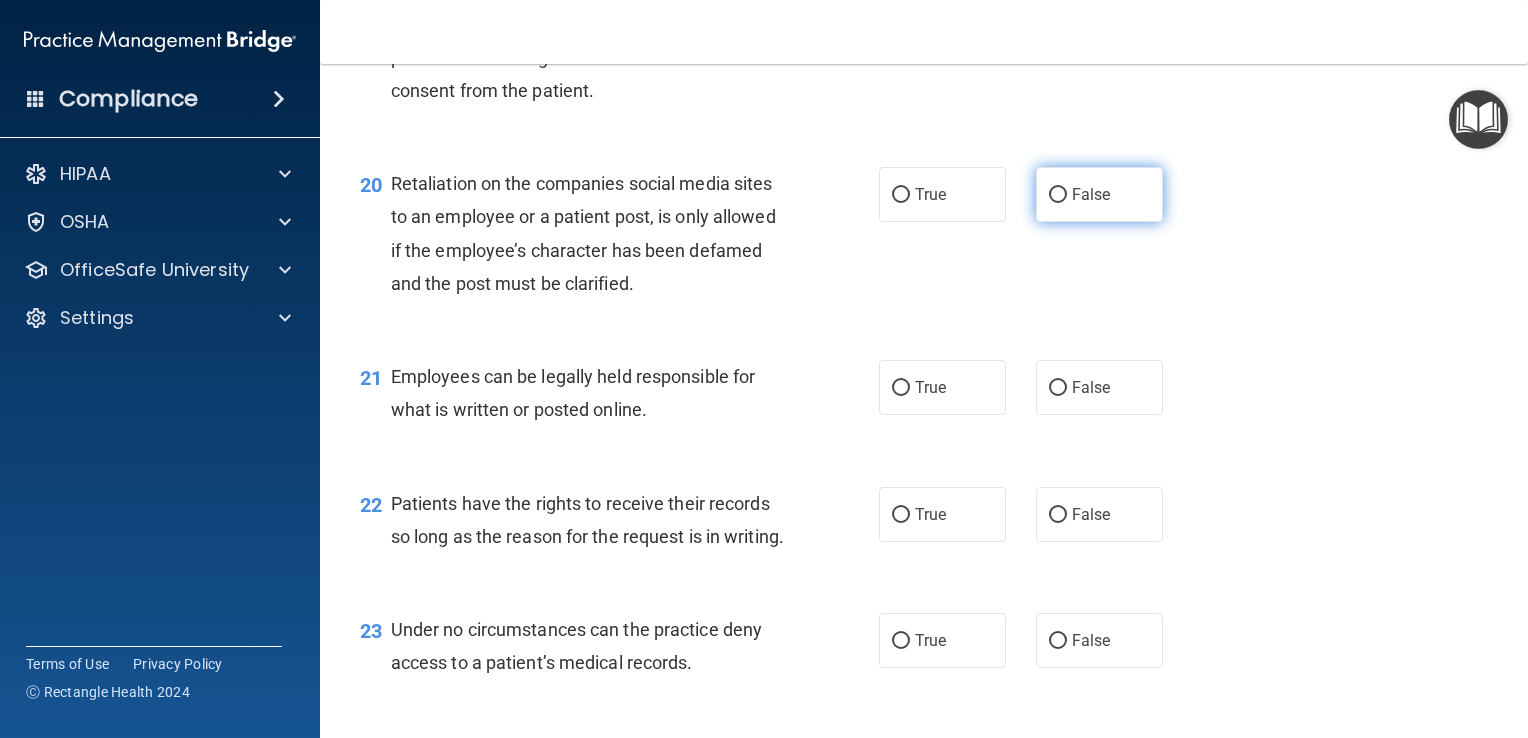 click on "False" at bounding box center [1058, 195] 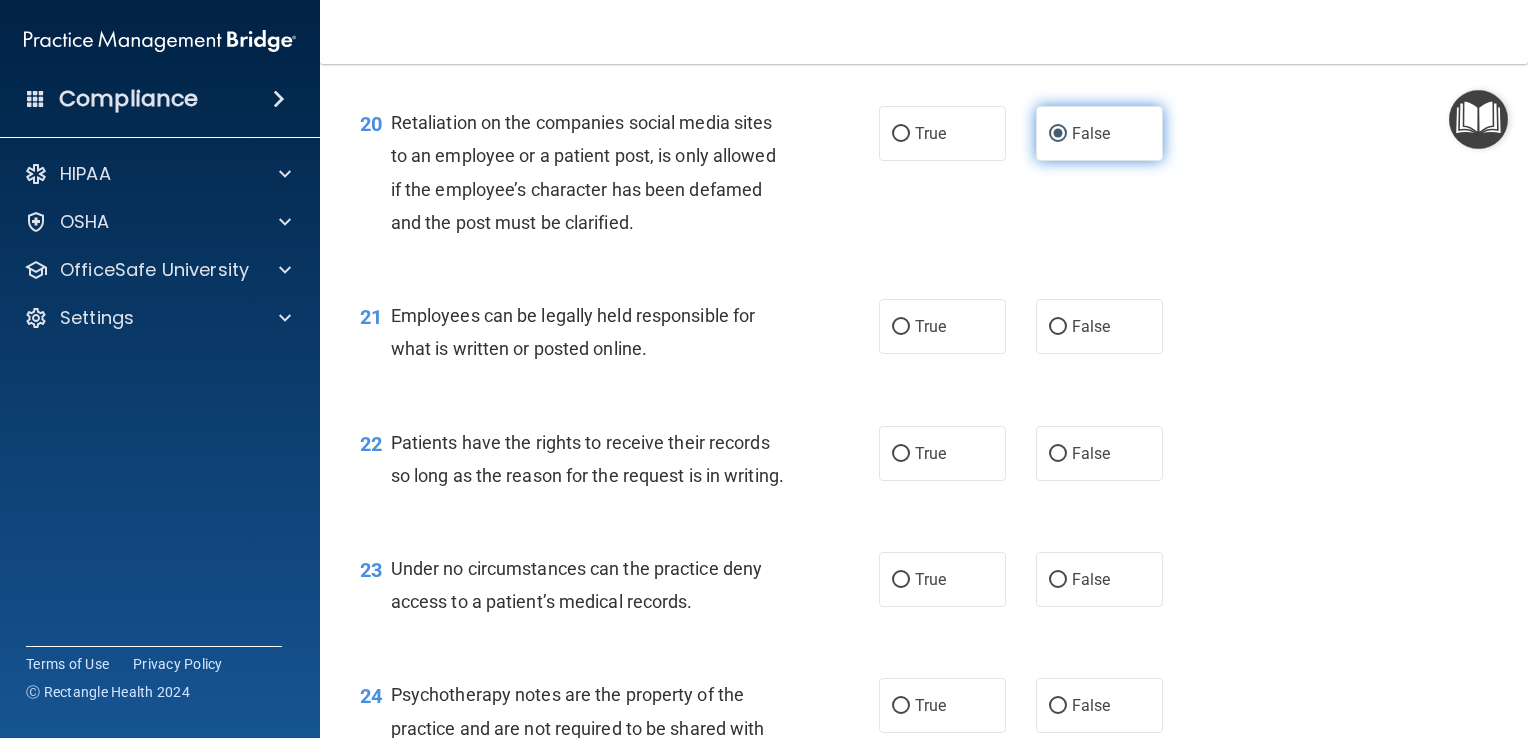 scroll, scrollTop: 3752, scrollLeft: 0, axis: vertical 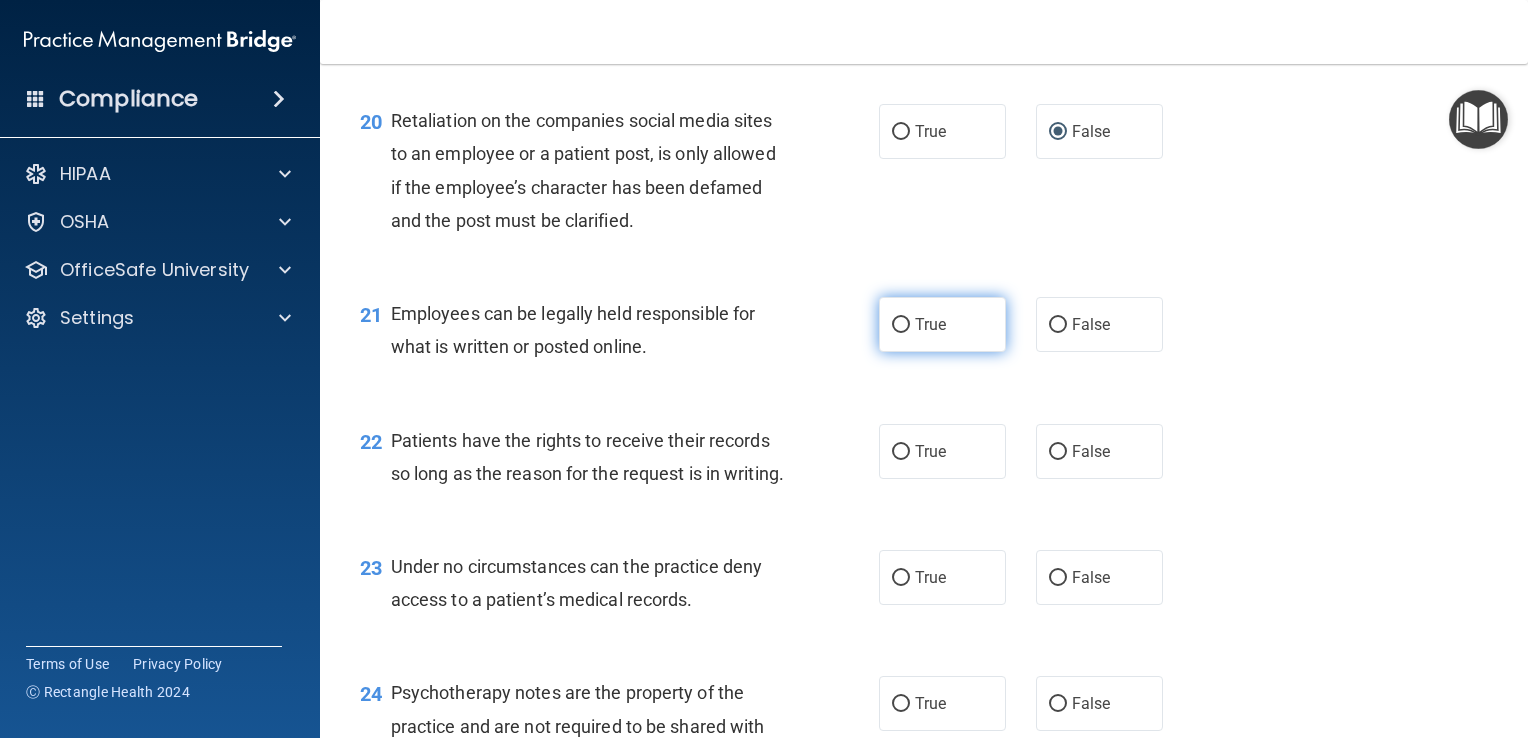 click on "True" at bounding box center [930, 324] 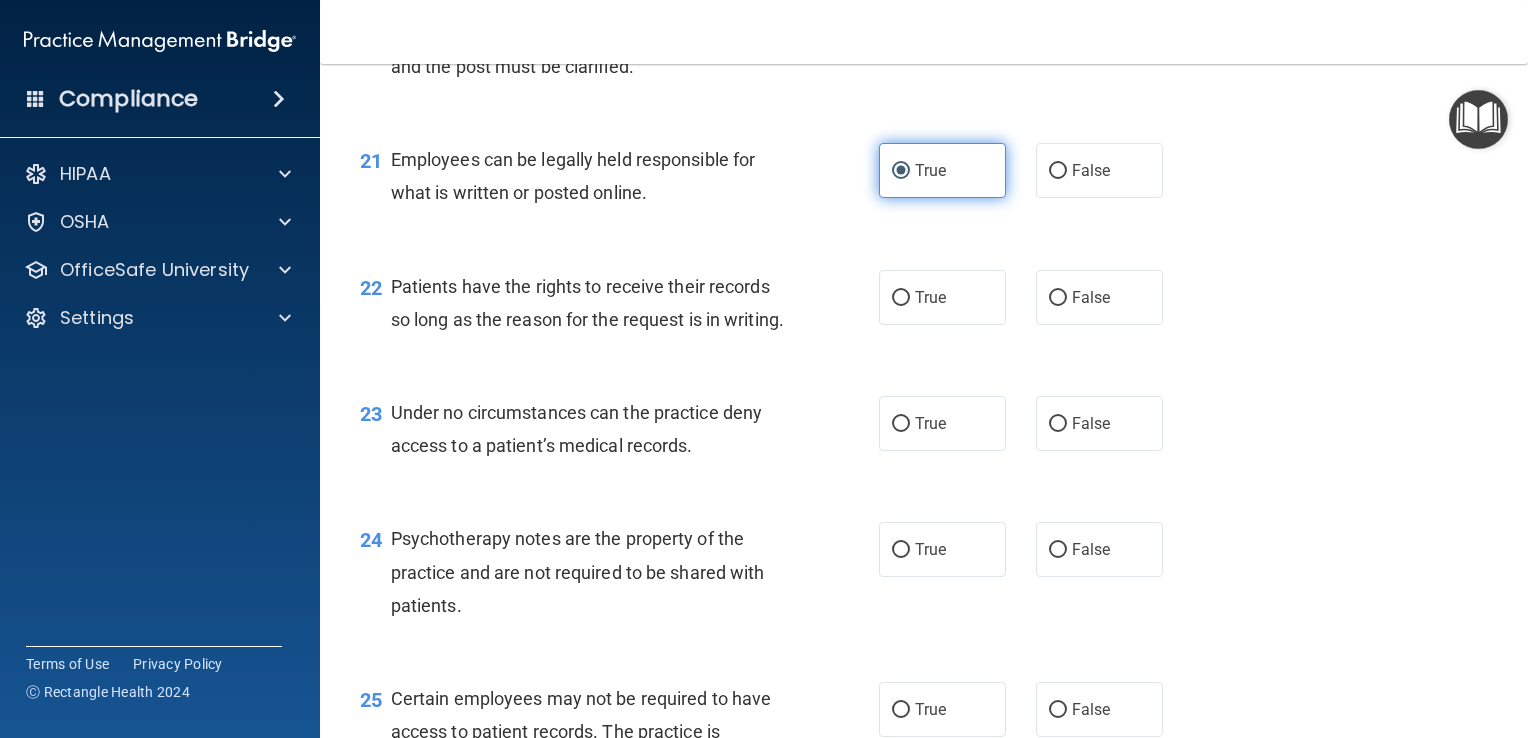 scroll, scrollTop: 3925, scrollLeft: 0, axis: vertical 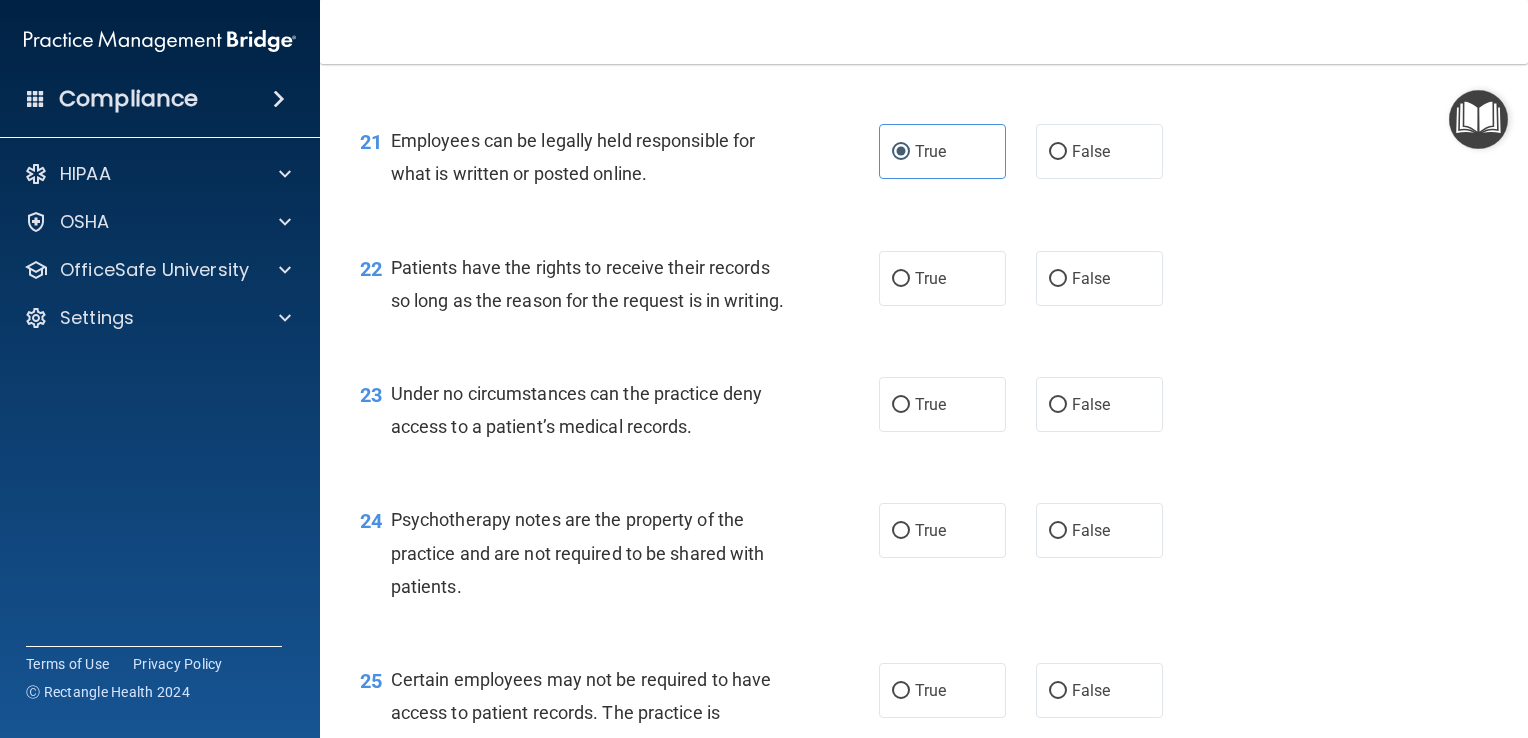 click on "22       Patients have the rights to receive their records so long as the reason for the request is in writing.                 True           False" at bounding box center (924, 289) 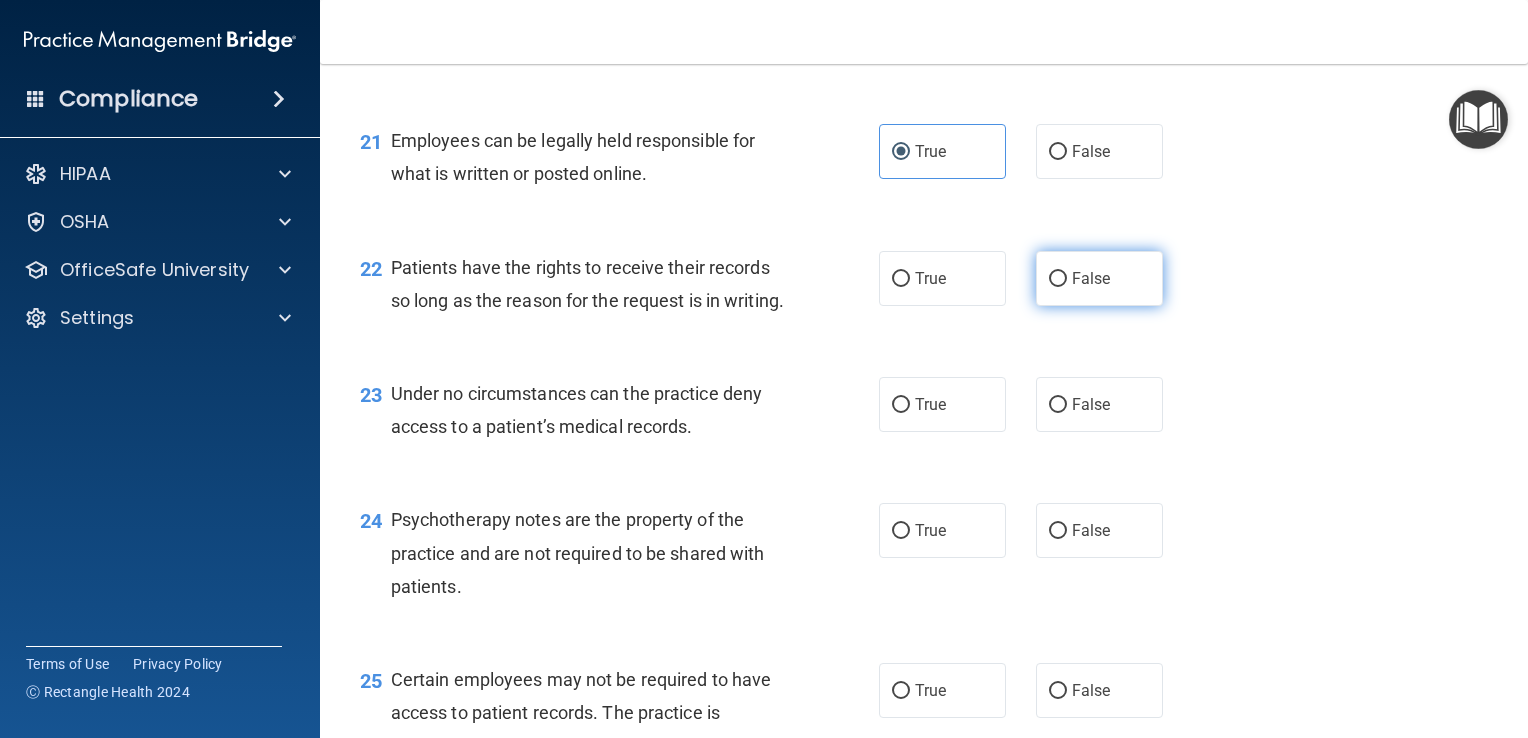 click on "False" at bounding box center (1058, 279) 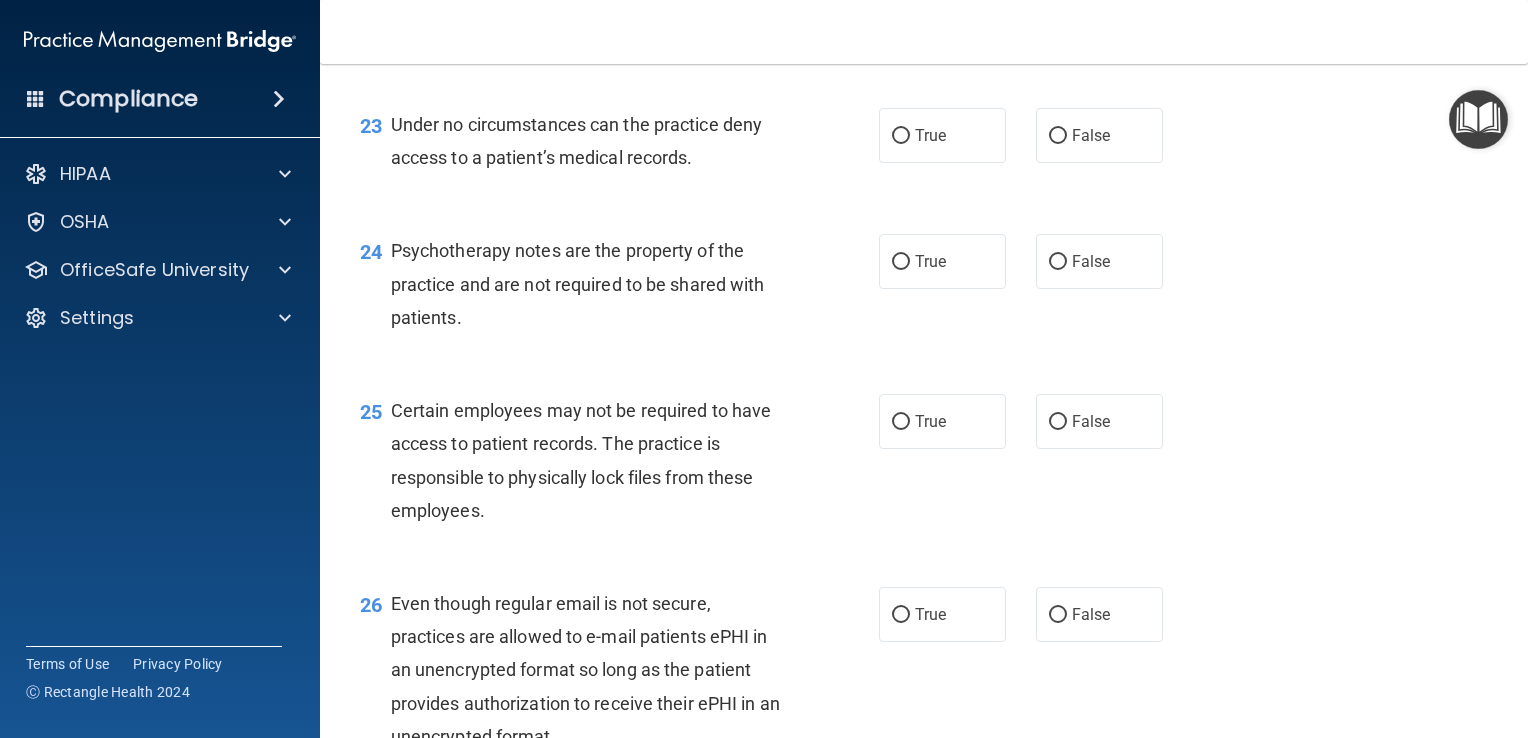 scroll, scrollTop: 4195, scrollLeft: 0, axis: vertical 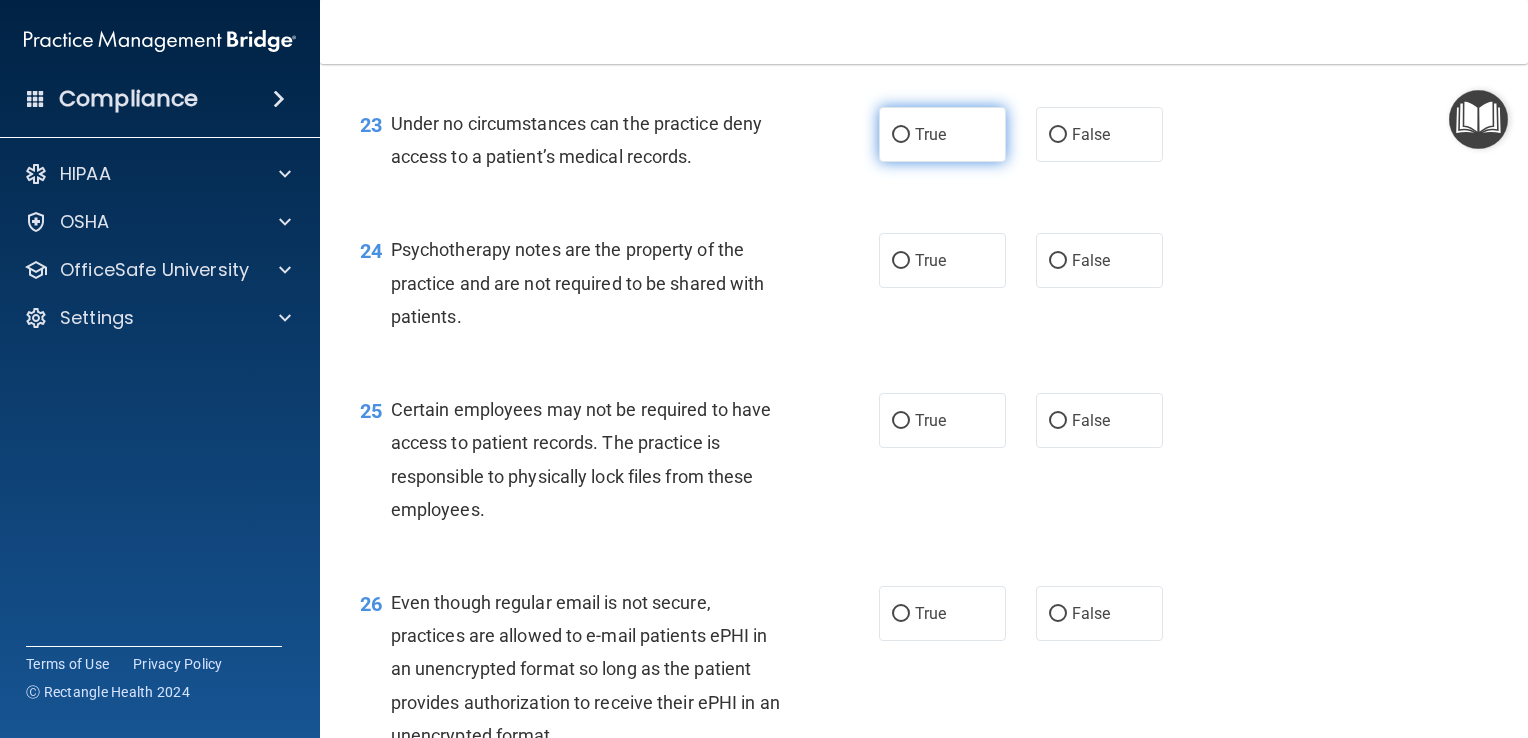 click on "True" at bounding box center (942, 134) 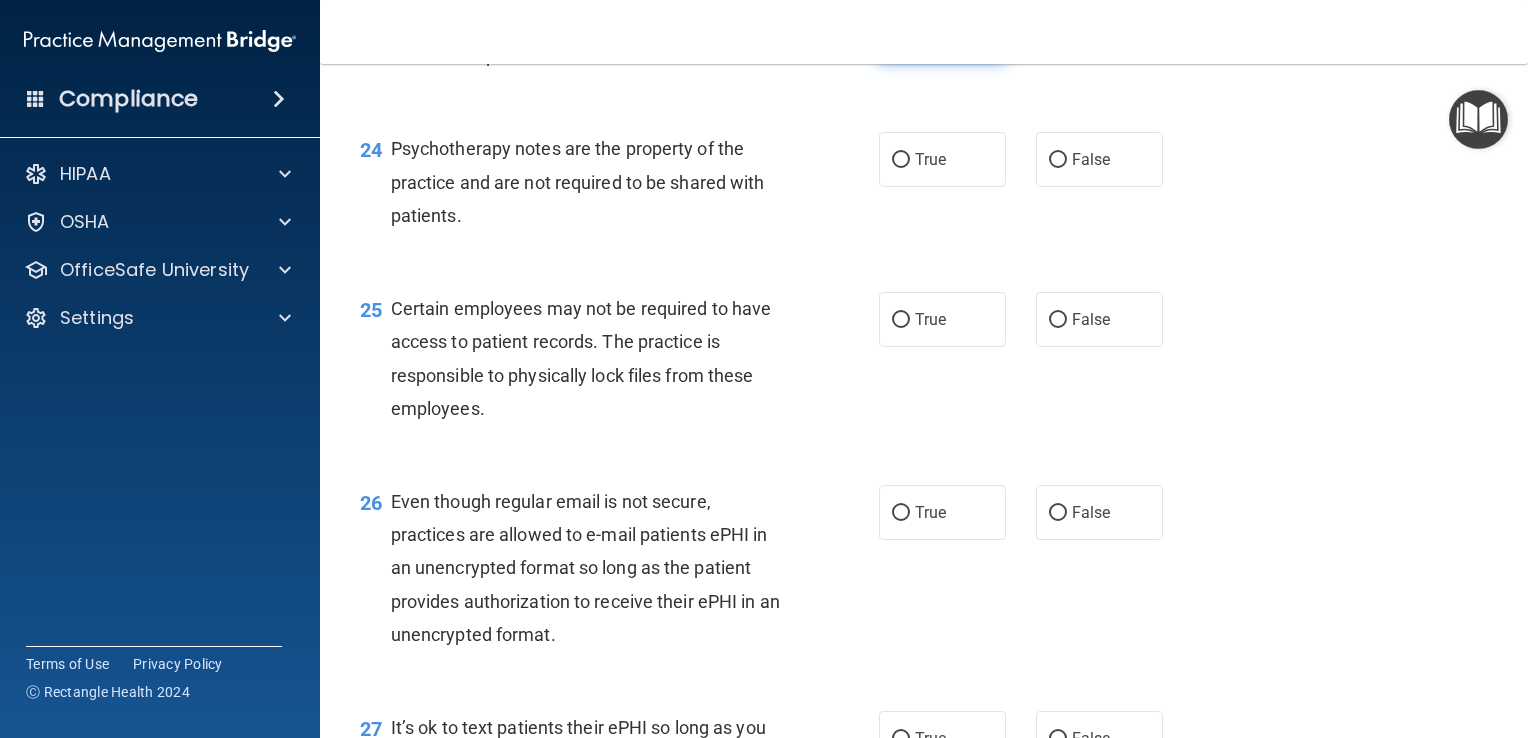 scroll, scrollTop: 4304, scrollLeft: 0, axis: vertical 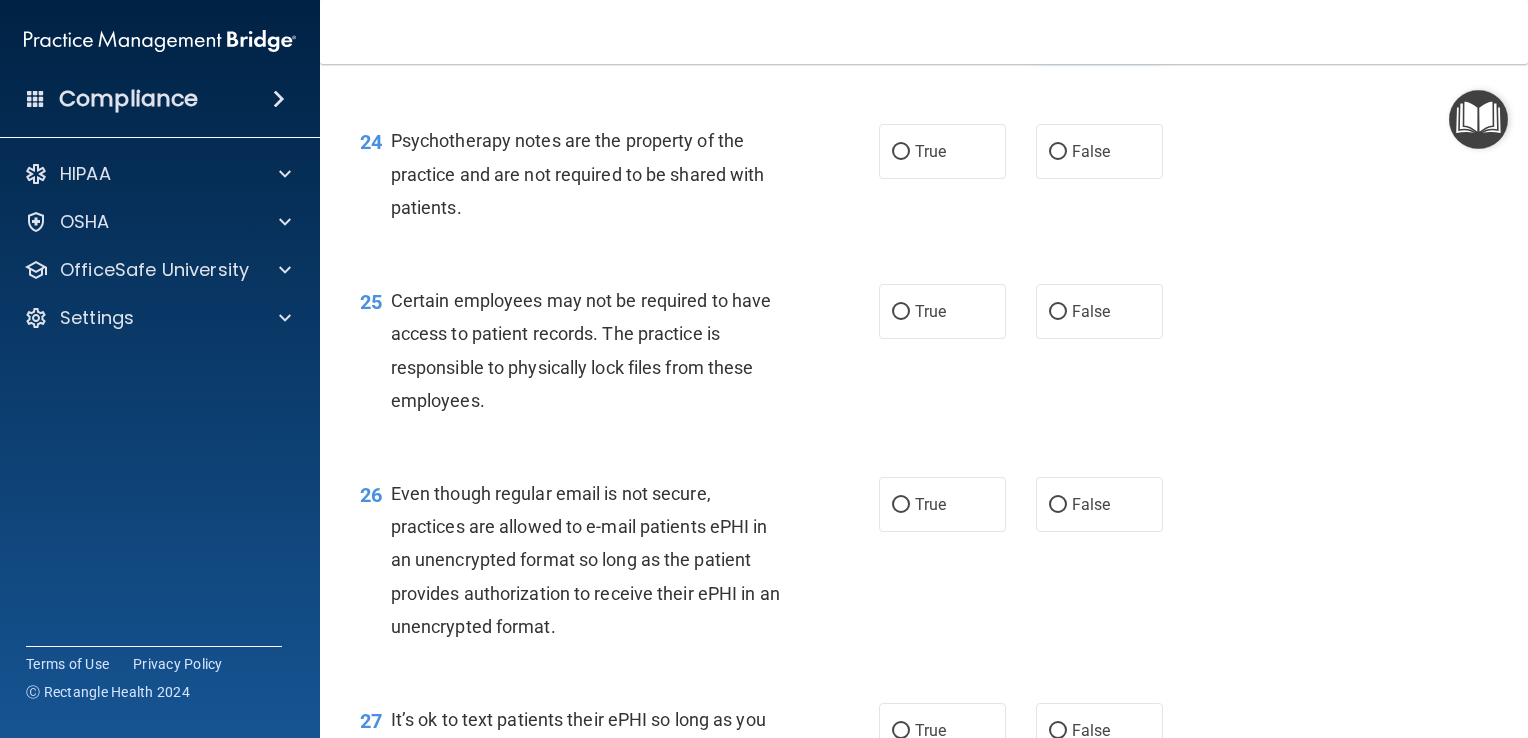 click on "False" at bounding box center (1099, 25) 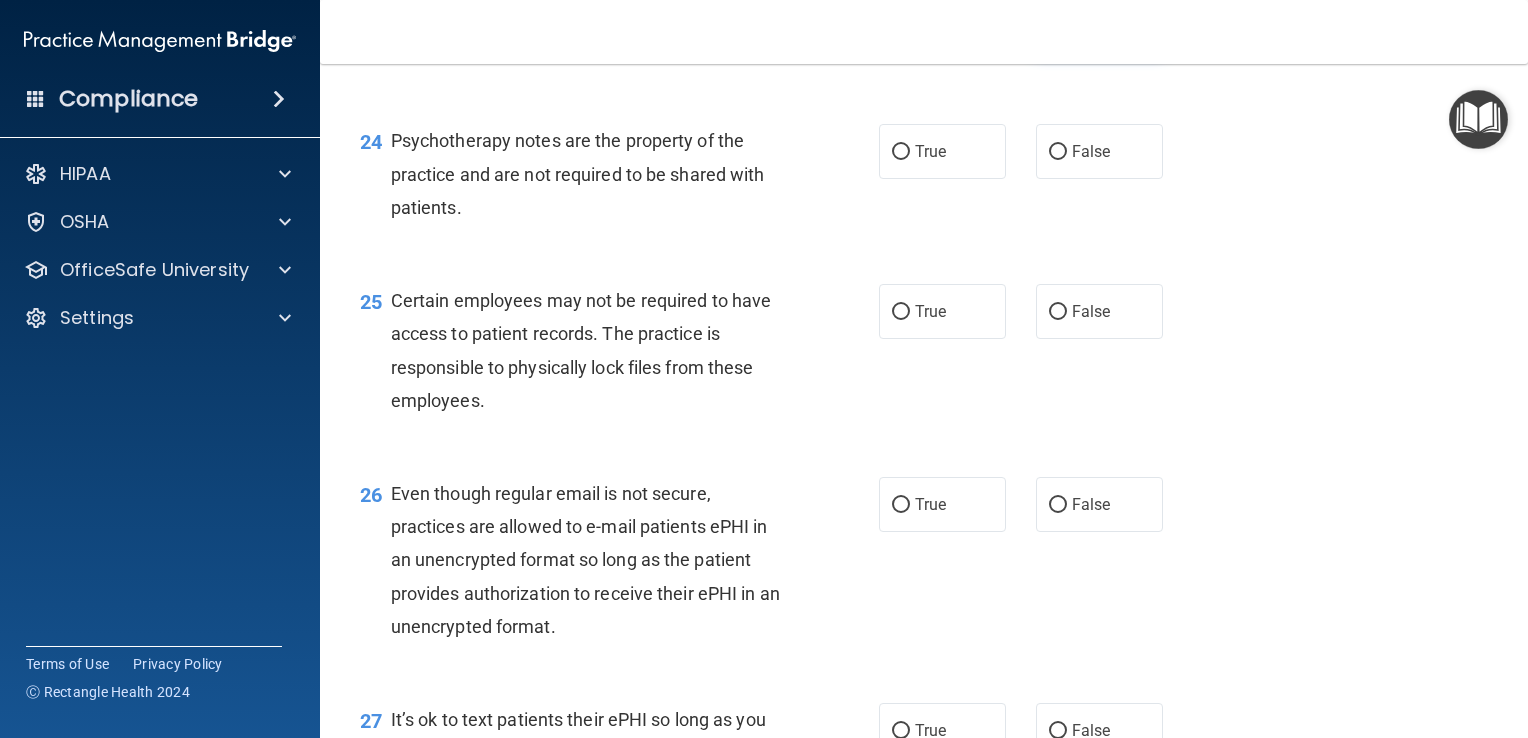 radio on "false" 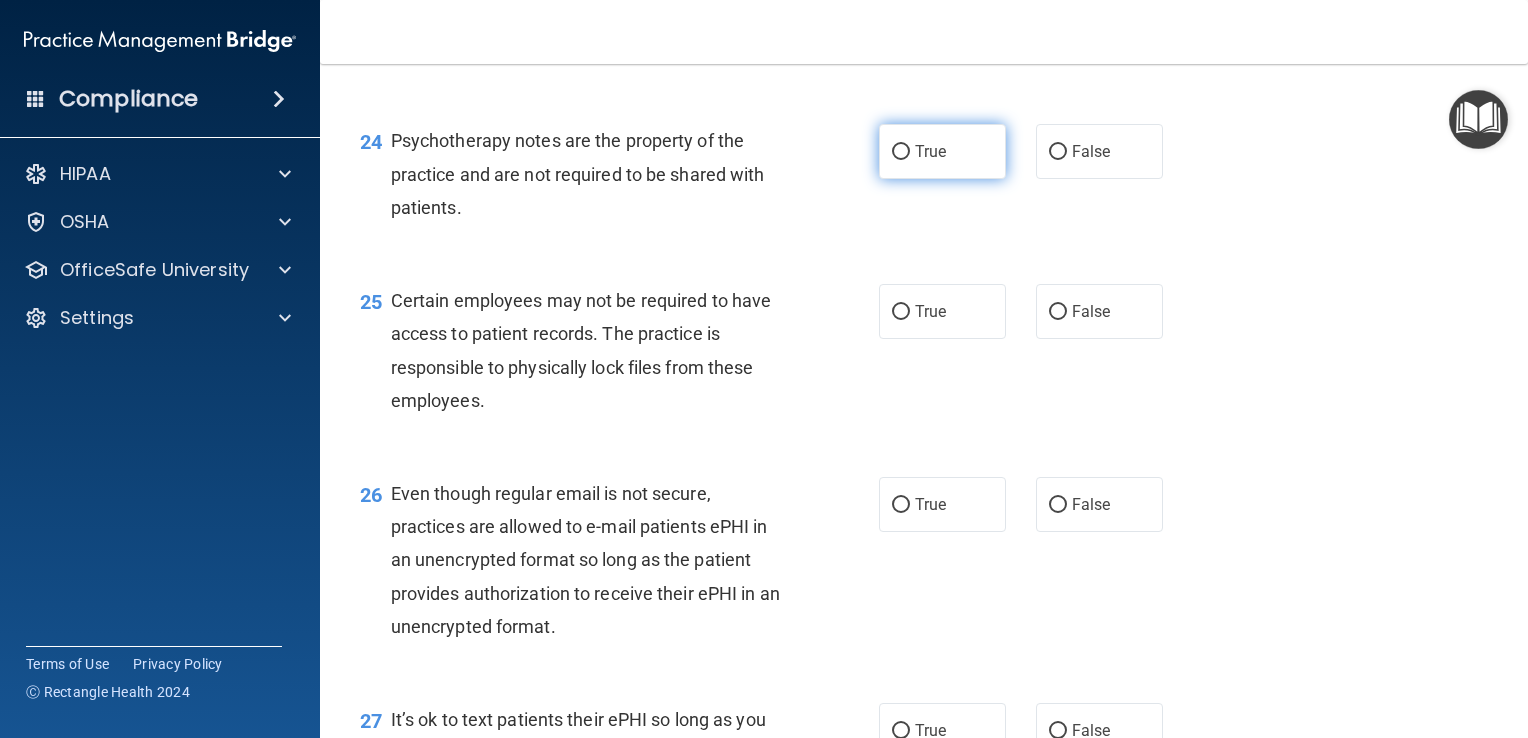 click on "True" at bounding box center (942, 151) 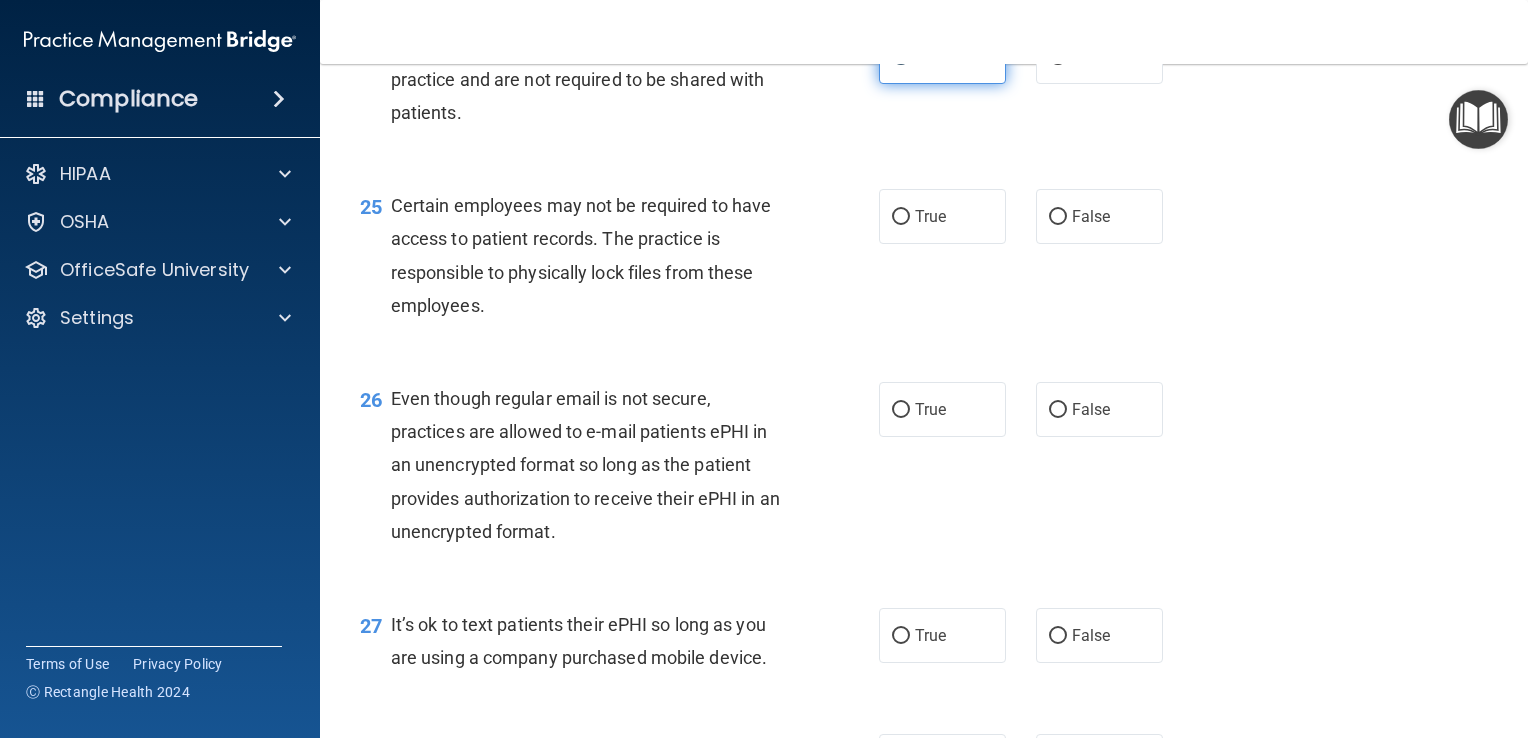 scroll, scrollTop: 4409, scrollLeft: 0, axis: vertical 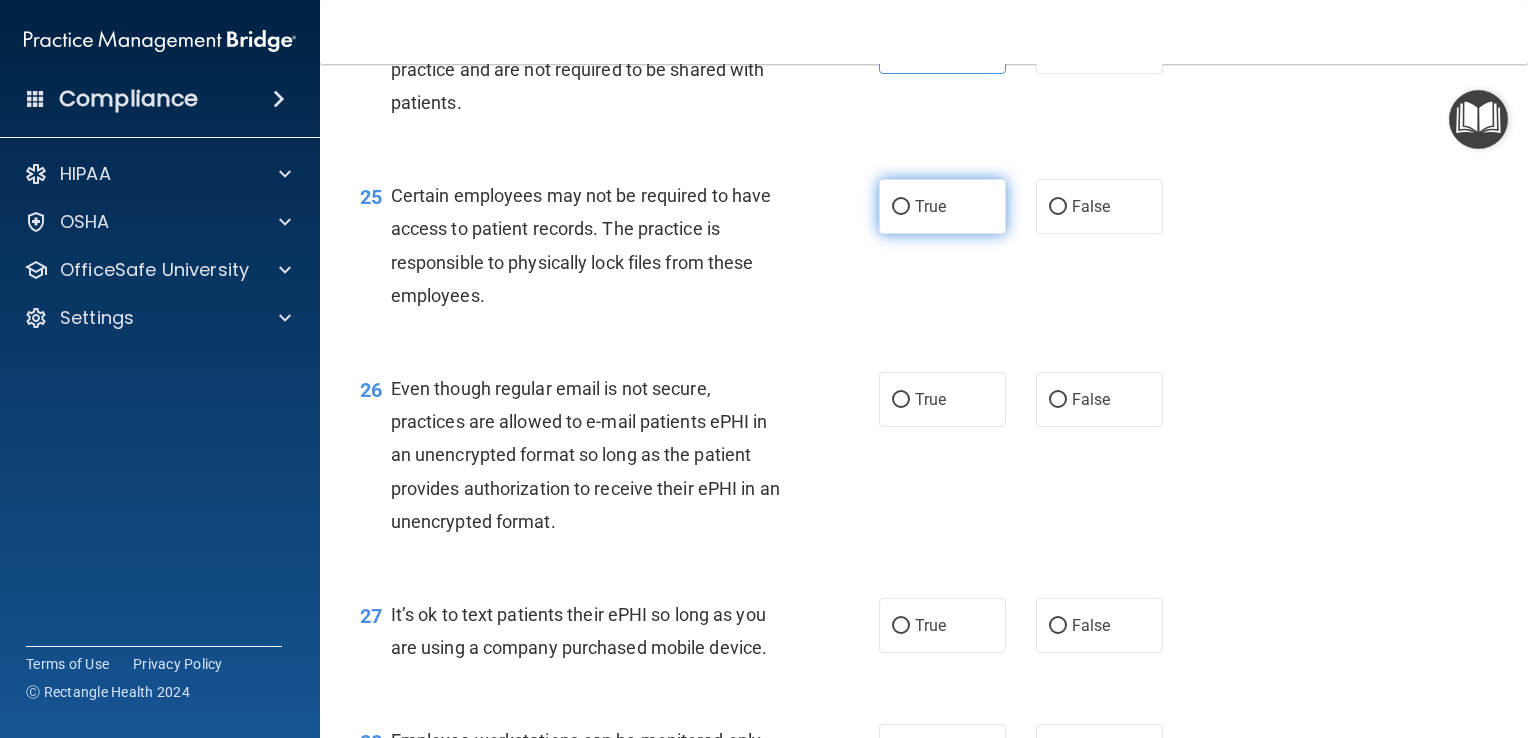 click on "True" at bounding box center (930, 206) 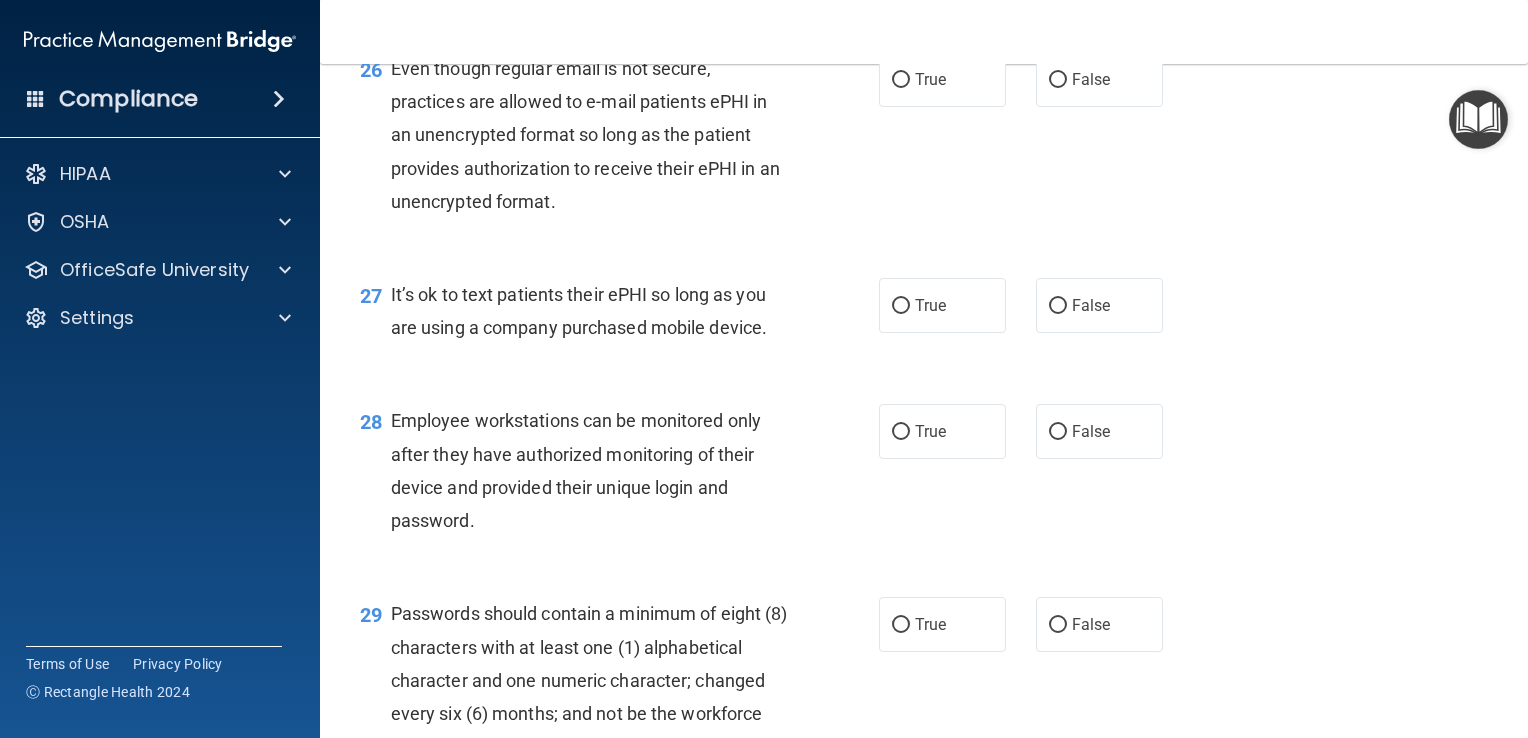 scroll, scrollTop: 4736, scrollLeft: 0, axis: vertical 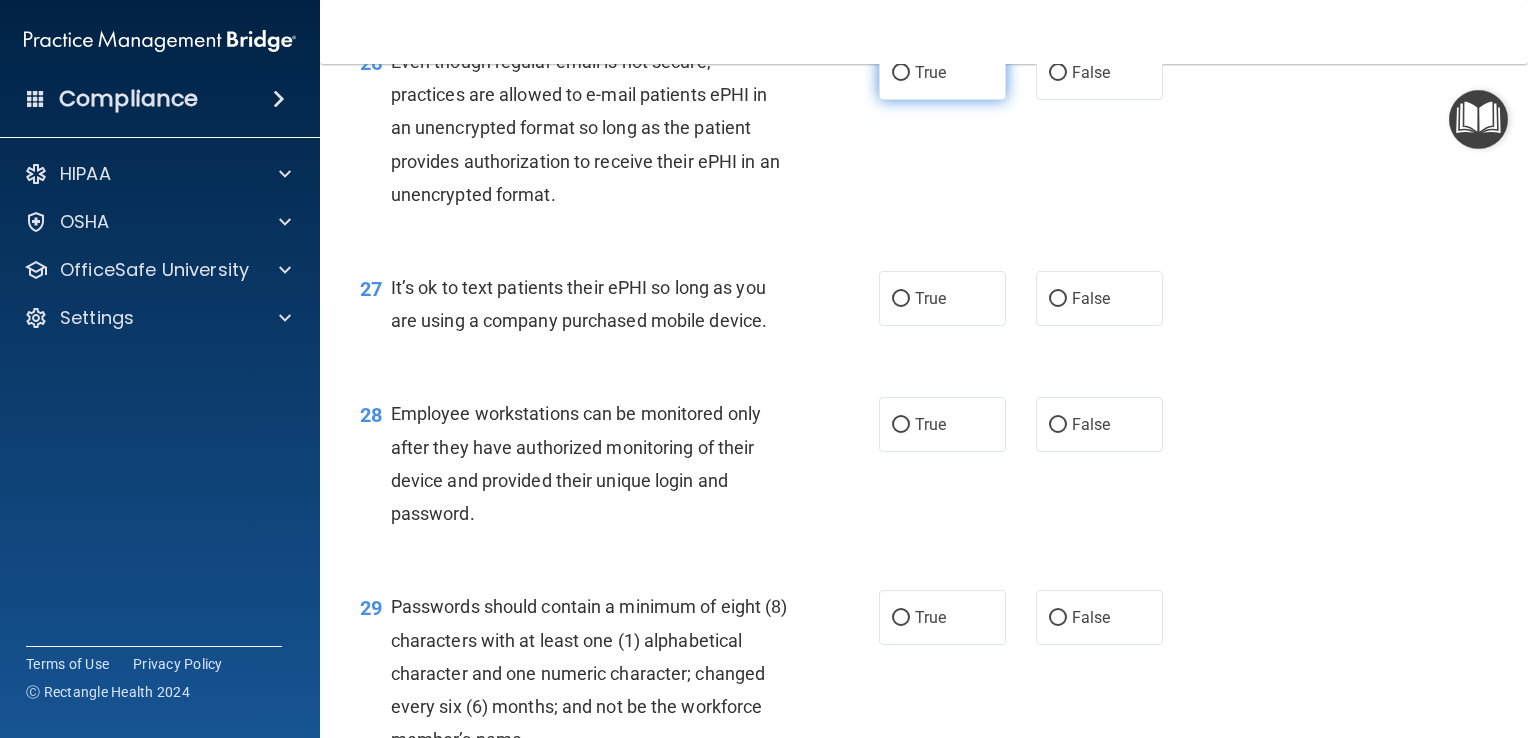 click on "True" at bounding box center (930, 72) 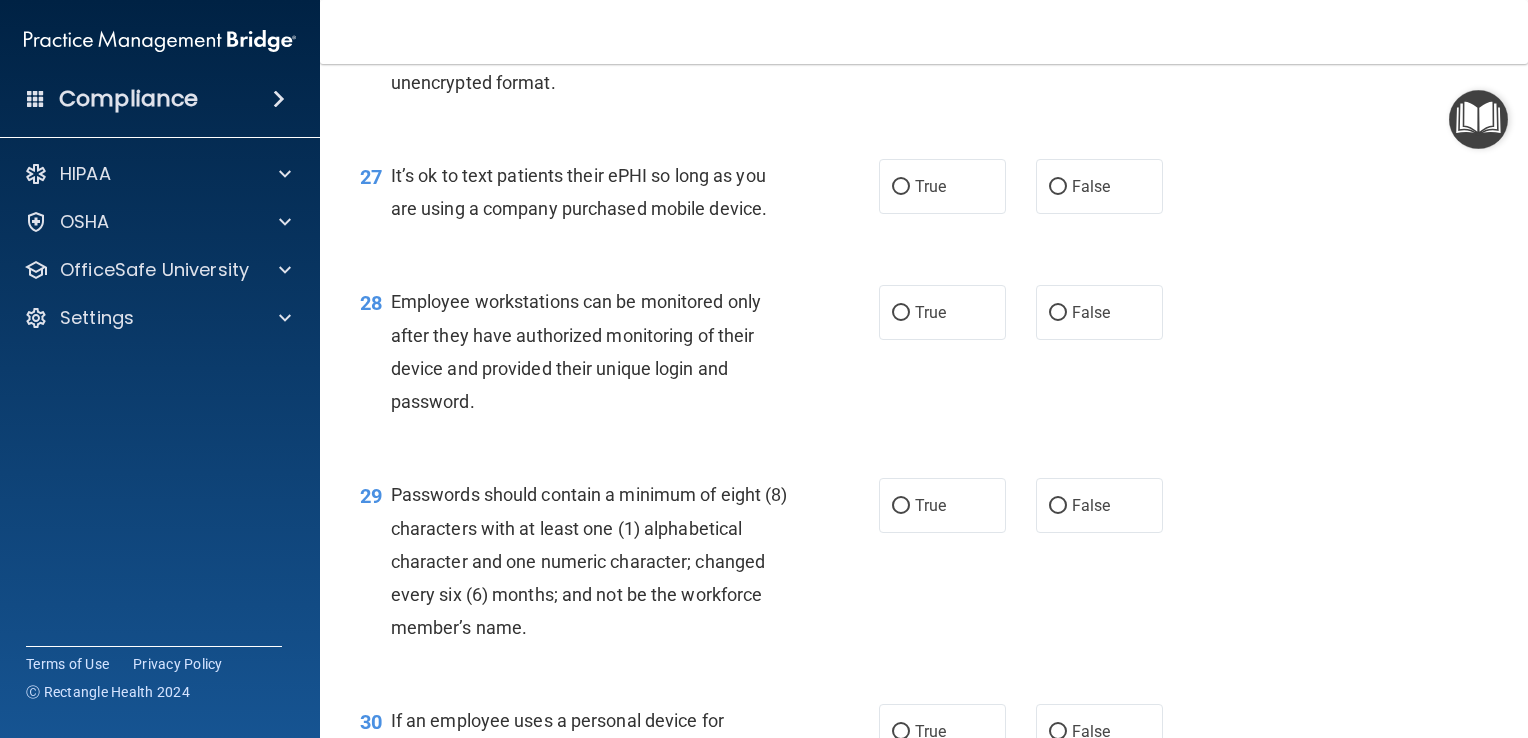 scroll, scrollTop: 4854, scrollLeft: 0, axis: vertical 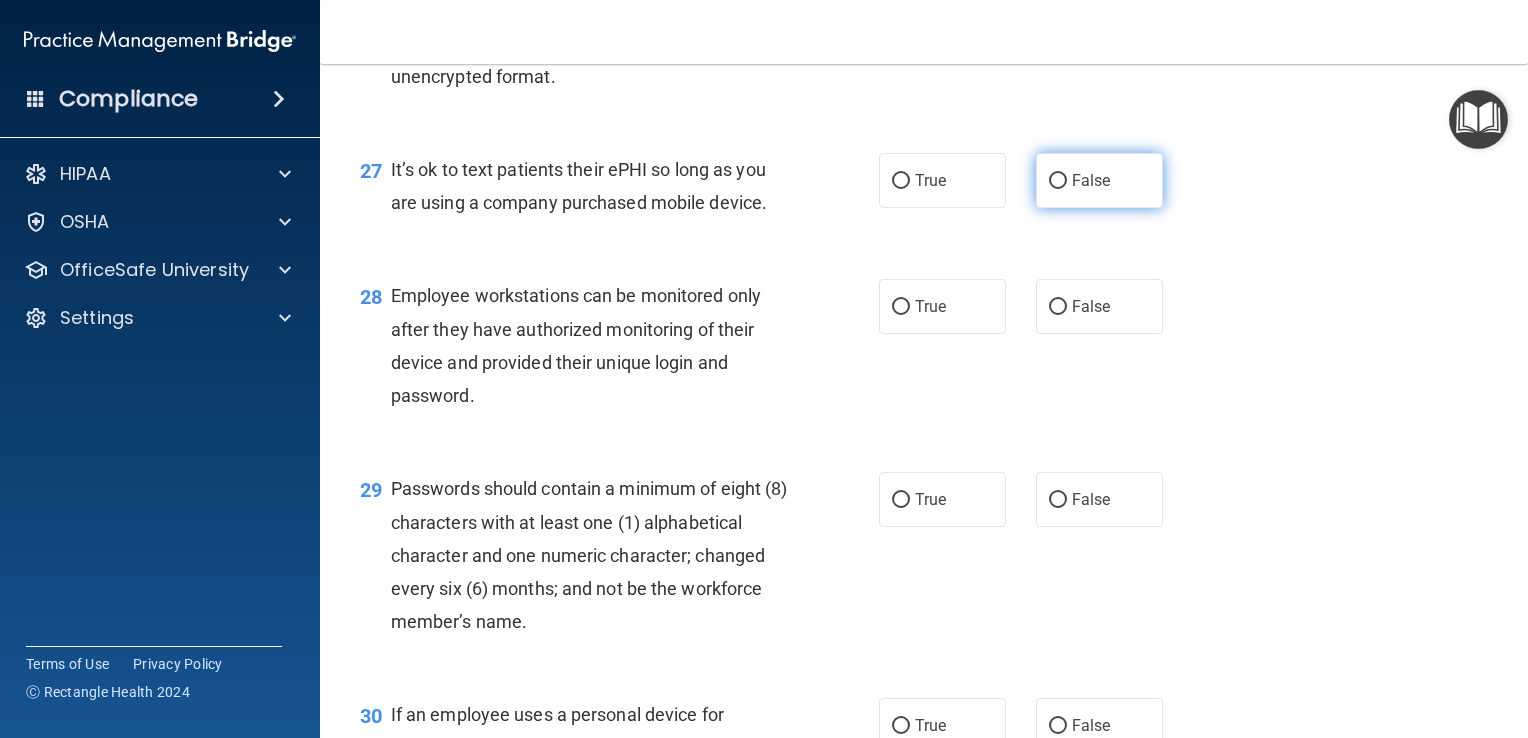 click on "False" at bounding box center (1058, 181) 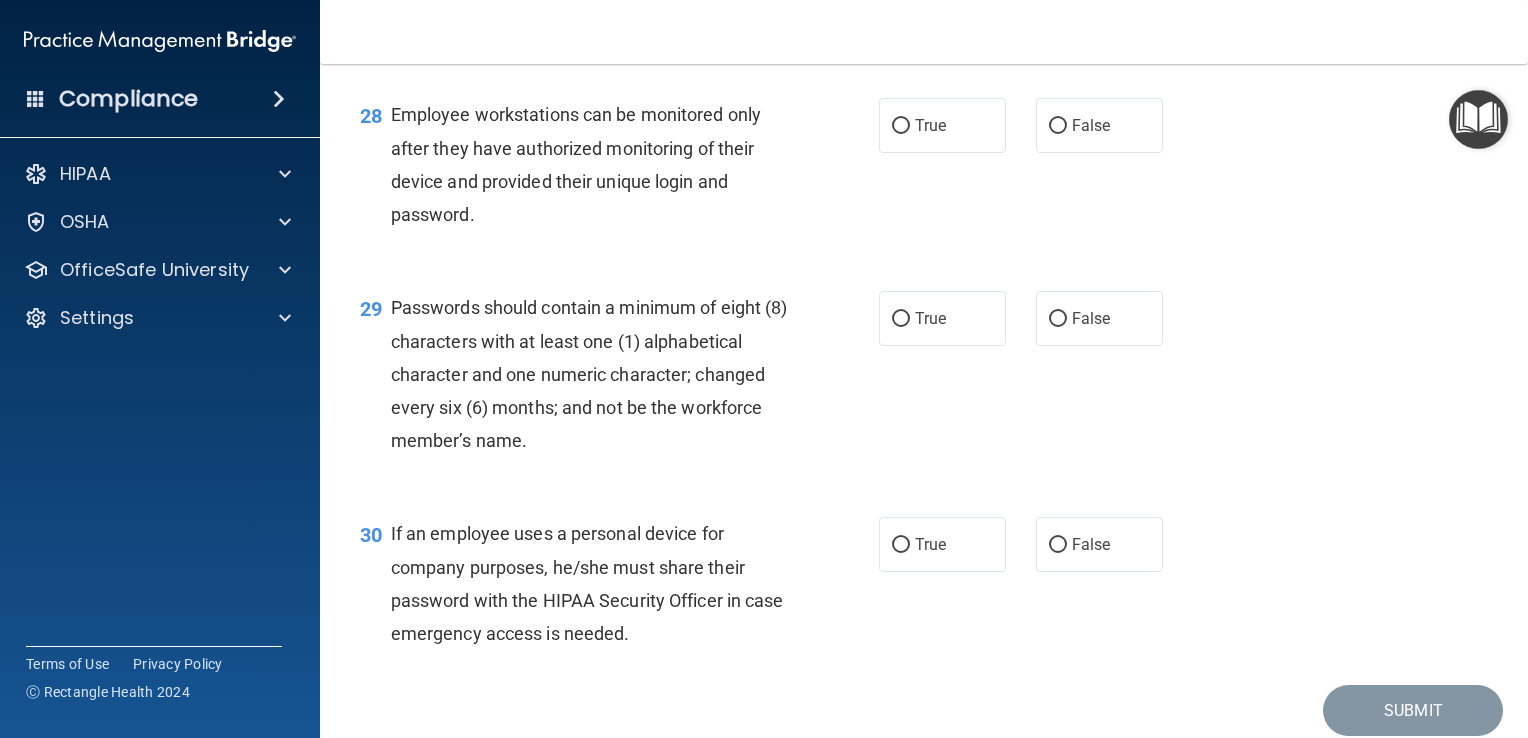 scroll, scrollTop: 5042, scrollLeft: 0, axis: vertical 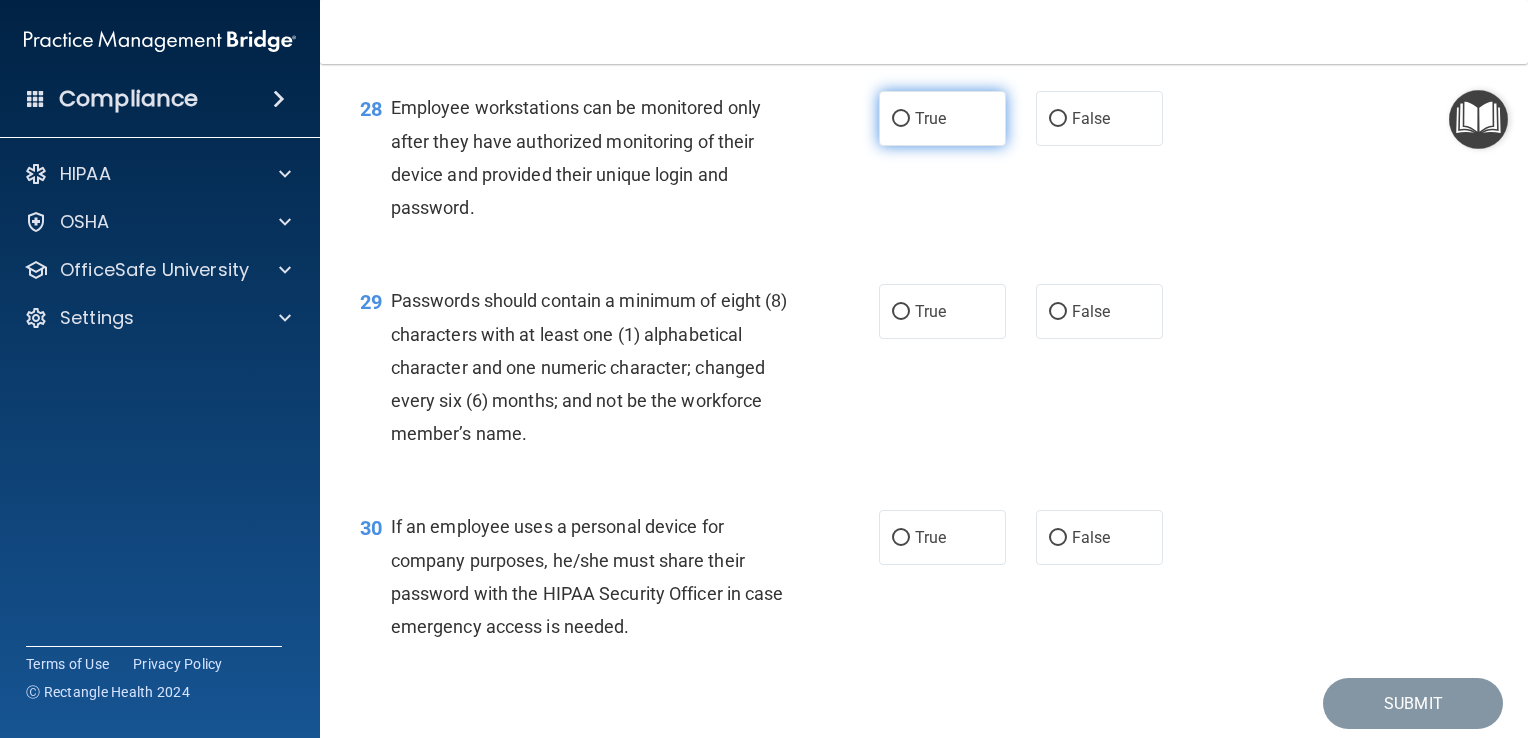 click on "True" at bounding box center [942, 118] 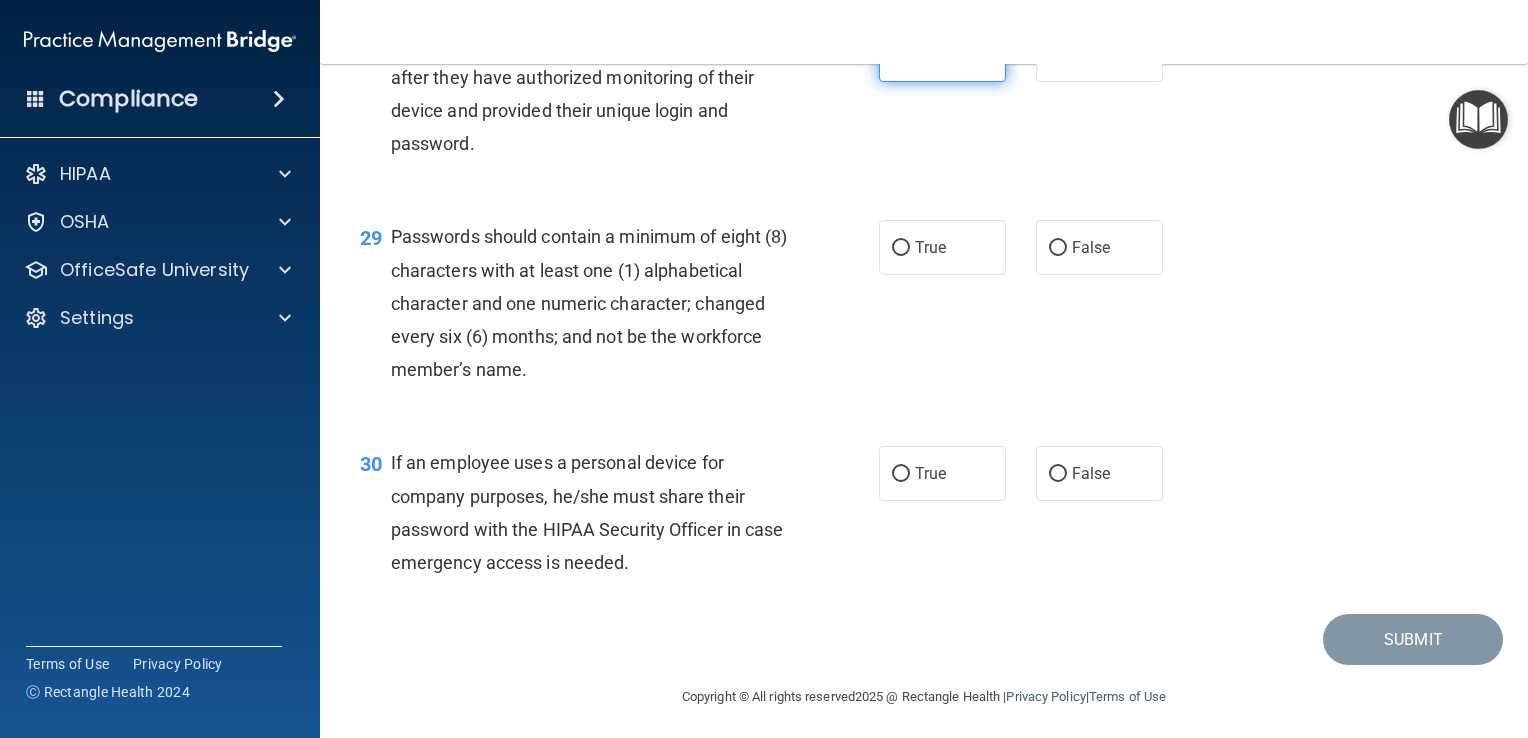 scroll, scrollTop: 5145, scrollLeft: 0, axis: vertical 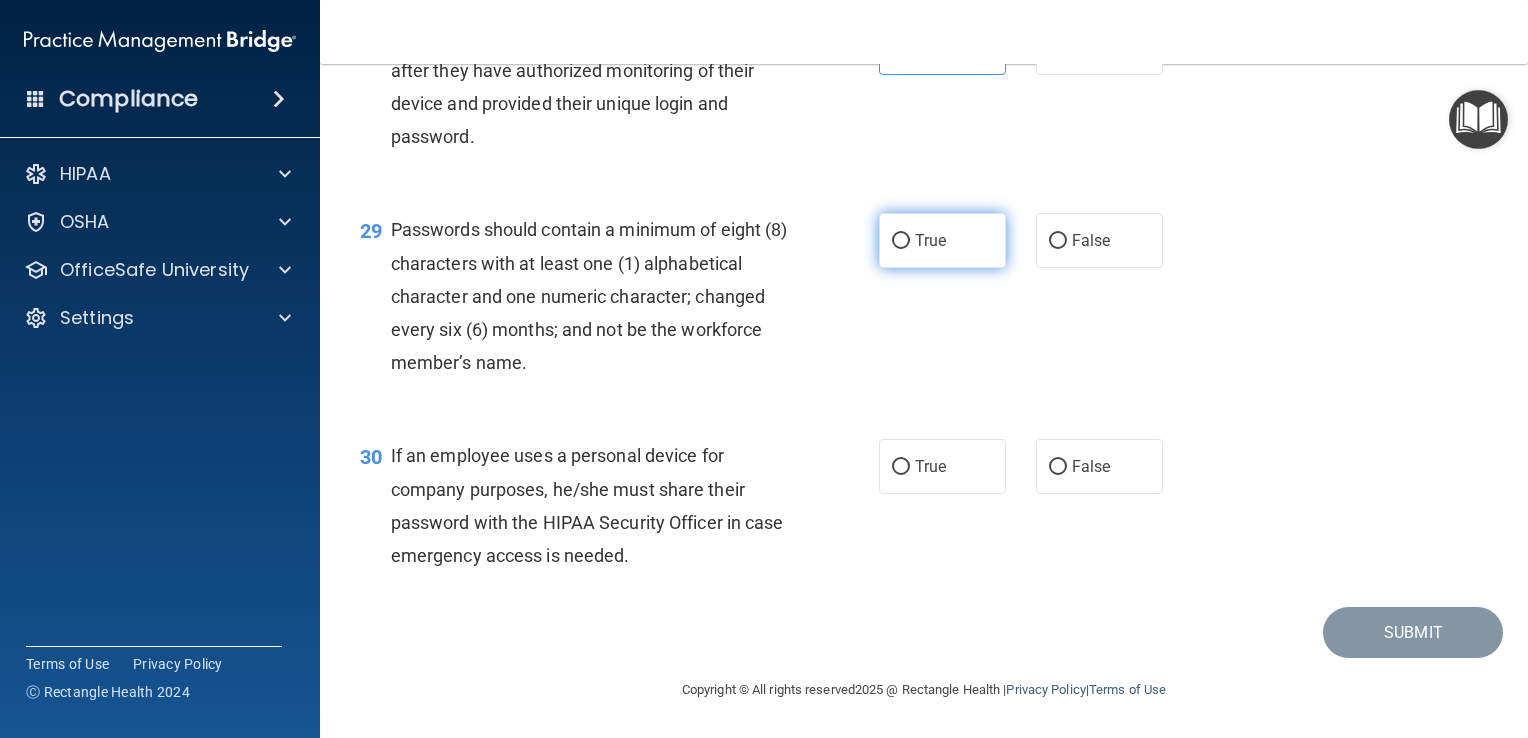 click on "True" at bounding box center (930, 240) 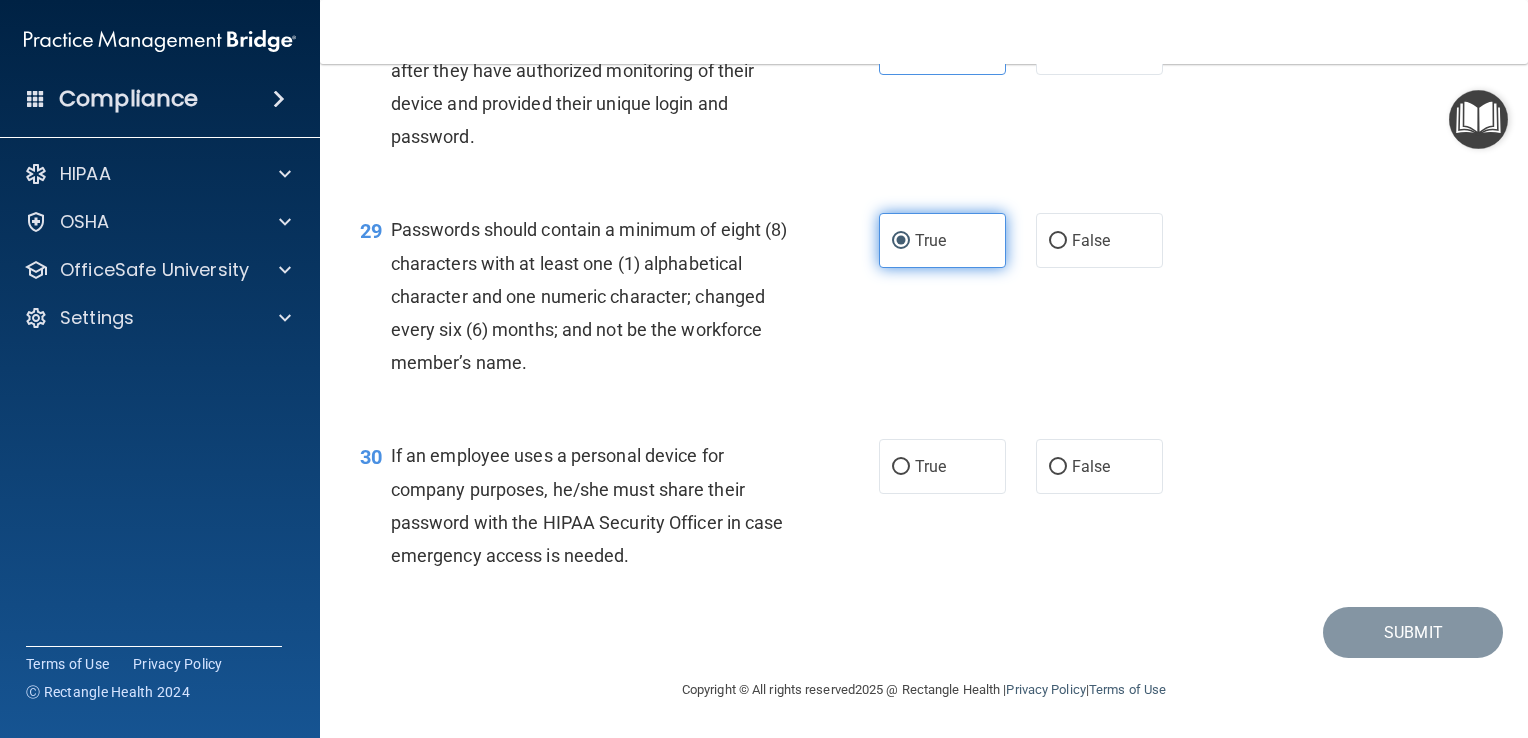 scroll, scrollTop: 5212, scrollLeft: 0, axis: vertical 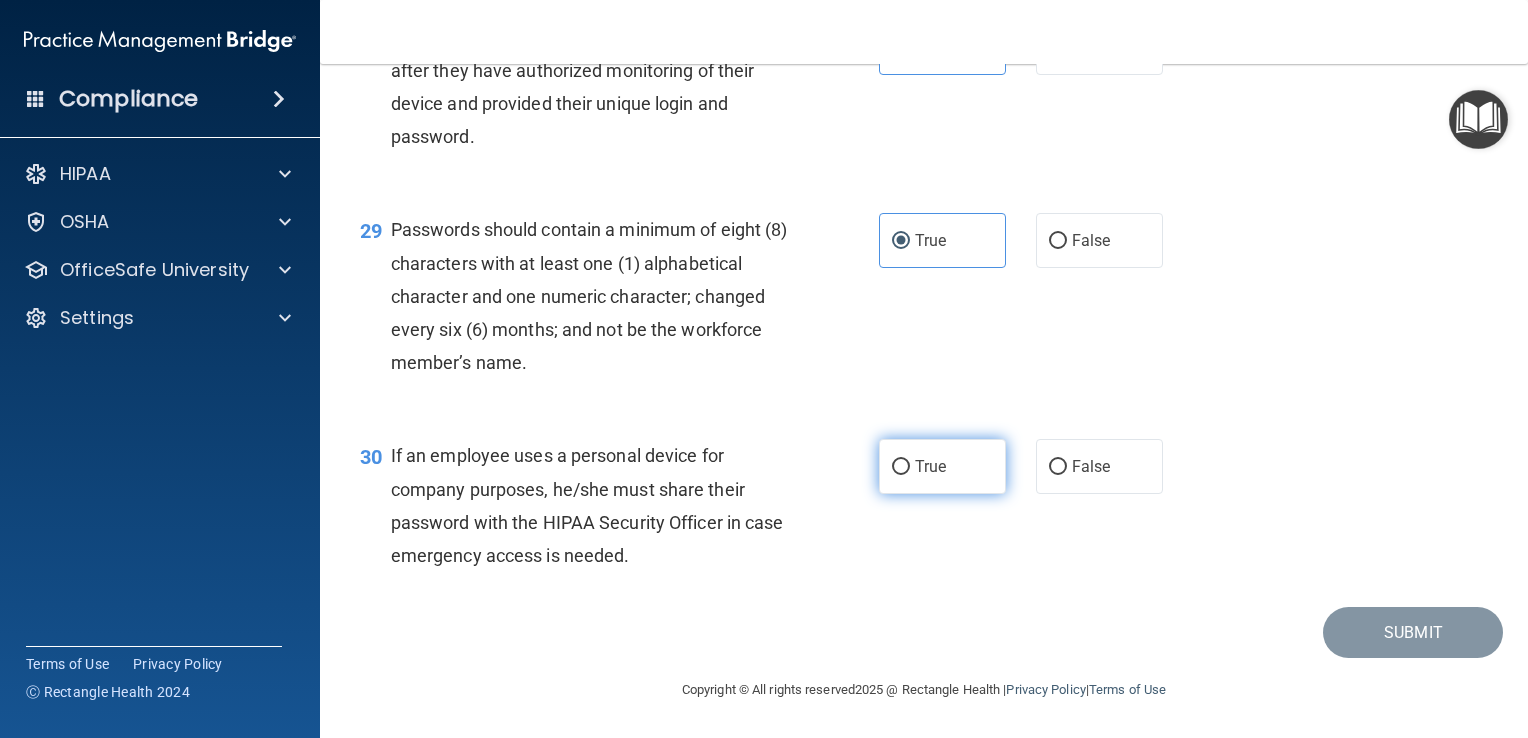 click on "True" at bounding box center (901, 467) 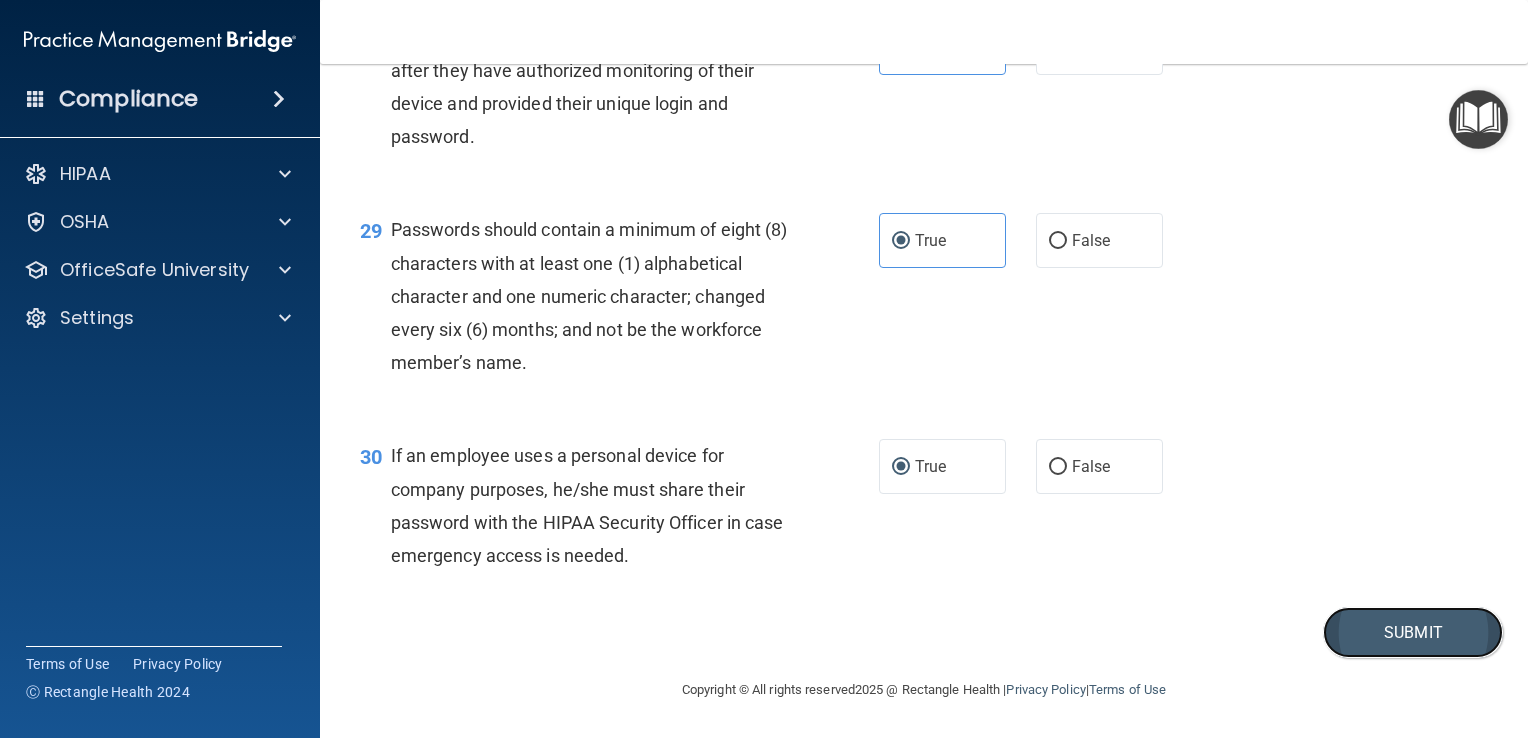 click on "Submit" at bounding box center [1413, 632] 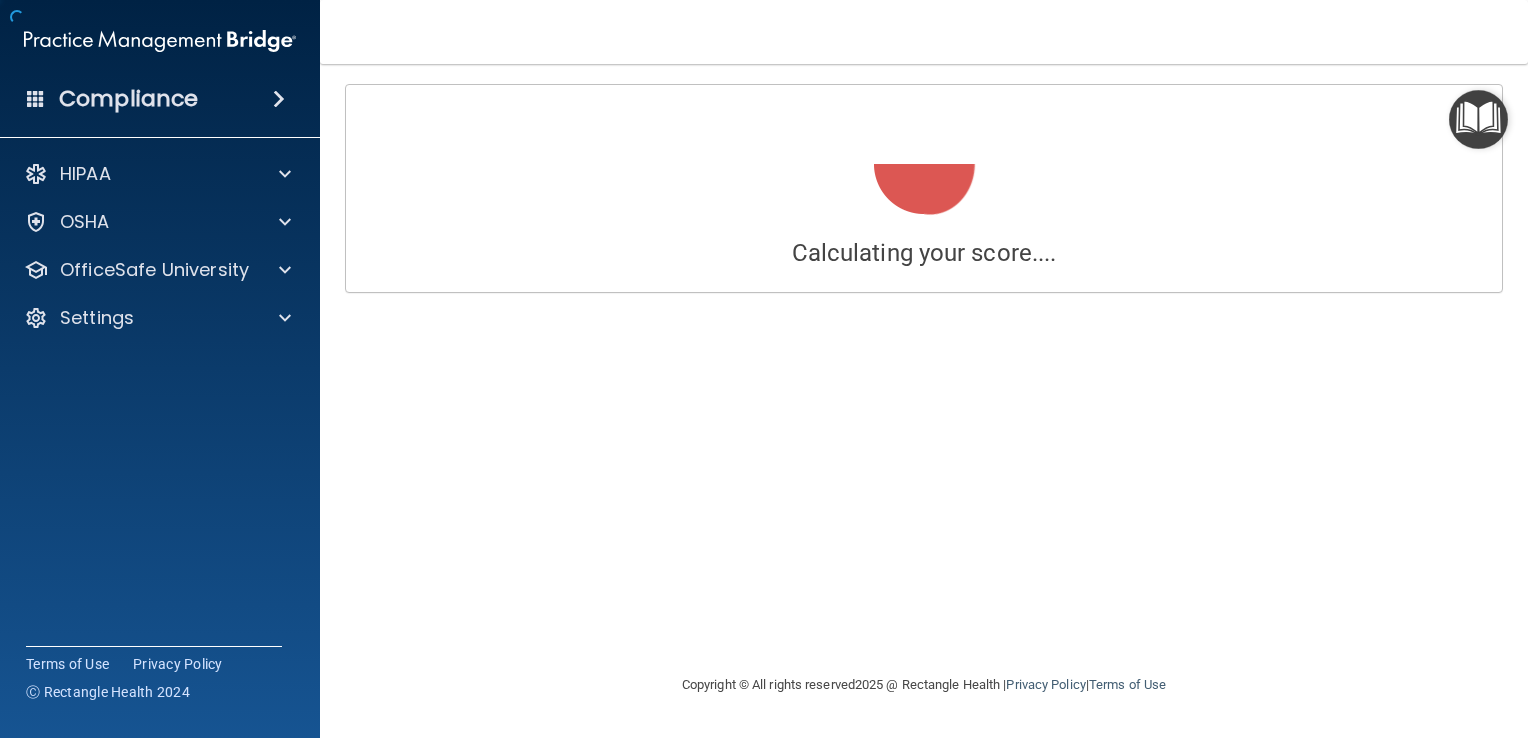 scroll, scrollTop: 0, scrollLeft: 0, axis: both 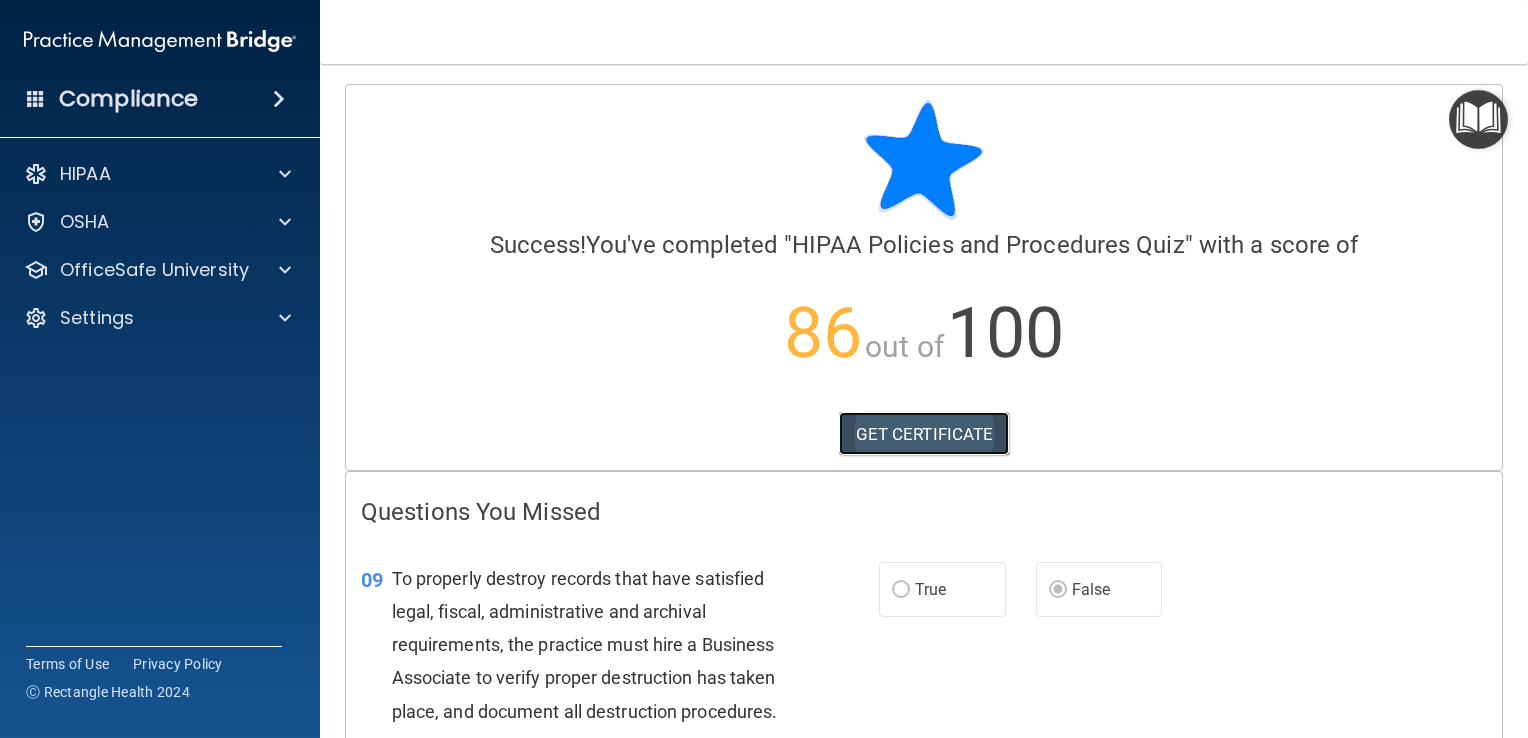 click on "GET CERTIFICATE" at bounding box center [924, 434] 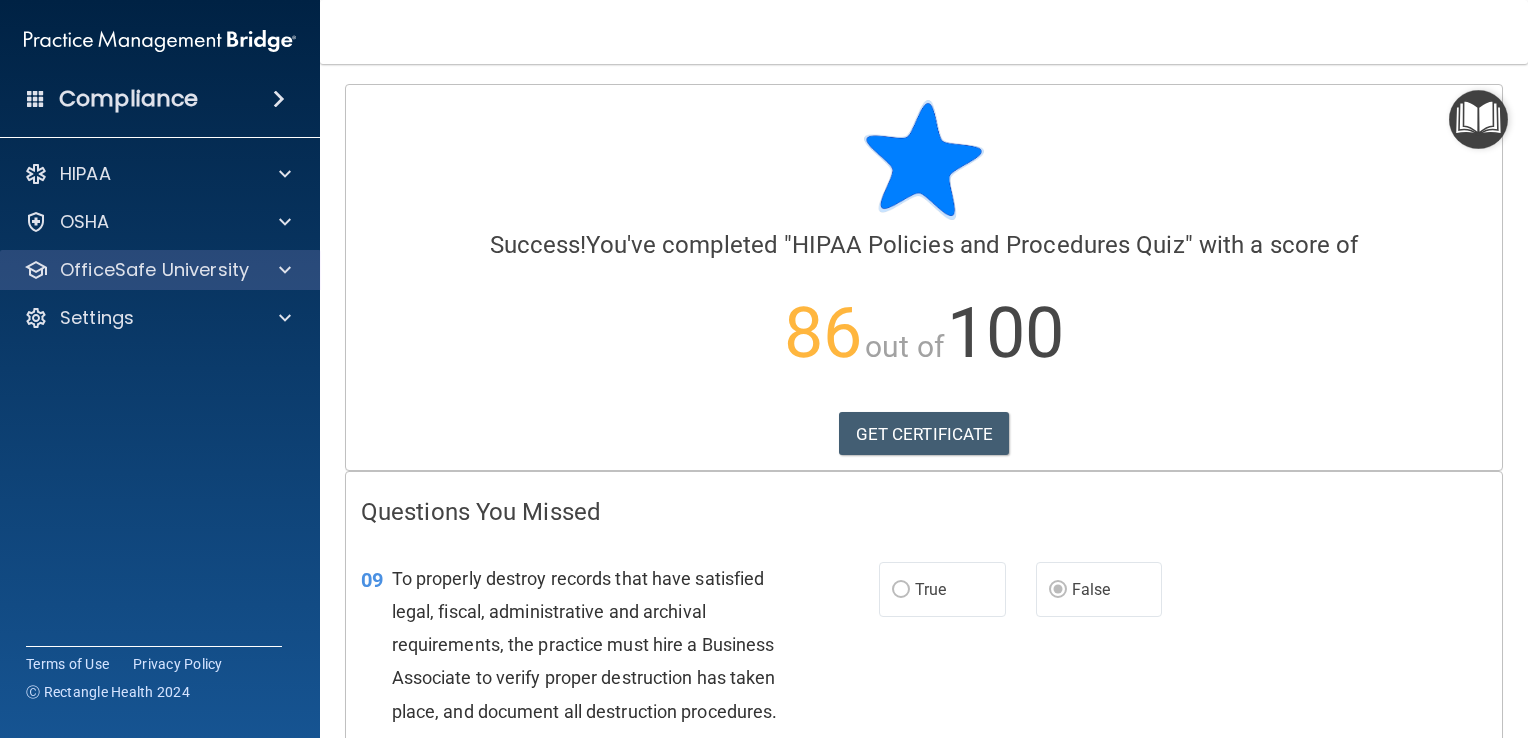 click on "OfficeSafe University" at bounding box center (160, 270) 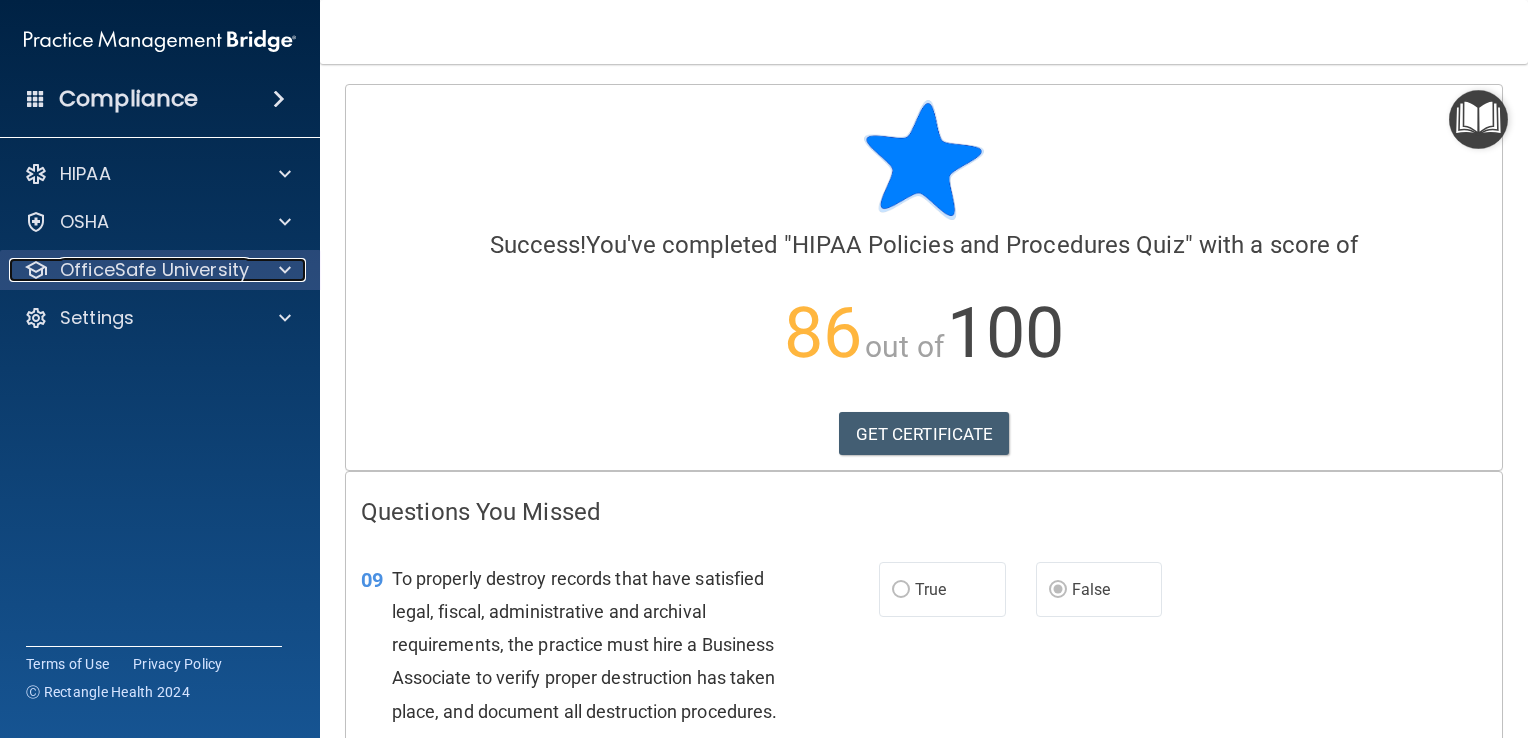 click at bounding box center [285, 270] 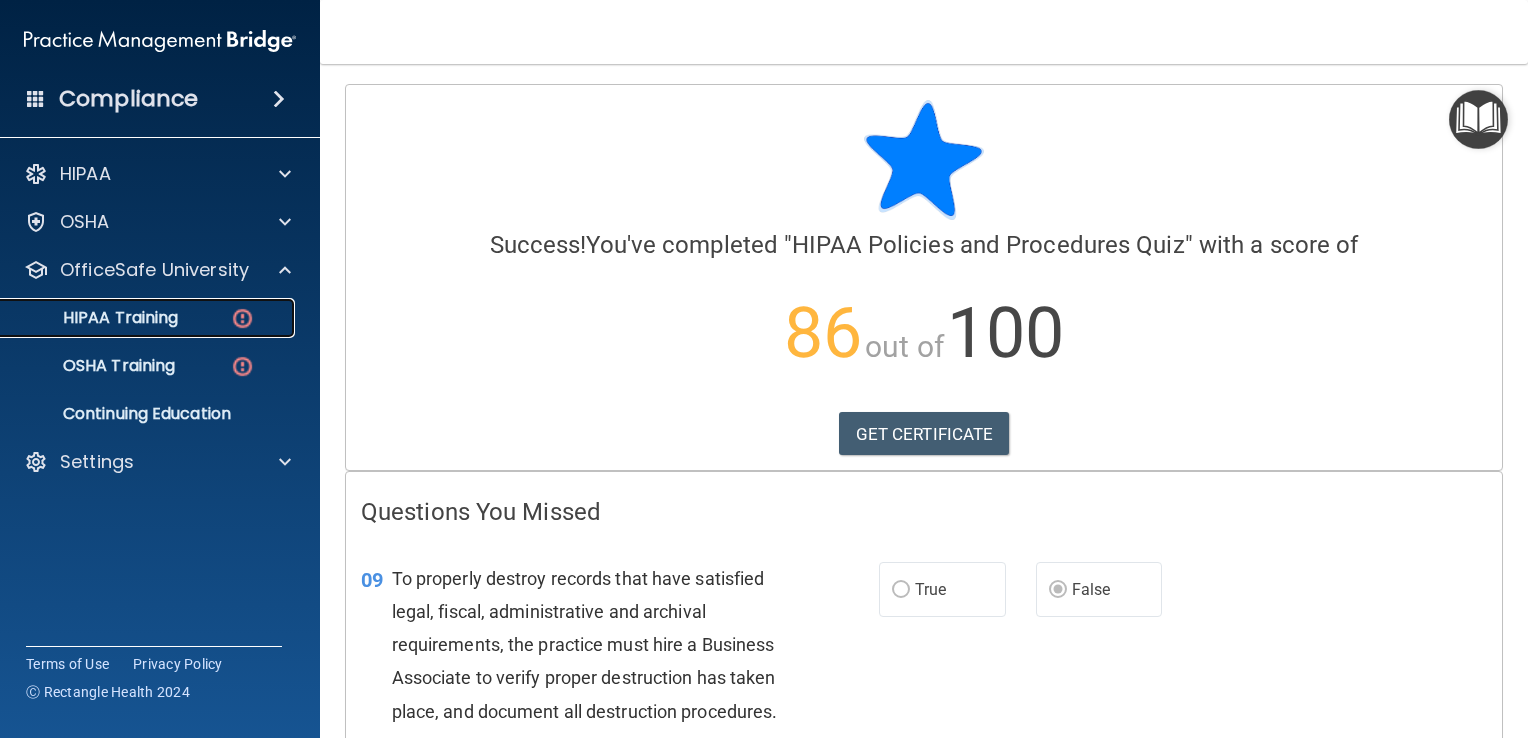 click on "HIPAA Training" at bounding box center [149, 318] 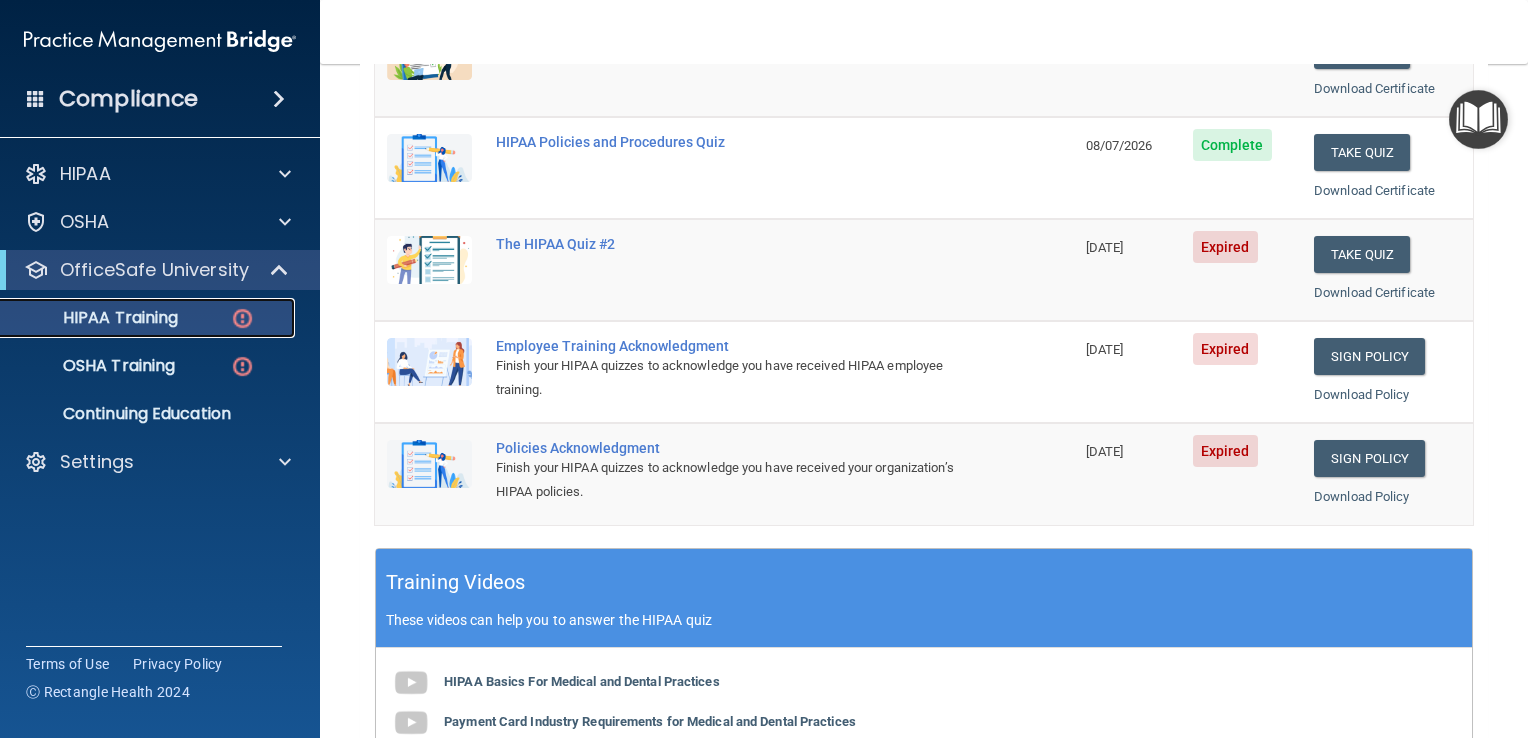 scroll, scrollTop: 324, scrollLeft: 0, axis: vertical 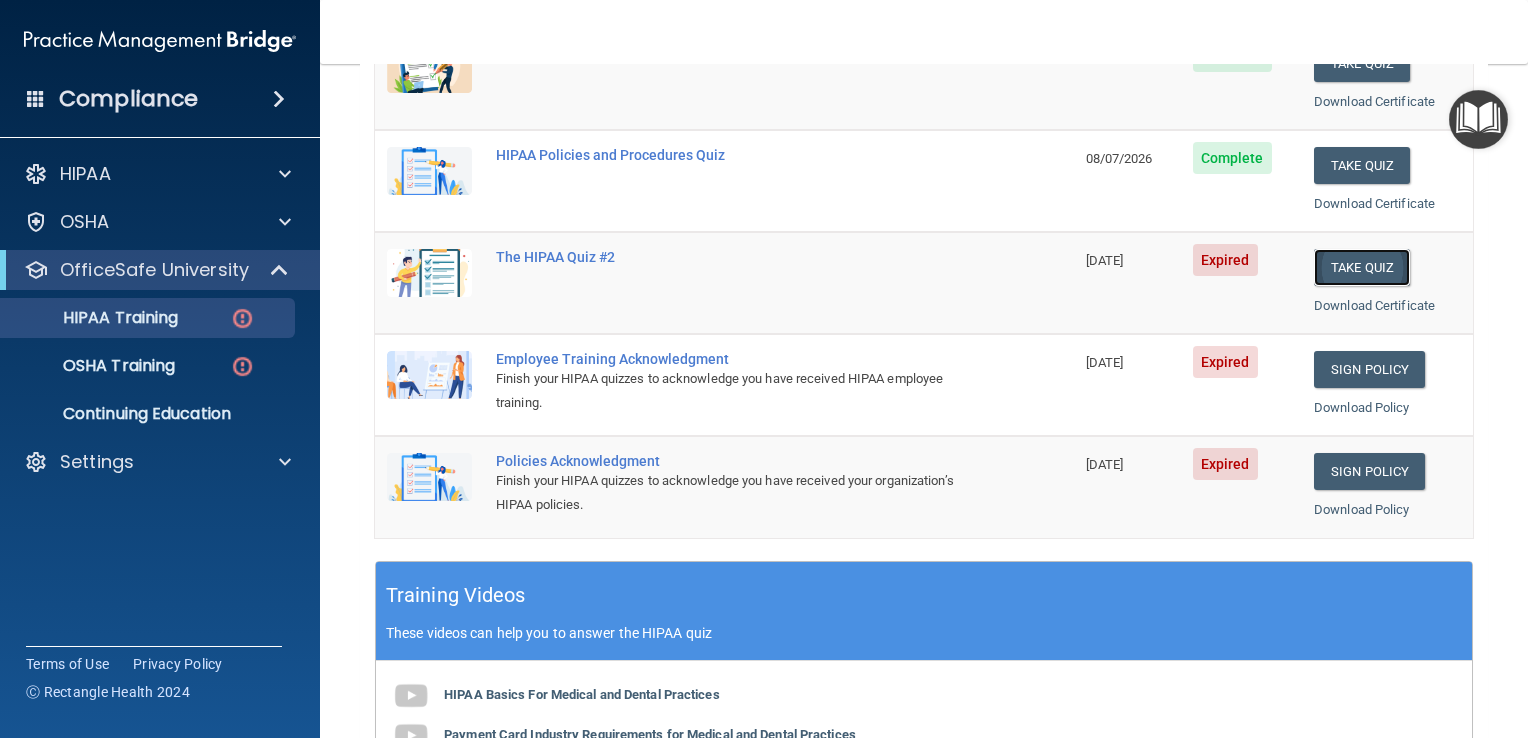 click on "Take Quiz" at bounding box center (1362, 267) 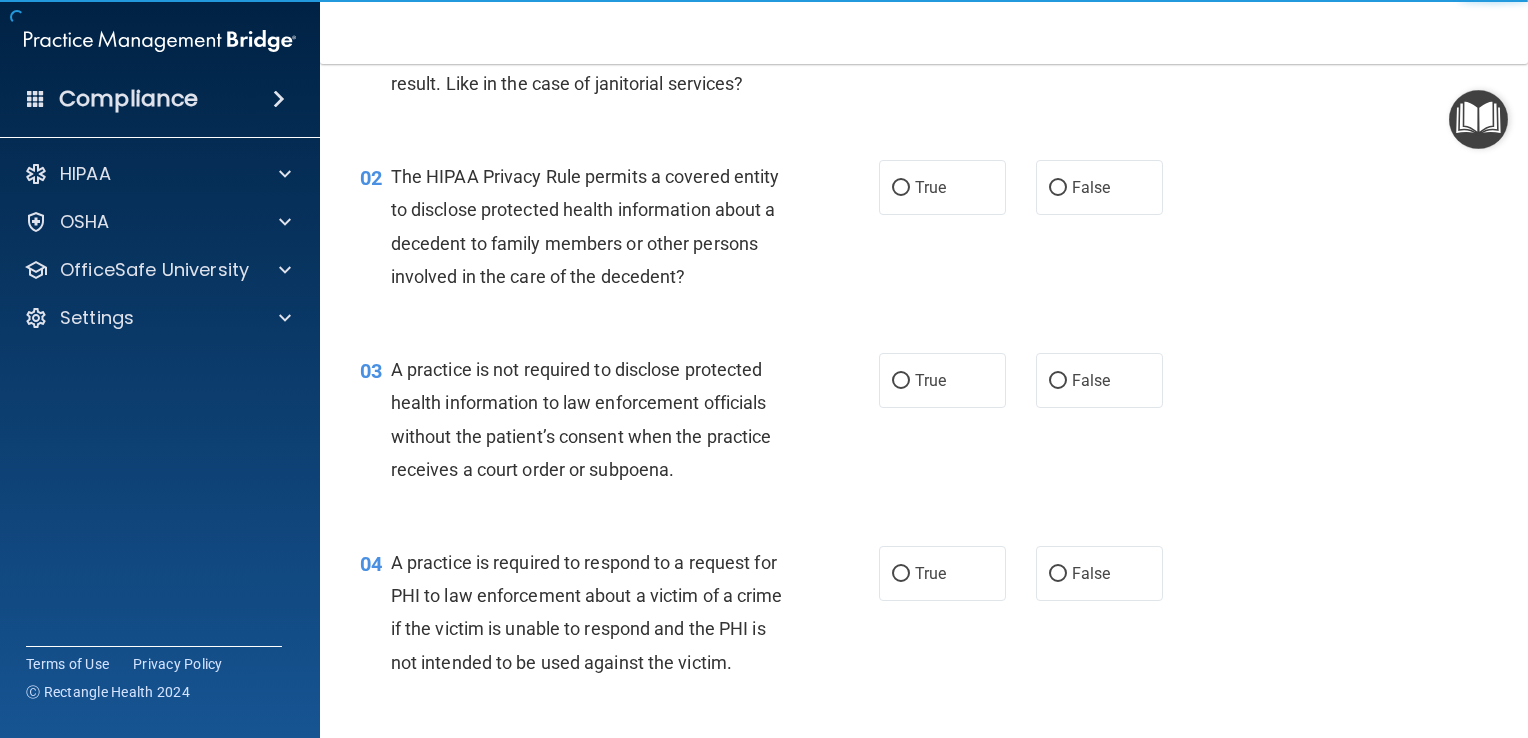 scroll, scrollTop: 0, scrollLeft: 0, axis: both 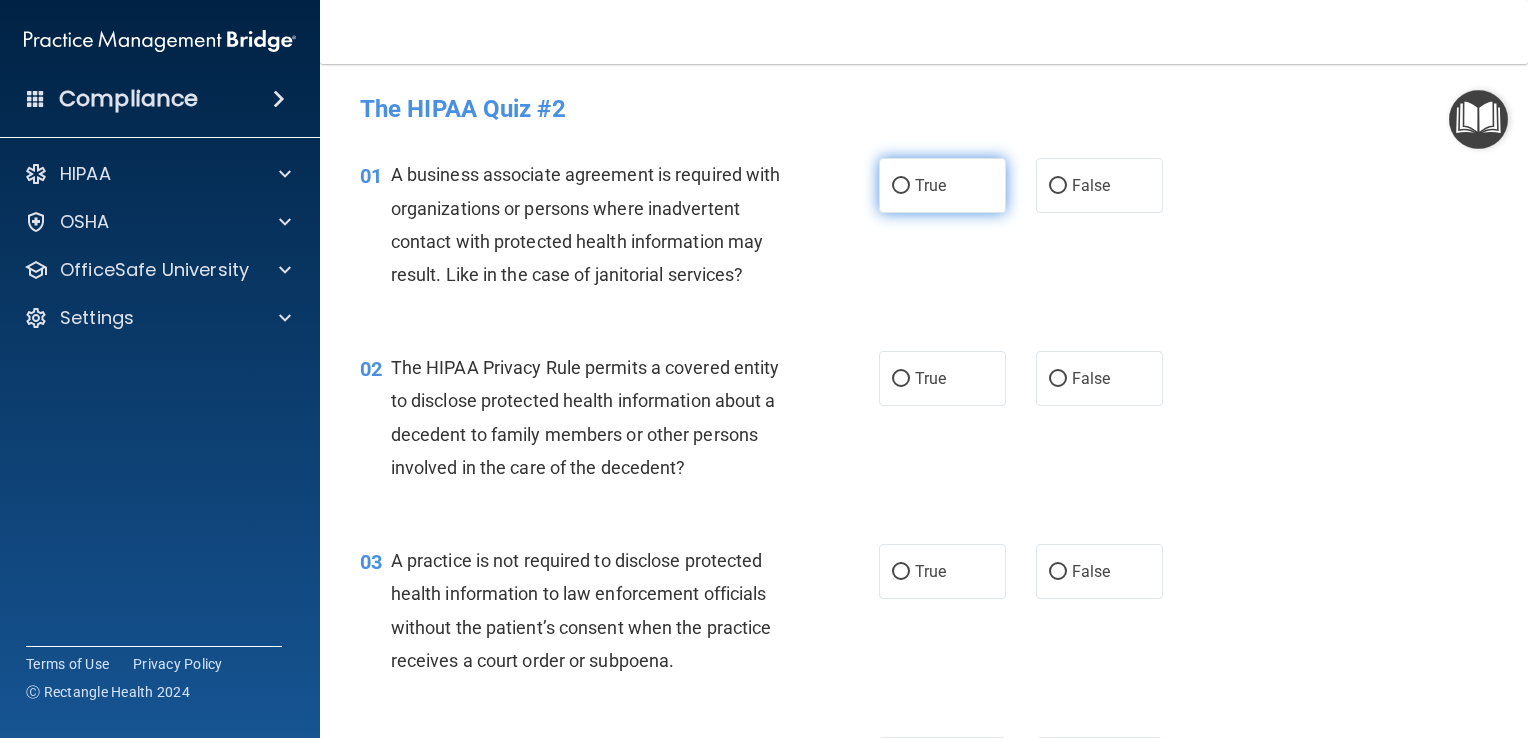 click on "True" at bounding box center (901, 186) 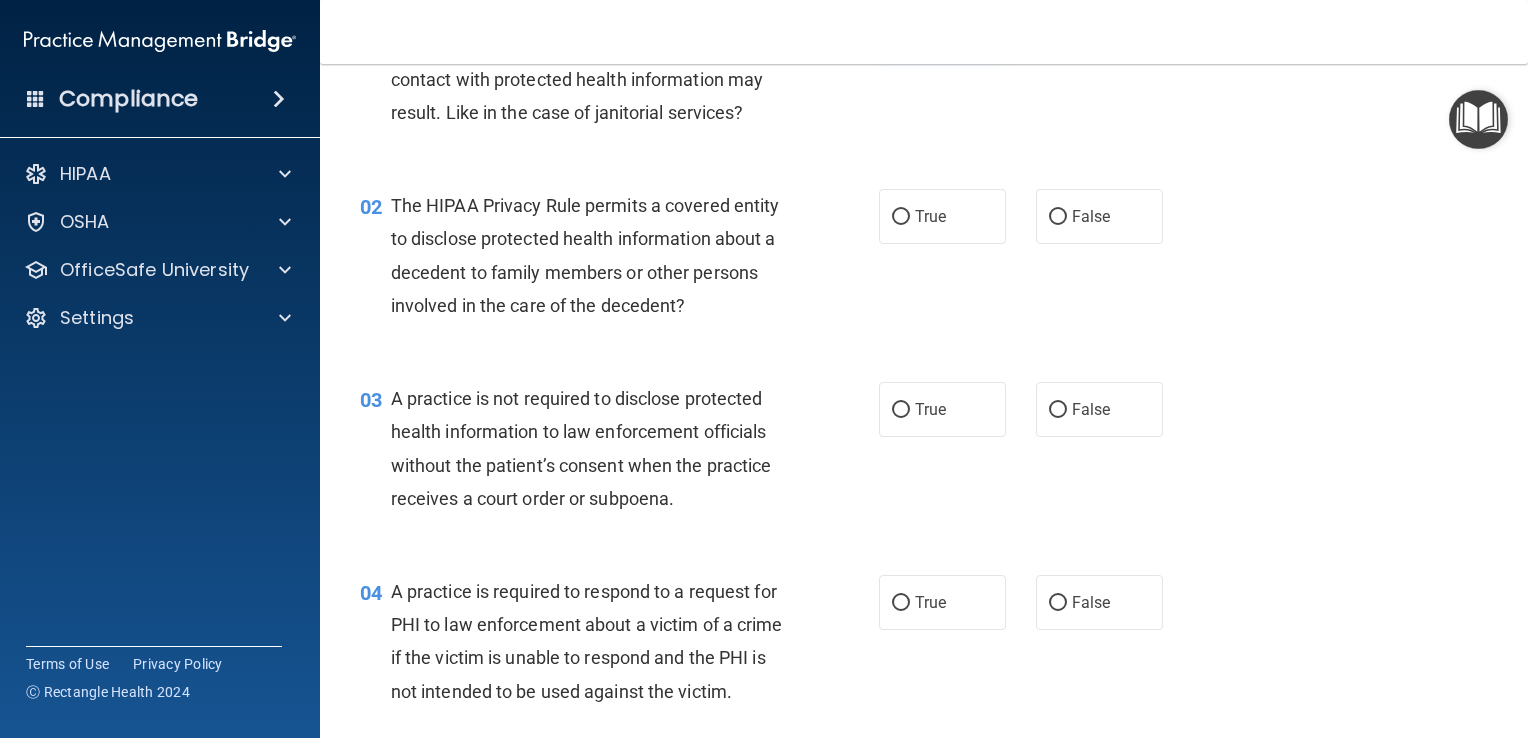 scroll, scrollTop: 188, scrollLeft: 0, axis: vertical 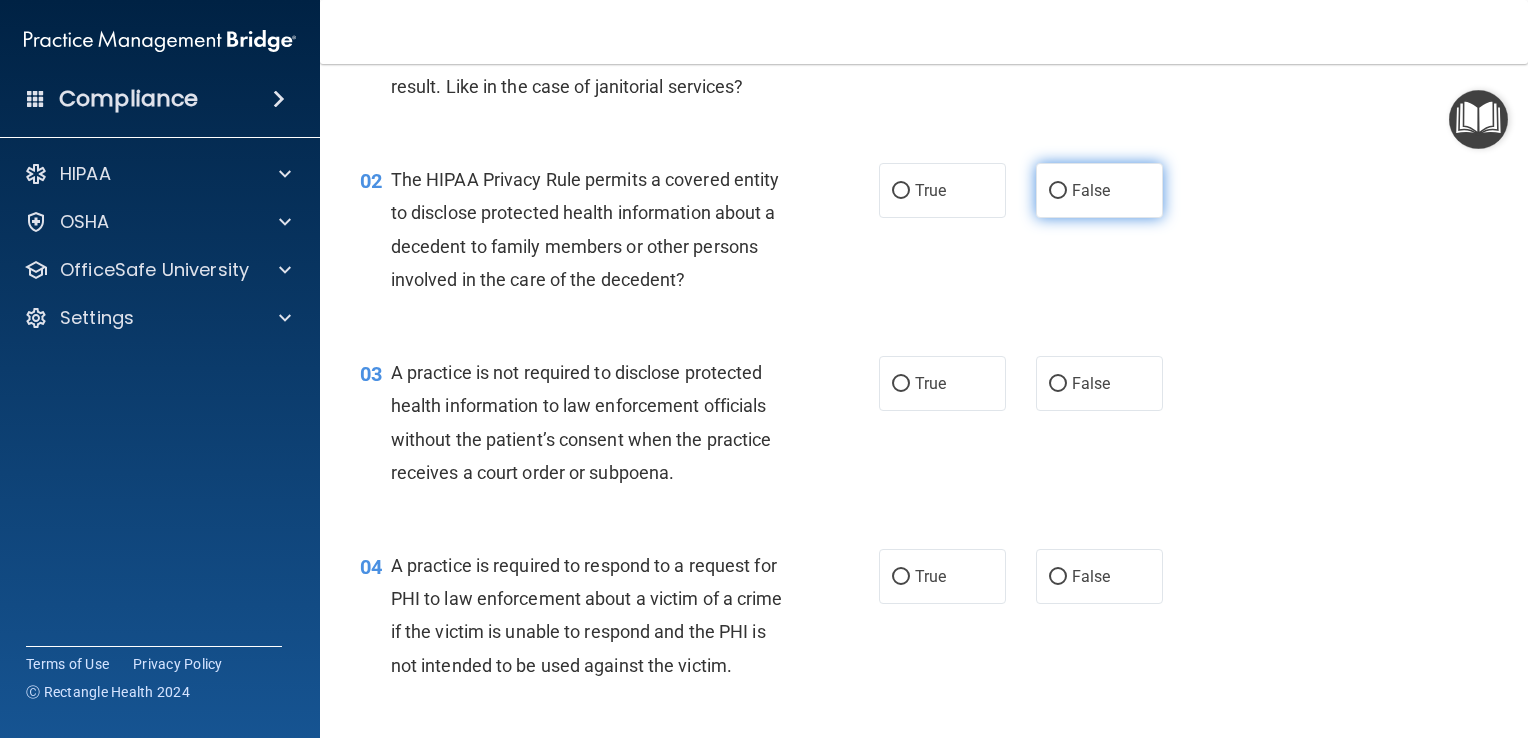 click on "False" at bounding box center (1091, 190) 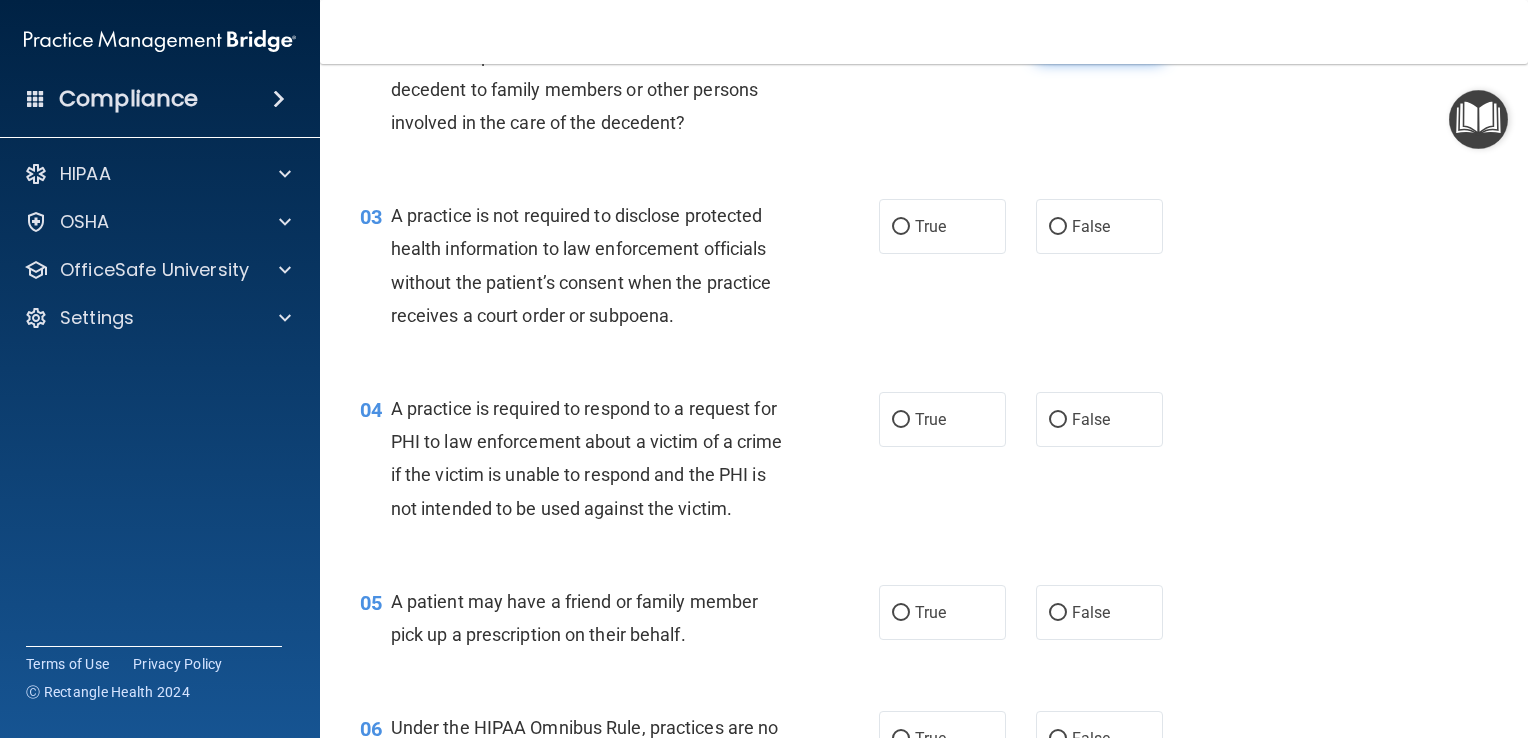 scroll, scrollTop: 346, scrollLeft: 0, axis: vertical 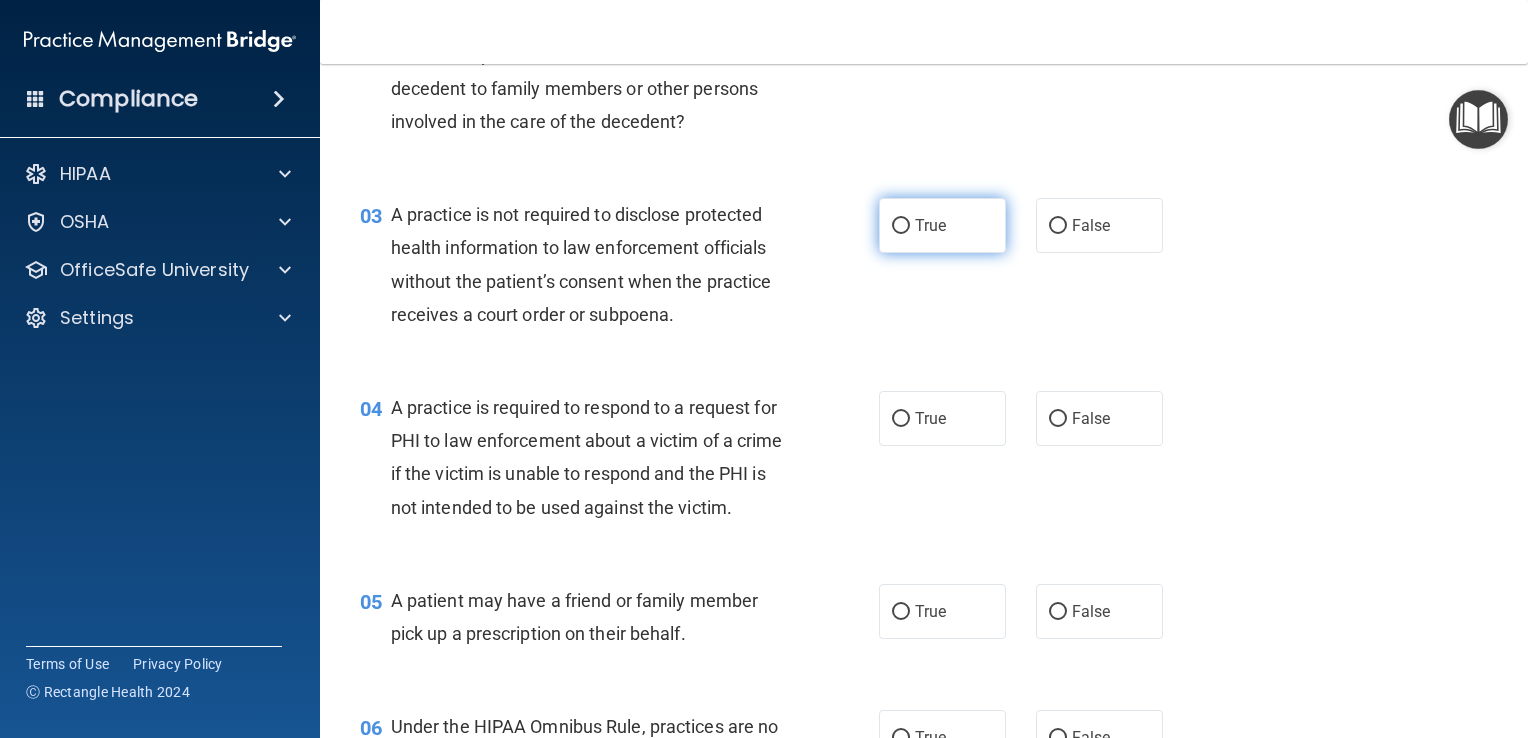 click on "True" at bounding box center (901, 226) 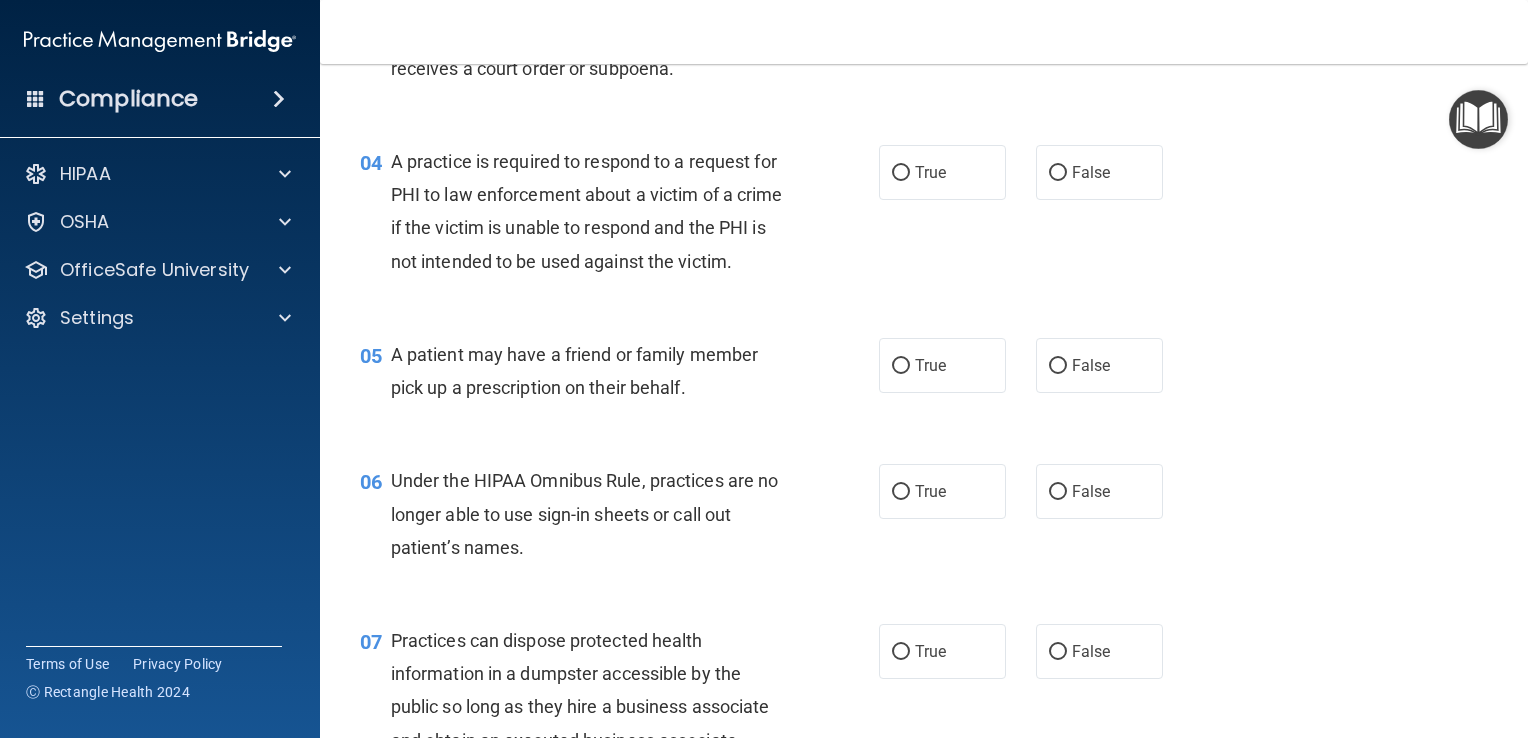 scroll, scrollTop: 598, scrollLeft: 0, axis: vertical 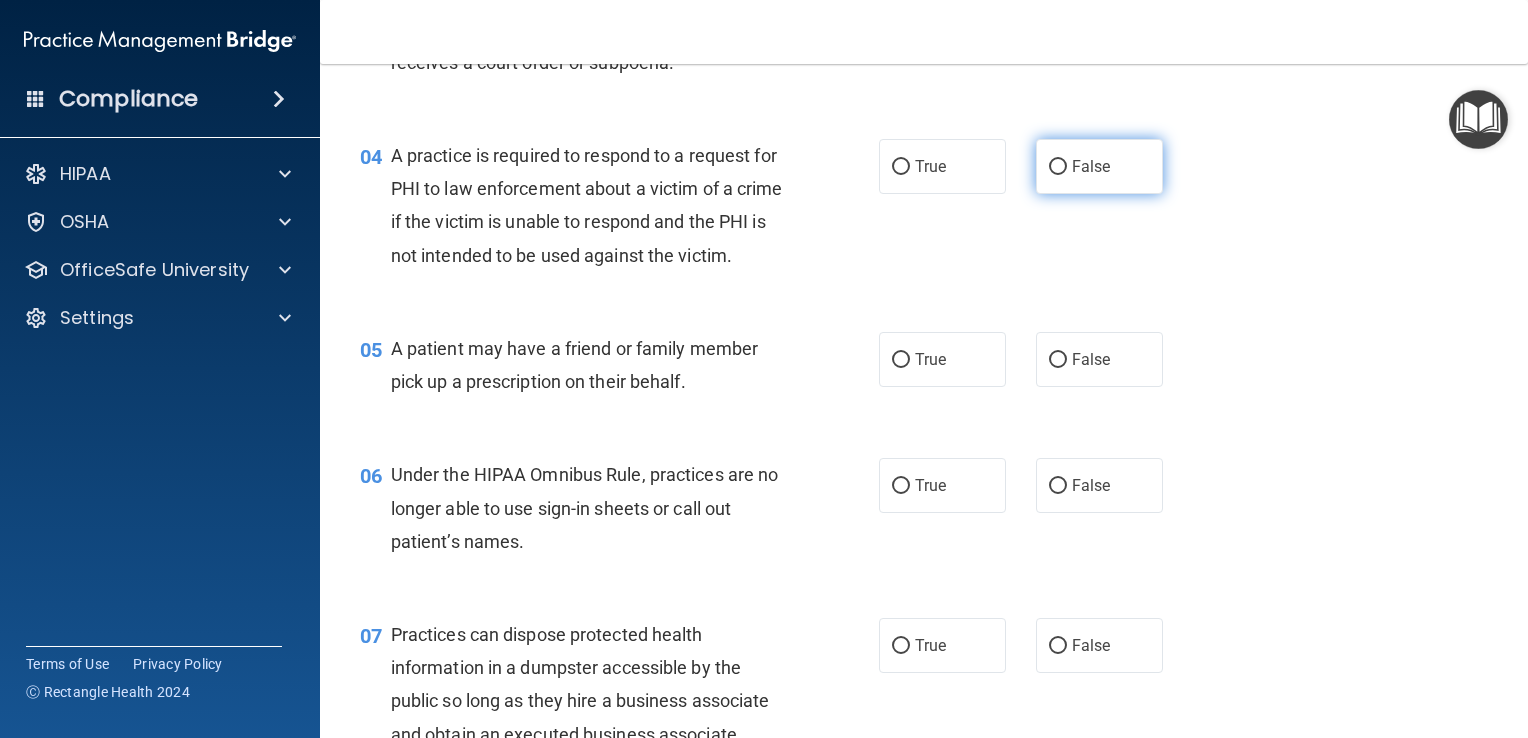 click on "False" at bounding box center (1099, 166) 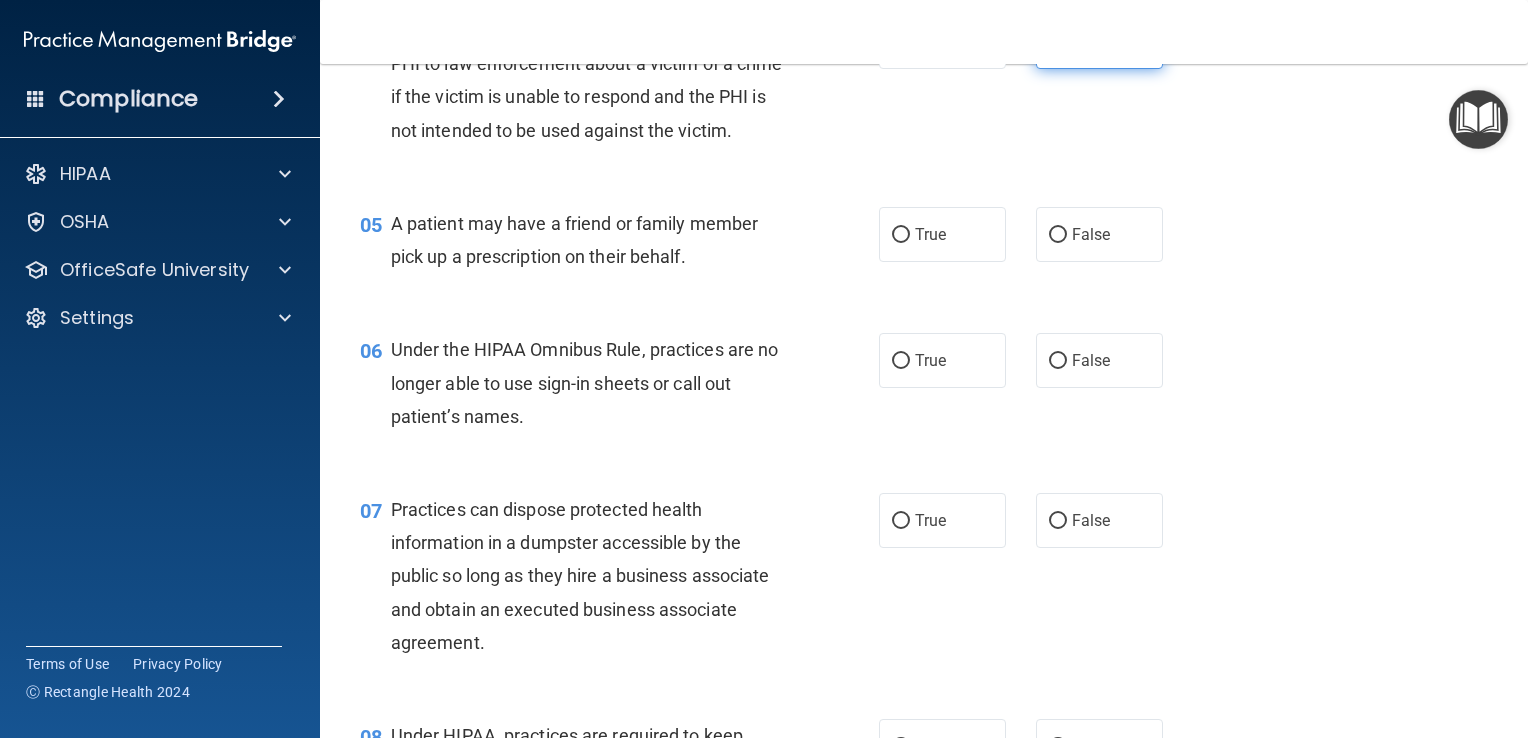scroll, scrollTop: 726, scrollLeft: 0, axis: vertical 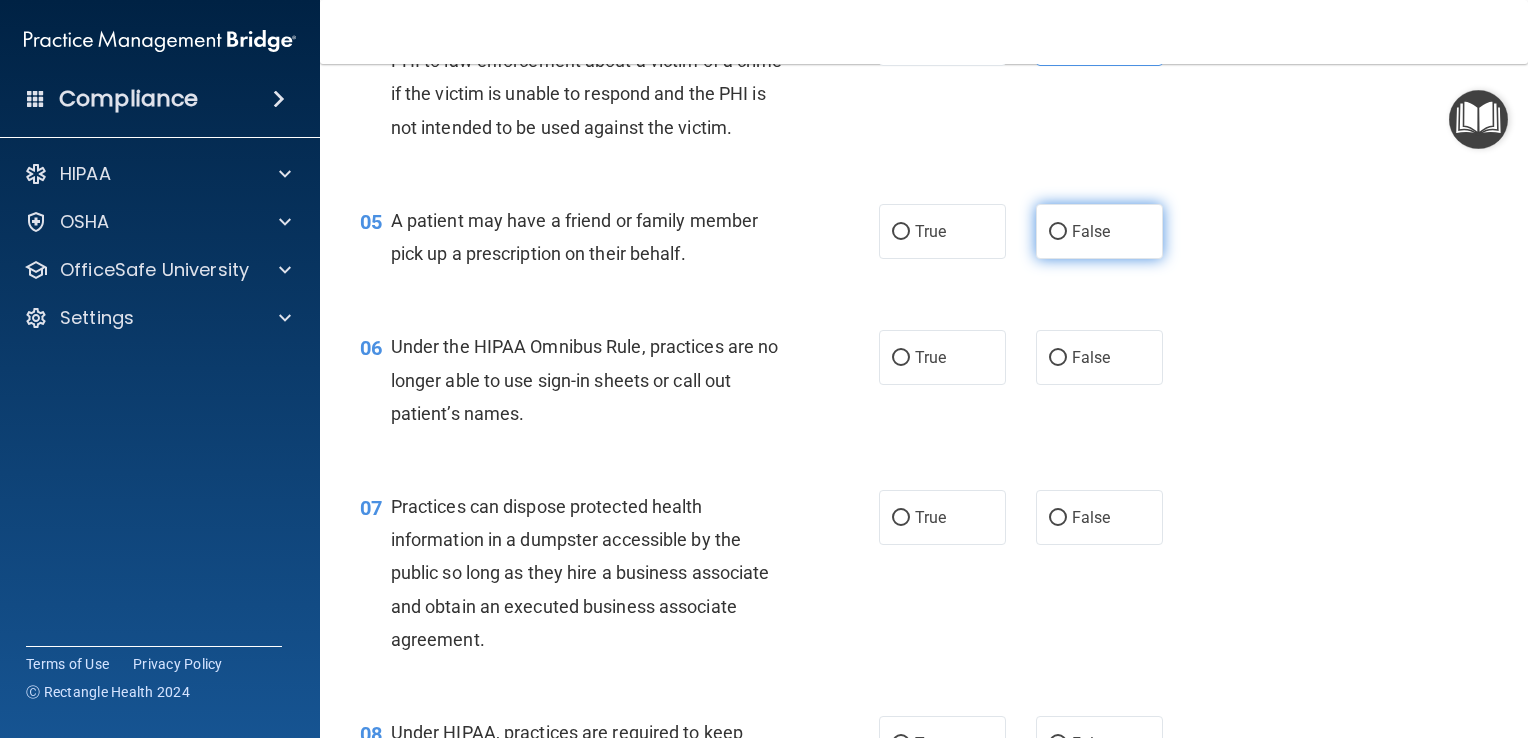 click on "False" at bounding box center [1058, 232] 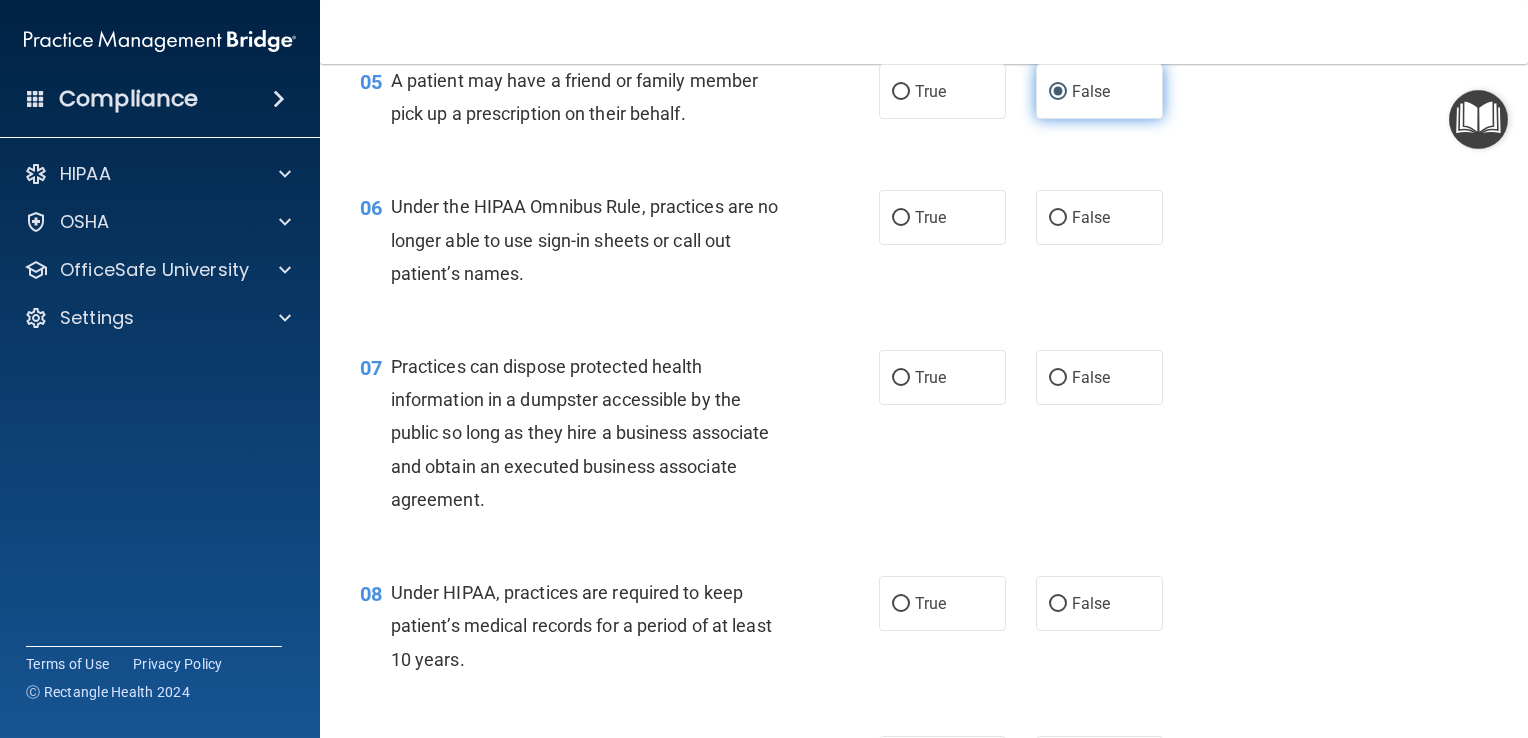 scroll, scrollTop: 884, scrollLeft: 0, axis: vertical 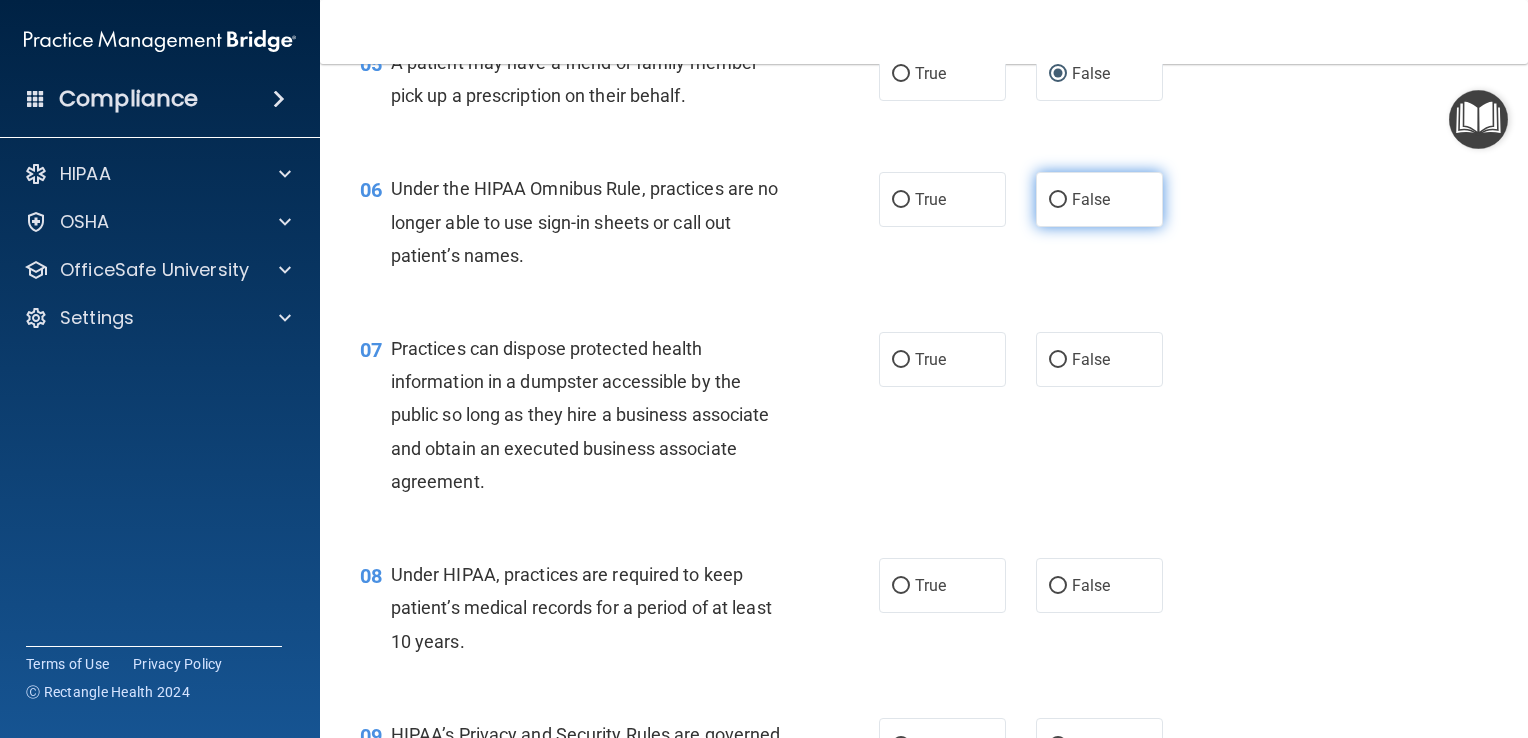 click on "False" at bounding box center [1091, 199] 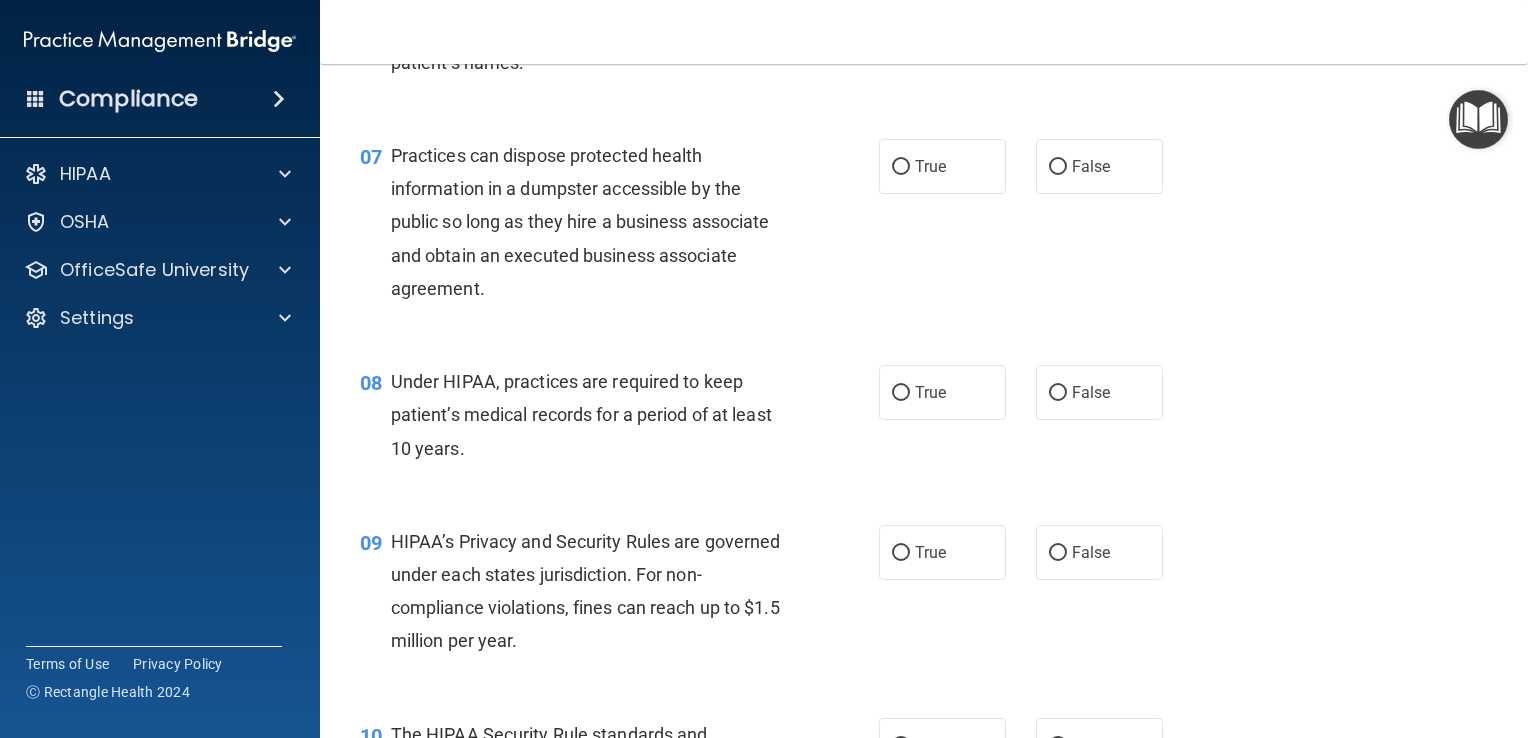 scroll, scrollTop: 1079, scrollLeft: 0, axis: vertical 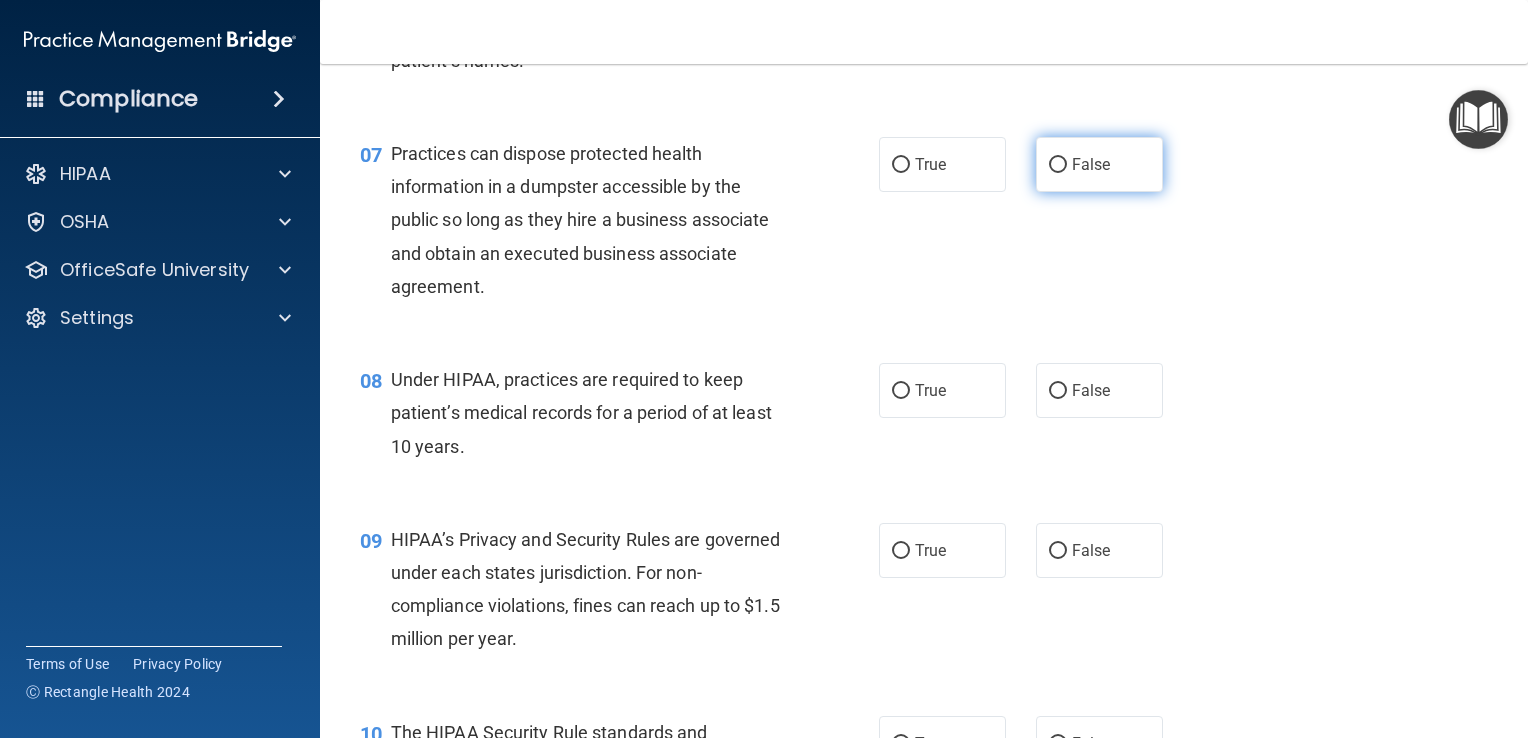 click on "False" at bounding box center [1058, 165] 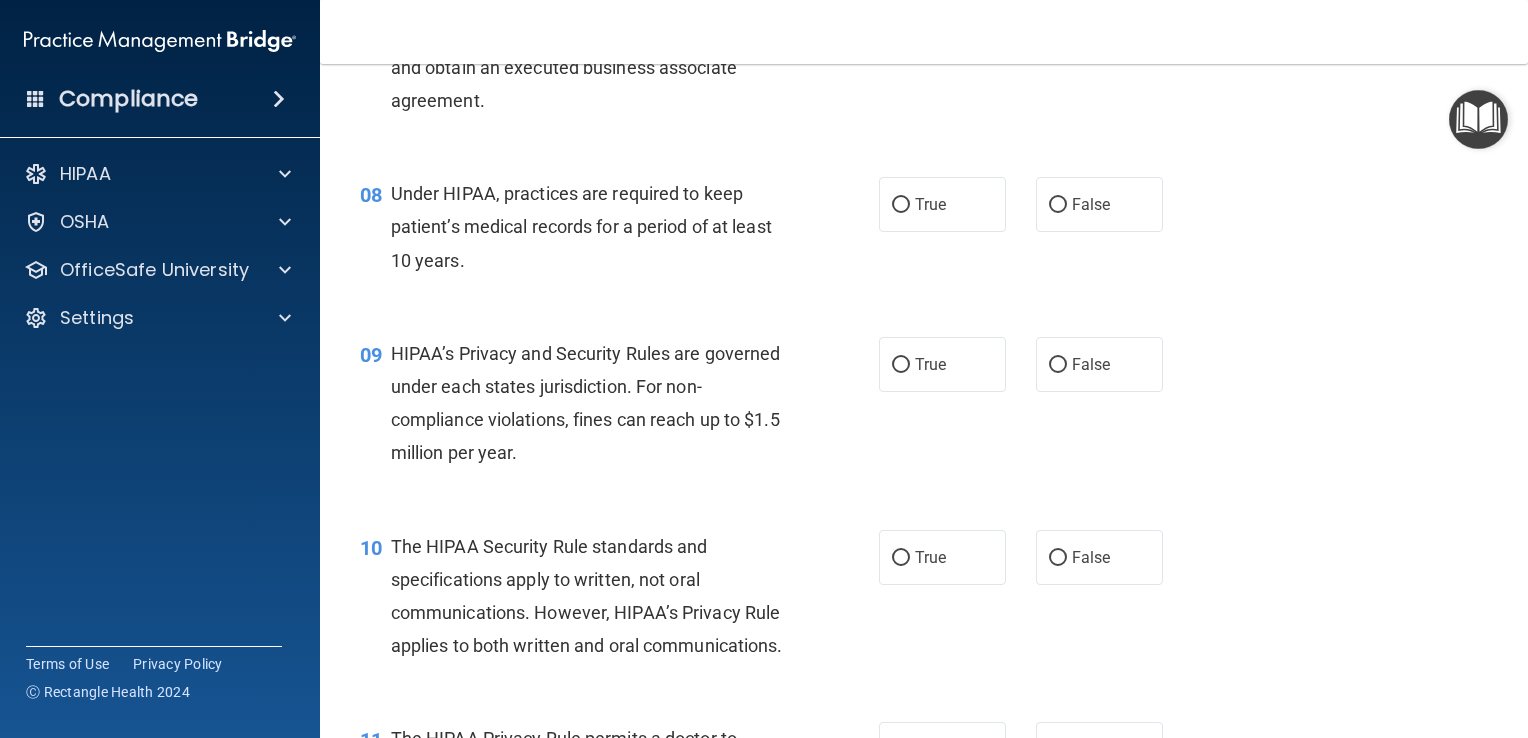scroll, scrollTop: 1266, scrollLeft: 0, axis: vertical 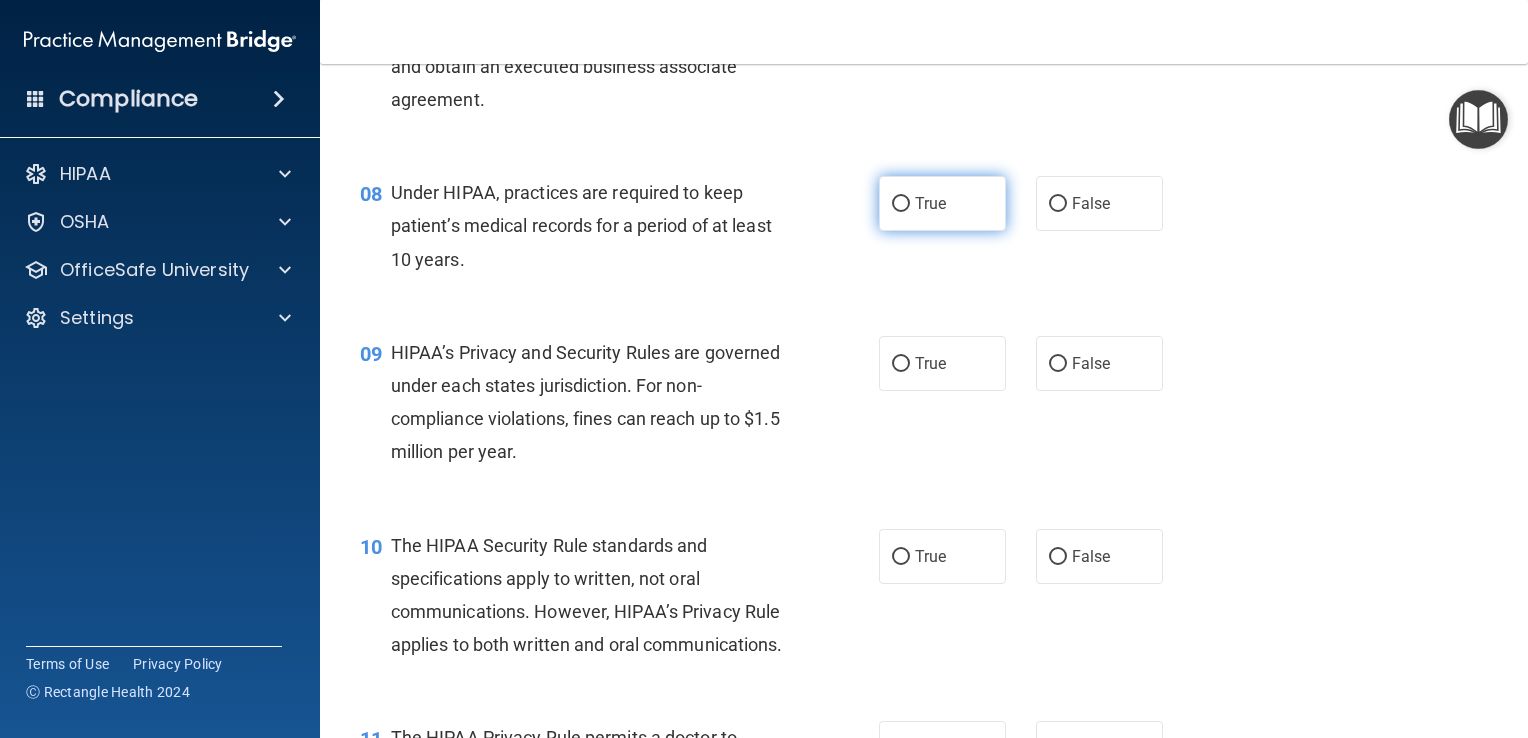 click on "True" at bounding box center (942, 203) 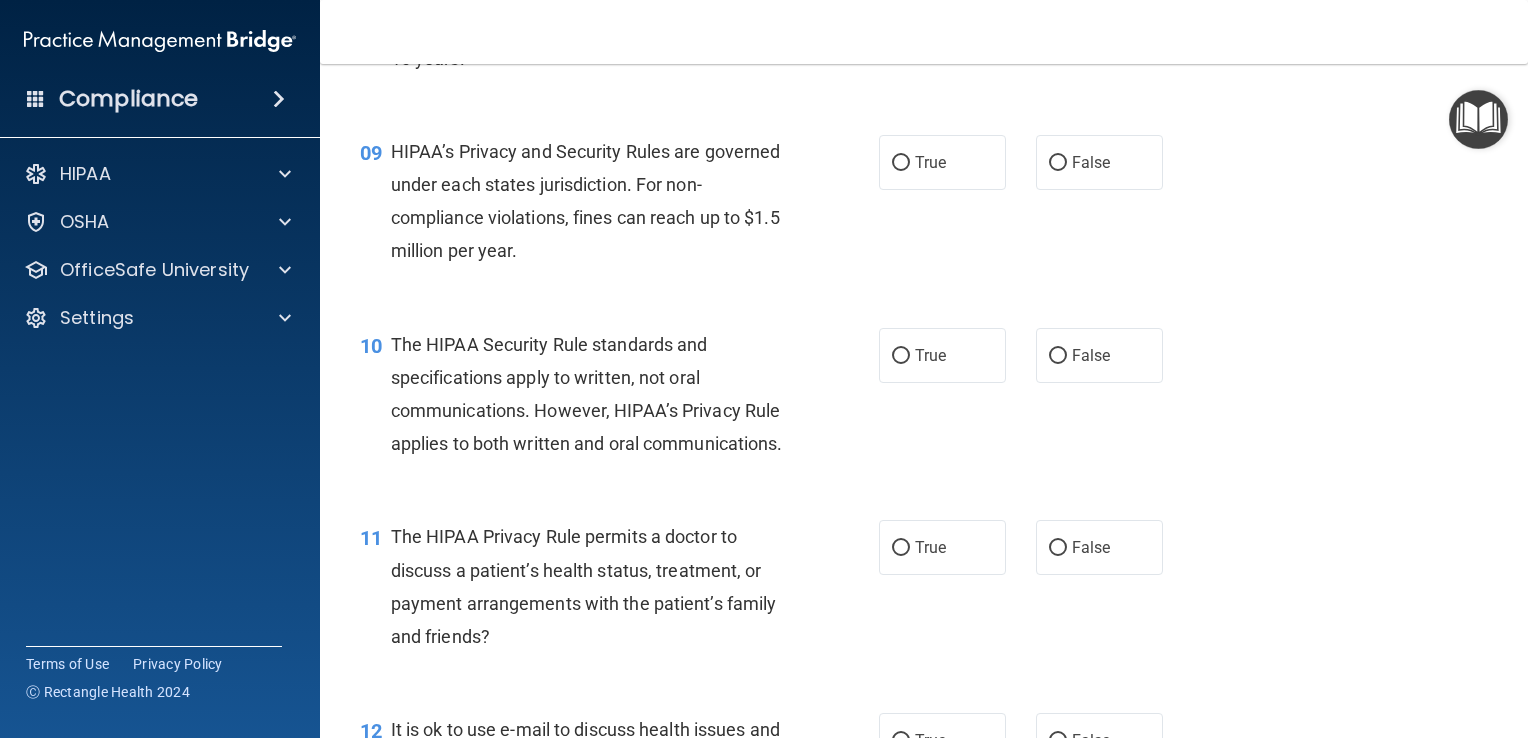 scroll, scrollTop: 1468, scrollLeft: 0, axis: vertical 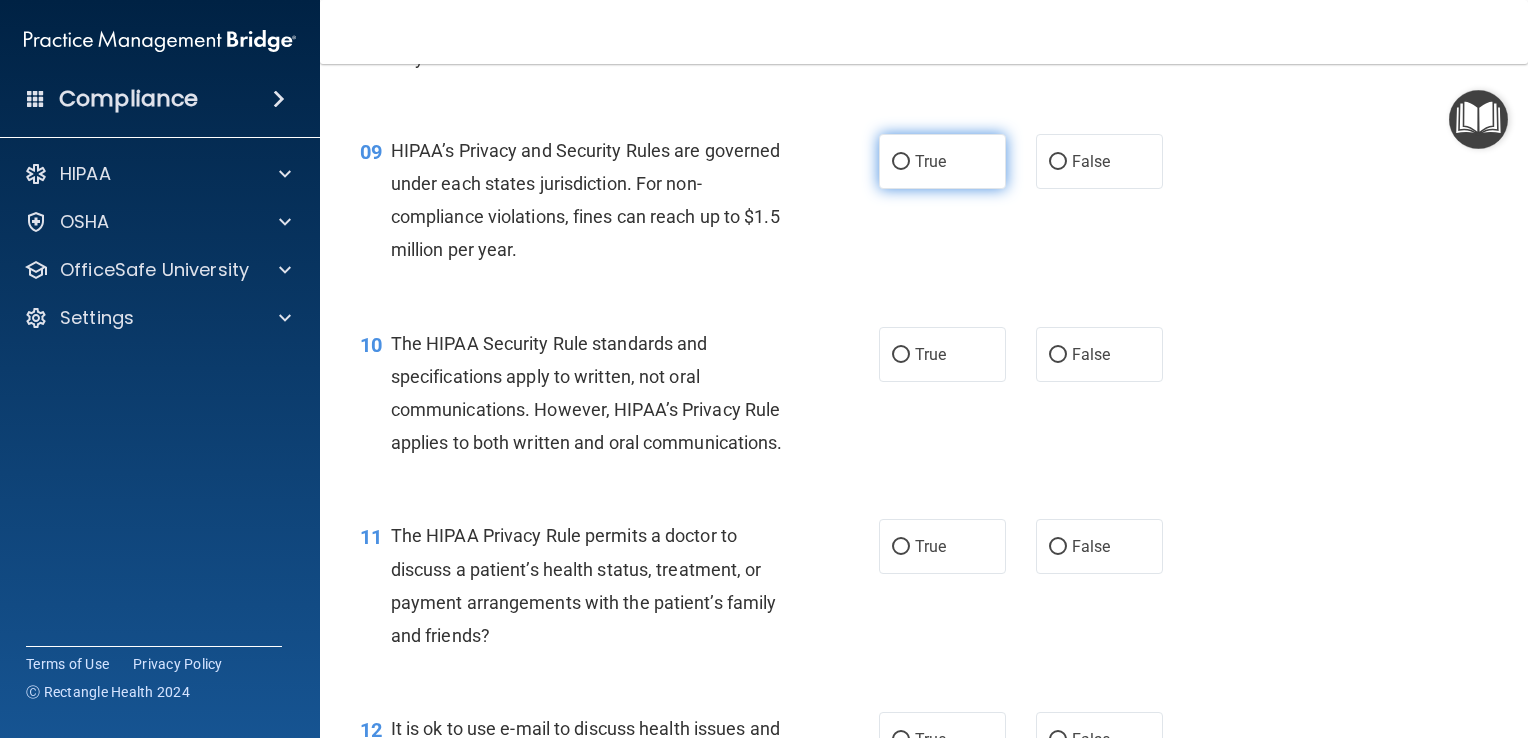 click on "True" at bounding box center (901, 162) 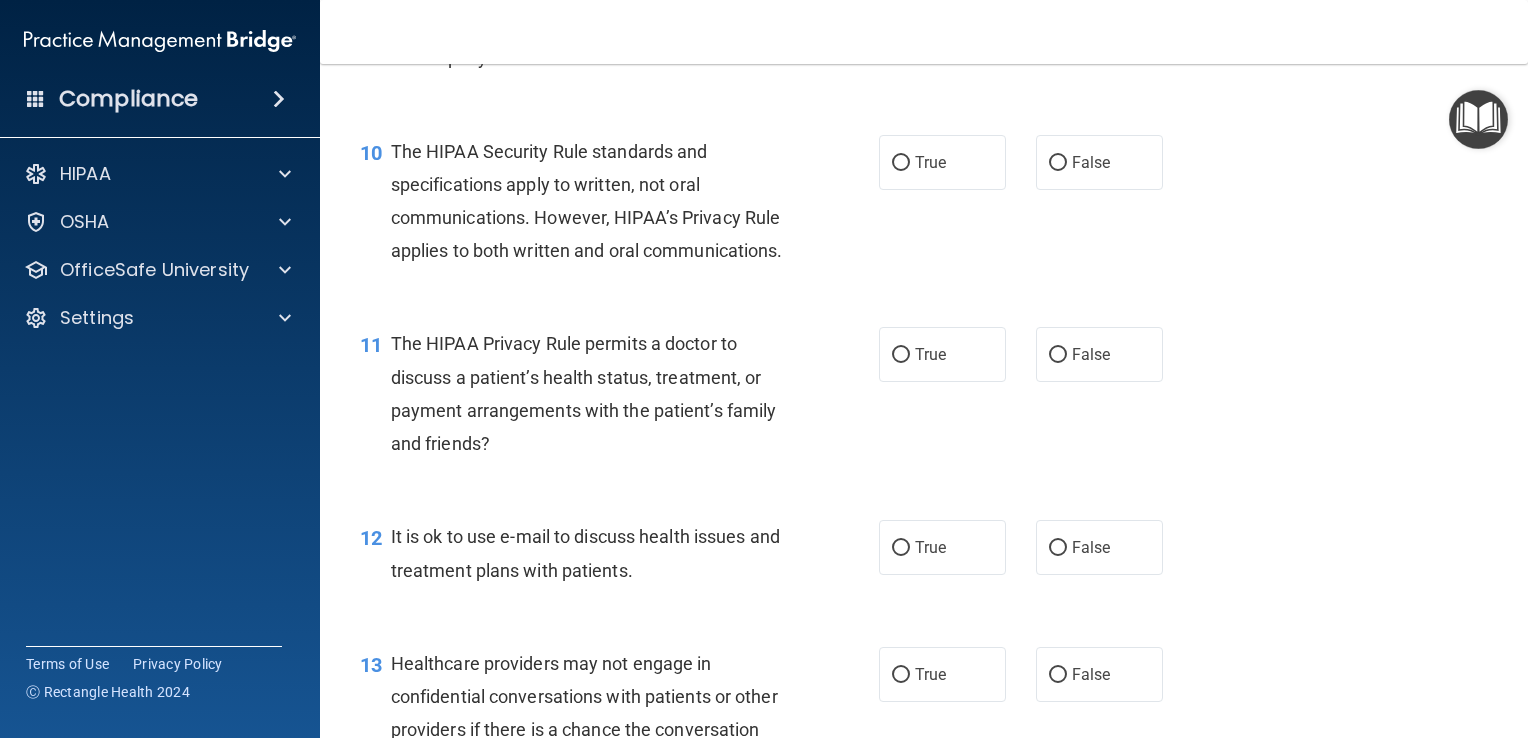 scroll, scrollTop: 1663, scrollLeft: 0, axis: vertical 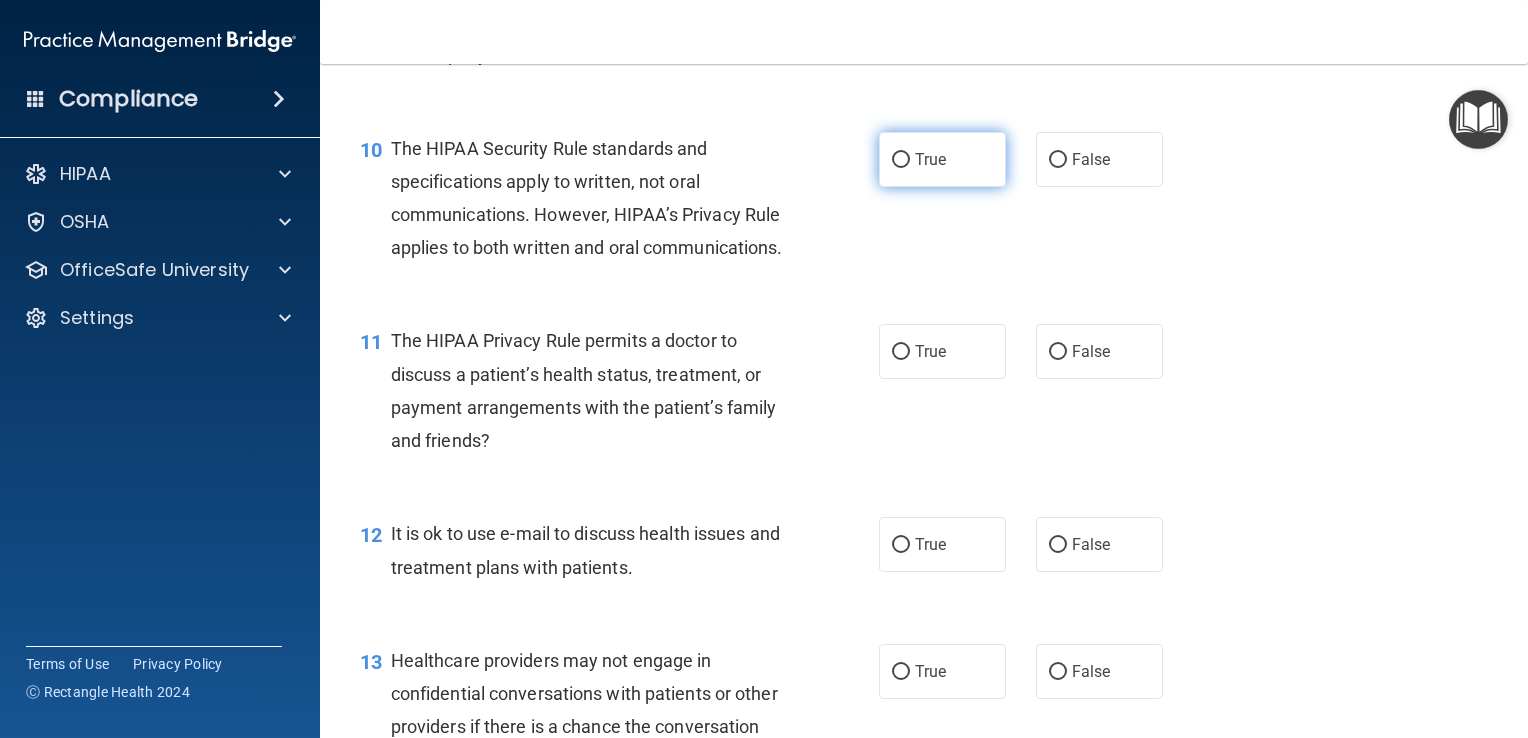 click on "True" at bounding box center [942, 159] 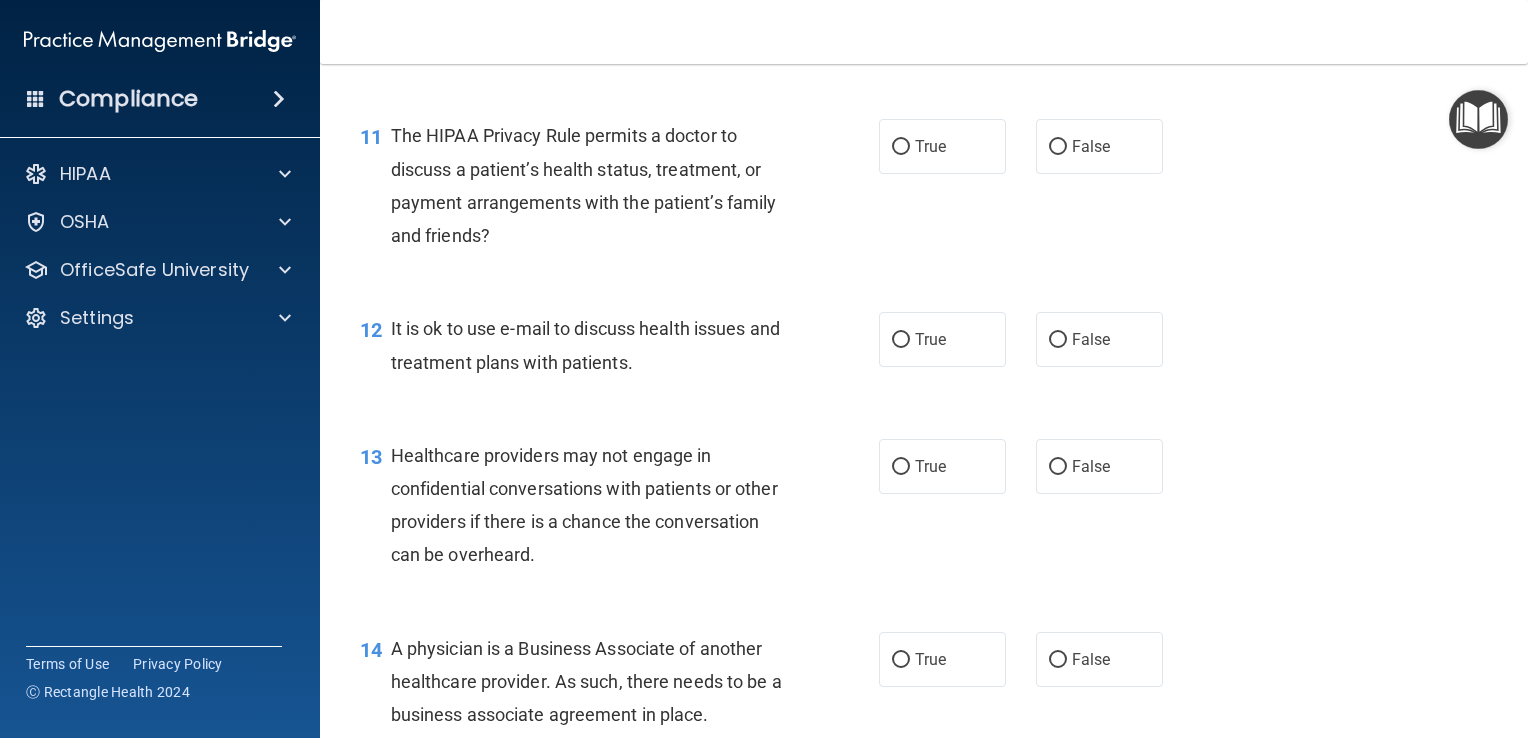 scroll, scrollTop: 1884, scrollLeft: 0, axis: vertical 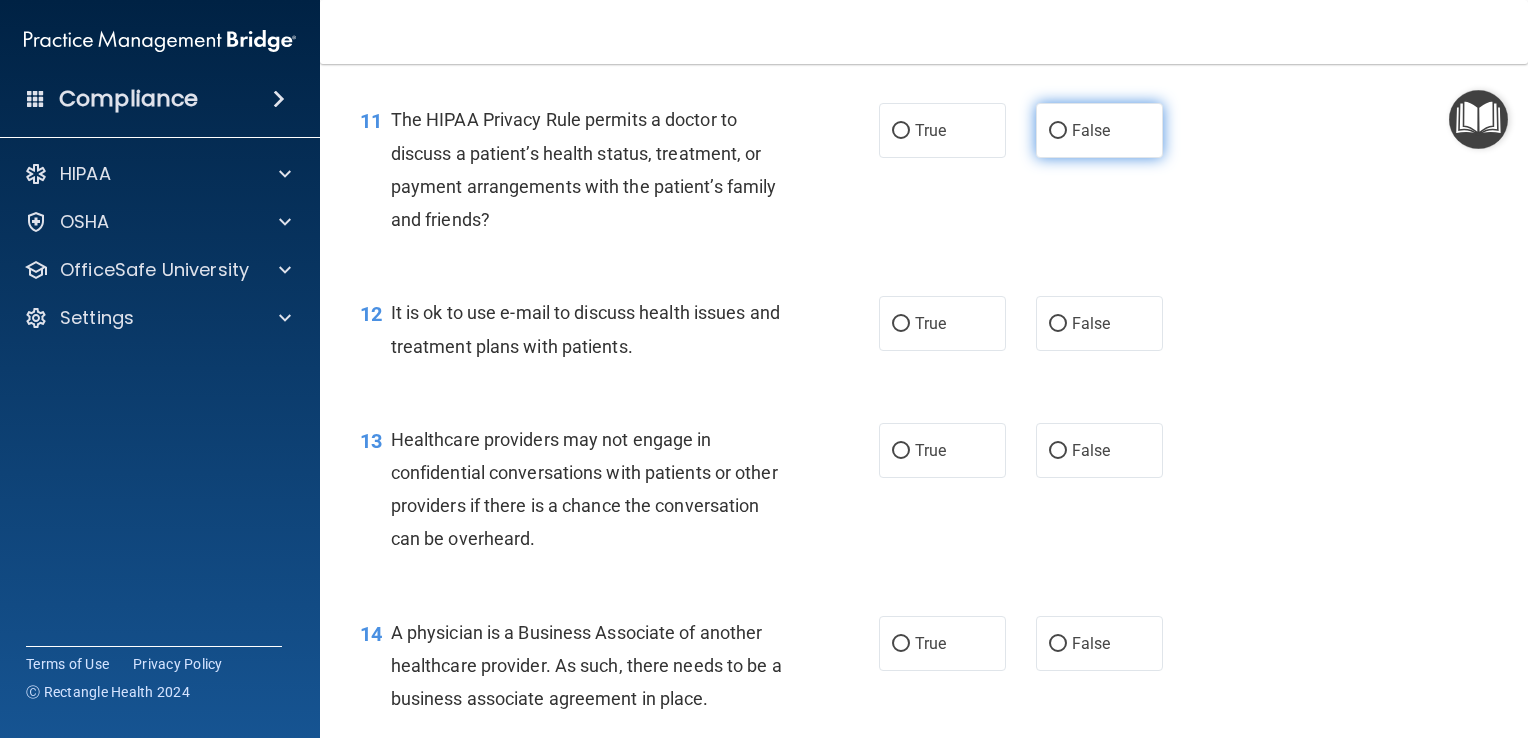 click on "False" at bounding box center (1091, 130) 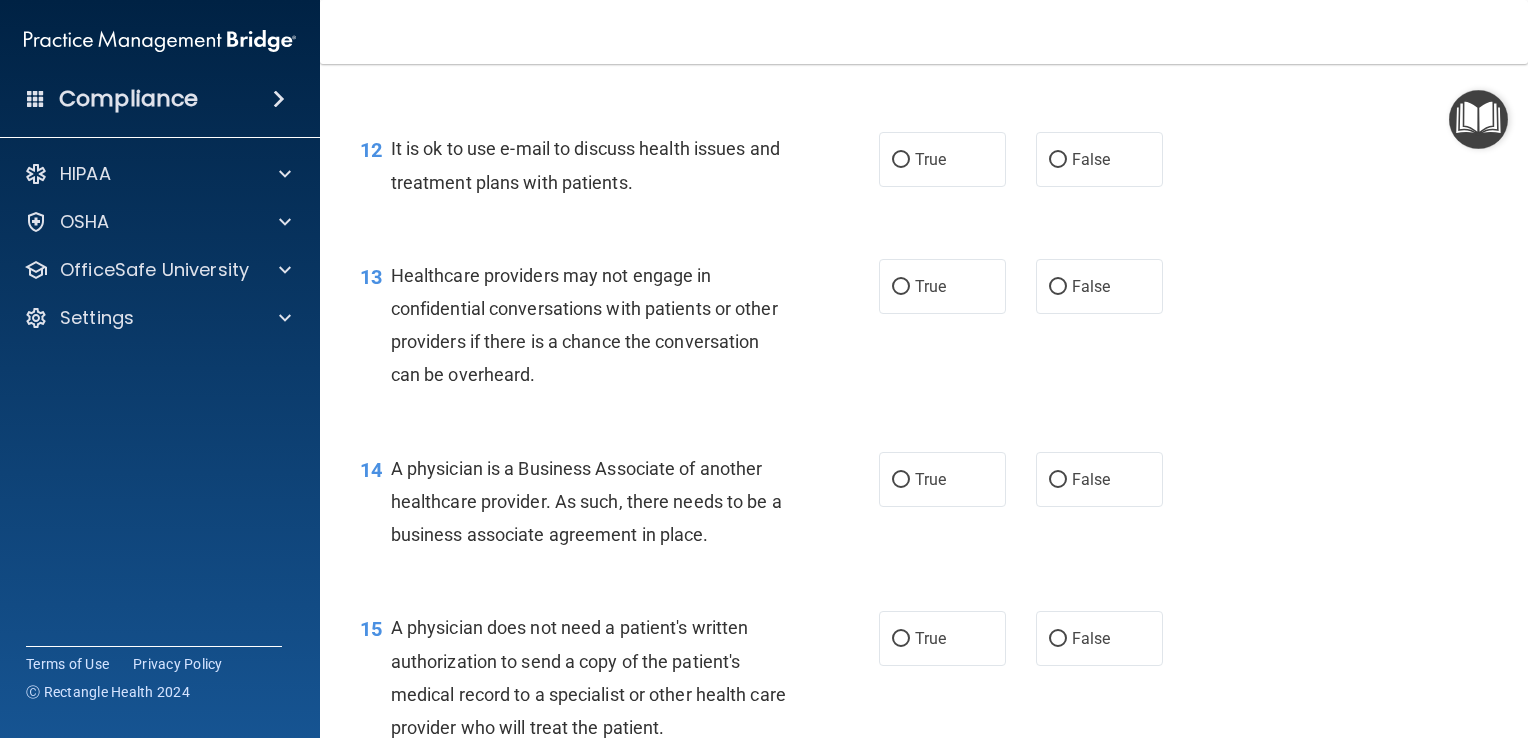 scroll, scrollTop: 2055, scrollLeft: 0, axis: vertical 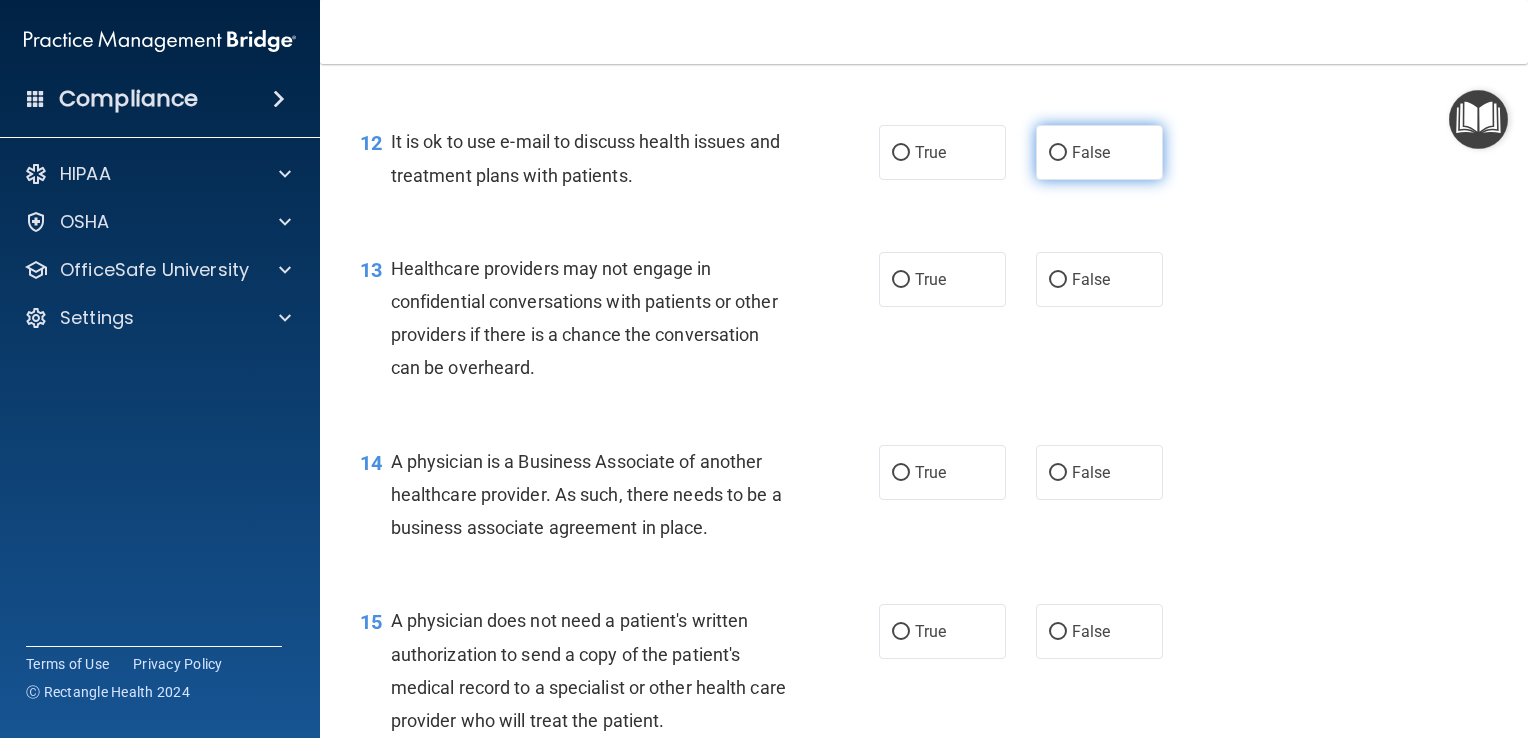 click on "False" at bounding box center [1099, 152] 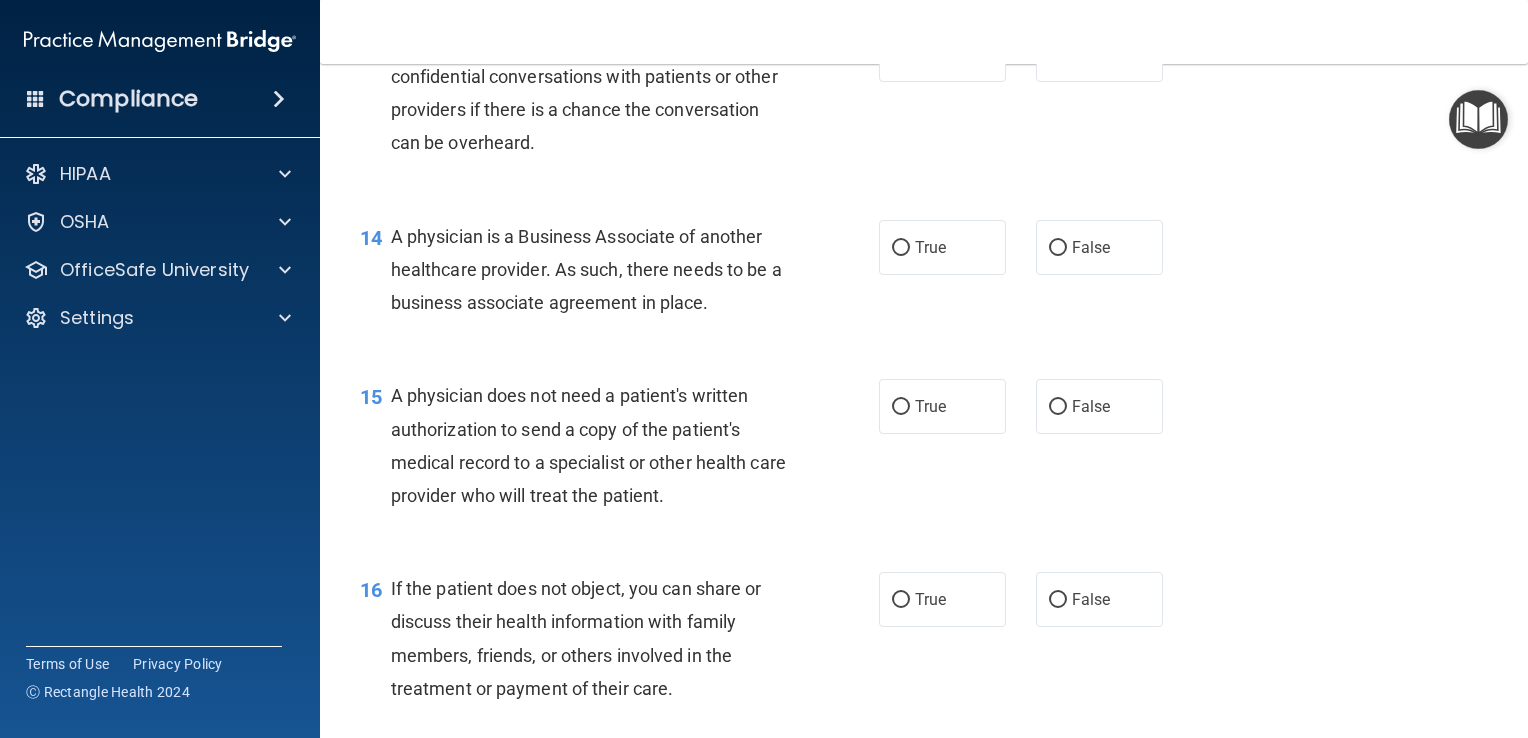 scroll, scrollTop: 2286, scrollLeft: 0, axis: vertical 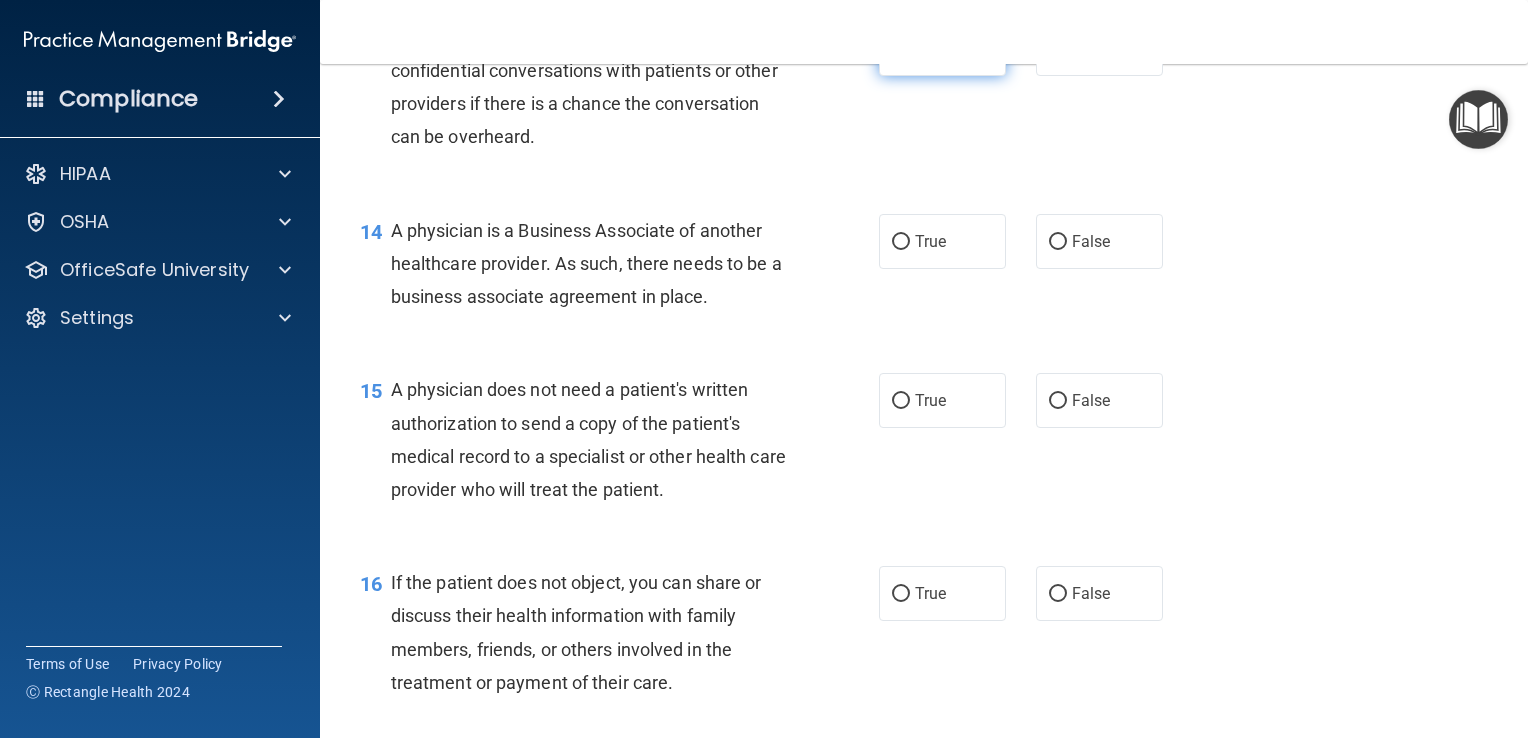 click on "True" at bounding box center [942, 48] 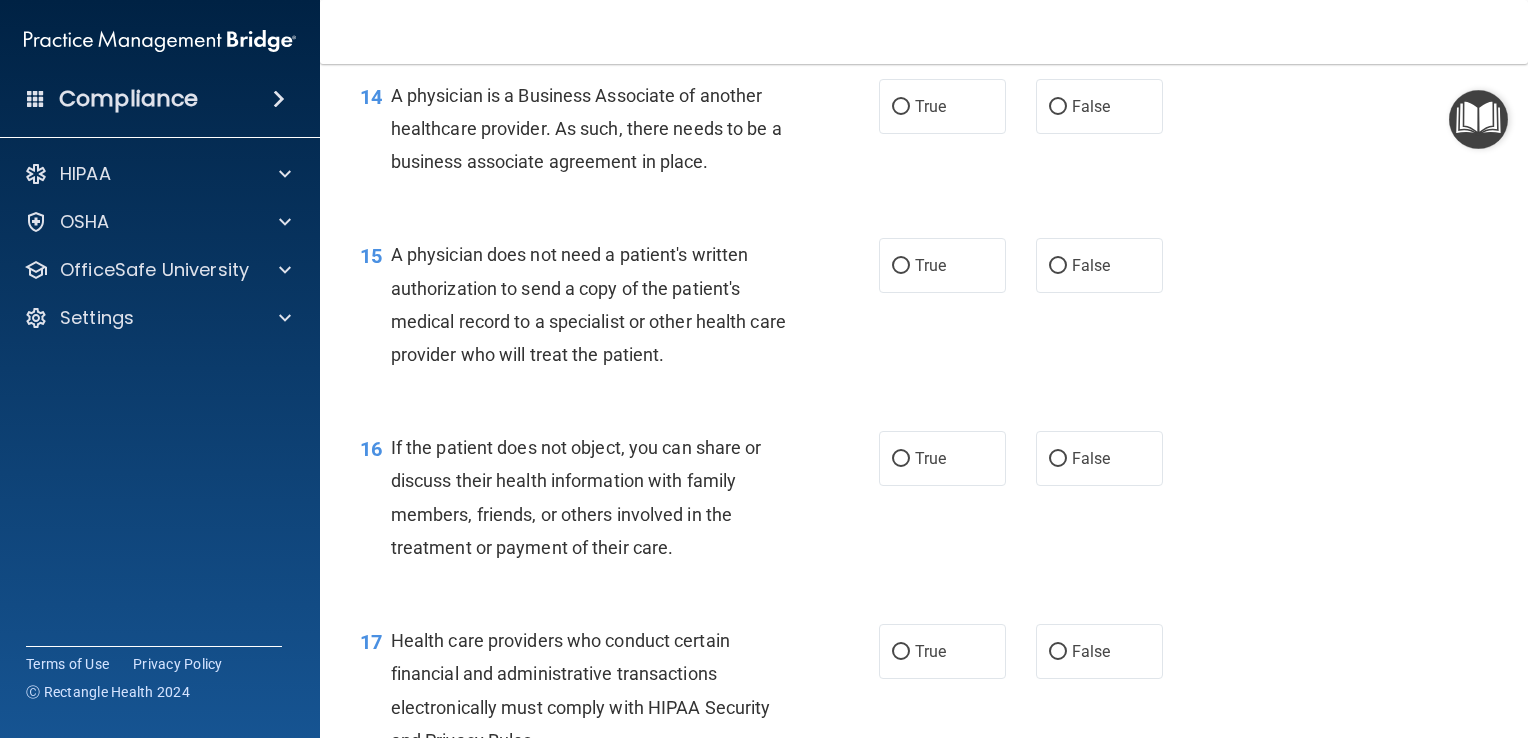 scroll, scrollTop: 2424, scrollLeft: 0, axis: vertical 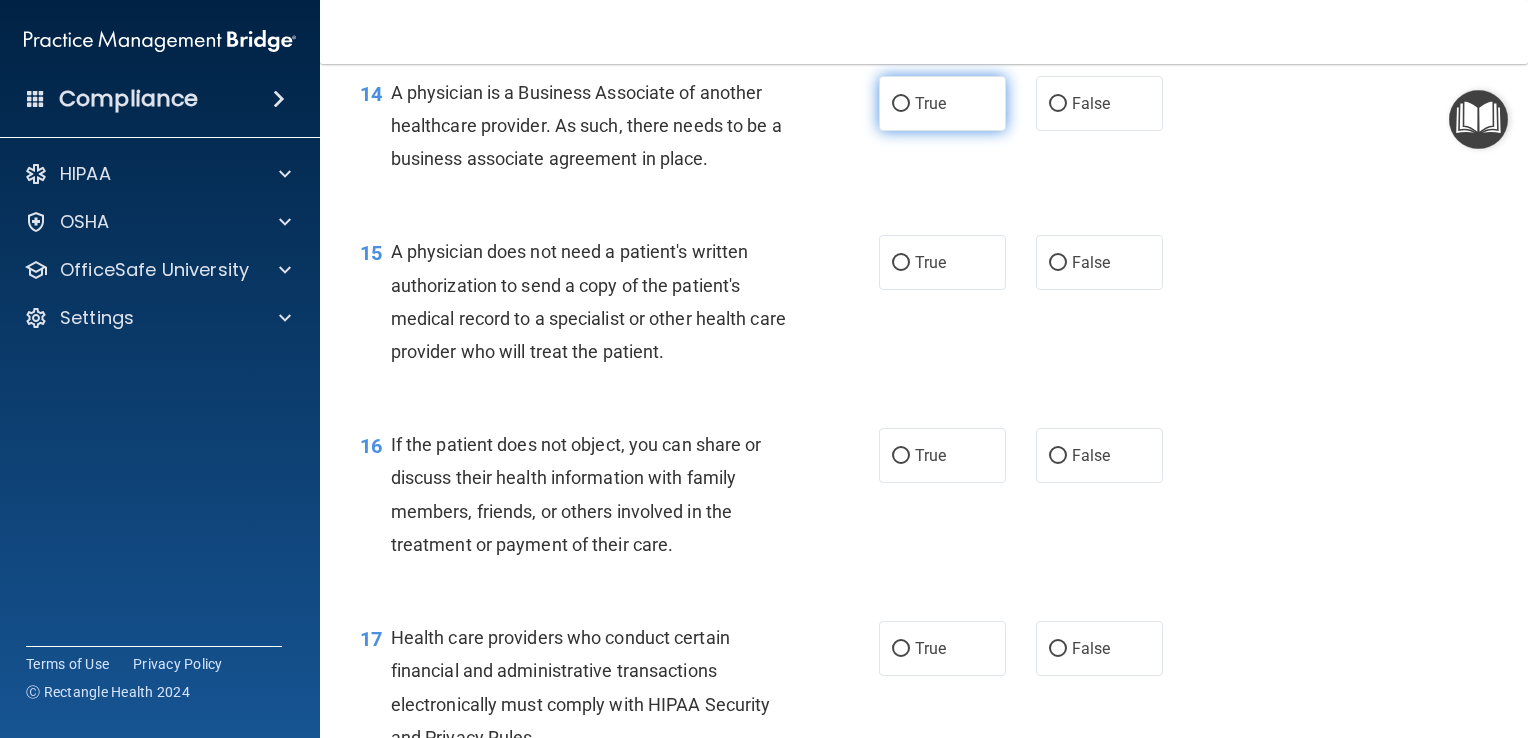 click on "True" at bounding box center [901, 104] 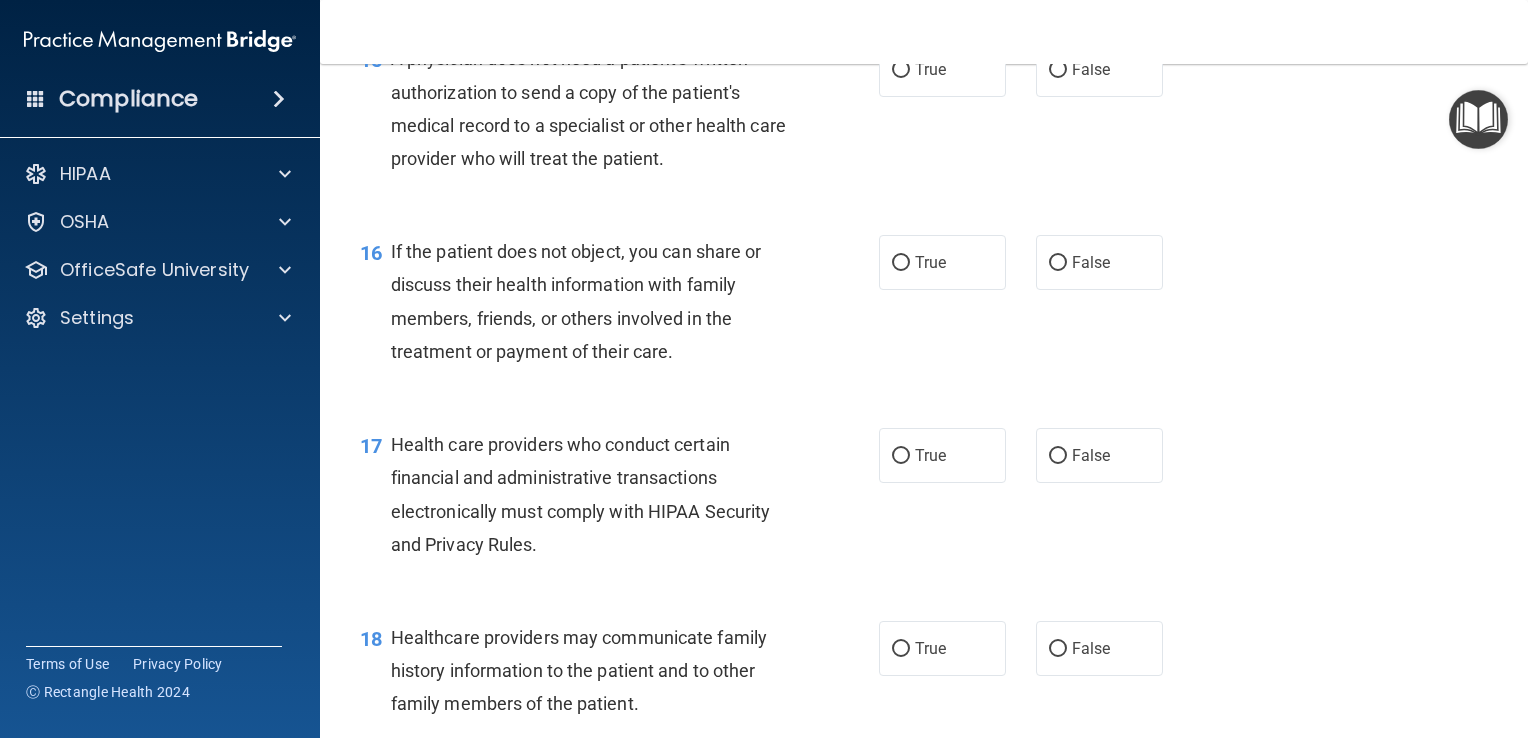 scroll, scrollTop: 2624, scrollLeft: 0, axis: vertical 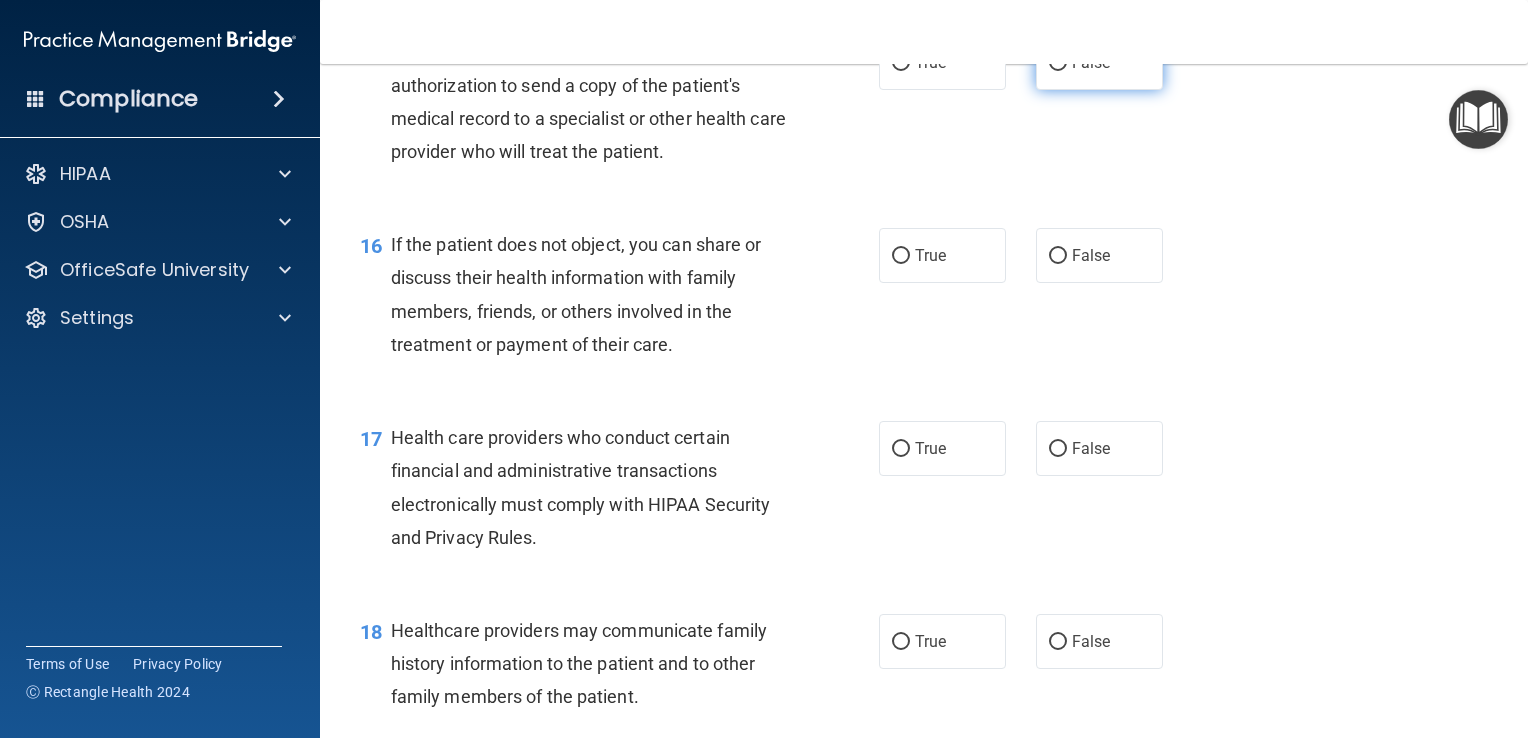 click on "False" at bounding box center [1099, 62] 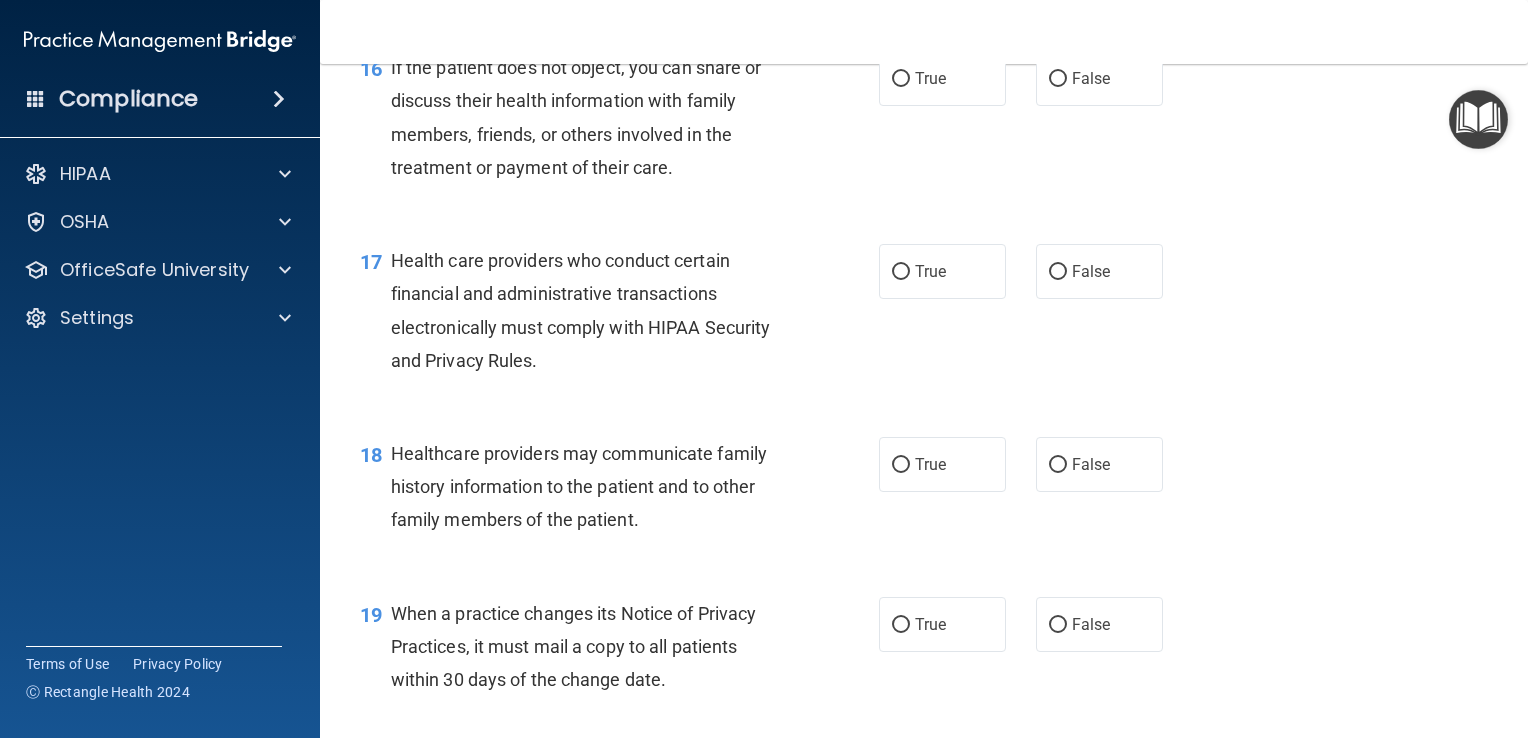 scroll, scrollTop: 2805, scrollLeft: 0, axis: vertical 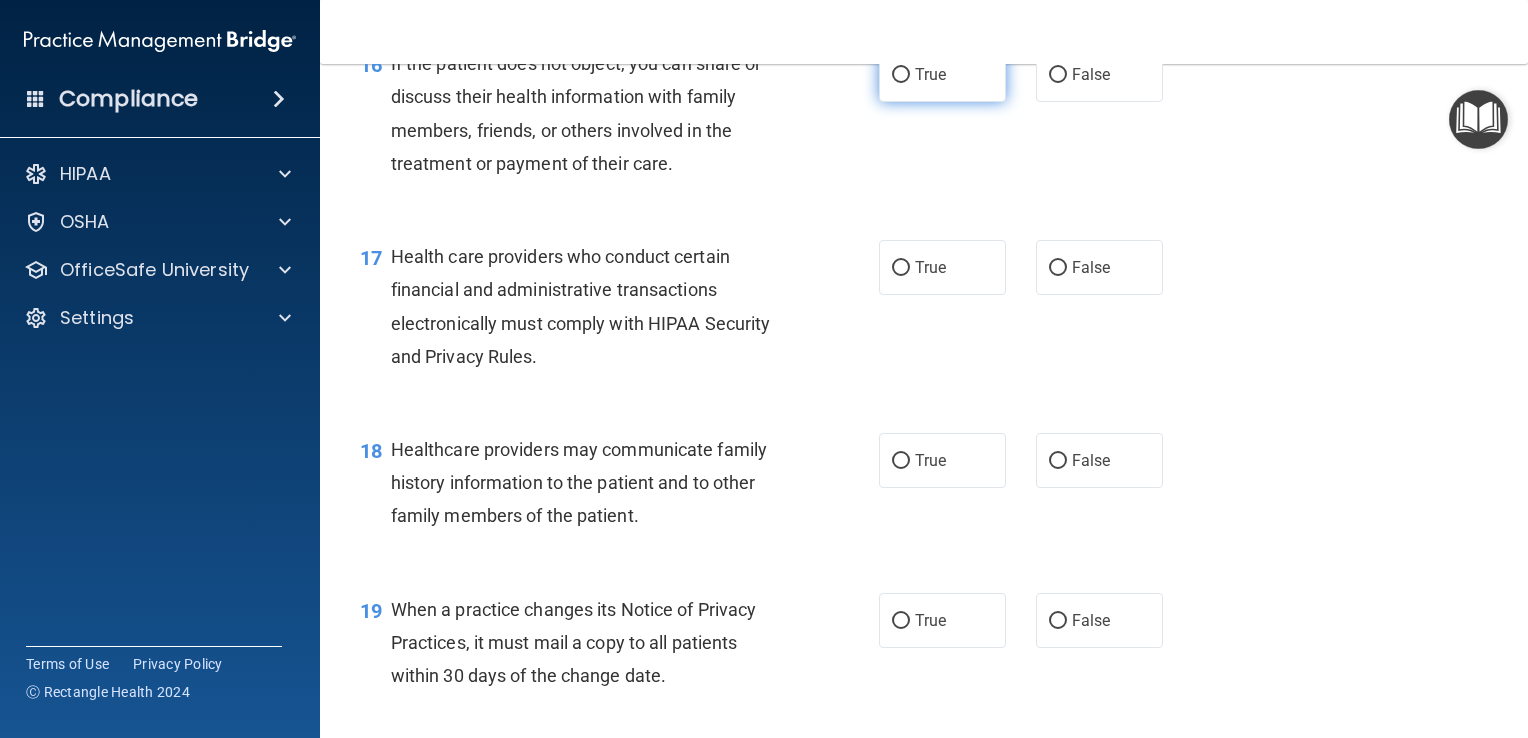 click on "True" at bounding box center [942, 74] 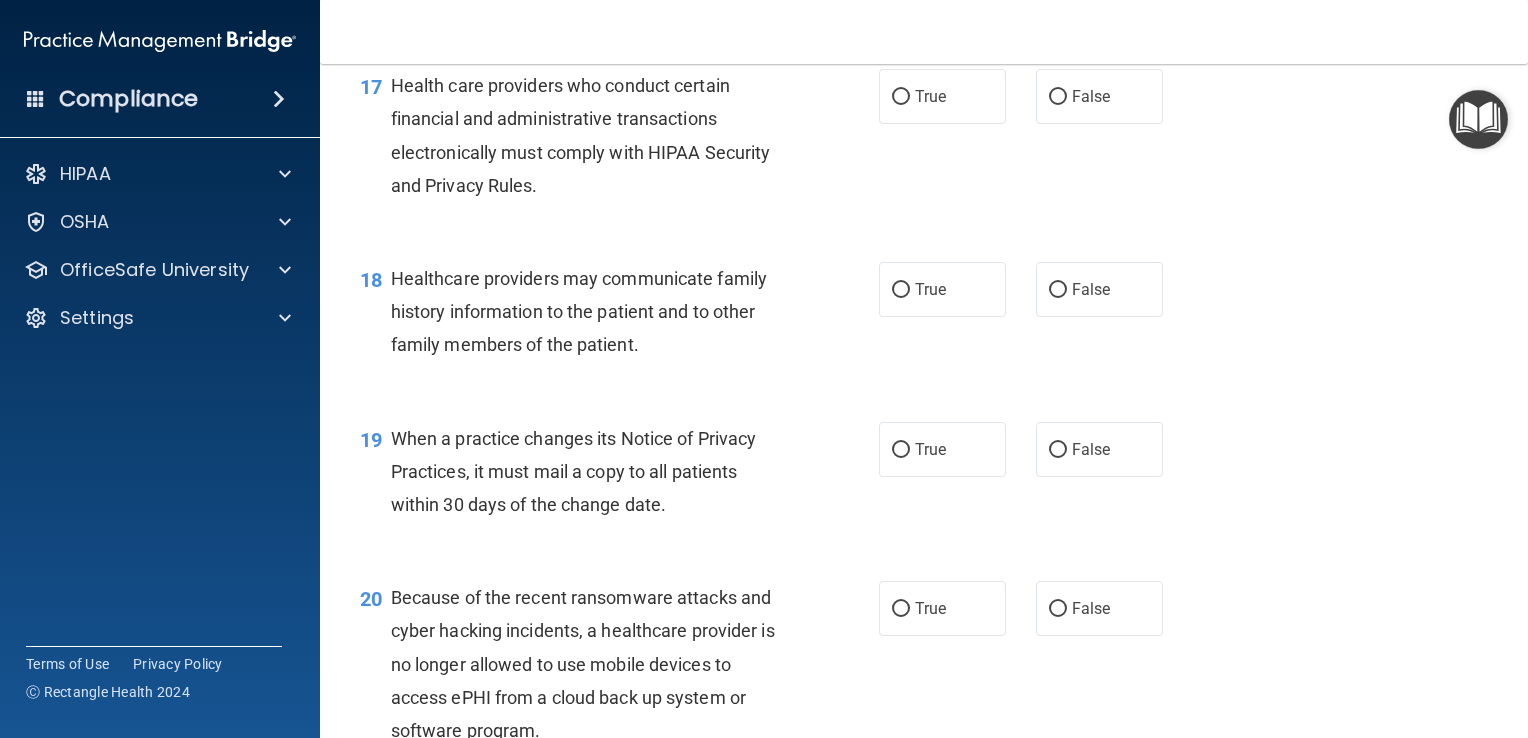 scroll, scrollTop: 2977, scrollLeft: 0, axis: vertical 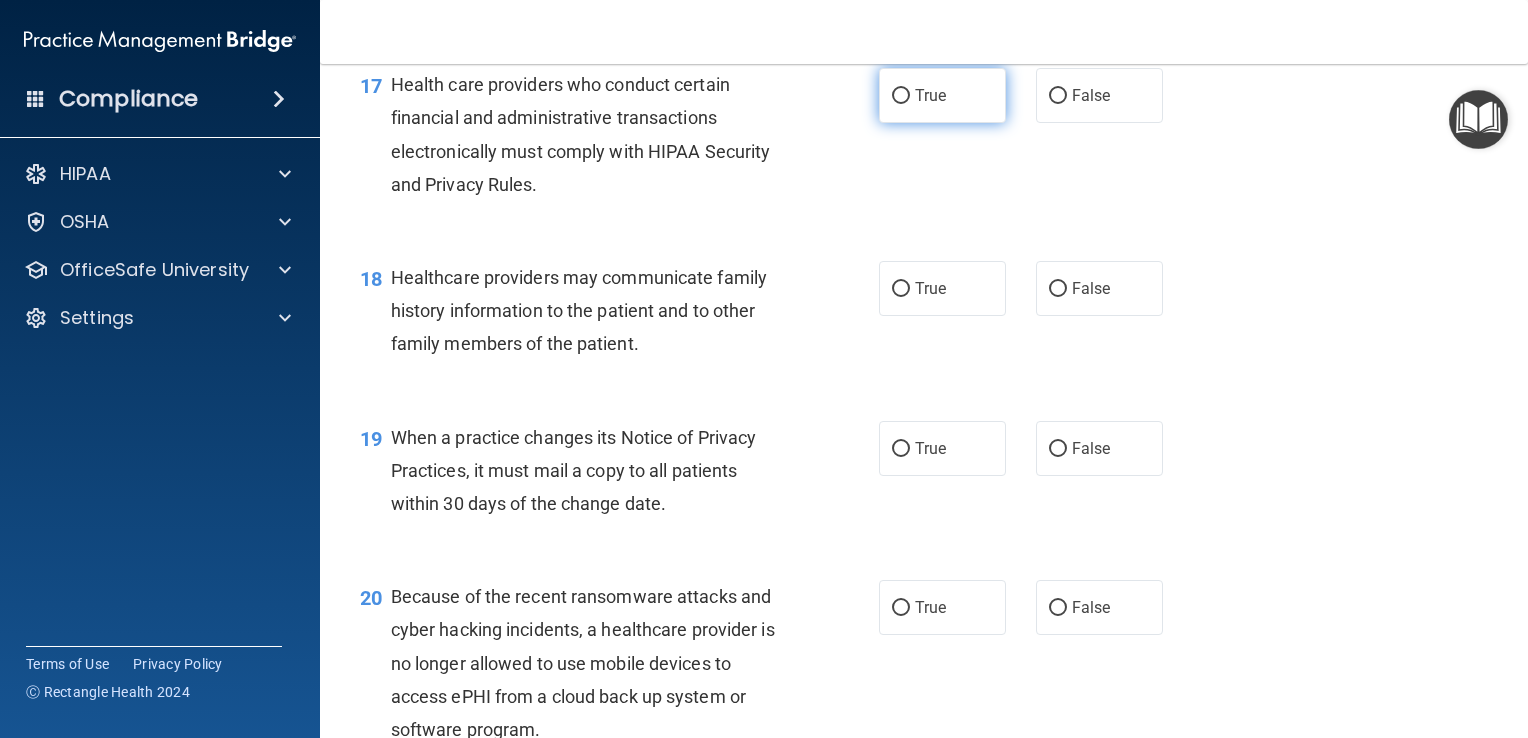 click on "True" at bounding box center (942, 95) 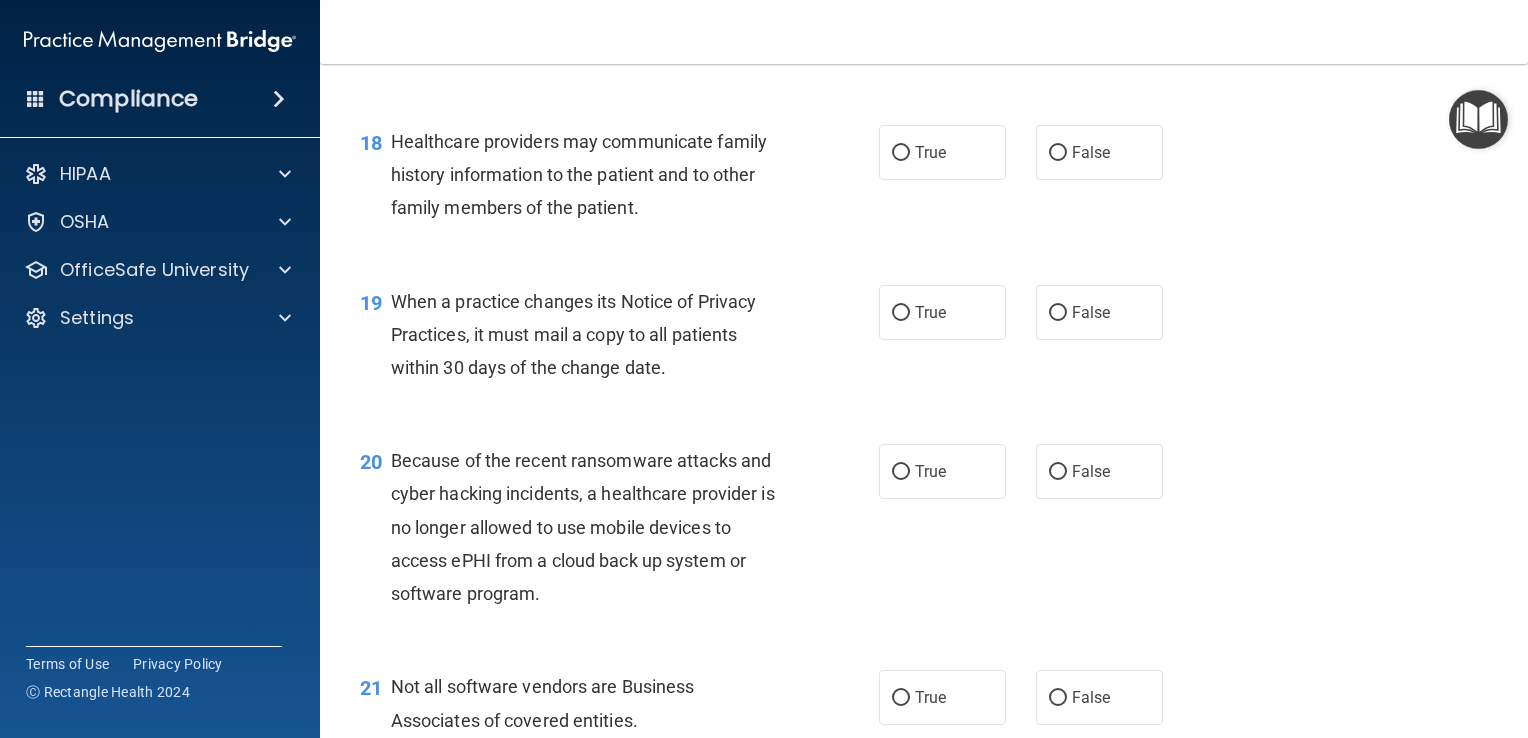 scroll, scrollTop: 3120, scrollLeft: 0, axis: vertical 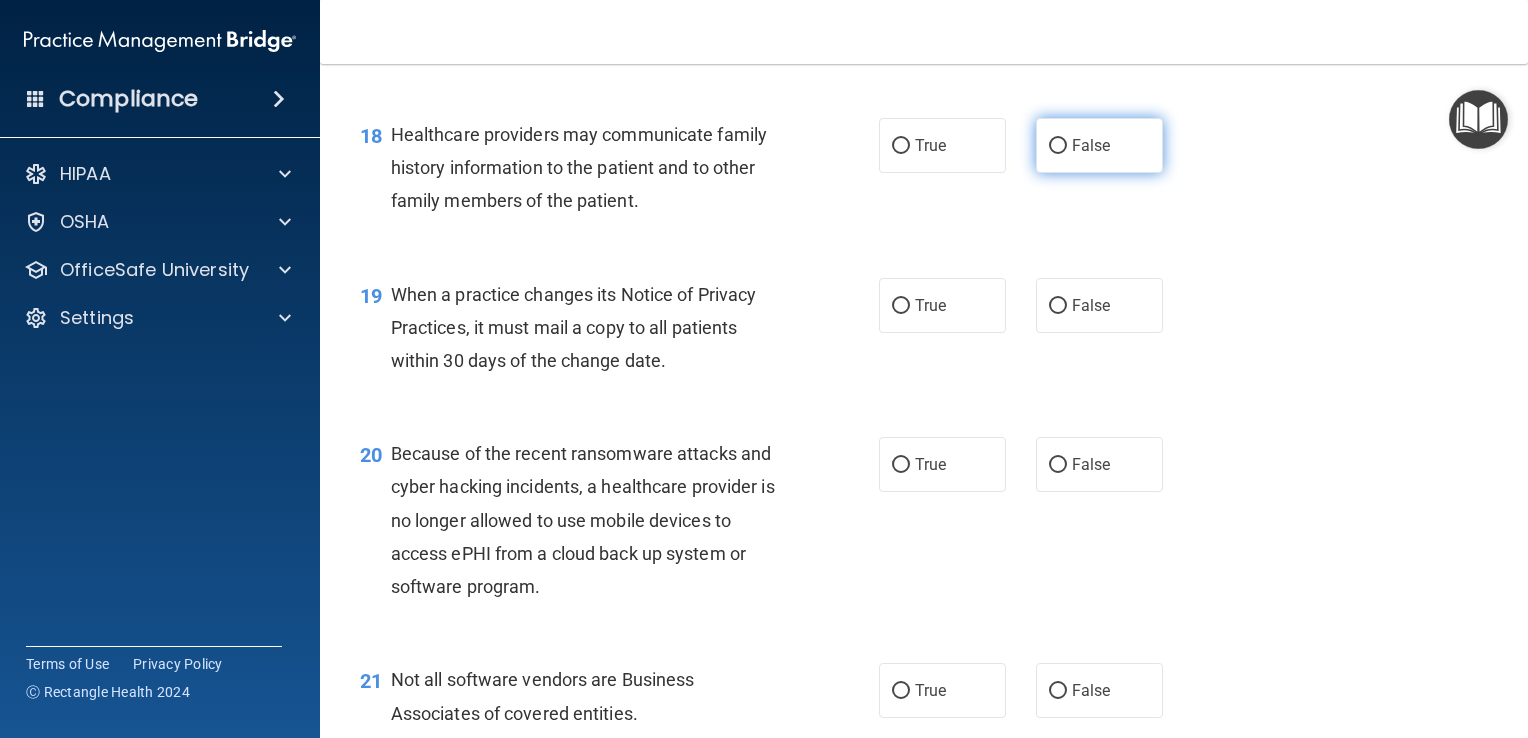 click on "False" at bounding box center [1099, 145] 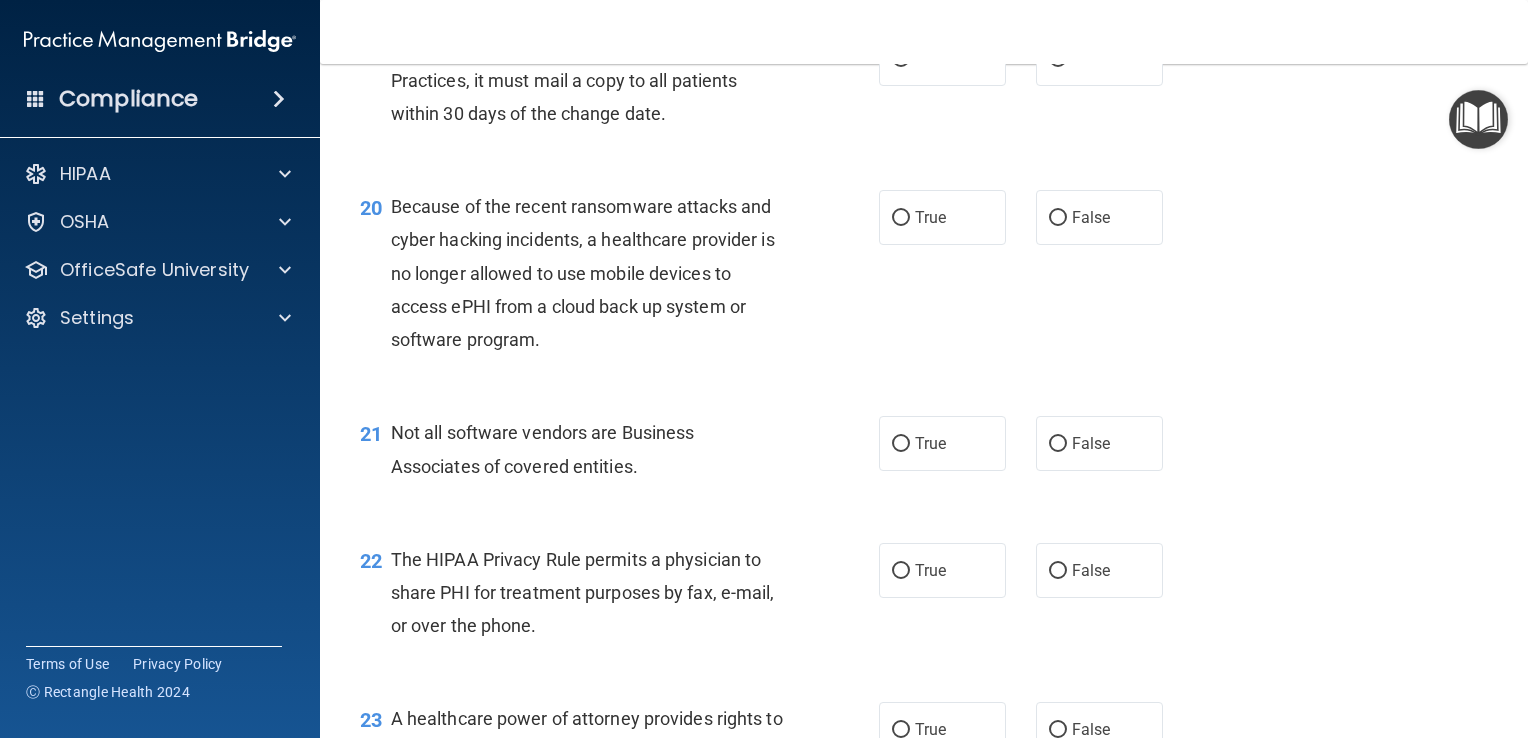 scroll, scrollTop: 3372, scrollLeft: 0, axis: vertical 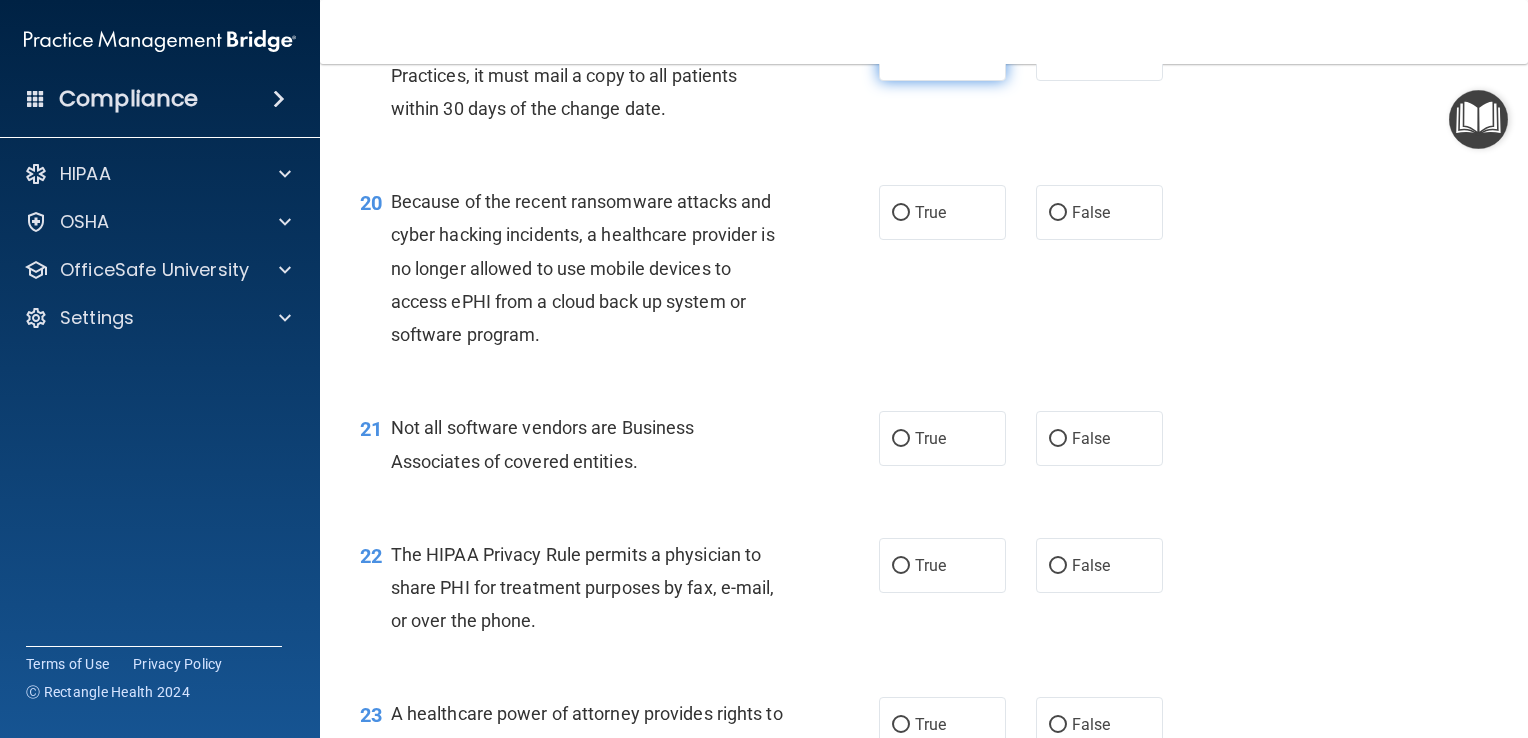 click on "True" at bounding box center (901, 54) 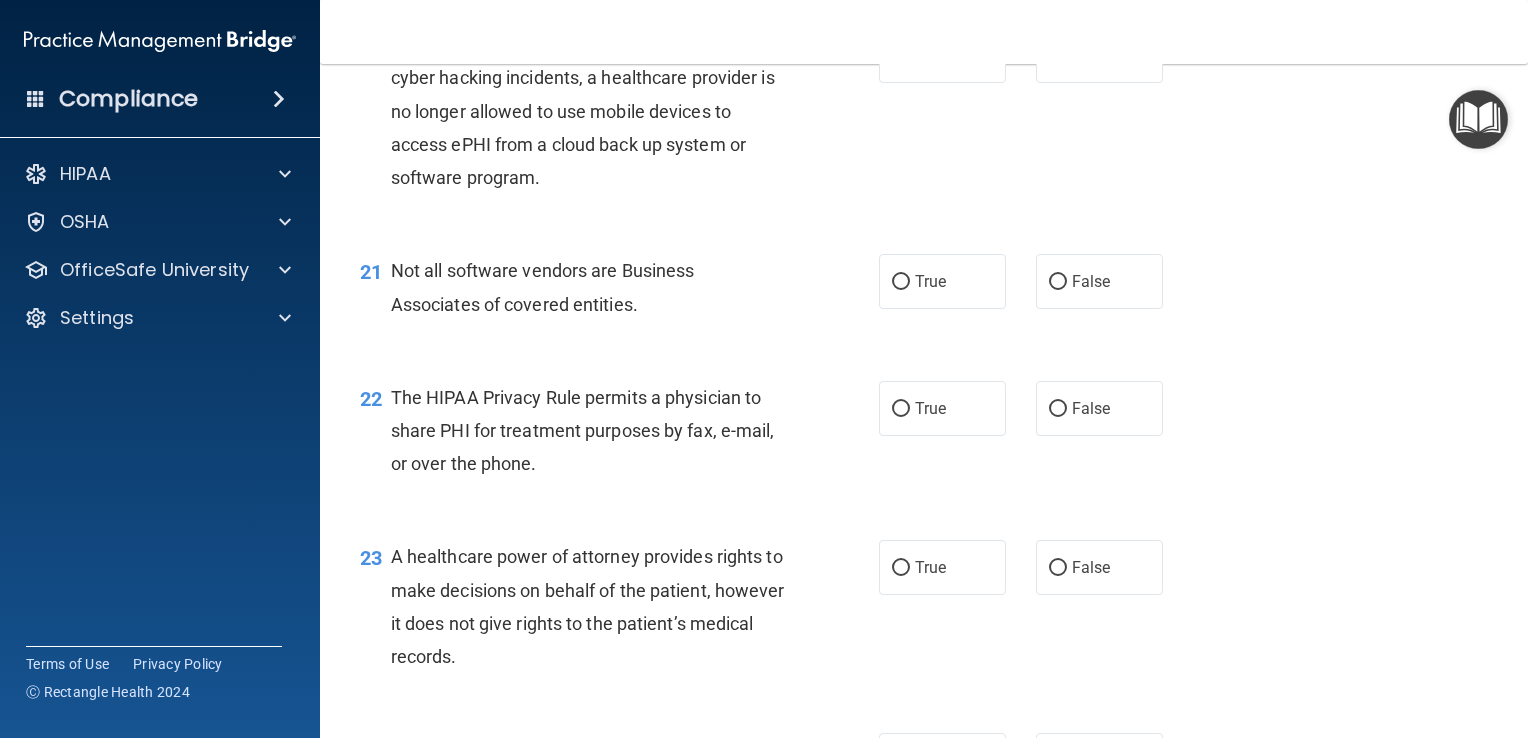 scroll, scrollTop: 3525, scrollLeft: 0, axis: vertical 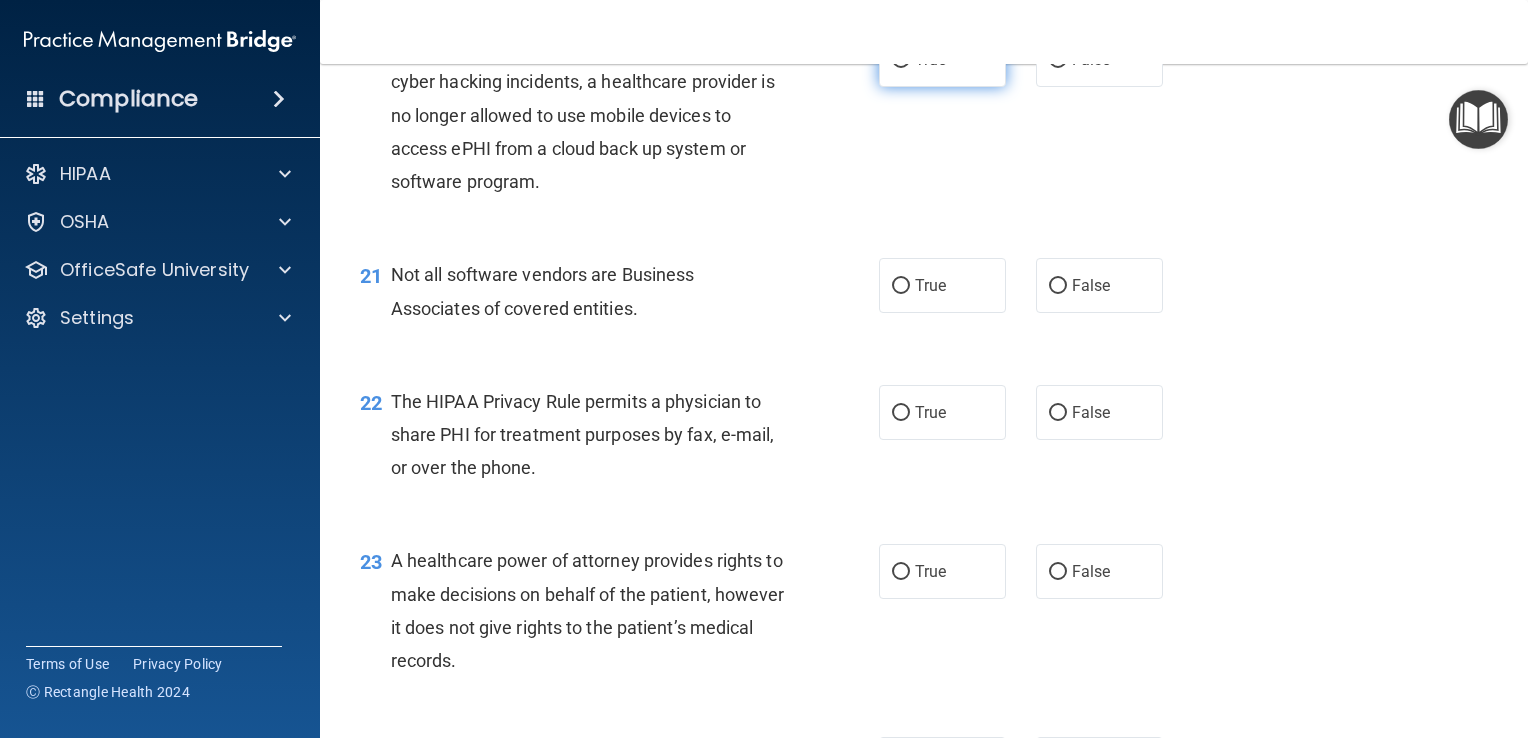 click on "True" at bounding box center [942, 59] 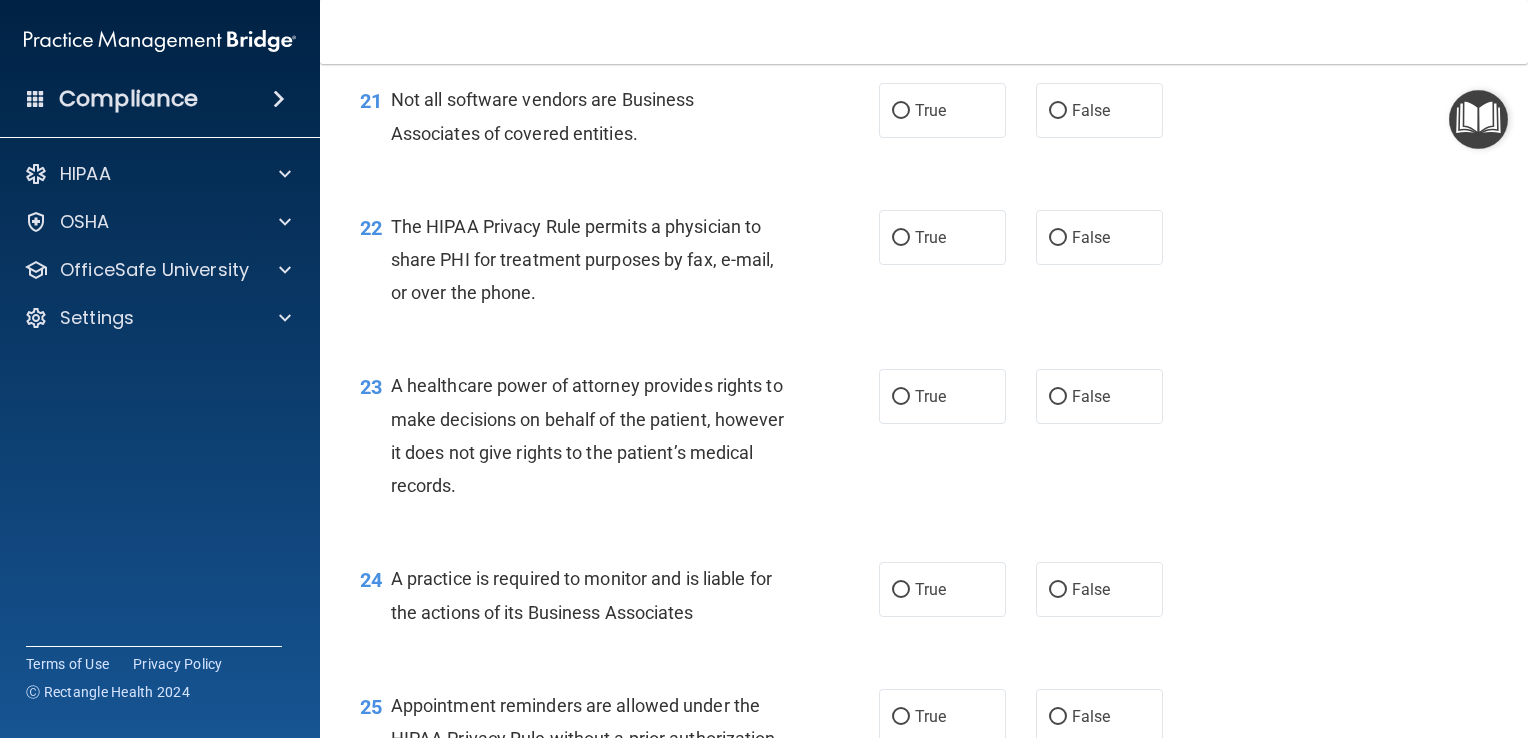 scroll, scrollTop: 3700, scrollLeft: 0, axis: vertical 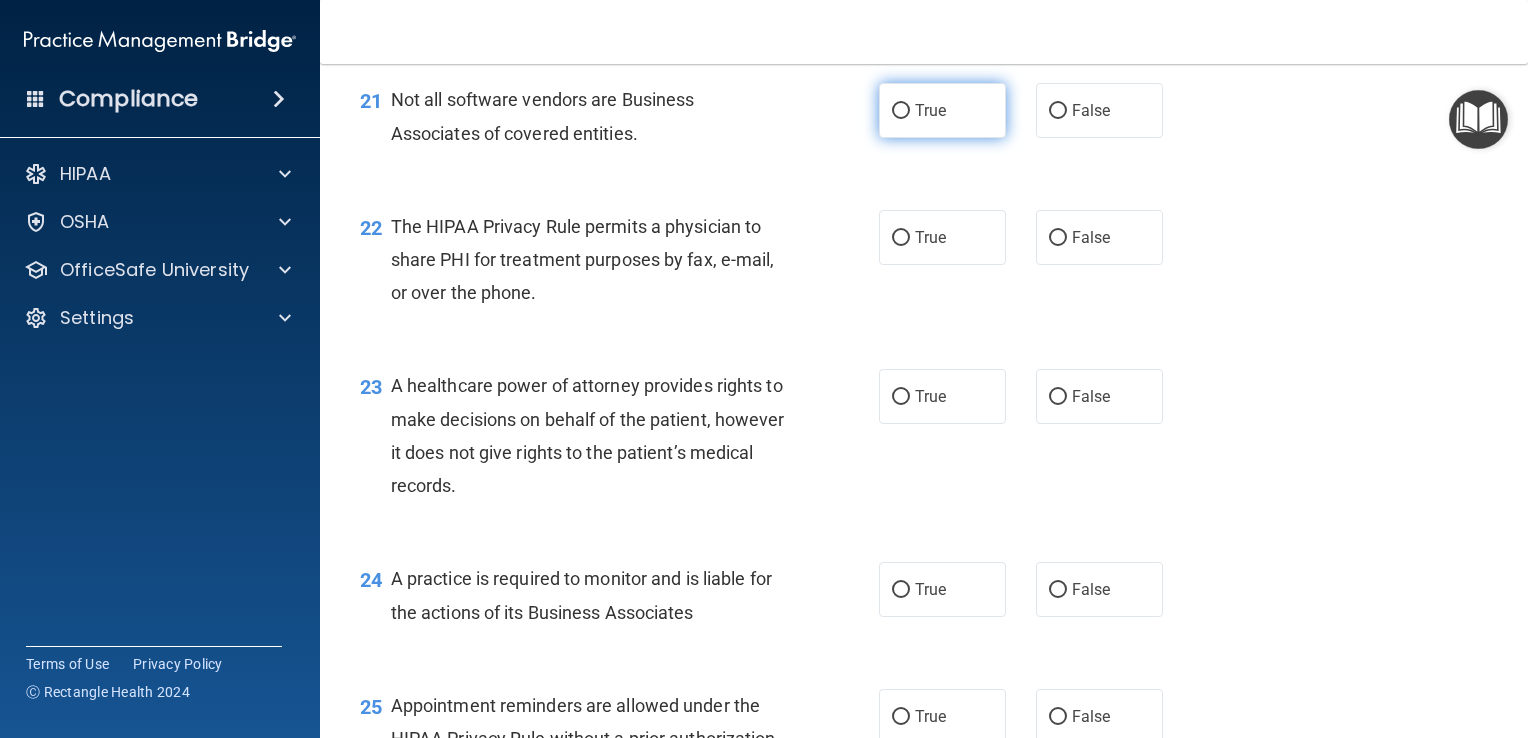 click on "True" at bounding box center [930, 110] 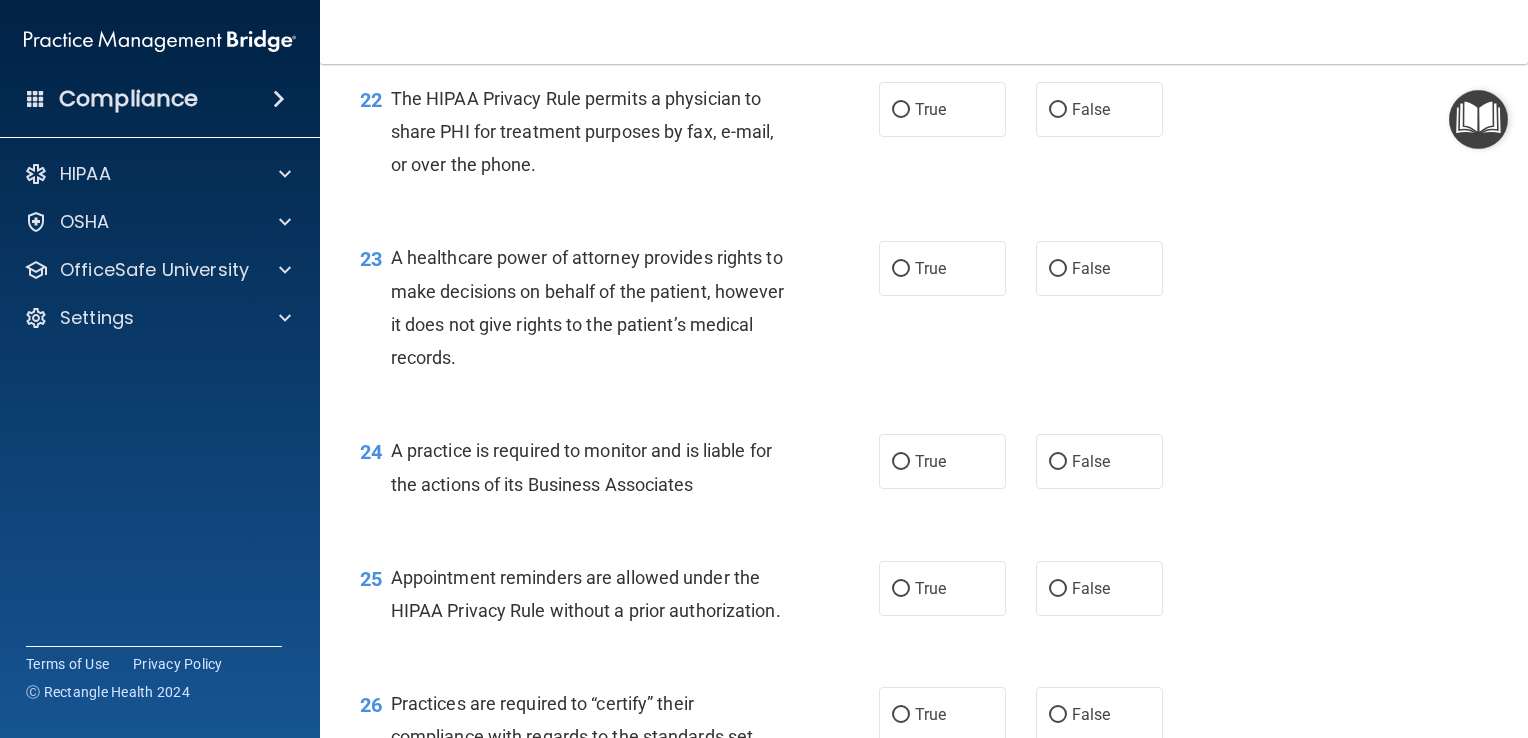 scroll, scrollTop: 3839, scrollLeft: 0, axis: vertical 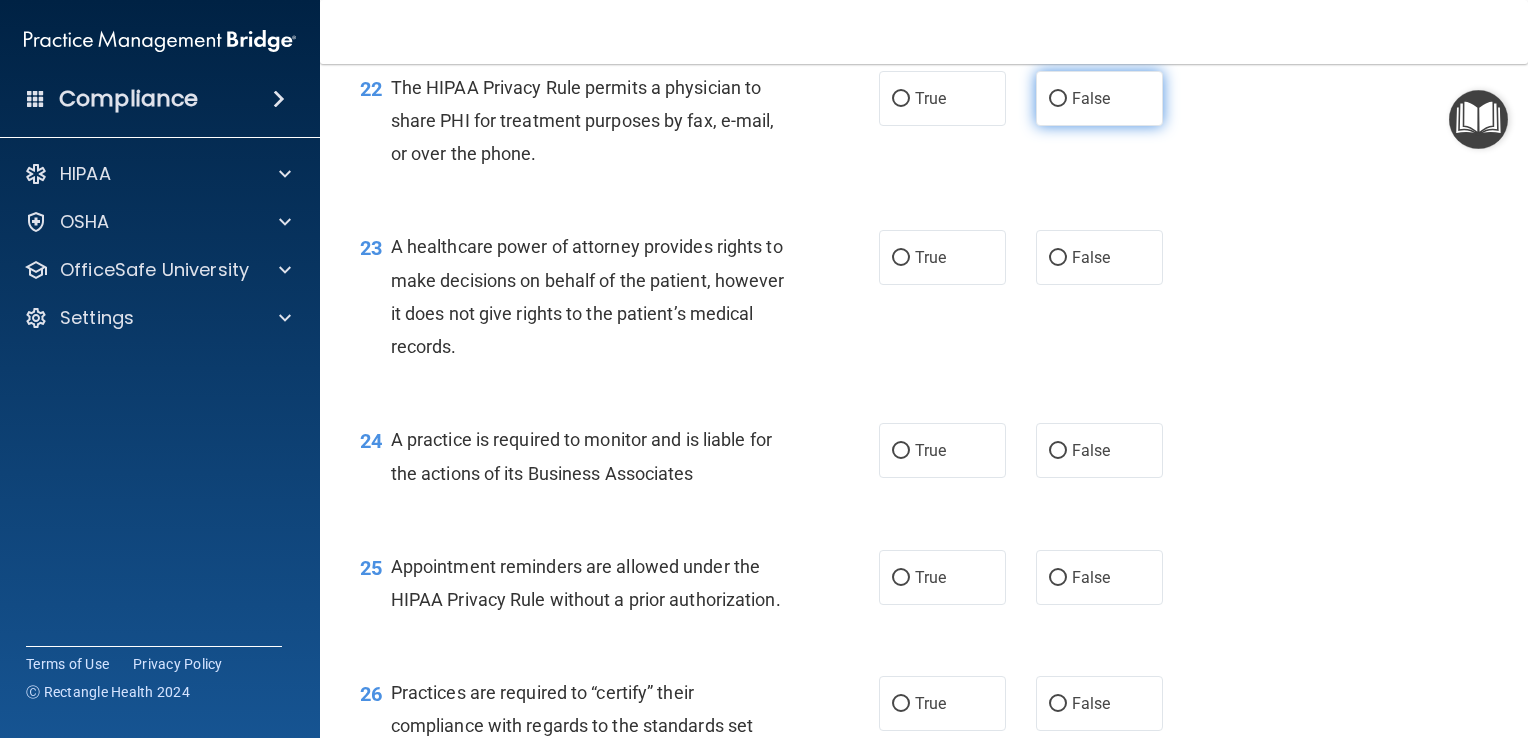 click on "False" at bounding box center (1058, 99) 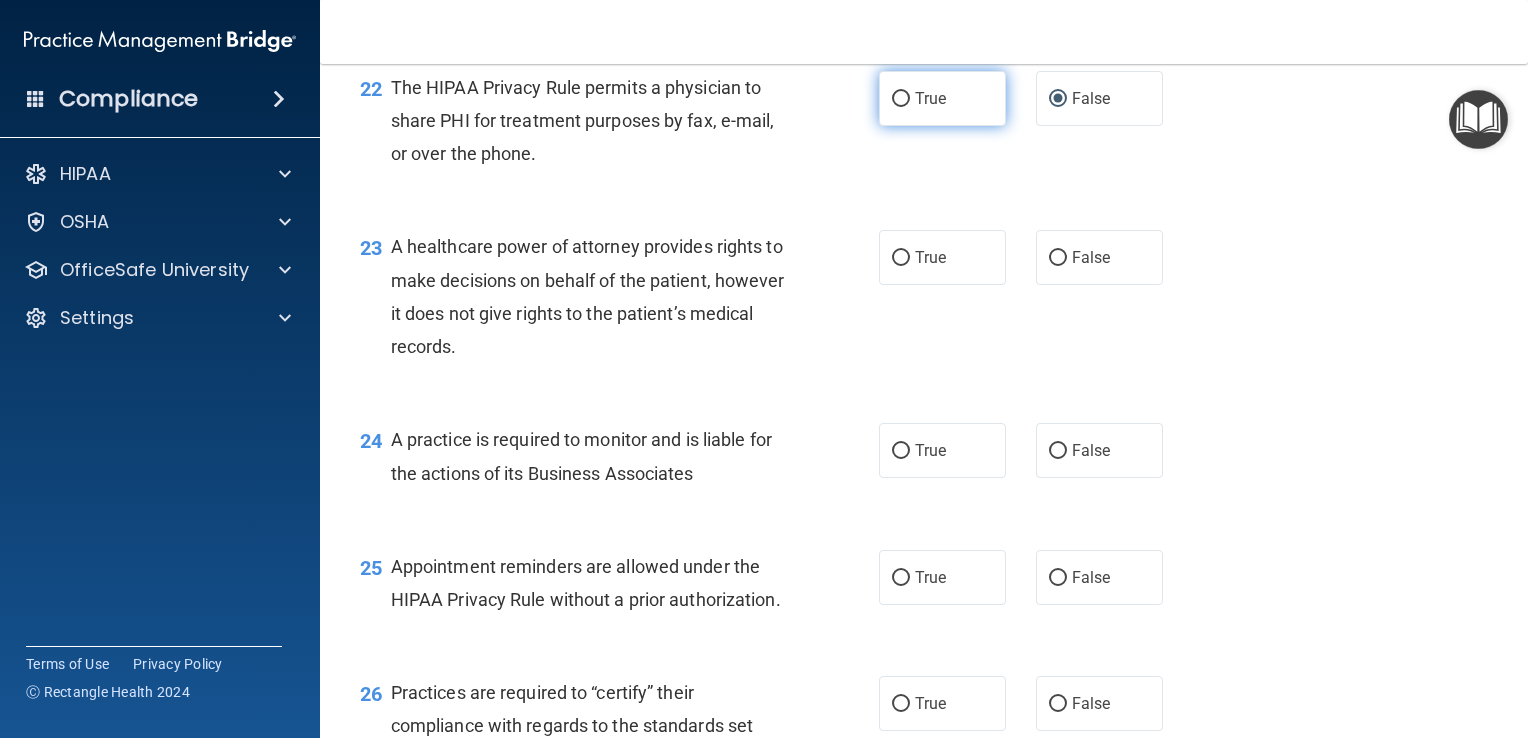 click on "True" at bounding box center [930, 98] 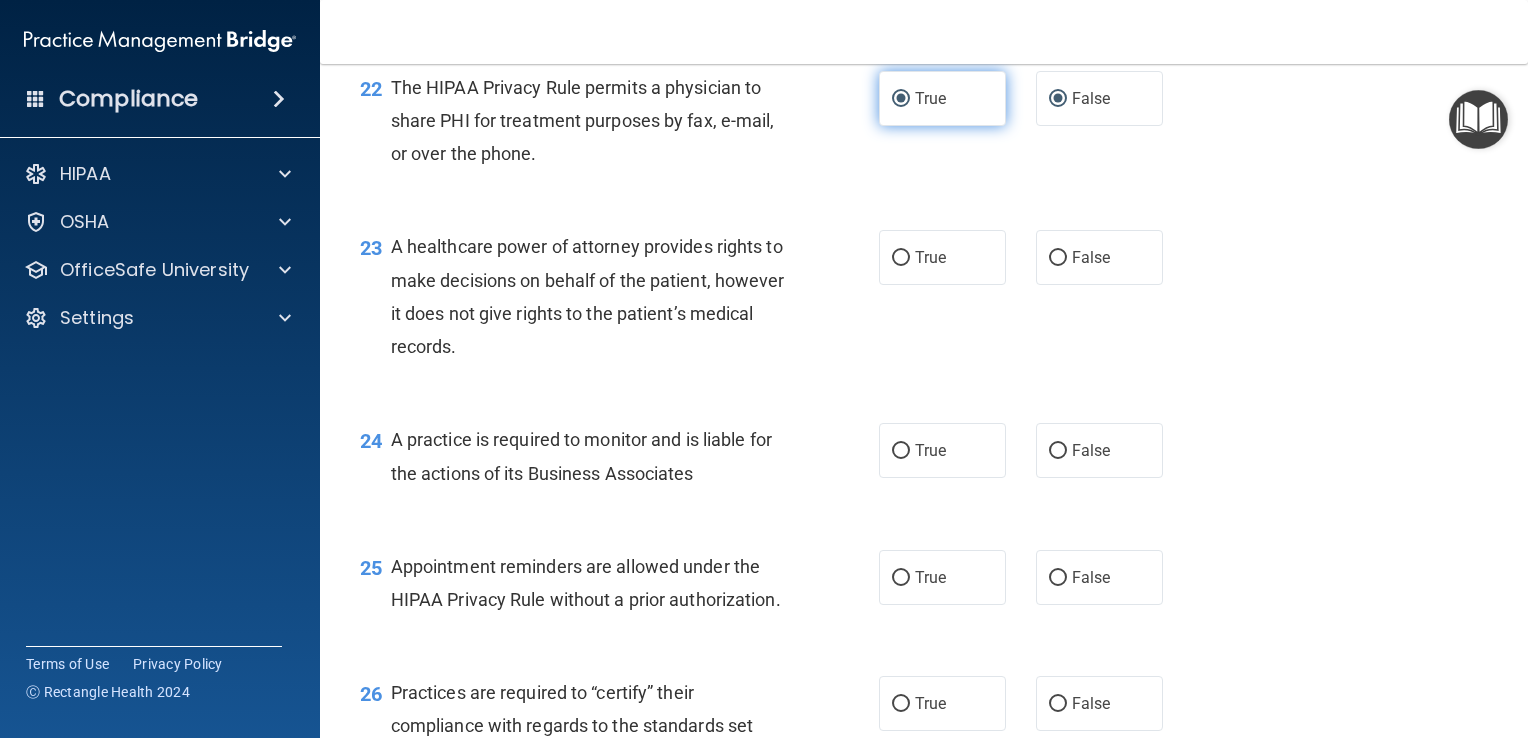 radio on "false" 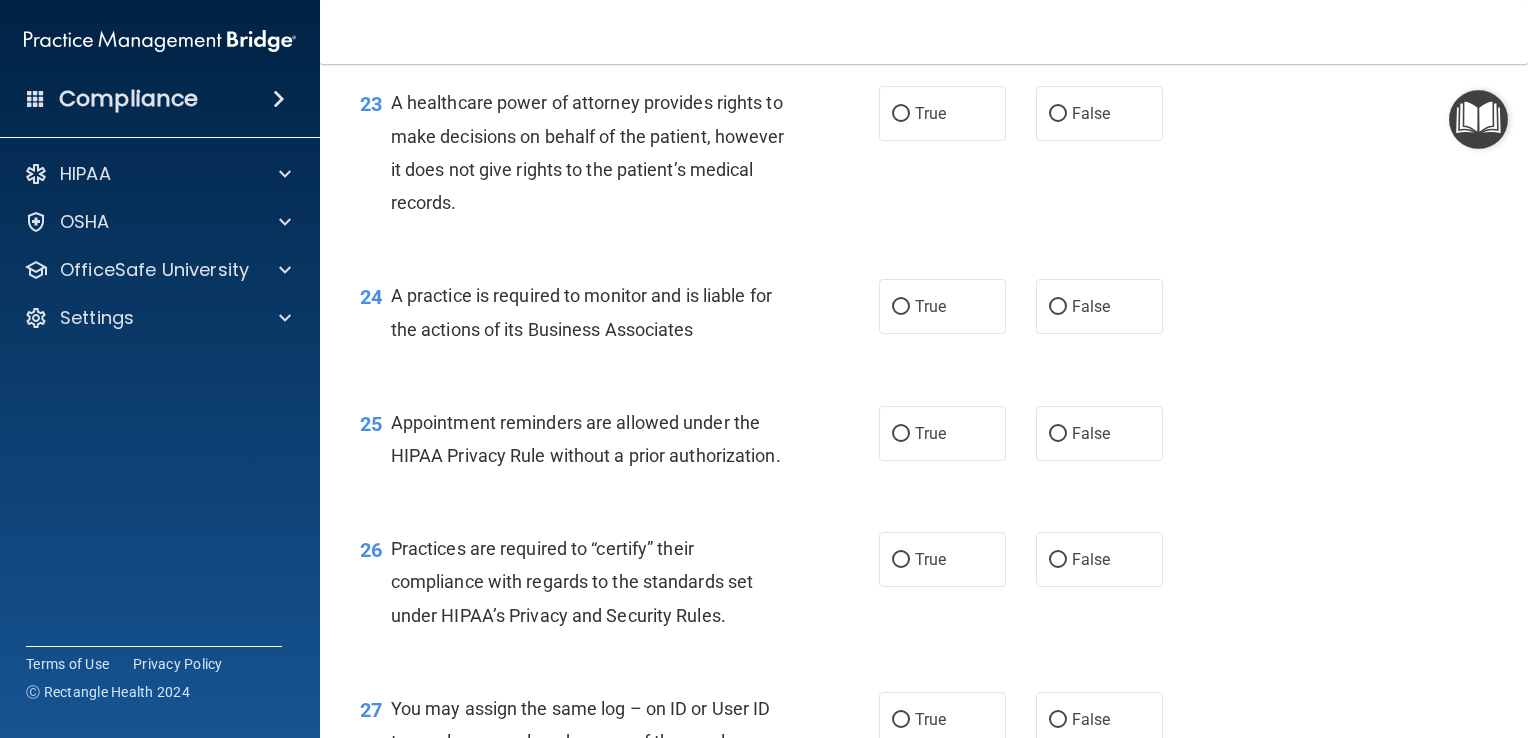 scroll, scrollTop: 3989, scrollLeft: 0, axis: vertical 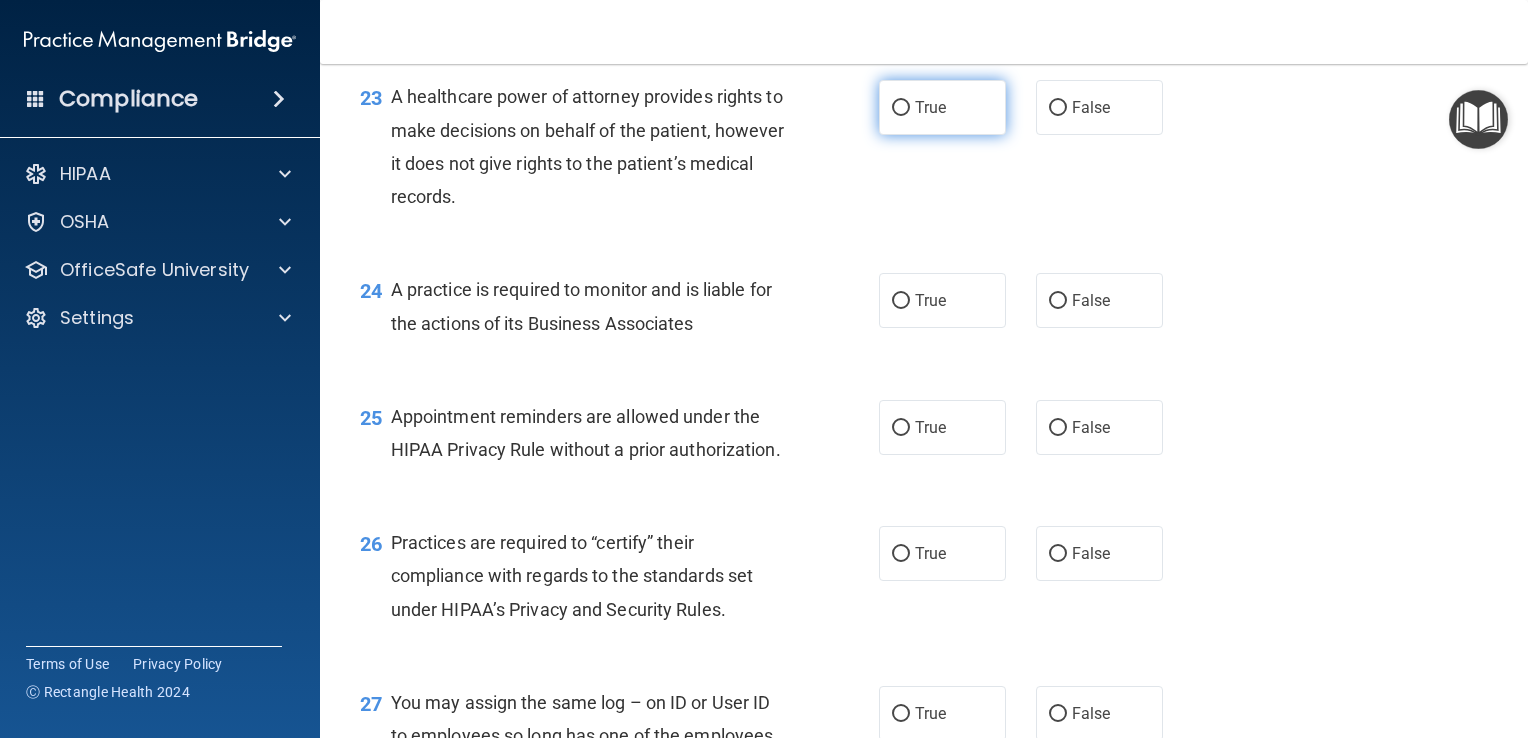 click on "True" at bounding box center [942, 107] 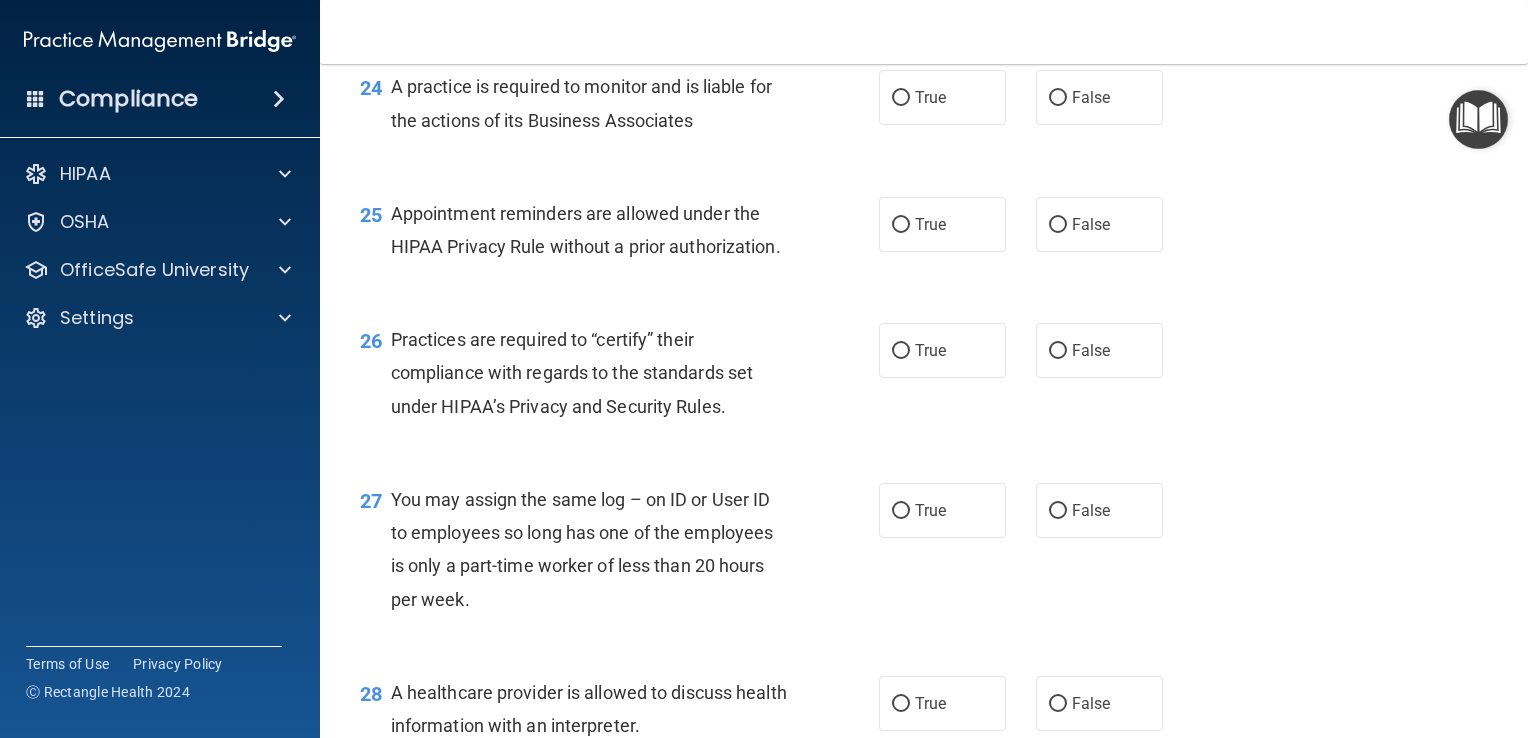 scroll, scrollTop: 4197, scrollLeft: 0, axis: vertical 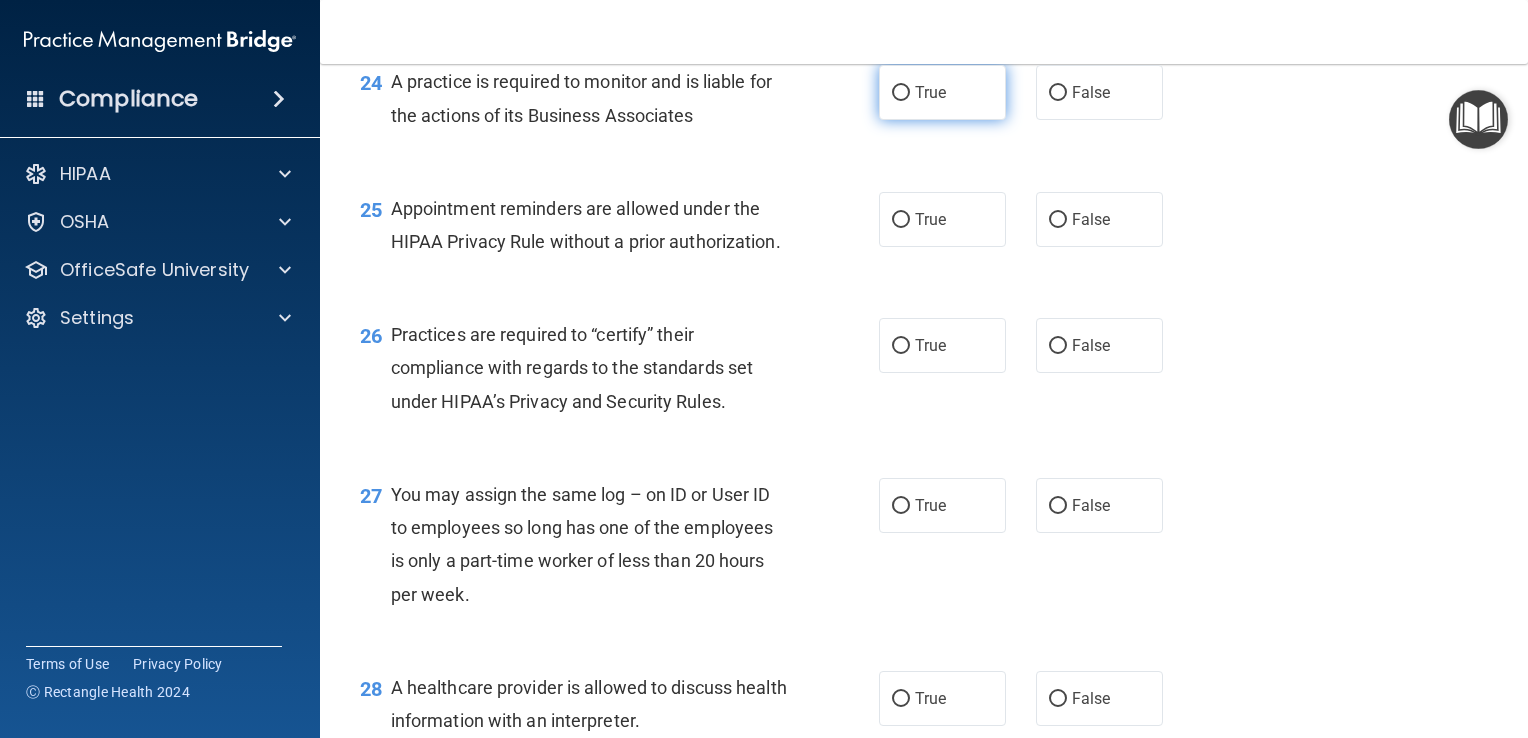 click on "True" at bounding box center (901, 93) 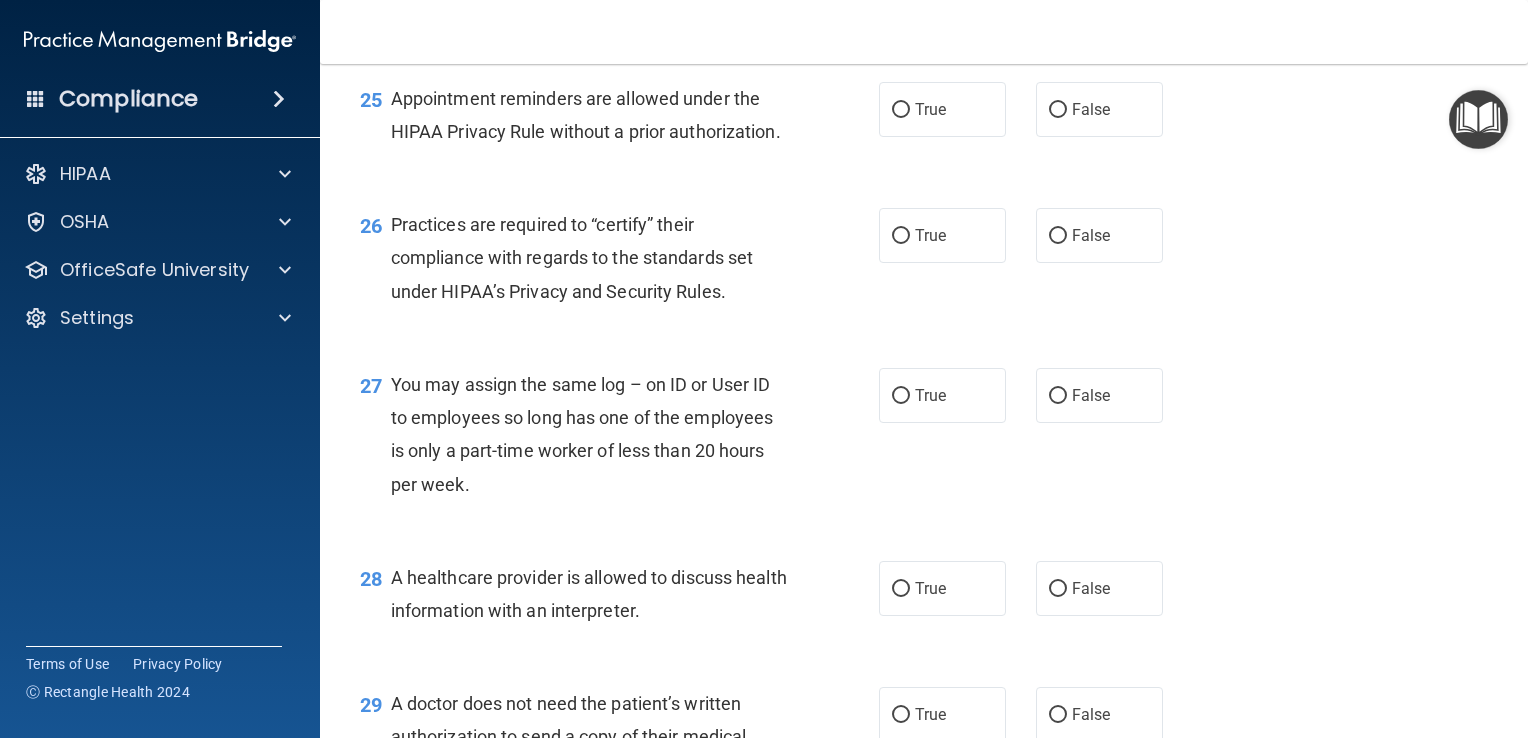 scroll, scrollTop: 4309, scrollLeft: 0, axis: vertical 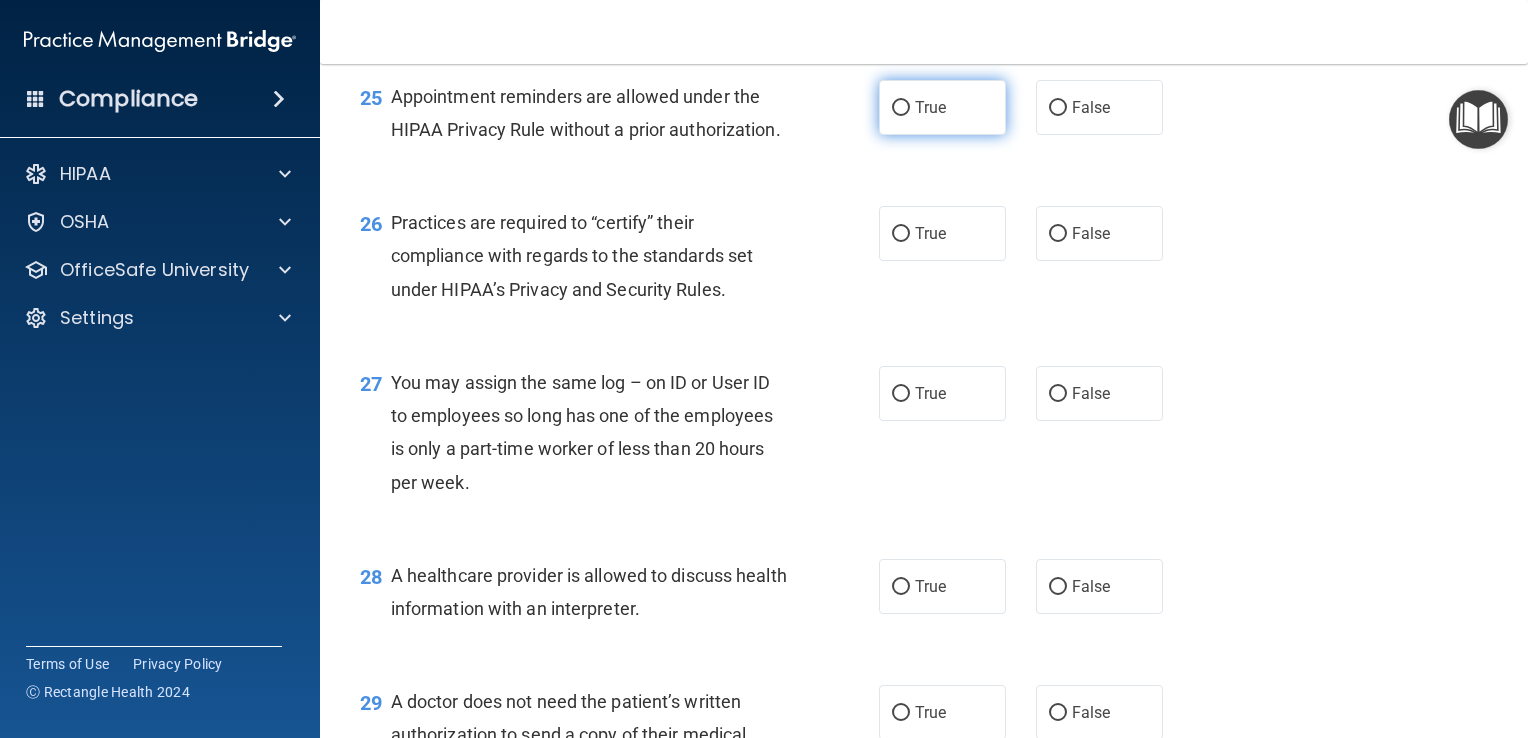 click on "True" at bounding box center [901, 108] 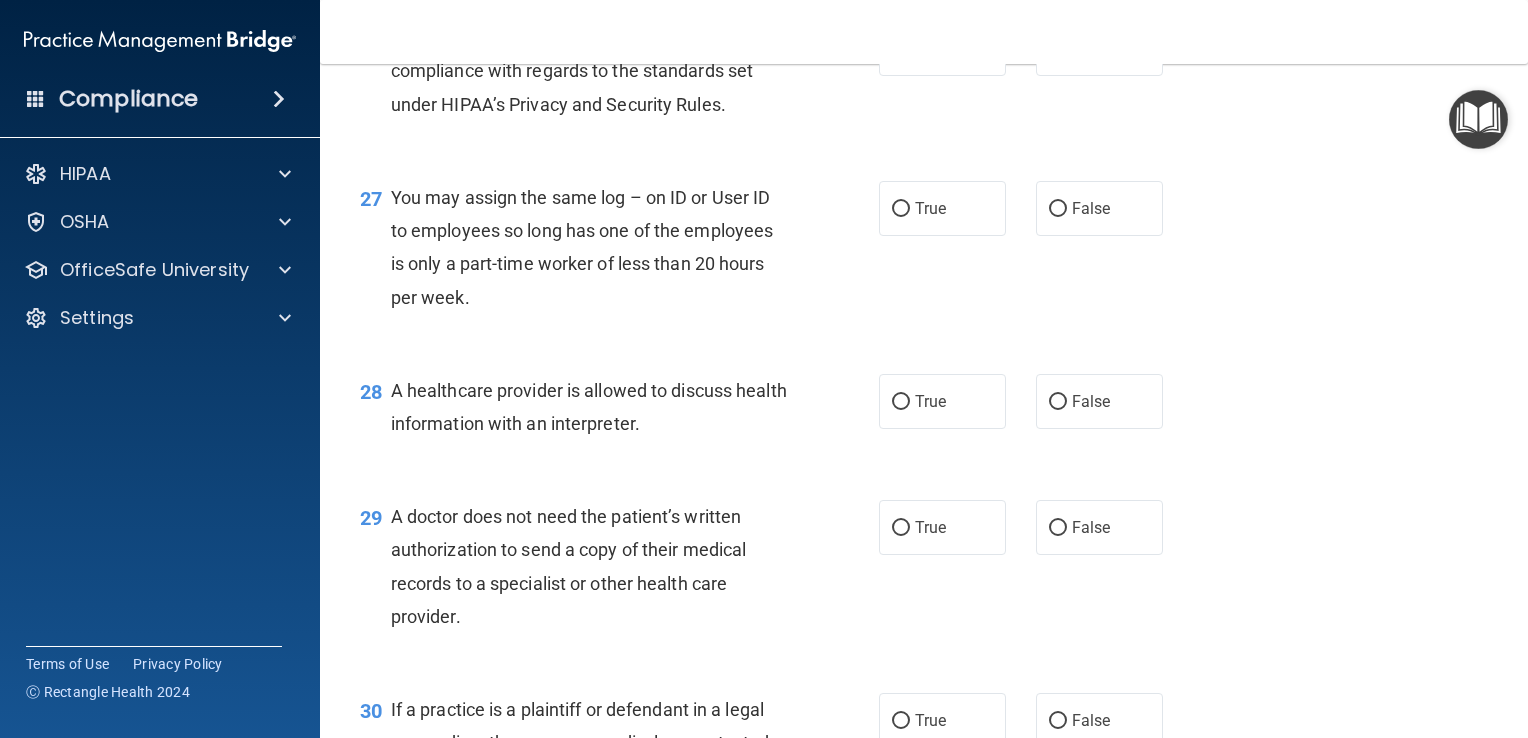 scroll, scrollTop: 4511, scrollLeft: 0, axis: vertical 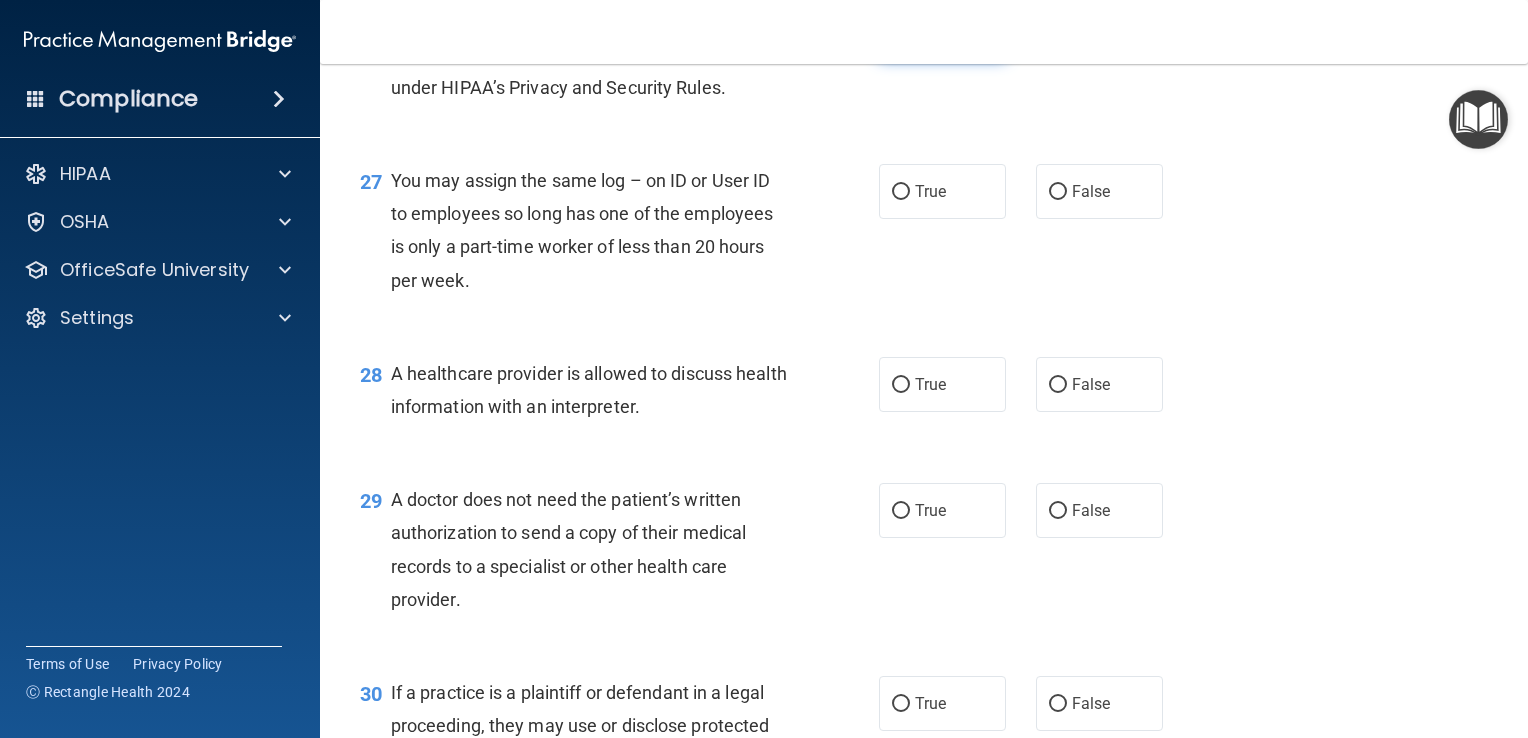 click on "True" at bounding box center [942, 31] 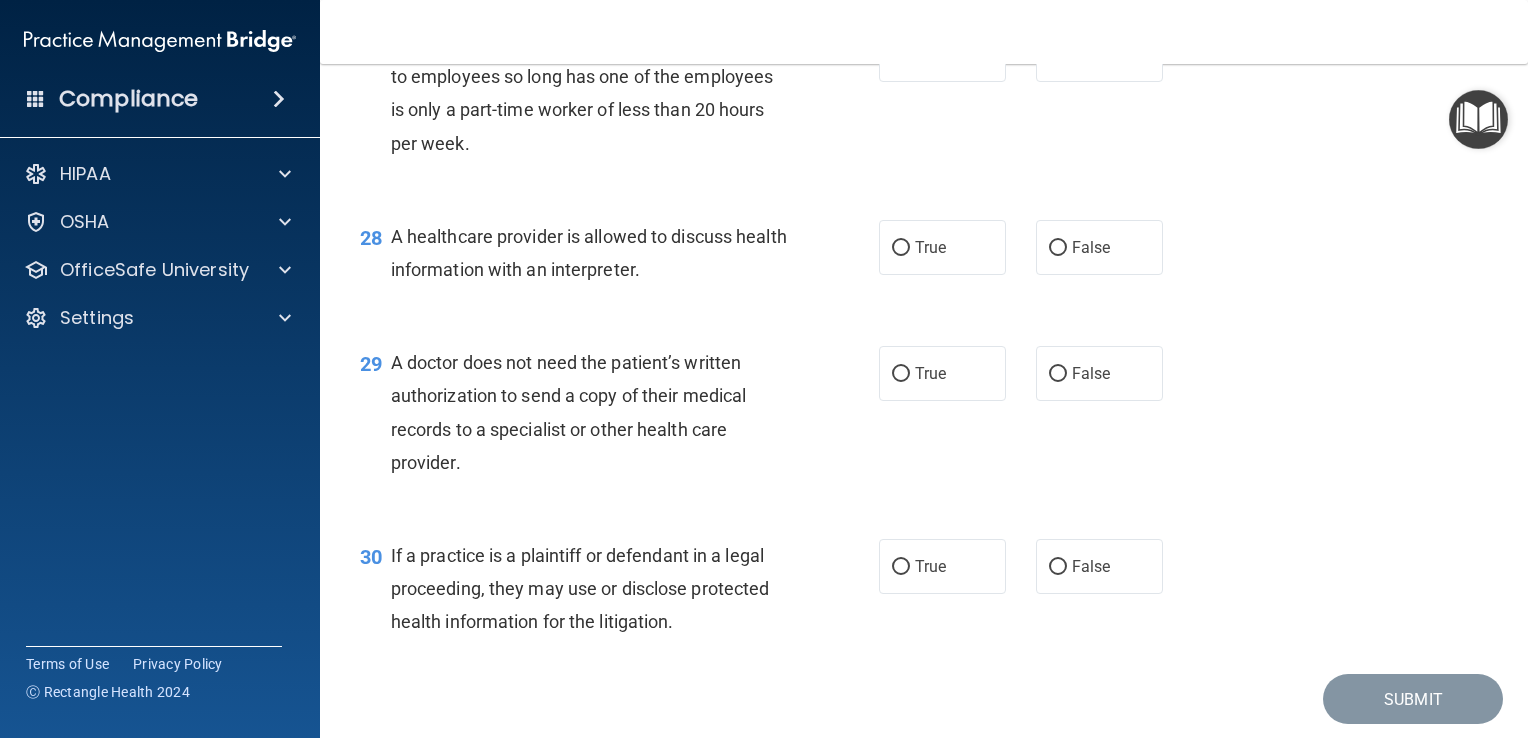 scroll, scrollTop: 4650, scrollLeft: 0, axis: vertical 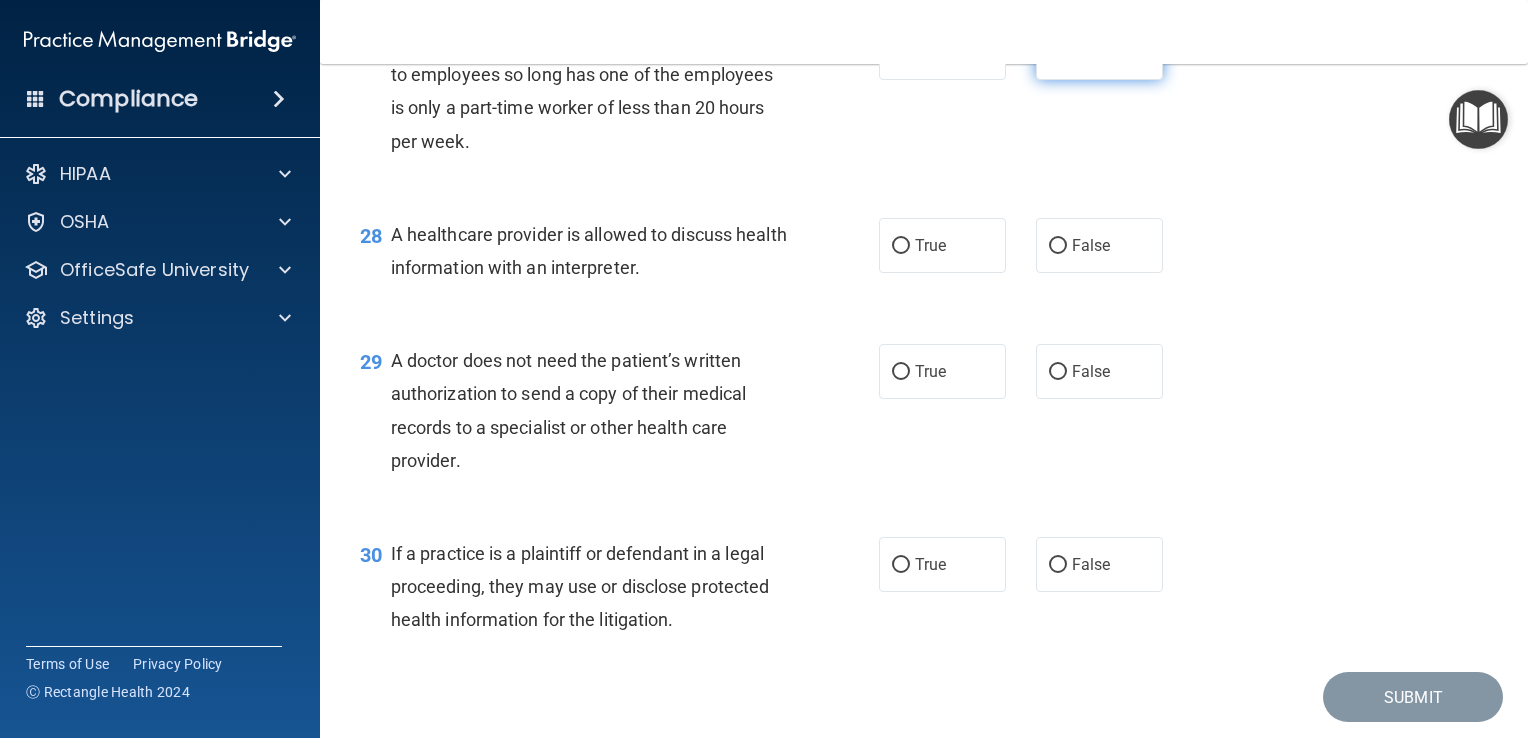 click on "False" at bounding box center [1099, 52] 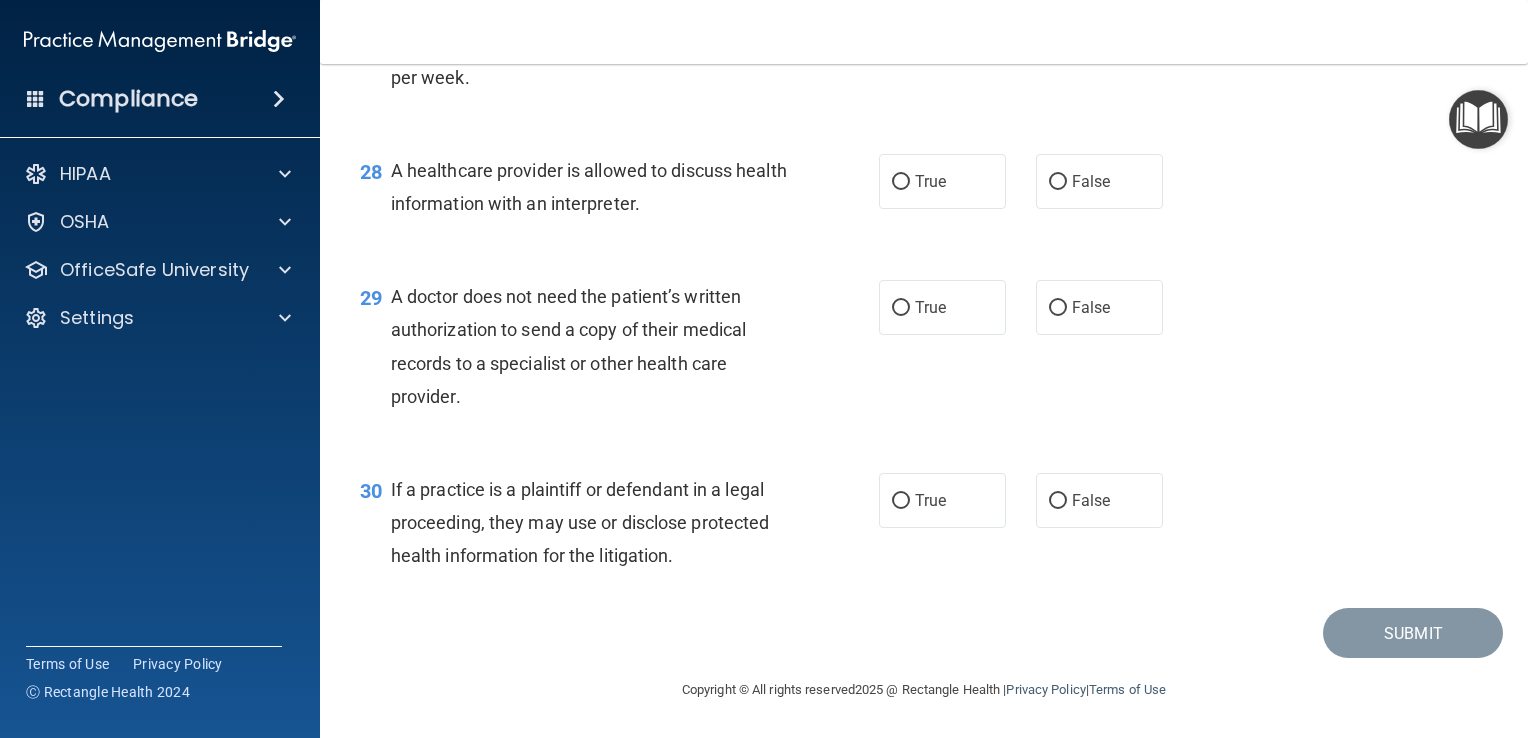 scroll, scrollTop: 4813, scrollLeft: 0, axis: vertical 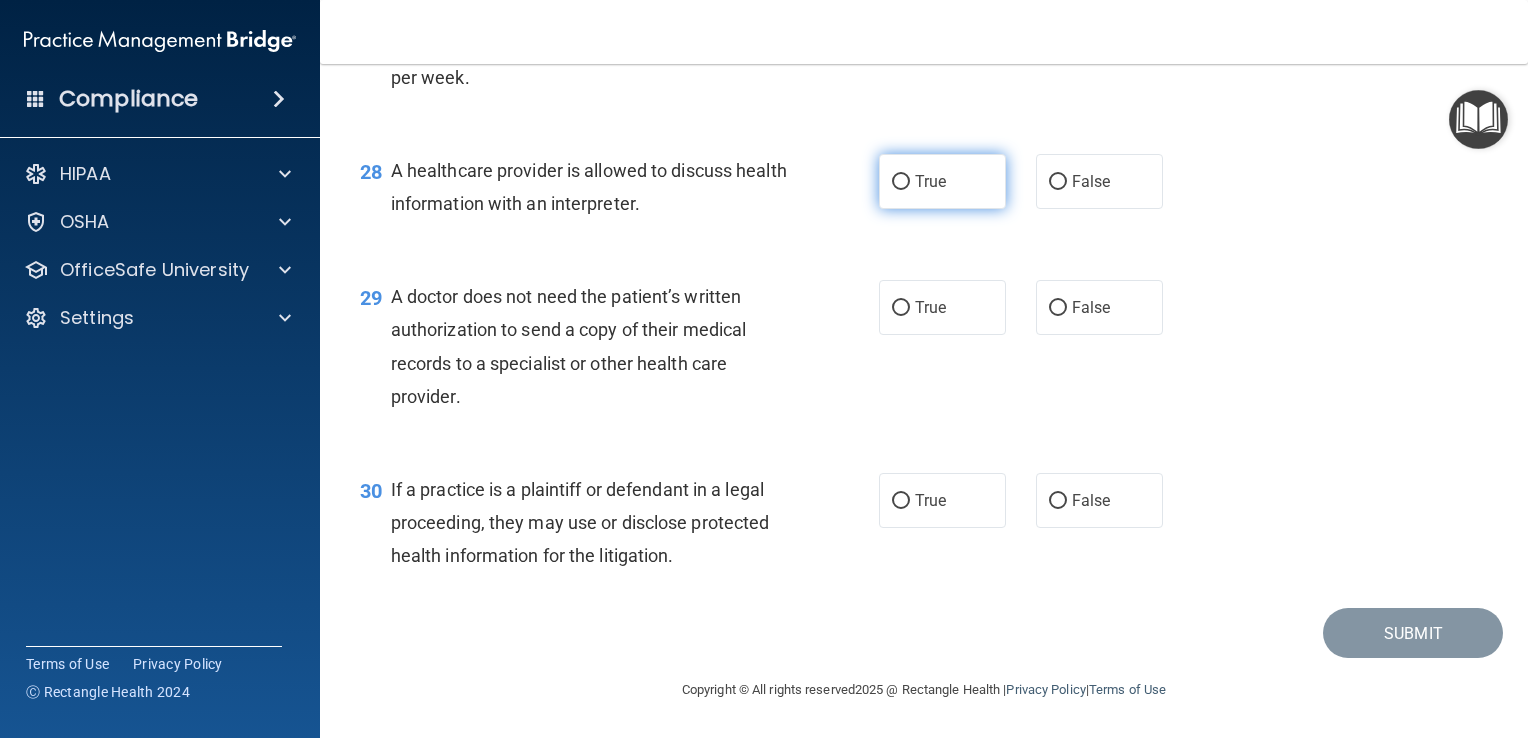 click on "True" at bounding box center (942, 181) 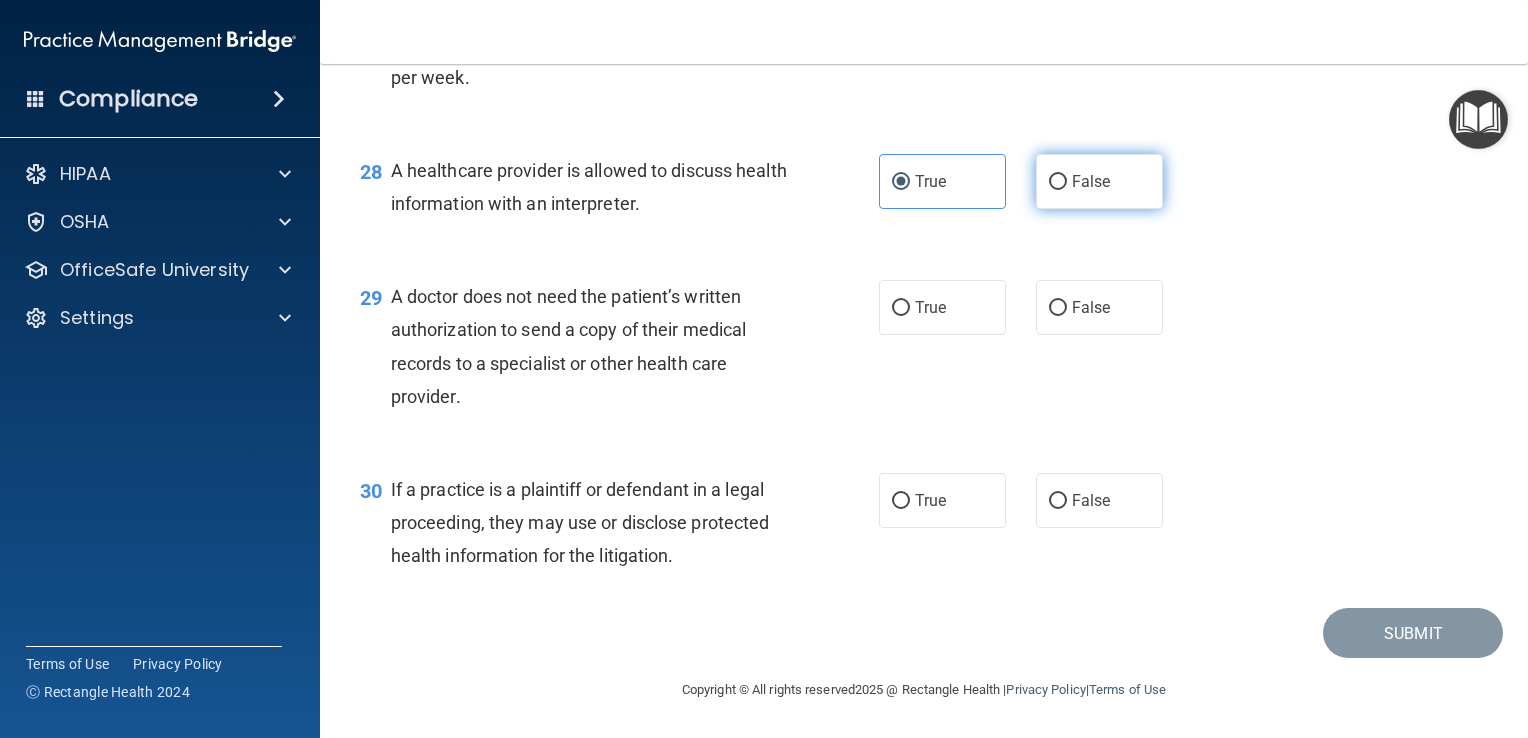 click on "False" at bounding box center (1099, 181) 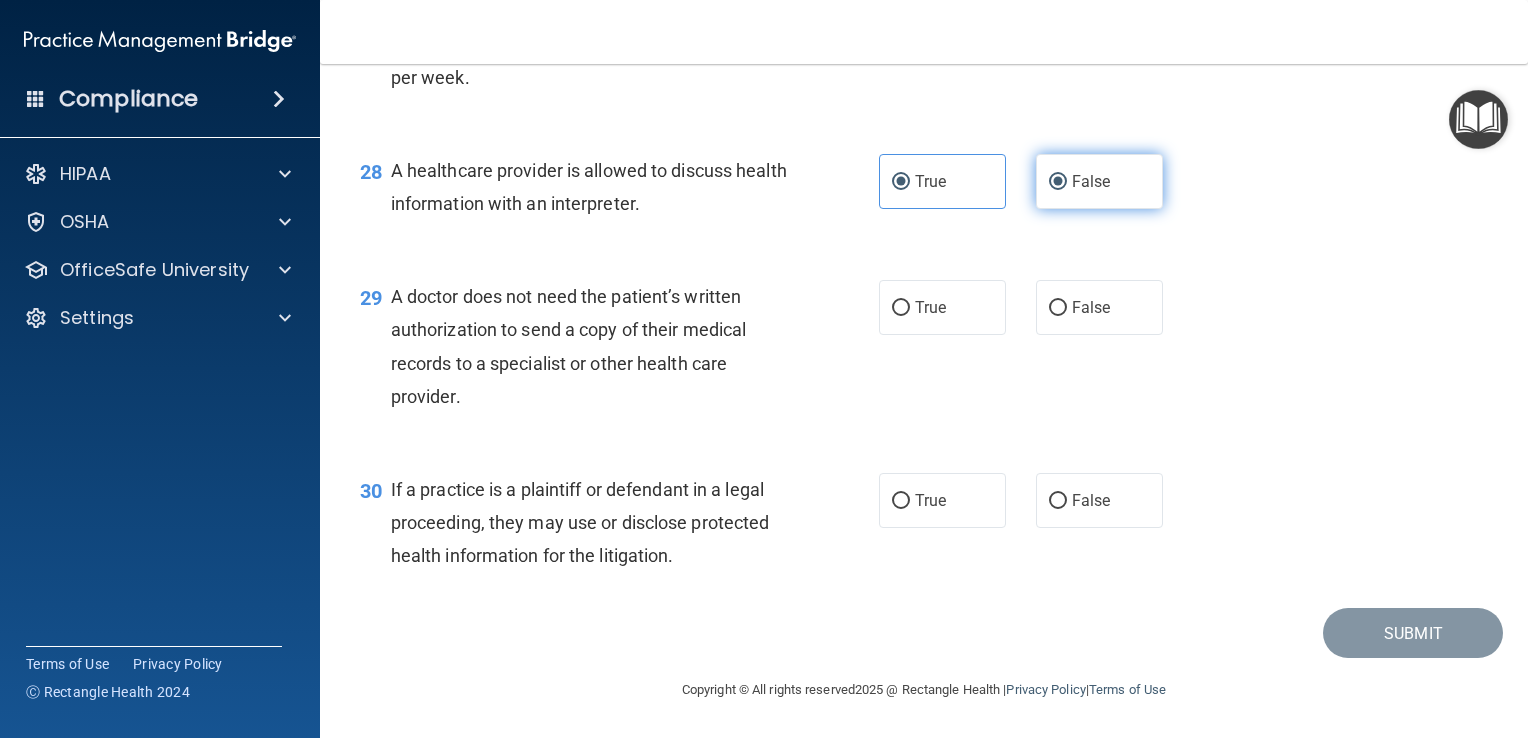 radio on "false" 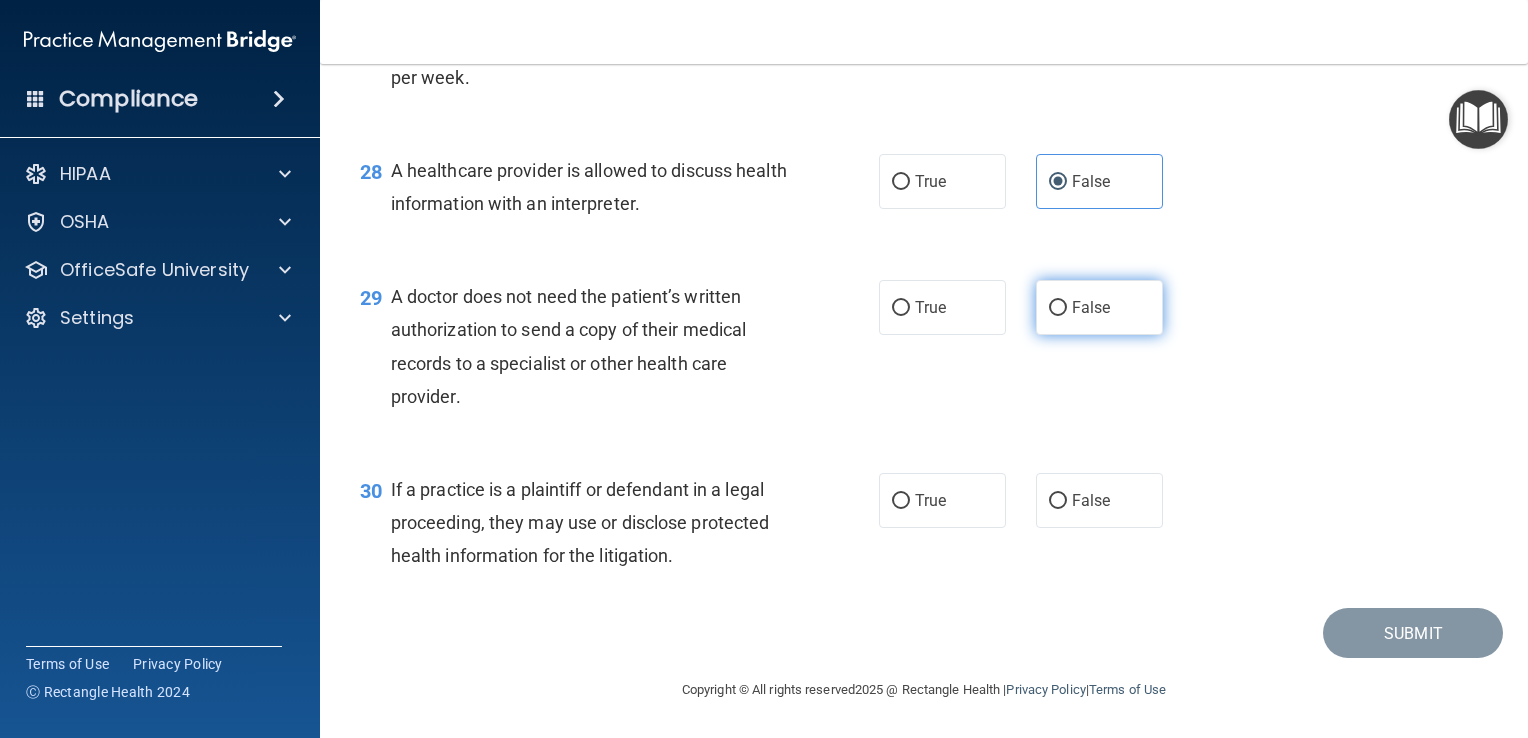 click on "False" at bounding box center [1099, 307] 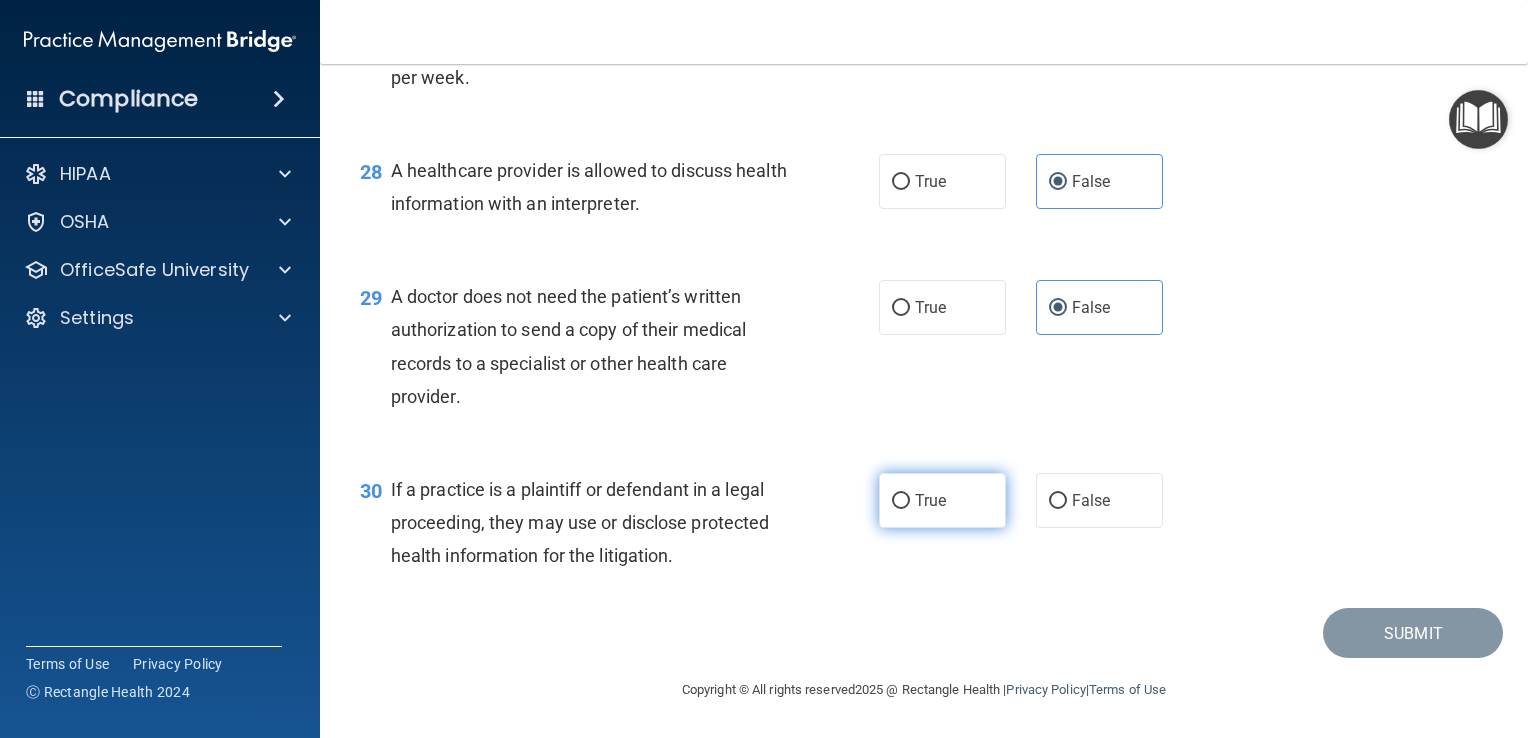 click on "True" at bounding box center (901, 501) 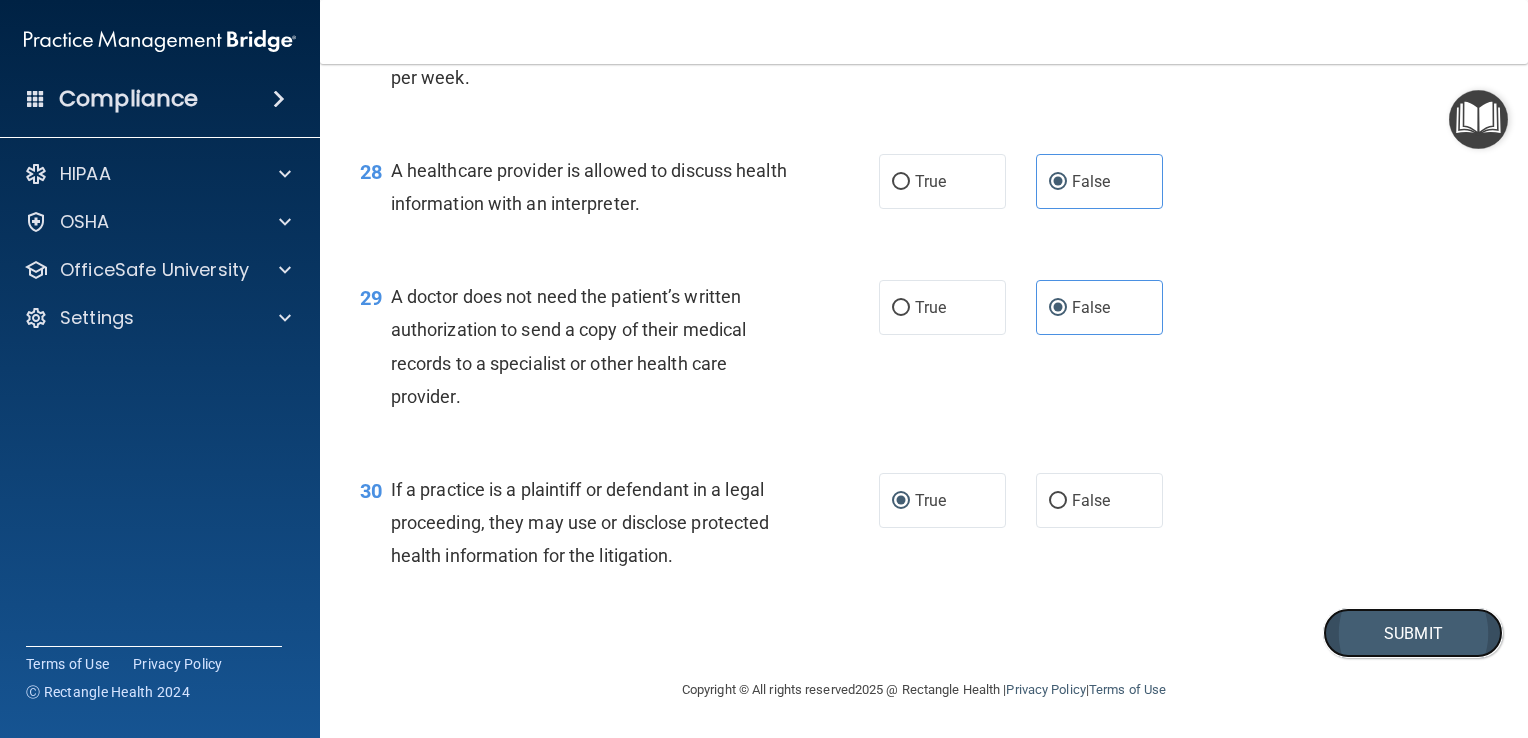 click on "Submit" at bounding box center [1413, 633] 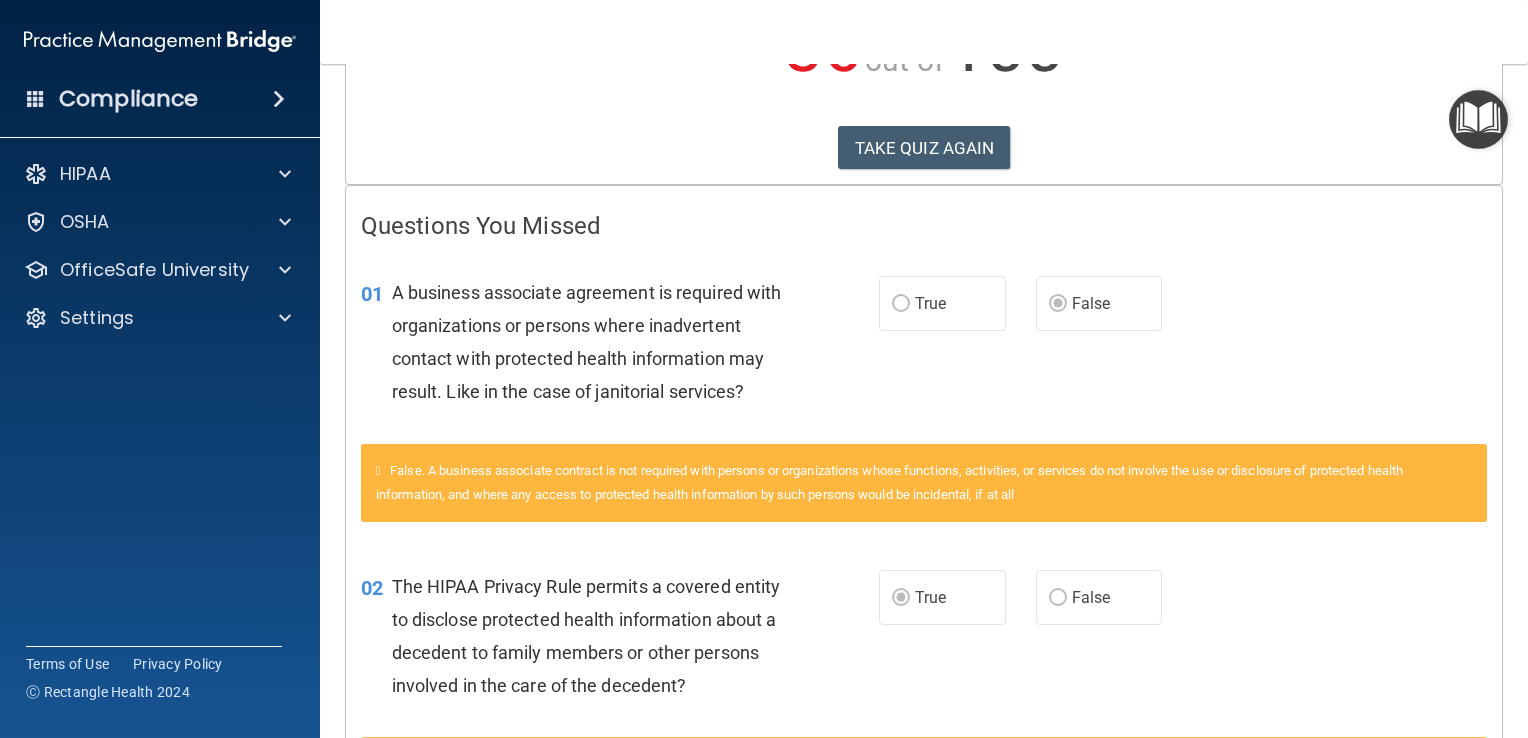 scroll, scrollTop: 308, scrollLeft: 0, axis: vertical 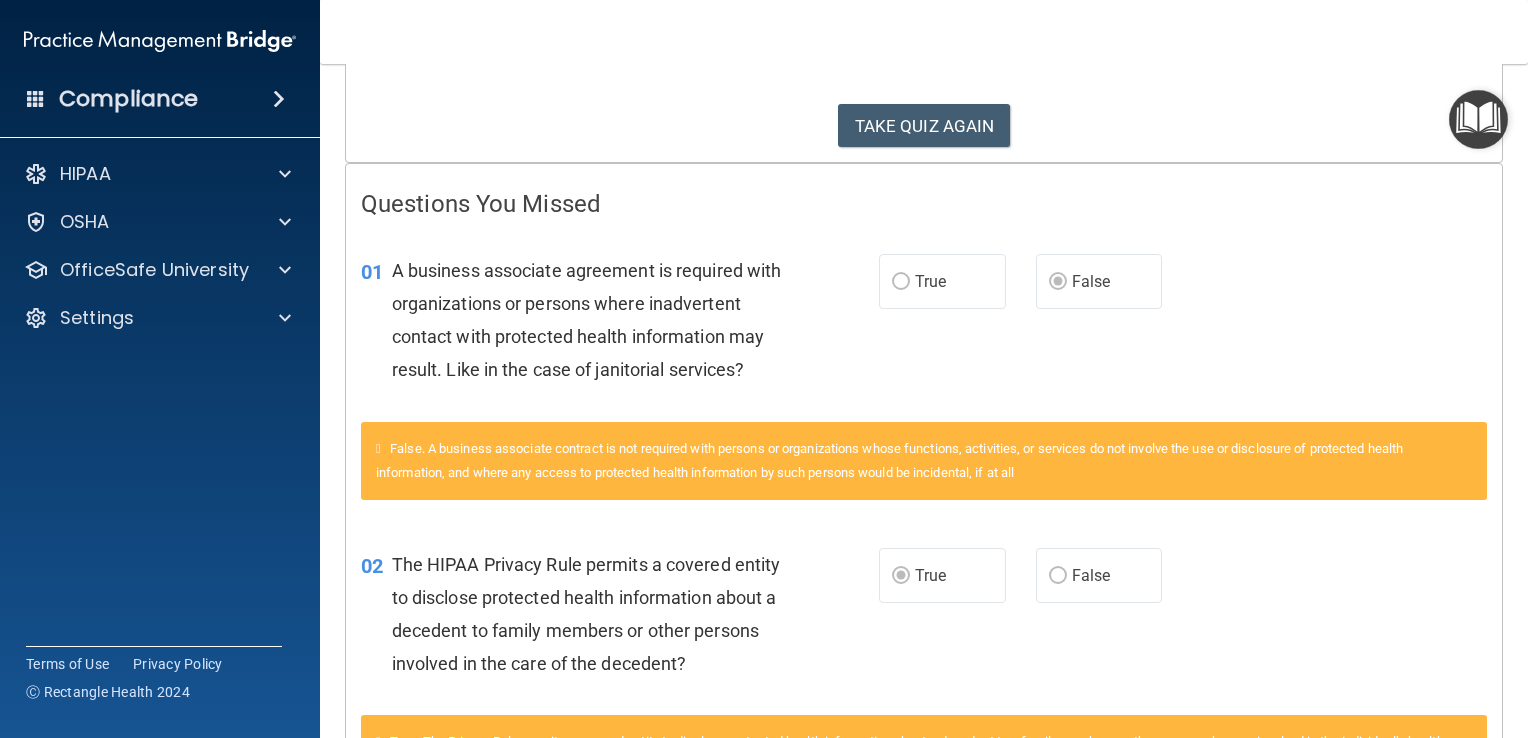 click on "01       A business associate agreement is required with organizations or persons where inadvertent contact with protected health information may result.  Like in the case of janitorial services?                 True           False" at bounding box center (924, 325) 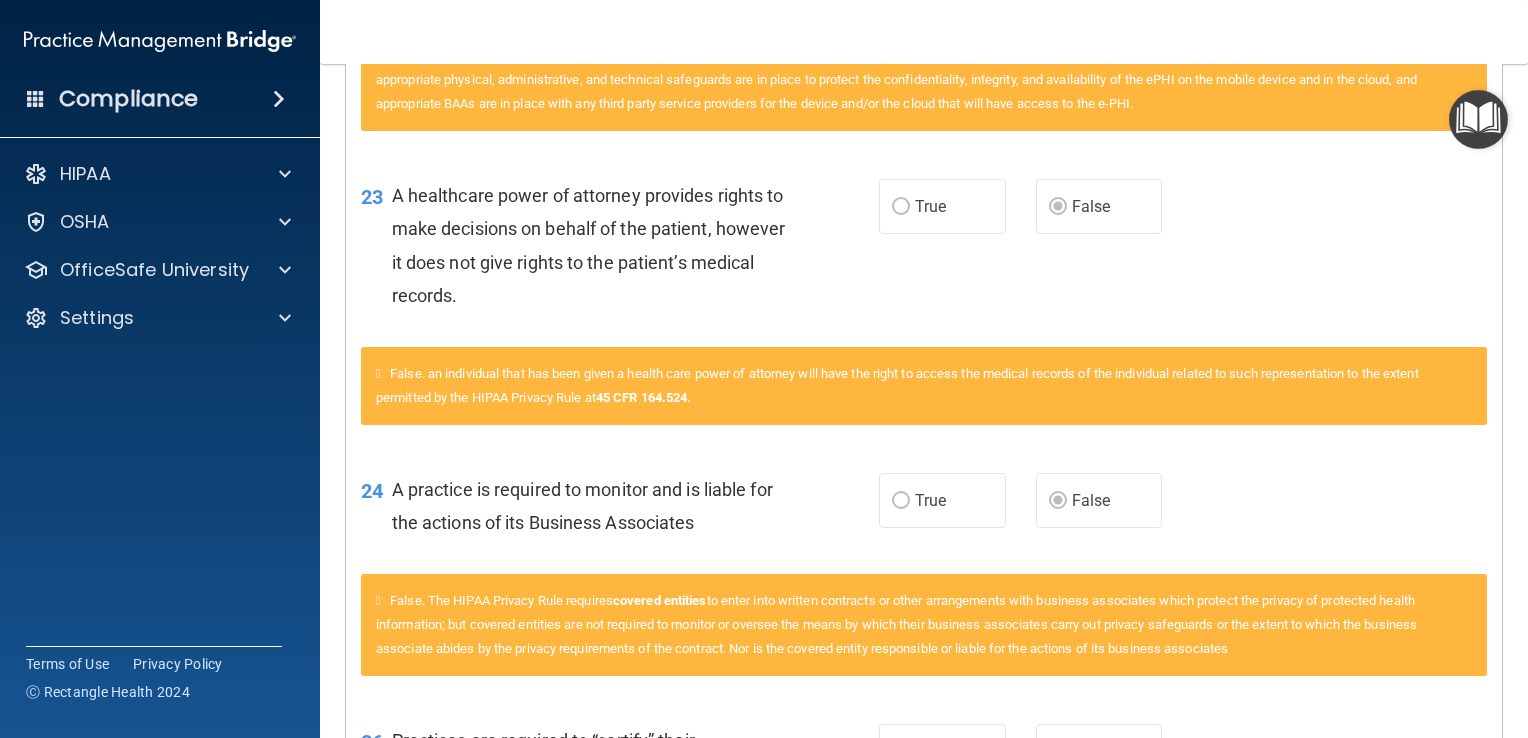 scroll, scrollTop: 4376, scrollLeft: 0, axis: vertical 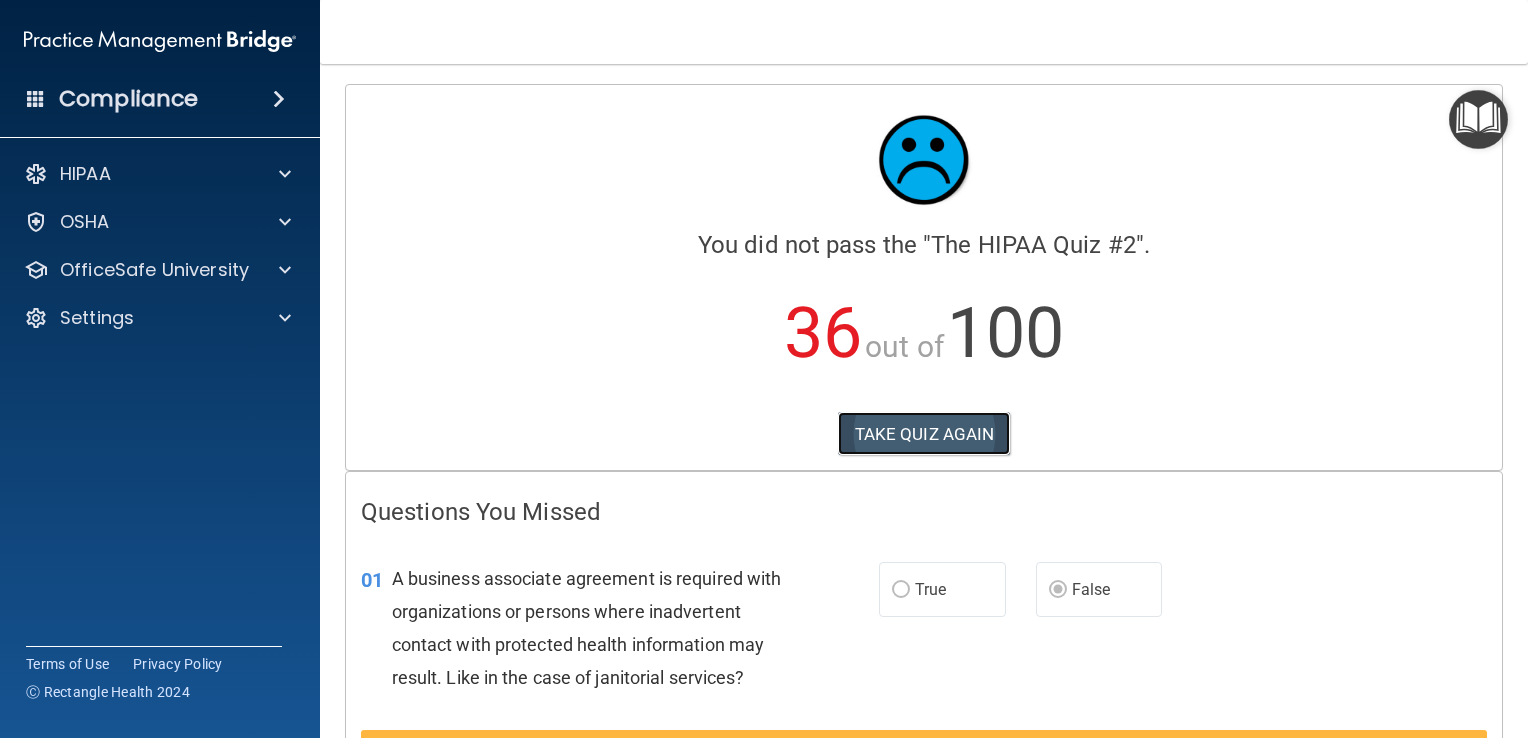 click on "TAKE QUIZ AGAIN" at bounding box center [924, 434] 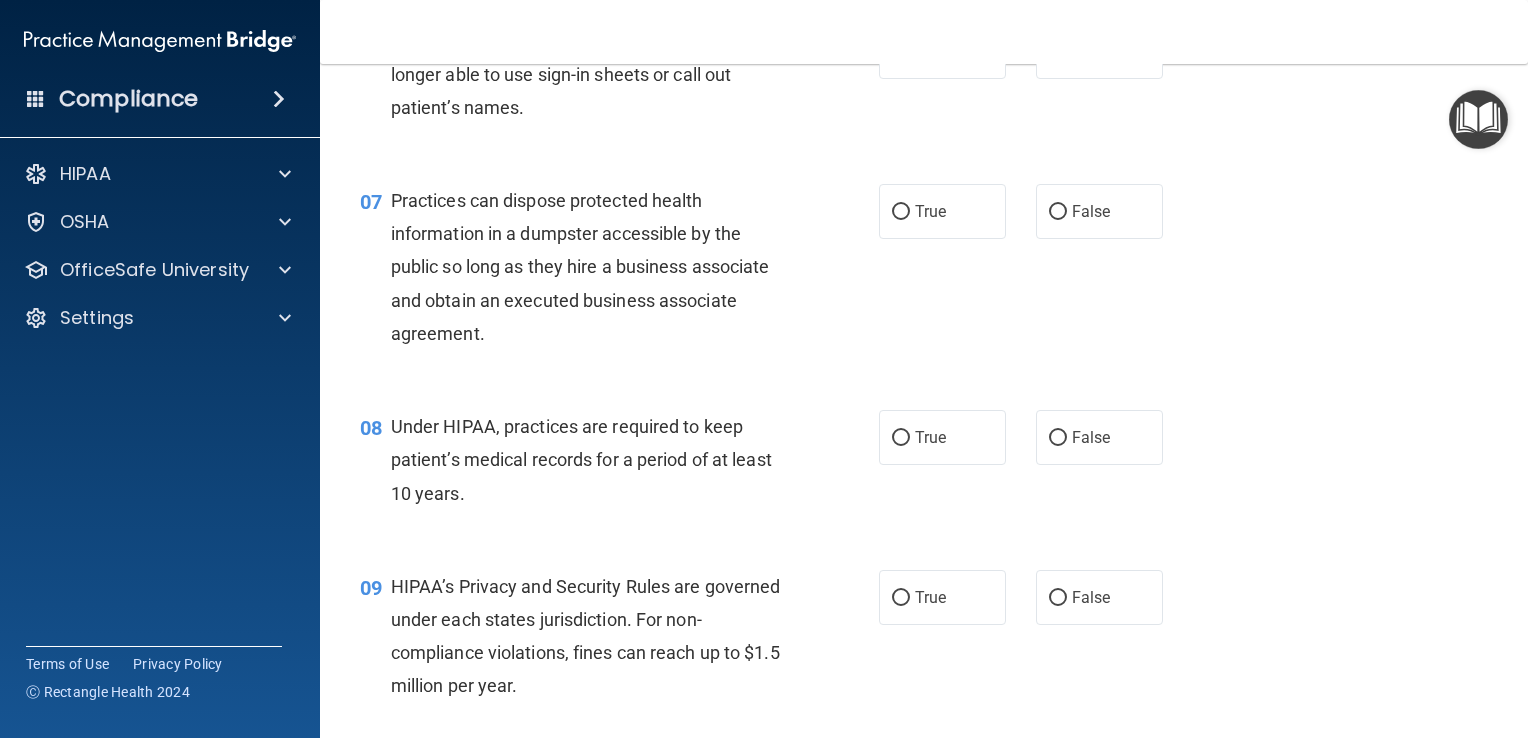 scroll, scrollTop: 1035, scrollLeft: 0, axis: vertical 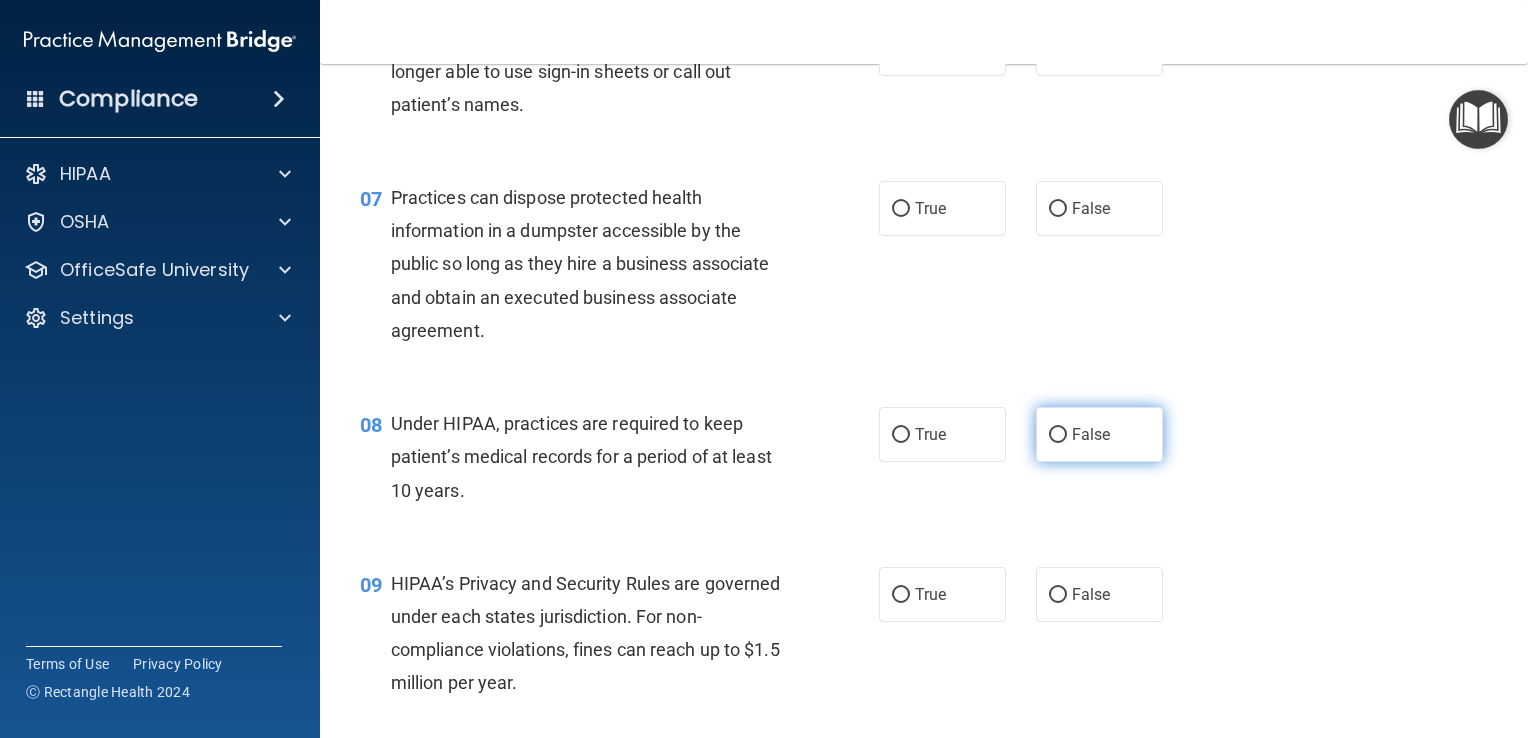 click on "False" at bounding box center (1091, 434) 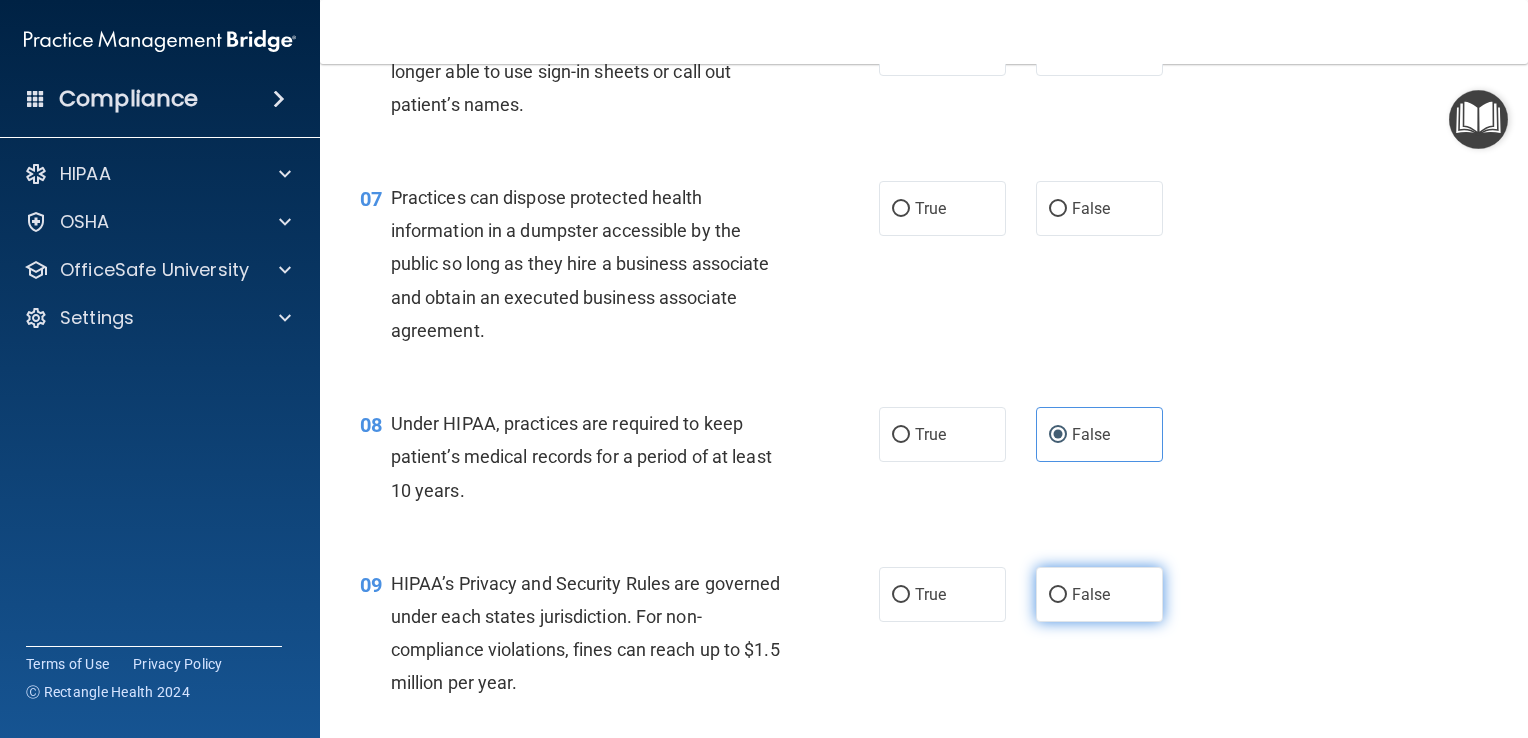click on "False" at bounding box center [1091, 594] 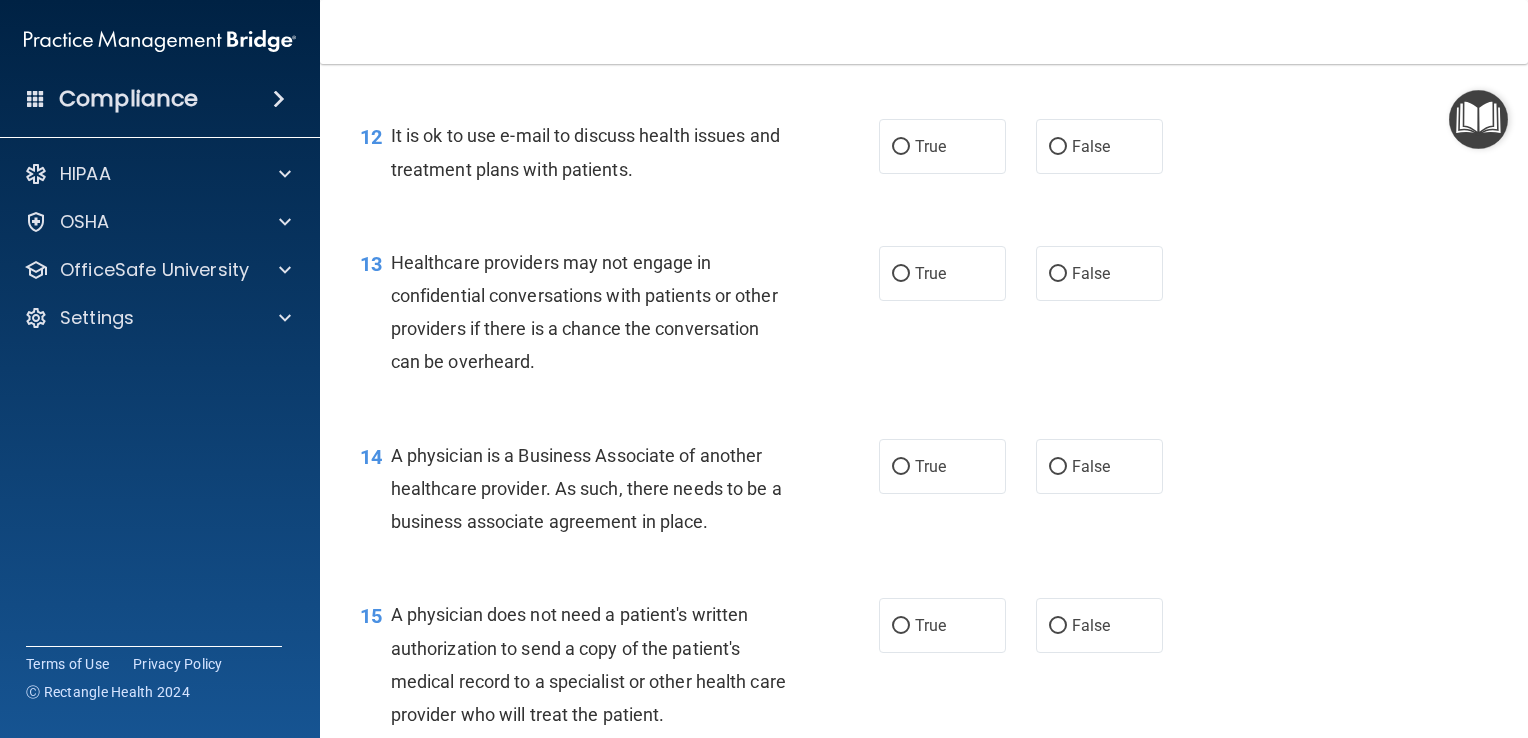 scroll, scrollTop: 2065, scrollLeft: 0, axis: vertical 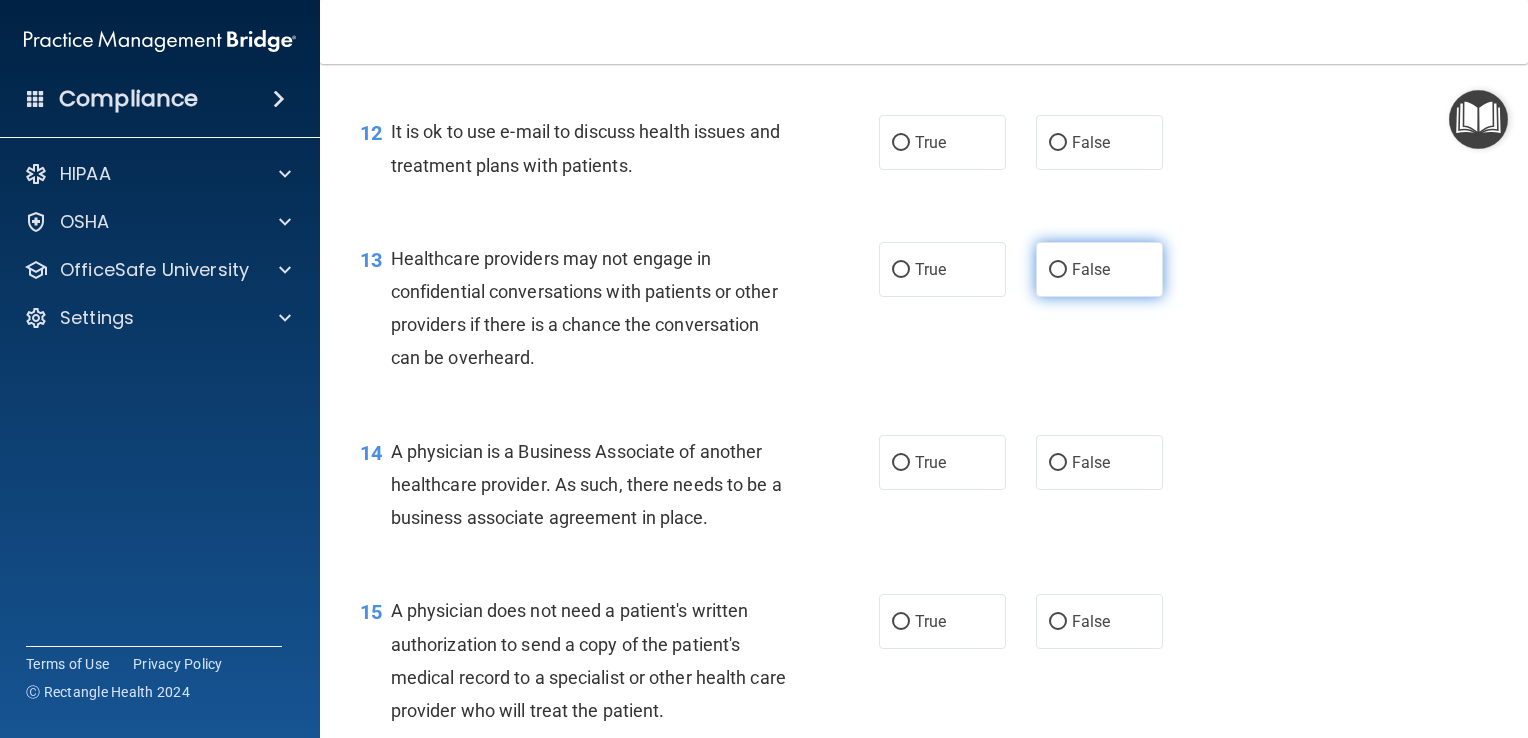 click on "False" at bounding box center (1099, 269) 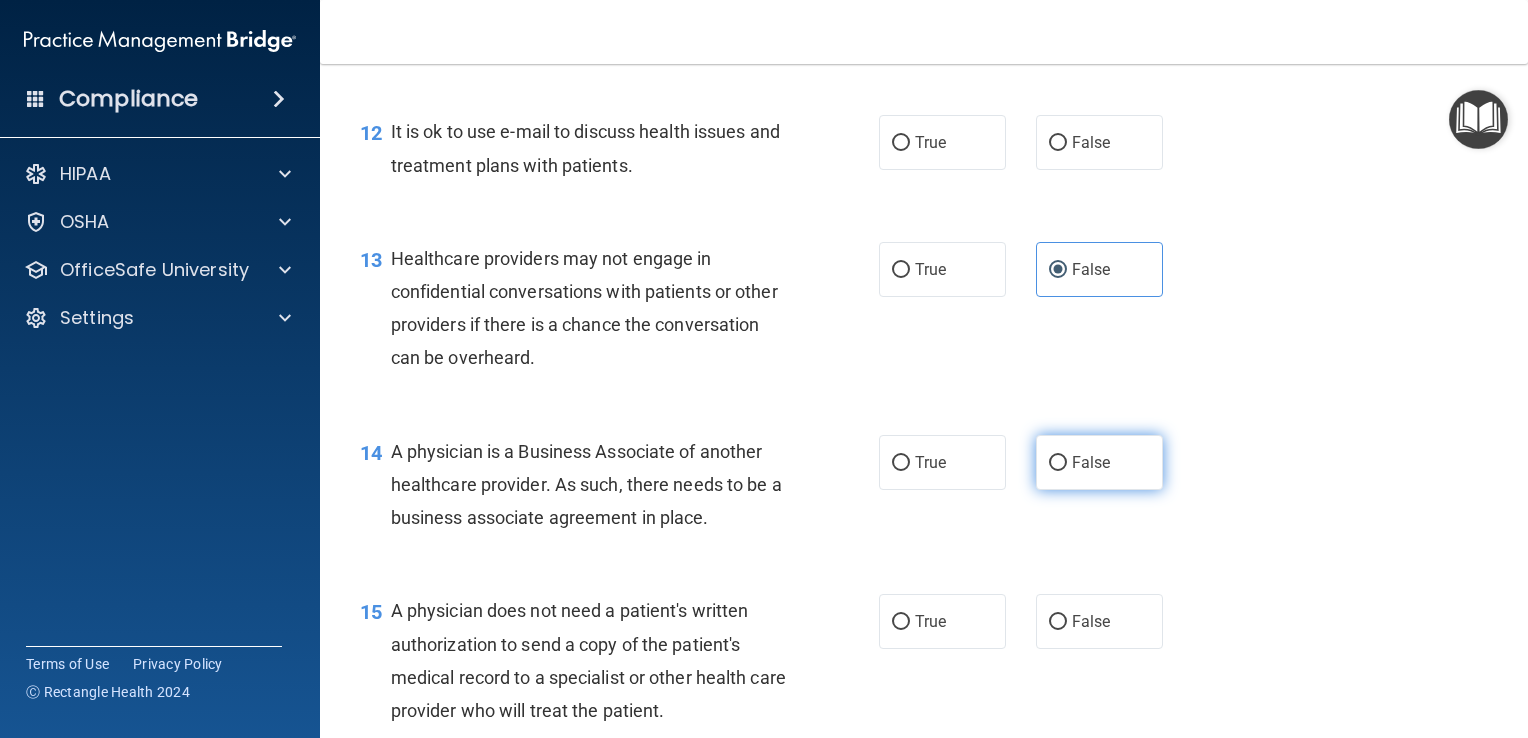click on "False" at bounding box center [1091, 462] 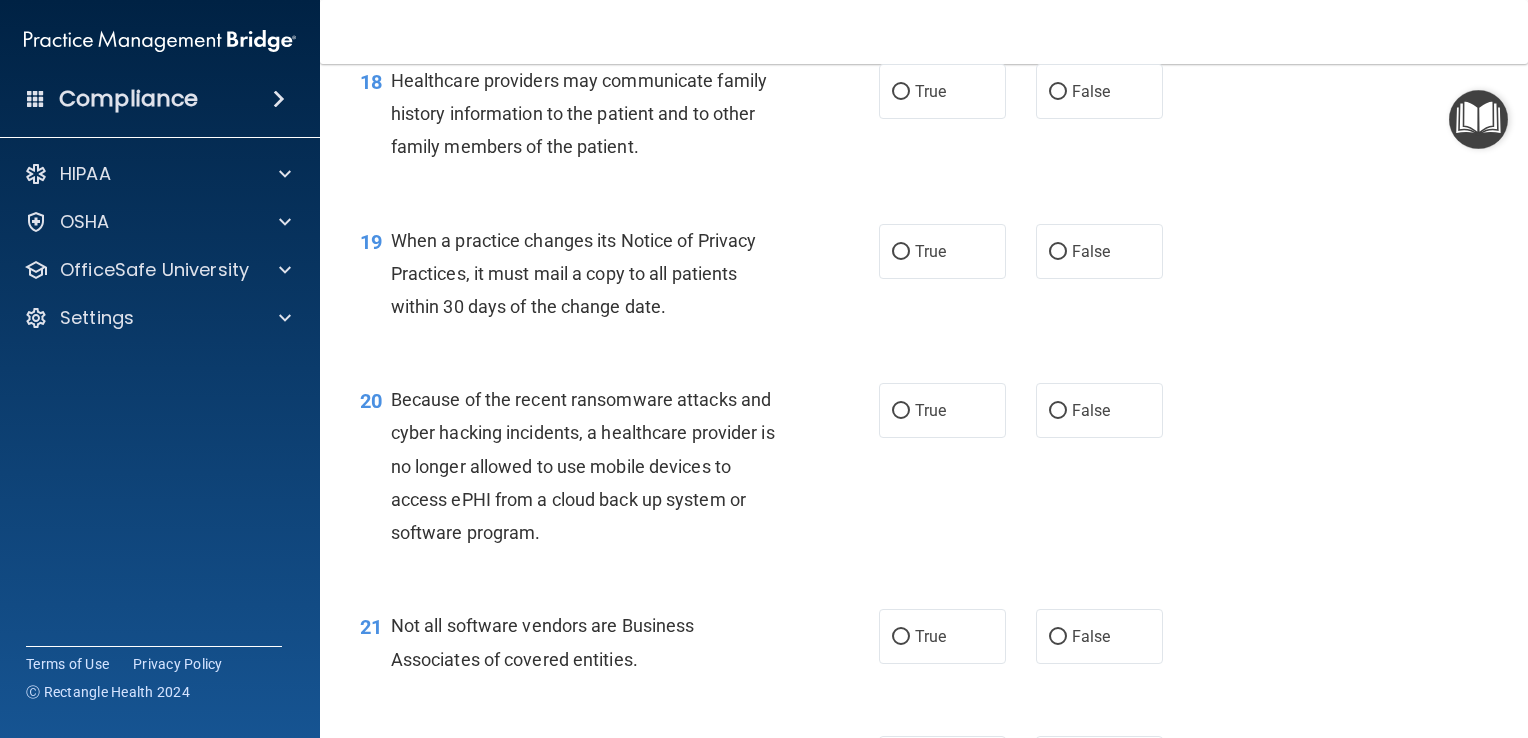scroll, scrollTop: 3175, scrollLeft: 0, axis: vertical 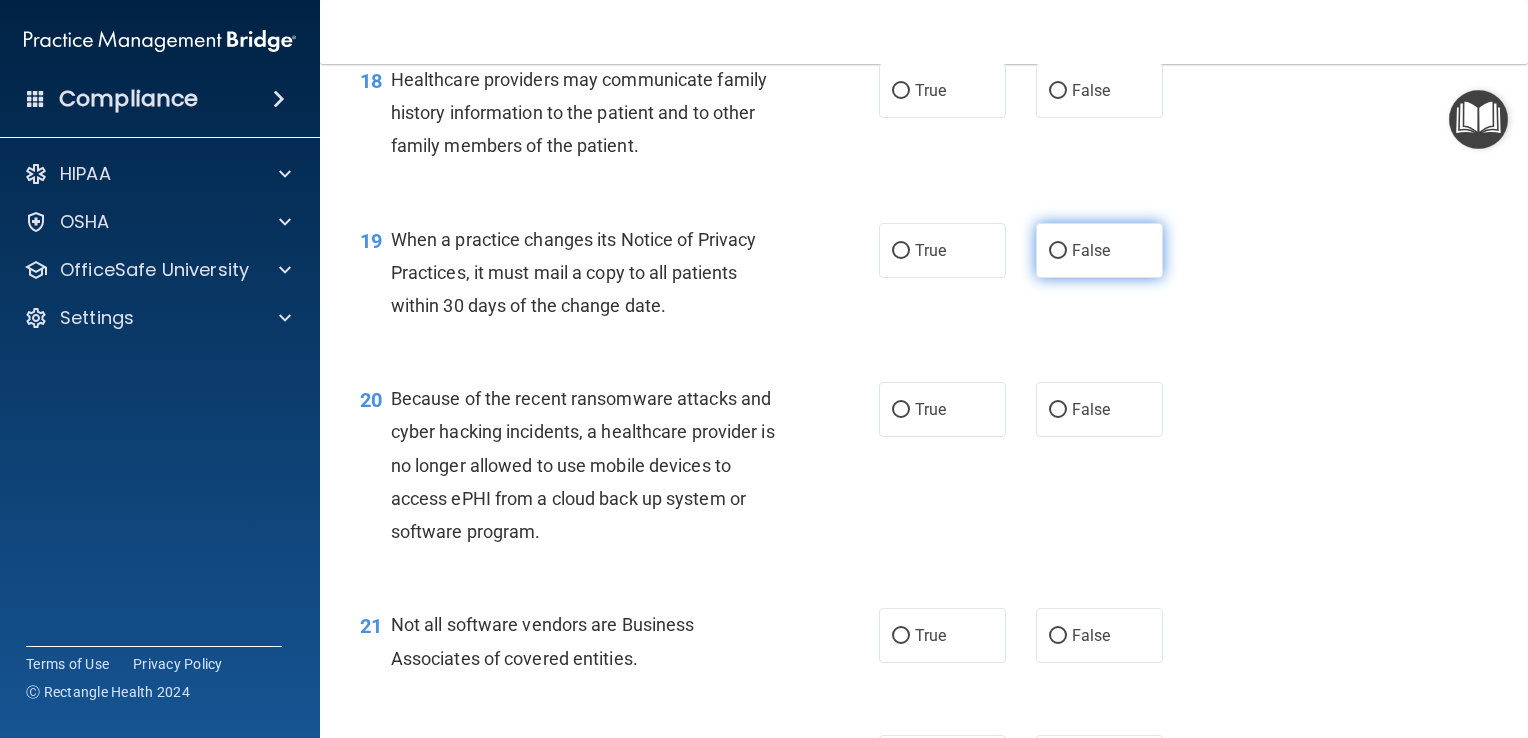click on "False" at bounding box center (1058, 251) 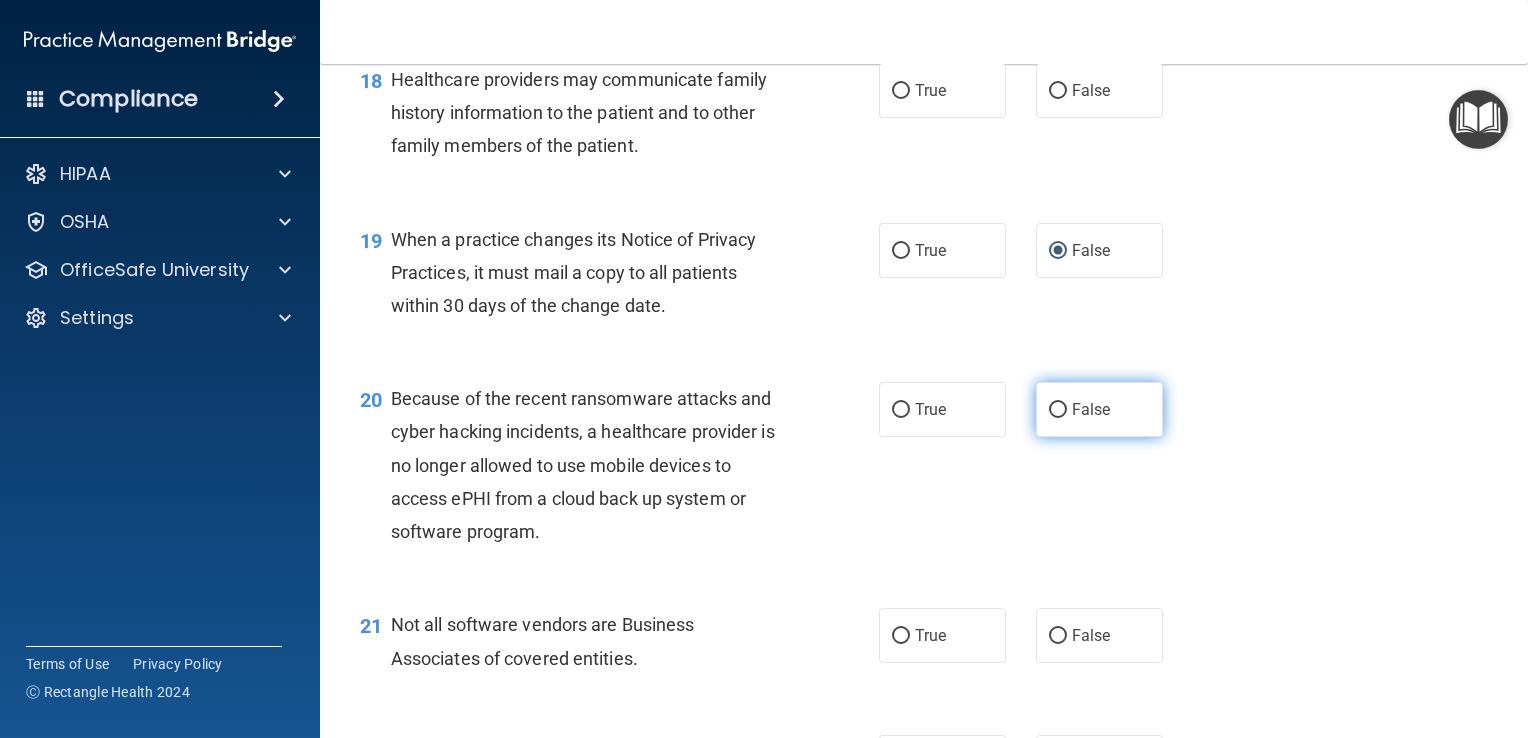 click on "False" at bounding box center [1058, 410] 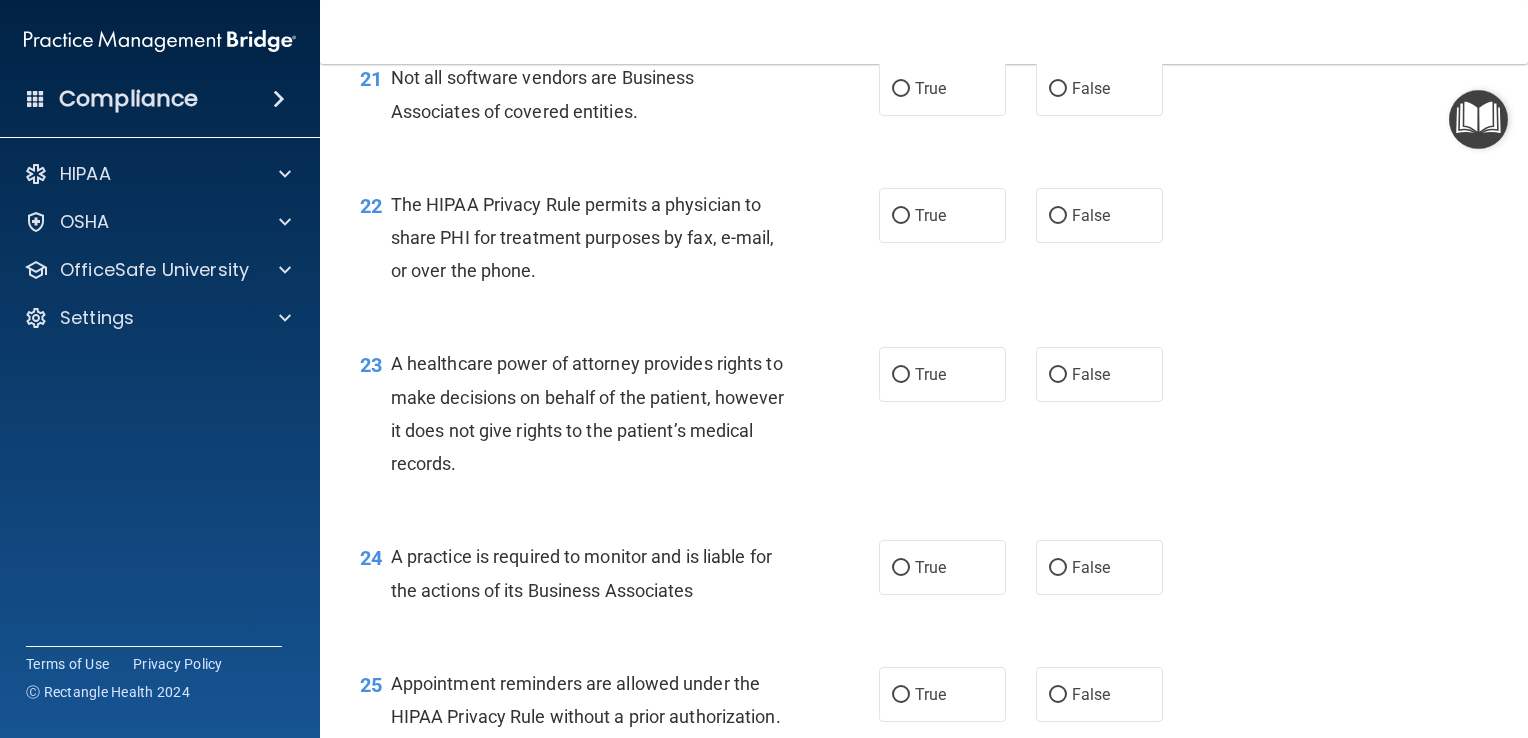 scroll, scrollTop: 3724, scrollLeft: 0, axis: vertical 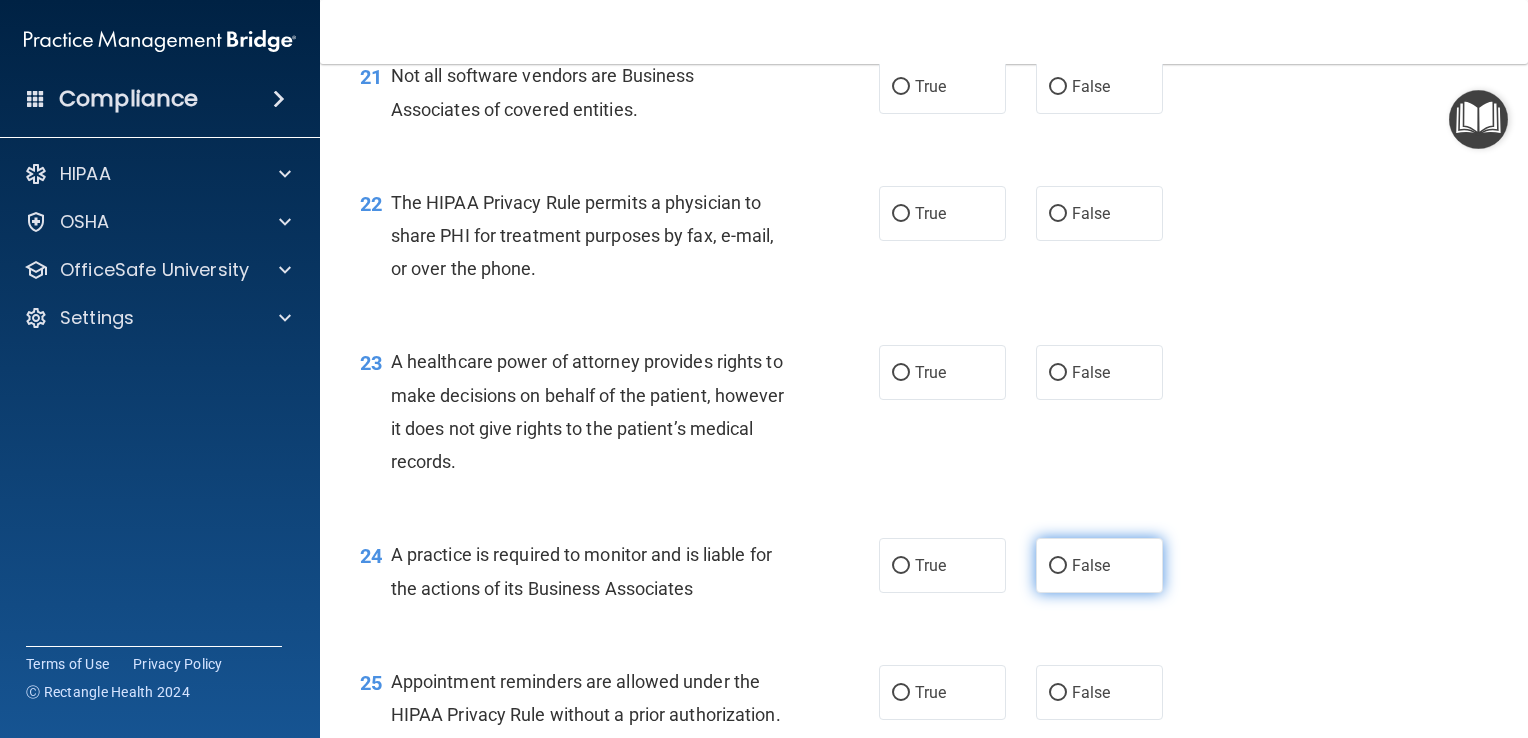 click on "False" at bounding box center [1091, 565] 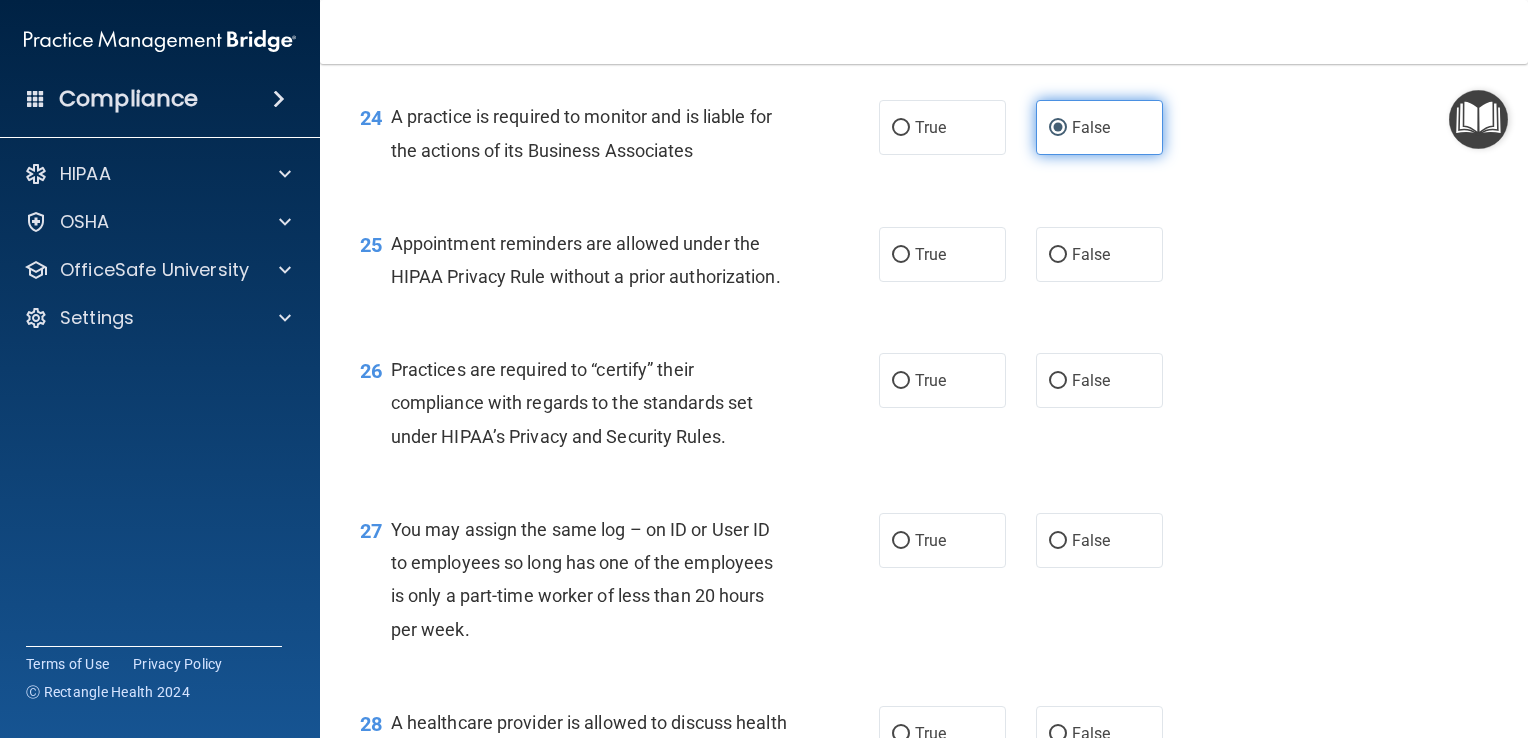 scroll, scrollTop: 4172, scrollLeft: 0, axis: vertical 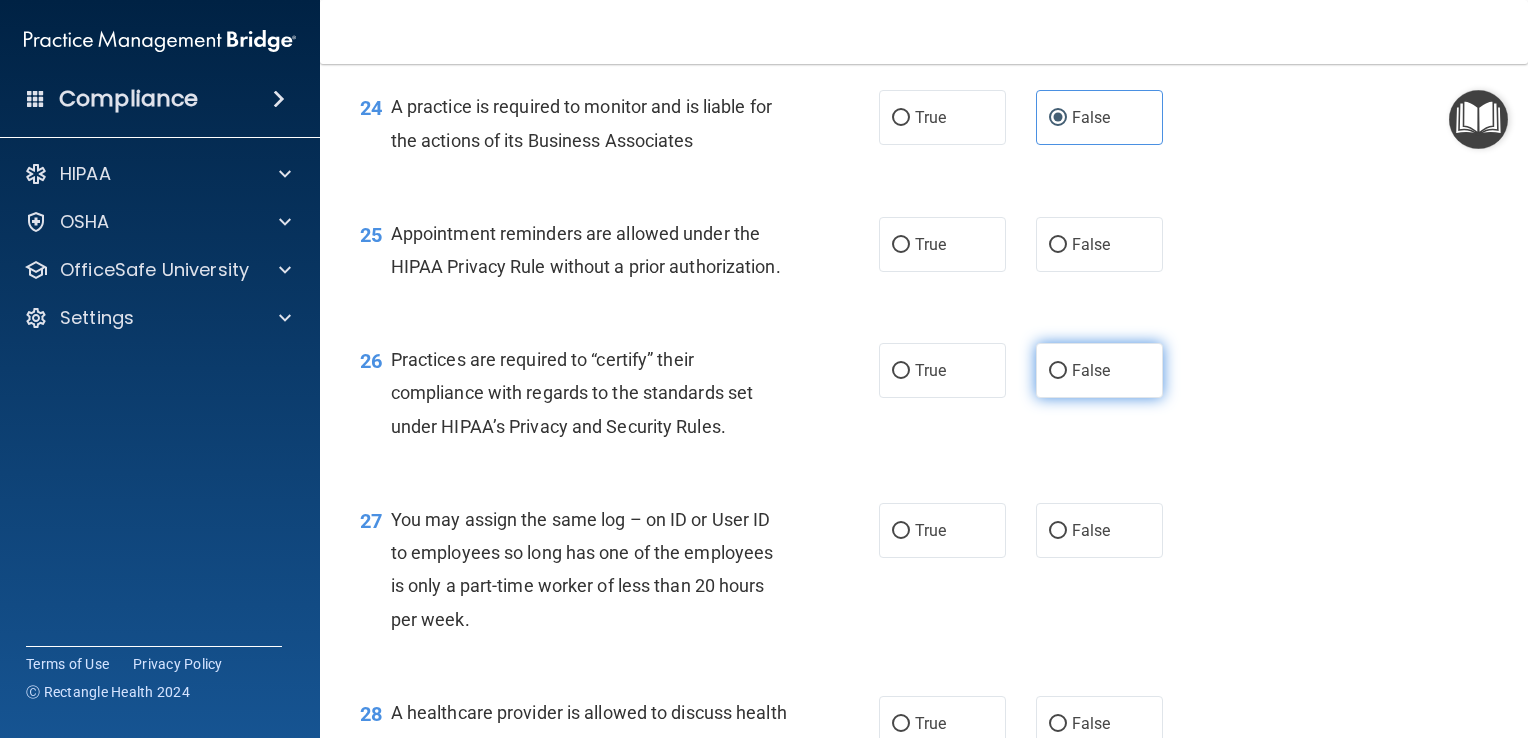 click on "False" at bounding box center (1058, 371) 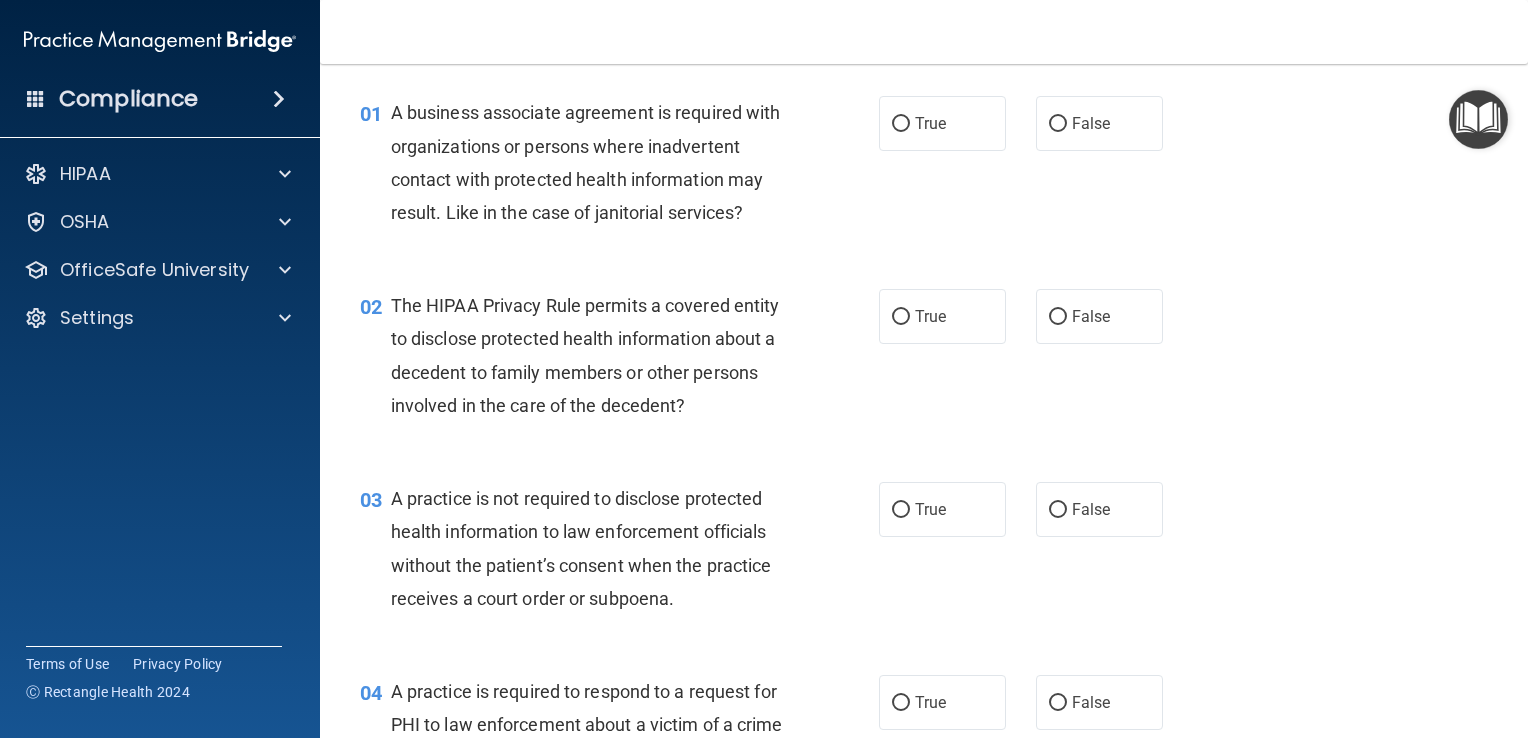 scroll, scrollTop: 0, scrollLeft: 0, axis: both 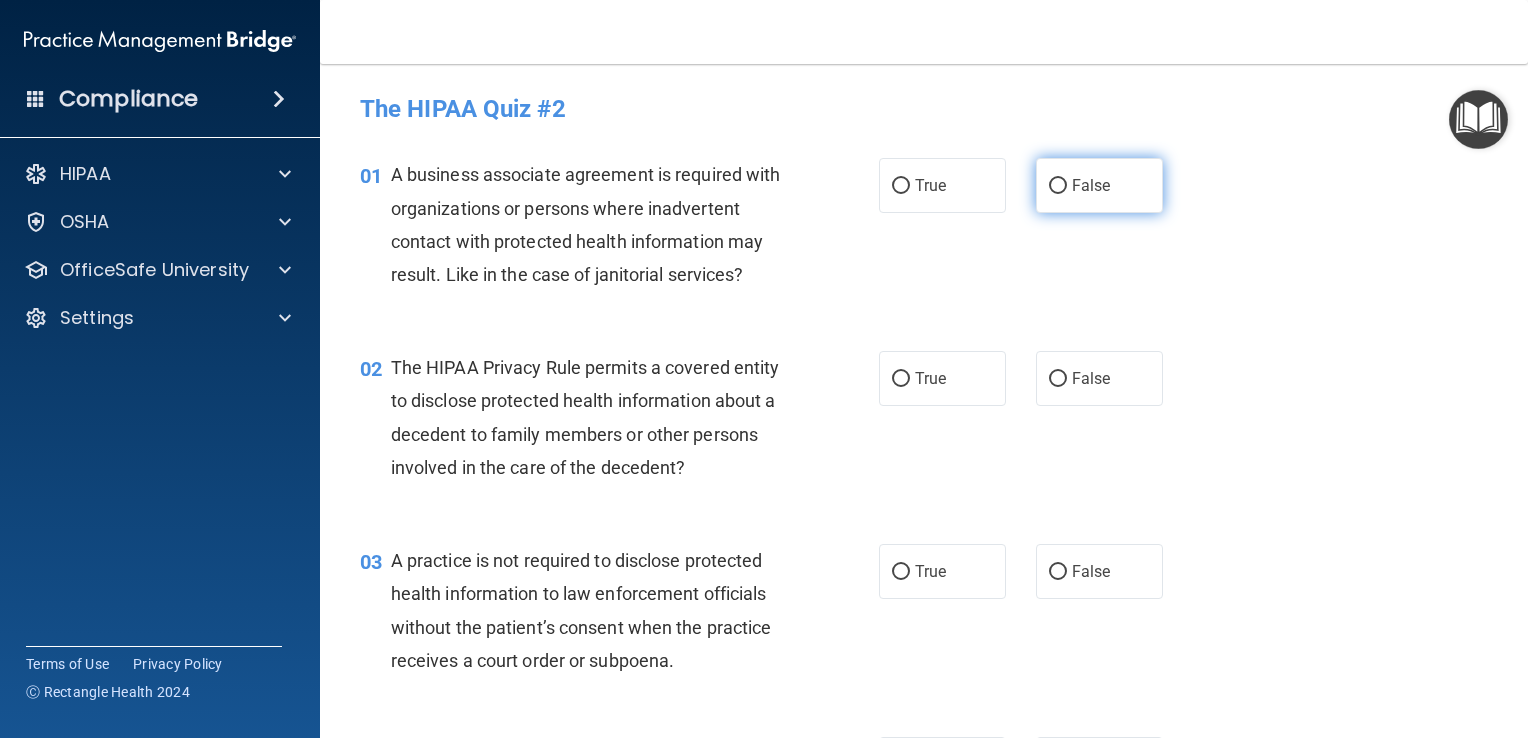 click on "False" at bounding box center (1058, 186) 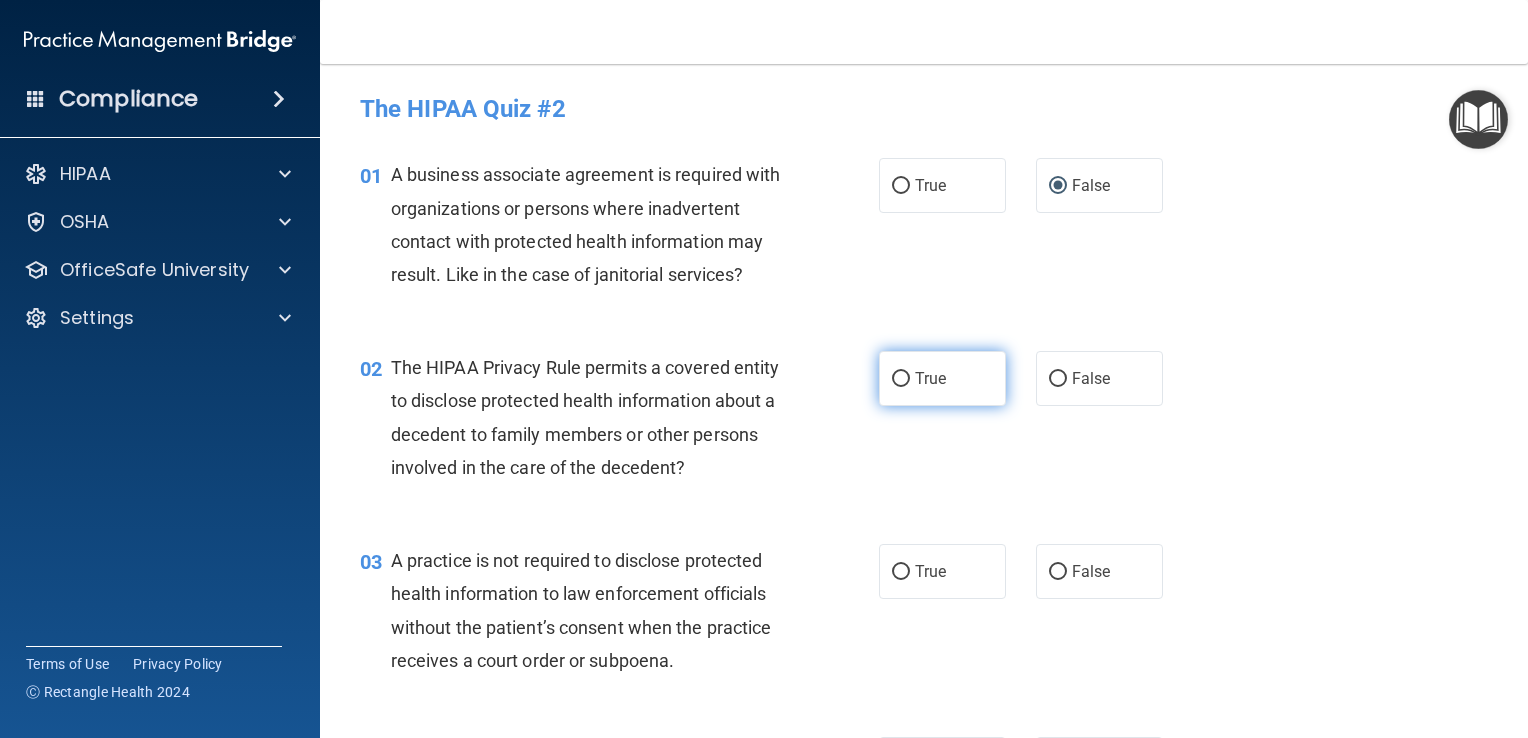 click on "True" at bounding box center [942, 378] 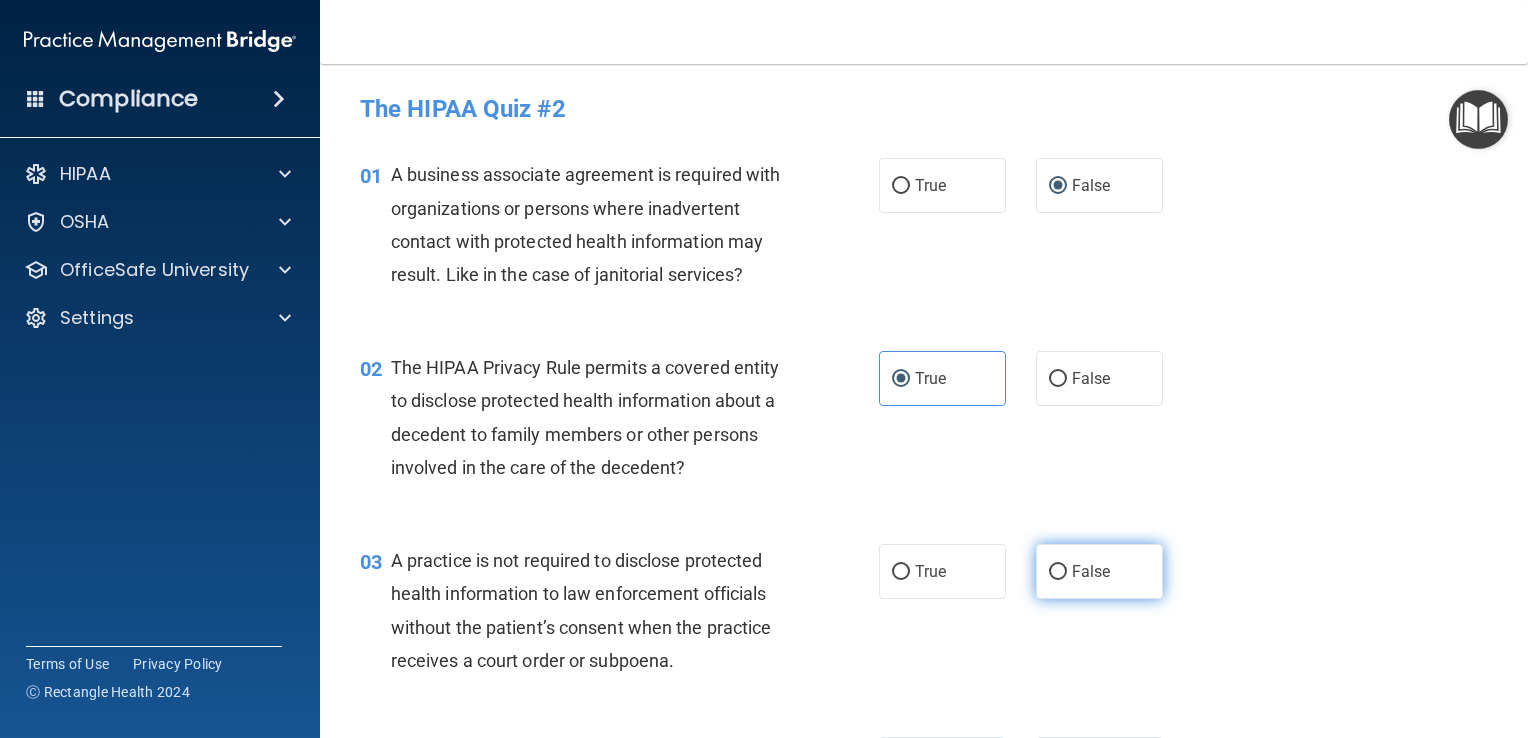 click on "False" at bounding box center (1058, 572) 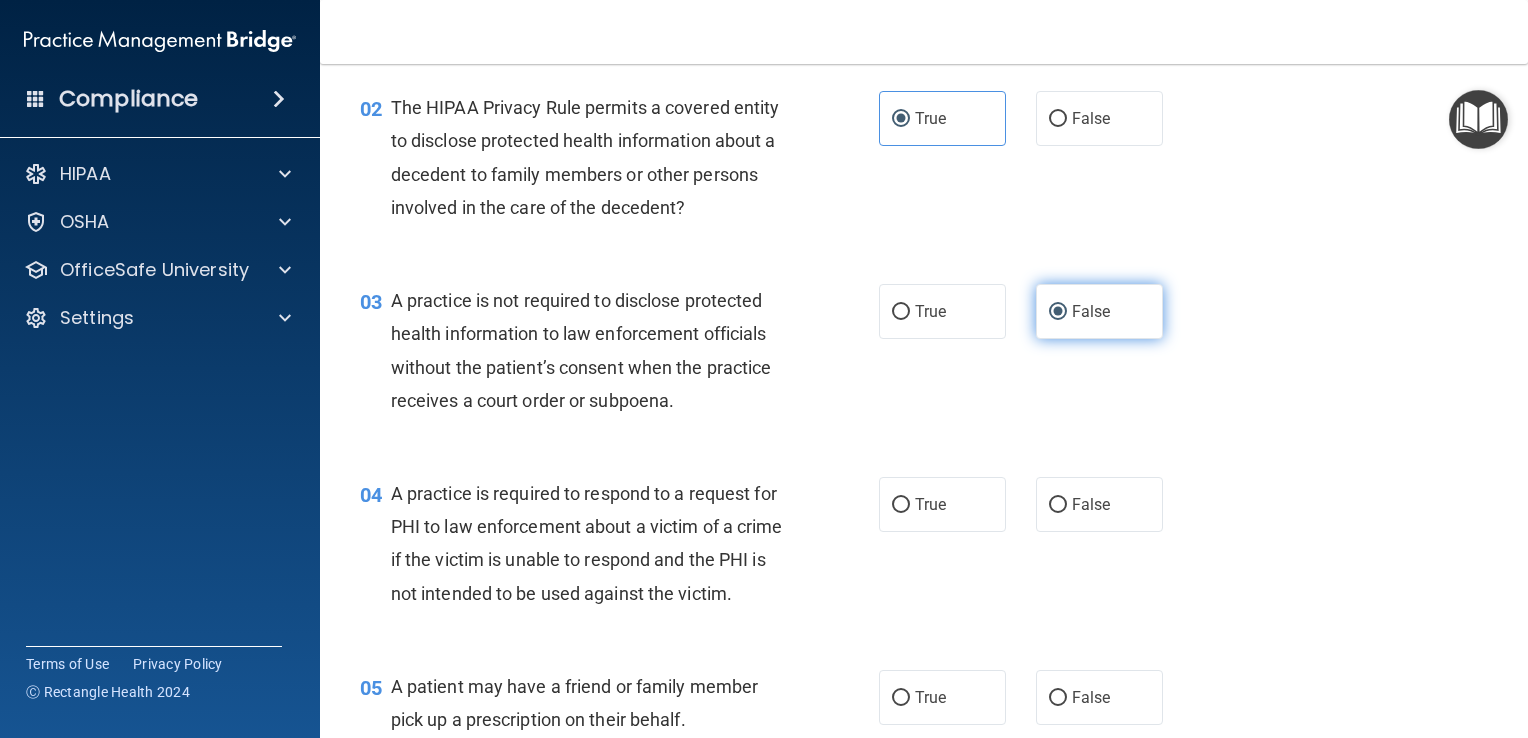 scroll, scrollTop: 339, scrollLeft: 0, axis: vertical 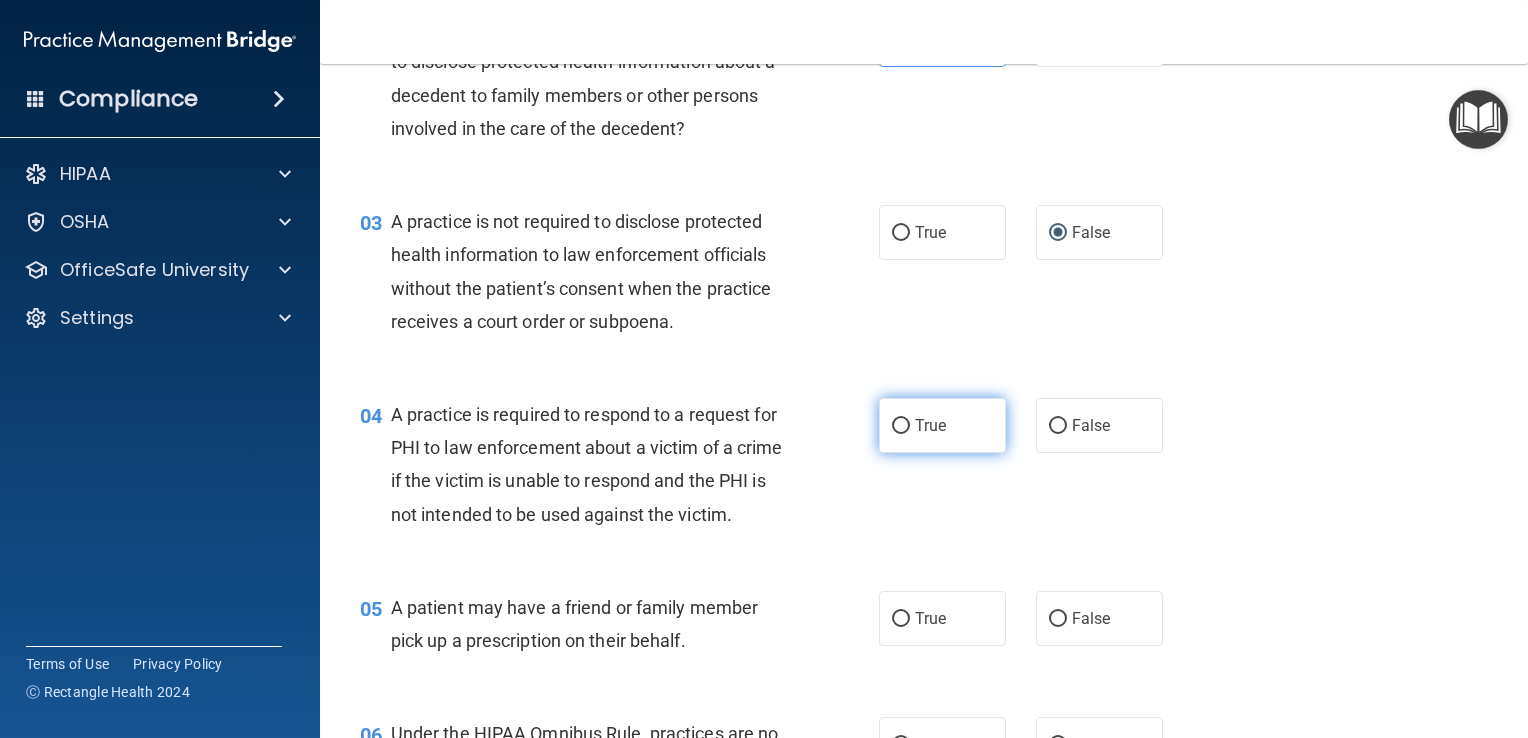 click on "True" at bounding box center (901, 426) 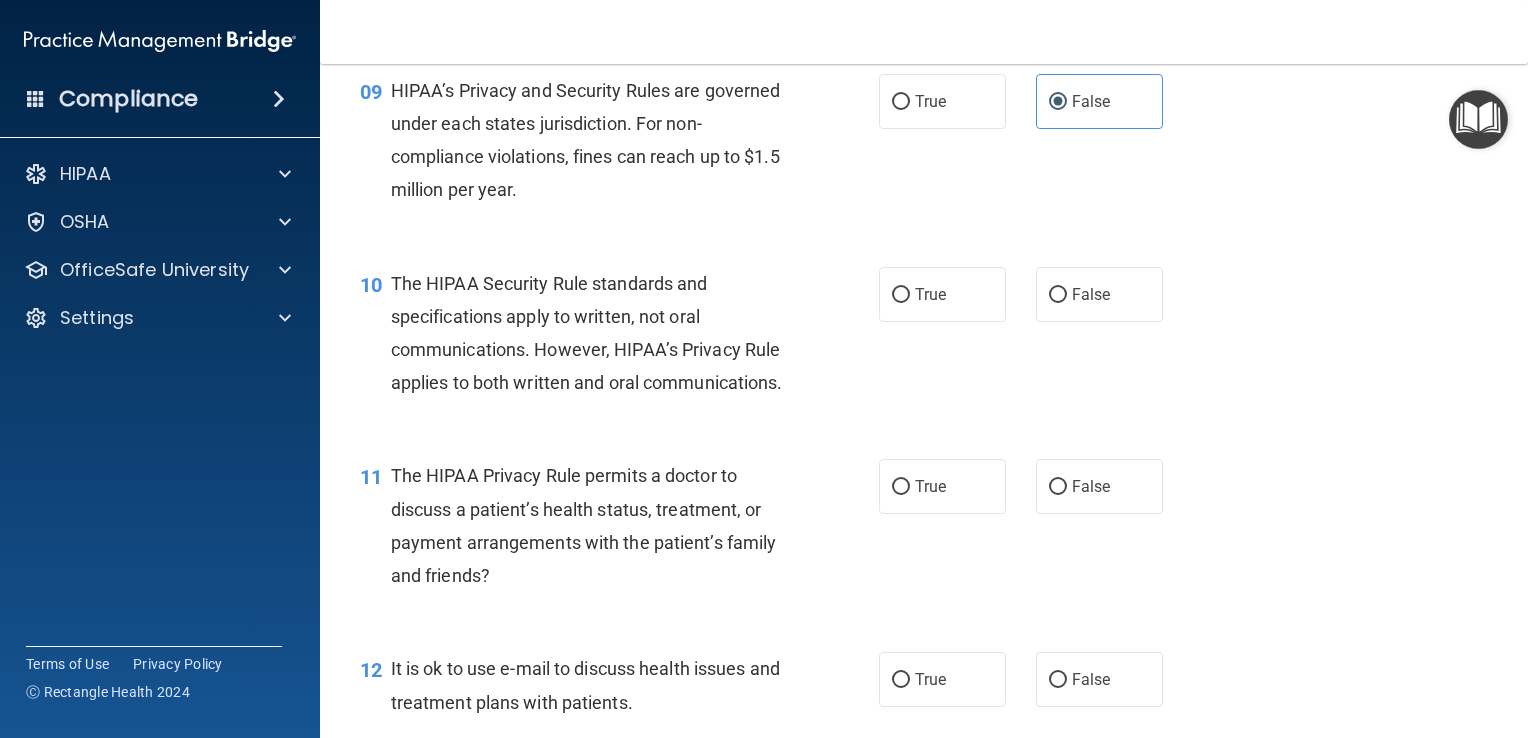 scroll, scrollTop: 1553, scrollLeft: 0, axis: vertical 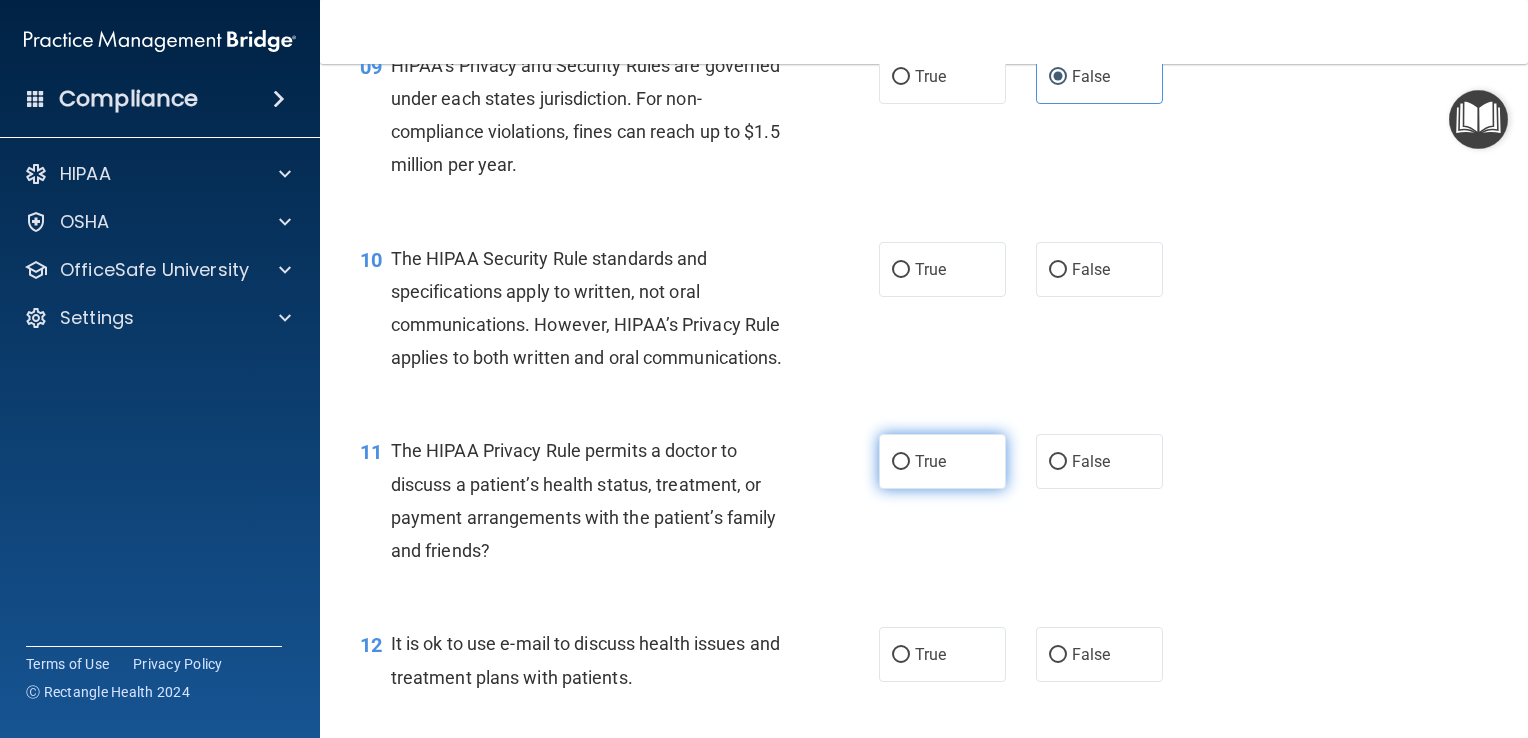 click on "True" at bounding box center (930, 461) 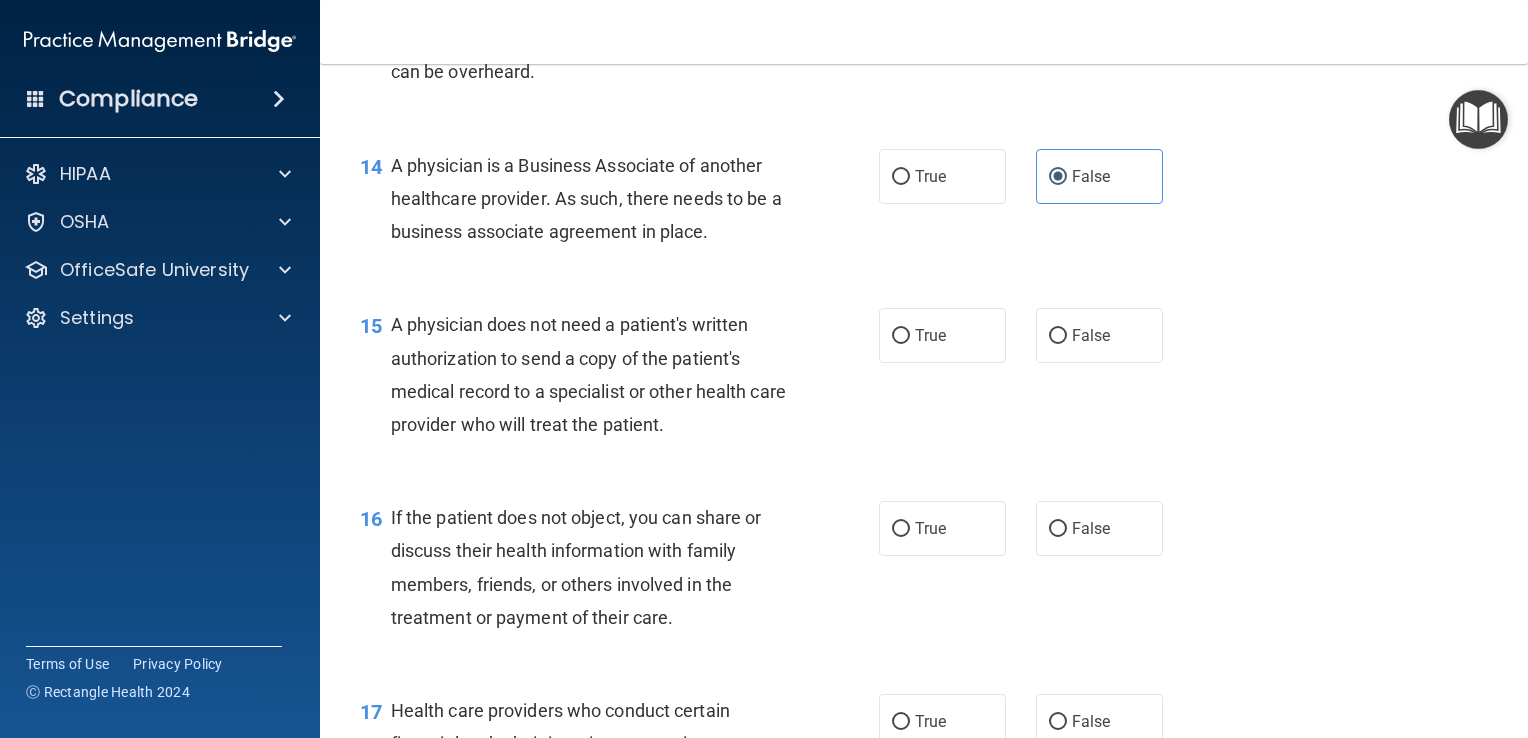 scroll, scrollTop: 2352, scrollLeft: 0, axis: vertical 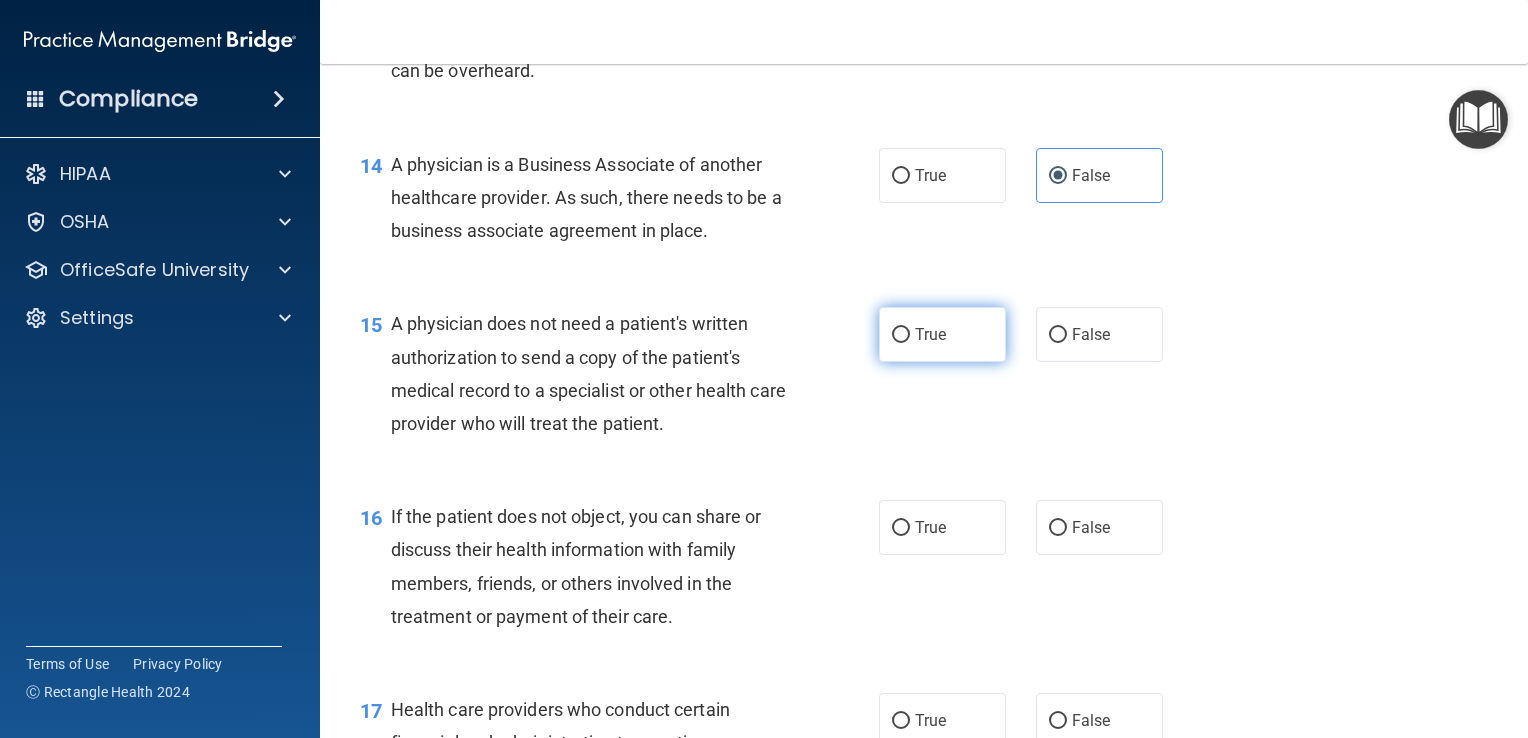 click on "True" at bounding box center [901, 335] 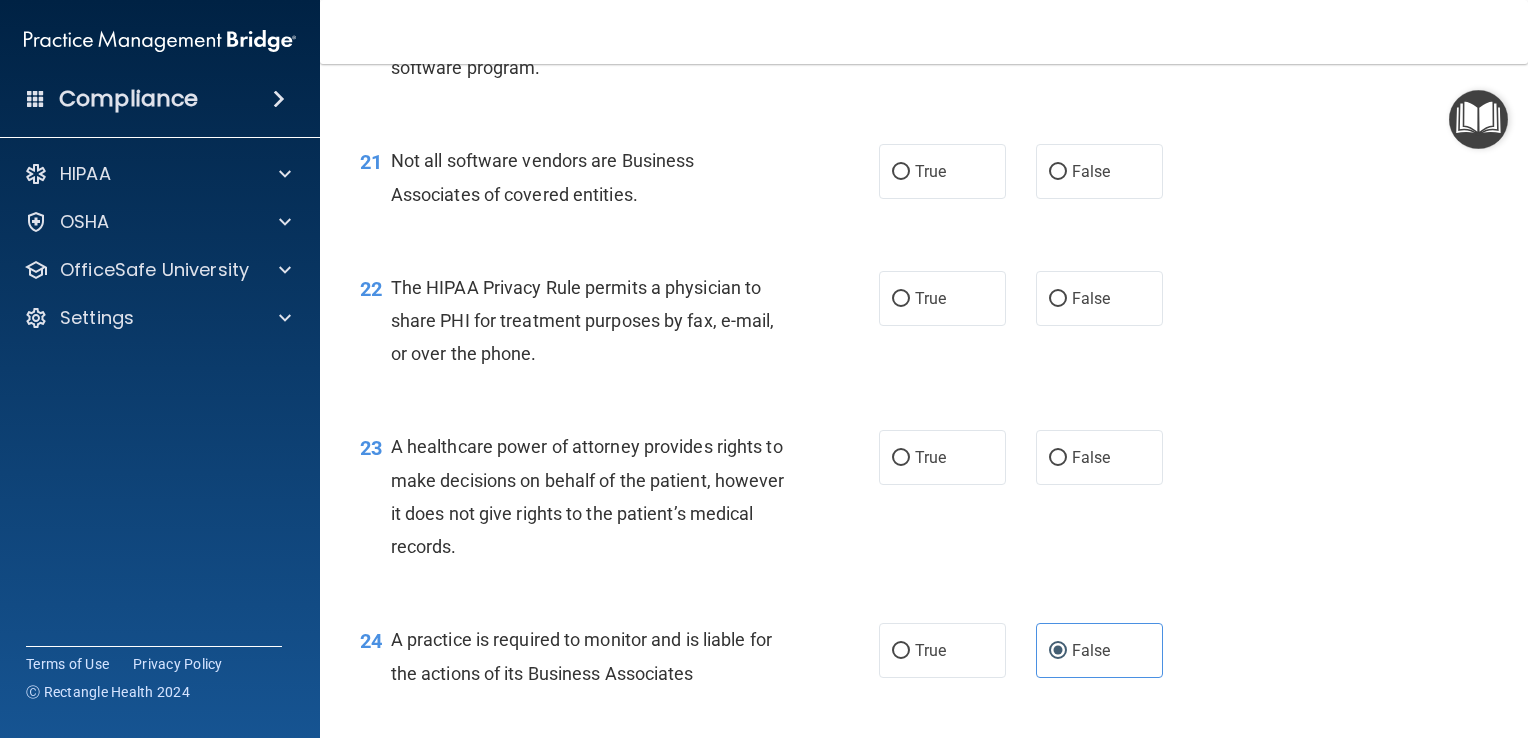 scroll, scrollTop: 3701, scrollLeft: 0, axis: vertical 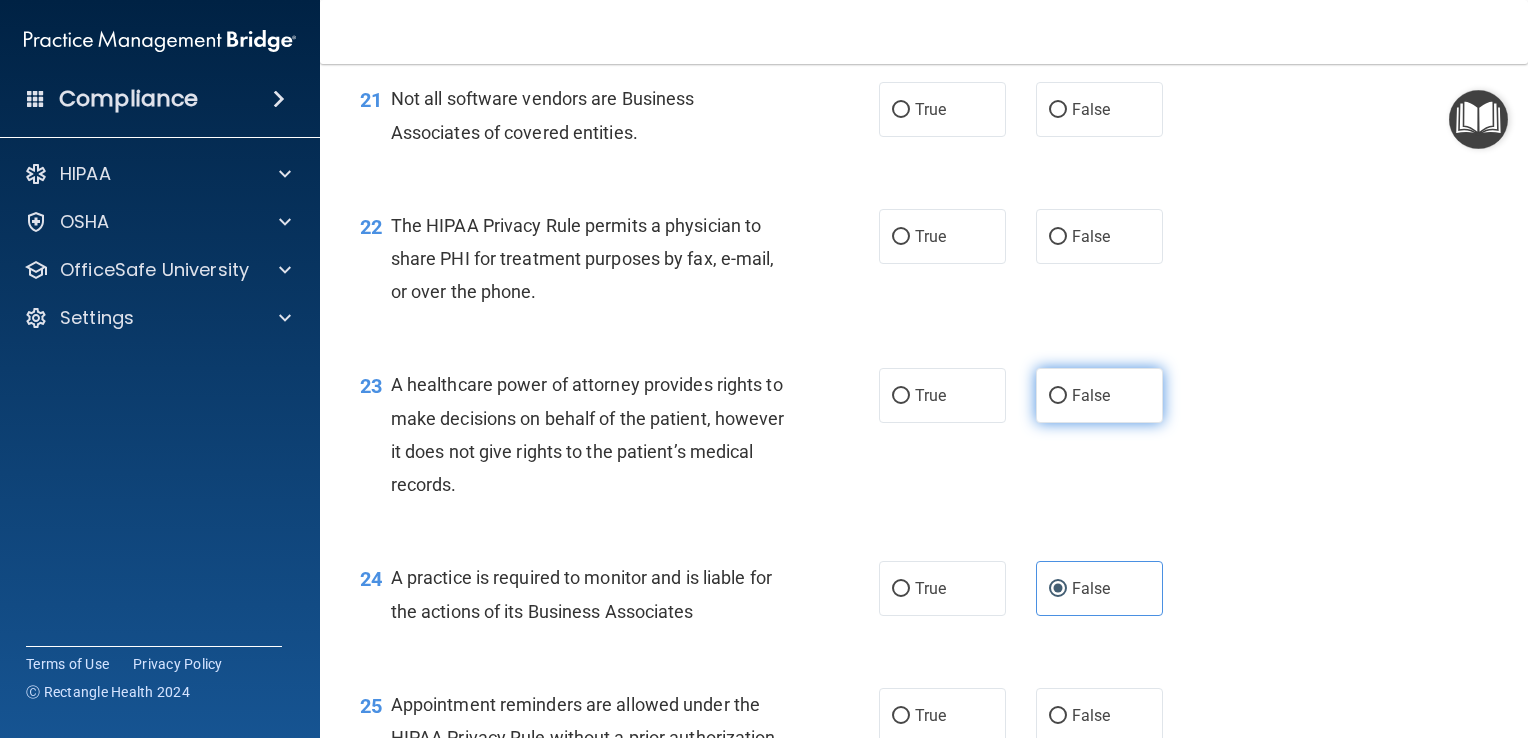 click on "False" at bounding box center (1091, 395) 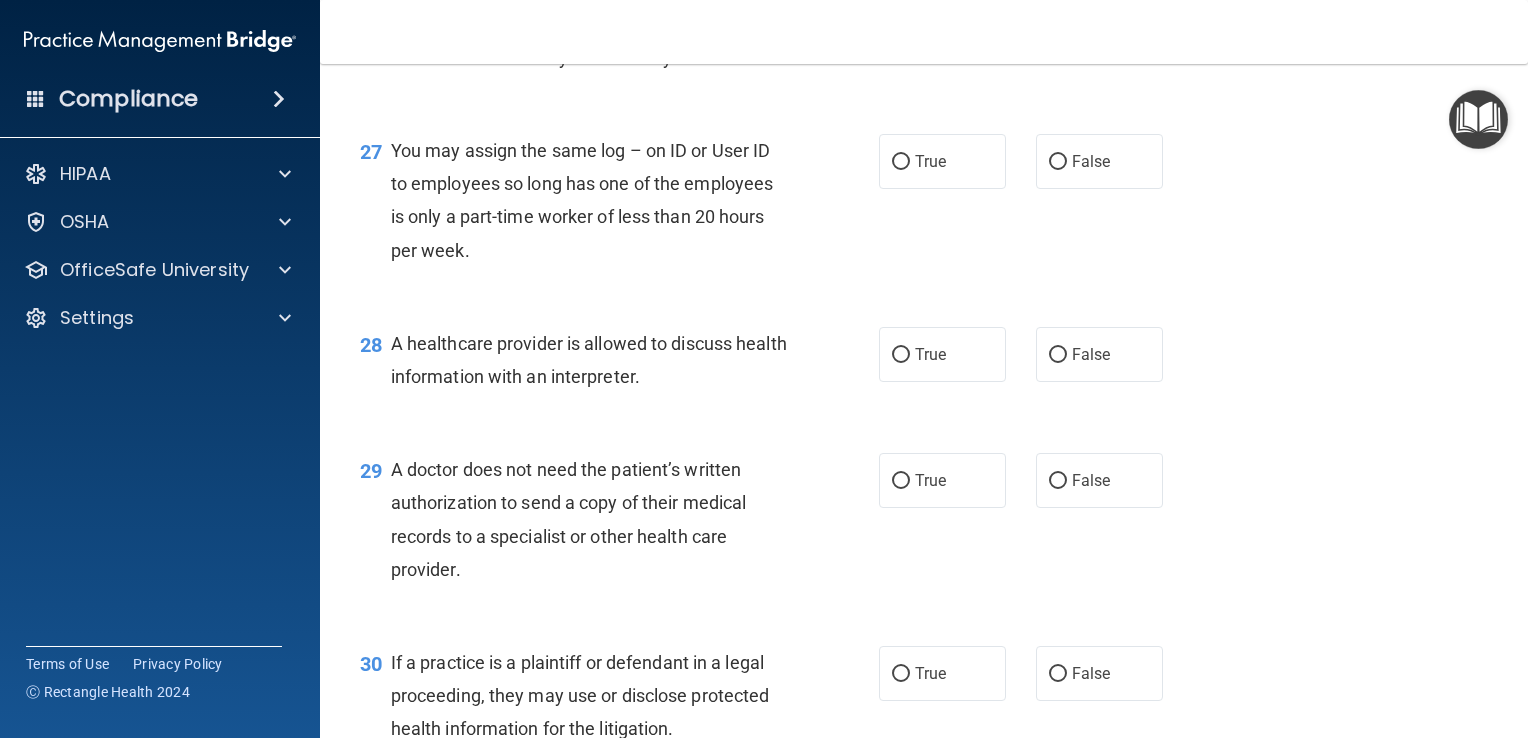 scroll, scrollTop: 4543, scrollLeft: 0, axis: vertical 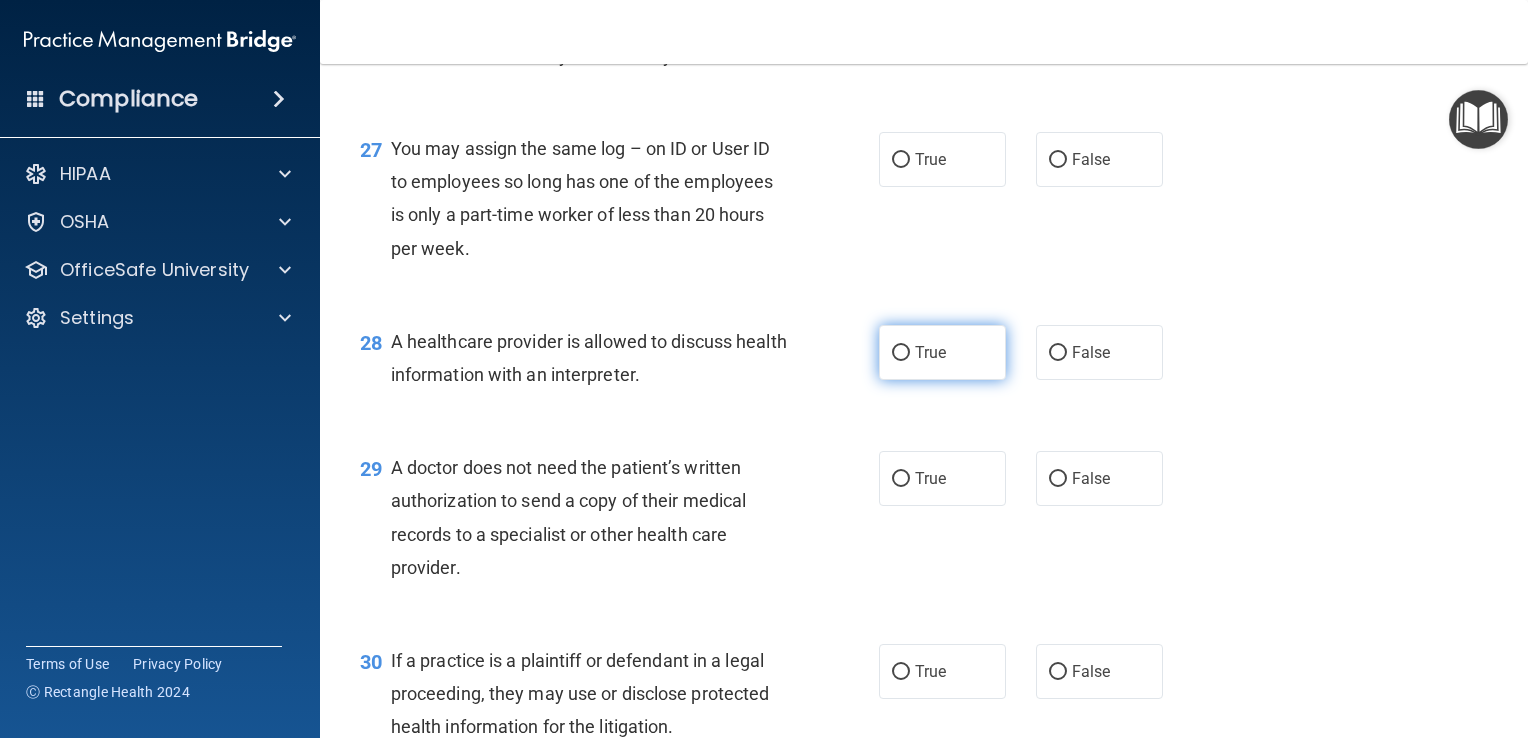 click on "True" at bounding box center [901, 353] 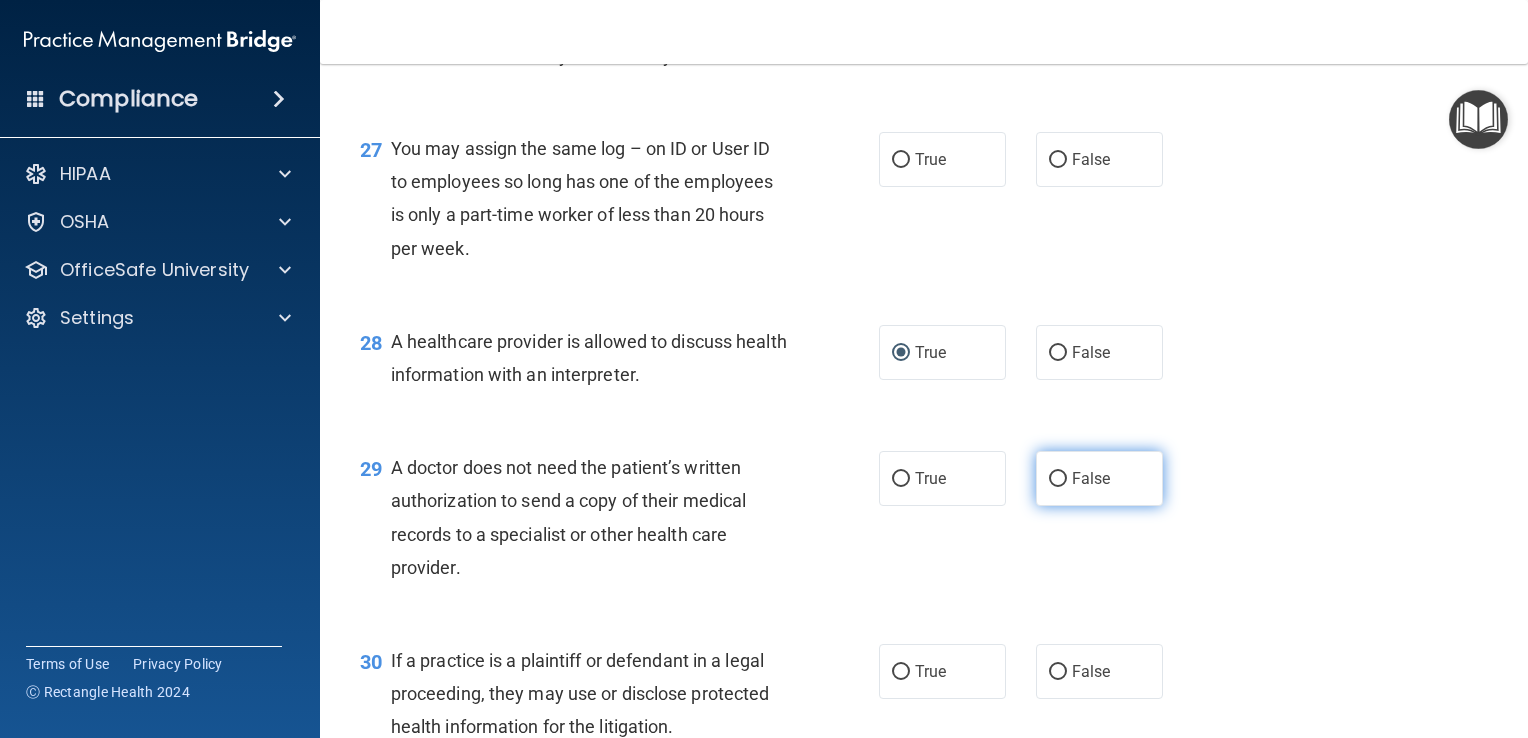 click on "False" at bounding box center (1099, 478) 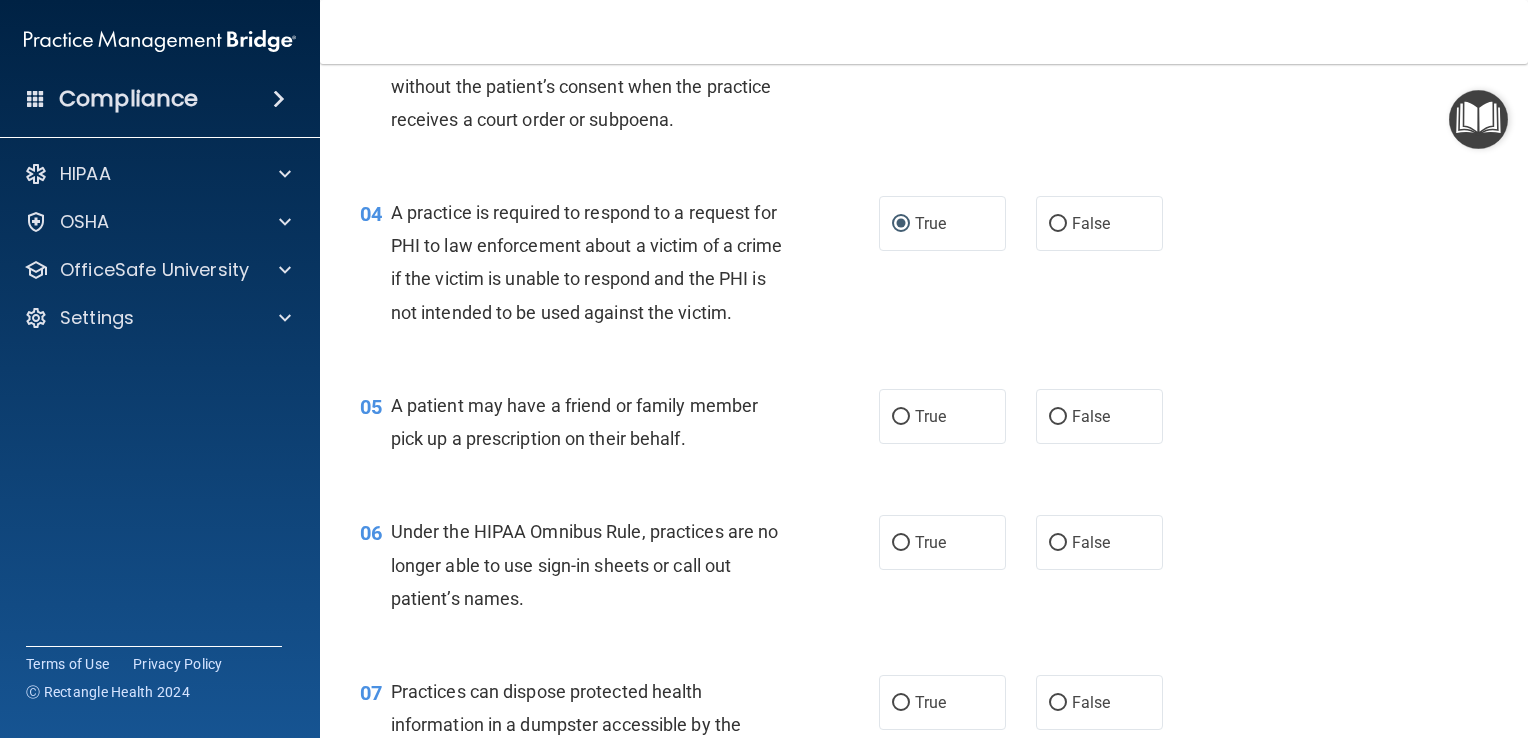 scroll, scrollTop: 532, scrollLeft: 0, axis: vertical 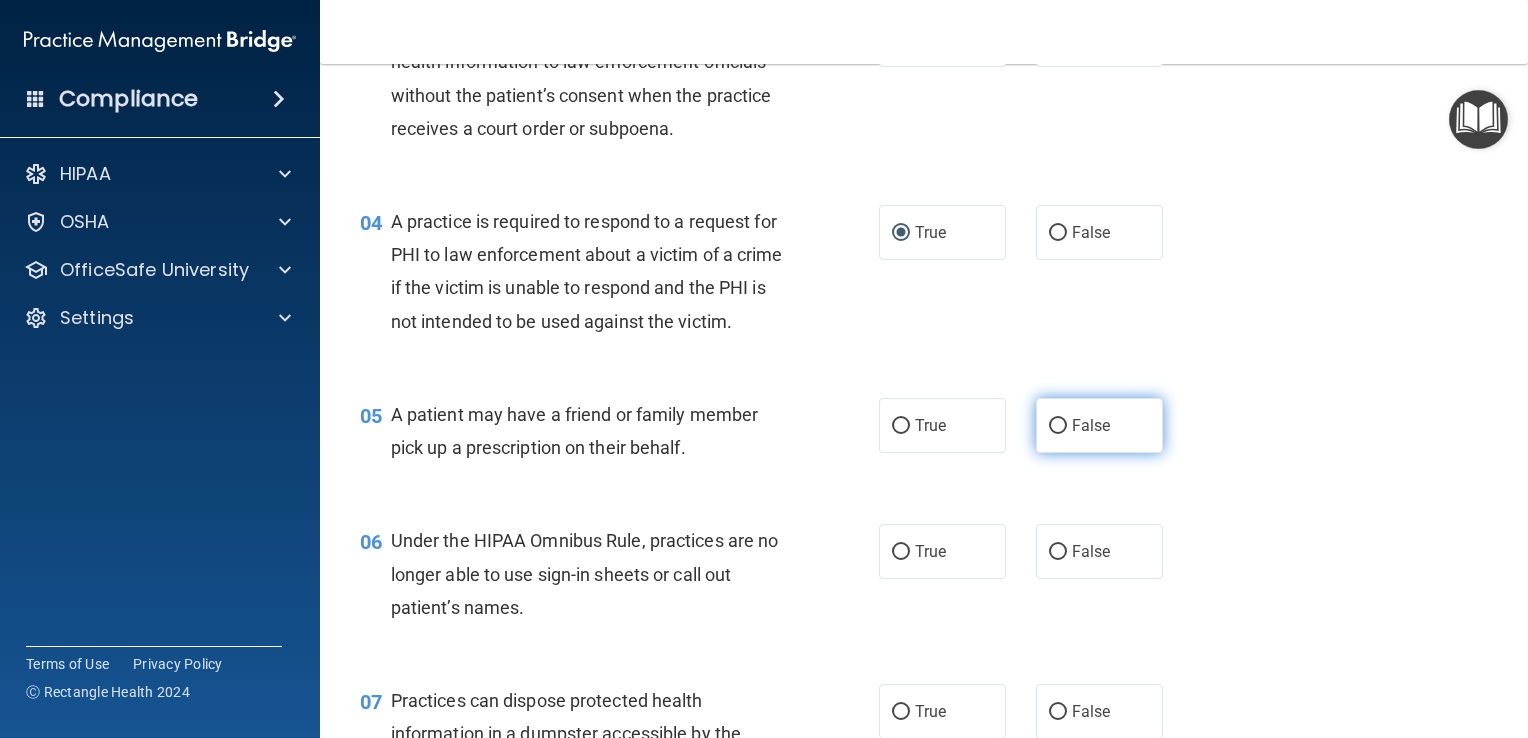 click on "False" at bounding box center [1099, 425] 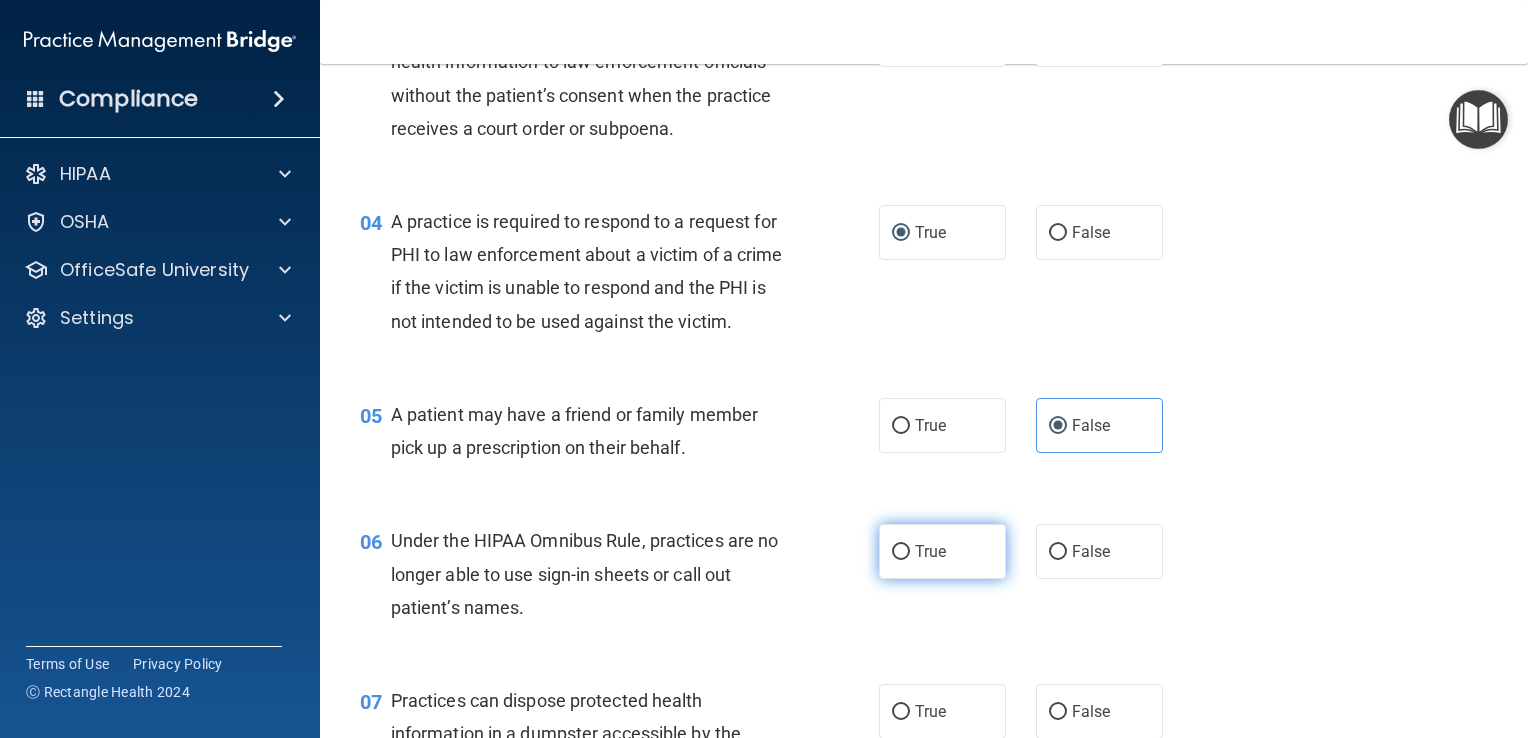 click on "True" at bounding box center [930, 551] 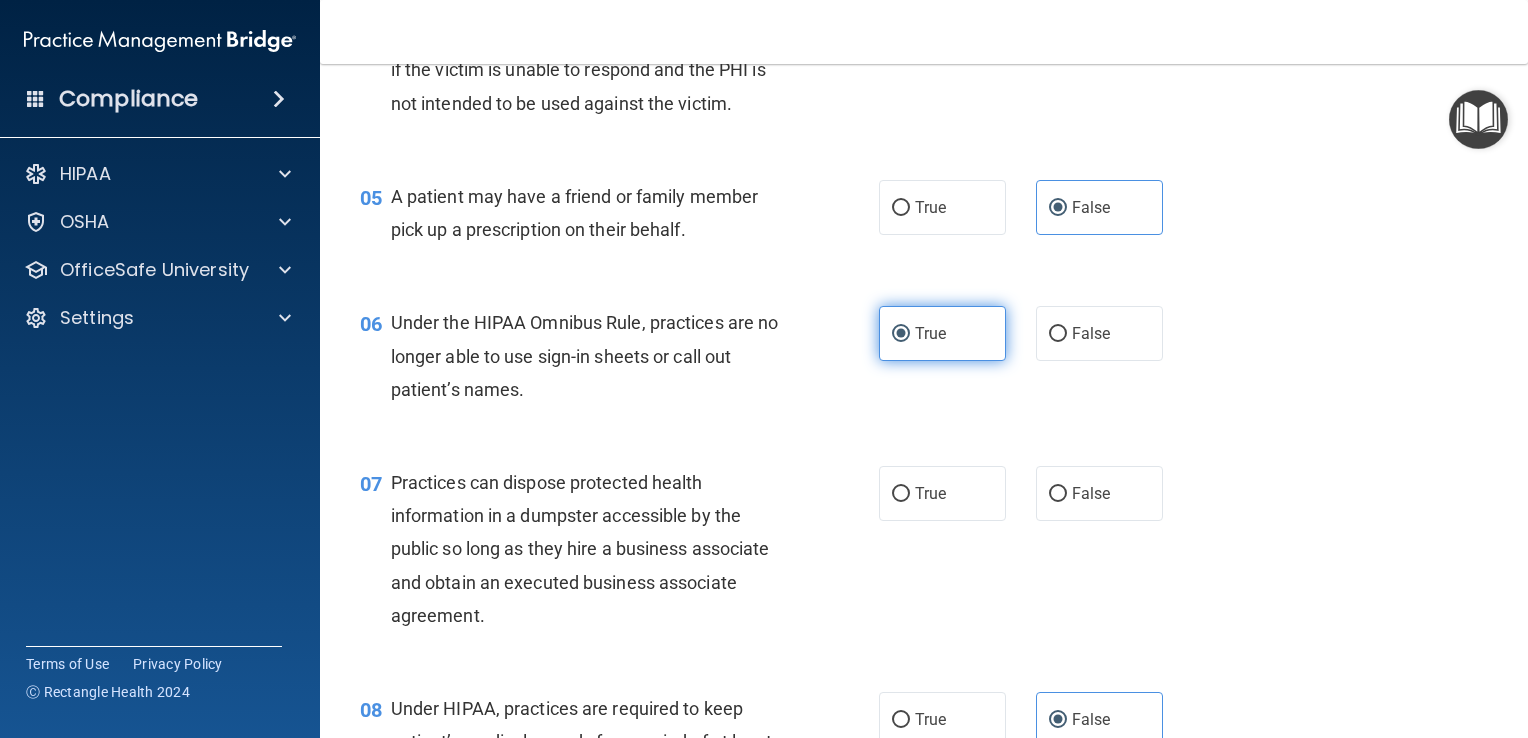 scroll, scrollTop: 751, scrollLeft: 0, axis: vertical 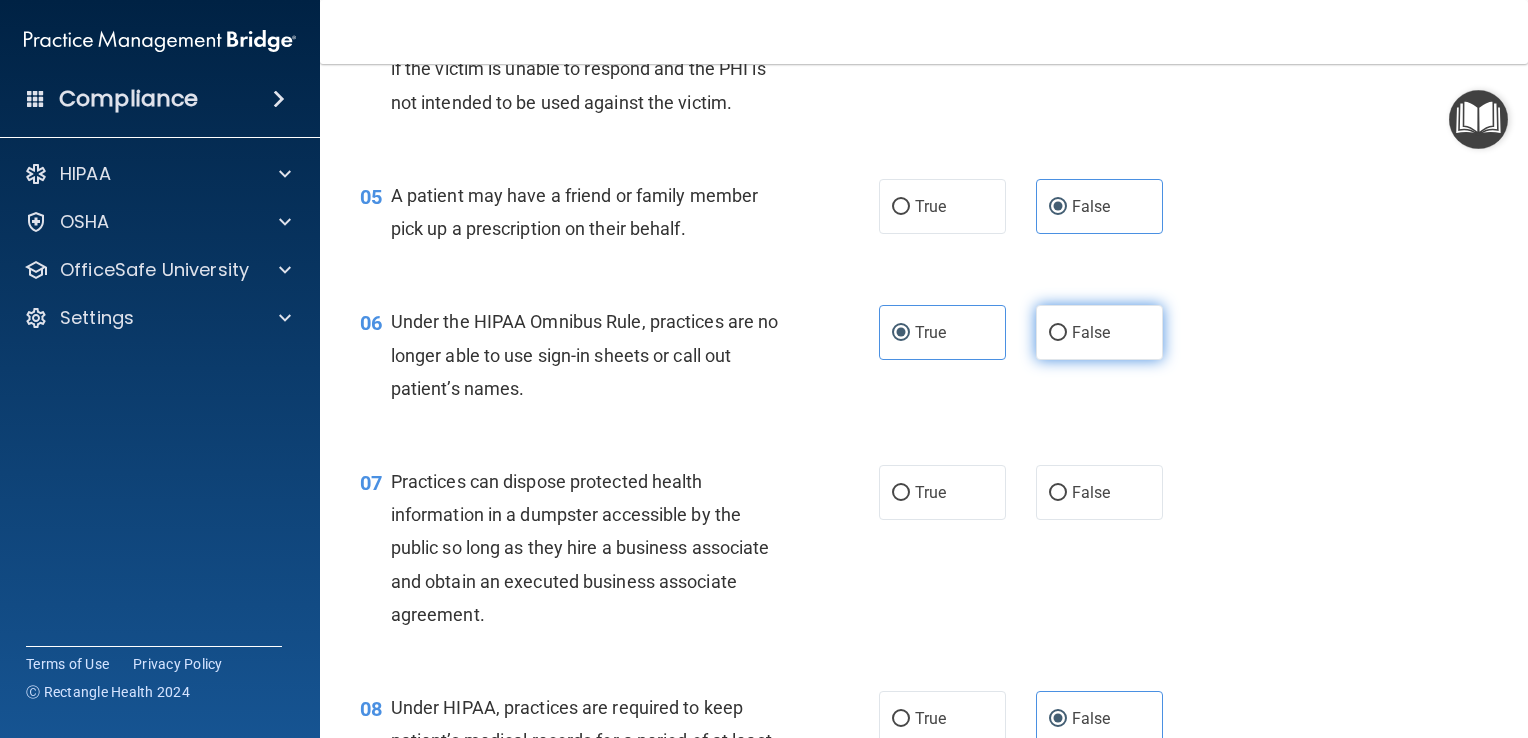 click on "False" at bounding box center [1058, 333] 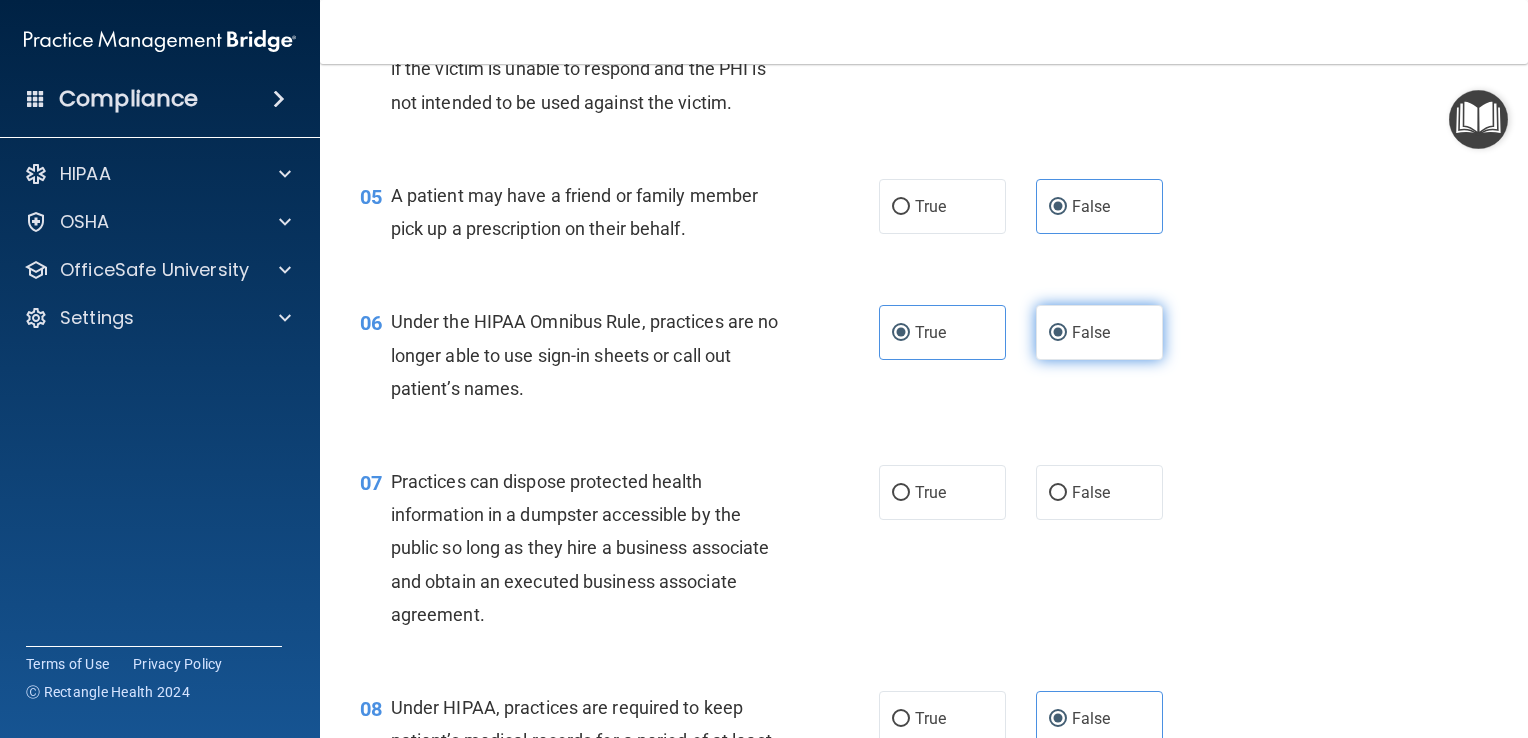 radio on "false" 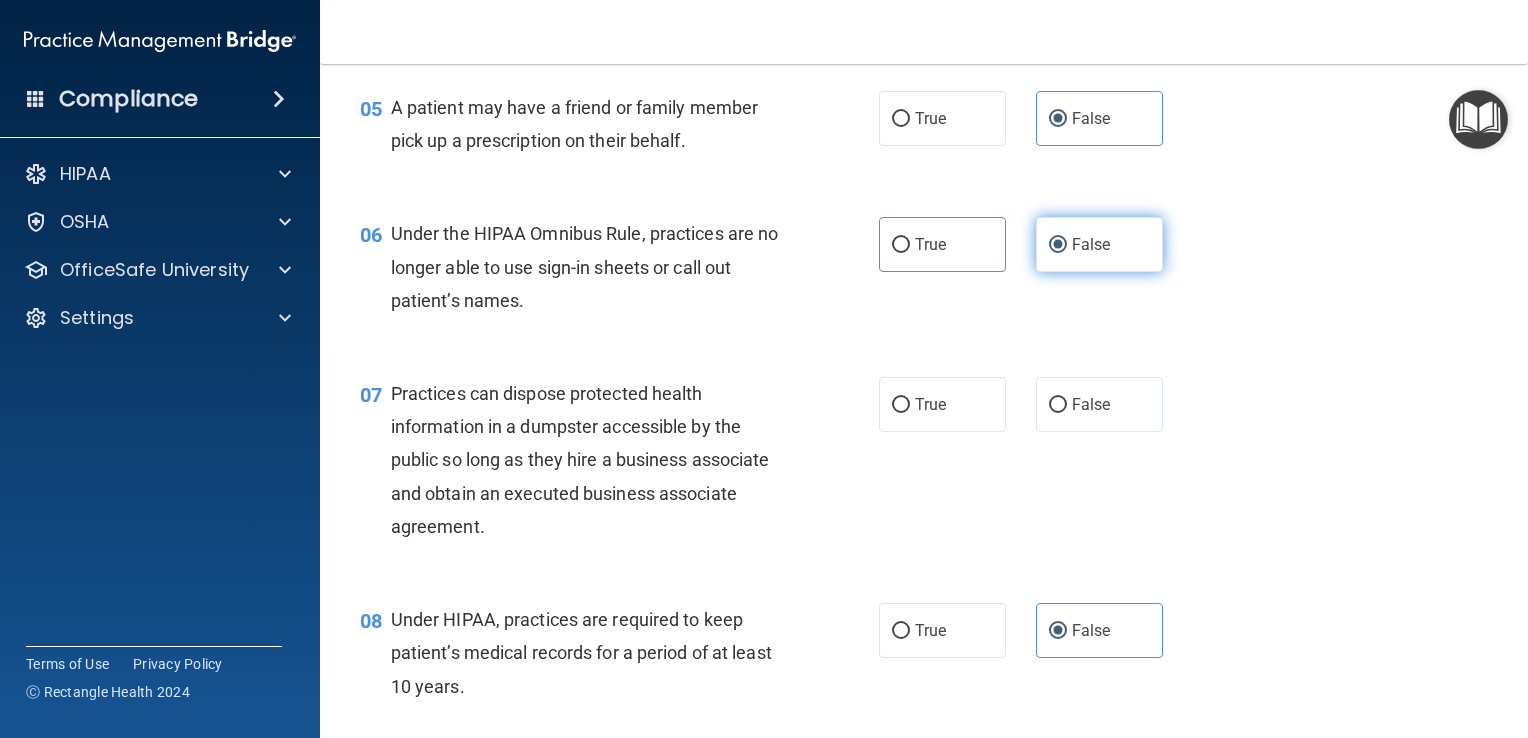 scroll, scrollTop: 872, scrollLeft: 0, axis: vertical 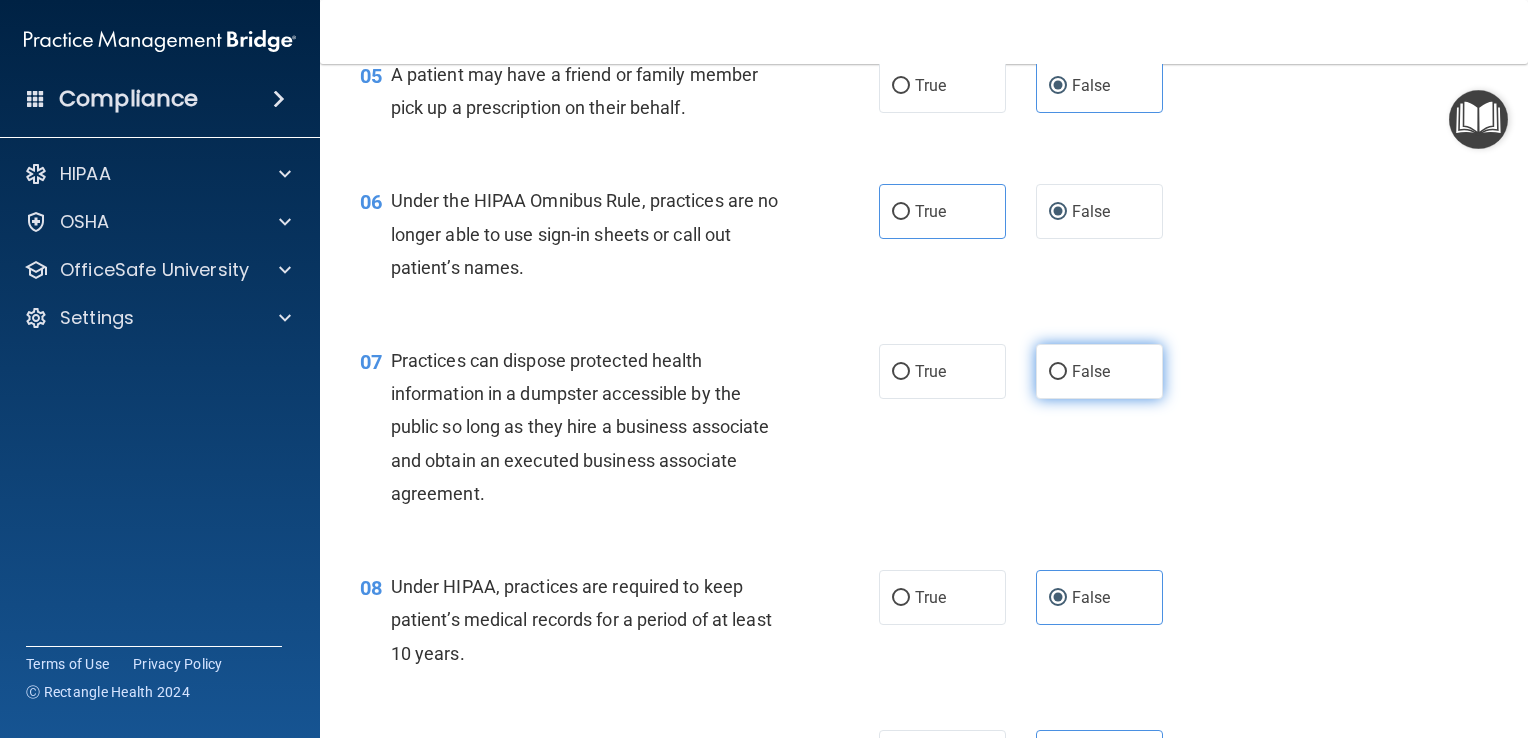 click on "False" at bounding box center [1099, 371] 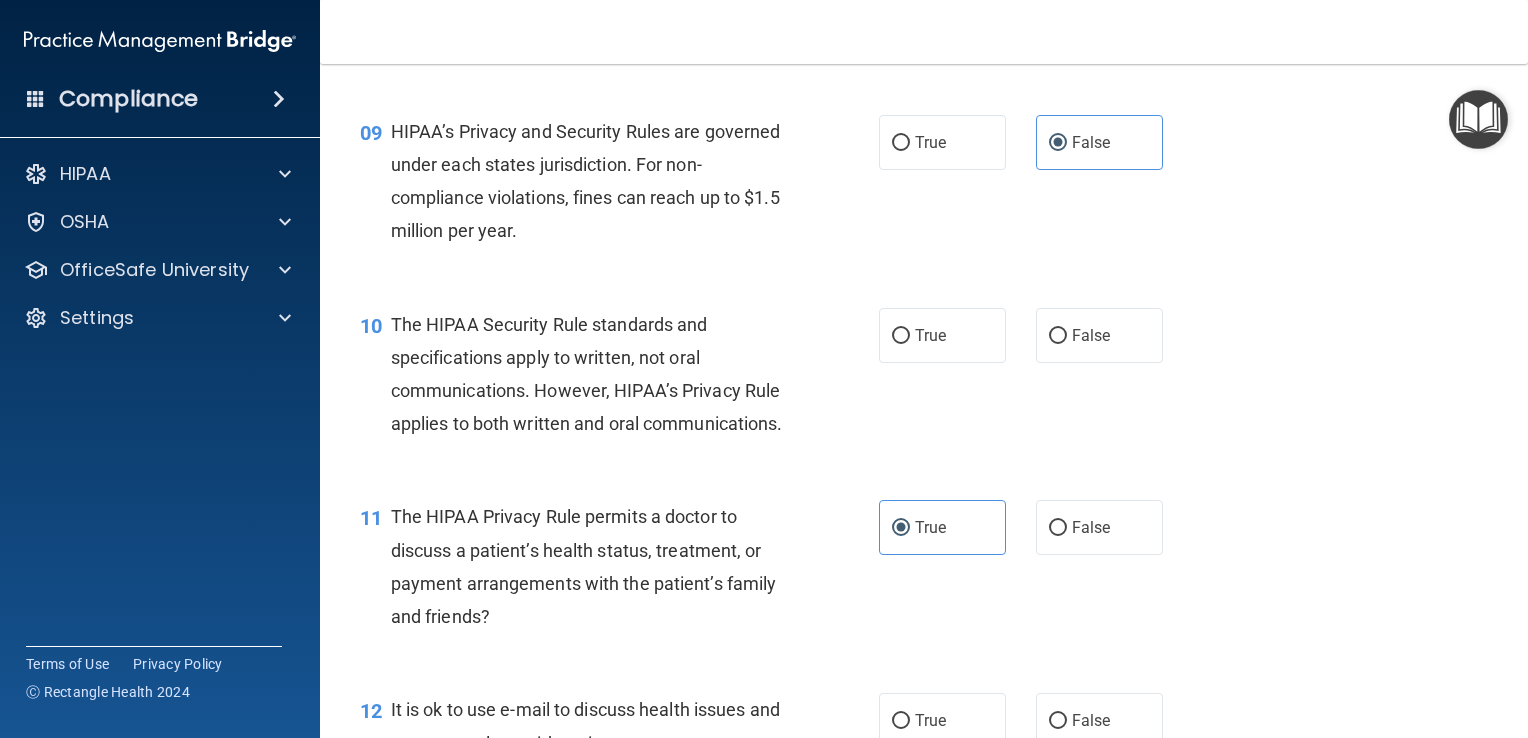scroll, scrollTop: 1488, scrollLeft: 0, axis: vertical 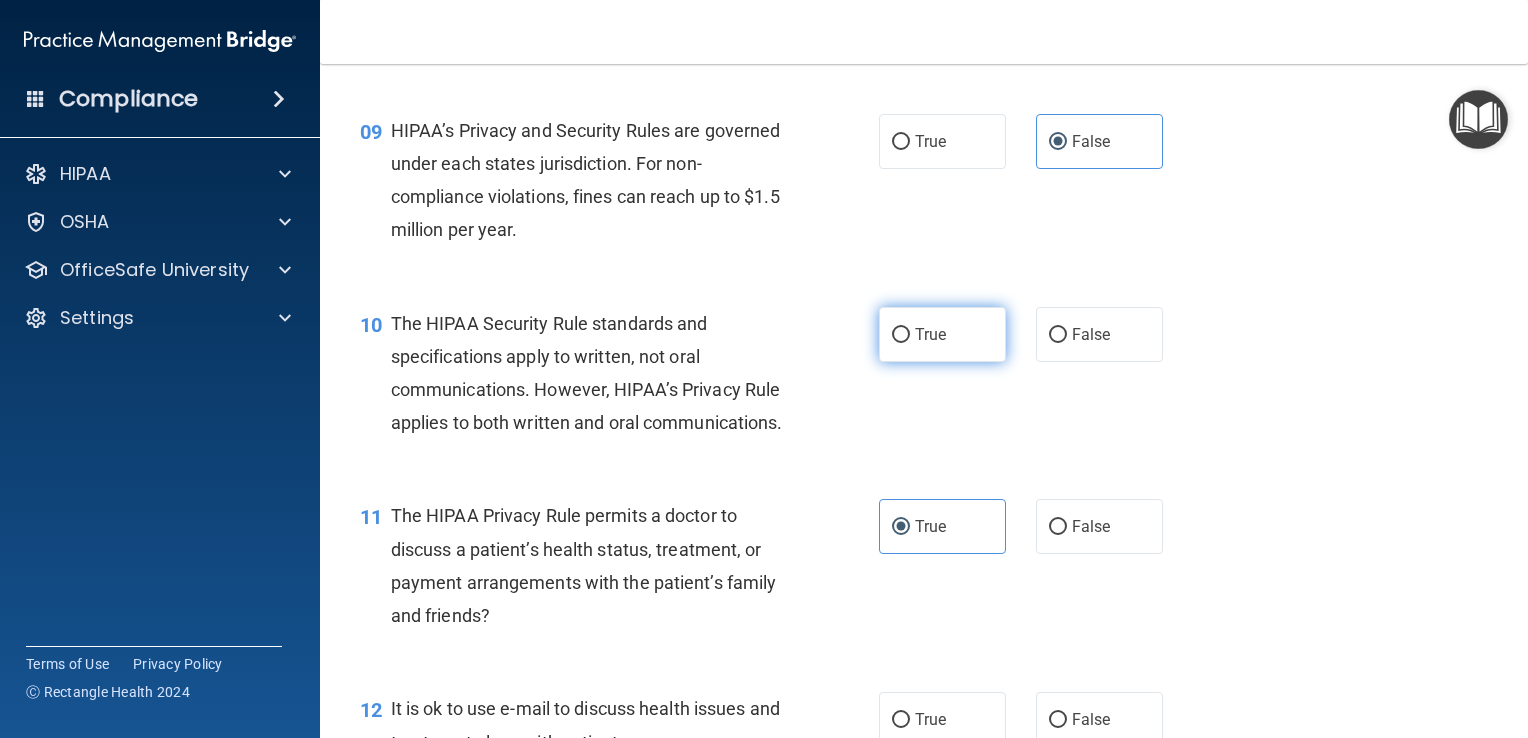 click on "True" at bounding box center [930, 334] 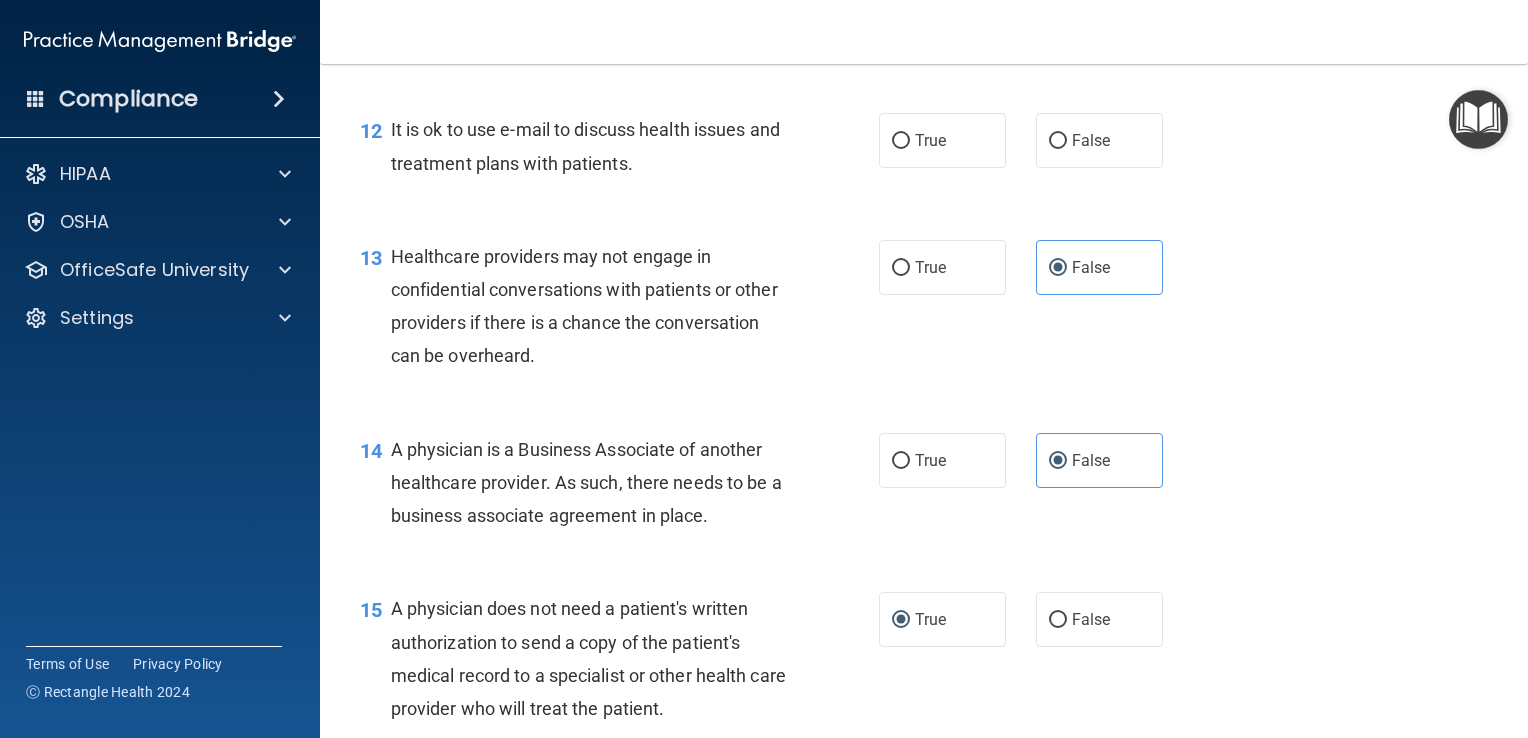 scroll, scrollTop: 2069, scrollLeft: 0, axis: vertical 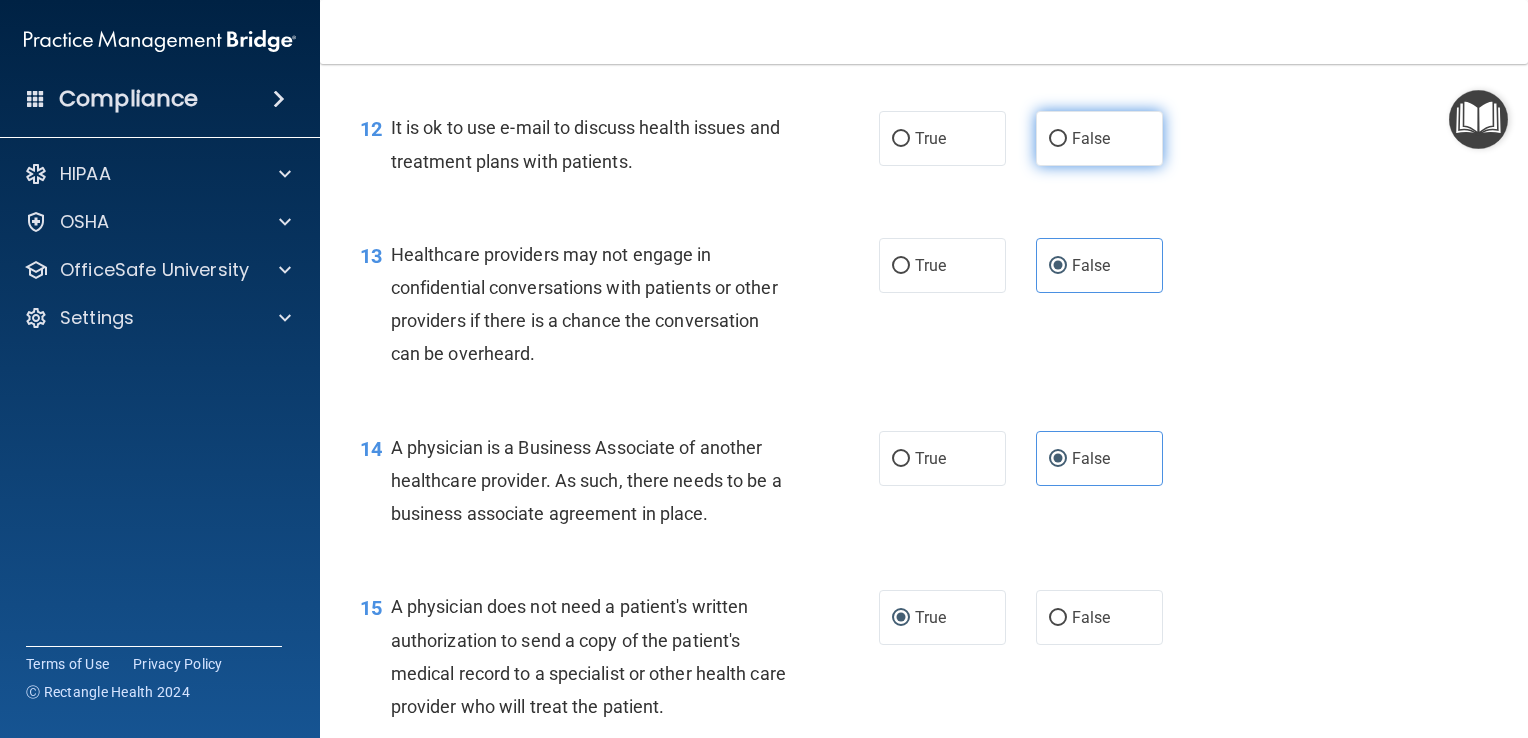 click on "False" at bounding box center [1099, 138] 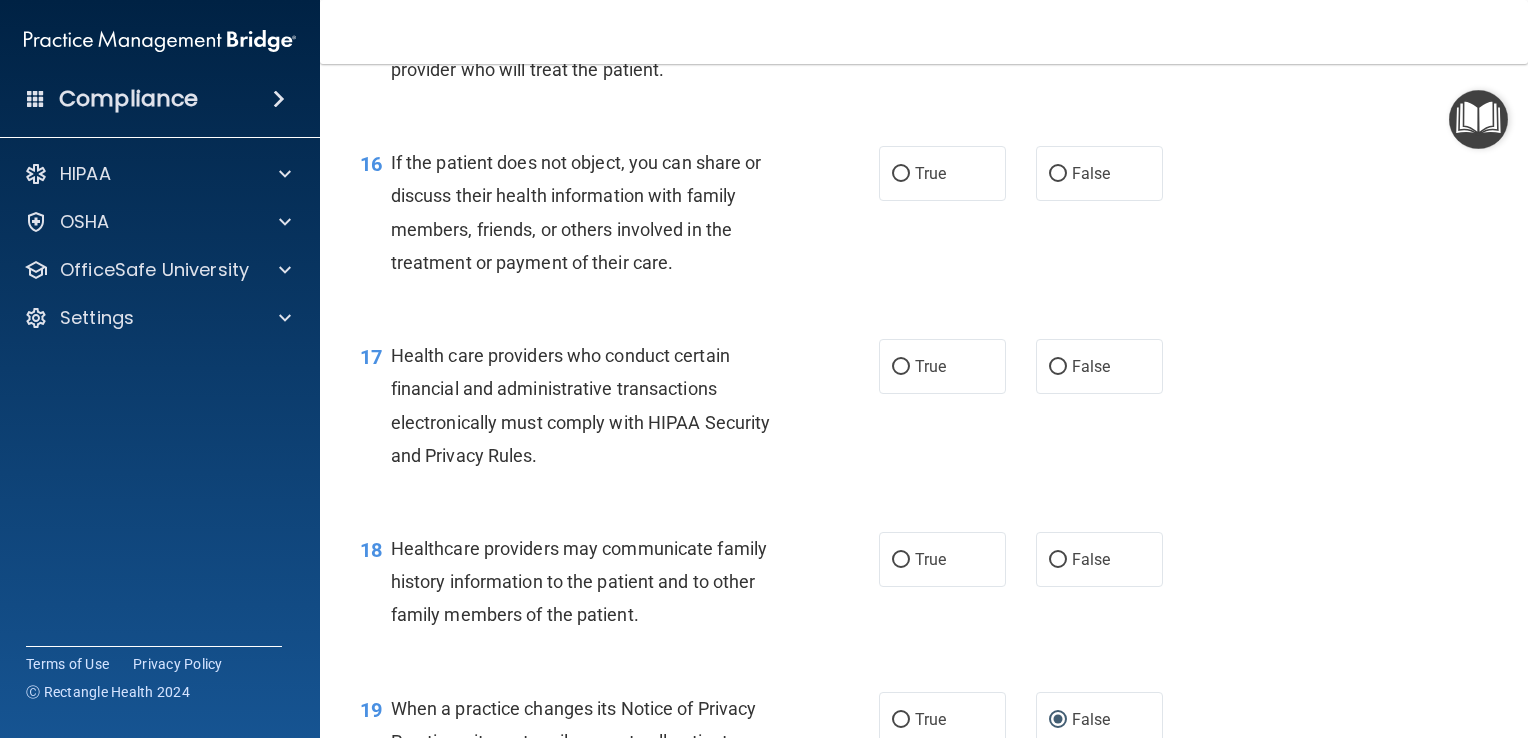 scroll, scrollTop: 2651, scrollLeft: 0, axis: vertical 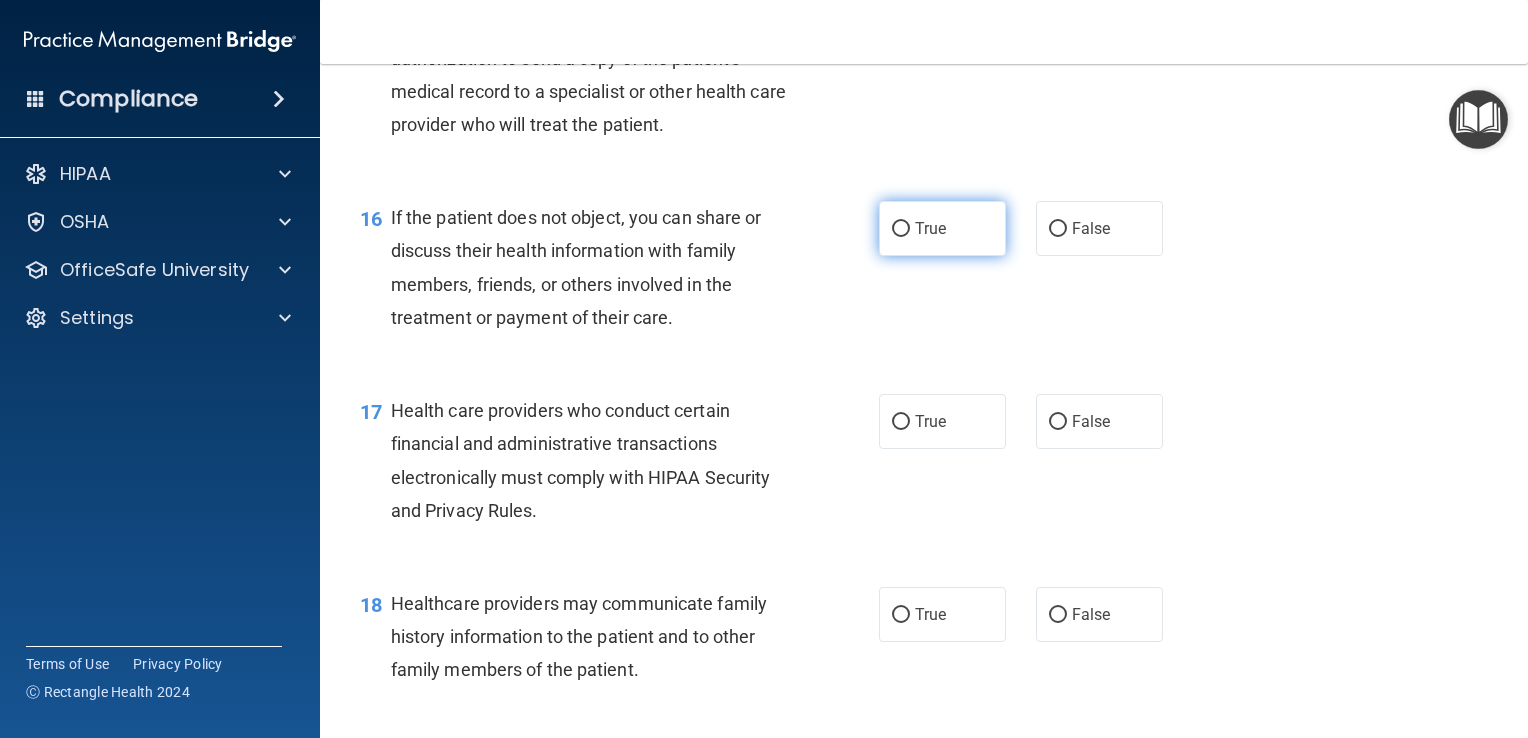 click on "True" at bounding box center (942, 228) 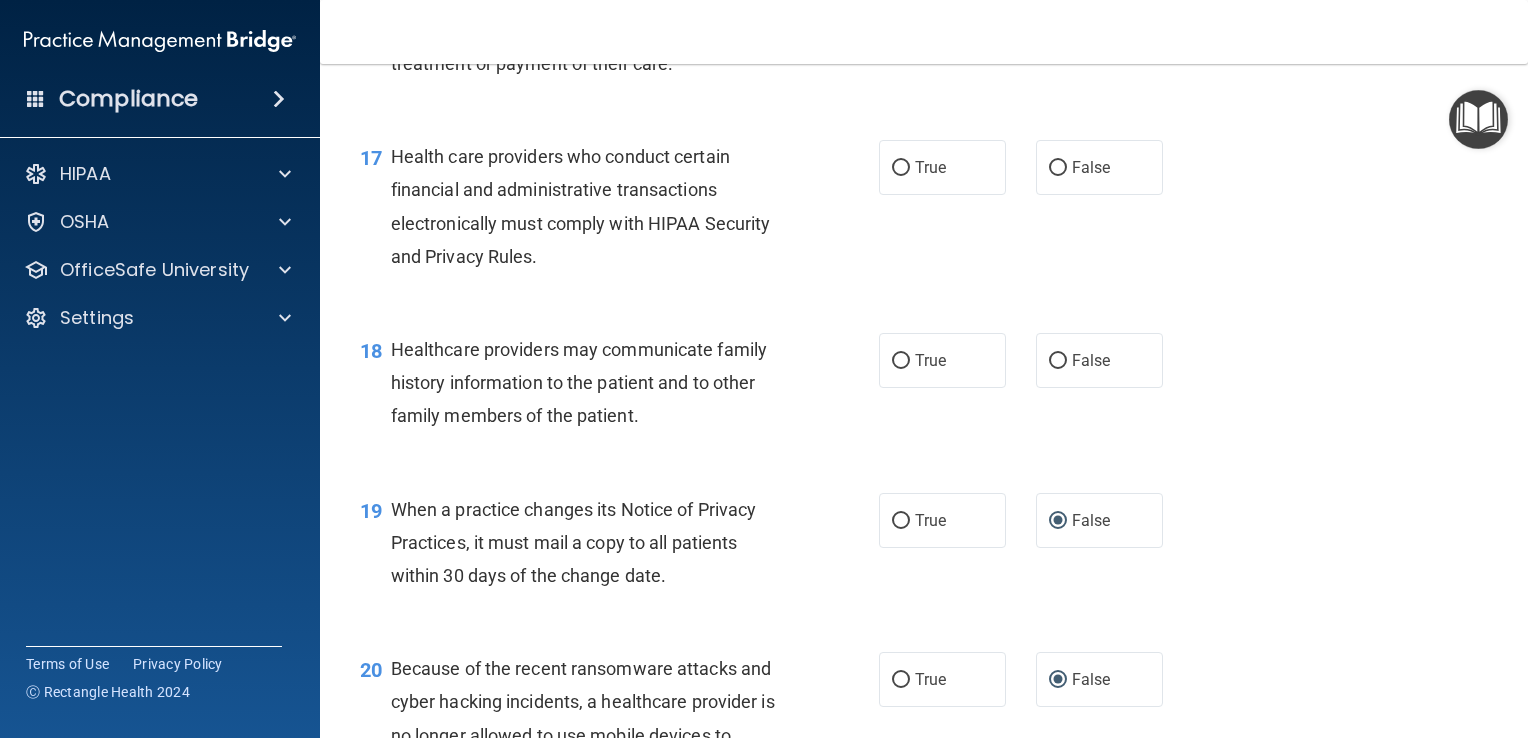 scroll, scrollTop: 2908, scrollLeft: 0, axis: vertical 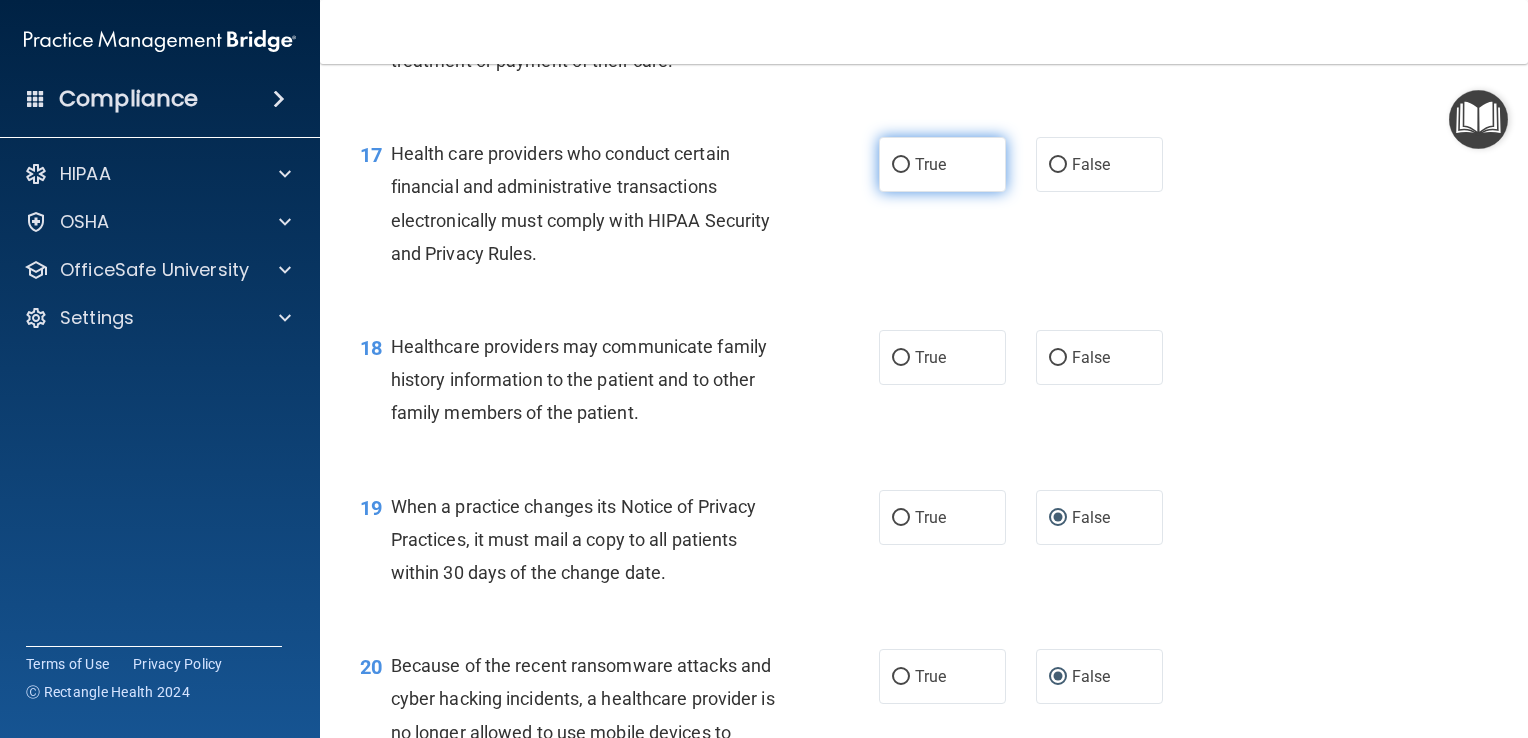 click on "True" at bounding box center (942, 164) 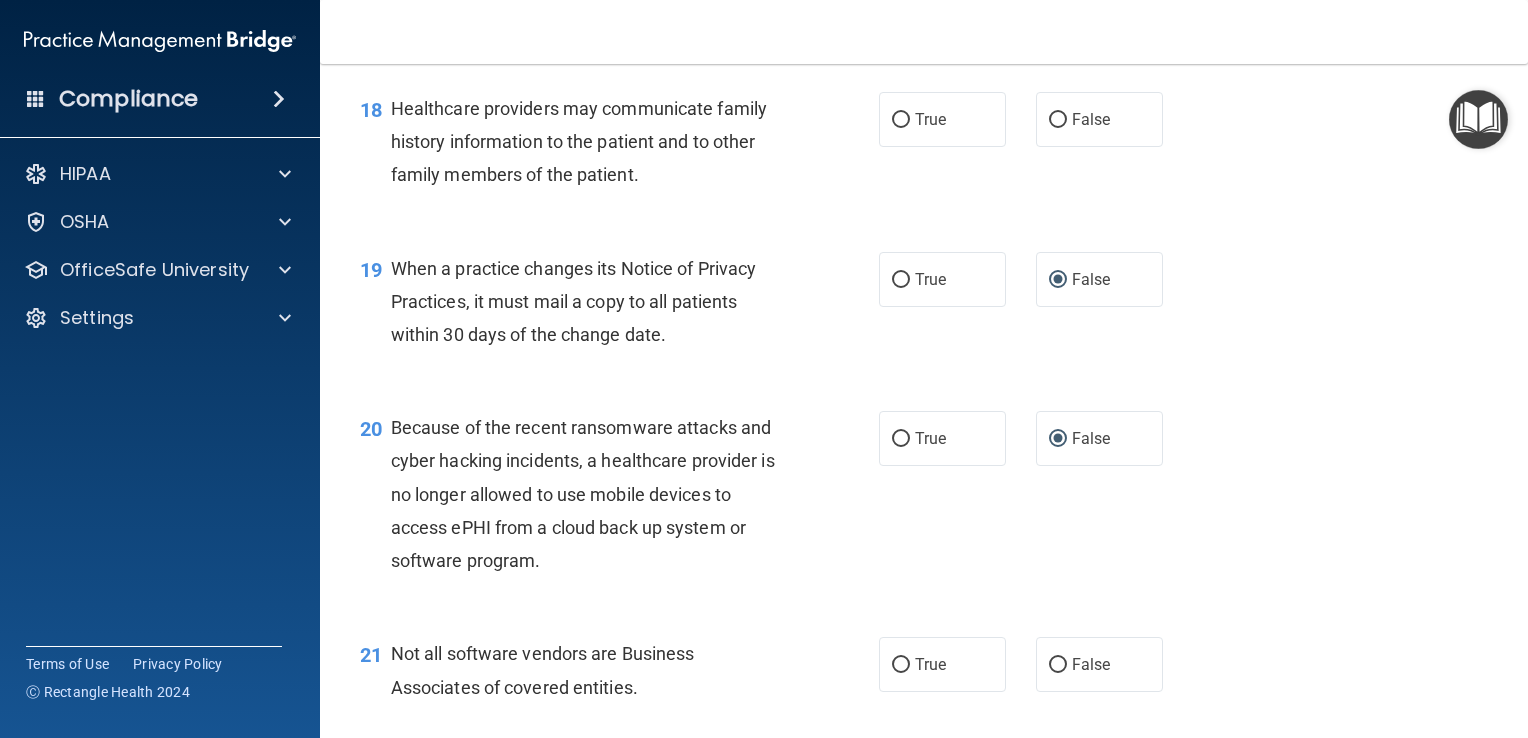 scroll, scrollTop: 3142, scrollLeft: 0, axis: vertical 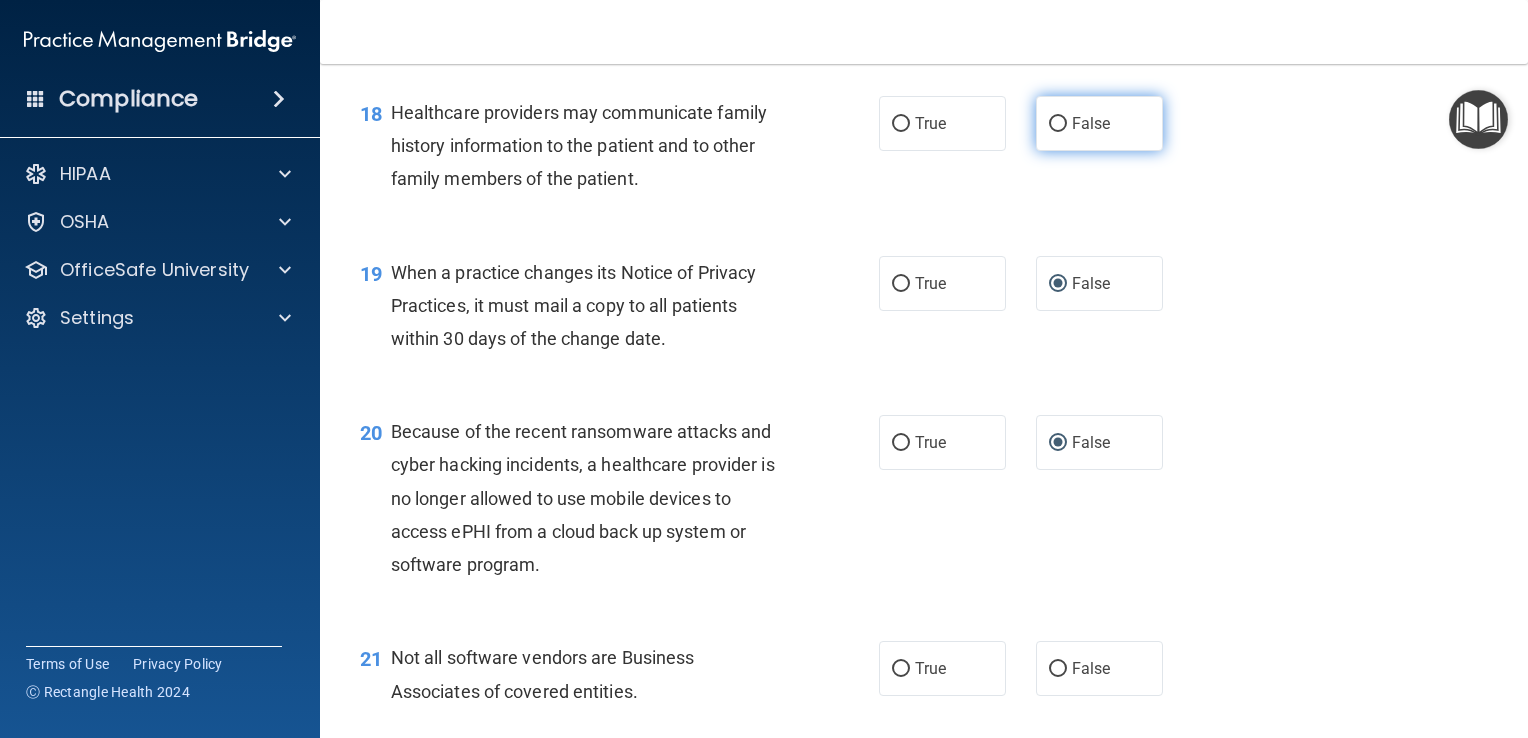 click on "False" at bounding box center (1058, 124) 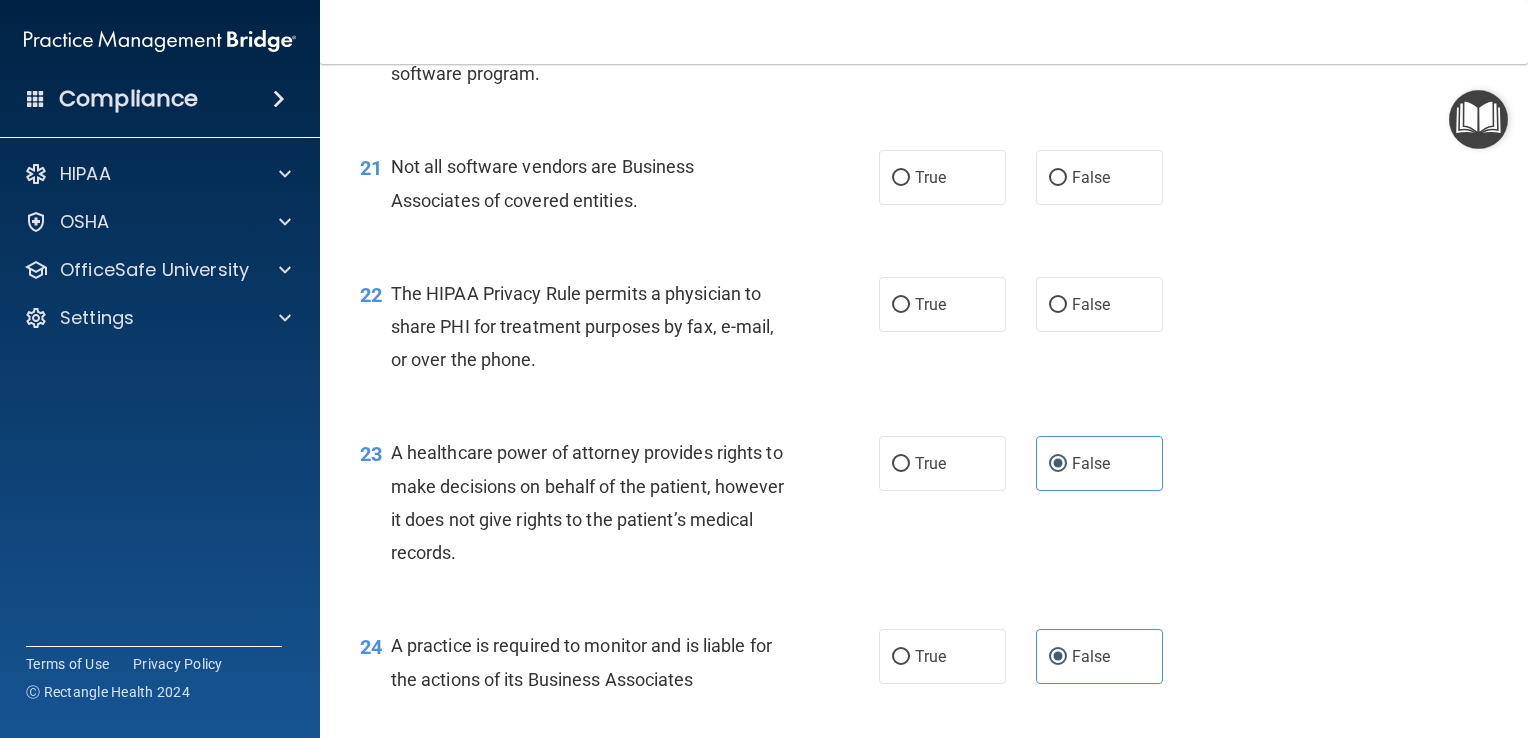 scroll, scrollTop: 3660, scrollLeft: 0, axis: vertical 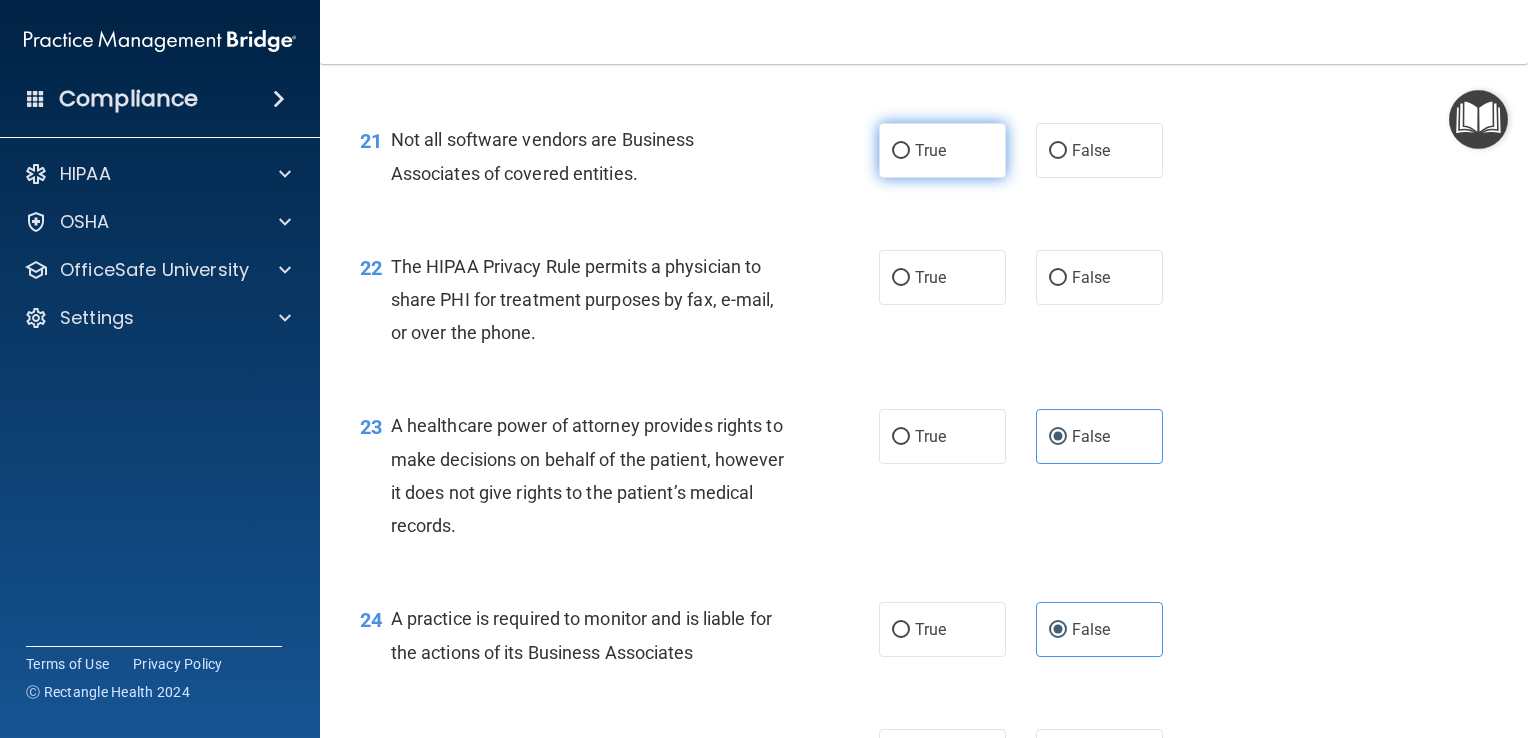 click on "True" at bounding box center (942, 150) 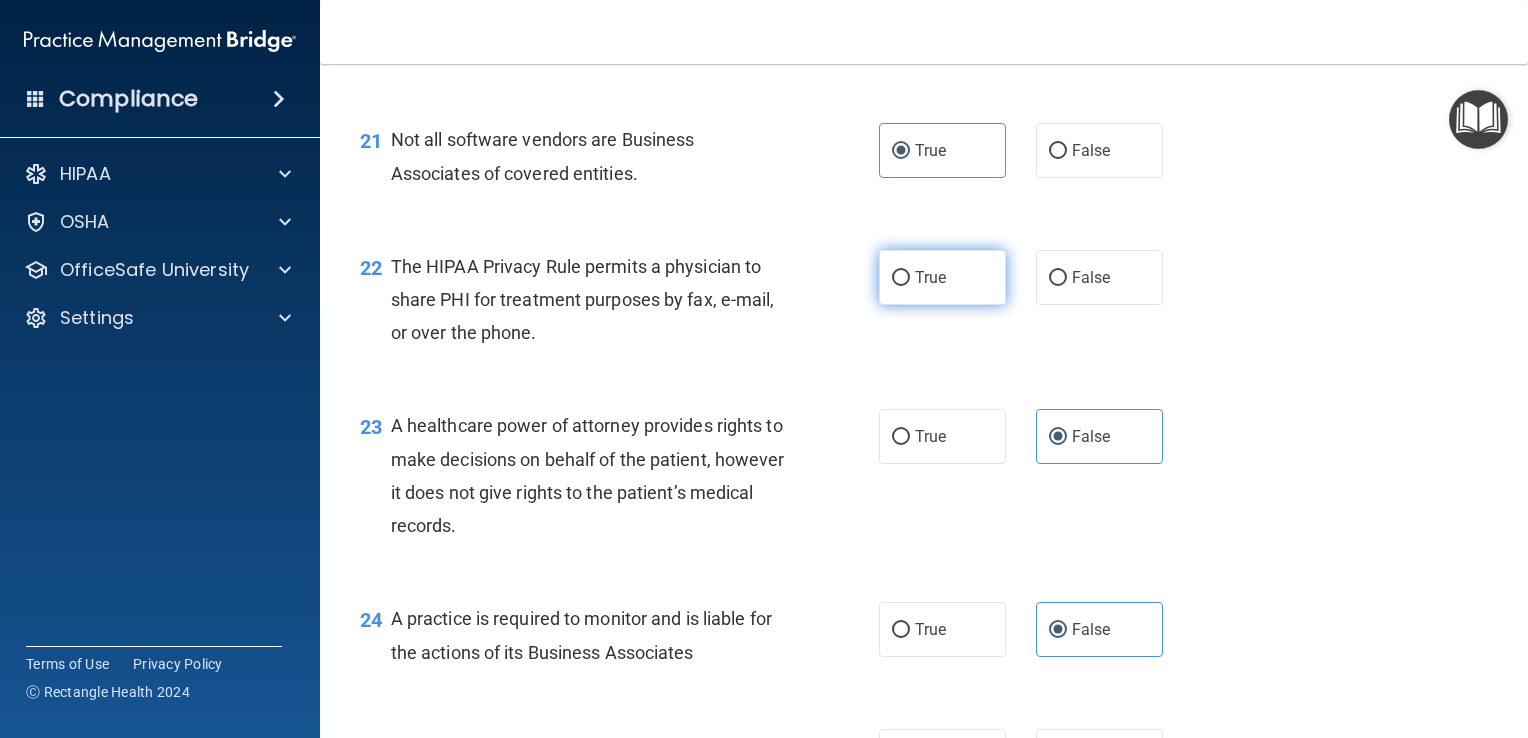 click on "True" at bounding box center (942, 277) 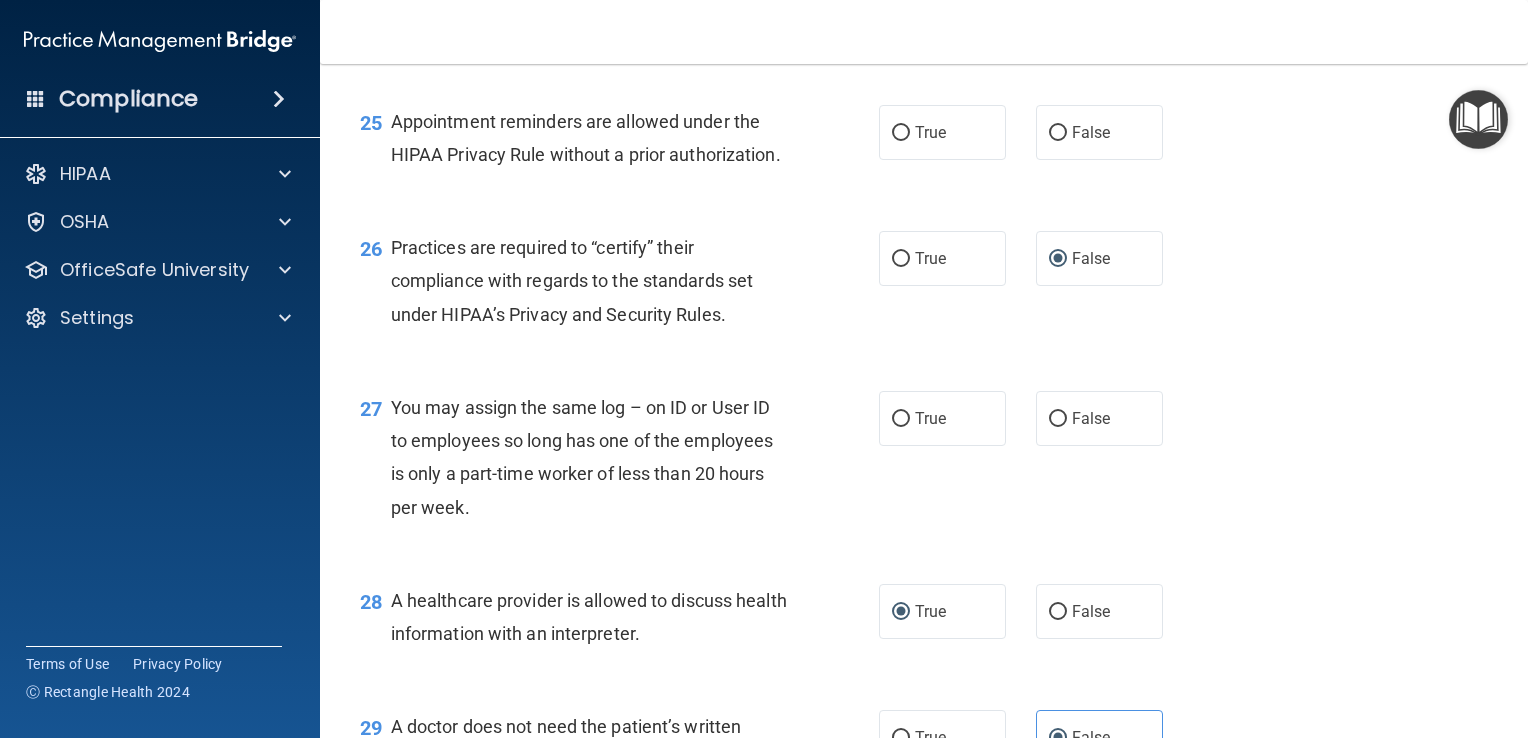 scroll, scrollTop: 4286, scrollLeft: 0, axis: vertical 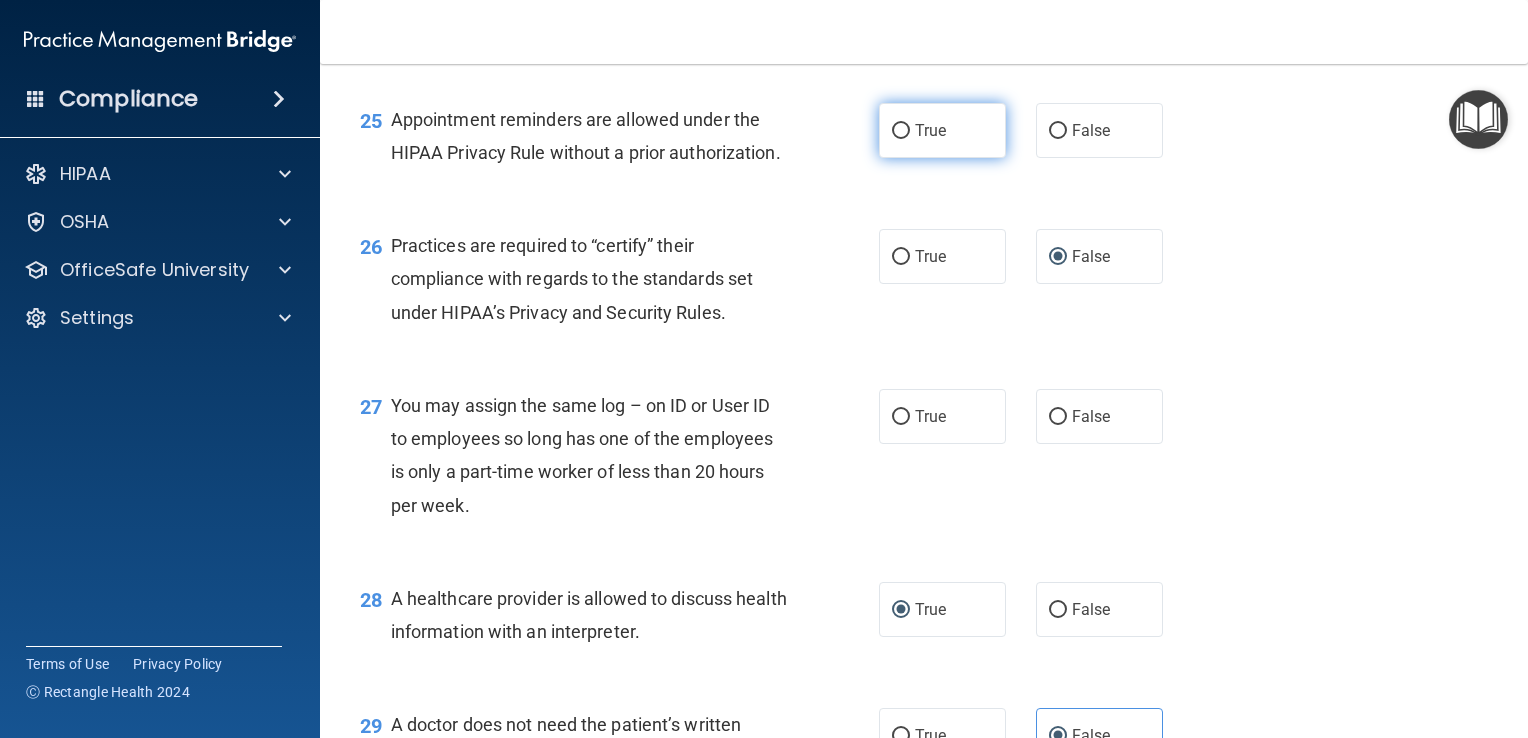 click on "True" at bounding box center [930, 130] 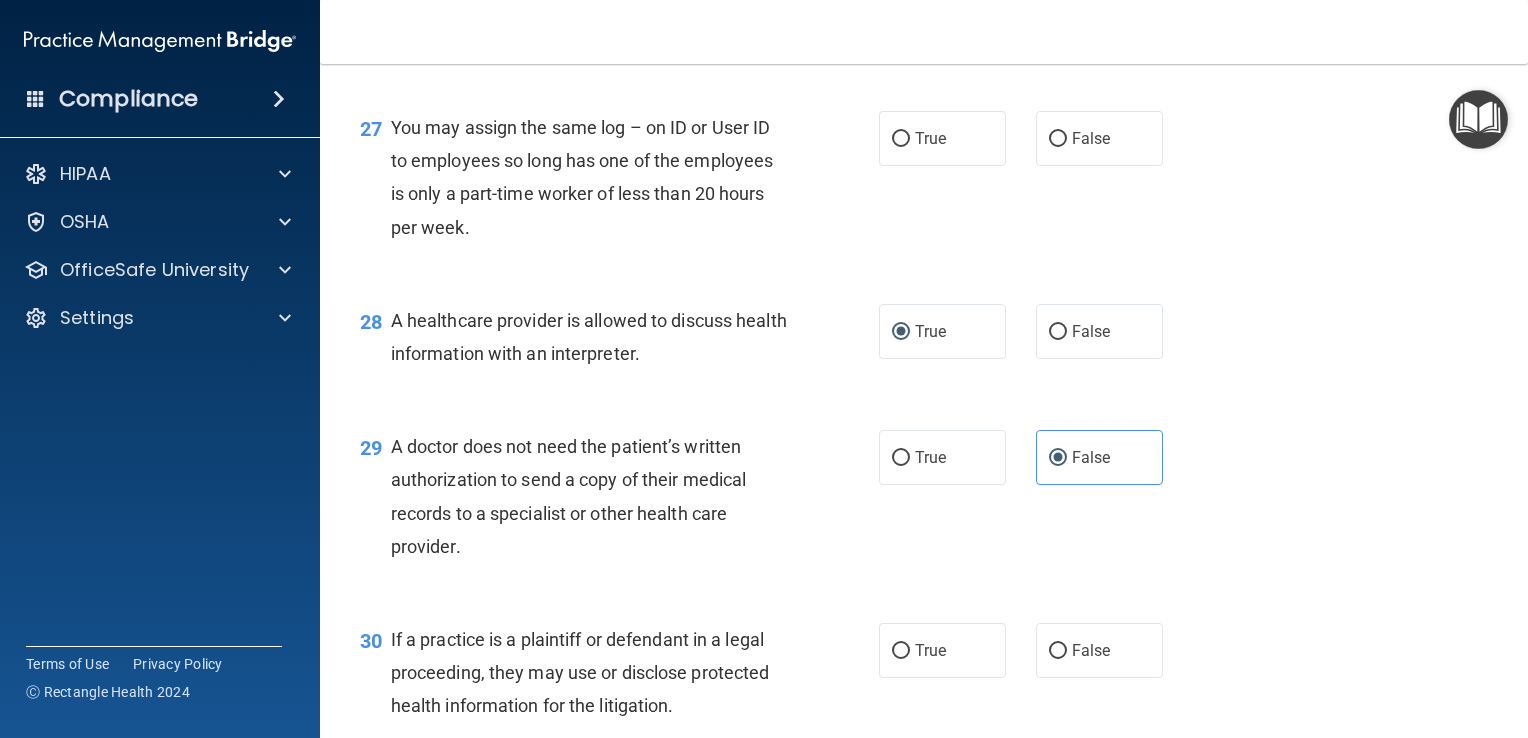 scroll, scrollTop: 4572, scrollLeft: 0, axis: vertical 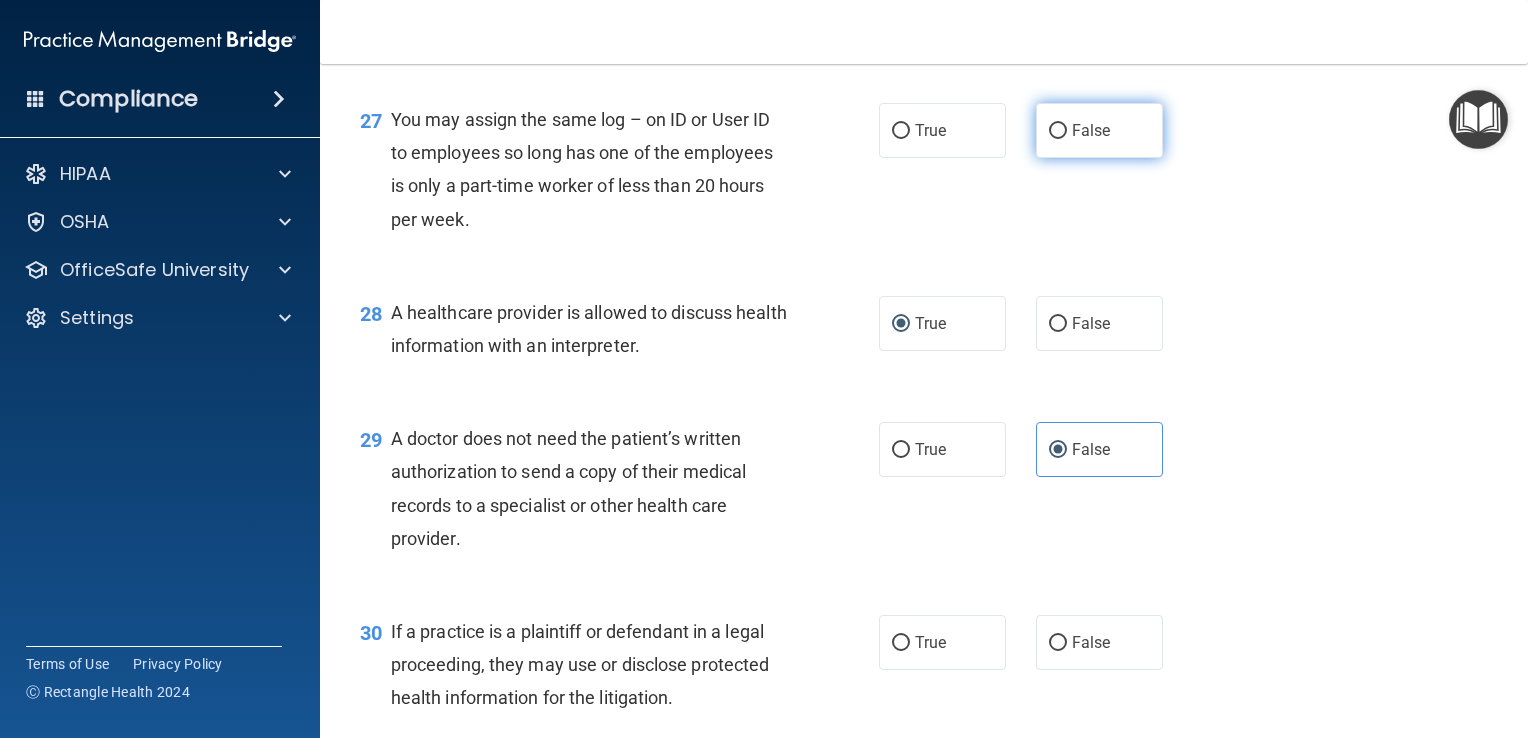 click on "False" at bounding box center [1091, 130] 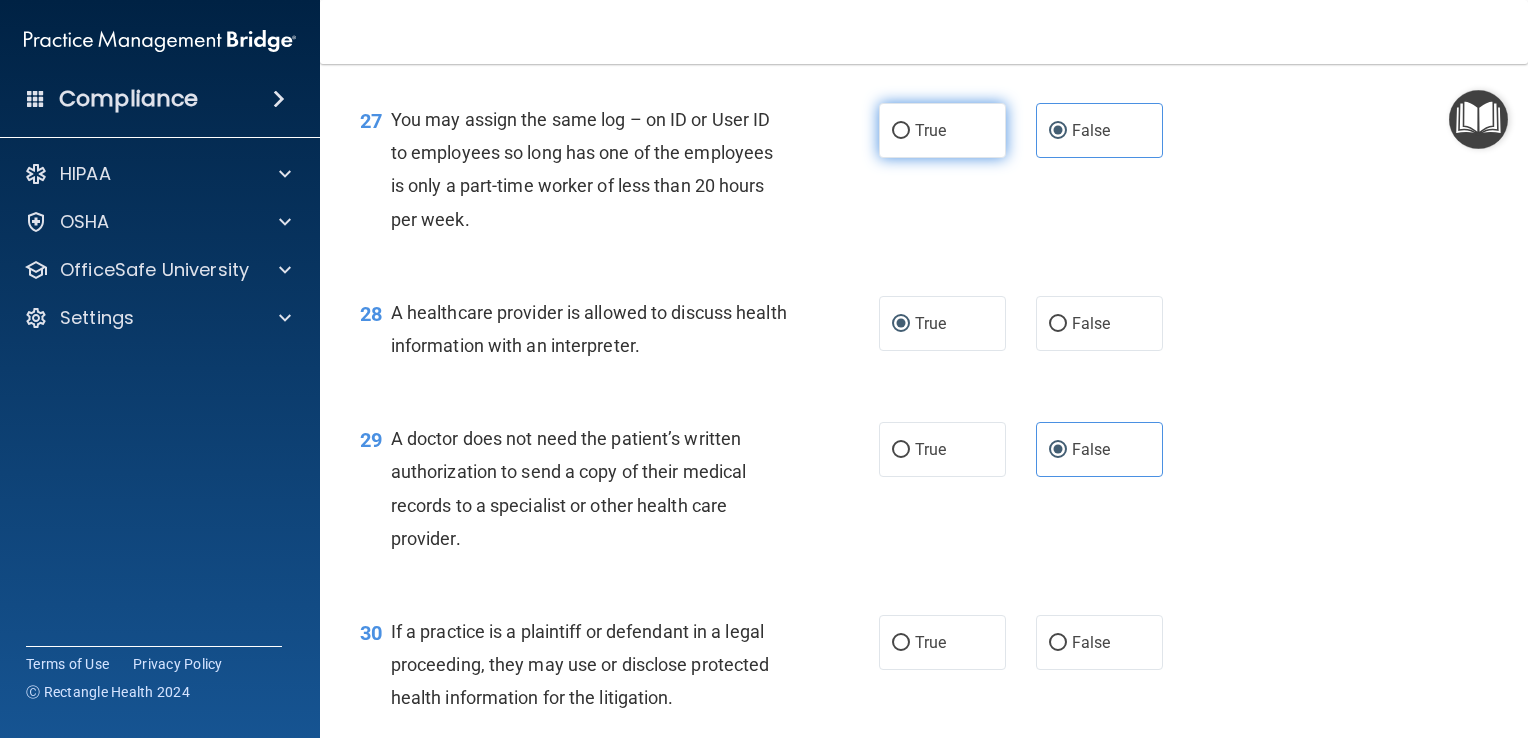 click on "True" at bounding box center [930, 130] 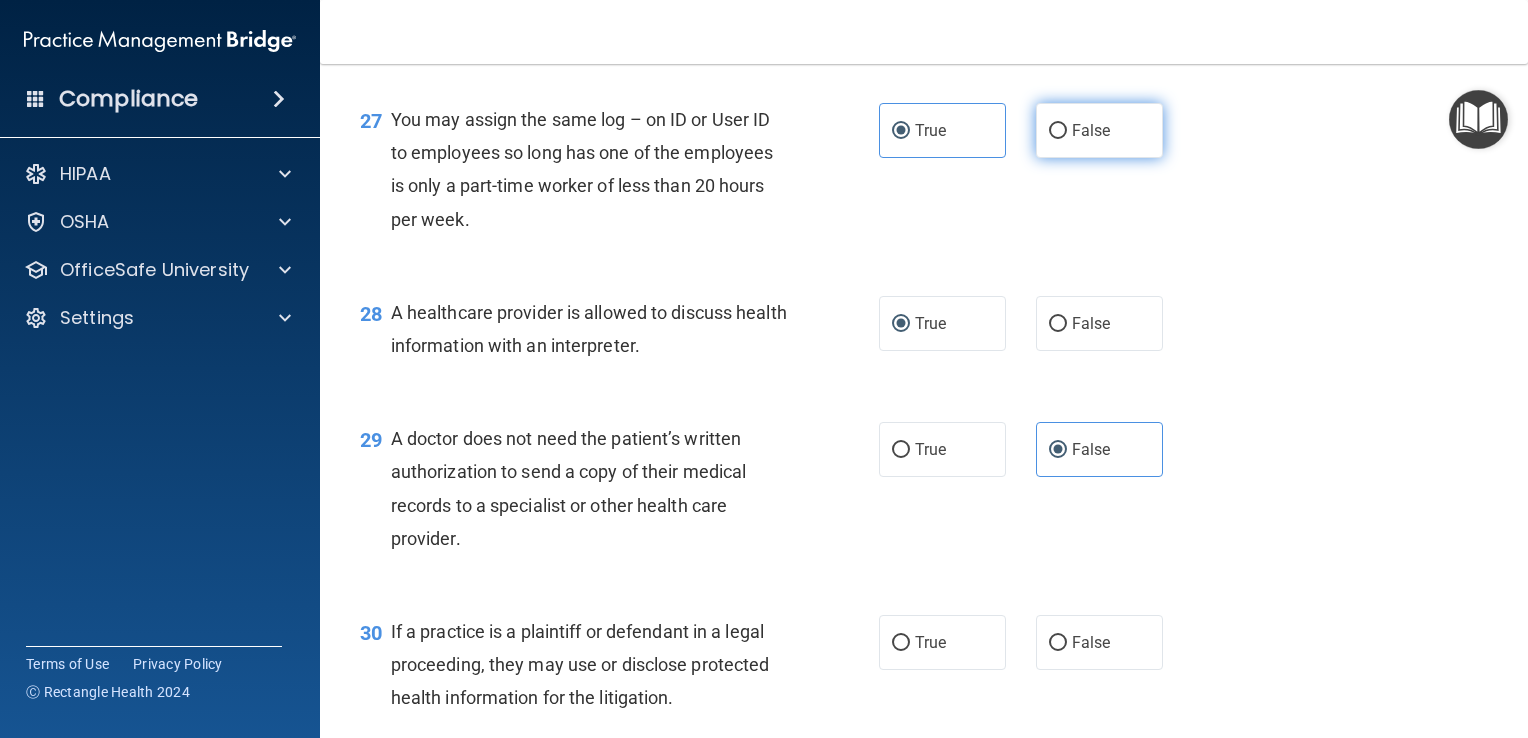 click on "False" at bounding box center [1099, 130] 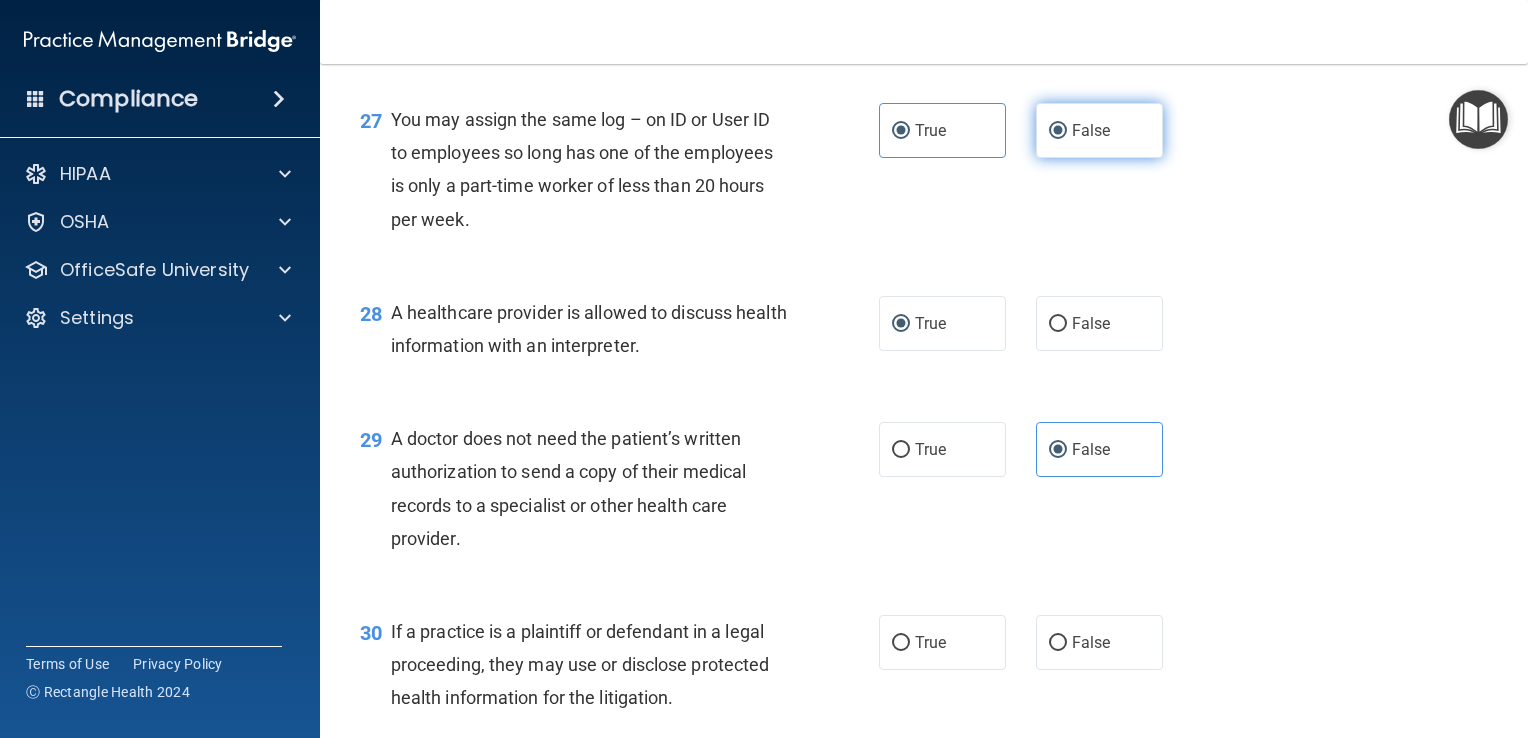 radio on "false" 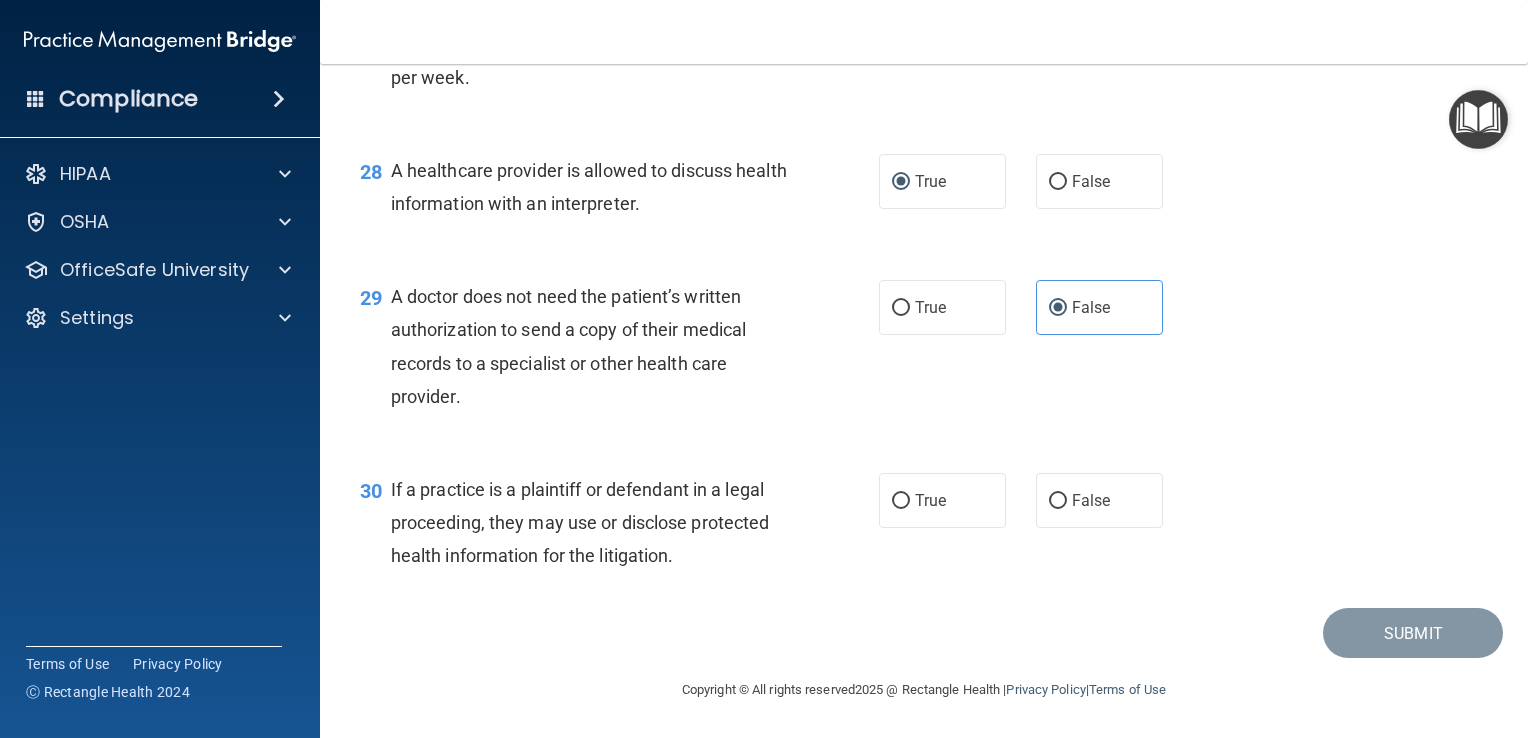 scroll, scrollTop: 4813, scrollLeft: 0, axis: vertical 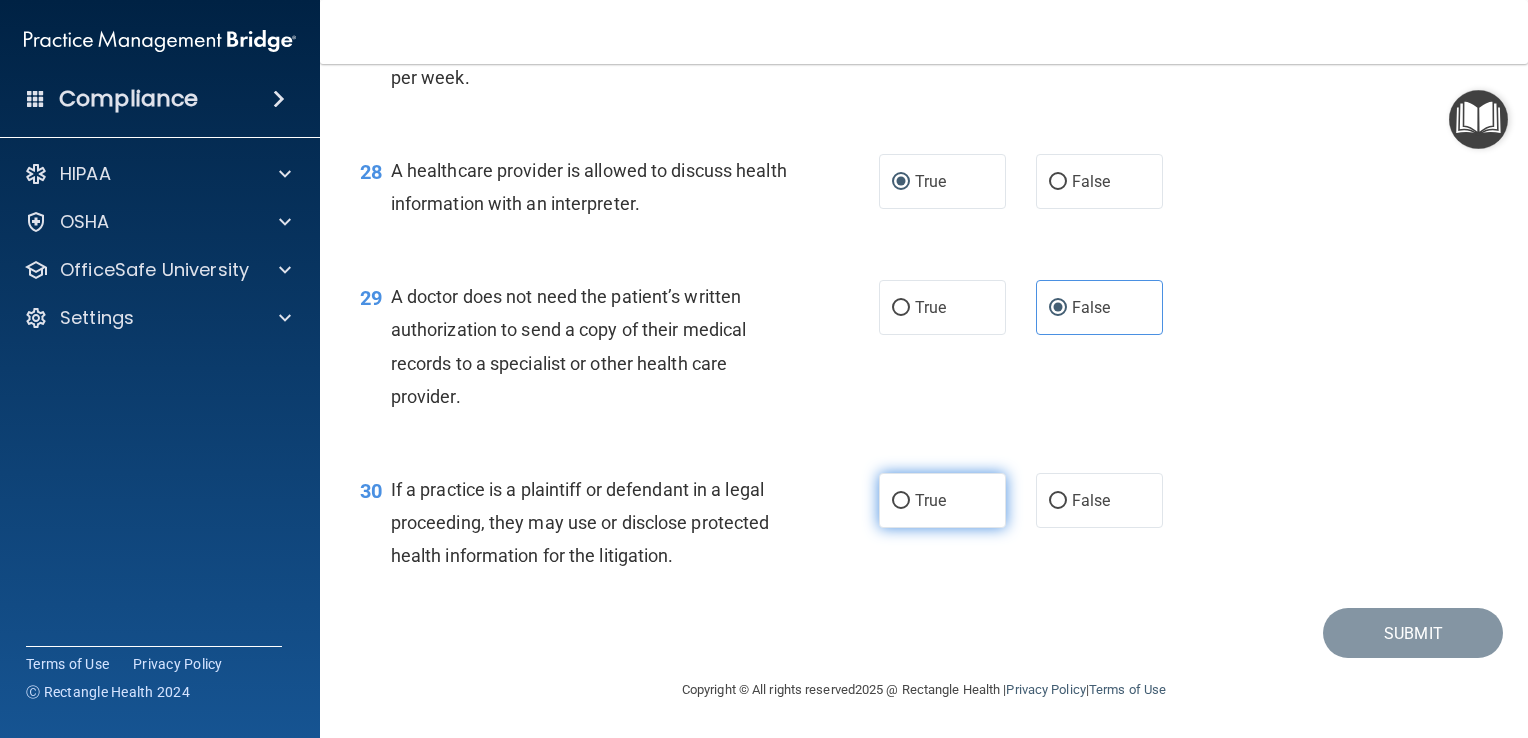 click on "True" at bounding box center (942, 500) 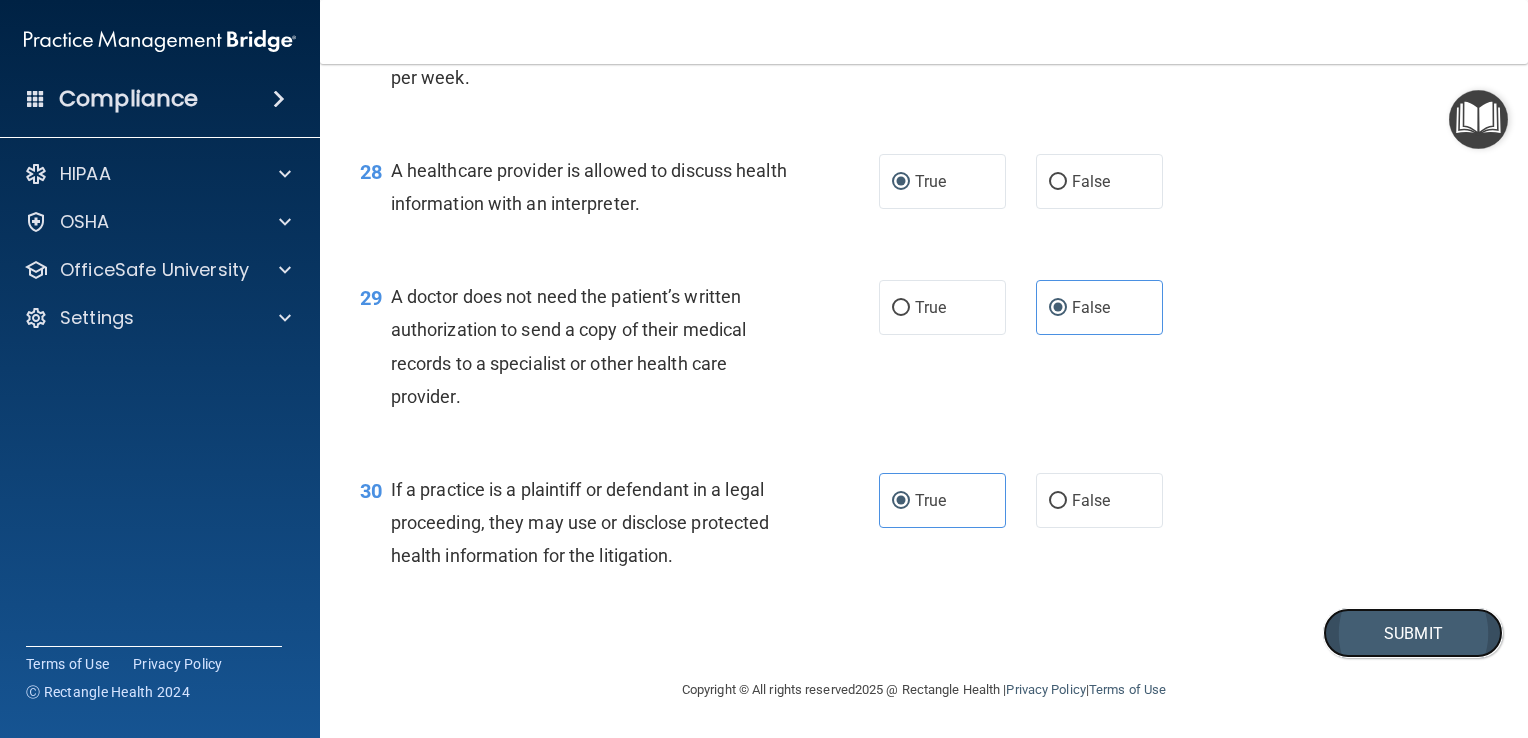 click on "Submit" at bounding box center (1413, 633) 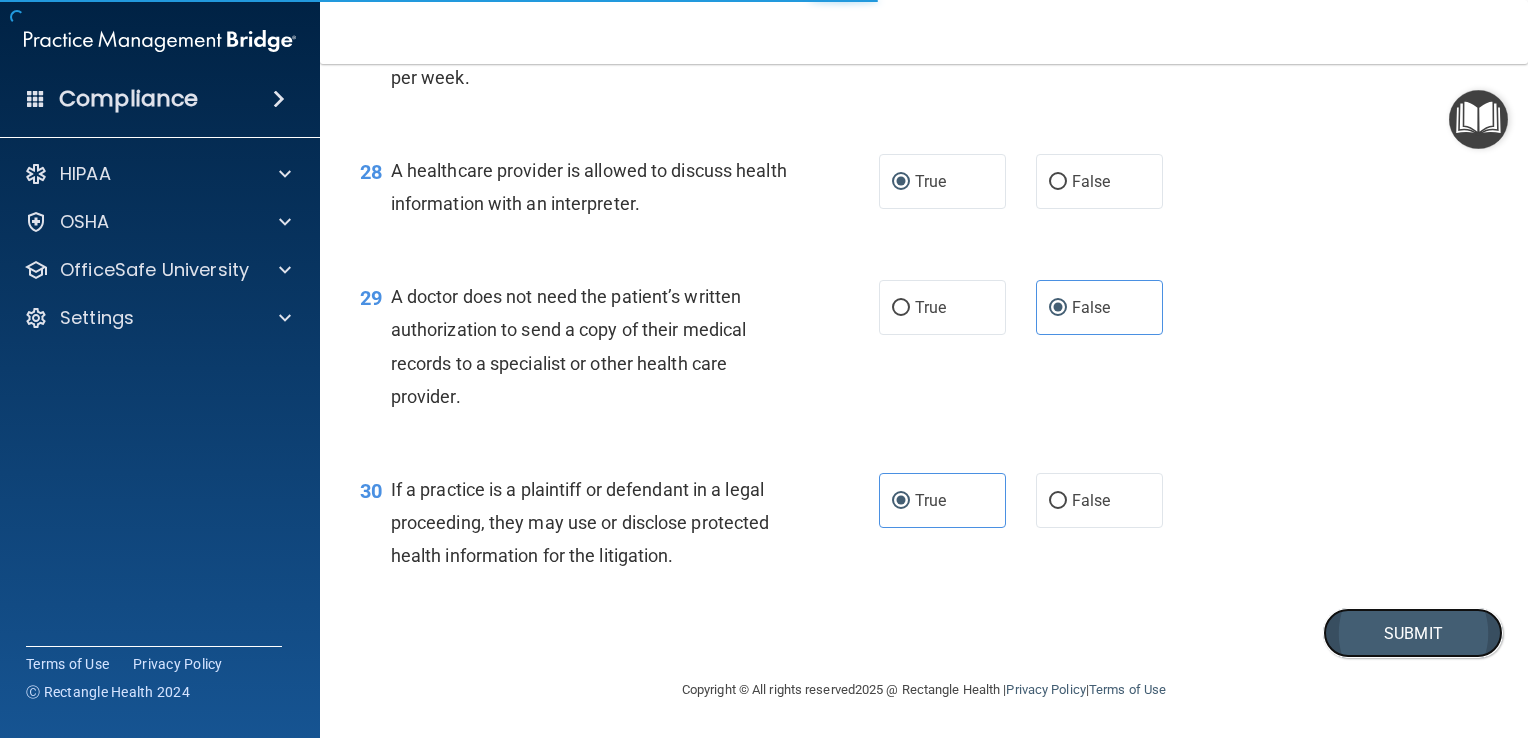 click on "Submit" at bounding box center [1413, 633] 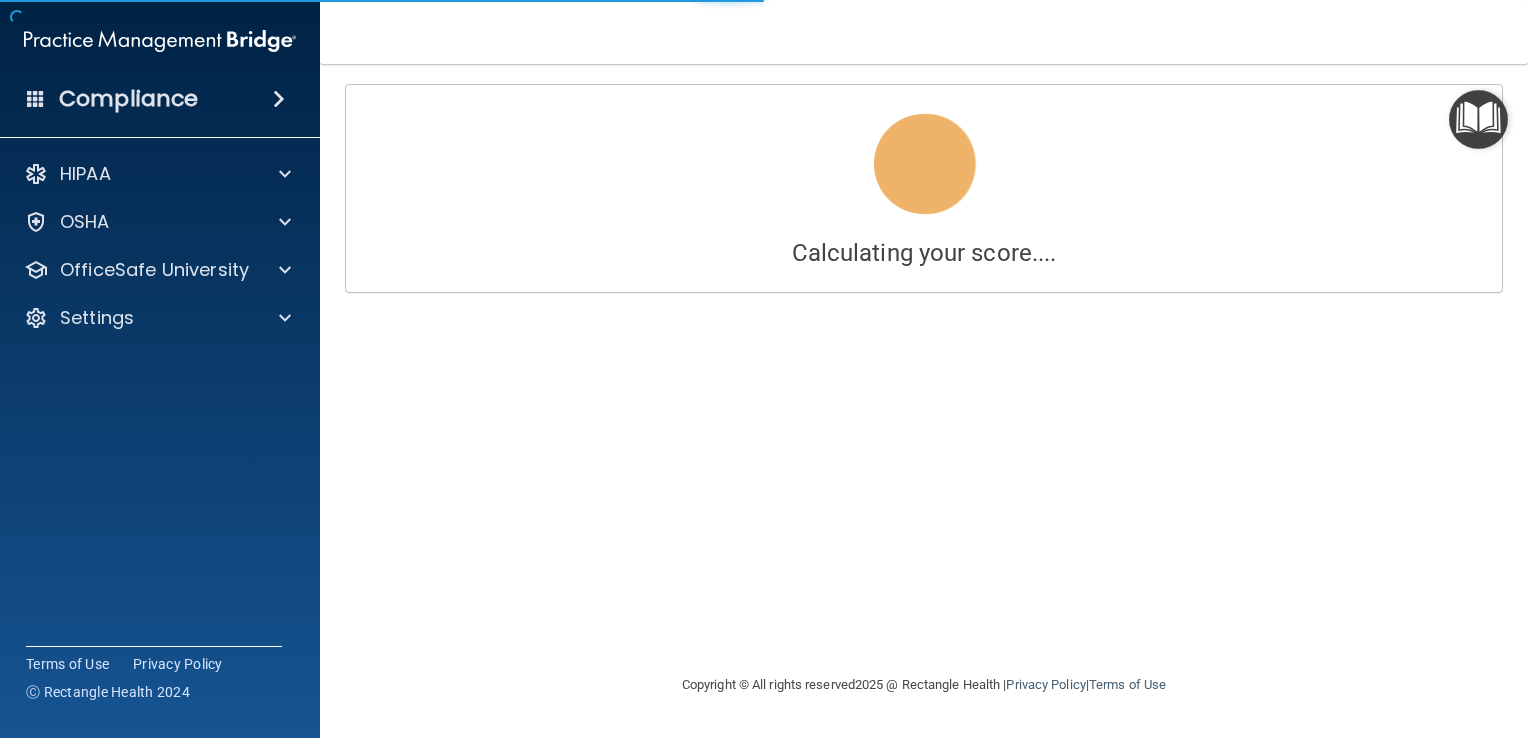 scroll, scrollTop: 0, scrollLeft: 0, axis: both 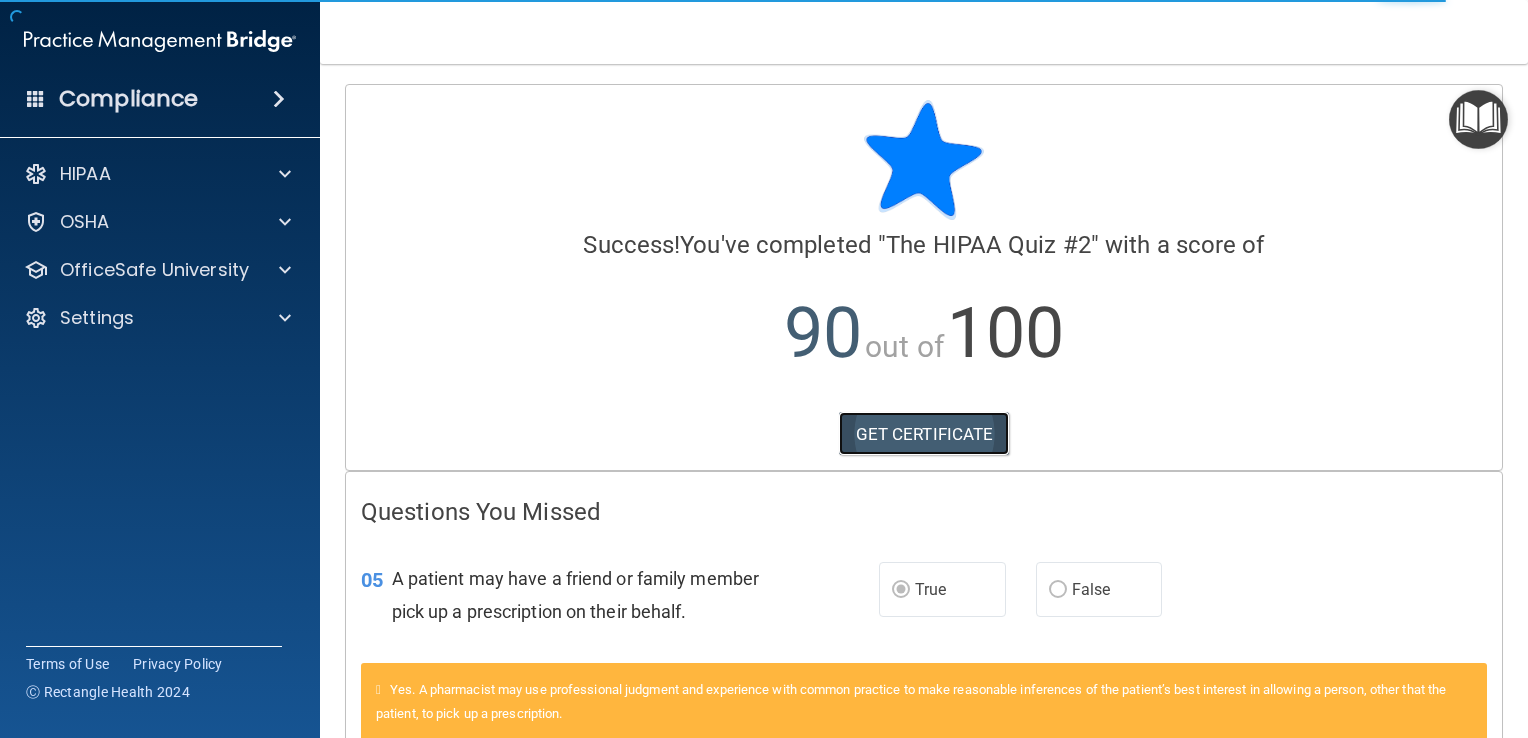 click on "GET CERTIFICATE" at bounding box center [924, 434] 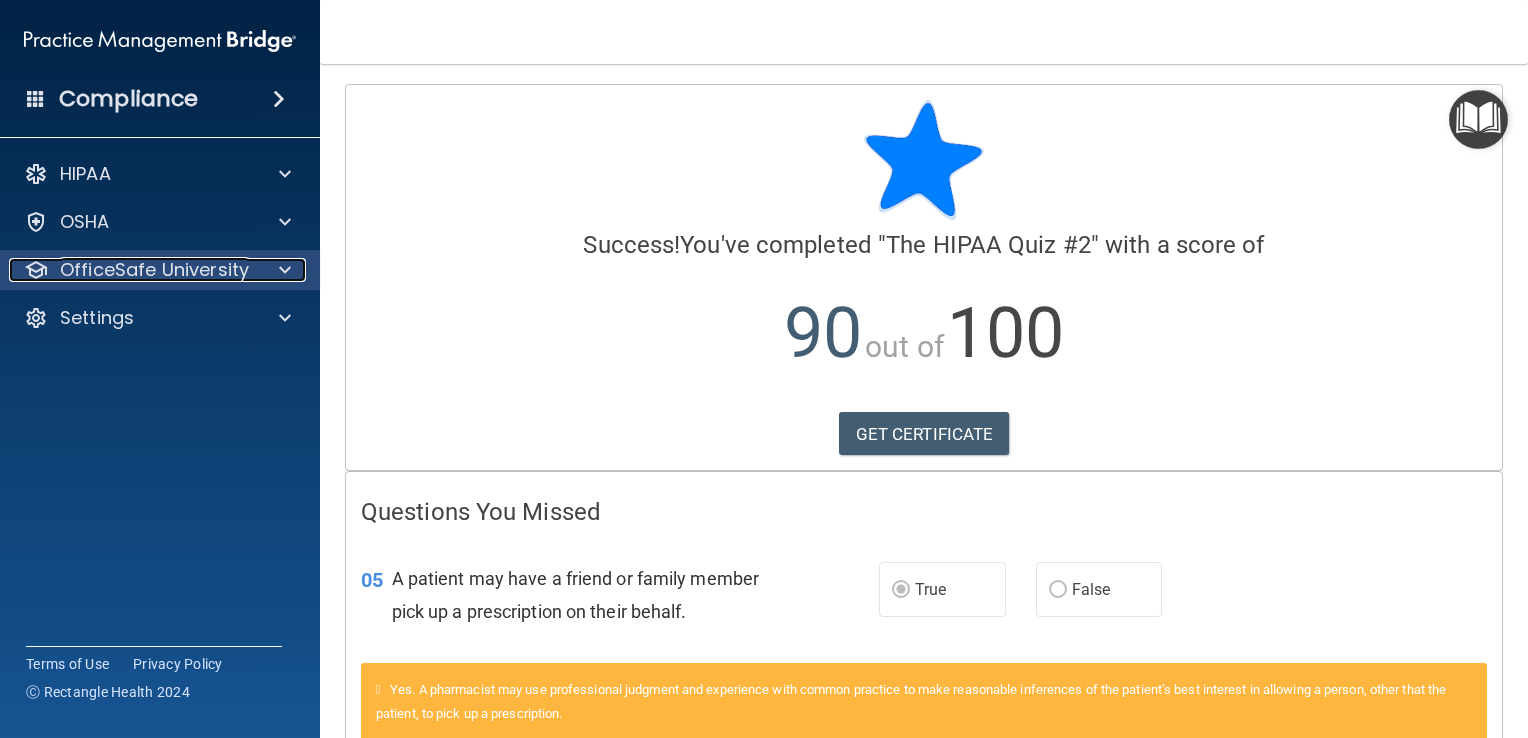 click at bounding box center (282, 270) 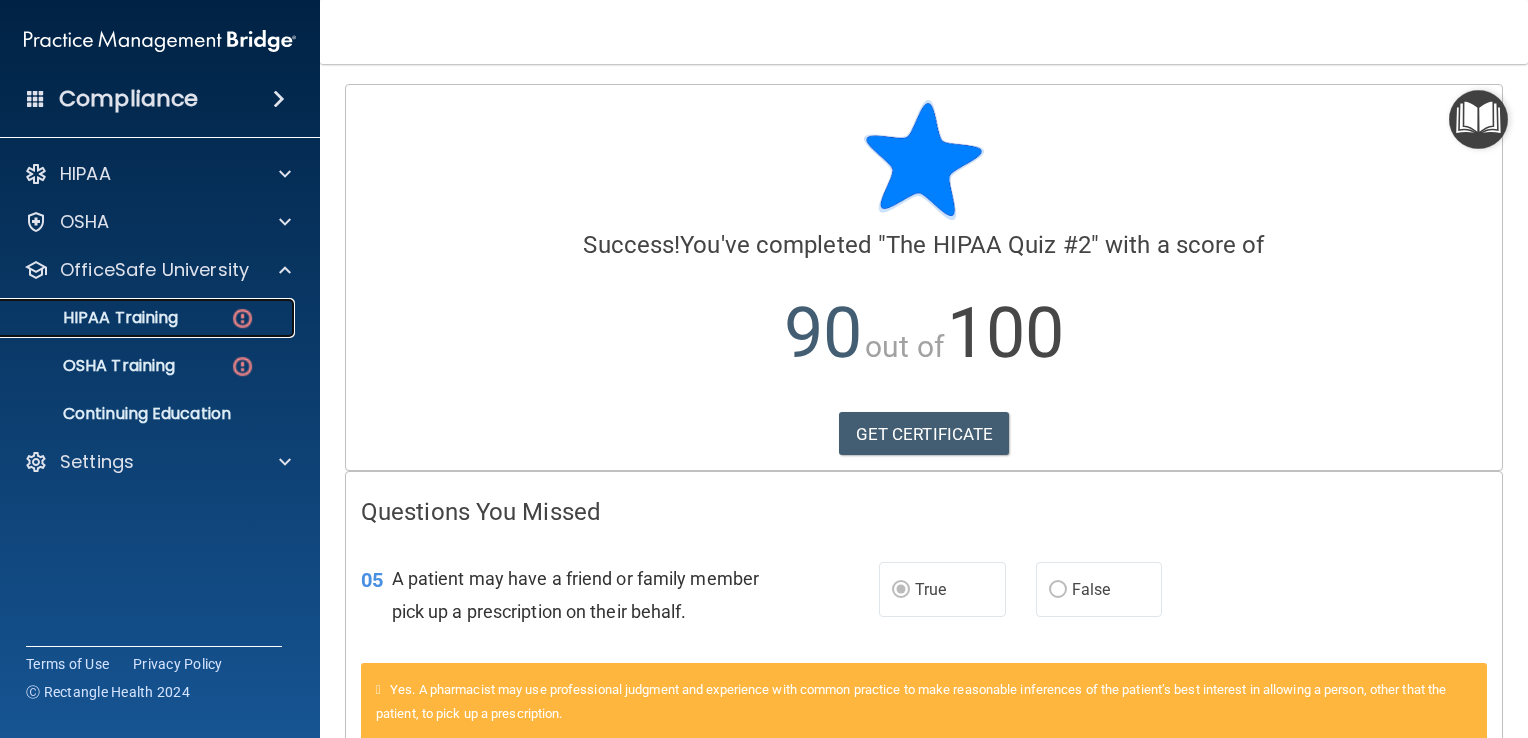 click on "HIPAA Training" at bounding box center [149, 318] 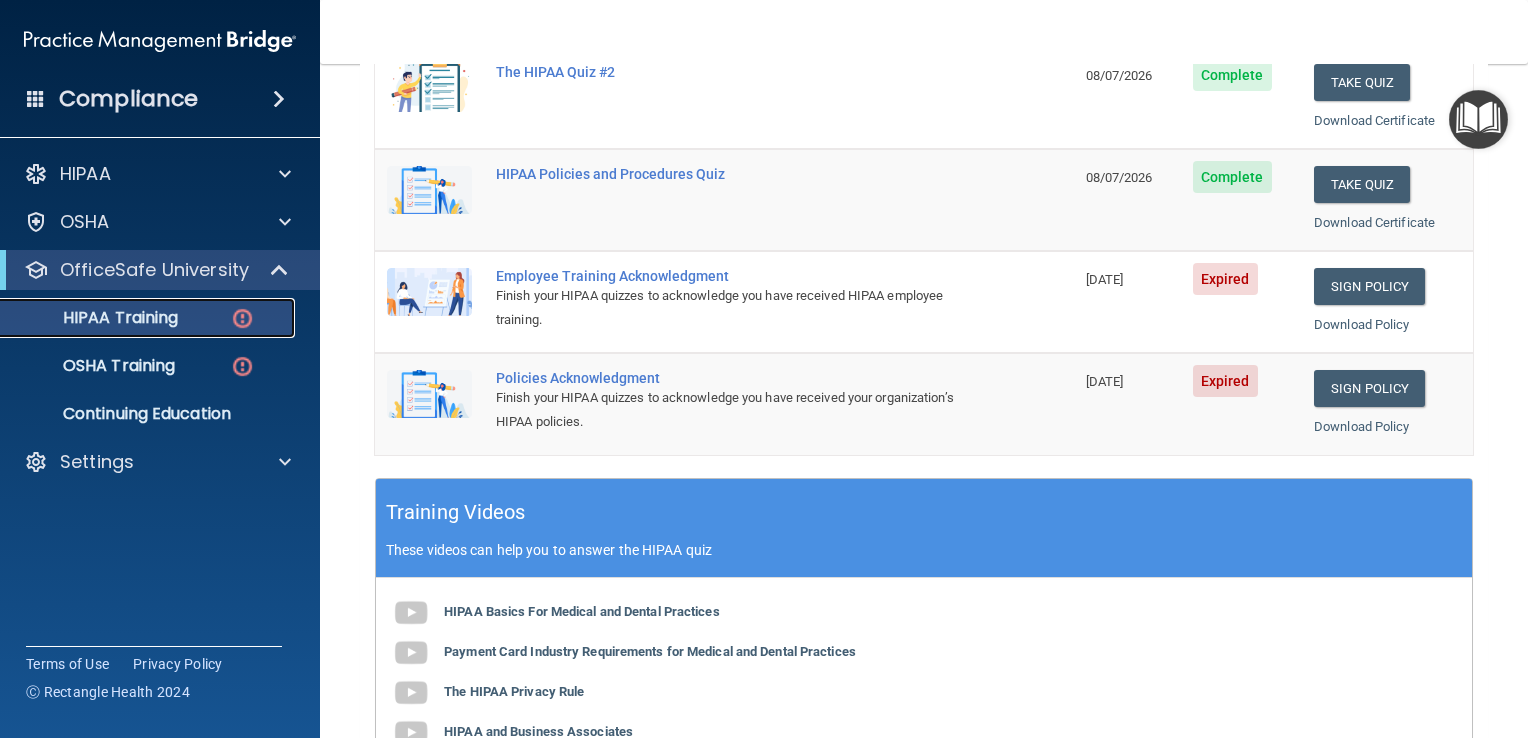 scroll, scrollTop: 438, scrollLeft: 0, axis: vertical 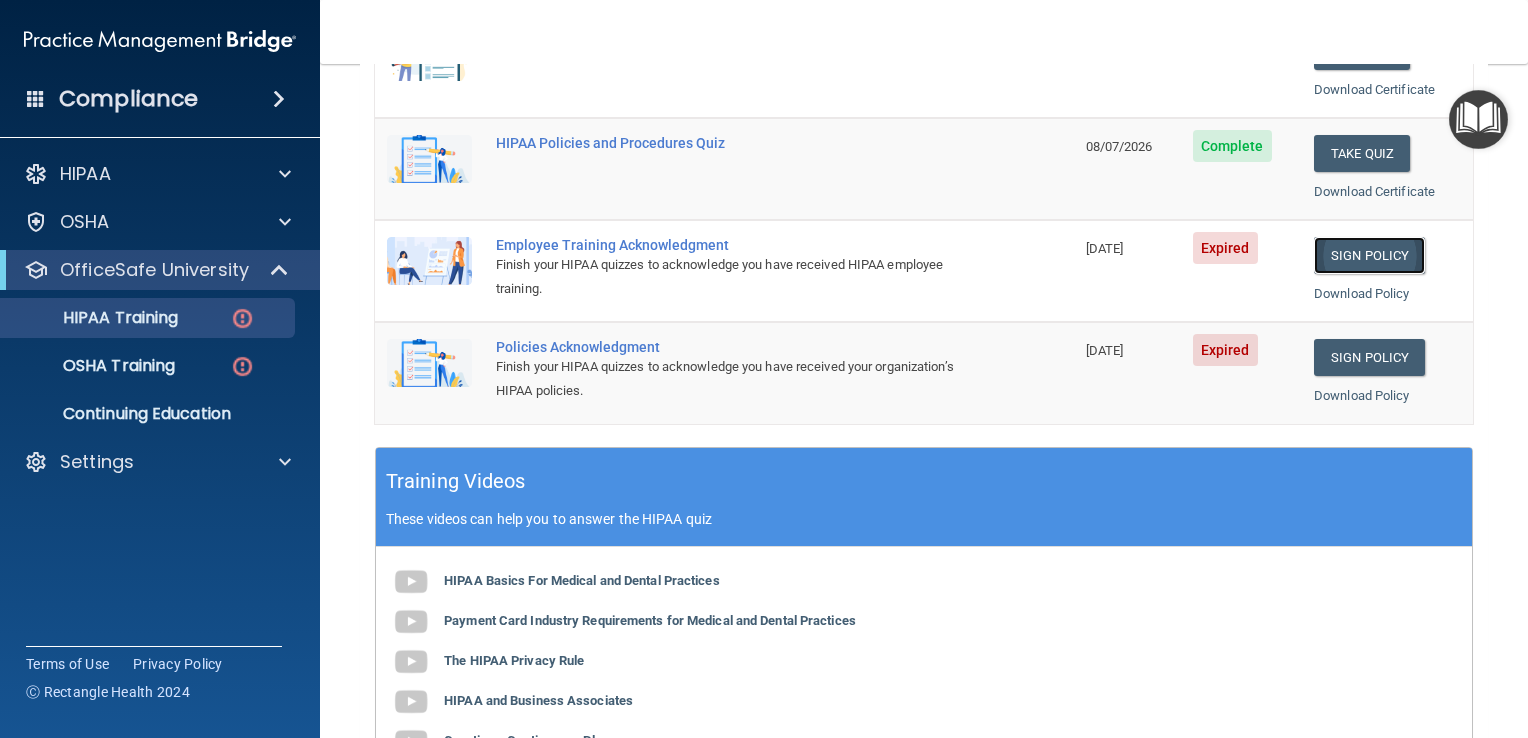 click on "Sign Policy" at bounding box center [1369, 255] 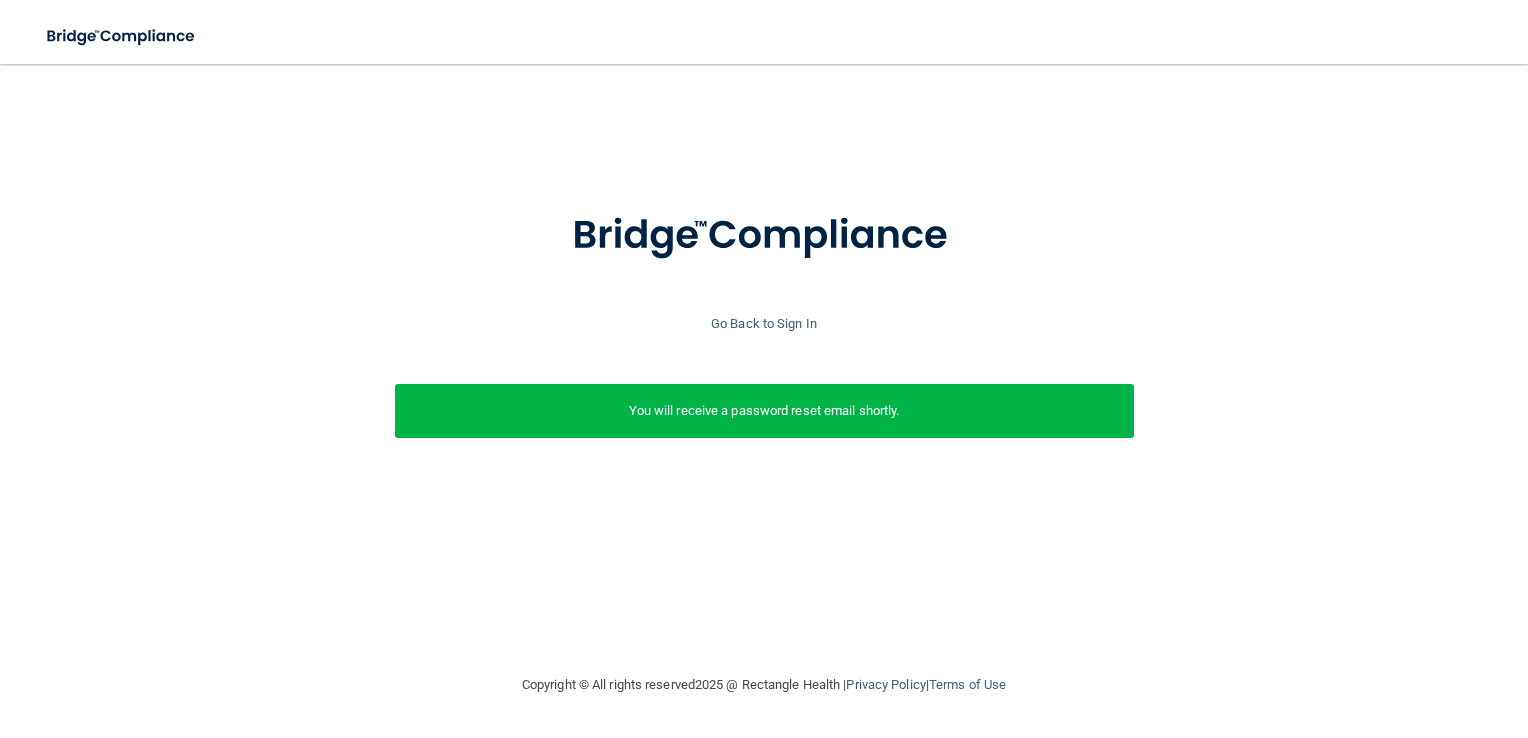 scroll, scrollTop: 0, scrollLeft: 0, axis: both 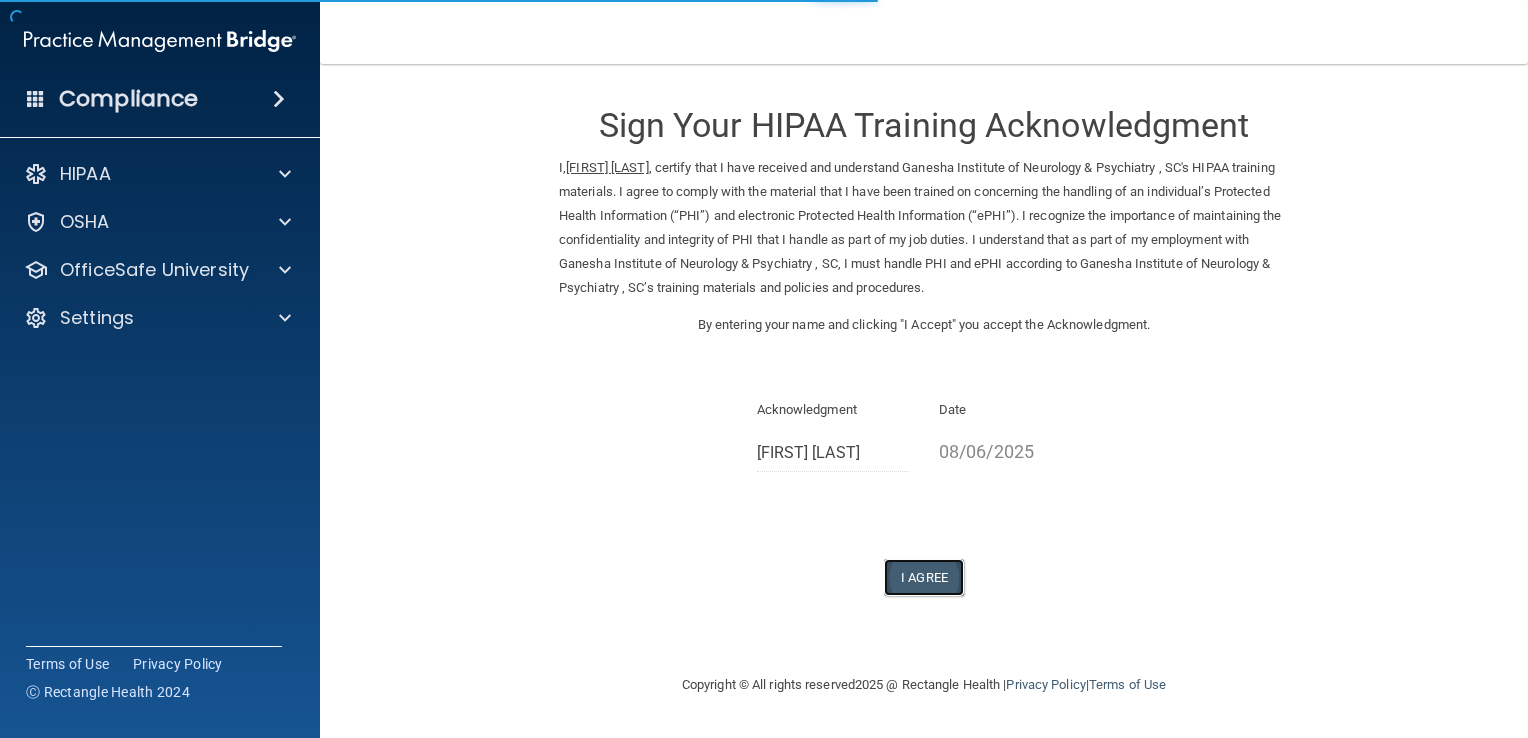 click on "I Agree" at bounding box center (924, 577) 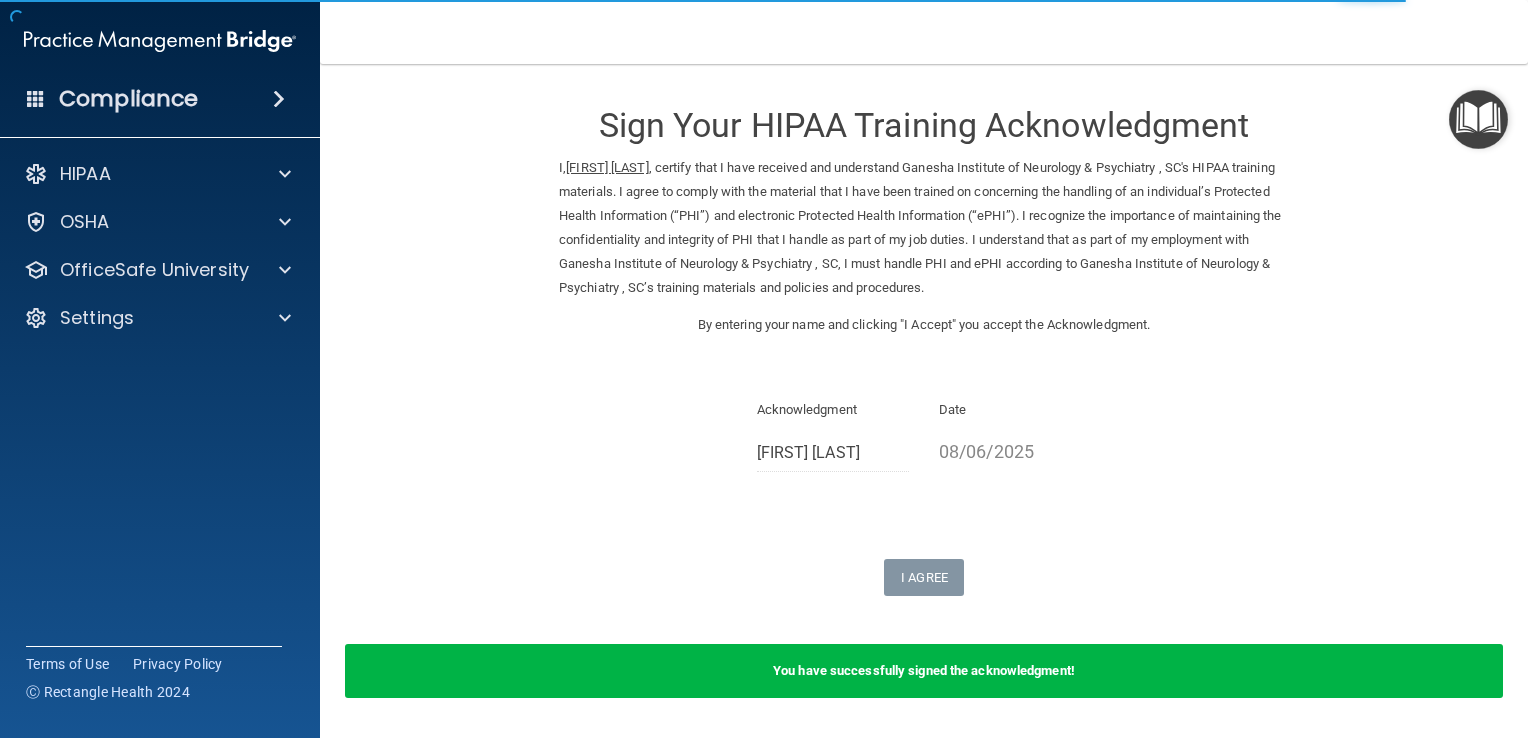 scroll, scrollTop: 63, scrollLeft: 0, axis: vertical 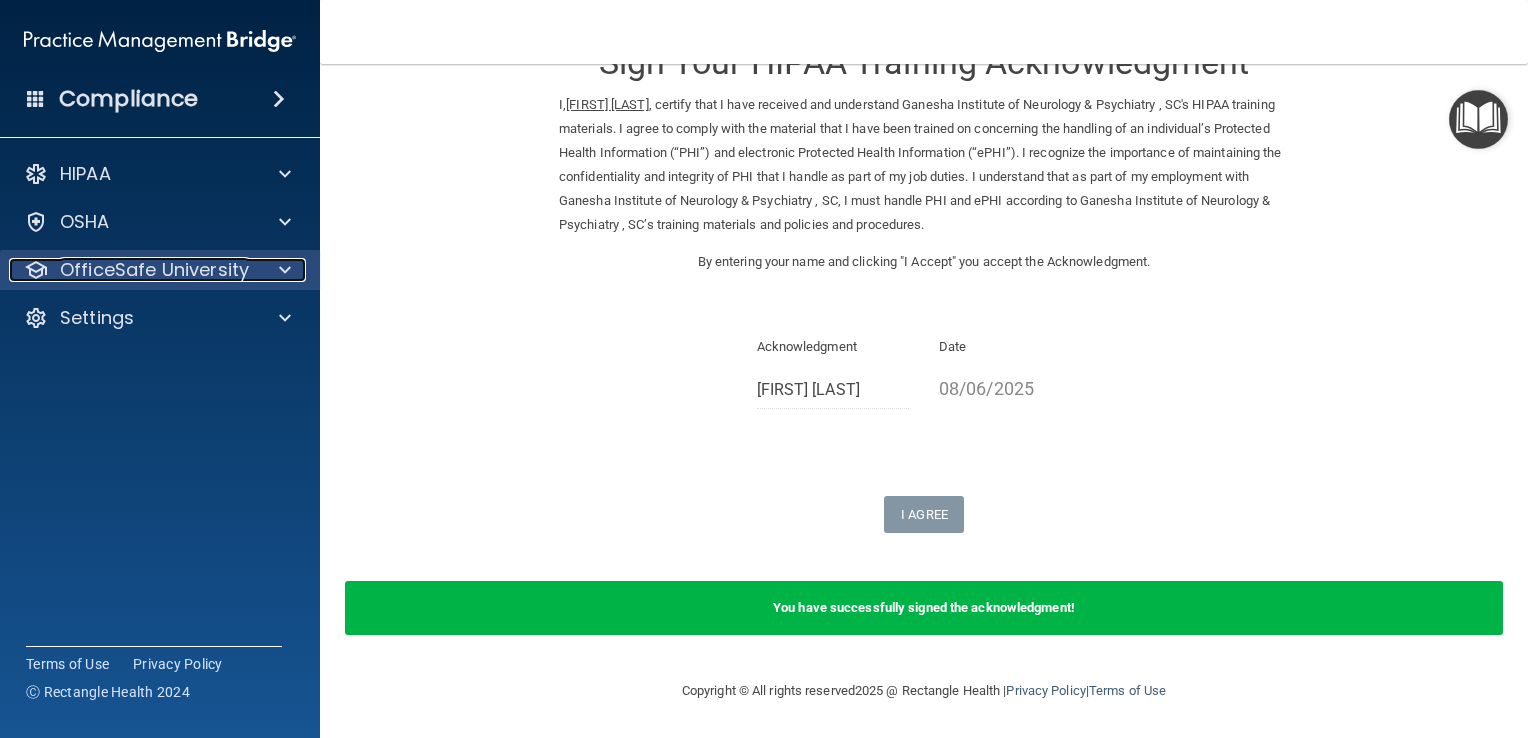click on "OfficeSafe University" at bounding box center [154, 270] 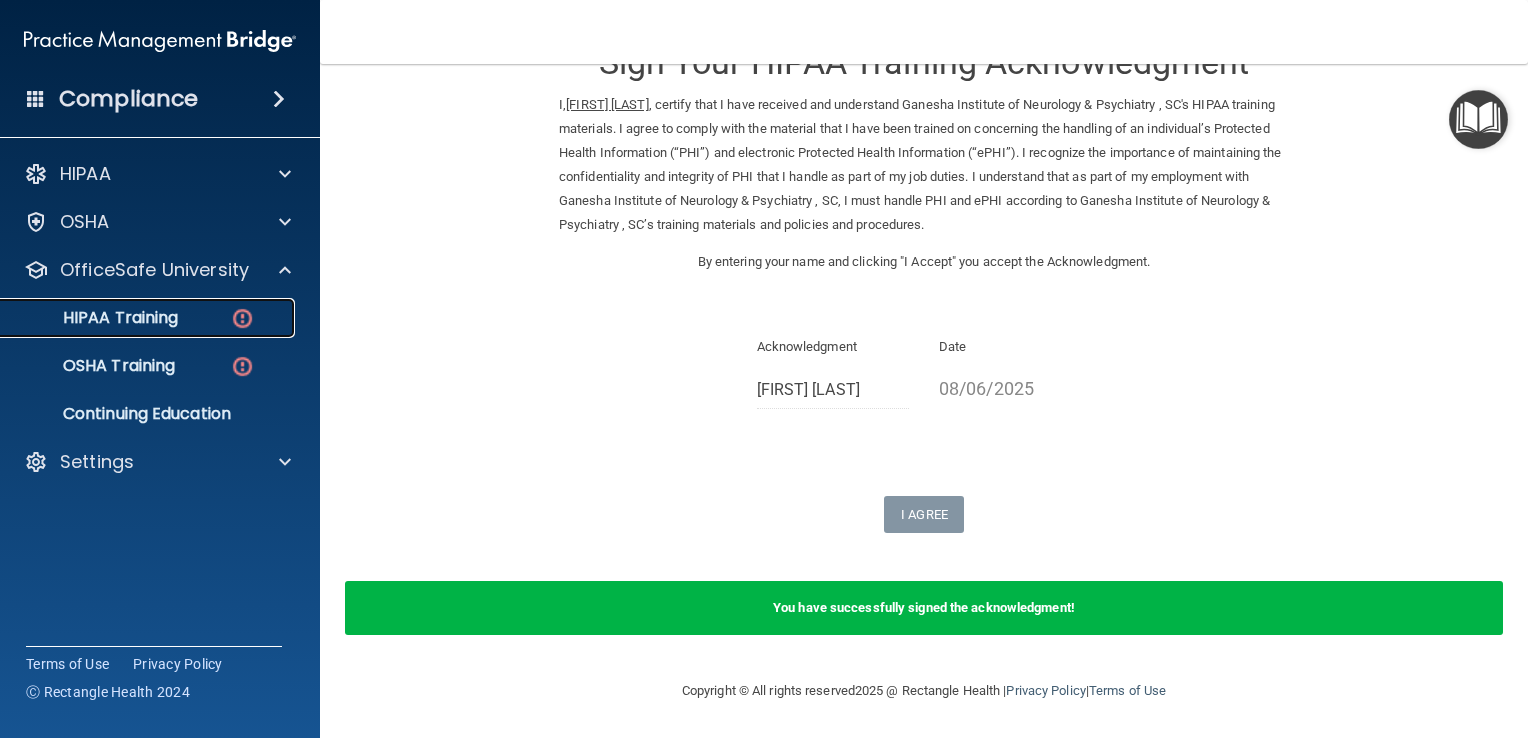 click on "HIPAA Training" at bounding box center (149, 318) 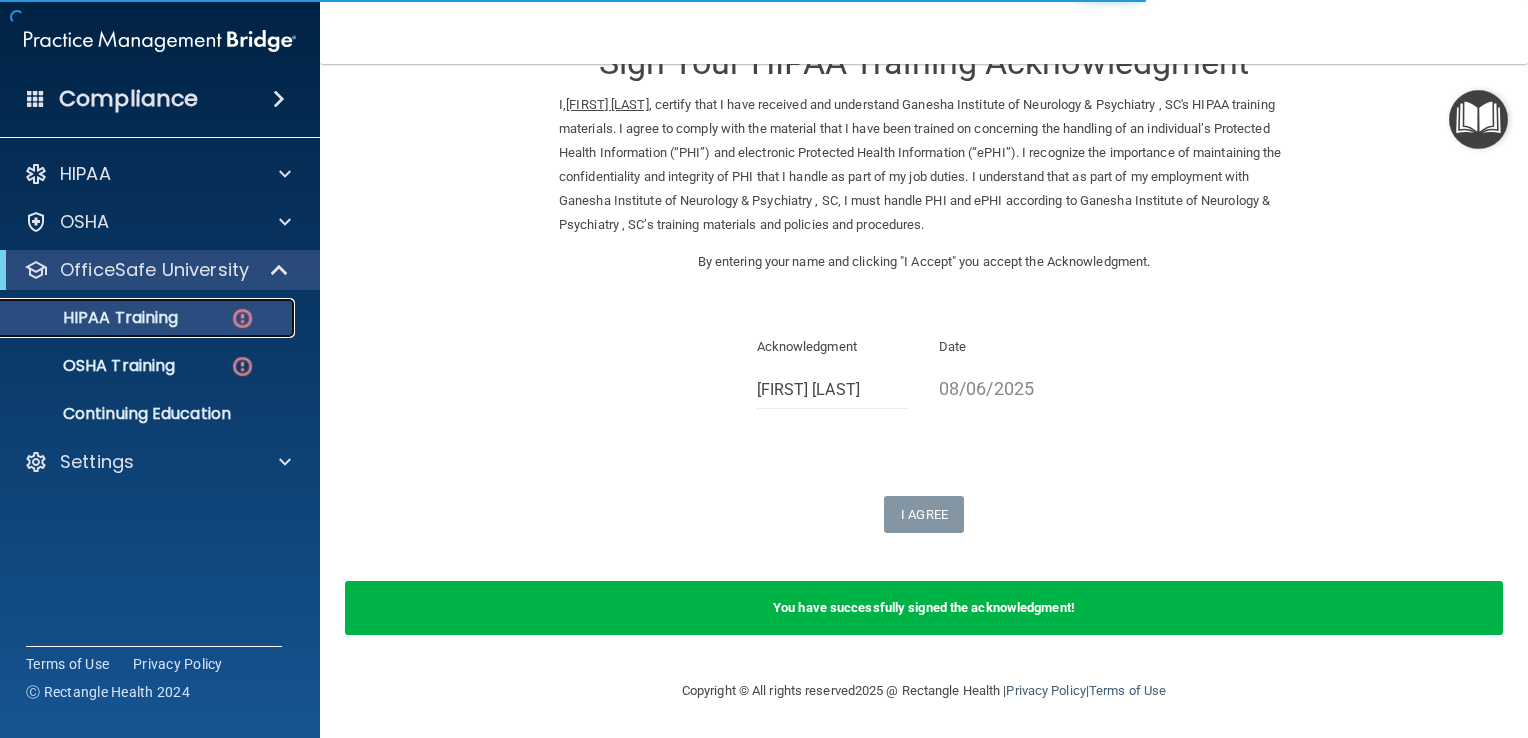 scroll, scrollTop: 763, scrollLeft: 0, axis: vertical 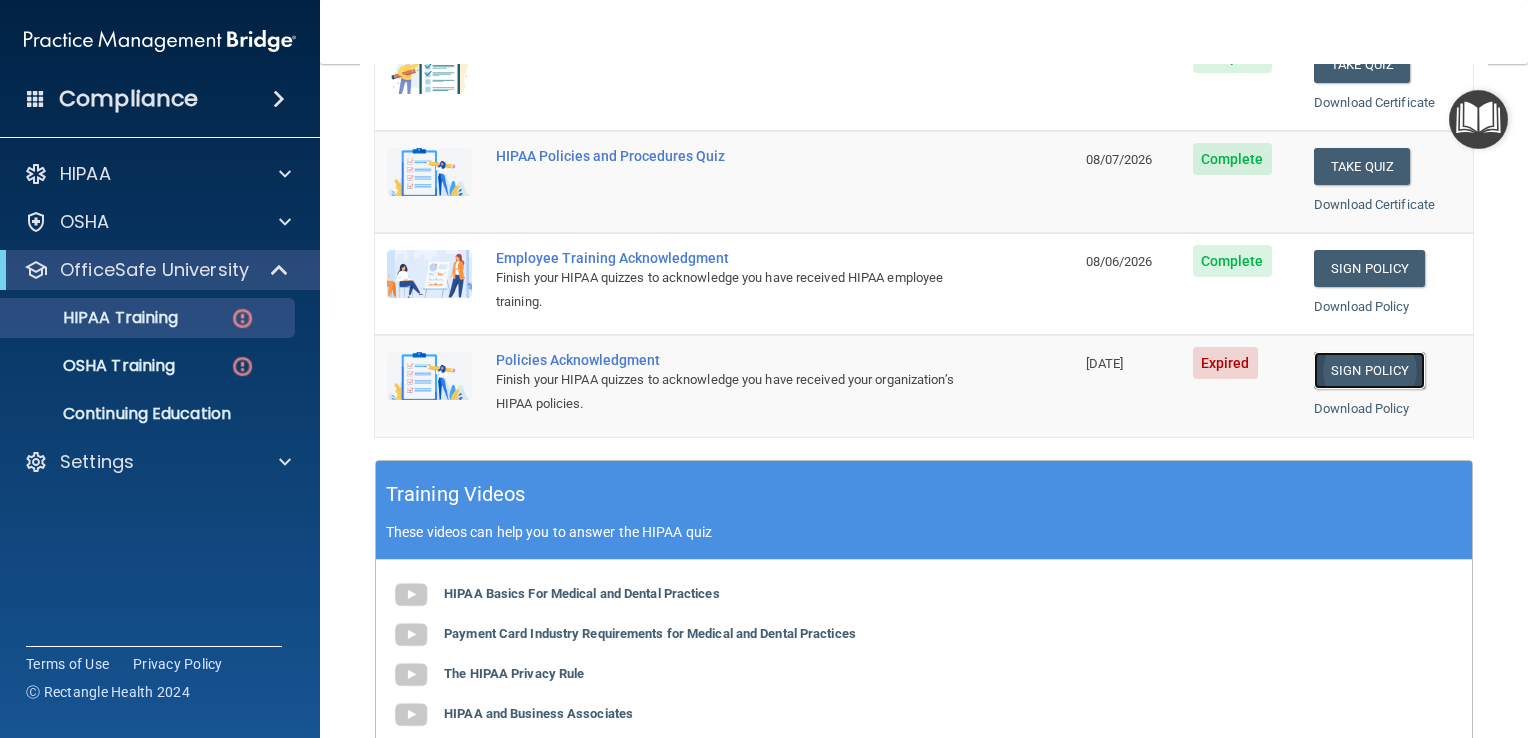 click on "Sign Policy" at bounding box center (1369, 370) 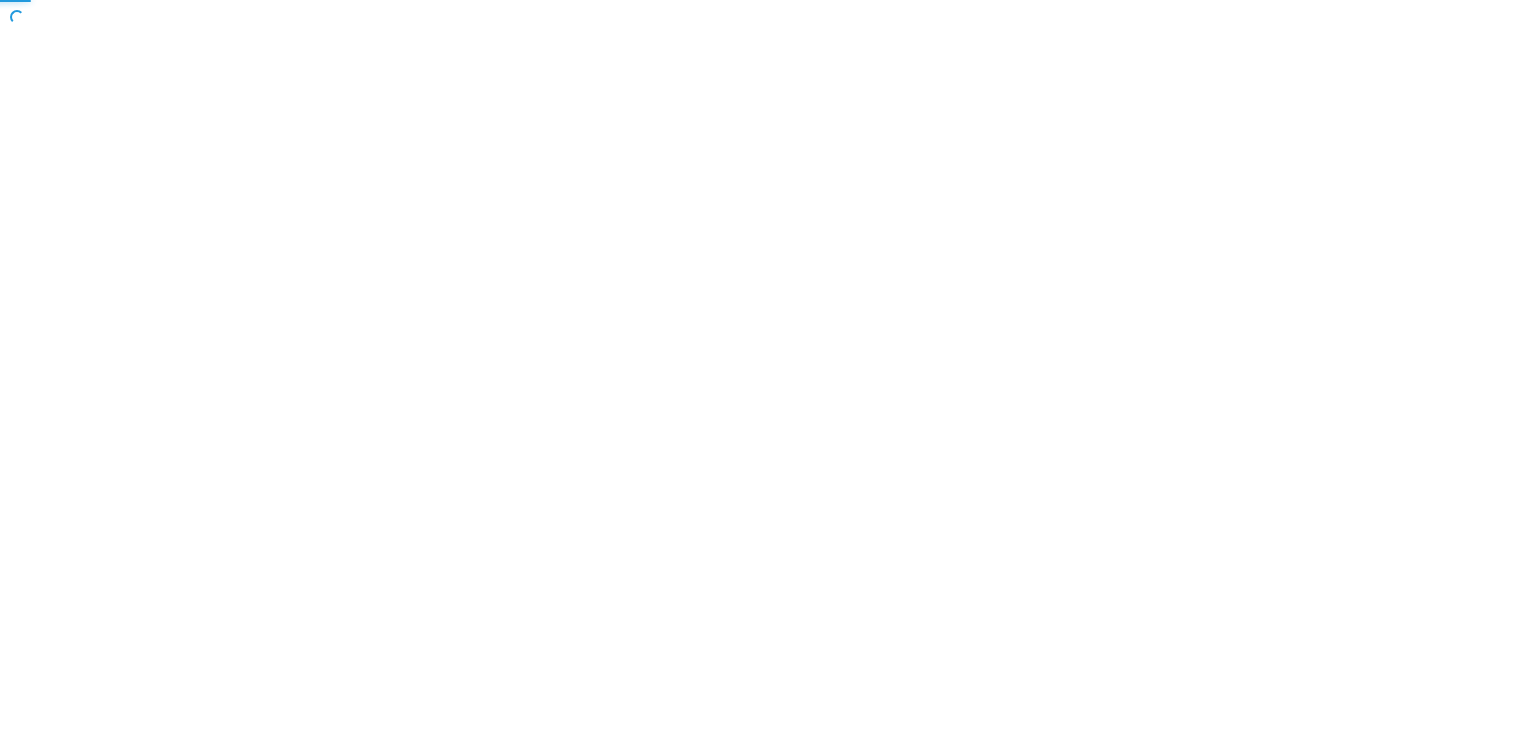 scroll, scrollTop: 0, scrollLeft: 0, axis: both 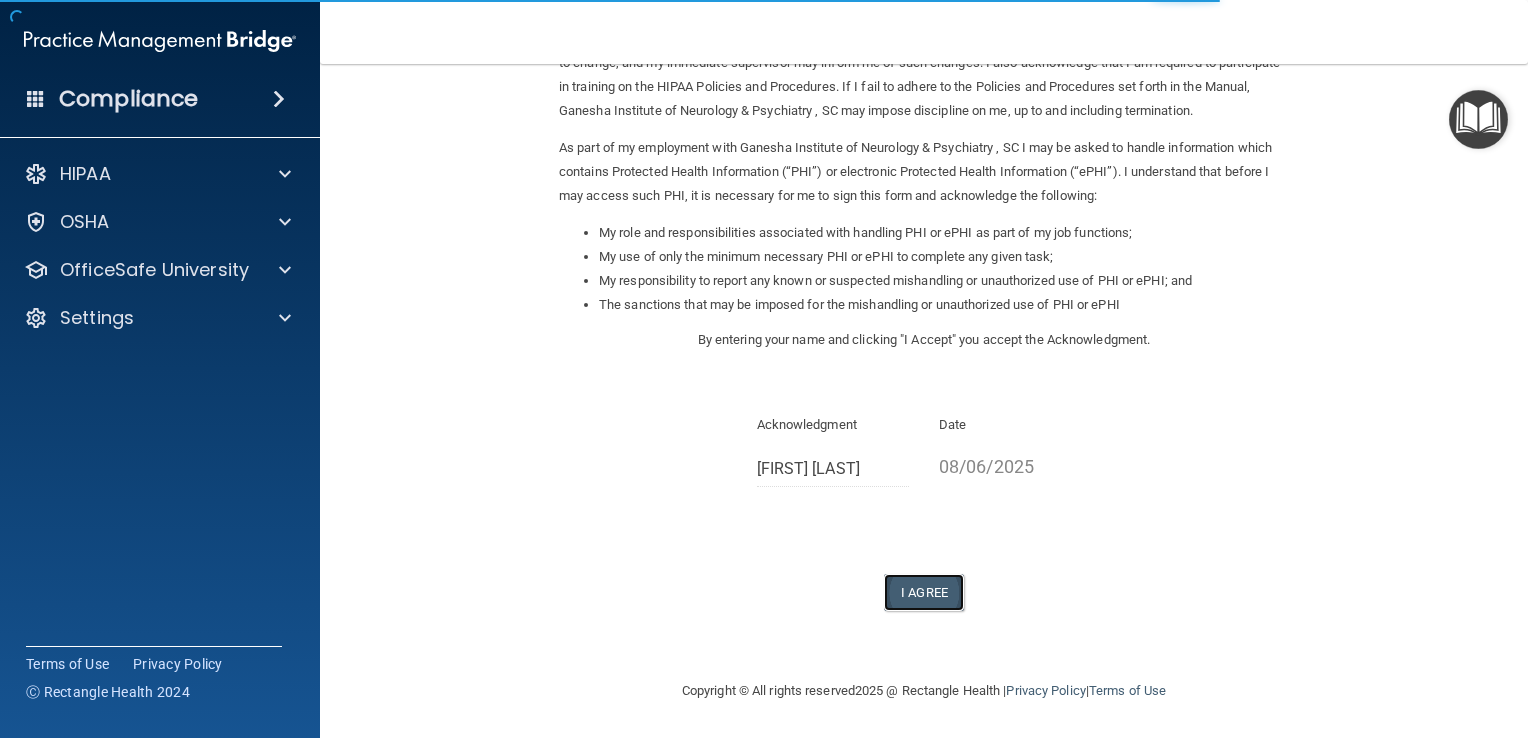 click on "I Agree" at bounding box center (924, 592) 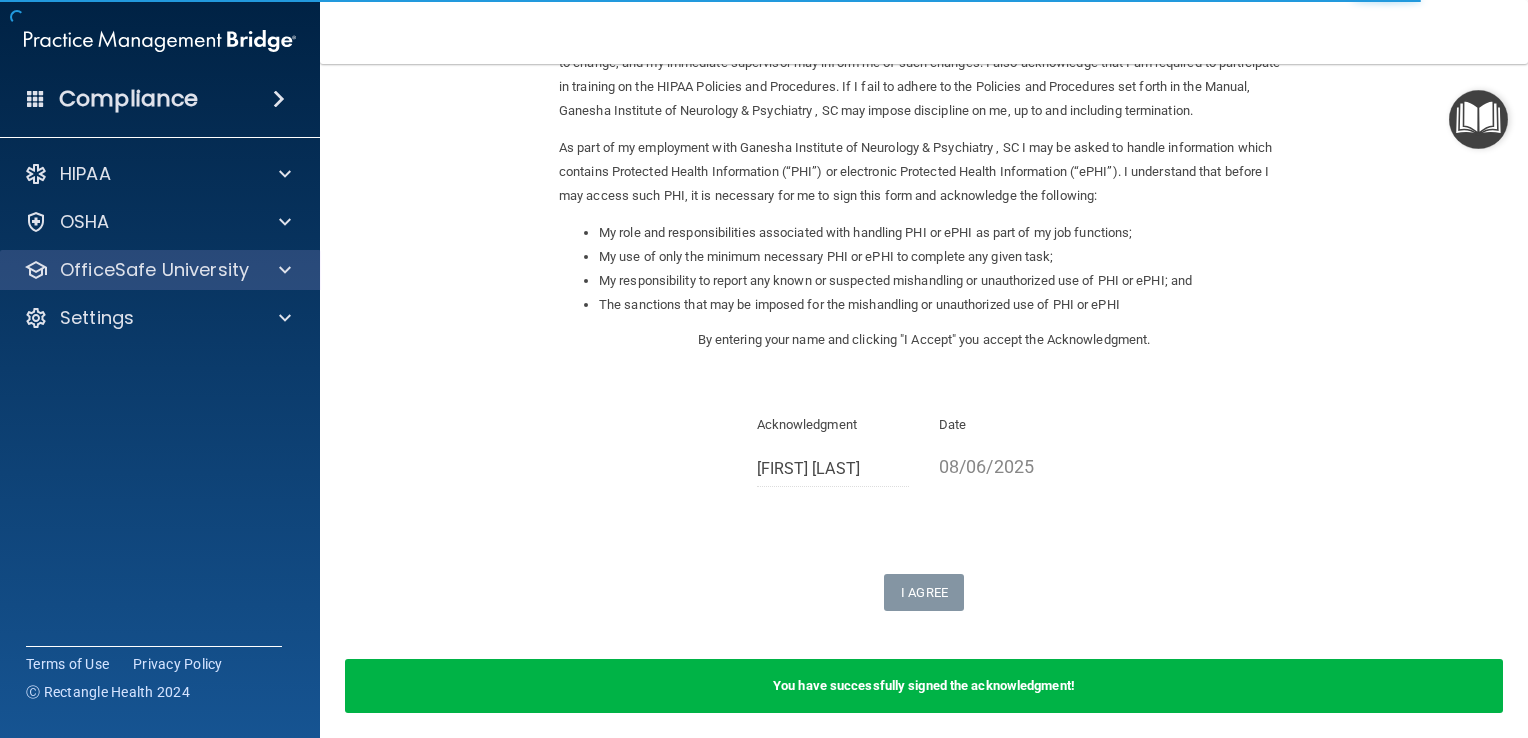 click on "OfficeSafe University" at bounding box center [160, 270] 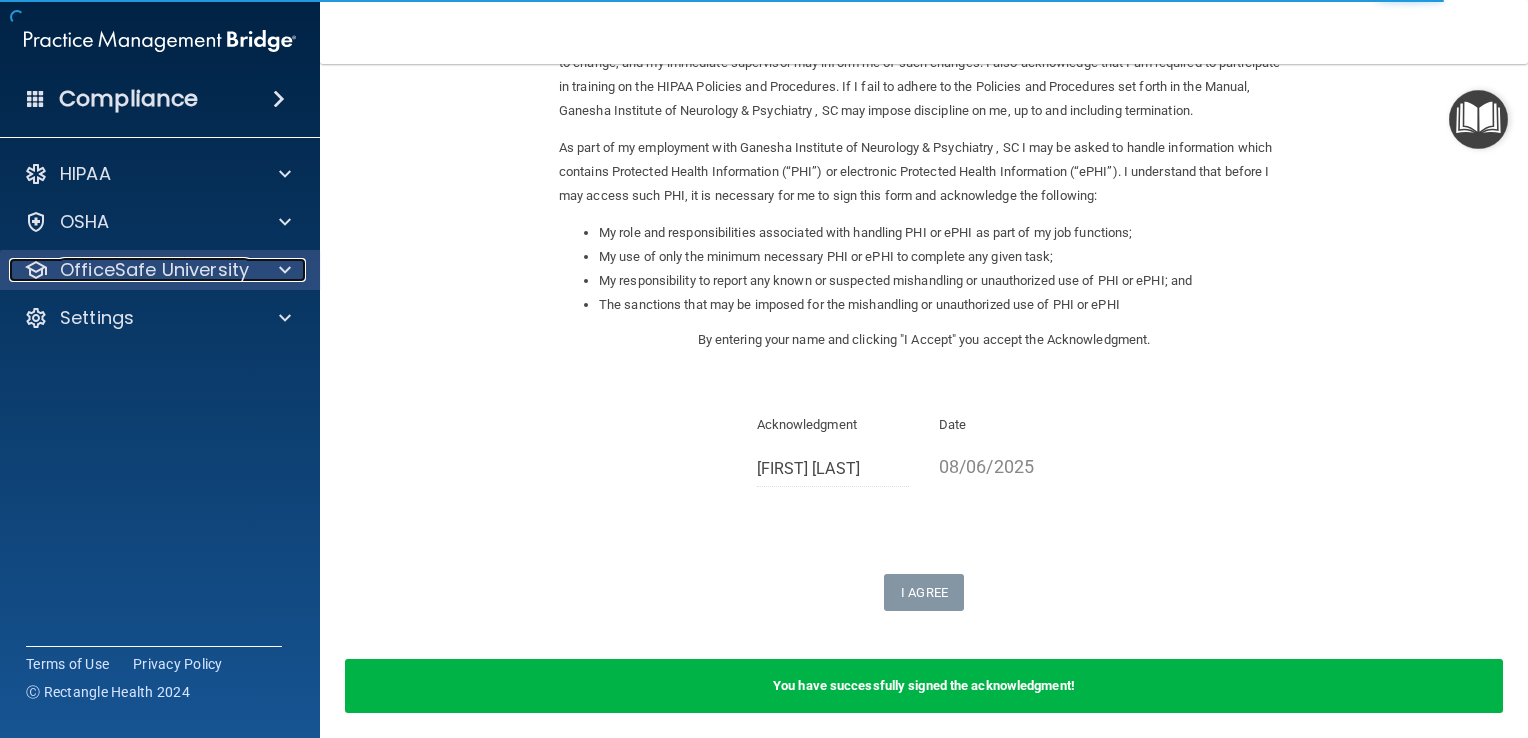 click at bounding box center (282, 270) 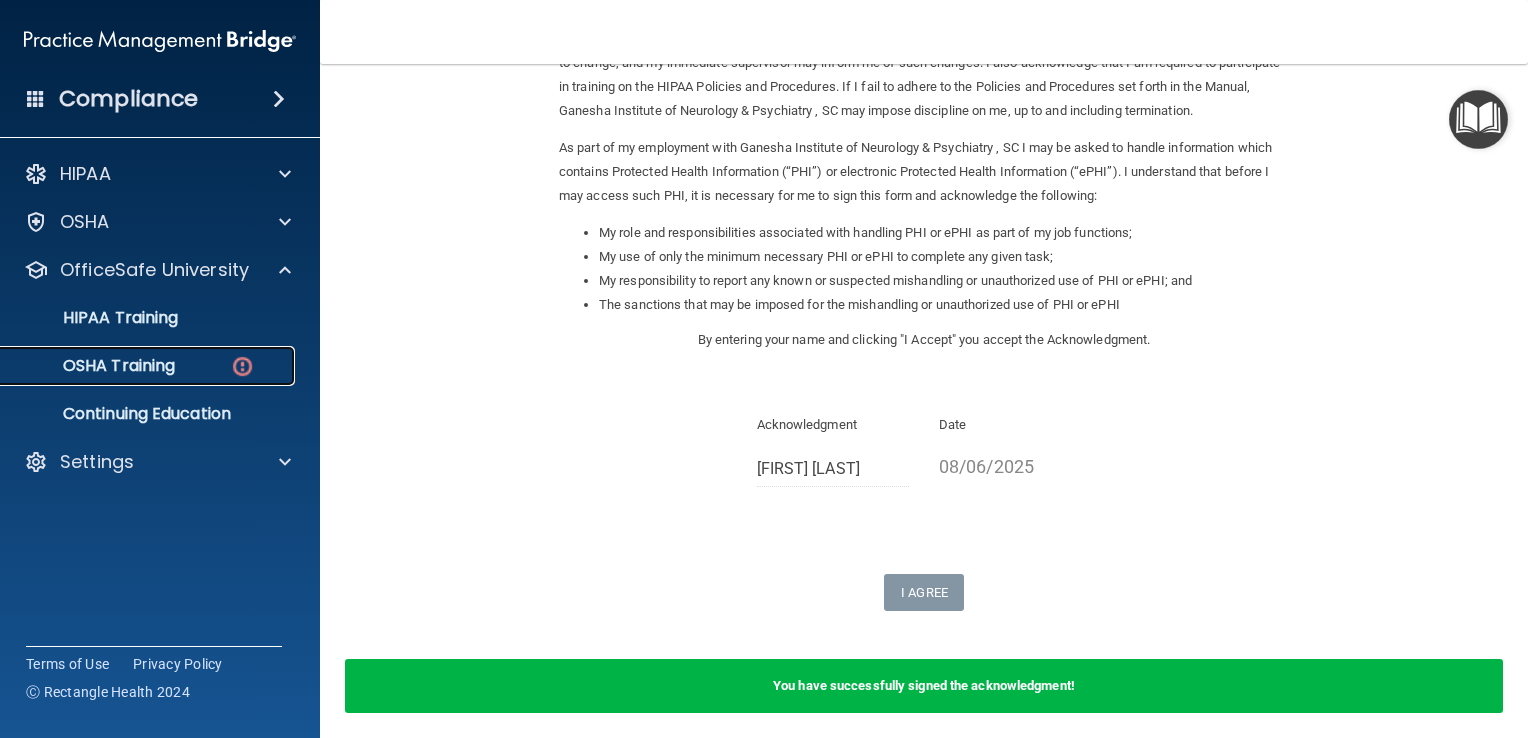 click on "OSHA Training" at bounding box center [149, 366] 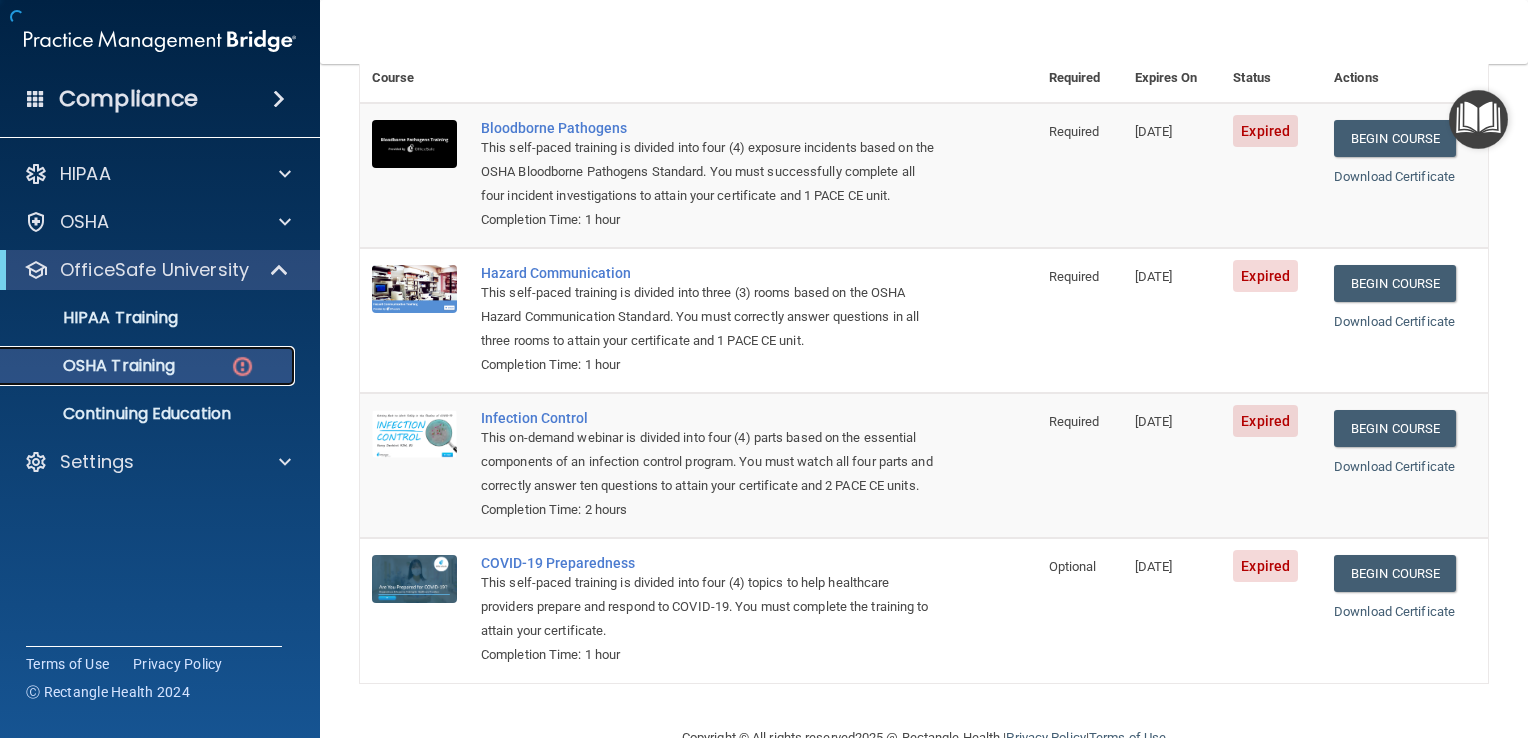 scroll, scrollTop: 198, scrollLeft: 0, axis: vertical 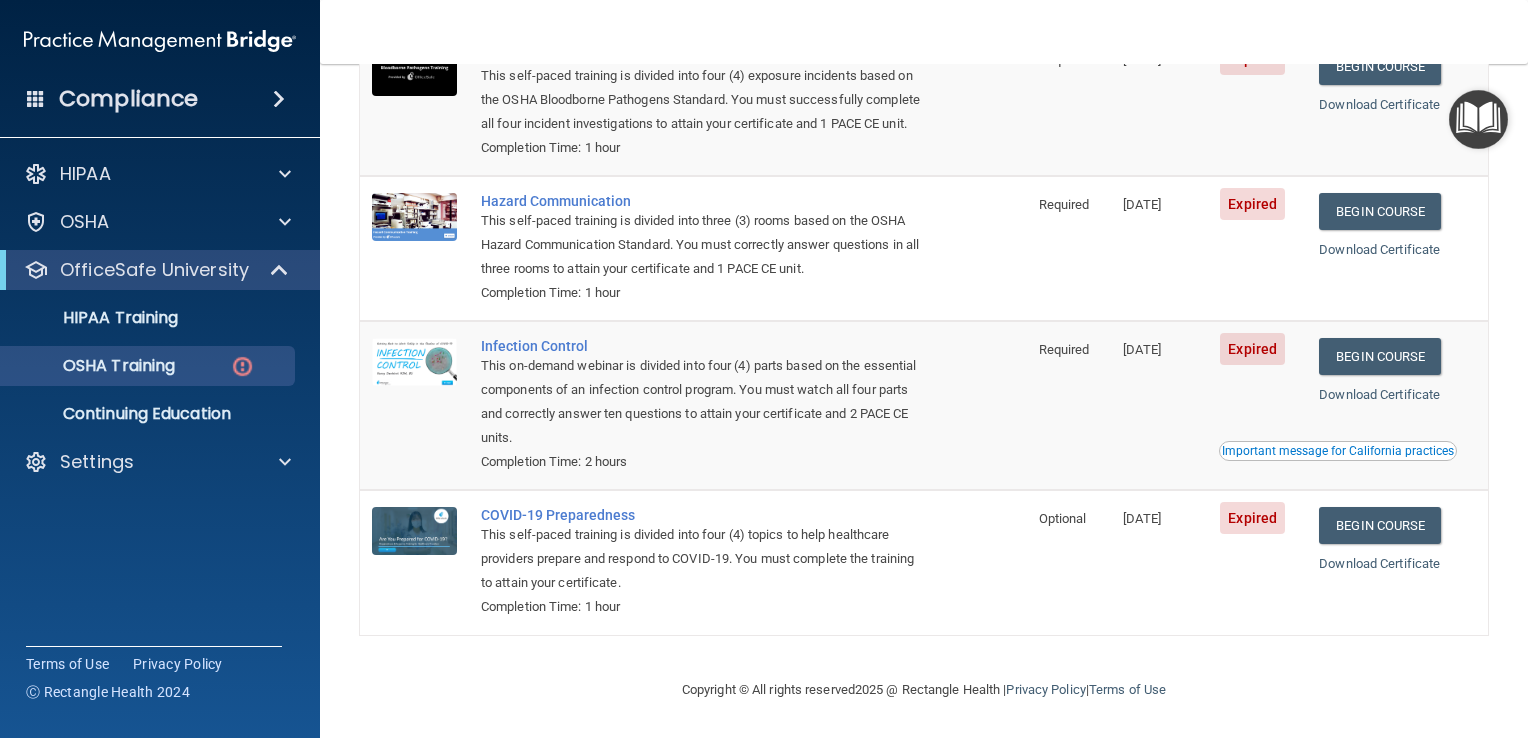 click on "Begin Course       Download Certificate" at bounding box center [1397, 248] 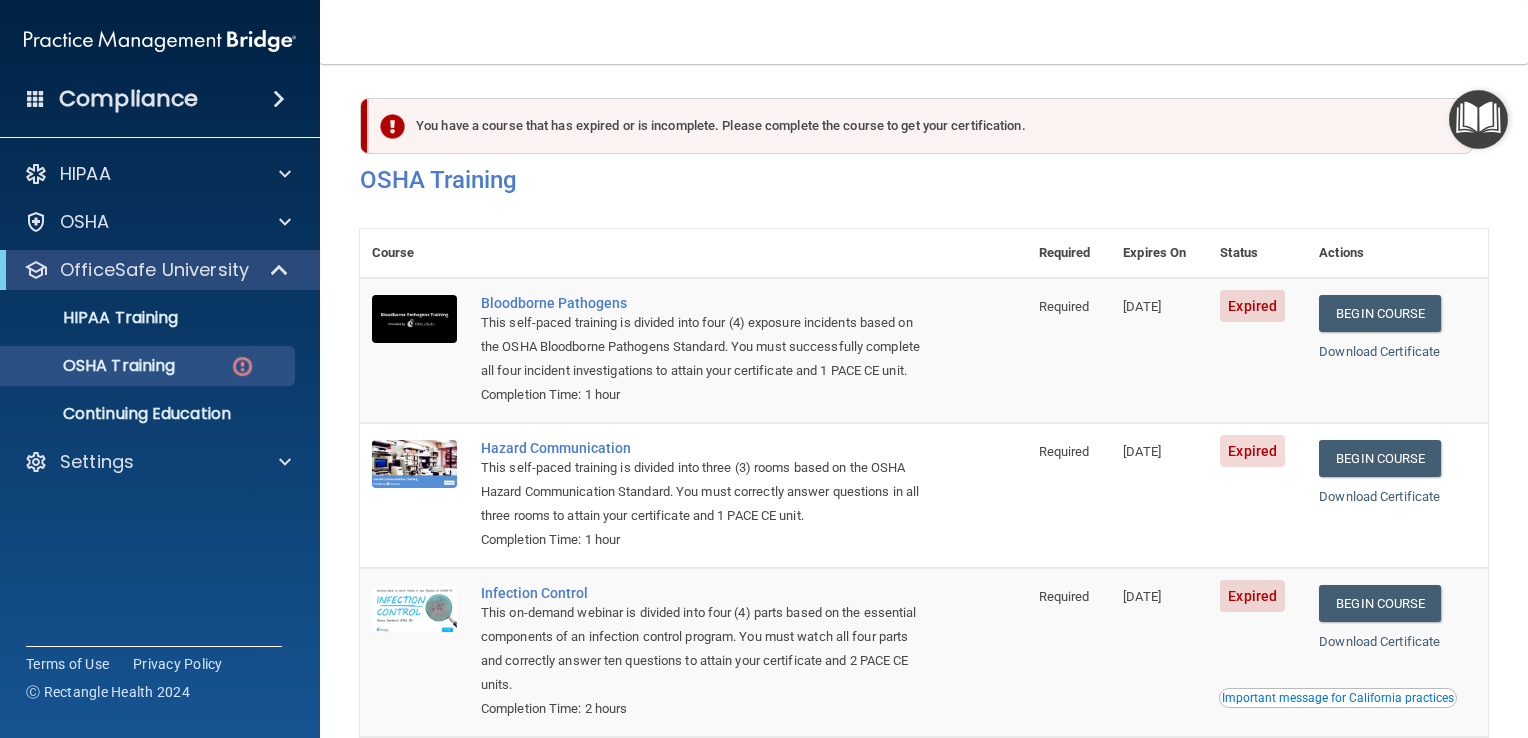 scroll, scrollTop: 0, scrollLeft: 0, axis: both 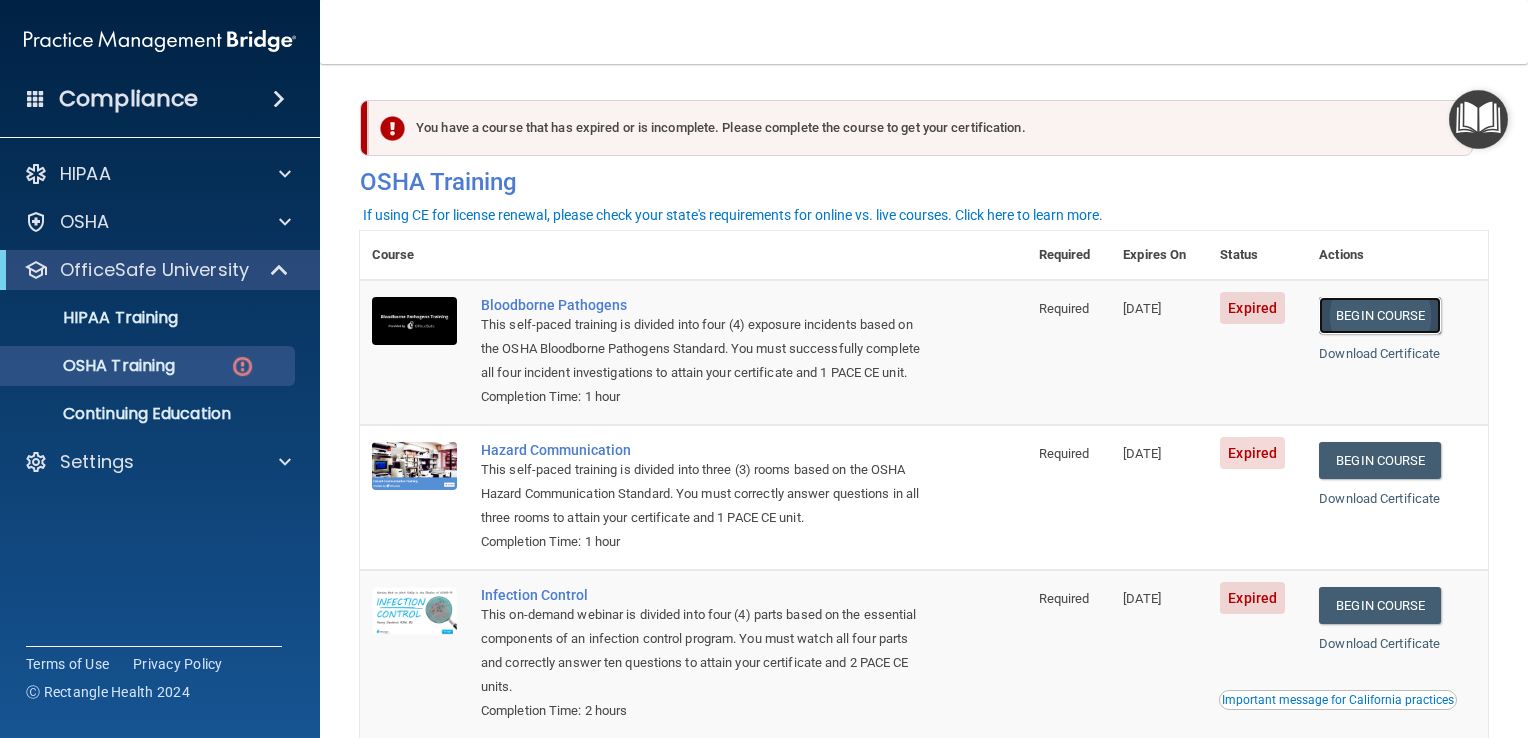 click on "Begin Course" at bounding box center (1380, 315) 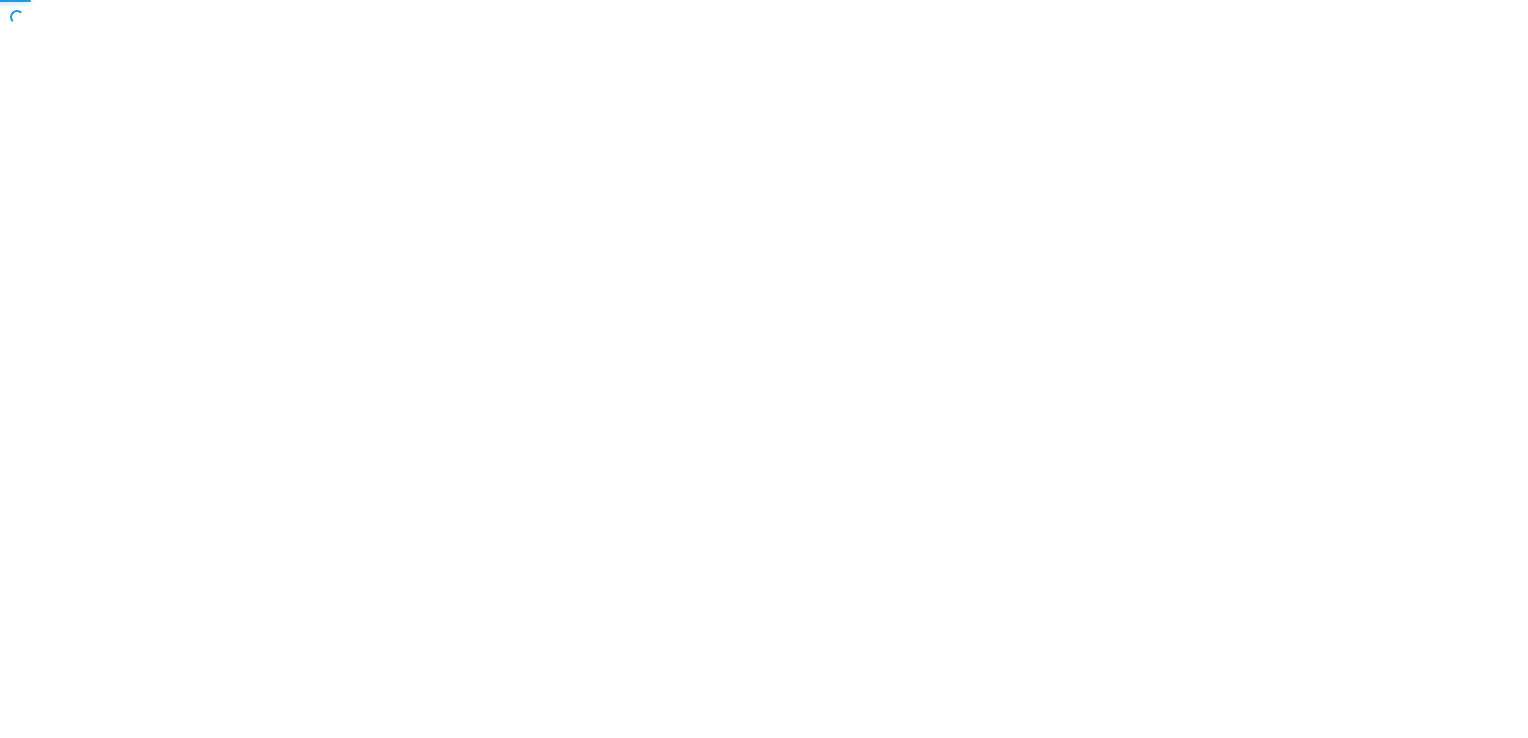 scroll, scrollTop: 0, scrollLeft: 0, axis: both 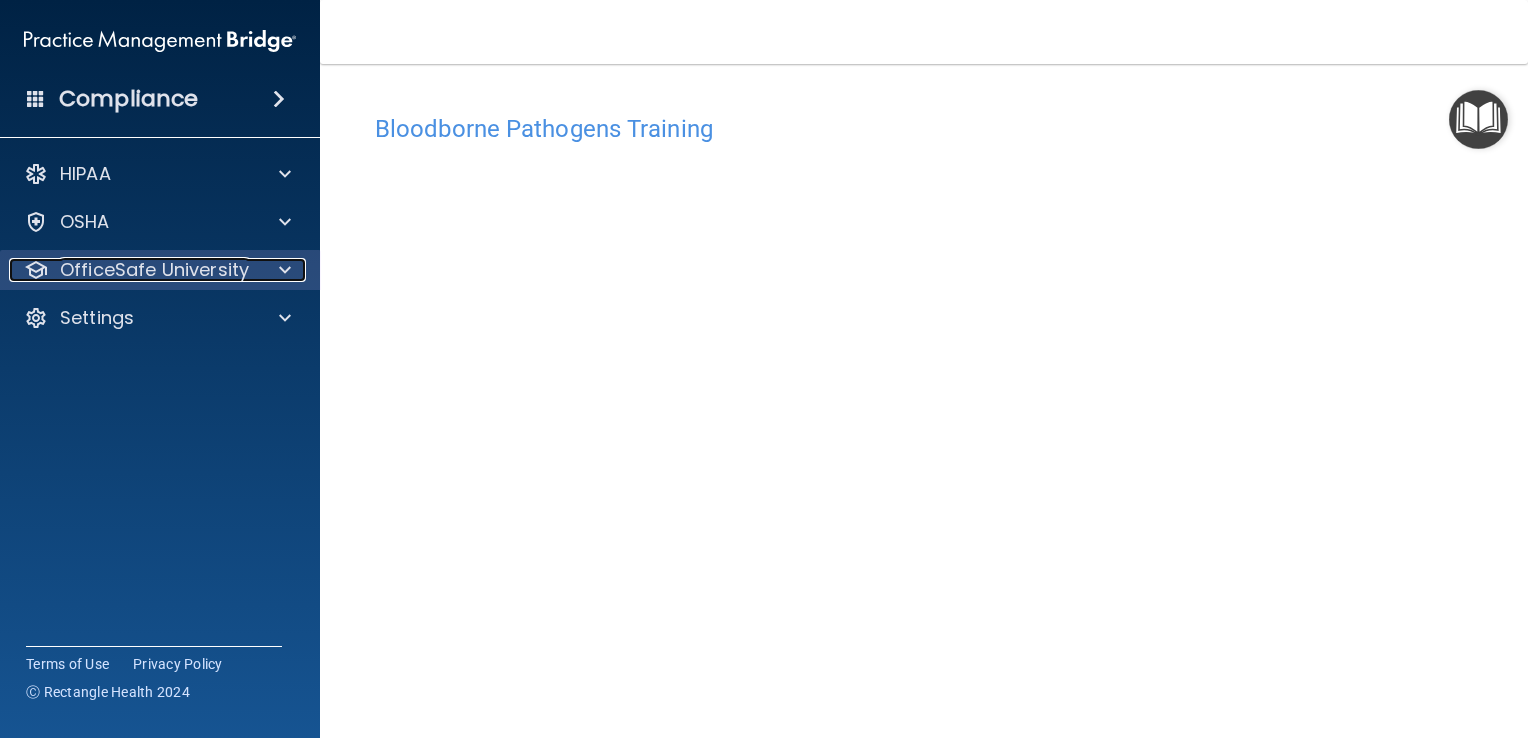 click at bounding box center [285, 270] 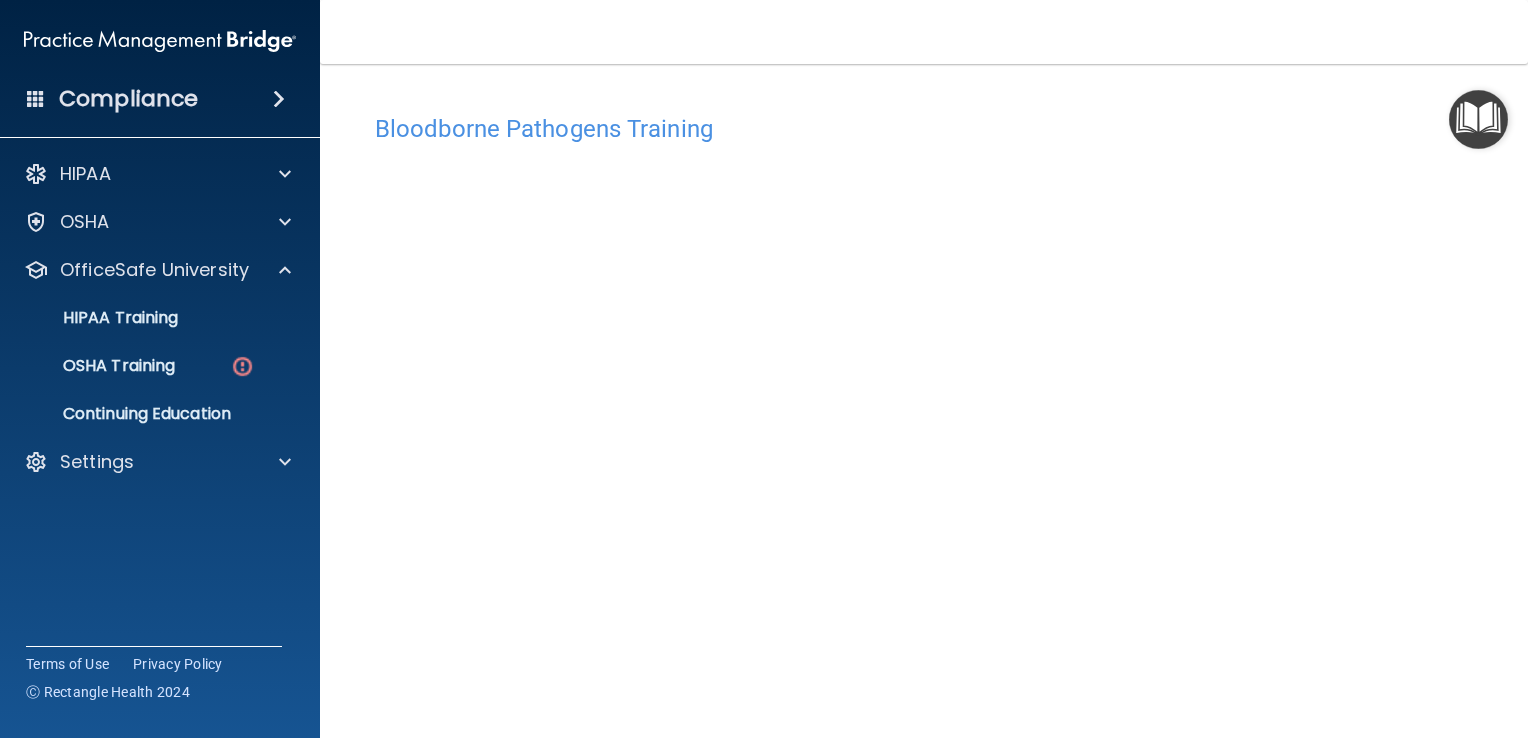 click on "HIPAA Training                   OSHA Training                   Continuing Education" at bounding box center [161, 362] 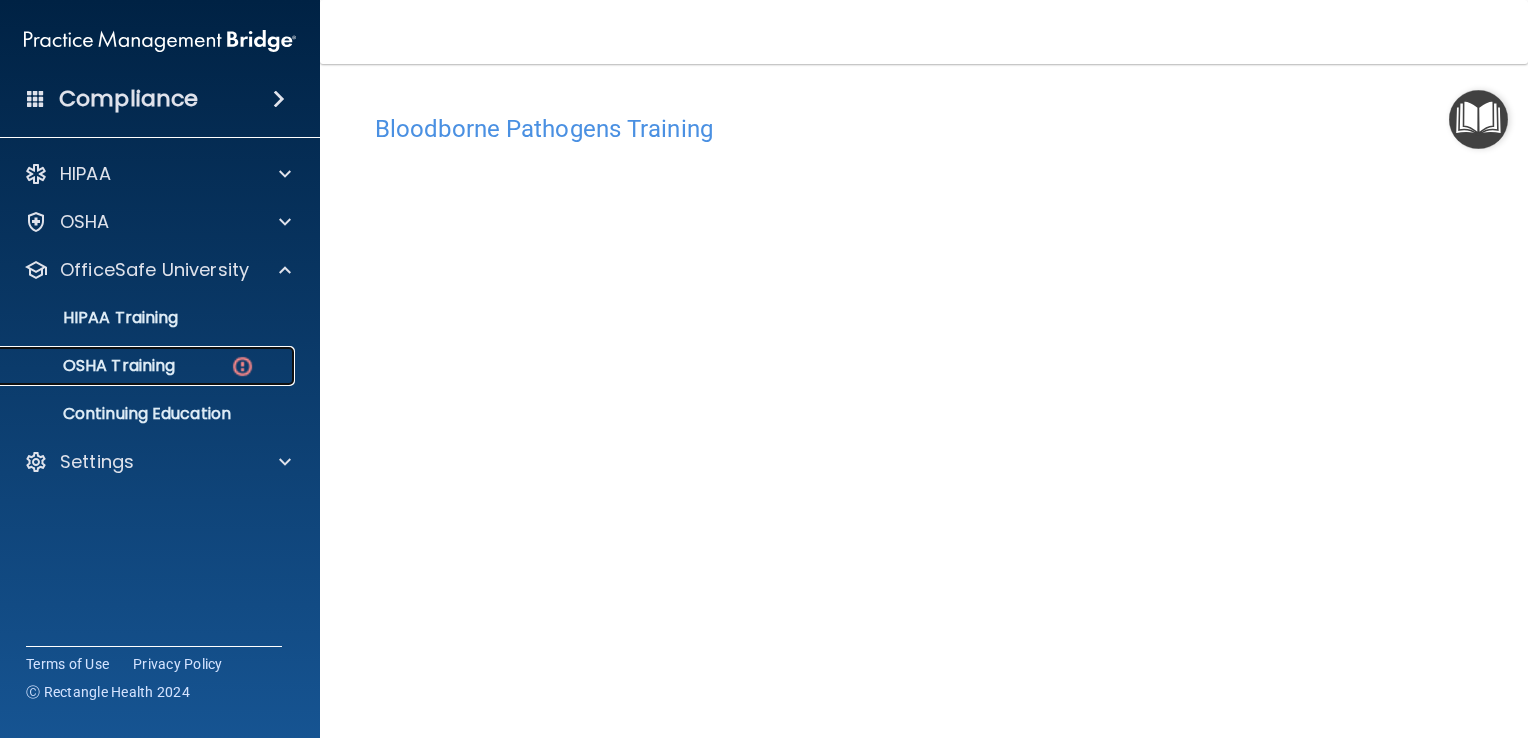 click on "OSHA Training" at bounding box center [94, 366] 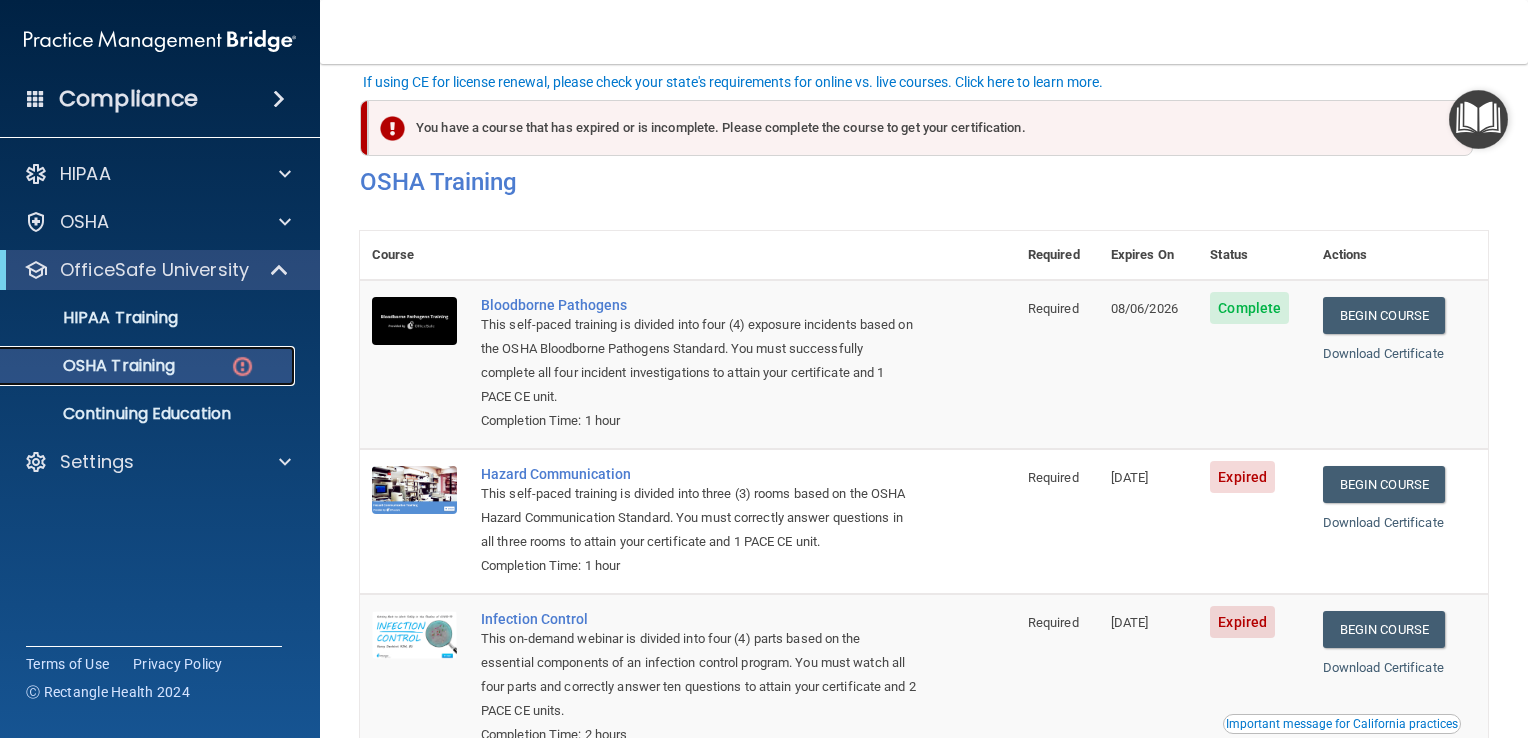 scroll, scrollTop: 217, scrollLeft: 0, axis: vertical 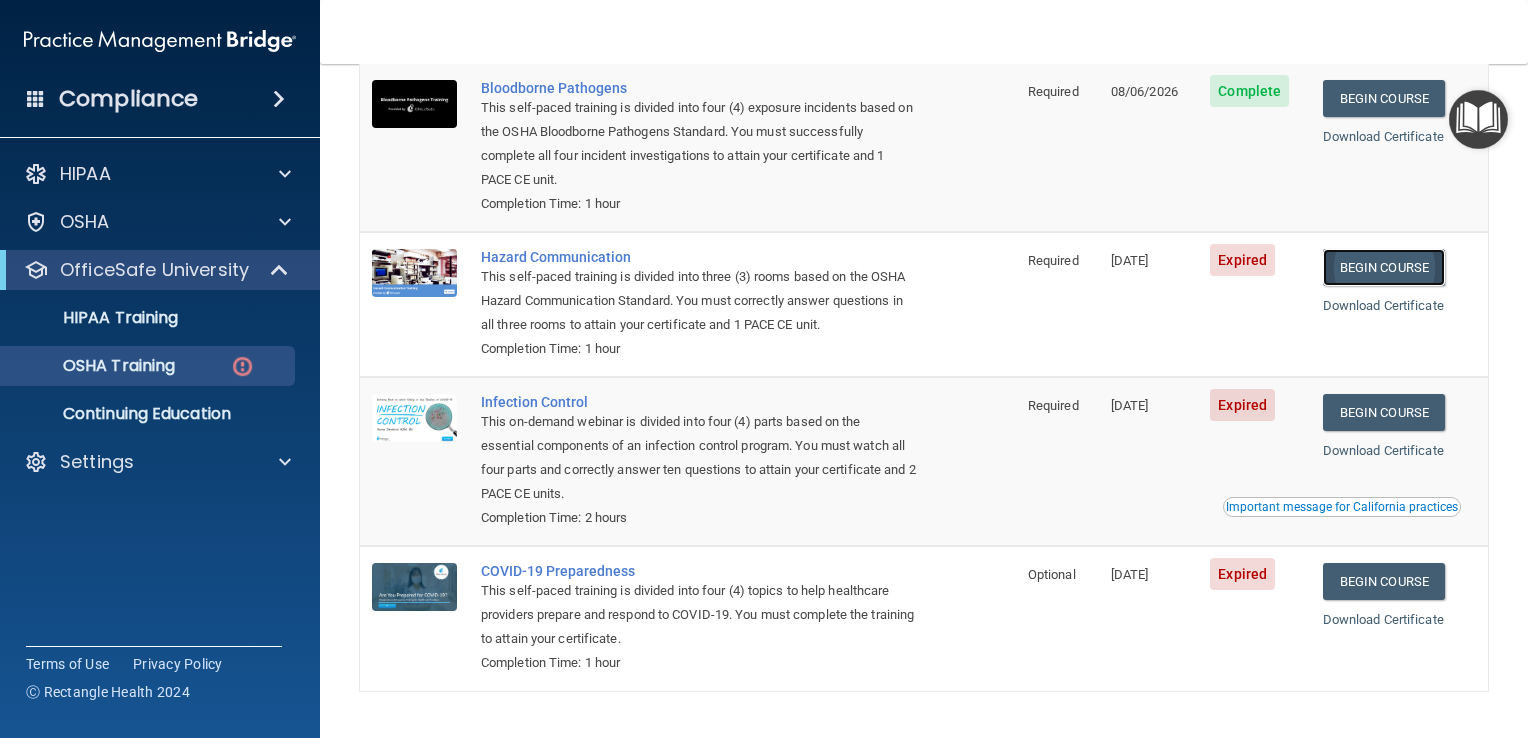click on "Begin Course" at bounding box center [1384, 267] 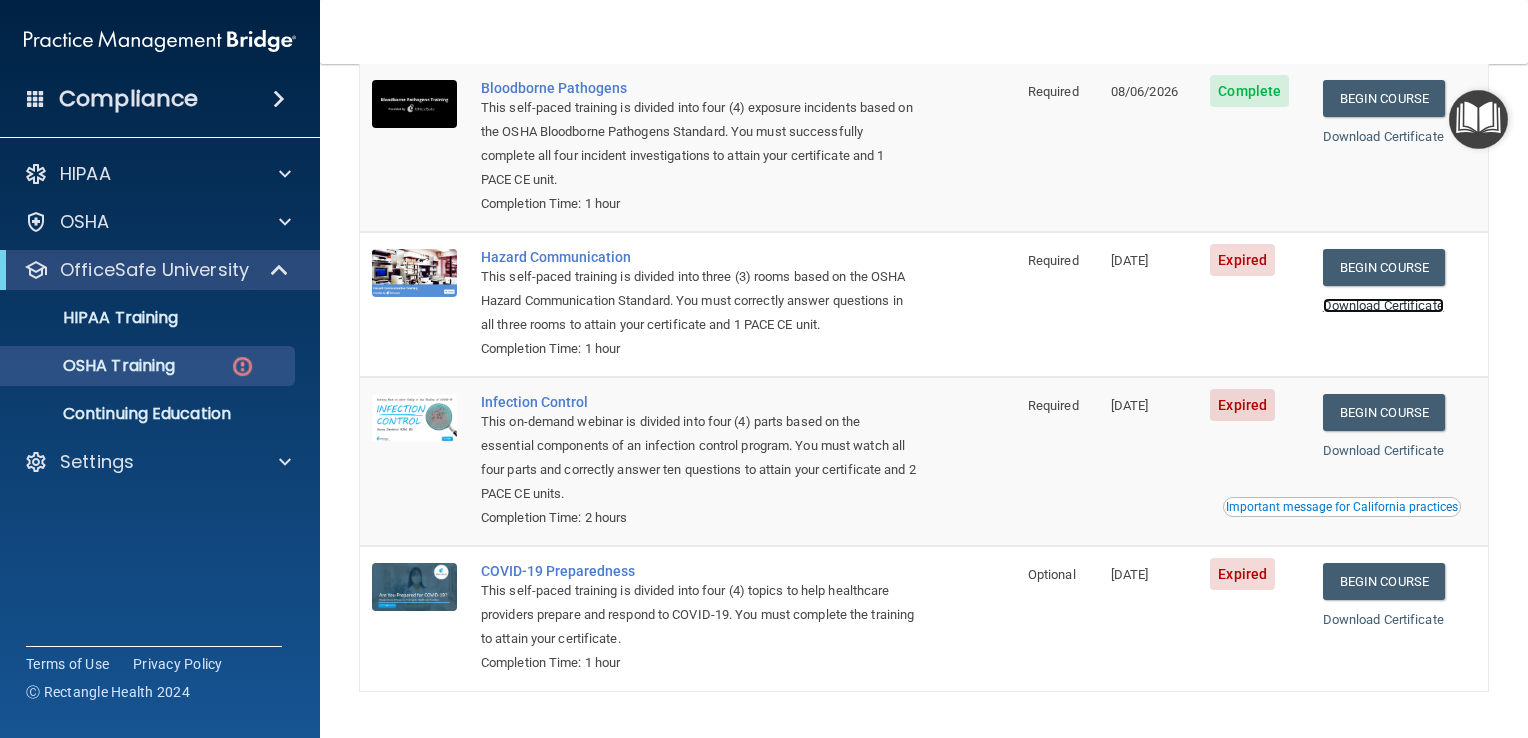 click on "Download Certificate" at bounding box center [1383, 305] 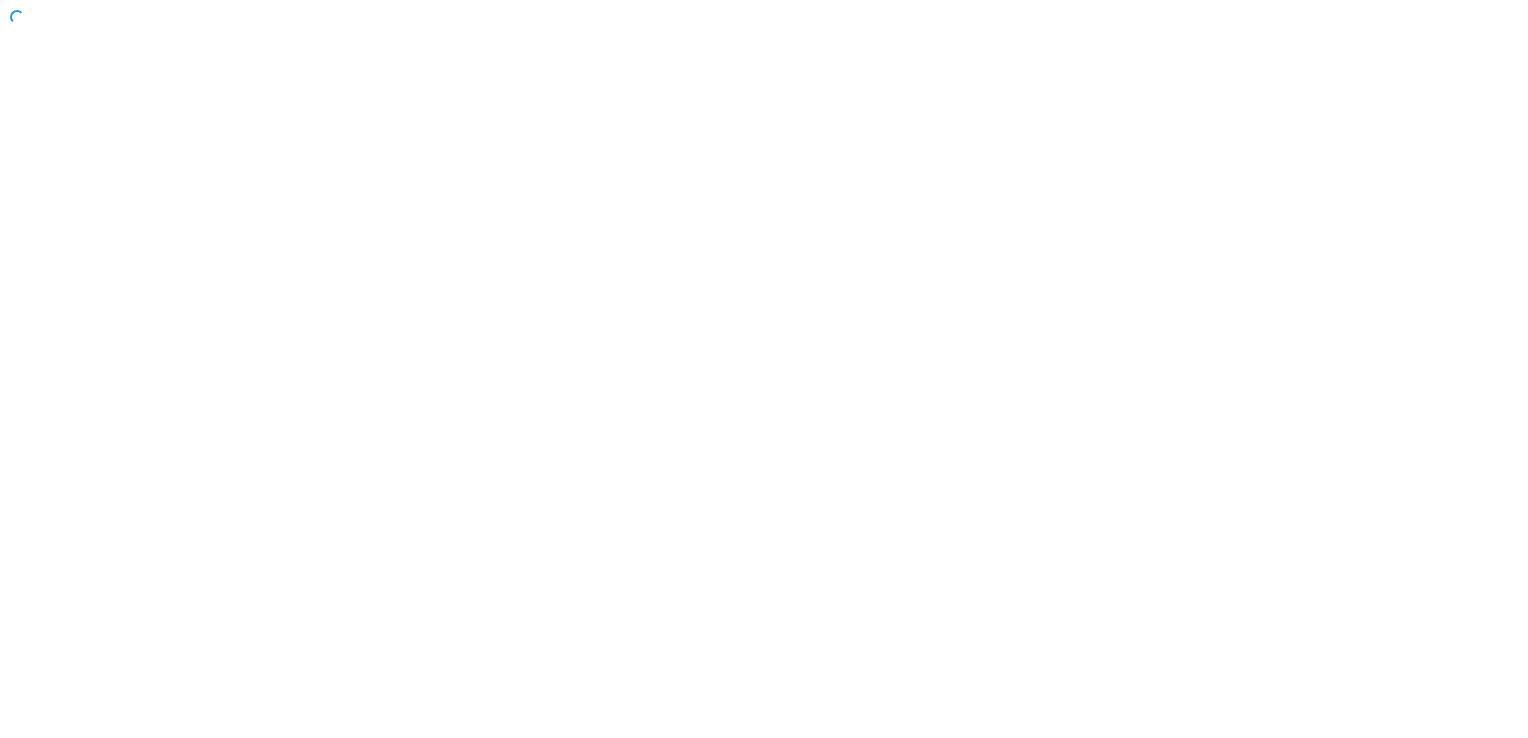 scroll, scrollTop: 0, scrollLeft: 0, axis: both 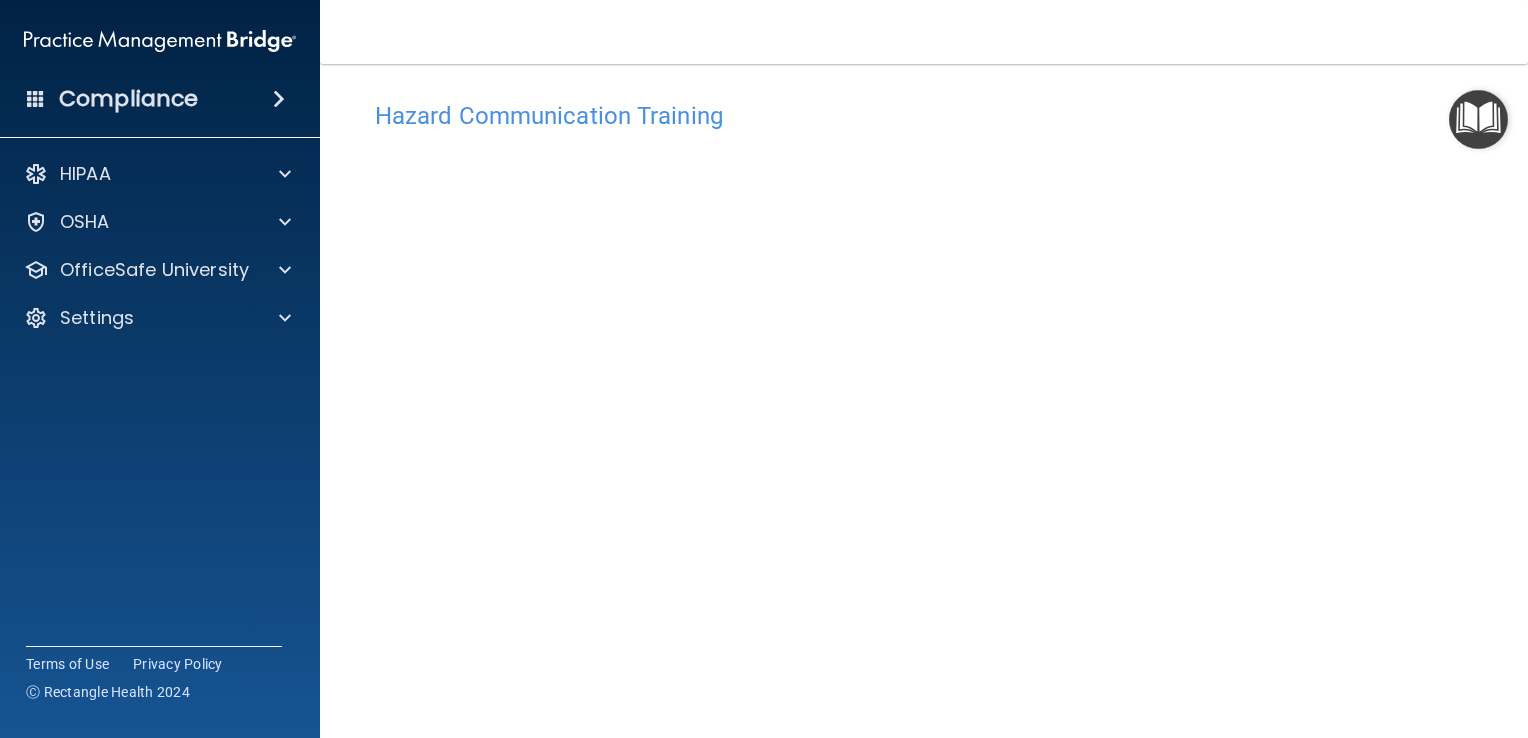 click on "Hazard Communication Training         This course doesn’t expire until [DATE]. Are you sure you want to take this course now?   Take the course anyway!            Copyright © All rights reserved  [DATE] @ Rectangle Health |  Privacy Policy  |  Terms of Use" at bounding box center (924, 401) 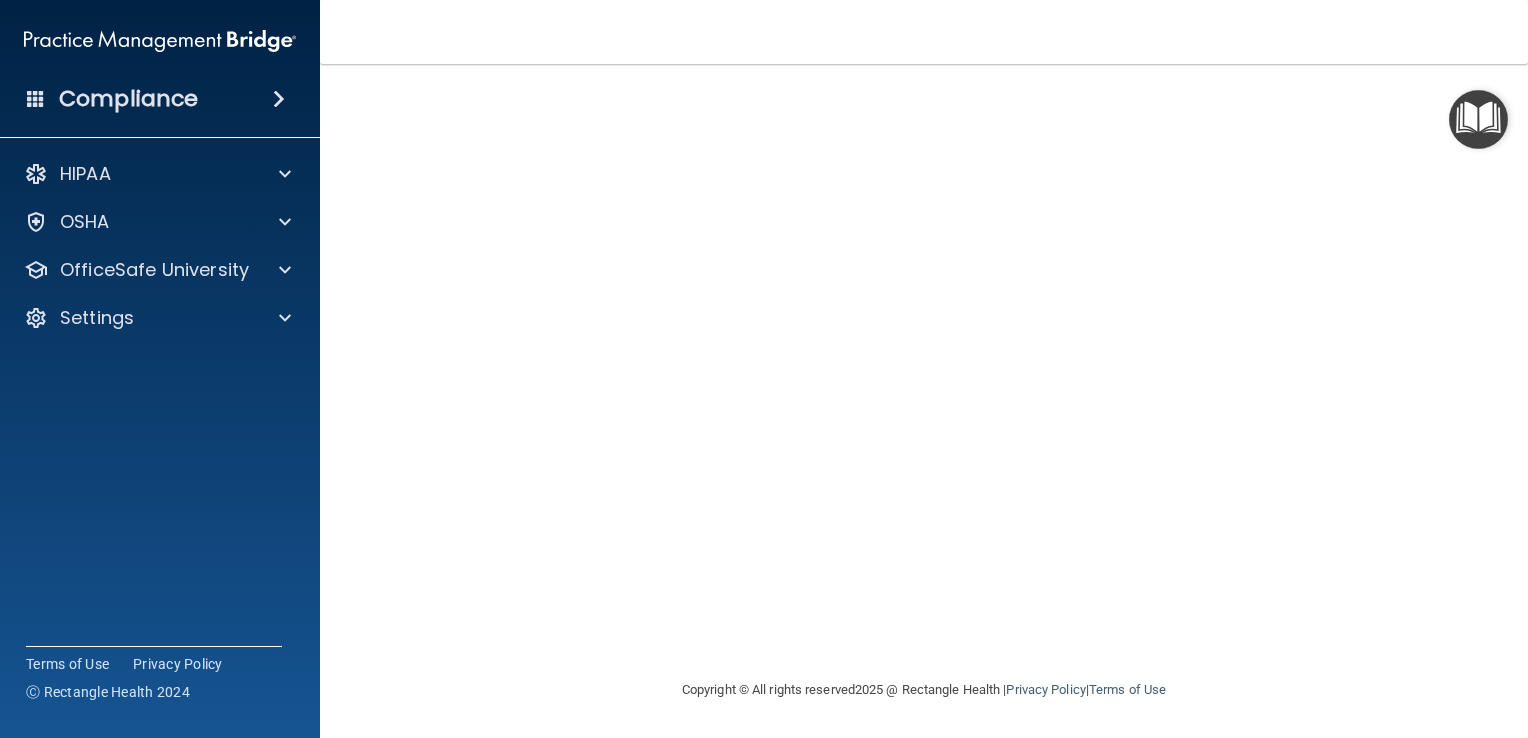 scroll, scrollTop: 13, scrollLeft: 0, axis: vertical 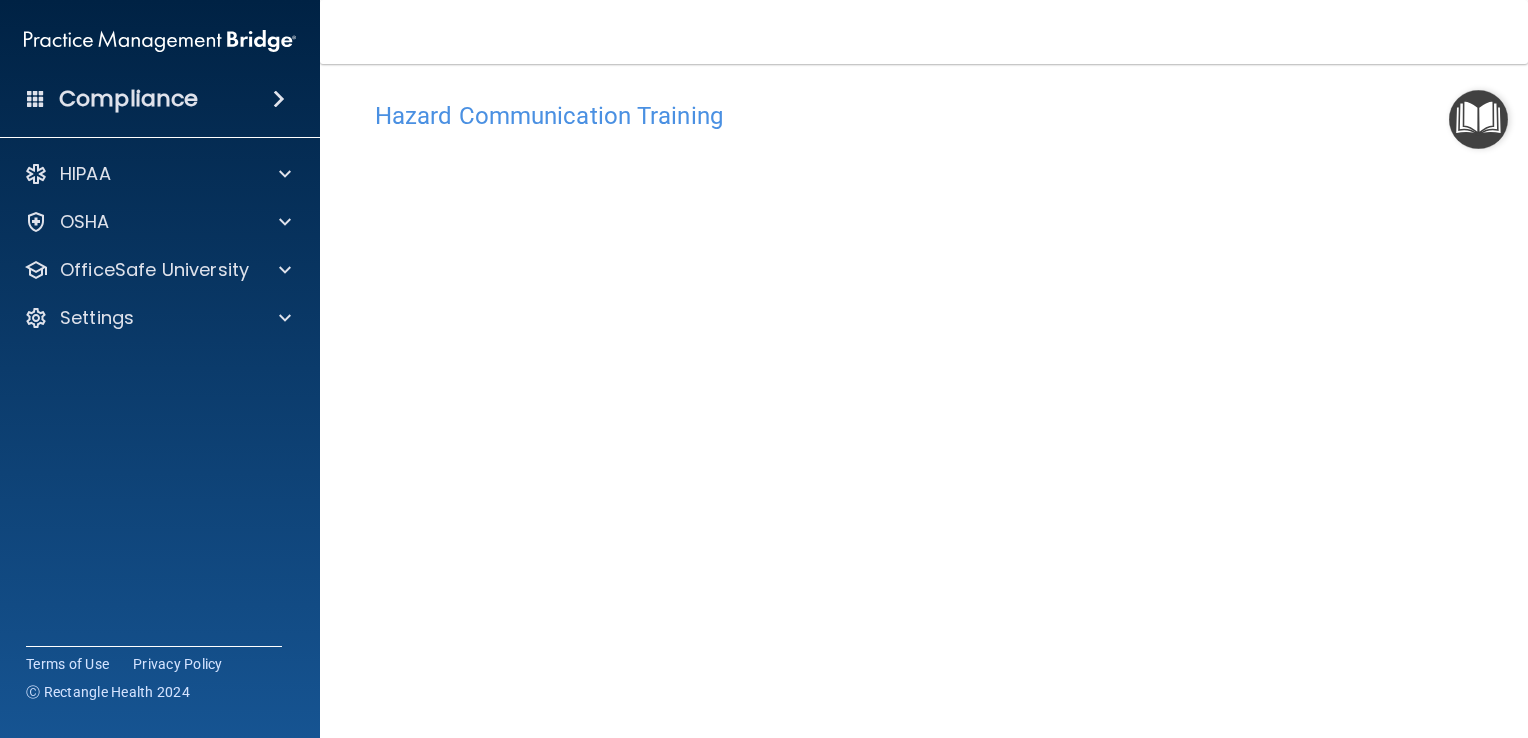 drag, startPoint x: 1509, startPoint y: 298, endPoint x: 1527, endPoint y: 375, distance: 79.07591 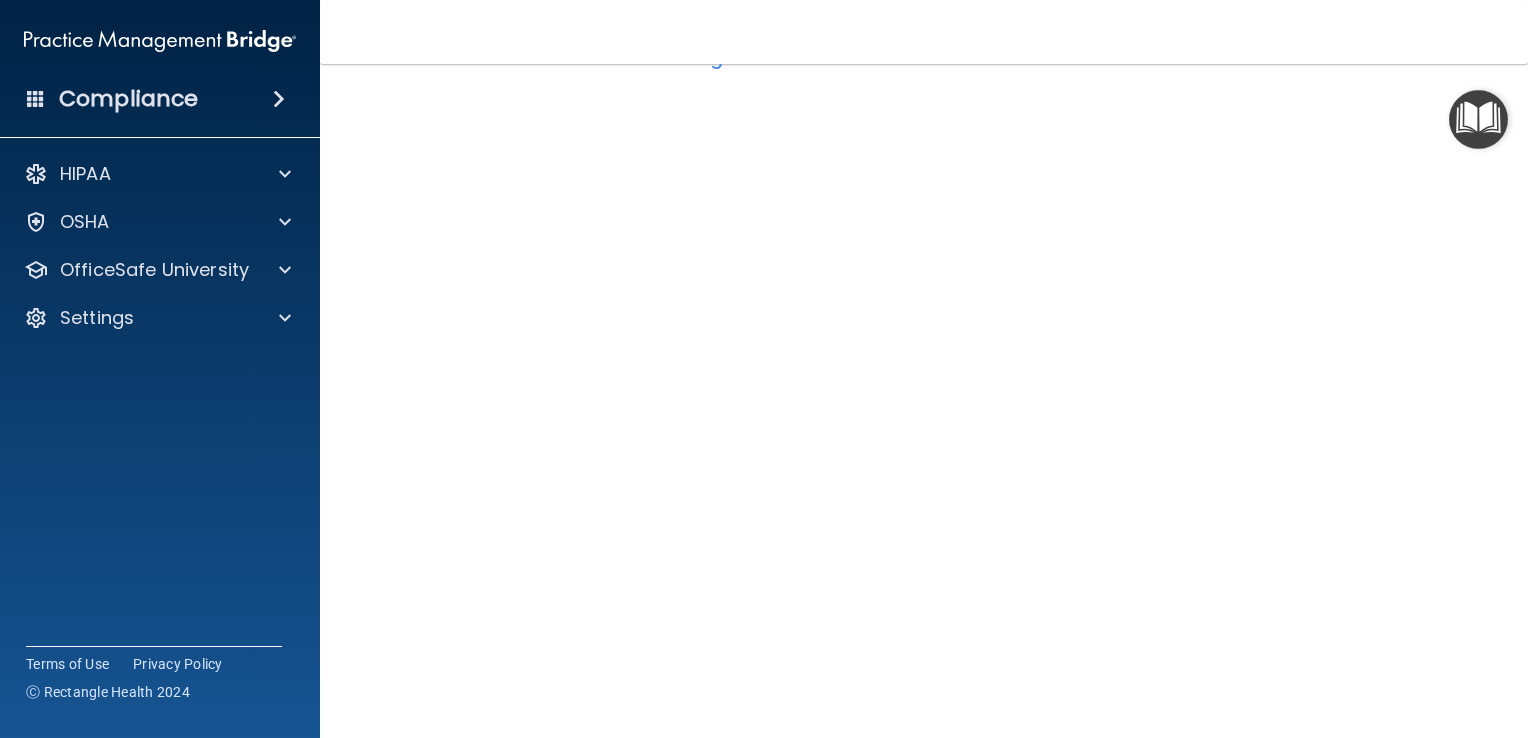 scroll, scrollTop: 82, scrollLeft: 0, axis: vertical 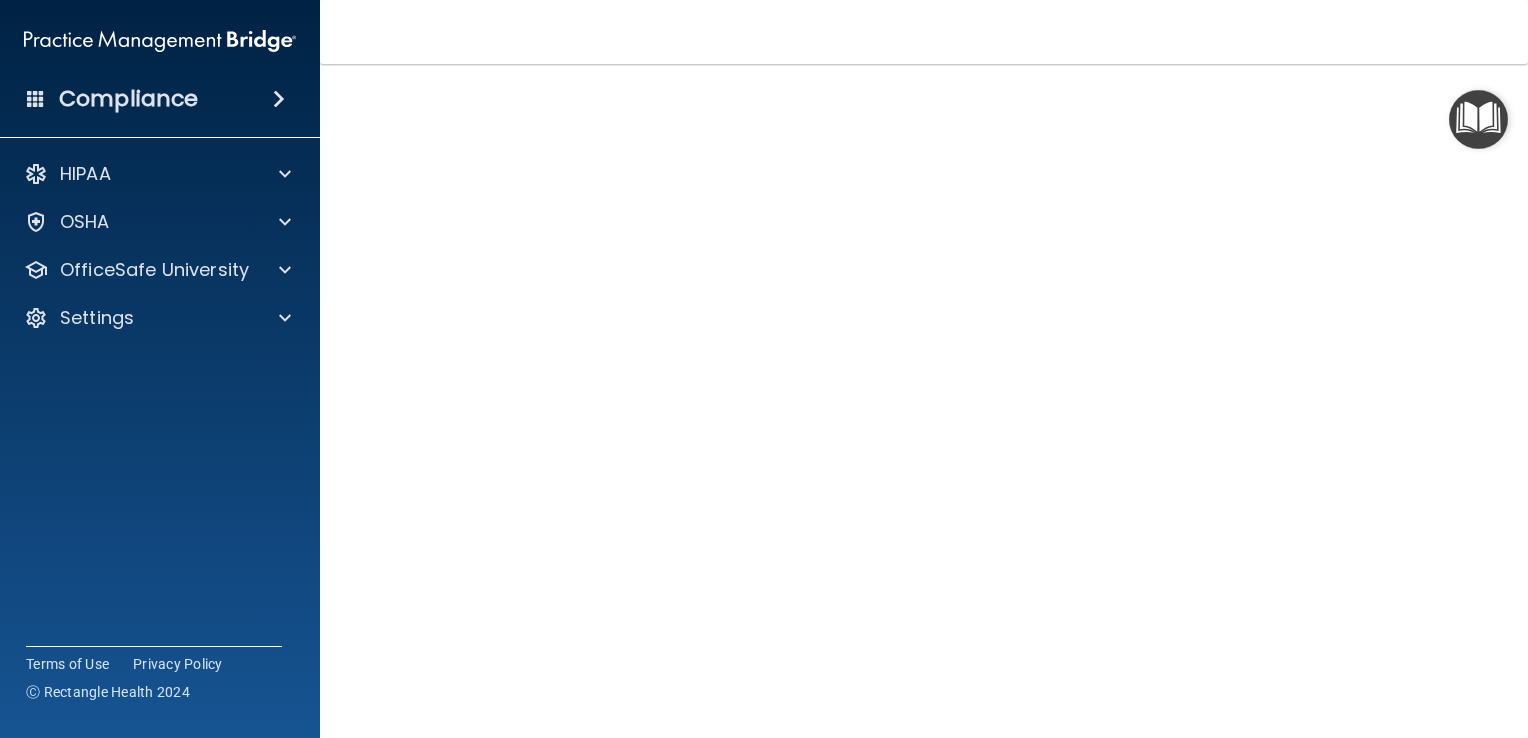 drag, startPoint x: 1508, startPoint y: 369, endPoint x: 1531, endPoint y: 574, distance: 206.28621 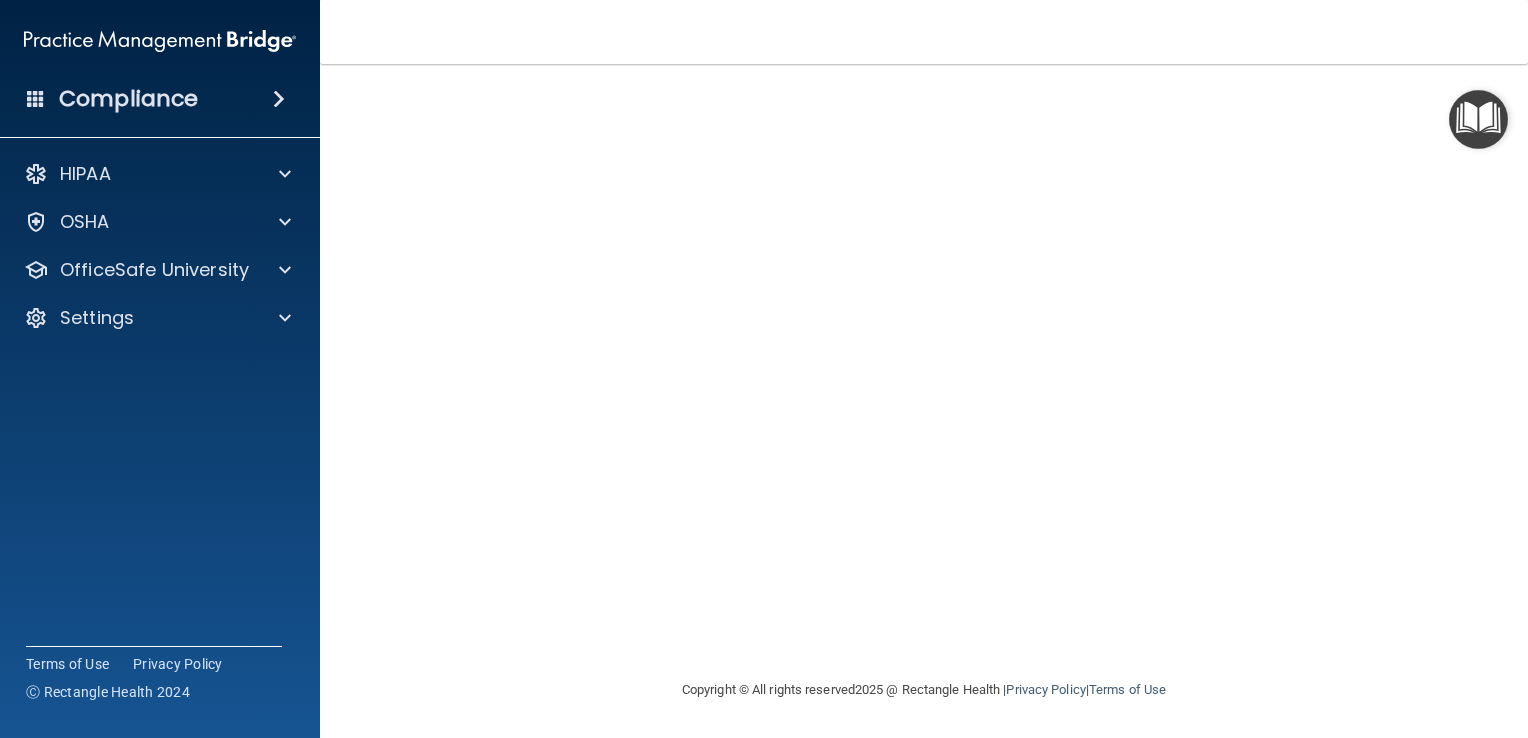 scroll, scrollTop: 0, scrollLeft: 0, axis: both 